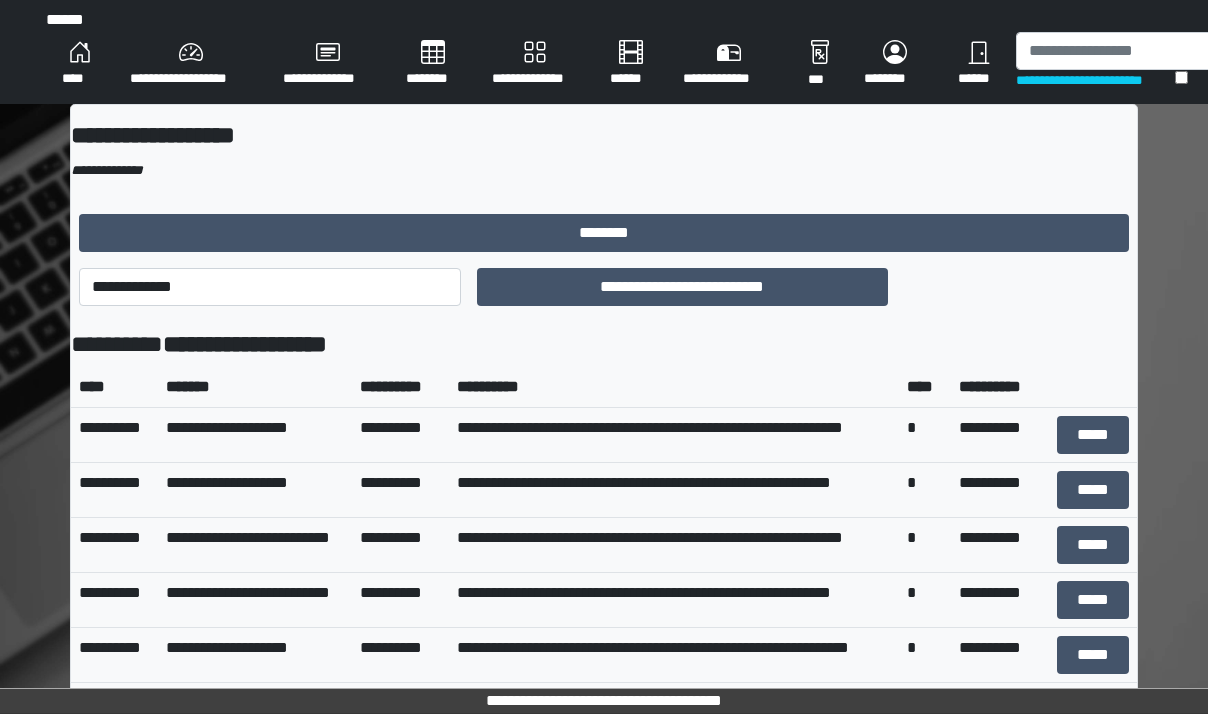 scroll, scrollTop: 2000, scrollLeft: 0, axis: vertical 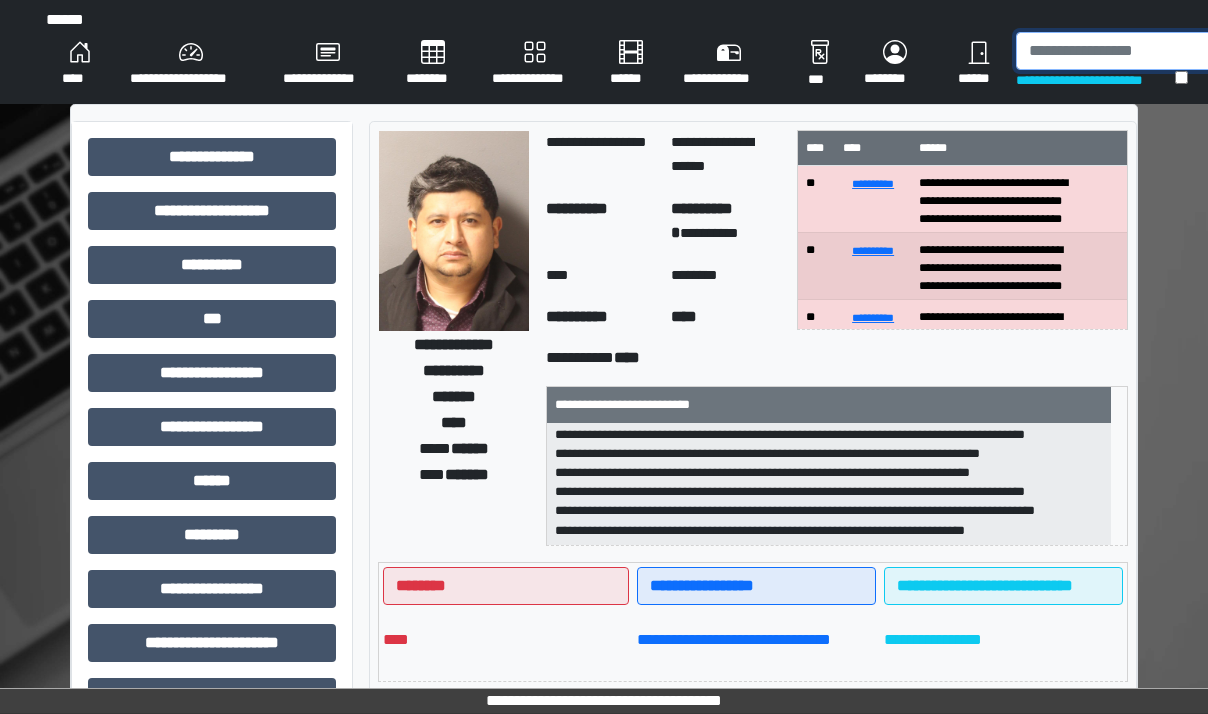 click at bounding box center (1119, 51) 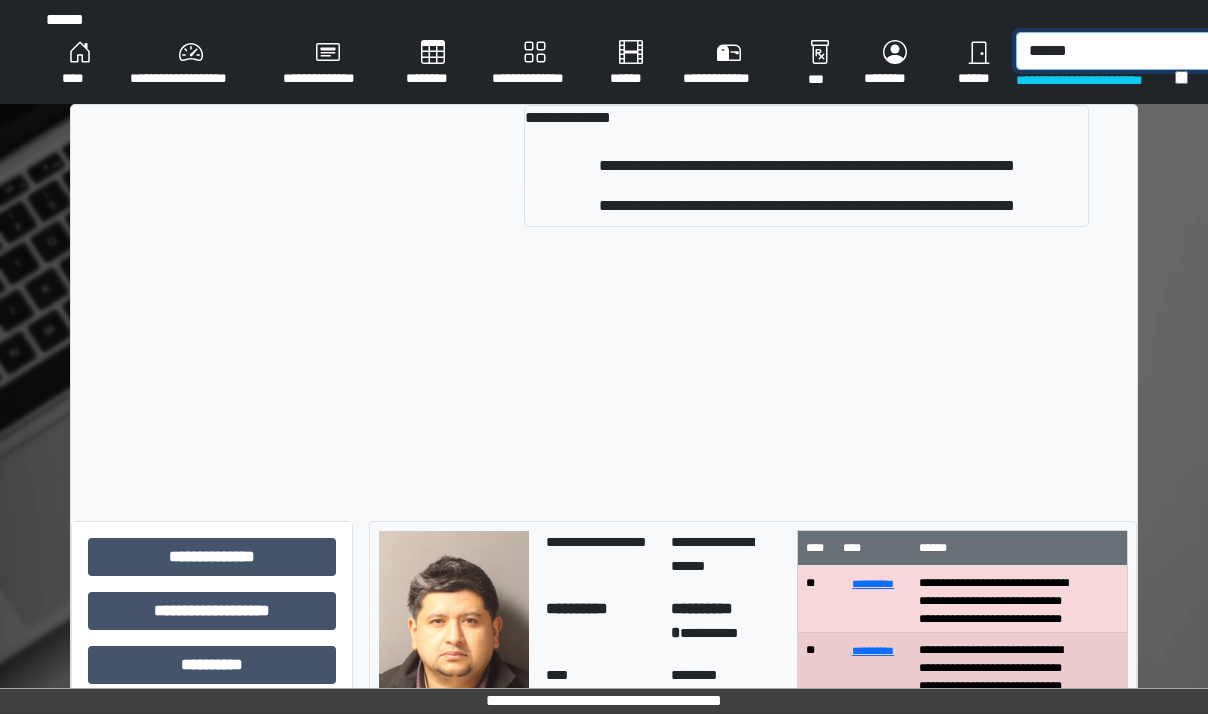 type on "******" 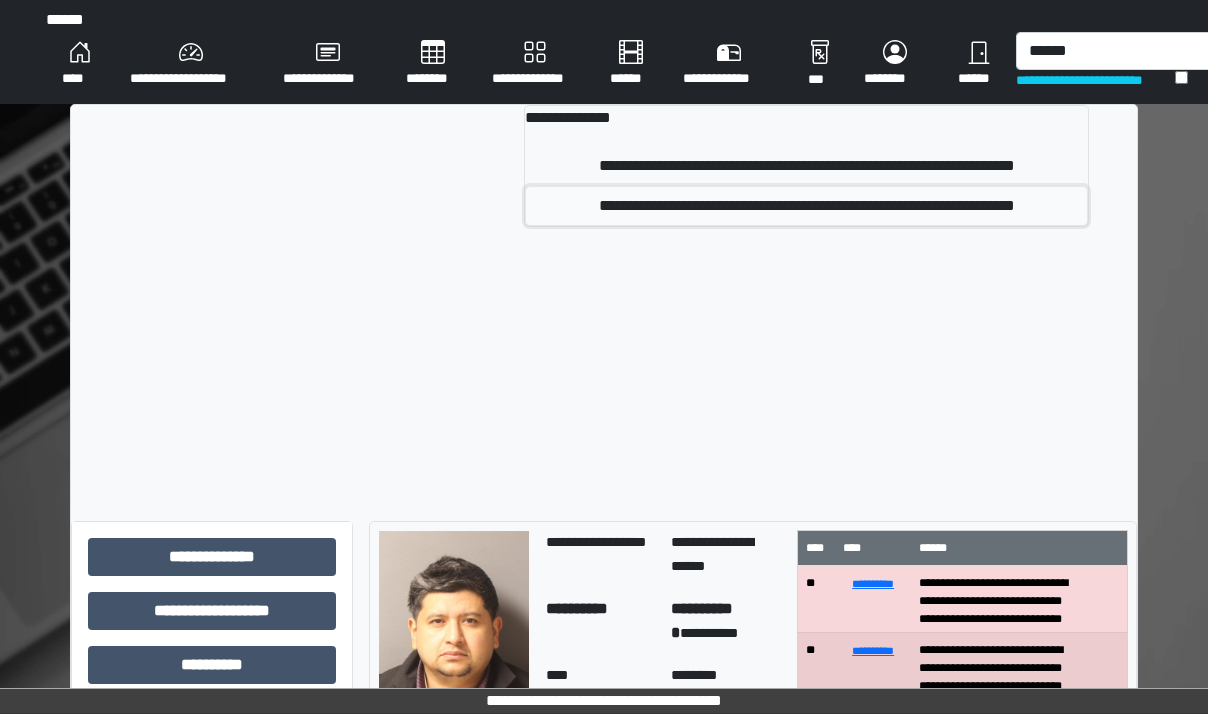 click on "**********" at bounding box center (806, 206) 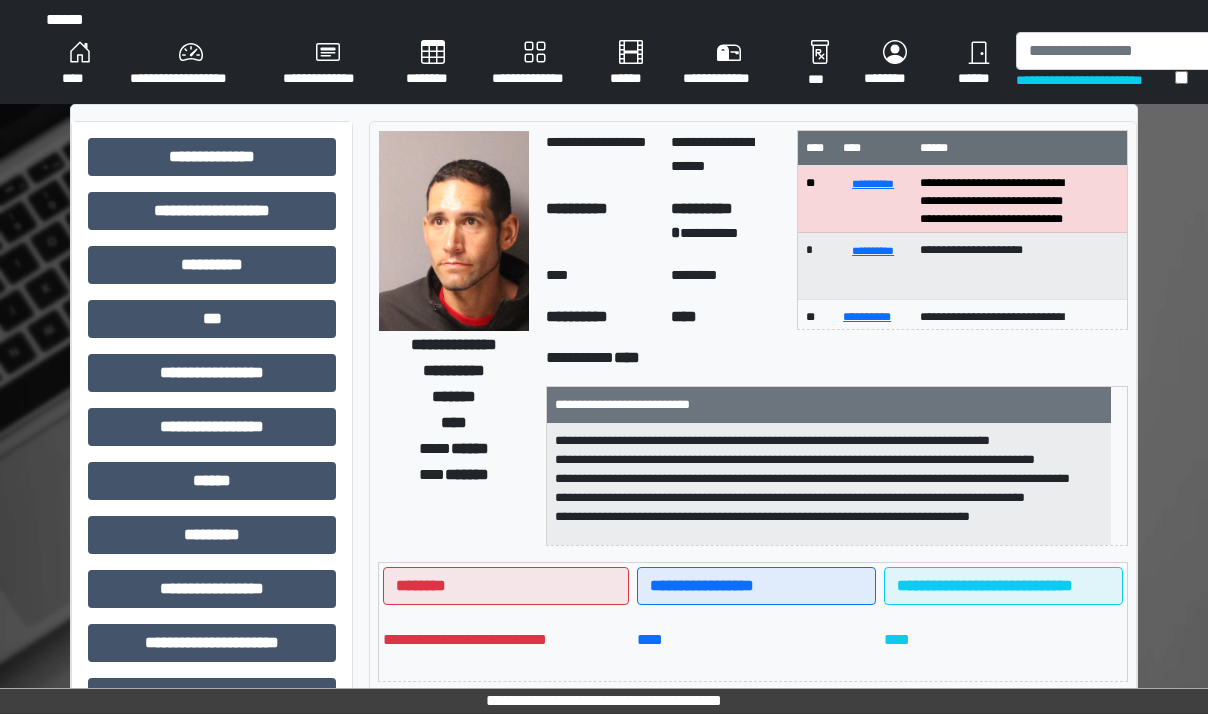 scroll, scrollTop: 44, scrollLeft: 0, axis: vertical 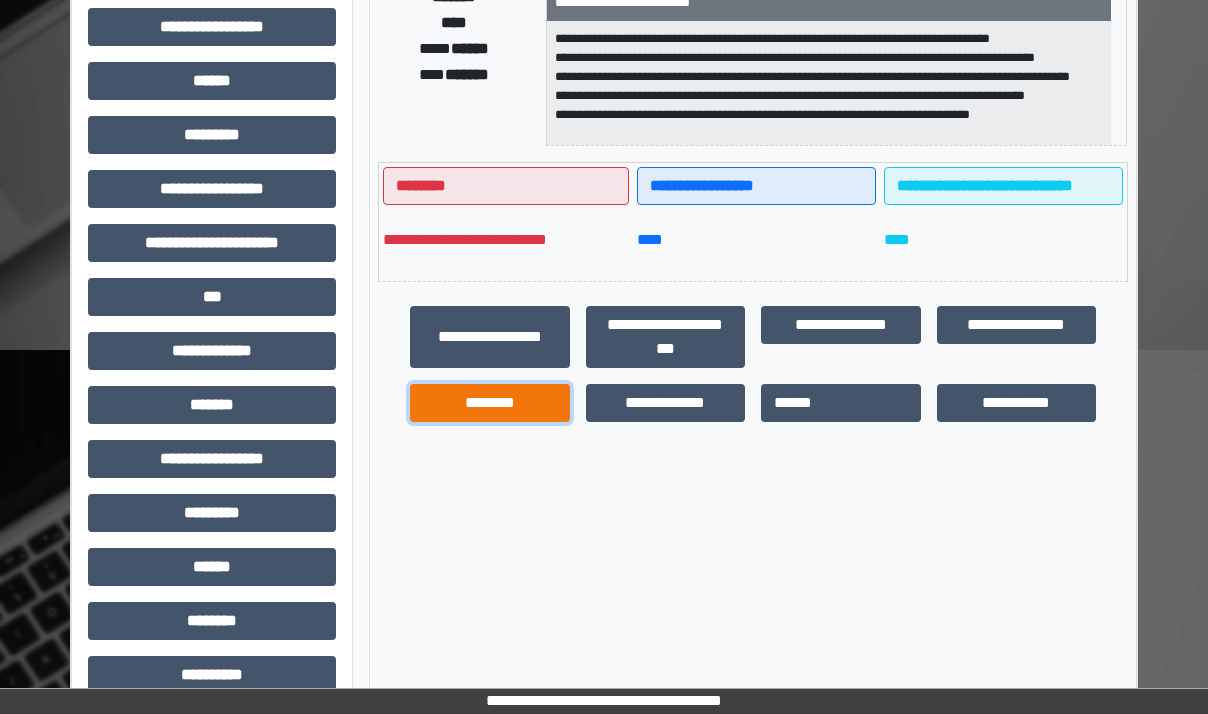 click on "********" at bounding box center (490, 403) 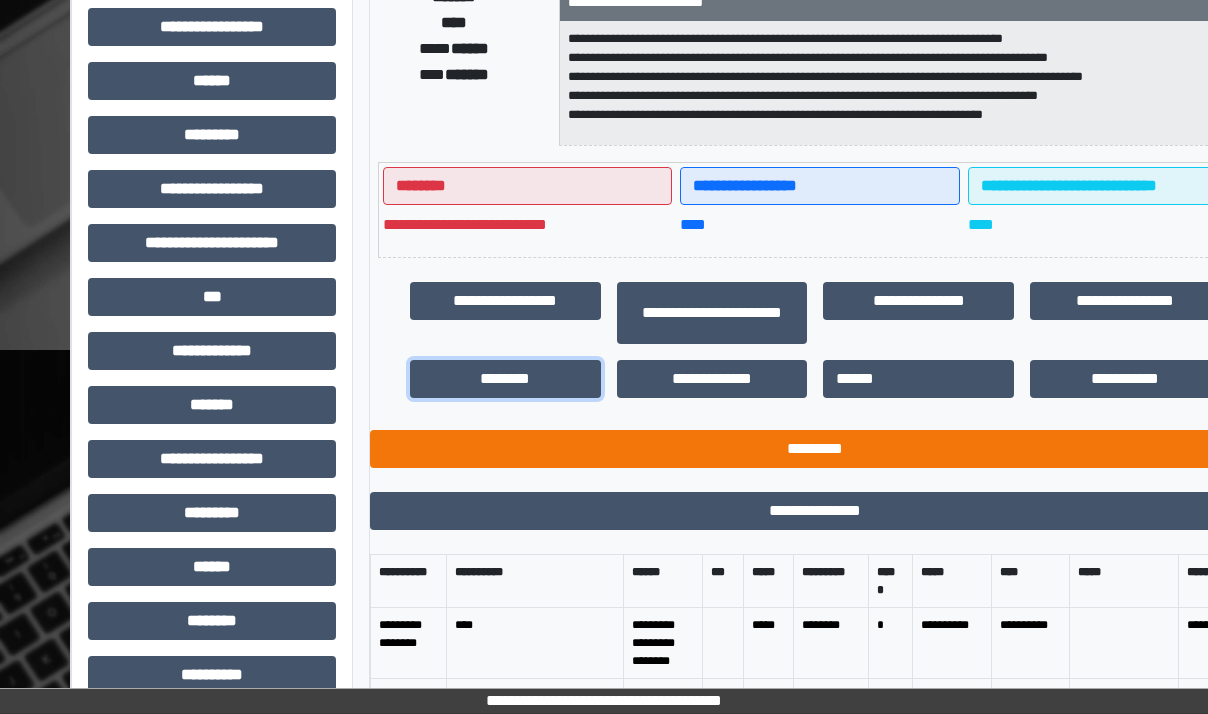 scroll, scrollTop: 6, scrollLeft: 0, axis: vertical 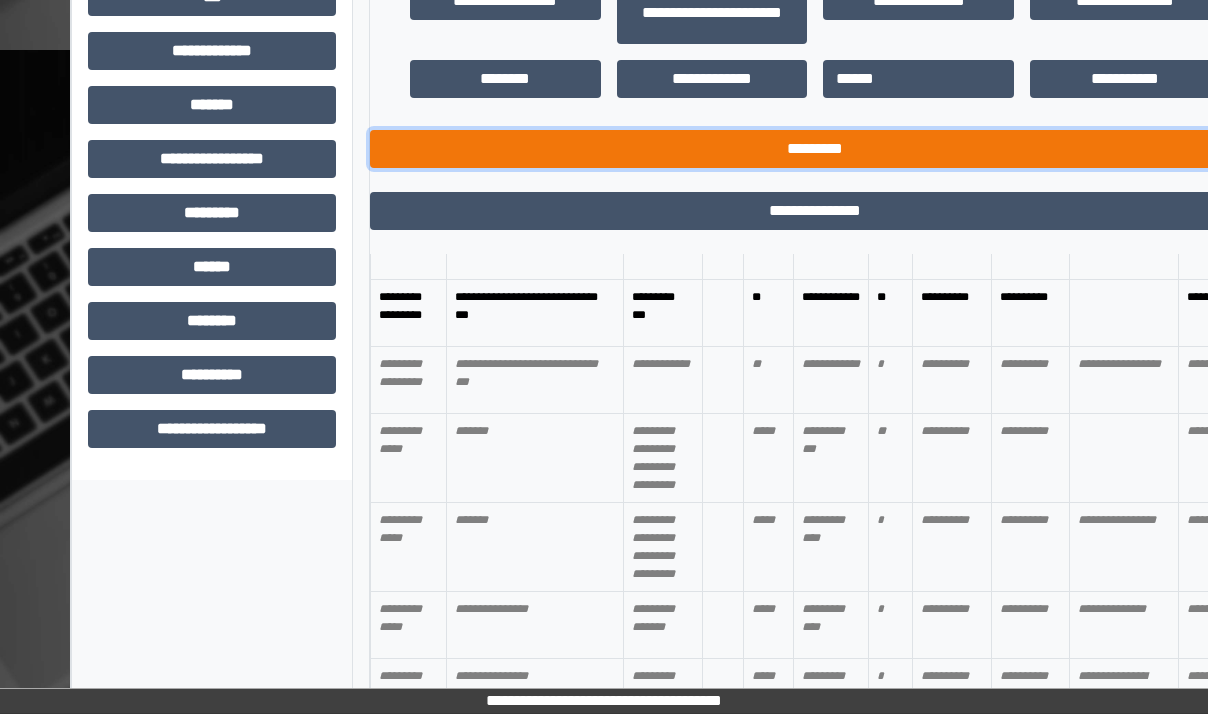 click on "*********" at bounding box center (815, 149) 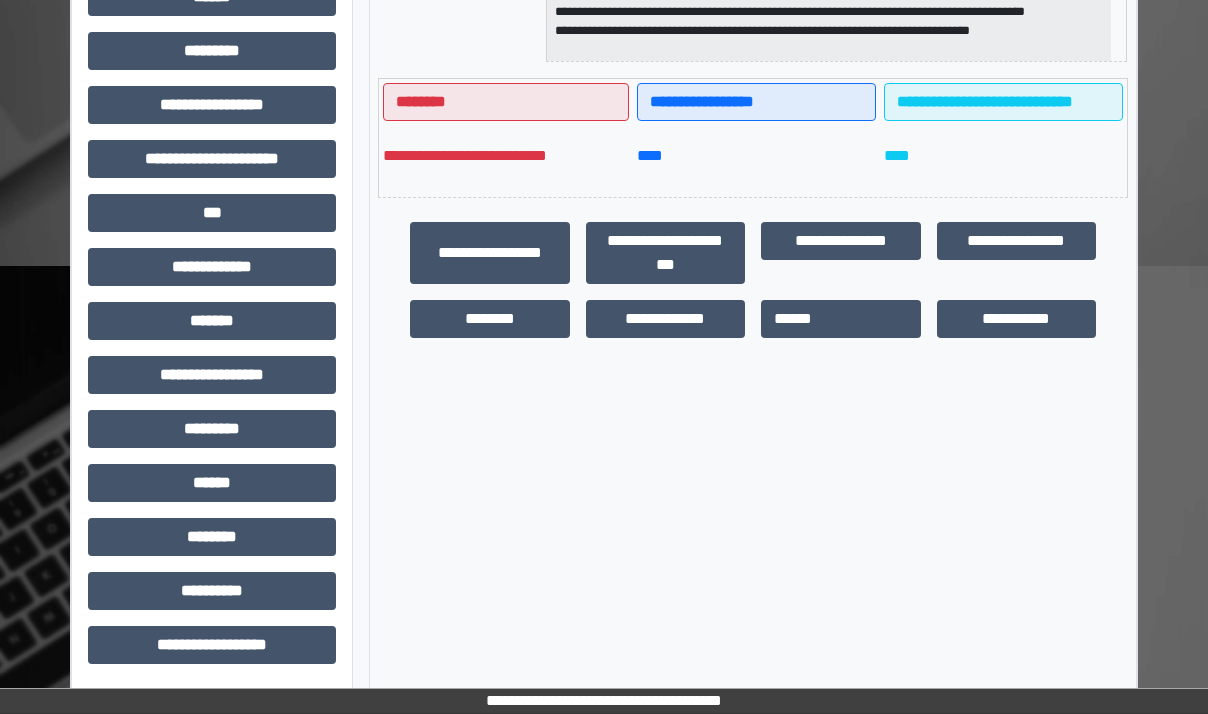 scroll, scrollTop: 484, scrollLeft: 0, axis: vertical 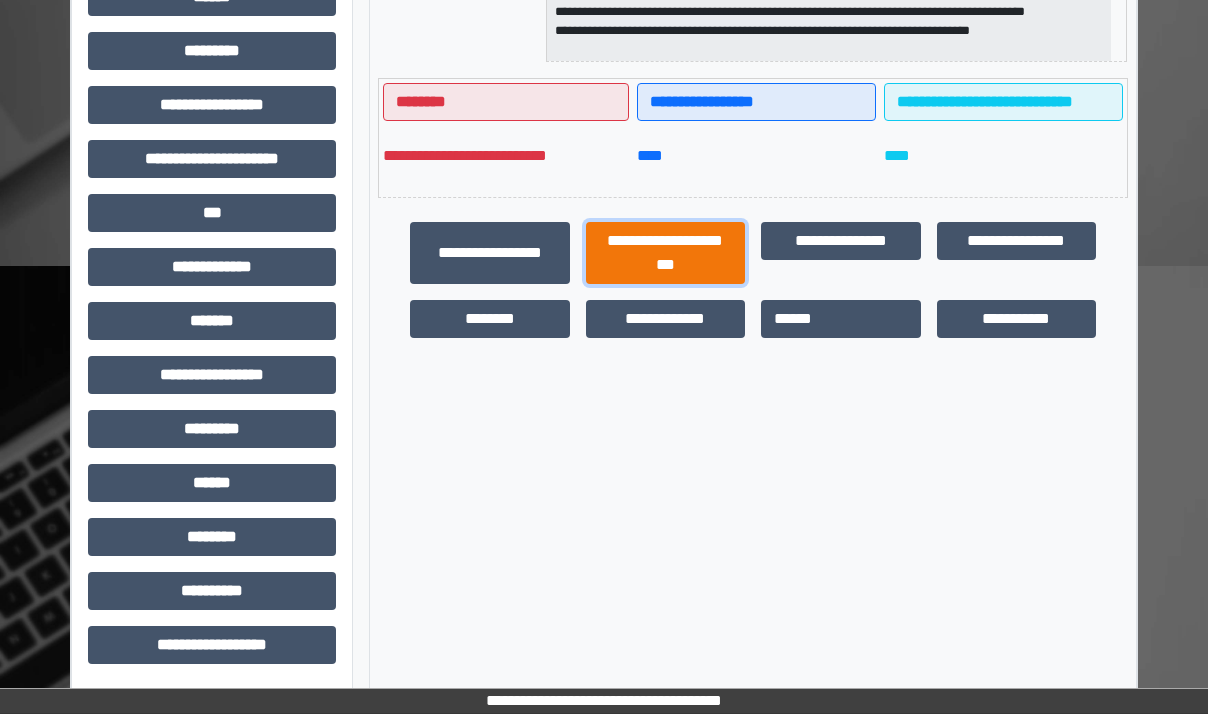 click on "**********" at bounding box center [666, 253] 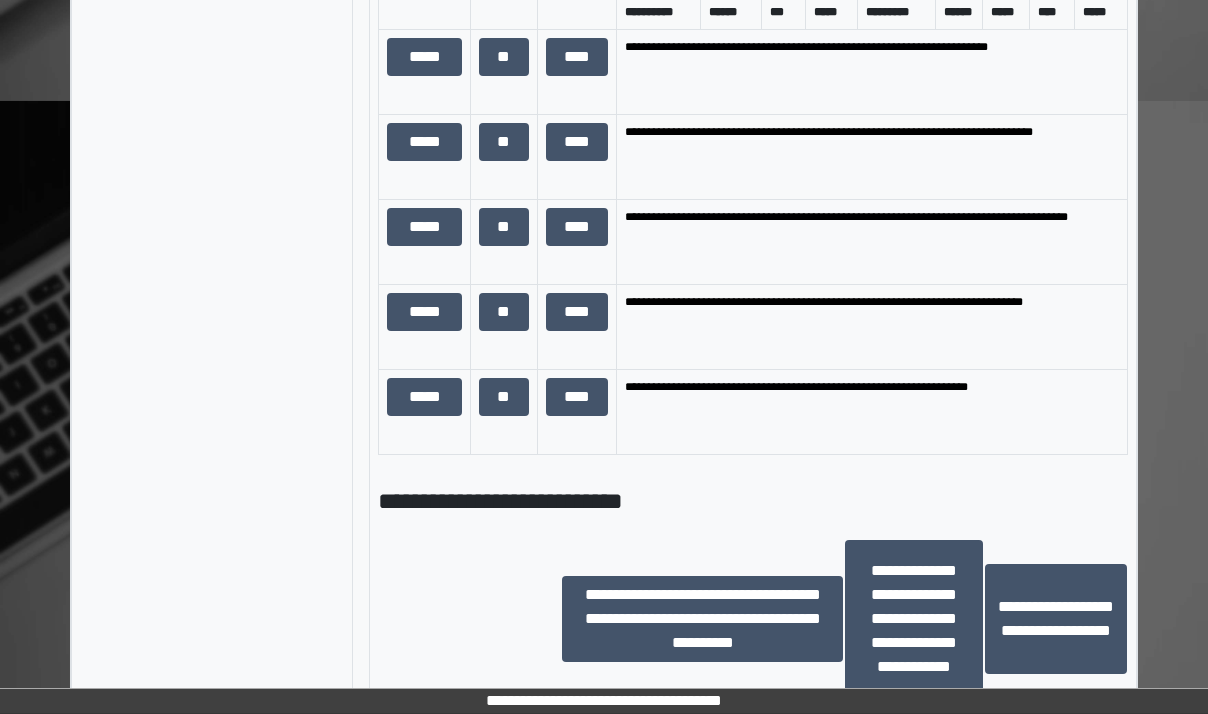 scroll, scrollTop: 1384, scrollLeft: 0, axis: vertical 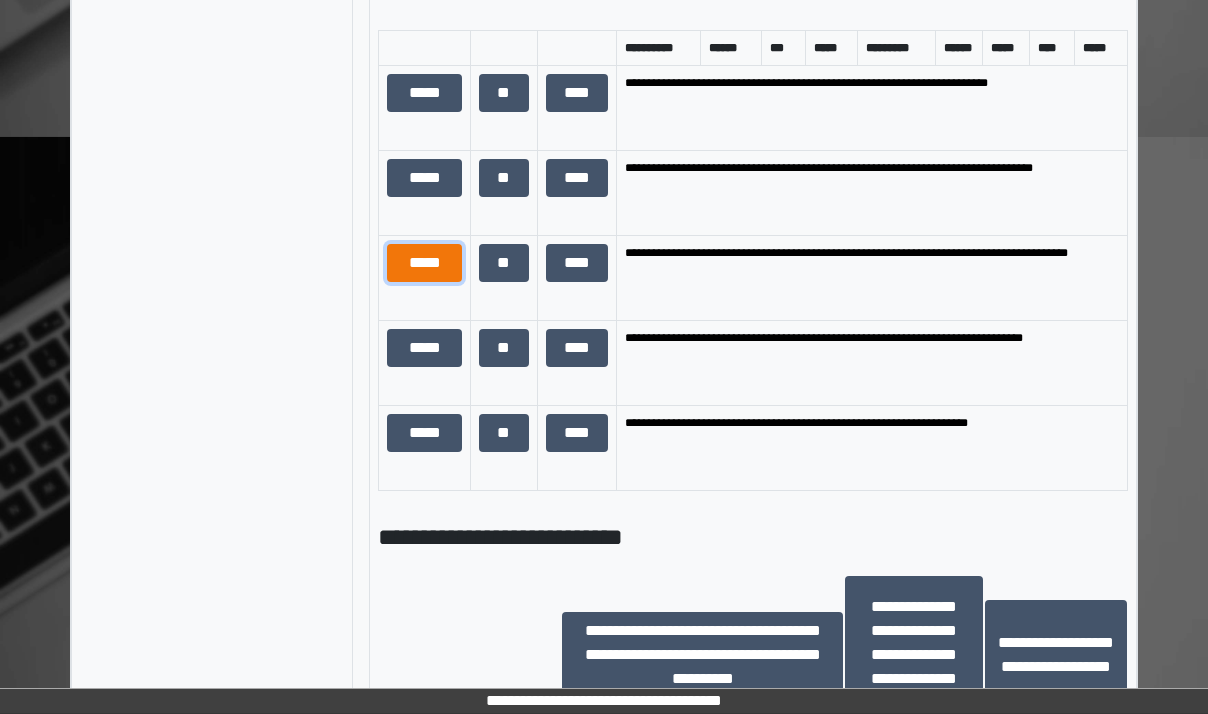 click on "*****" at bounding box center (424, 263) 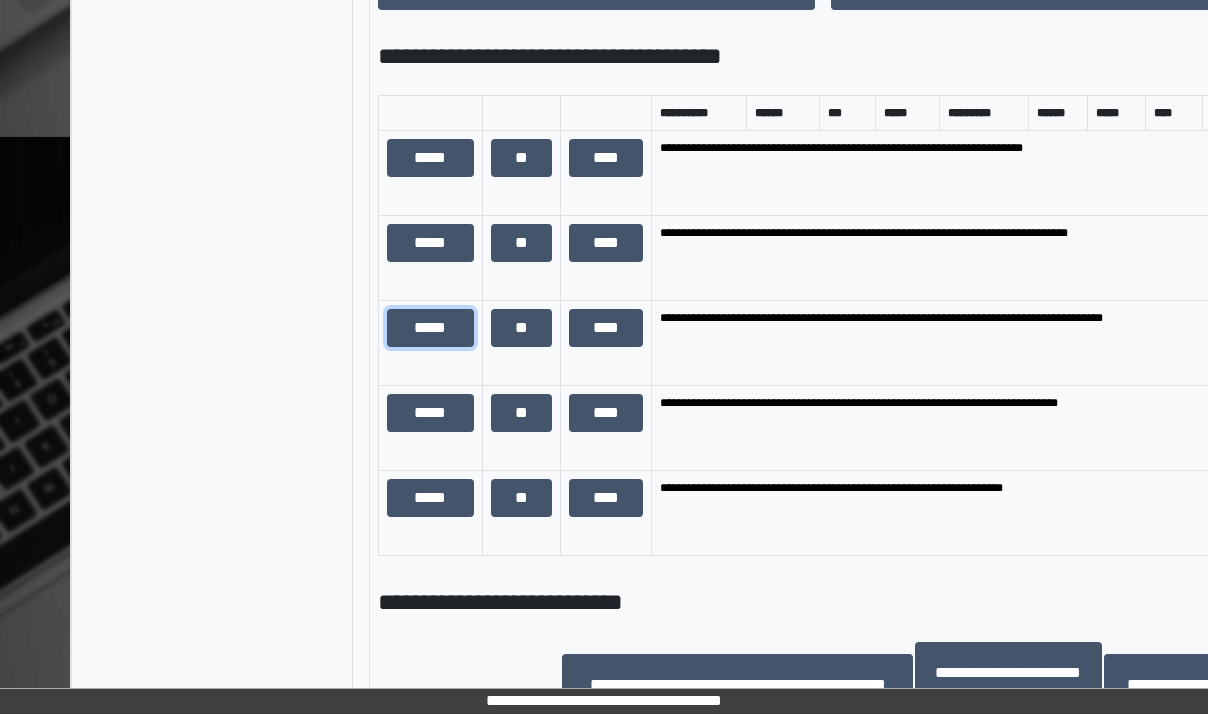 scroll, scrollTop: 6, scrollLeft: 0, axis: vertical 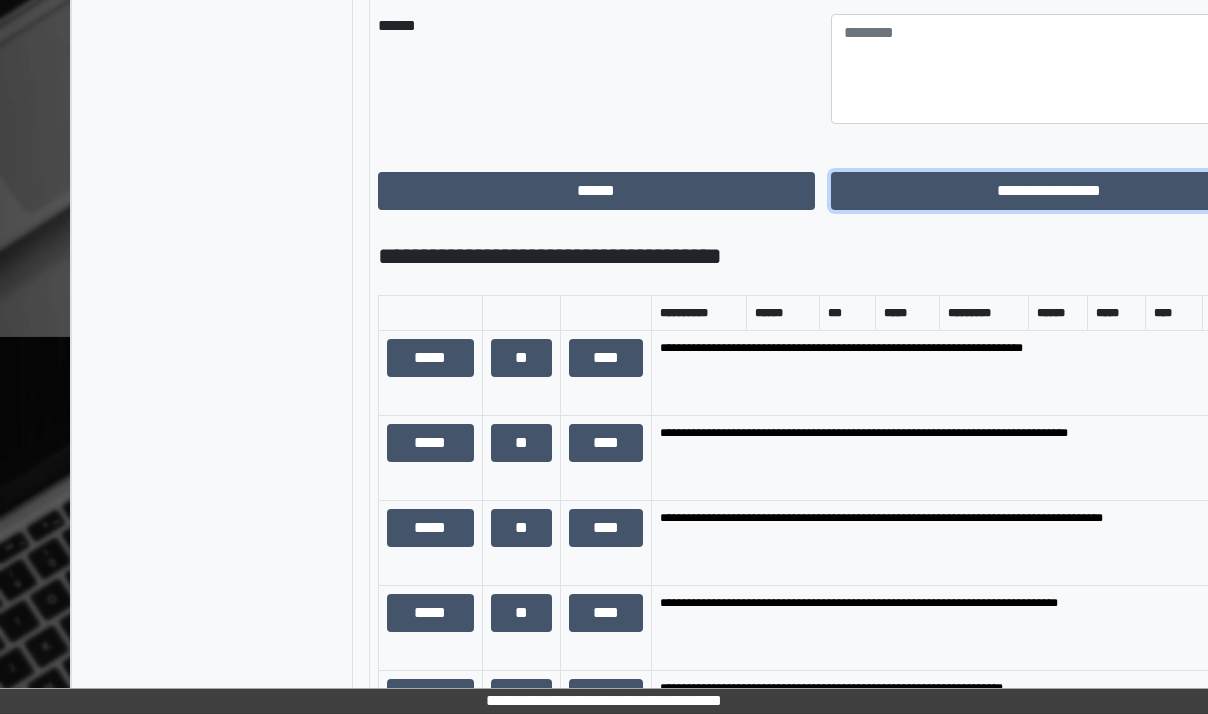 click on "**********" at bounding box center (1049, 191) 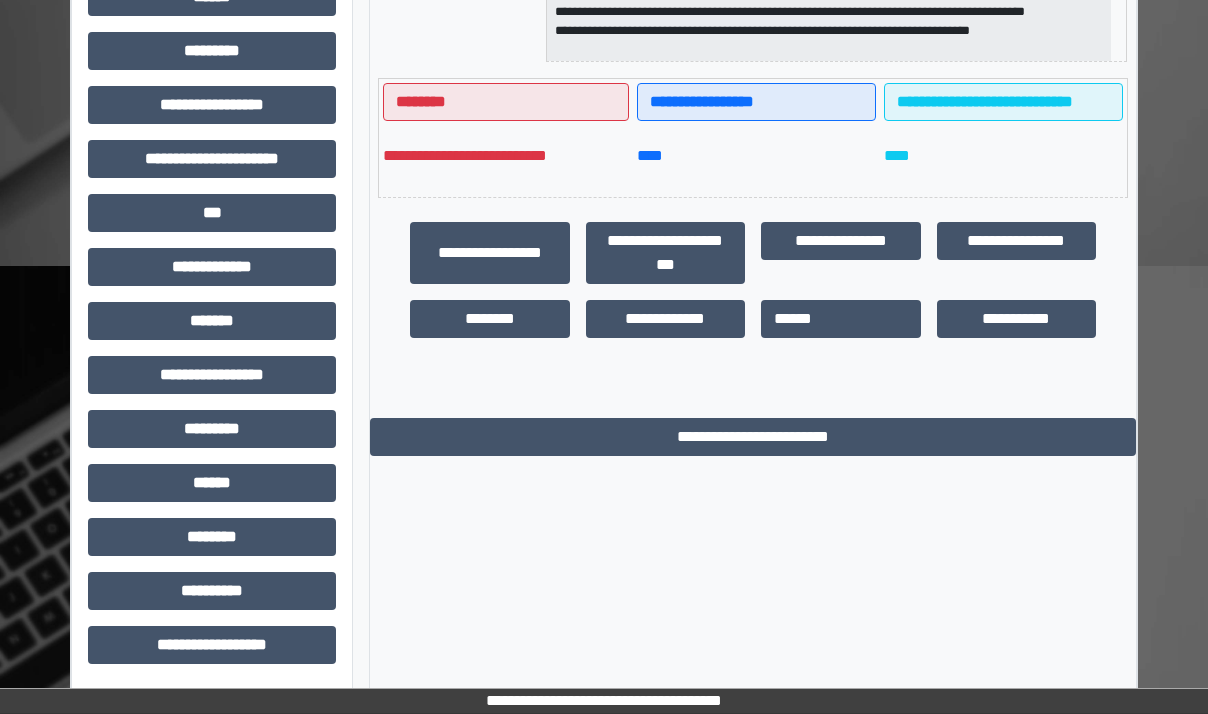 scroll, scrollTop: 484, scrollLeft: 0, axis: vertical 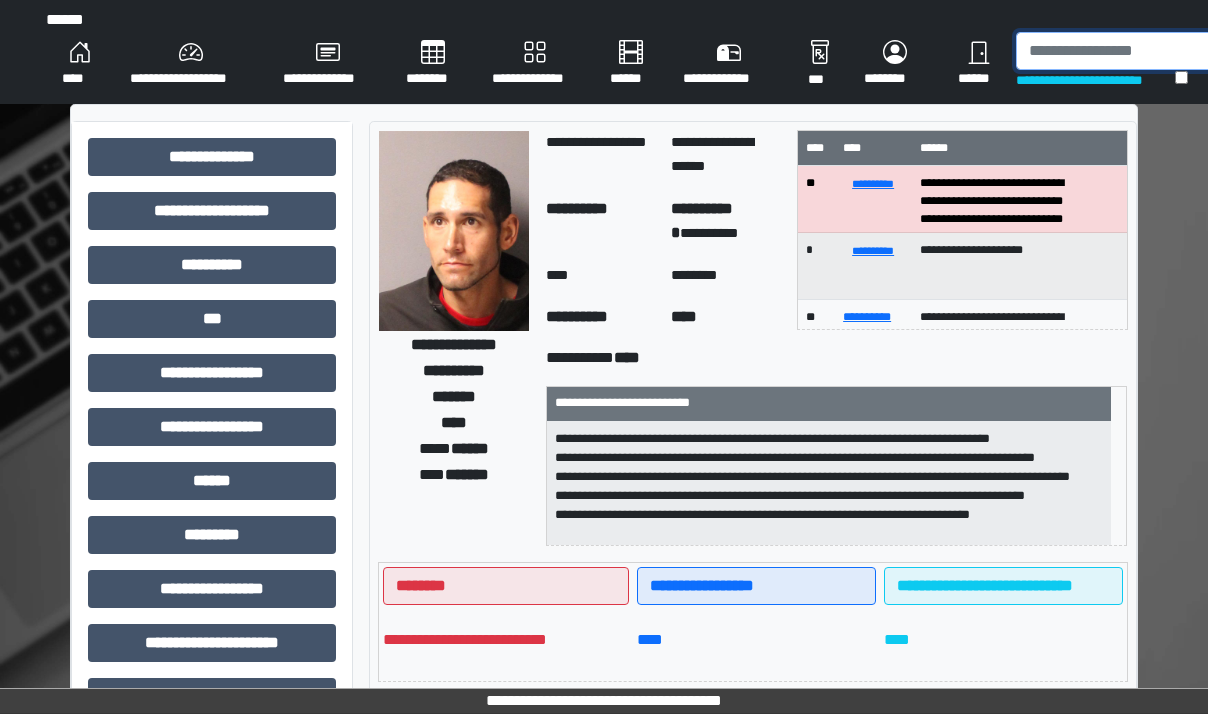 click at bounding box center (1119, 51) 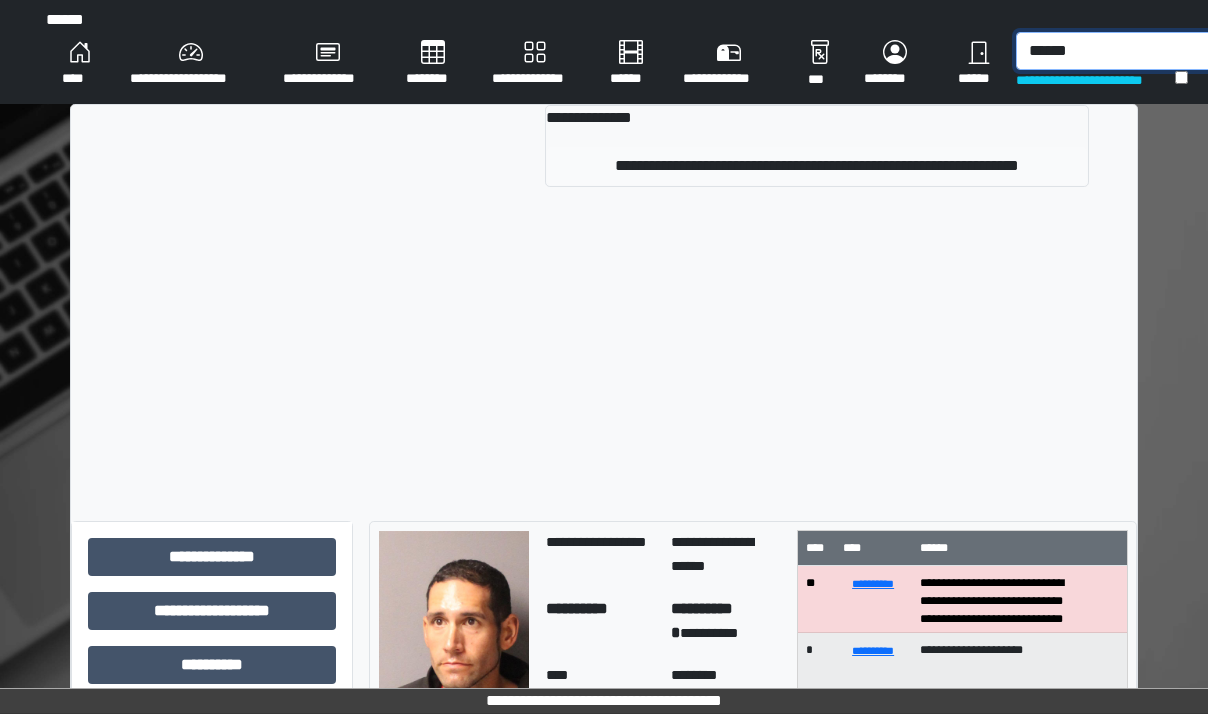 type on "******" 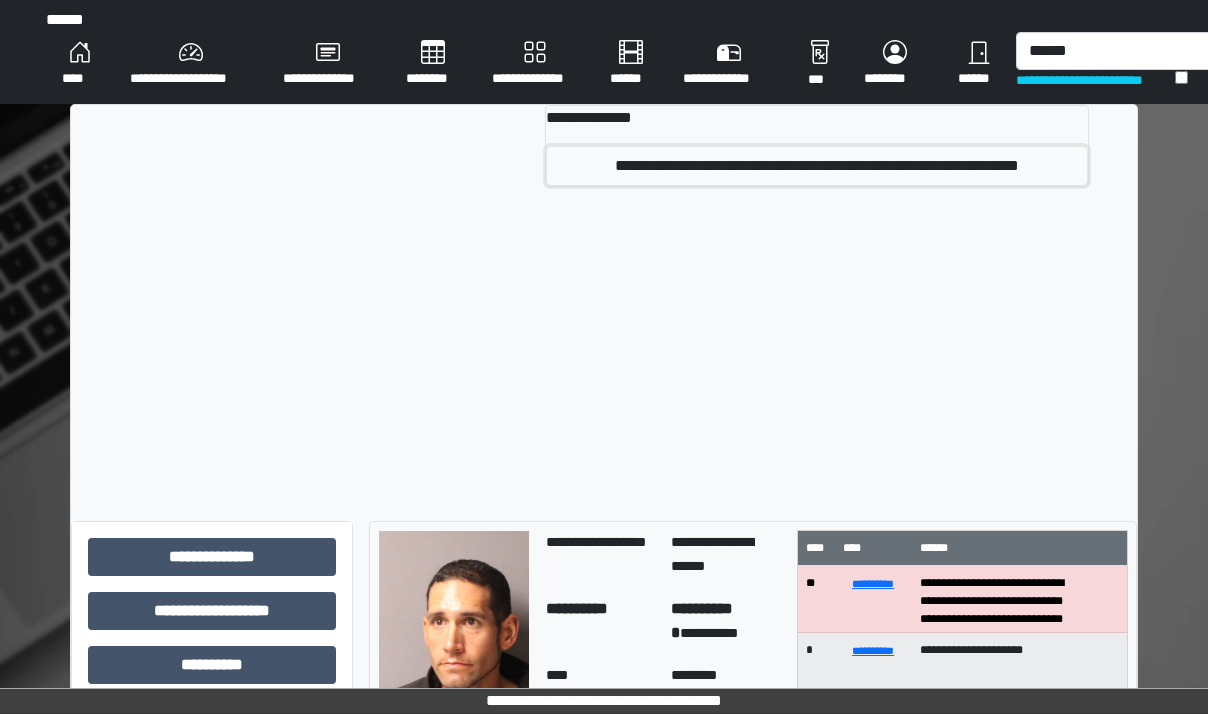 click on "**********" at bounding box center [817, 166] 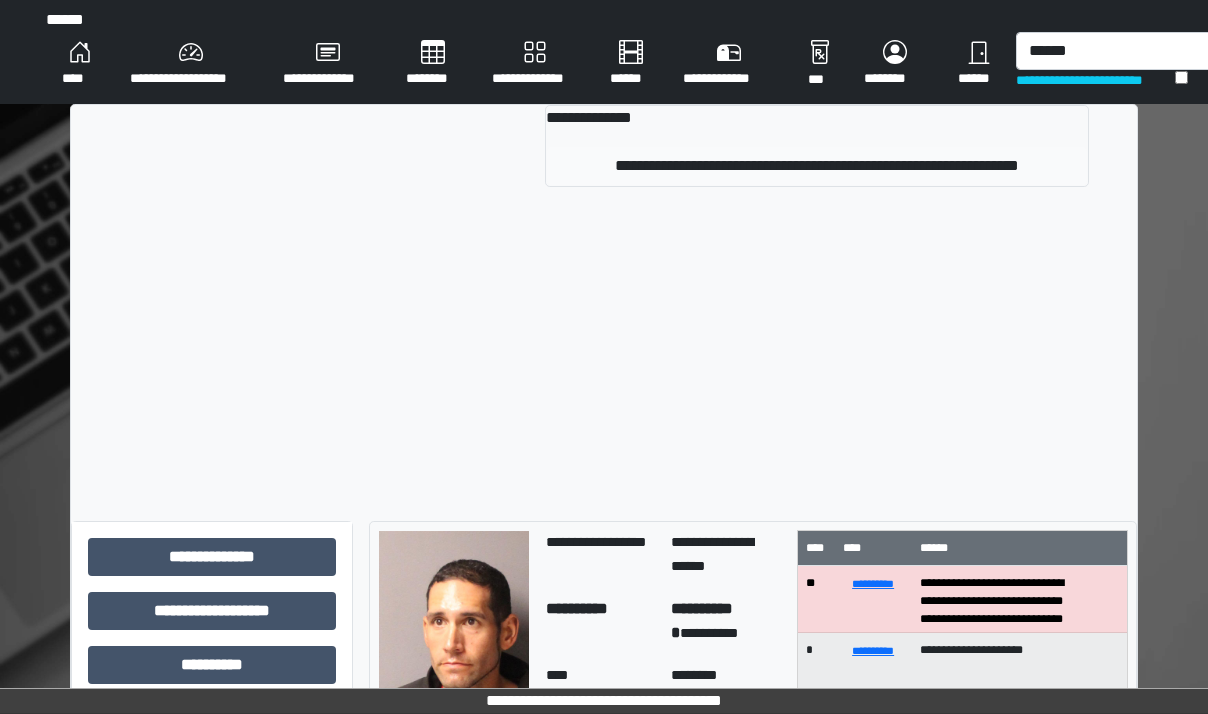 type 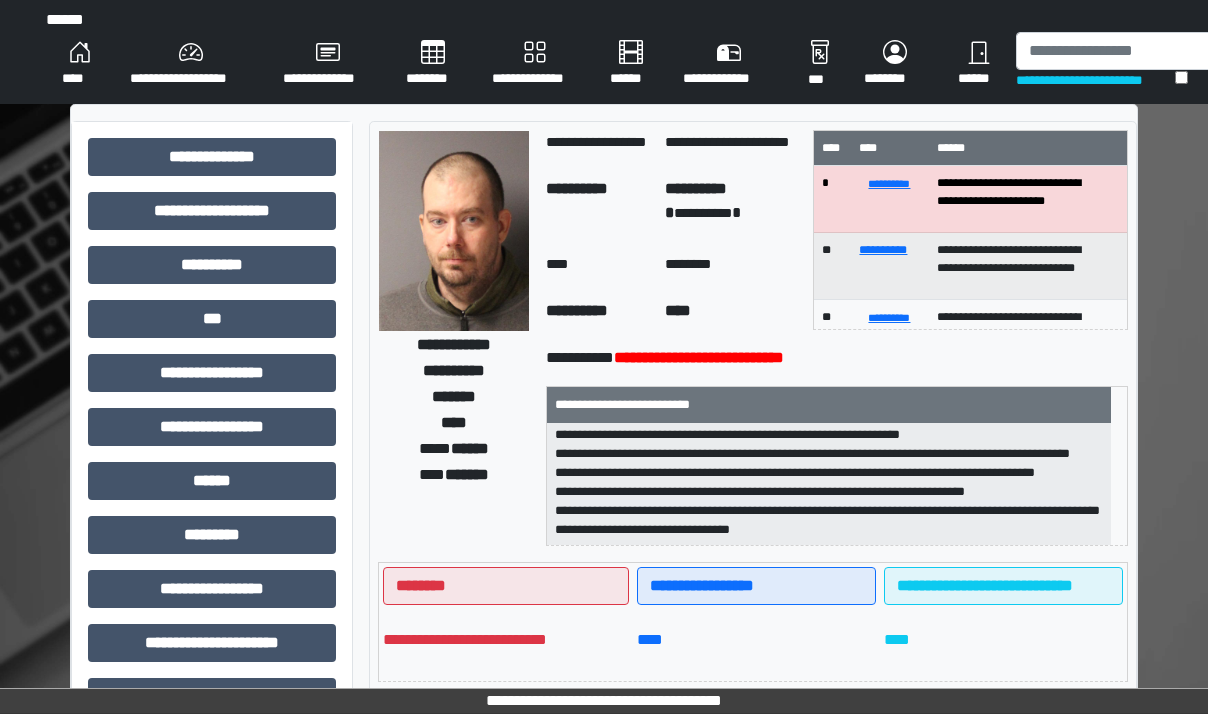 scroll, scrollTop: 140, scrollLeft: 0, axis: vertical 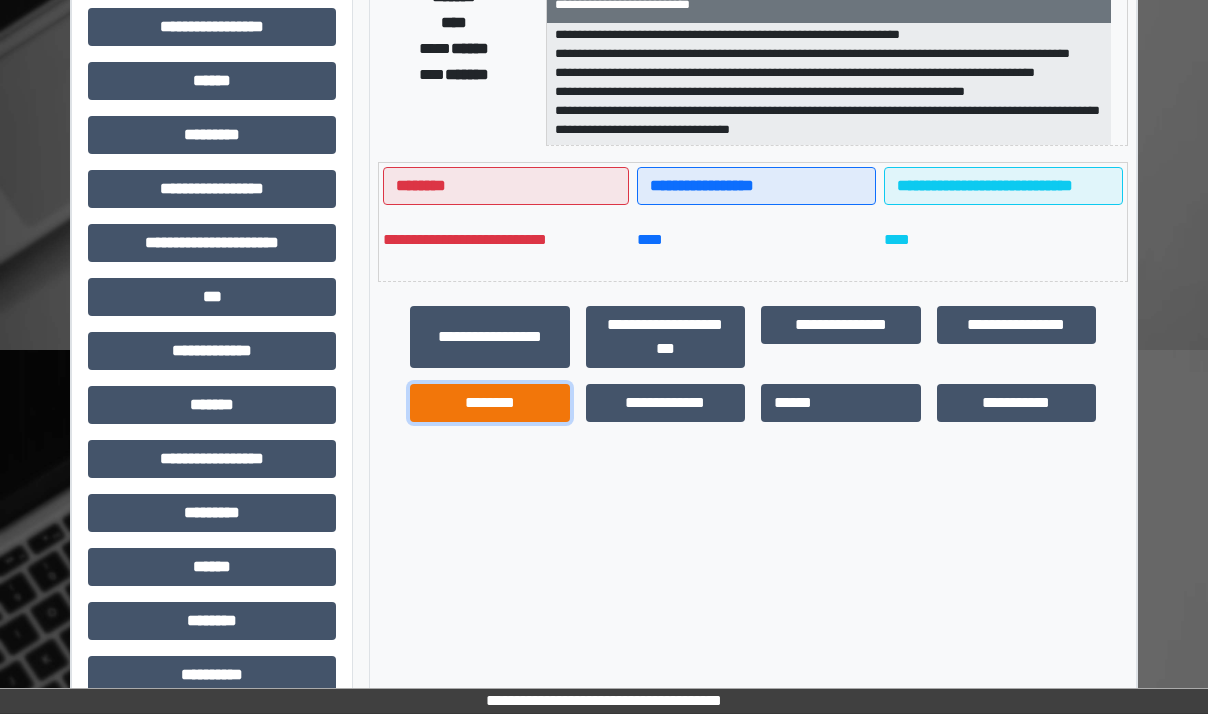 click on "********" at bounding box center [490, 403] 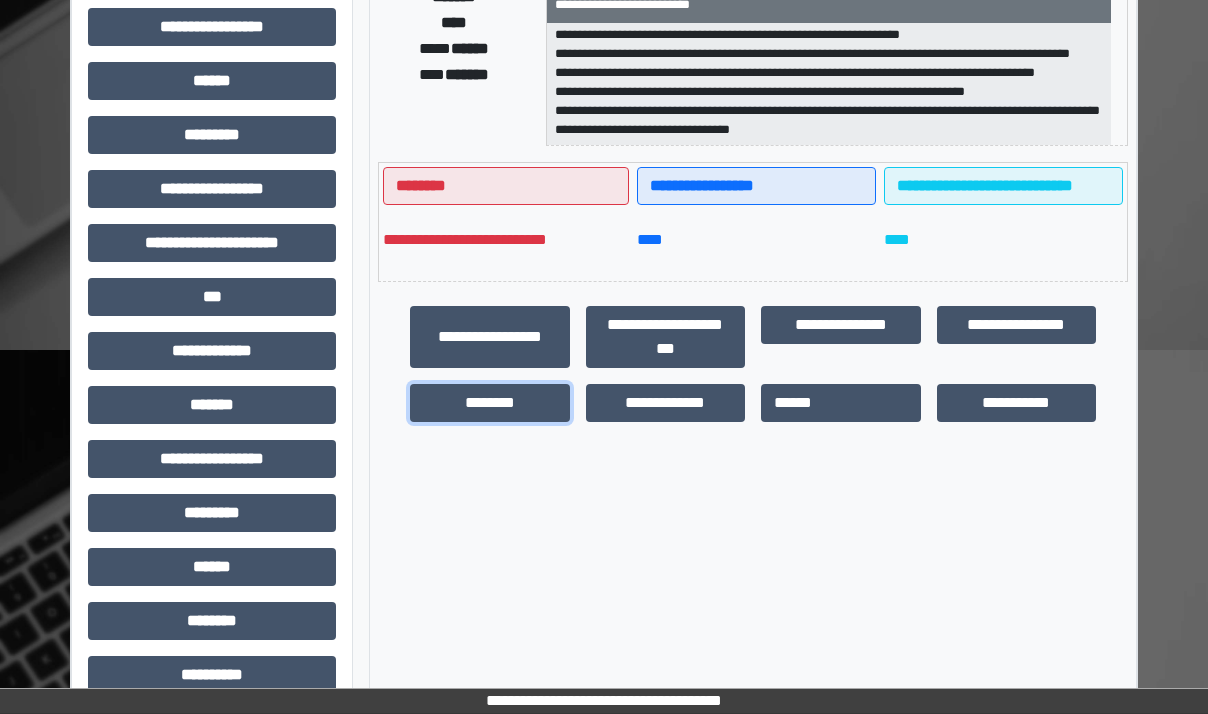 scroll, scrollTop: 121, scrollLeft: 0, axis: vertical 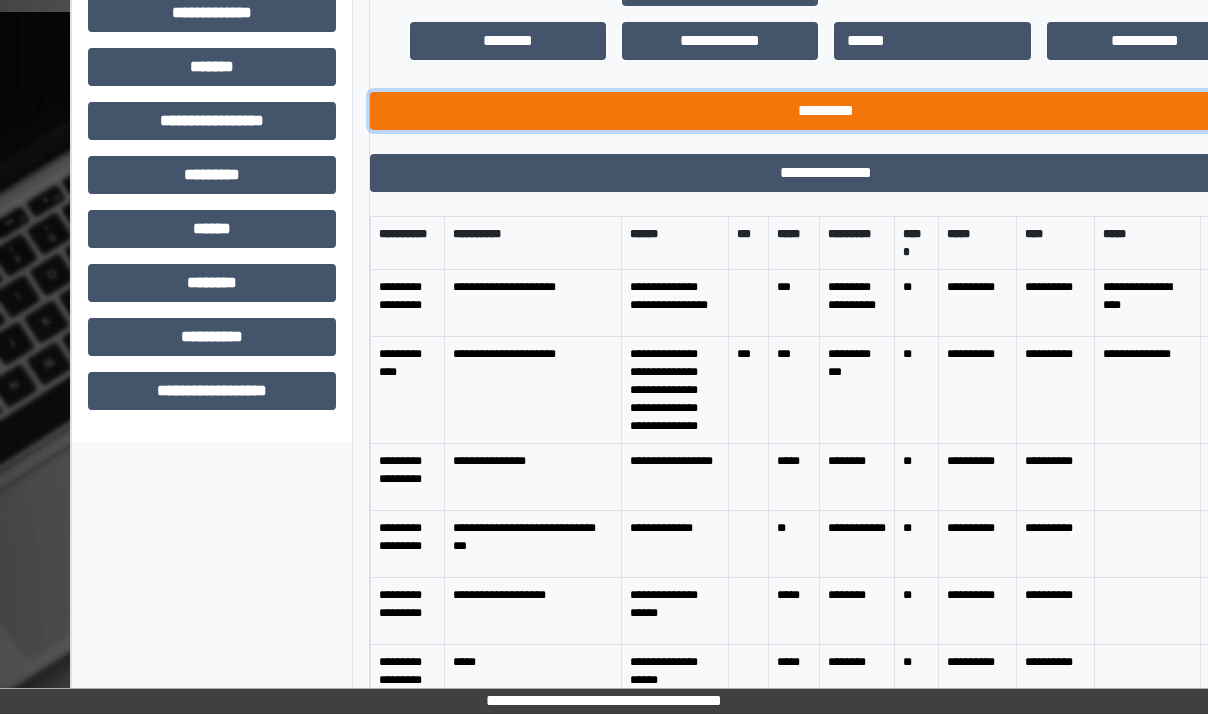 click on "*********" at bounding box center [826, 111] 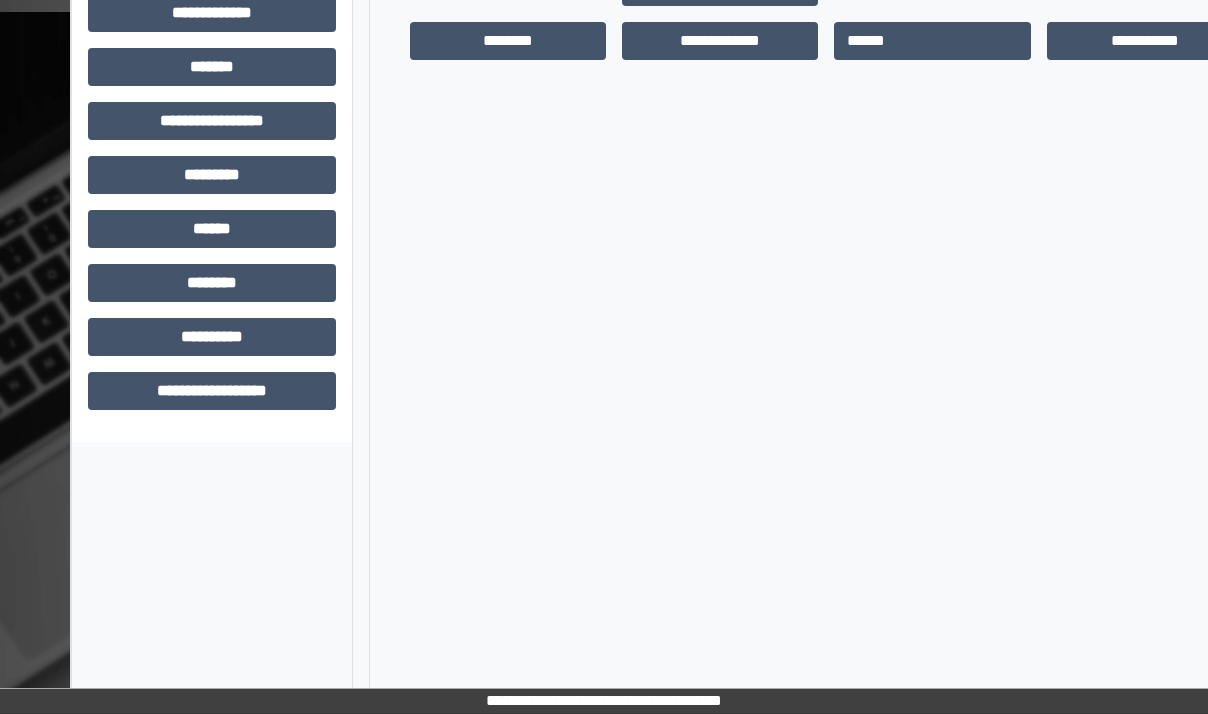 scroll, scrollTop: 484, scrollLeft: 0, axis: vertical 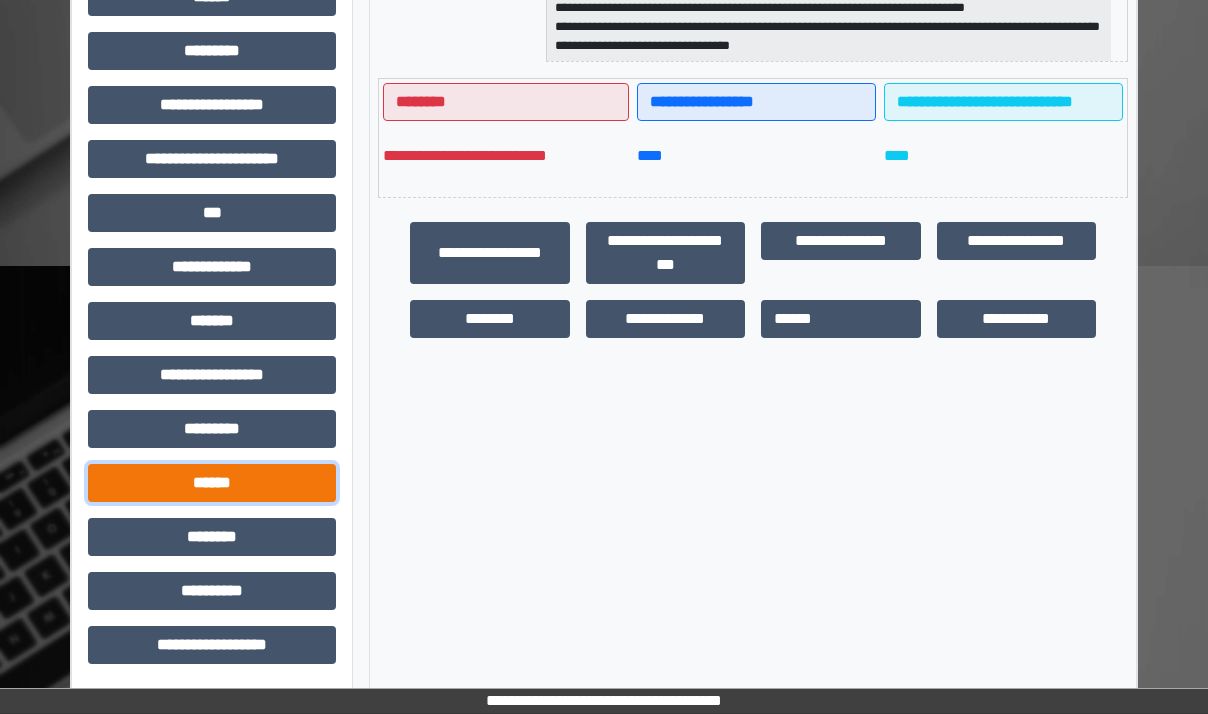 click on "******" at bounding box center [212, 483] 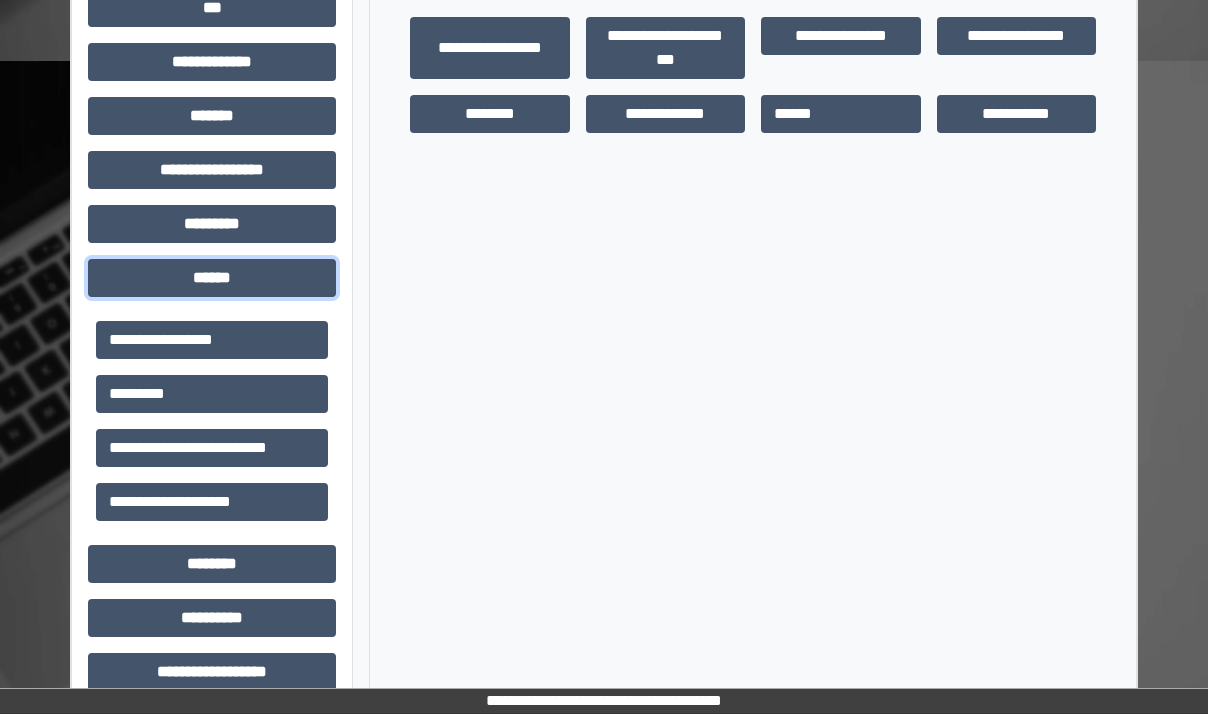 scroll, scrollTop: 716, scrollLeft: 0, axis: vertical 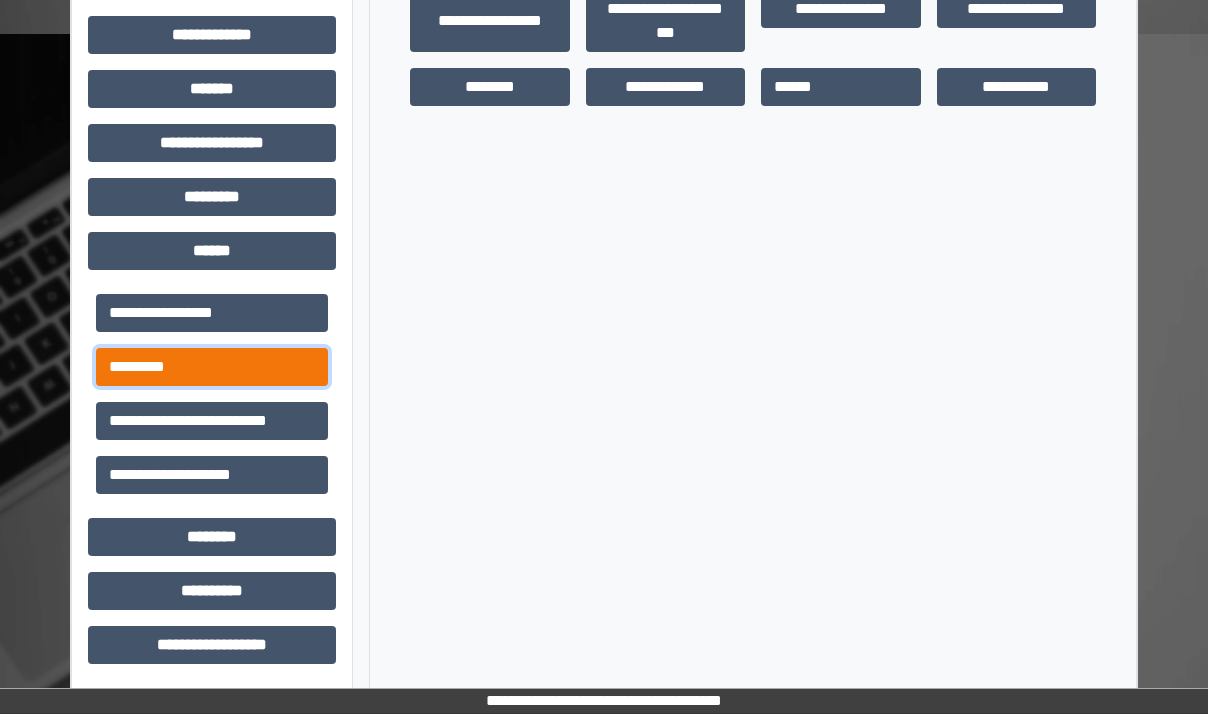 drag, startPoint x: 264, startPoint y: 367, endPoint x: 278, endPoint y: 363, distance: 14.56022 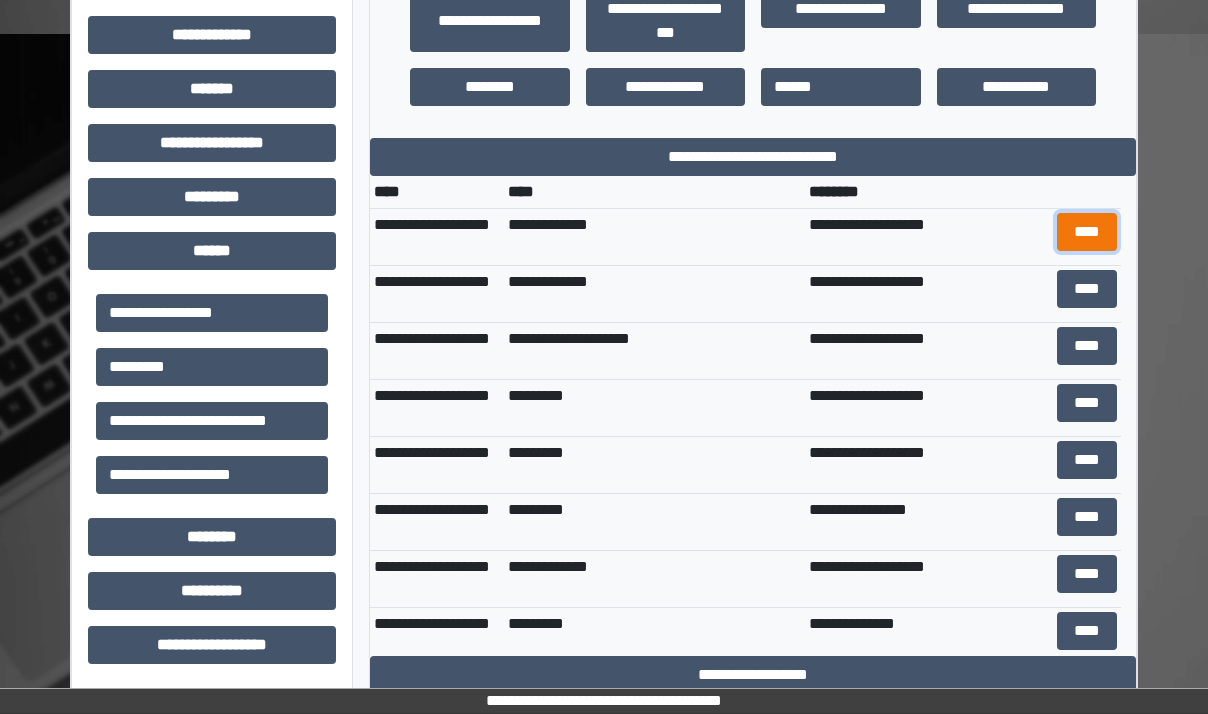 click on "****" at bounding box center [1087, 232] 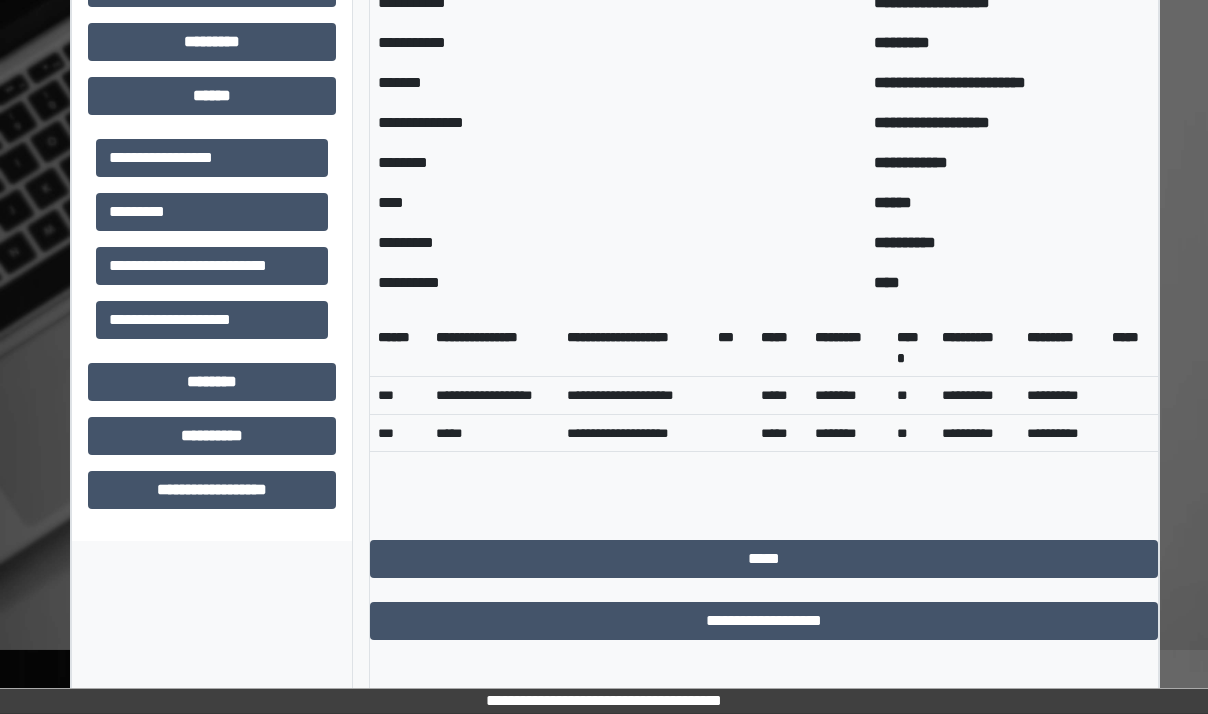 scroll, scrollTop: 883, scrollLeft: 0, axis: vertical 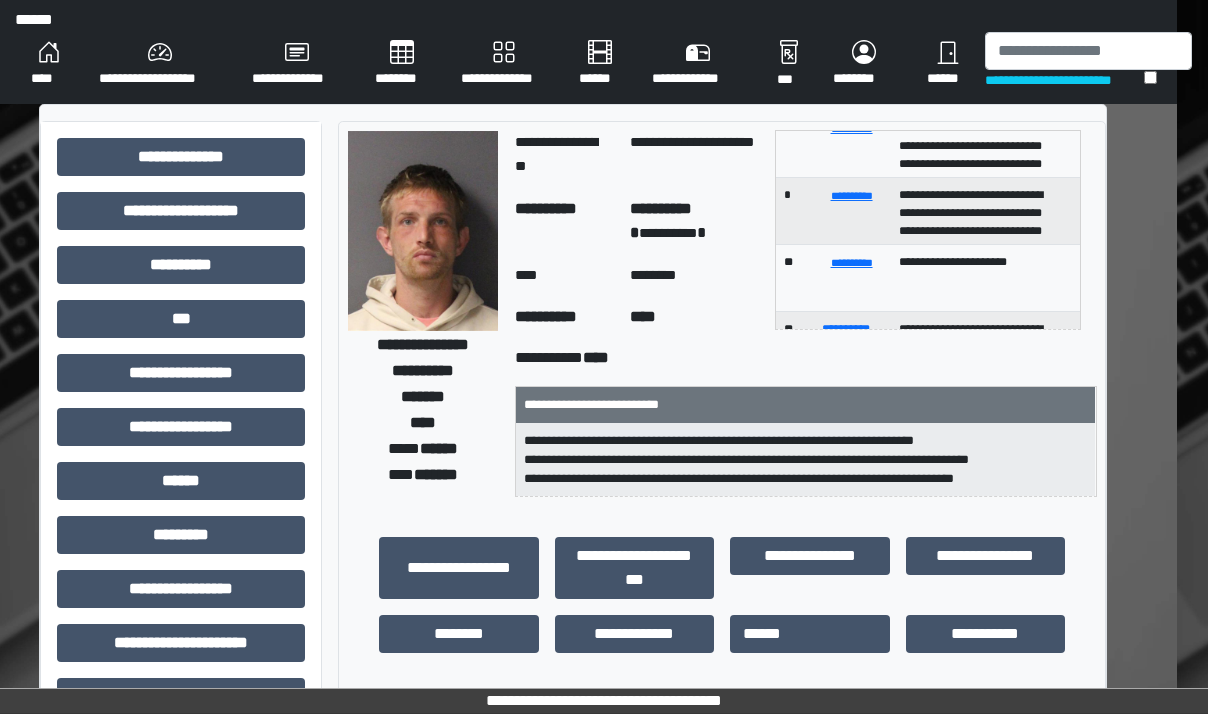 click at bounding box center (1088, 51) 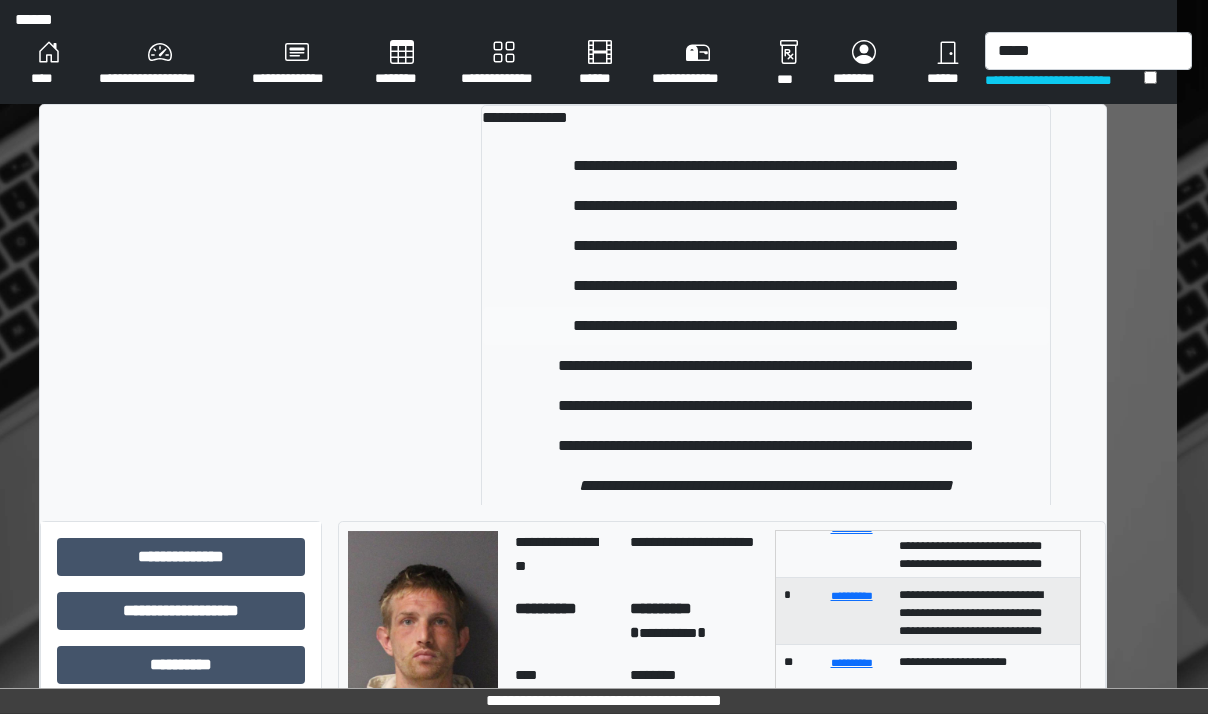 type on "*****" 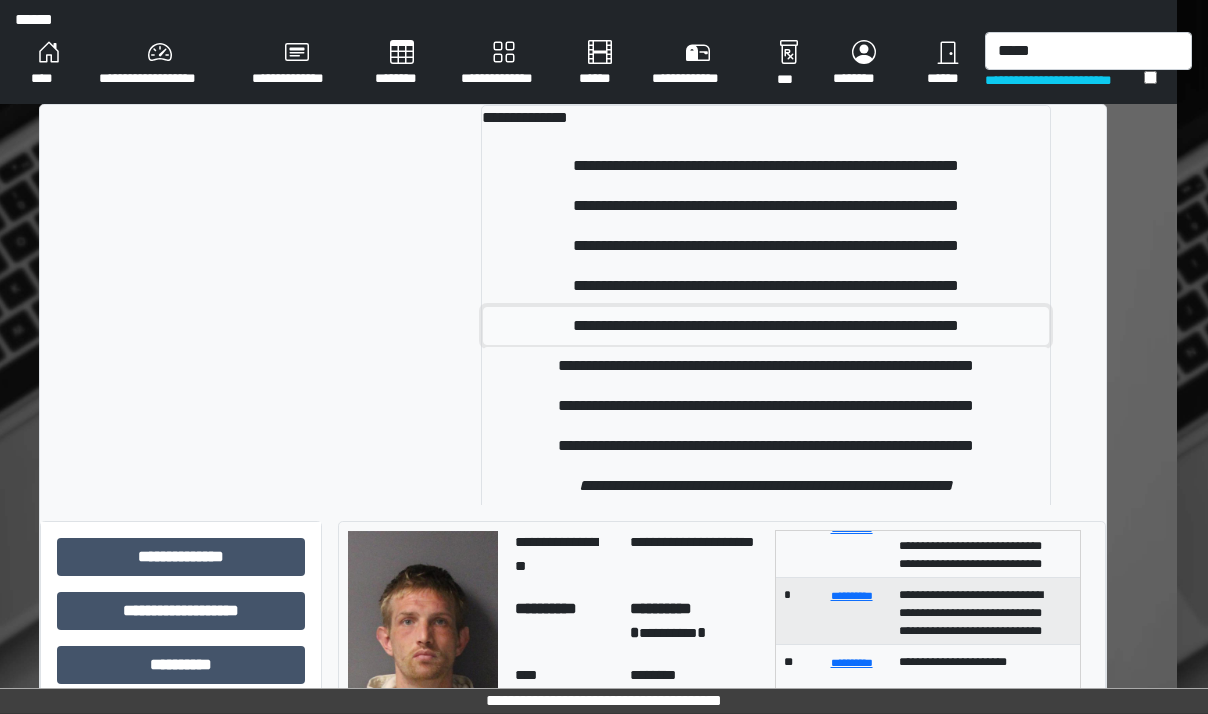 click on "**********" at bounding box center (765, 326) 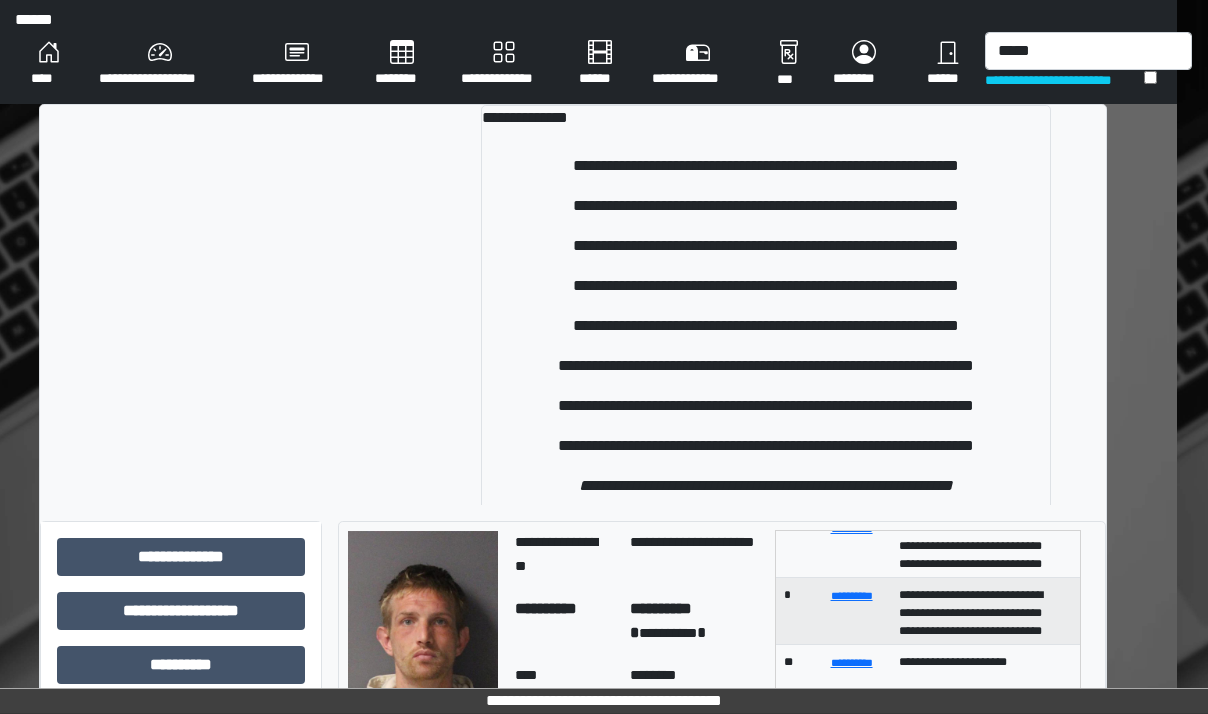 type 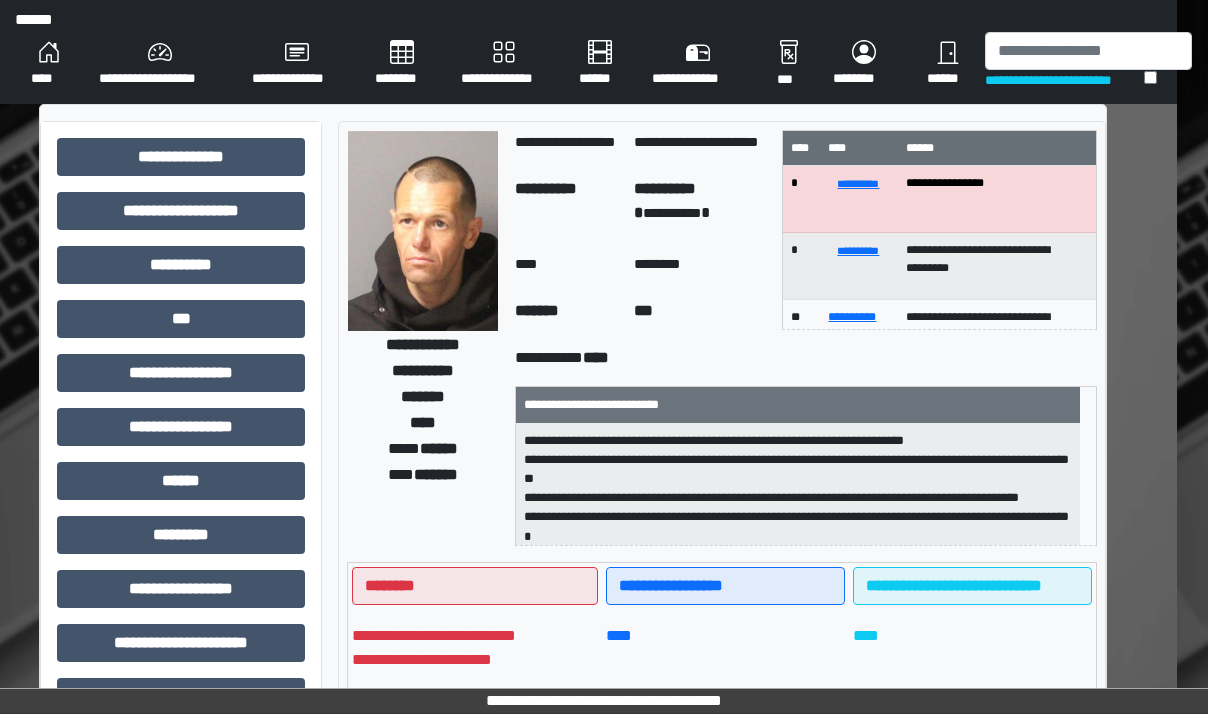 scroll, scrollTop: 2, scrollLeft: 0, axis: vertical 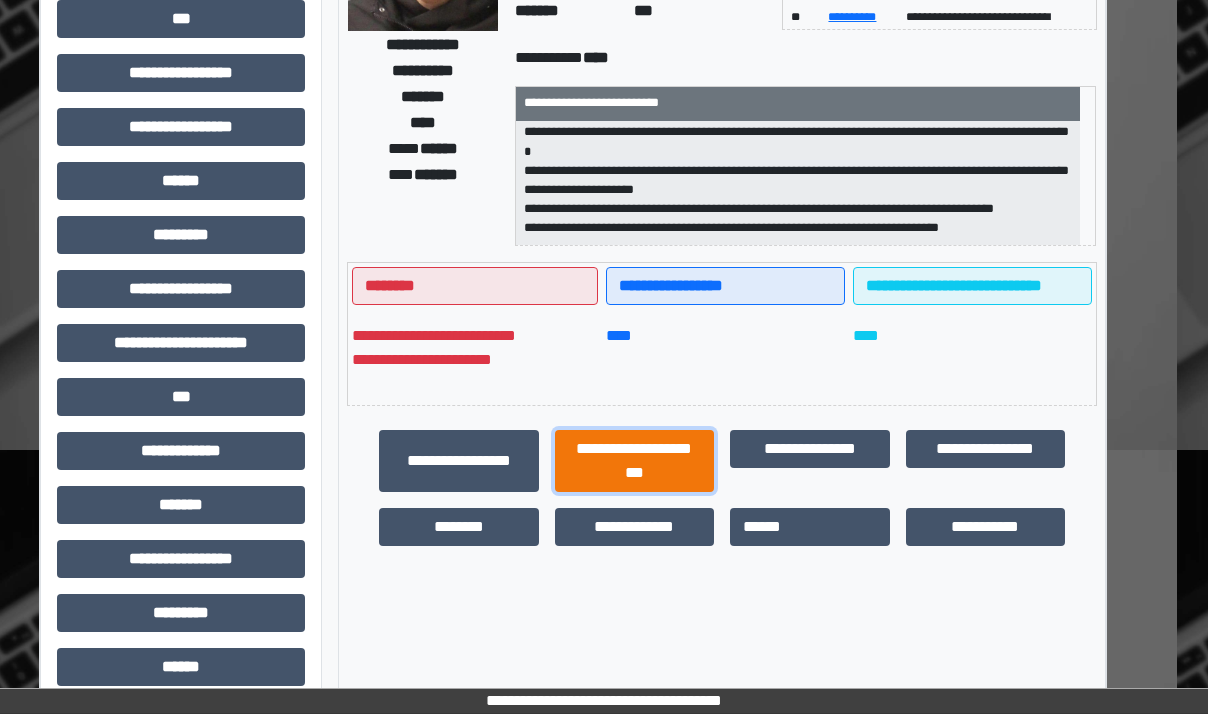 click on "**********" at bounding box center (635, 461) 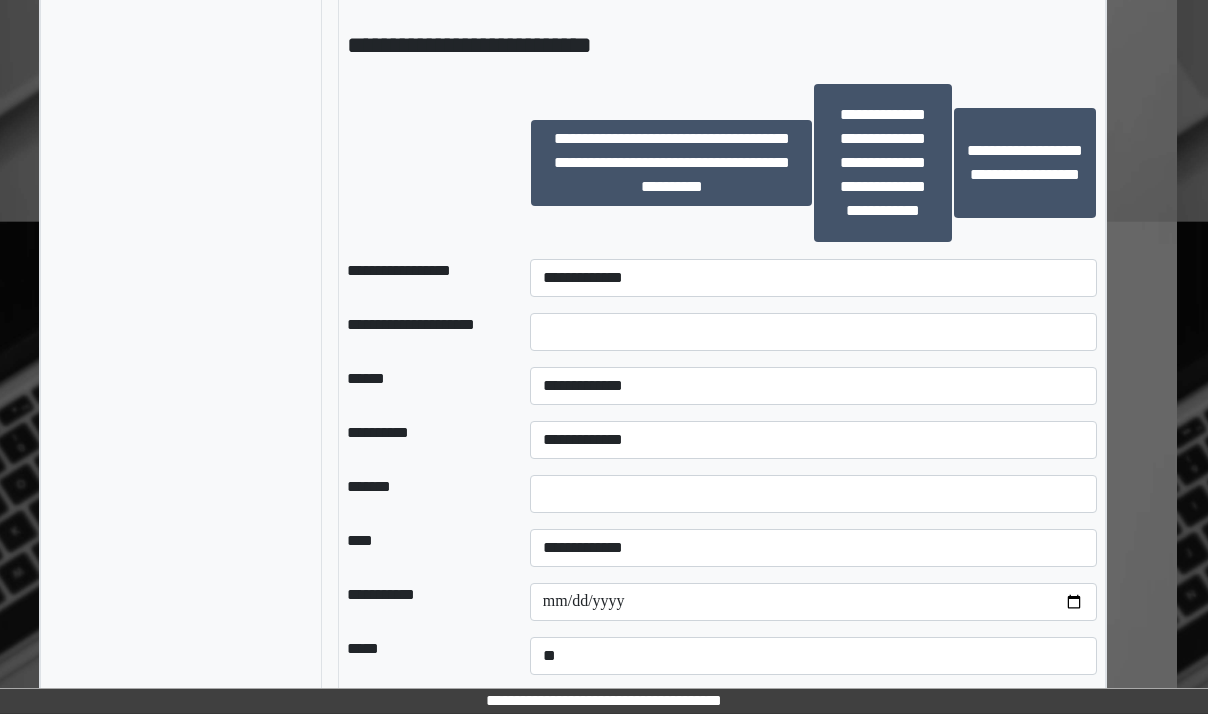scroll, scrollTop: 2100, scrollLeft: 31, axis: both 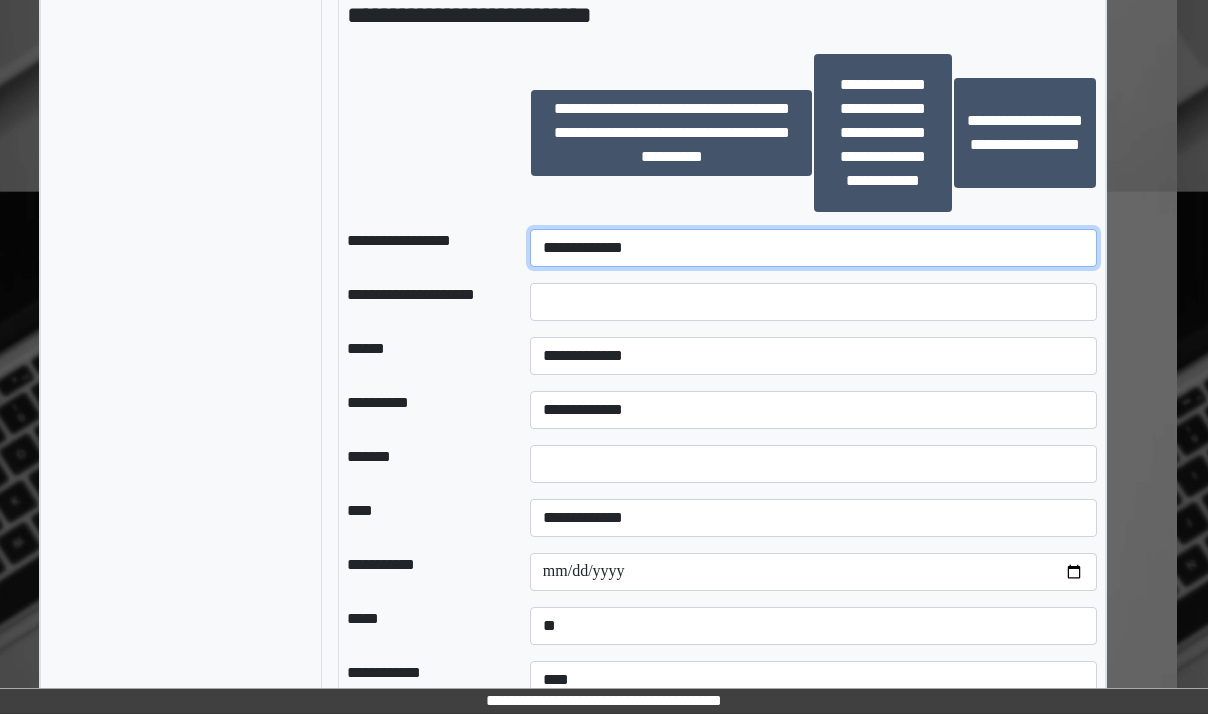 click on "**********" at bounding box center (813, 248) 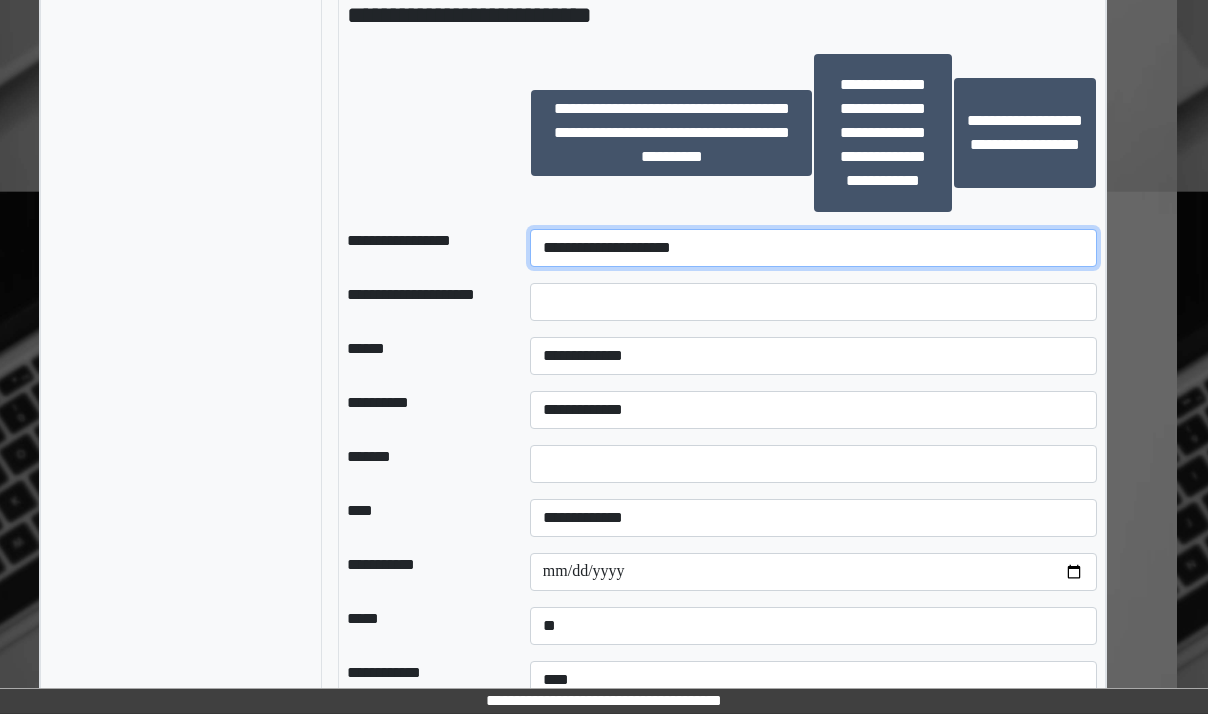 click on "**********" at bounding box center [813, 248] 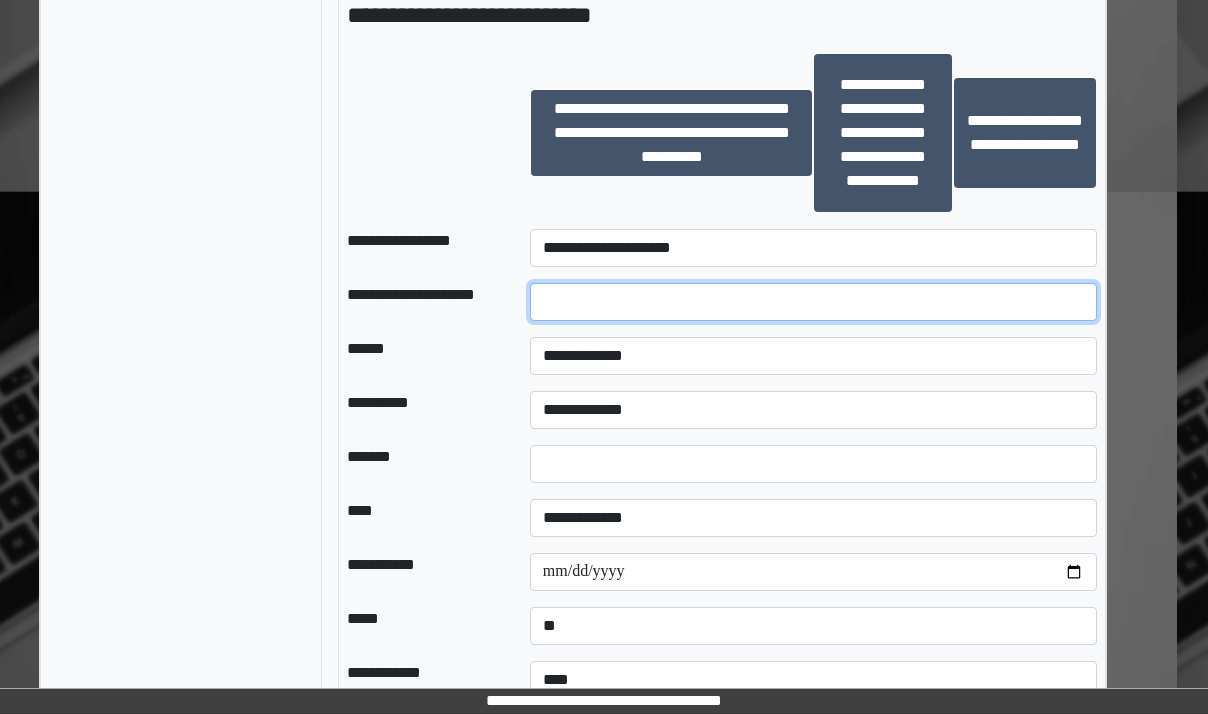 click at bounding box center [813, 302] 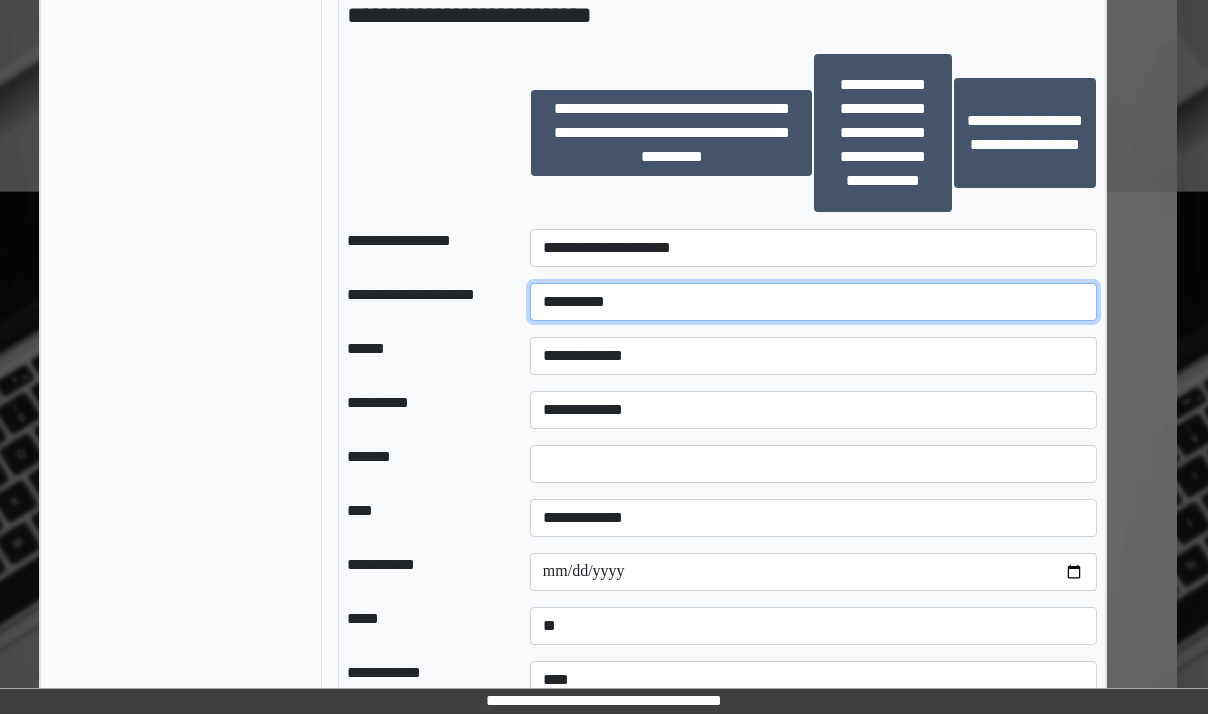 type on "**********" 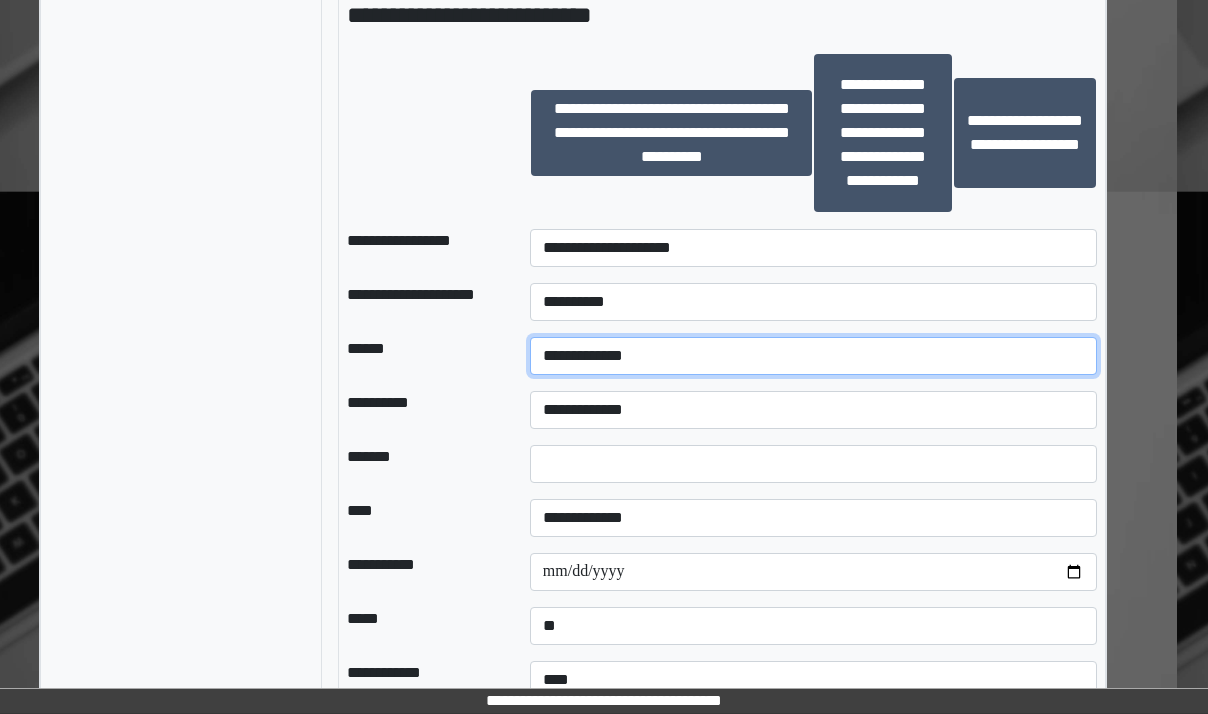 click on "**********" at bounding box center (813, 356) 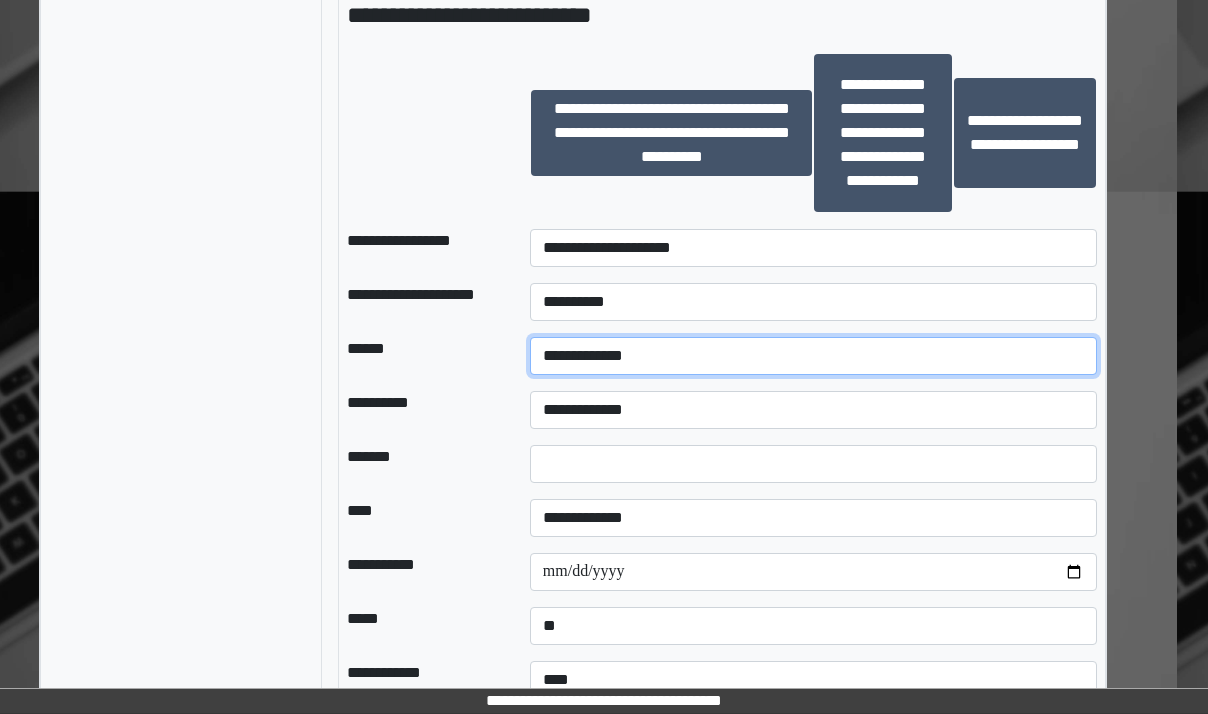 select on "**" 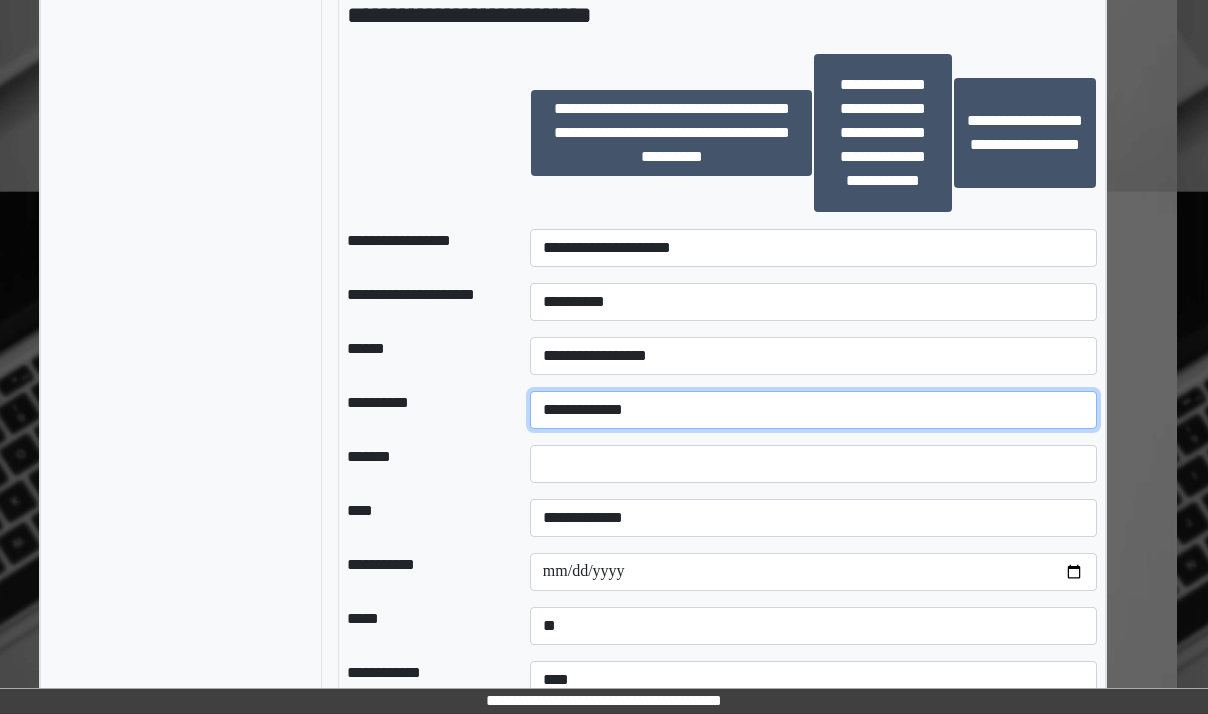 click on "**********" at bounding box center (813, 410) 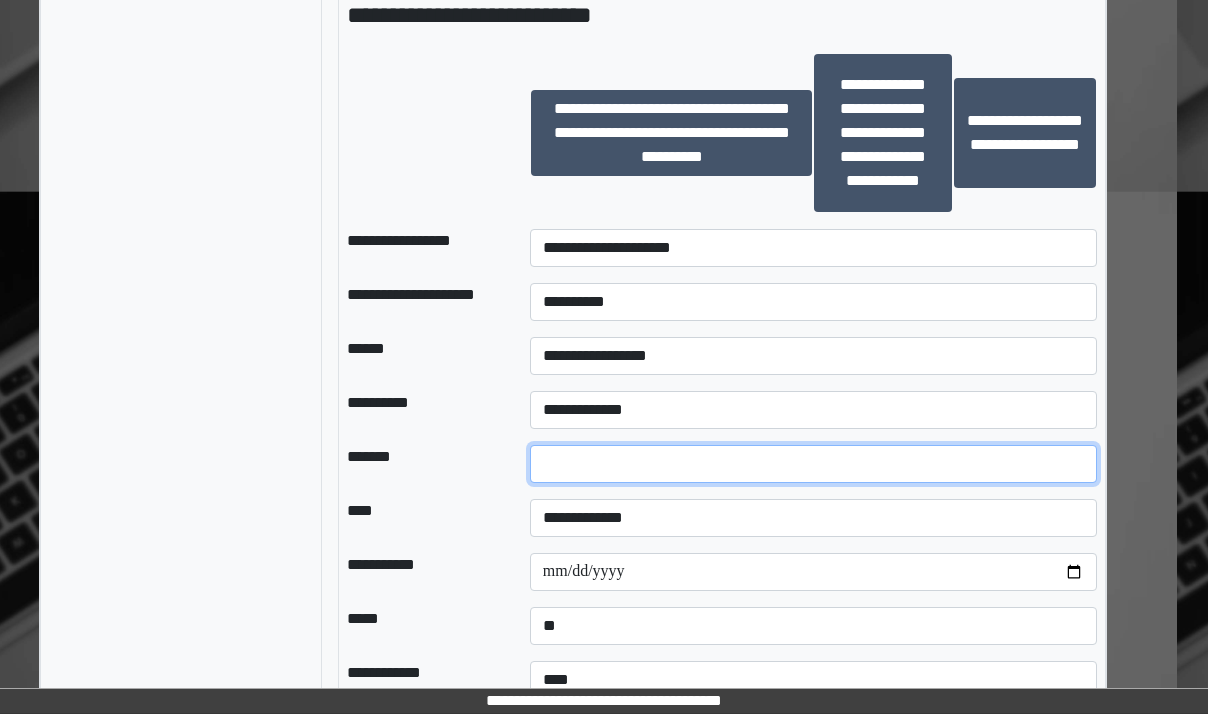 click at bounding box center [813, 464] 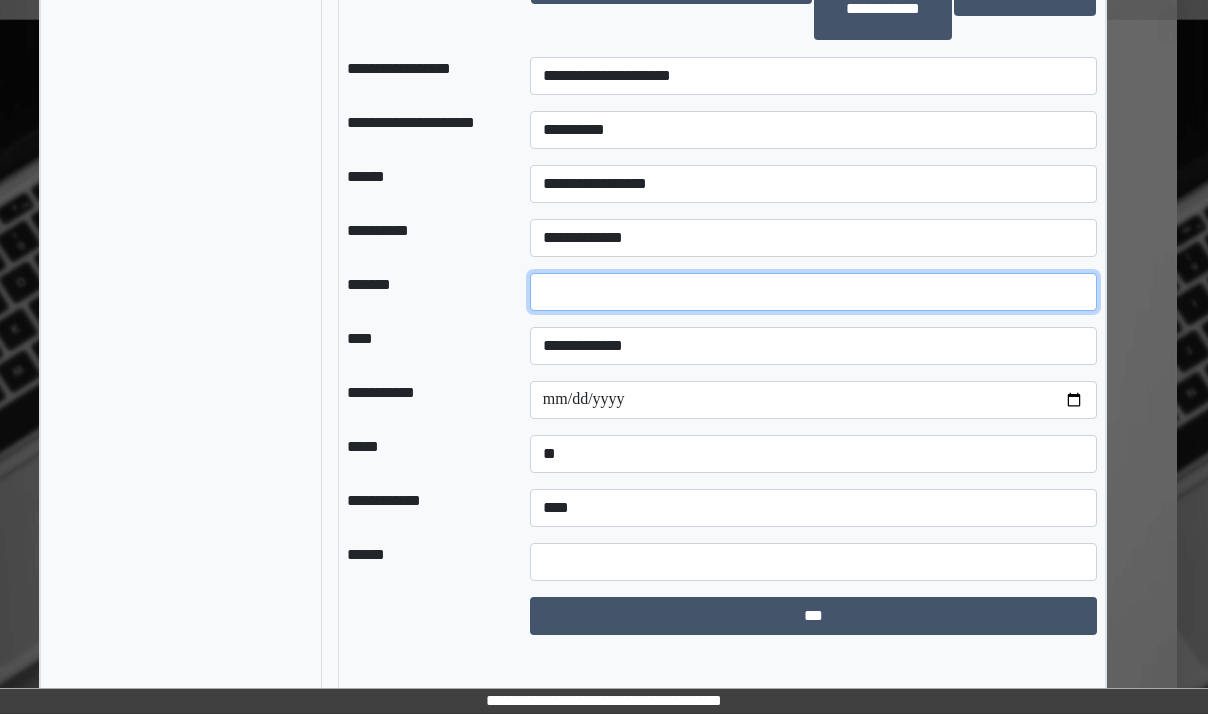 scroll, scrollTop: 2295, scrollLeft: 31, axis: both 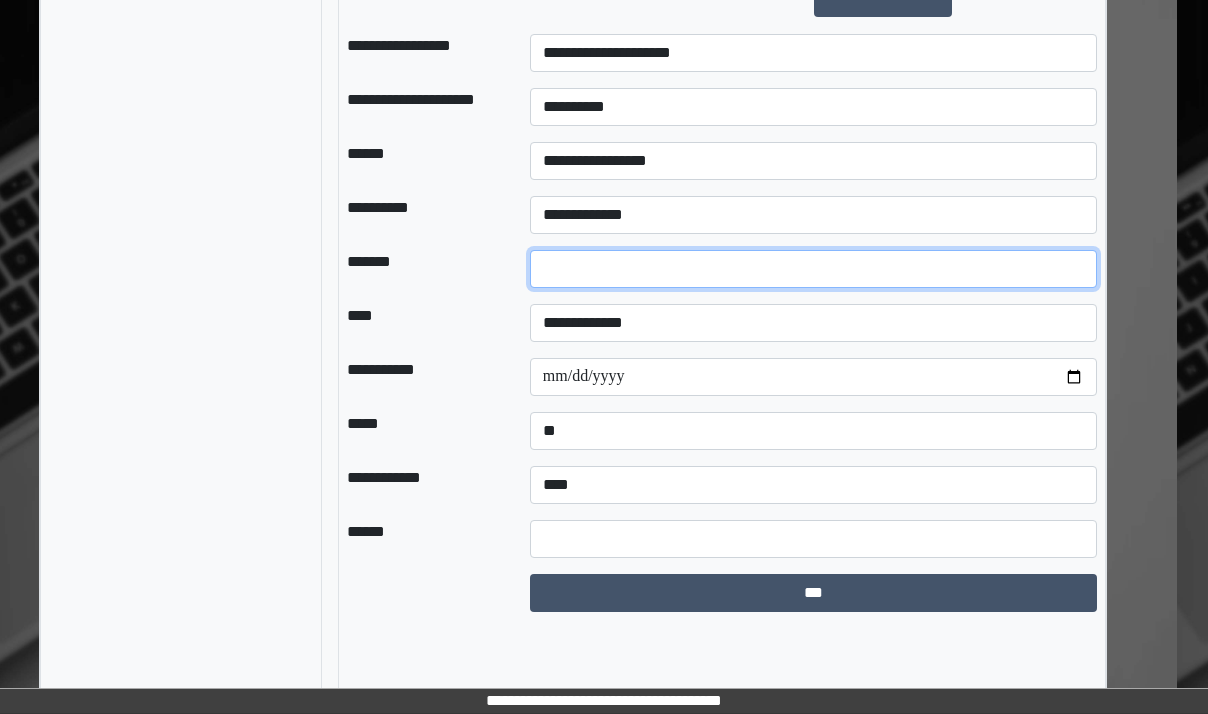 type on "**" 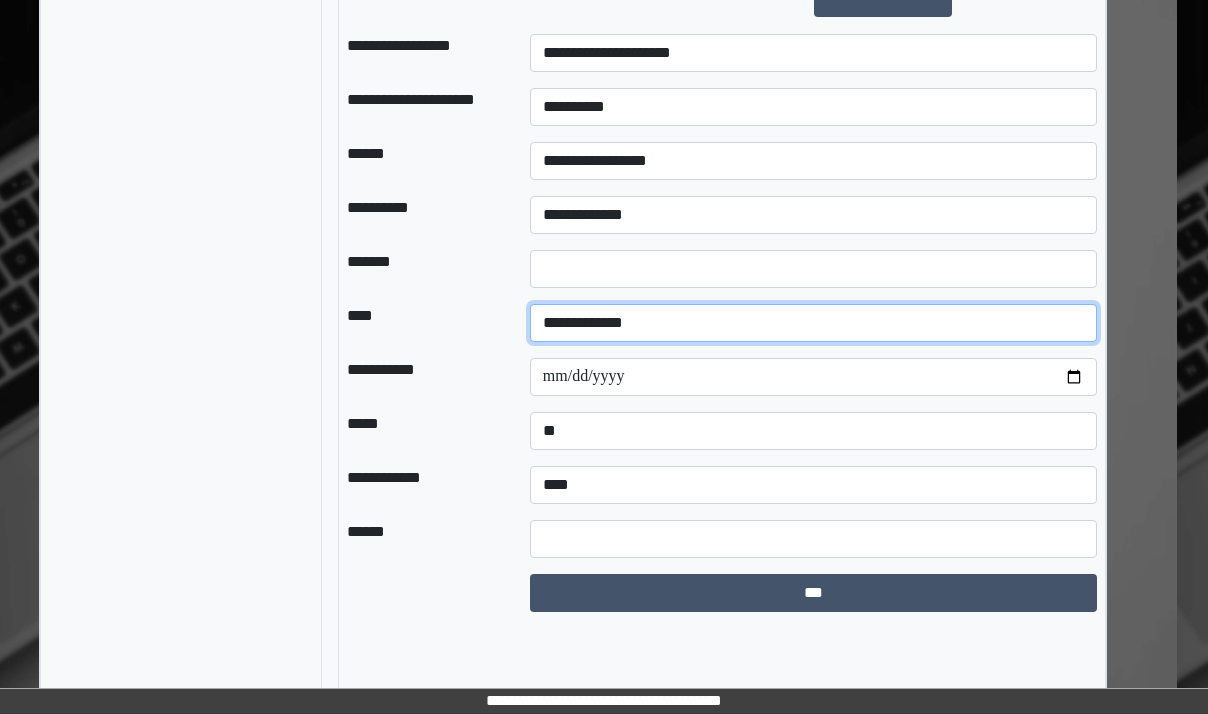 click on "**********" at bounding box center [813, 323] 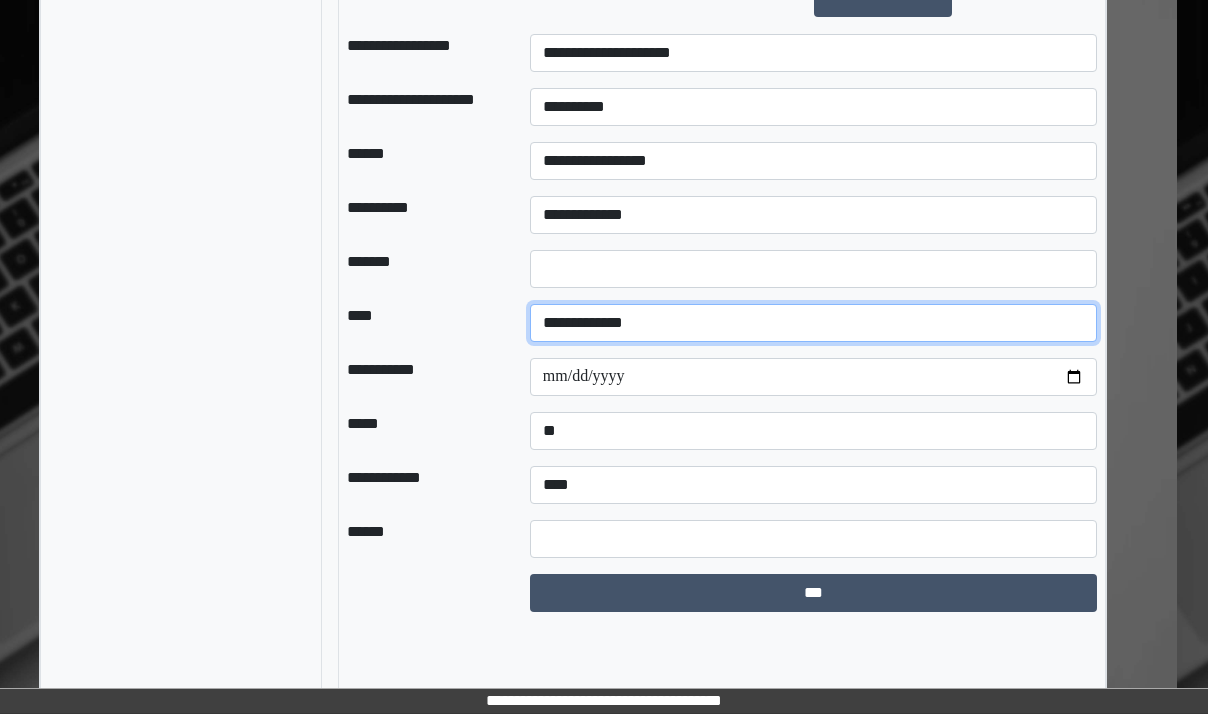 select on "*" 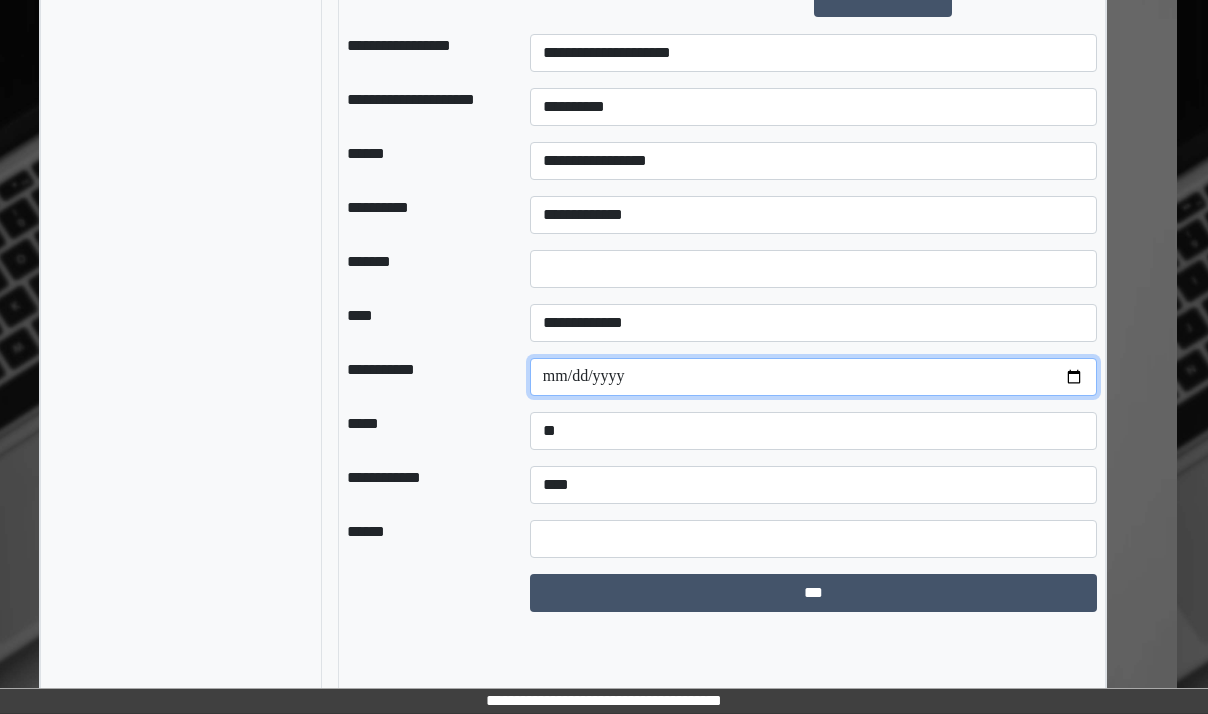 click at bounding box center (813, 377) 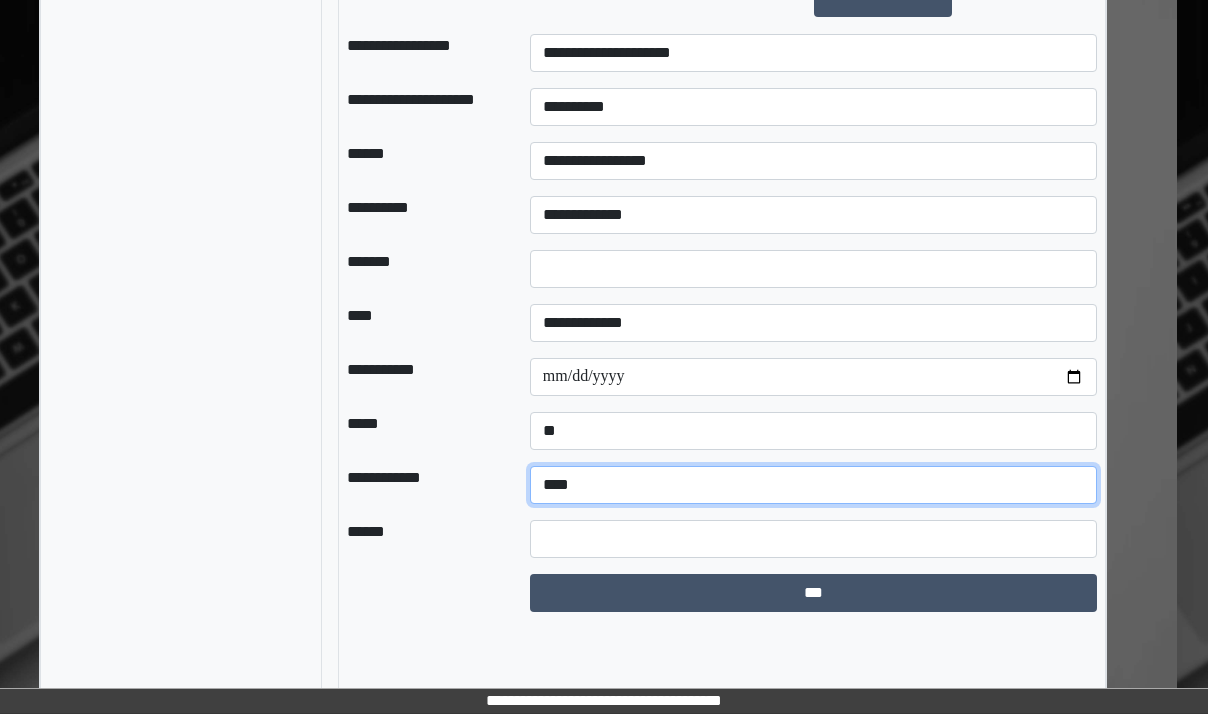 click on "**********" at bounding box center (813, 485) 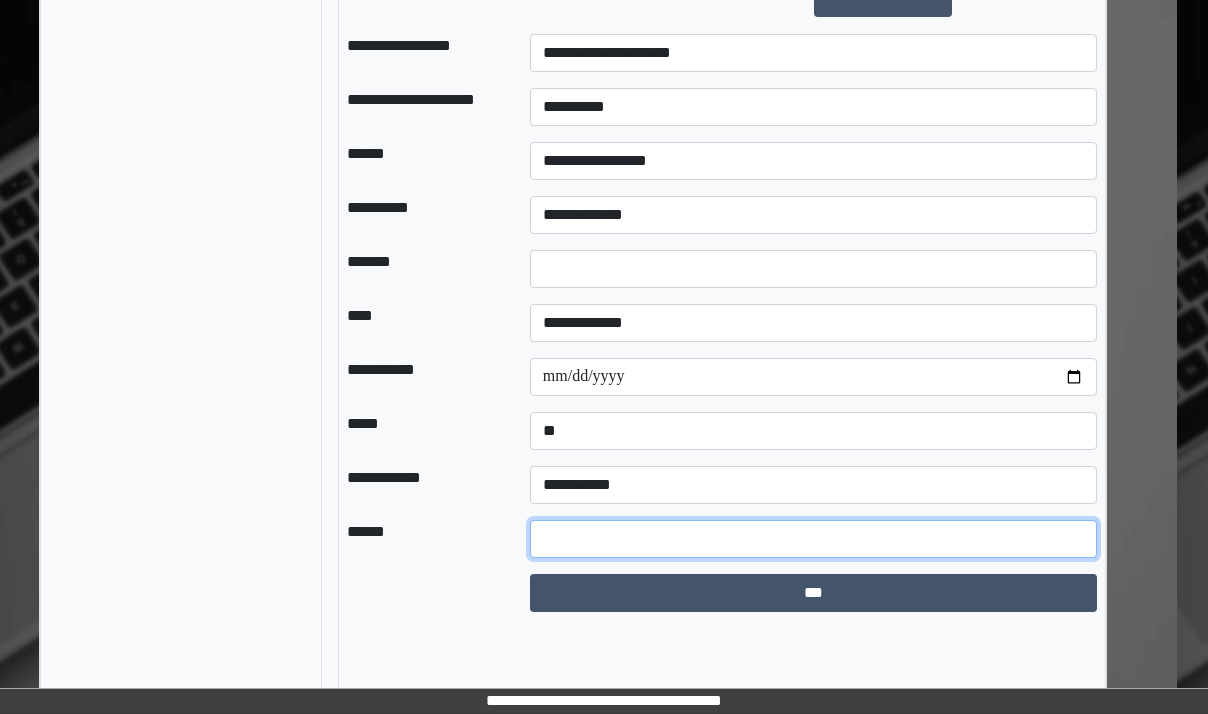 click at bounding box center [813, 539] 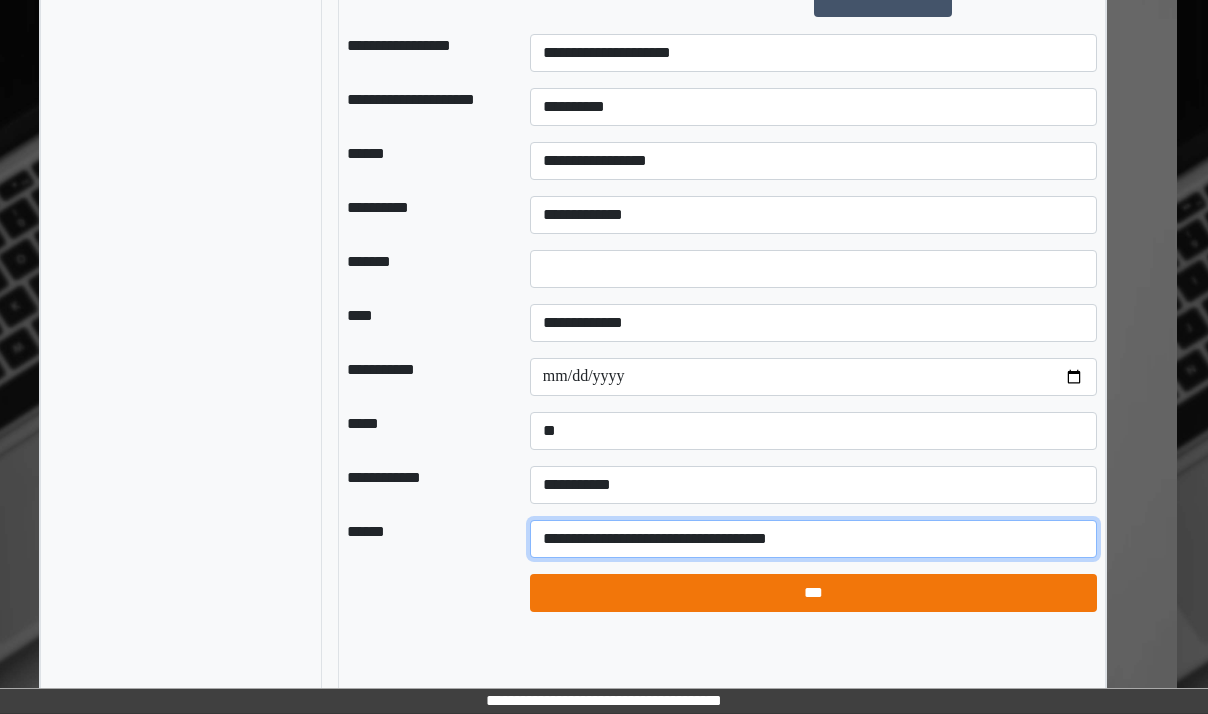 type on "**********" 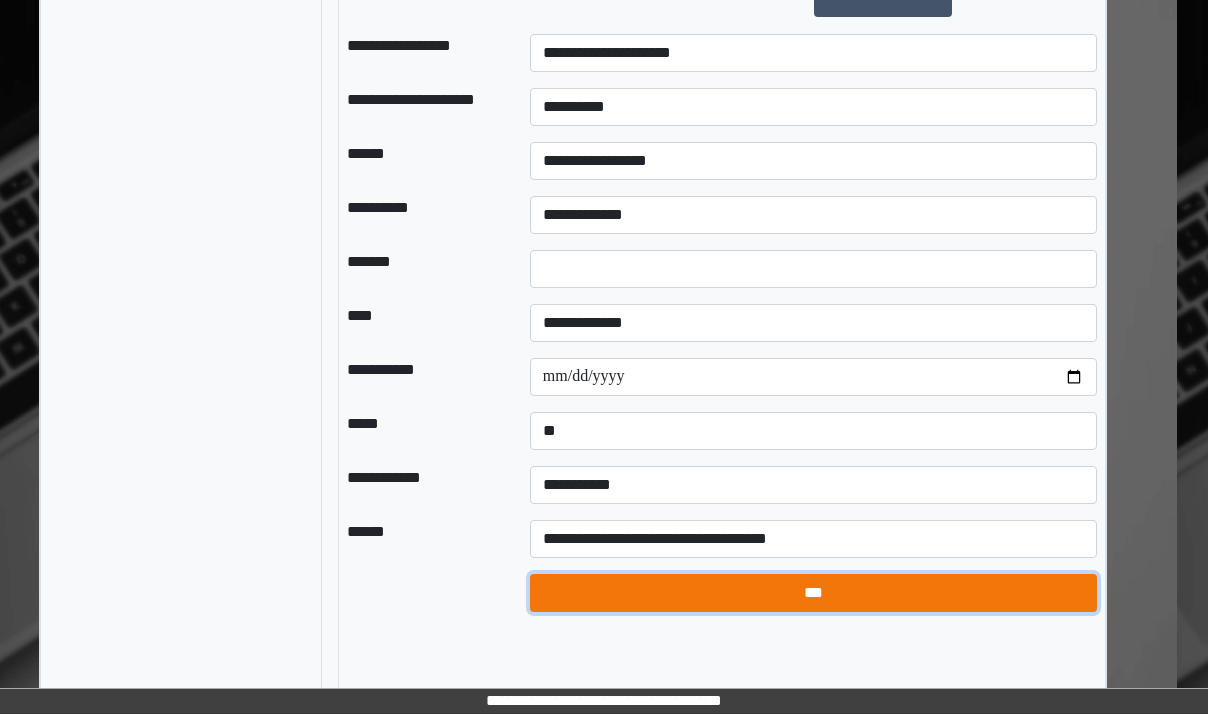 click on "***" at bounding box center (813, 593) 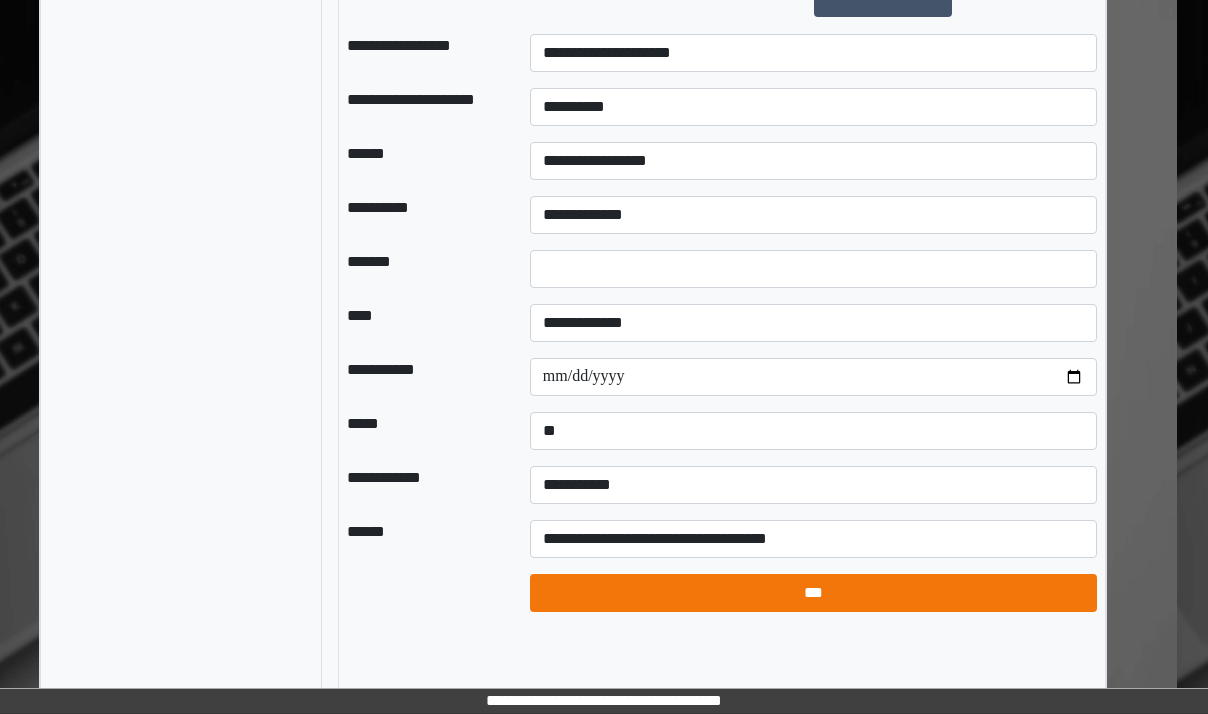 select on "*" 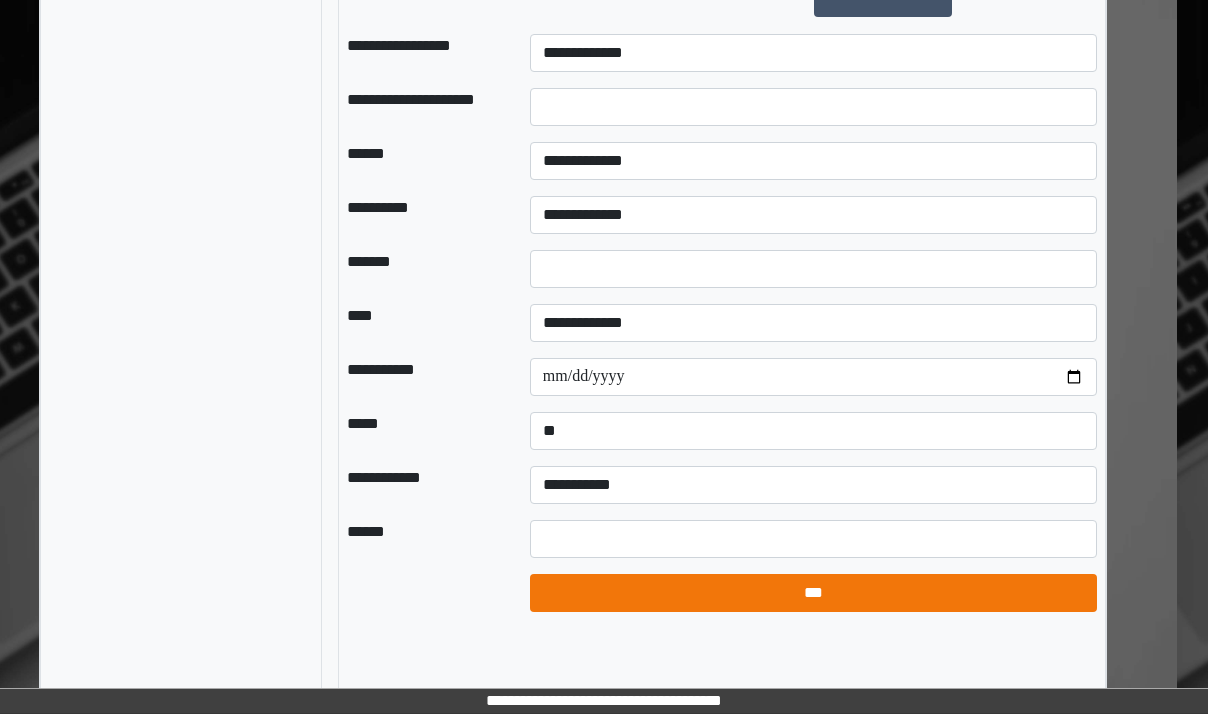 scroll, scrollTop: 102, scrollLeft: 0, axis: vertical 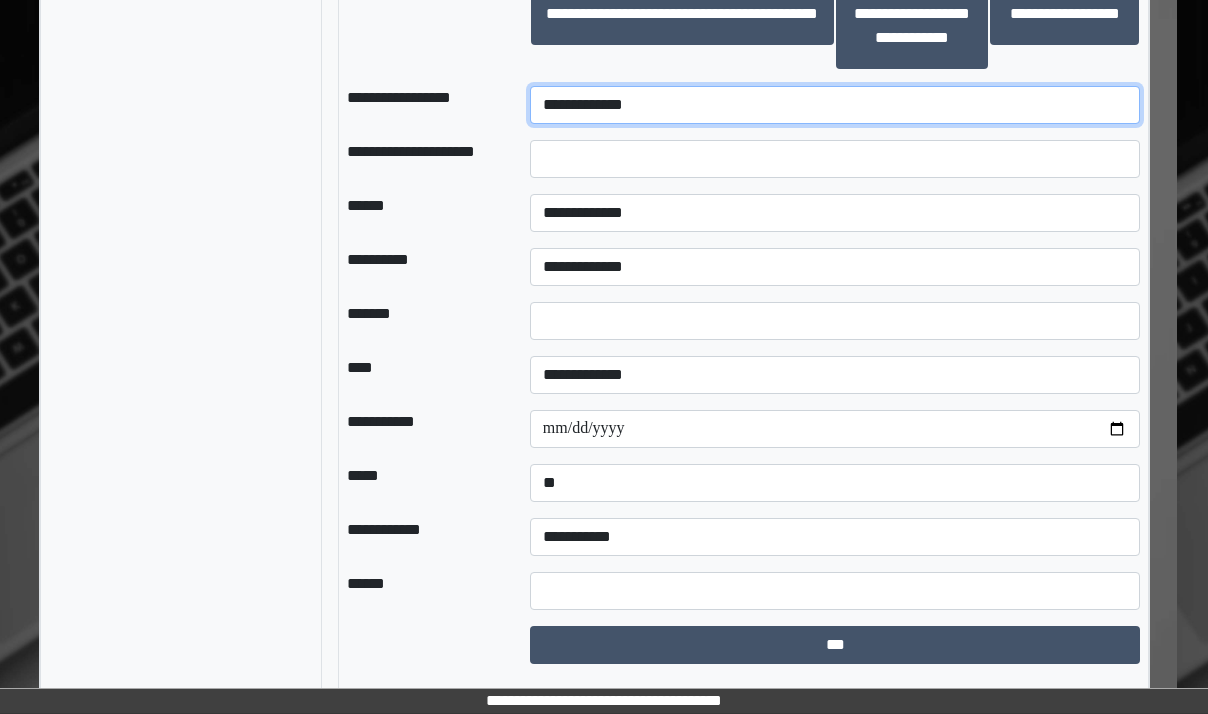 click on "**********" at bounding box center (835, 105) 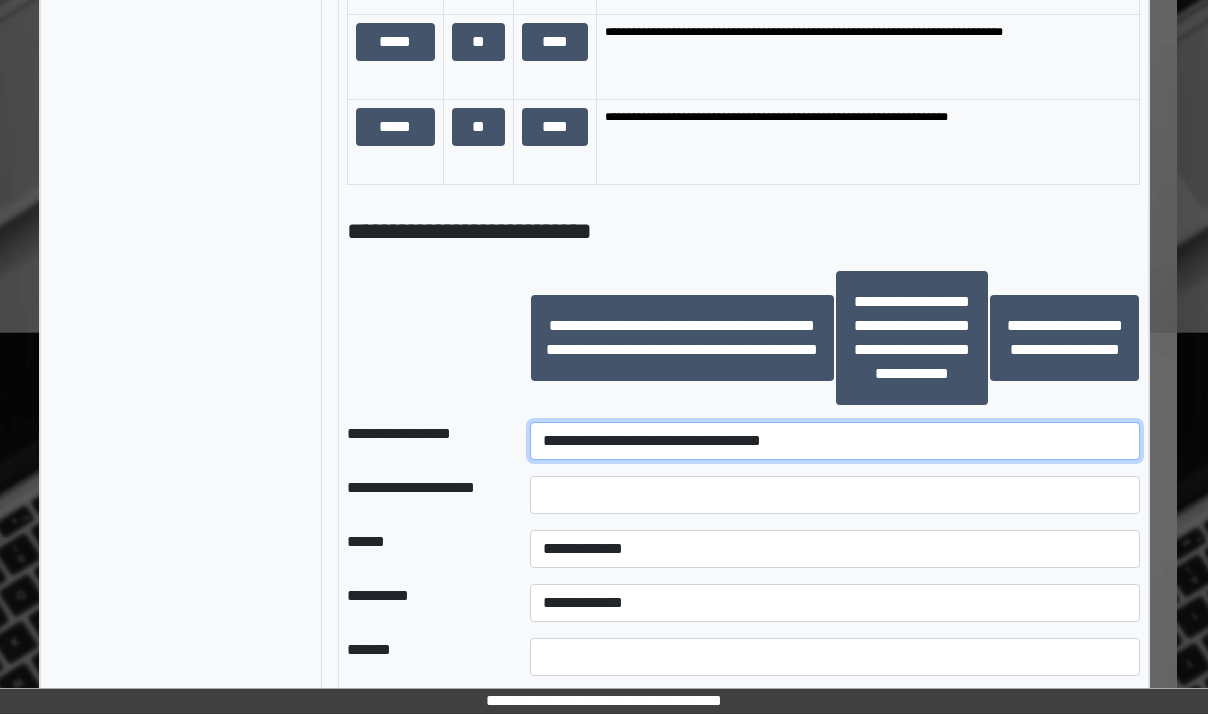 scroll, scrollTop: 1895, scrollLeft: 31, axis: both 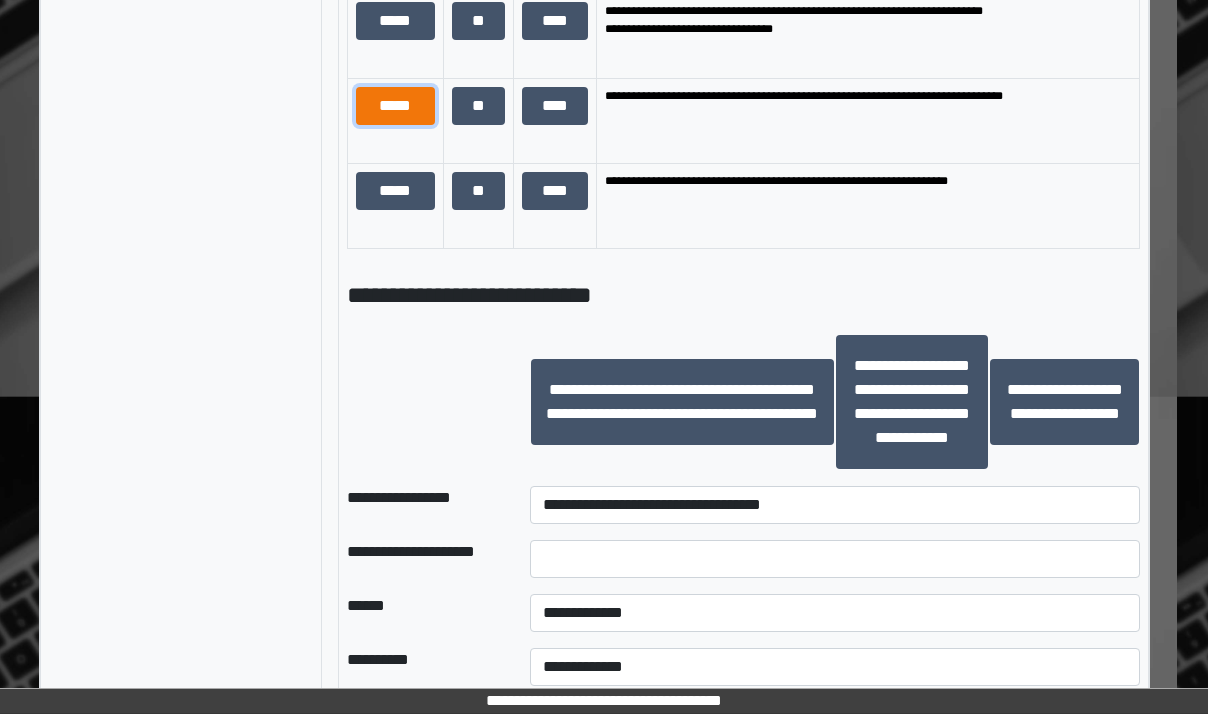 click on "*****" at bounding box center (395, 106) 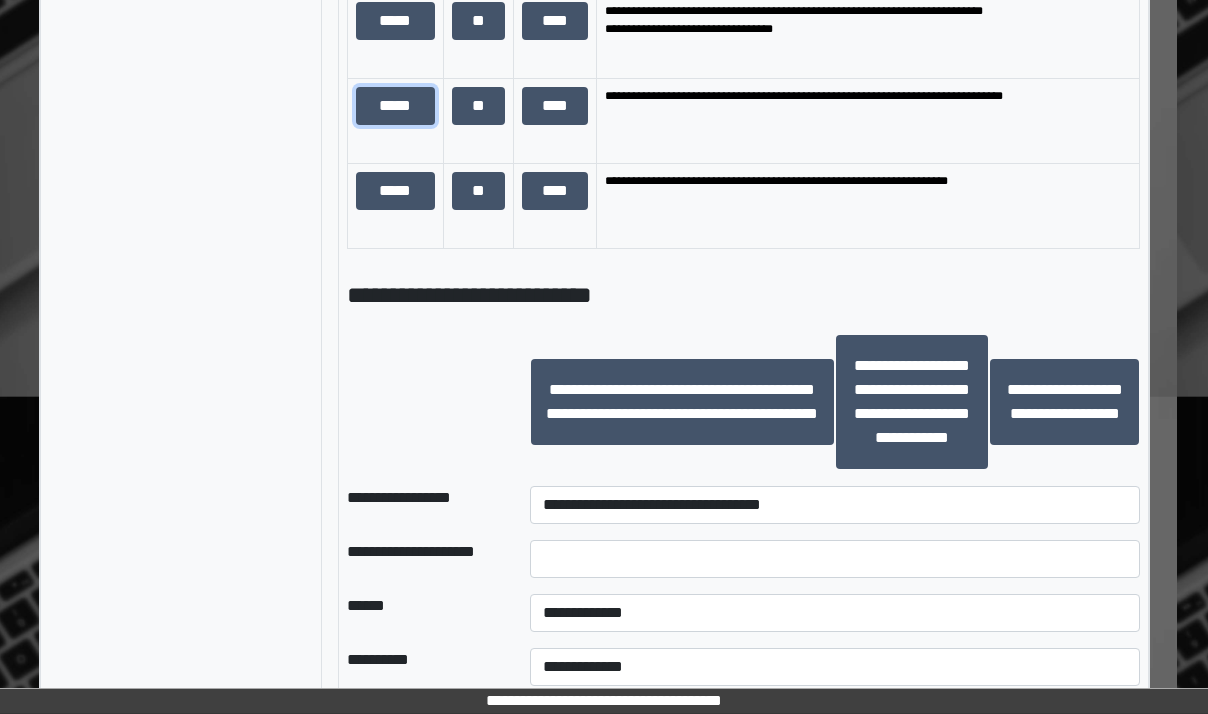 scroll, scrollTop: 83, scrollLeft: 0, axis: vertical 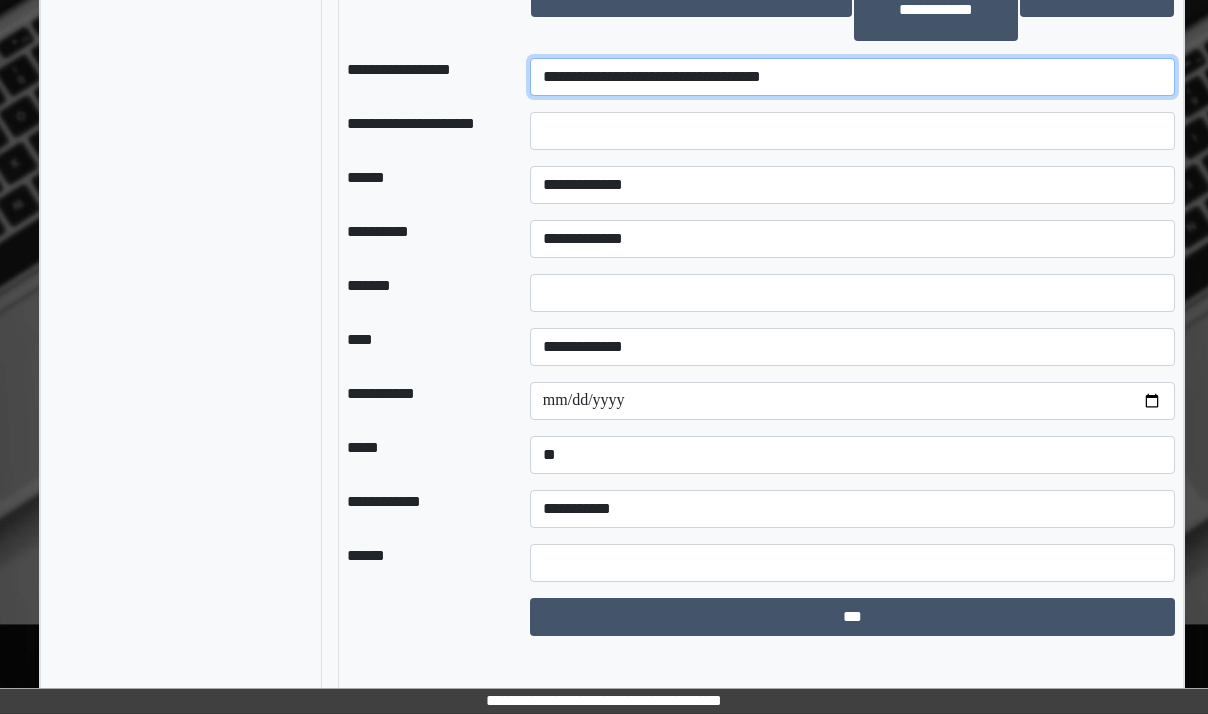 click on "**********" at bounding box center [852, 77] 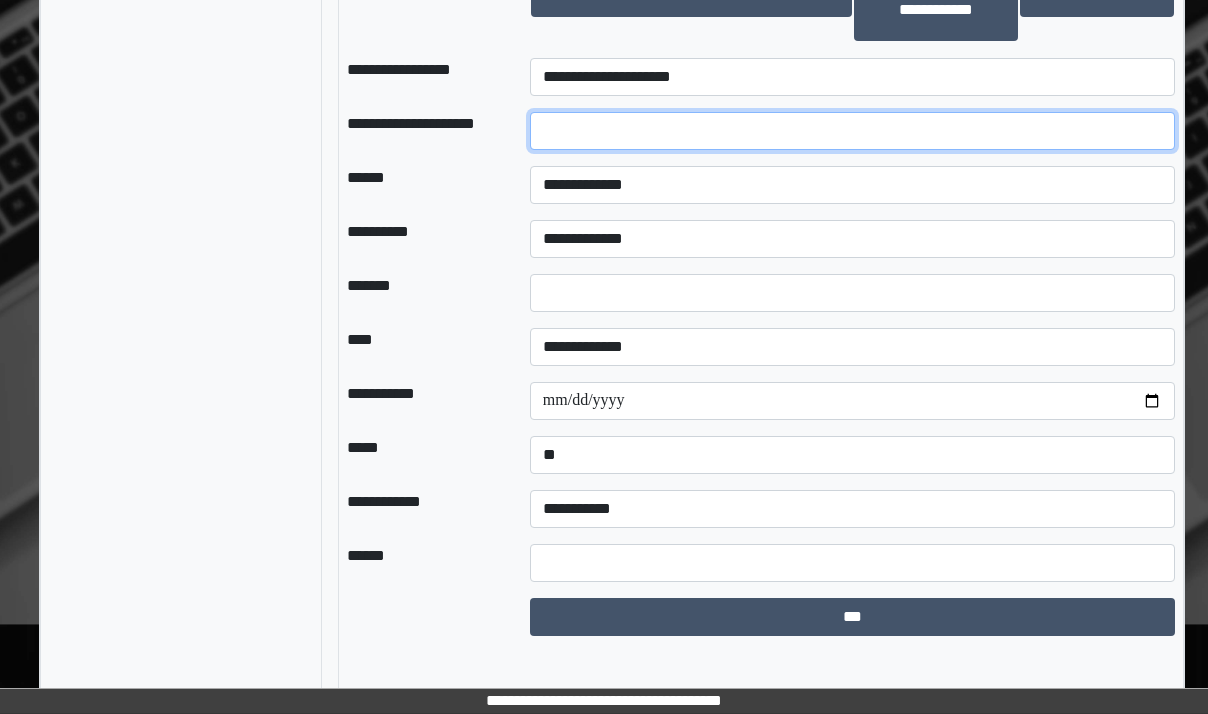 click at bounding box center [852, 131] 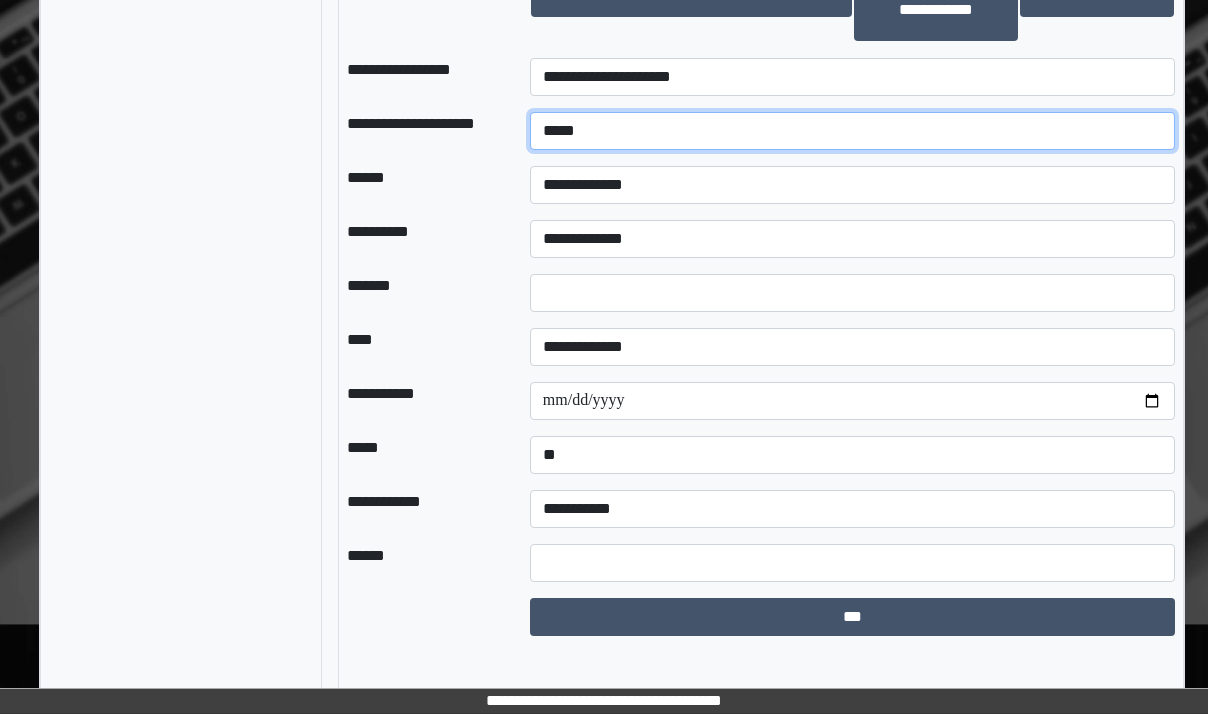 type on "*****" 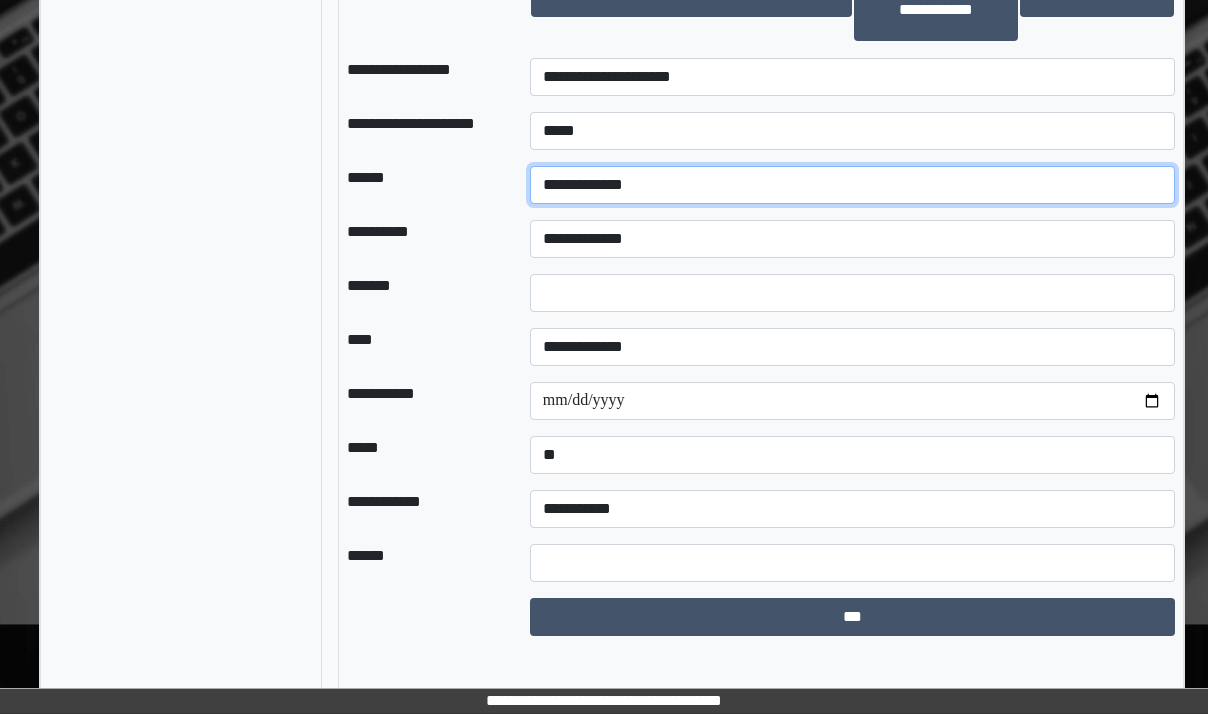 click on "**********" at bounding box center [852, 185] 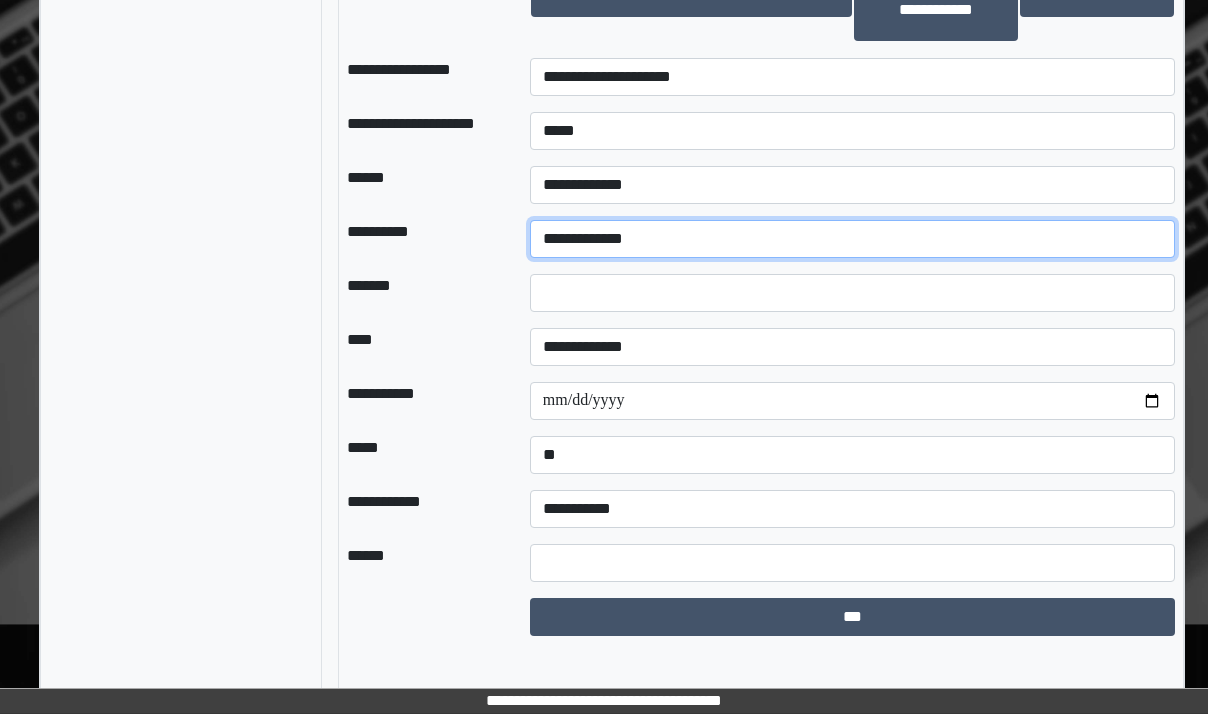 click on "**********" at bounding box center (852, 239) 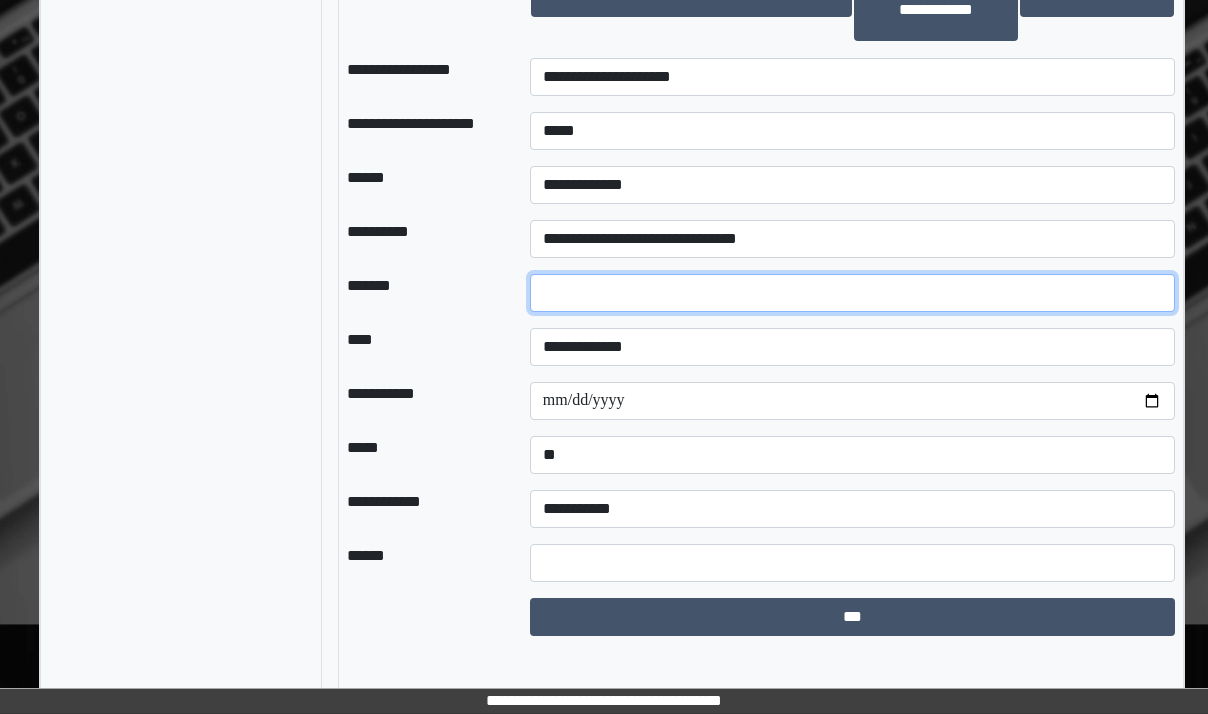 click on "*" at bounding box center (852, 293) 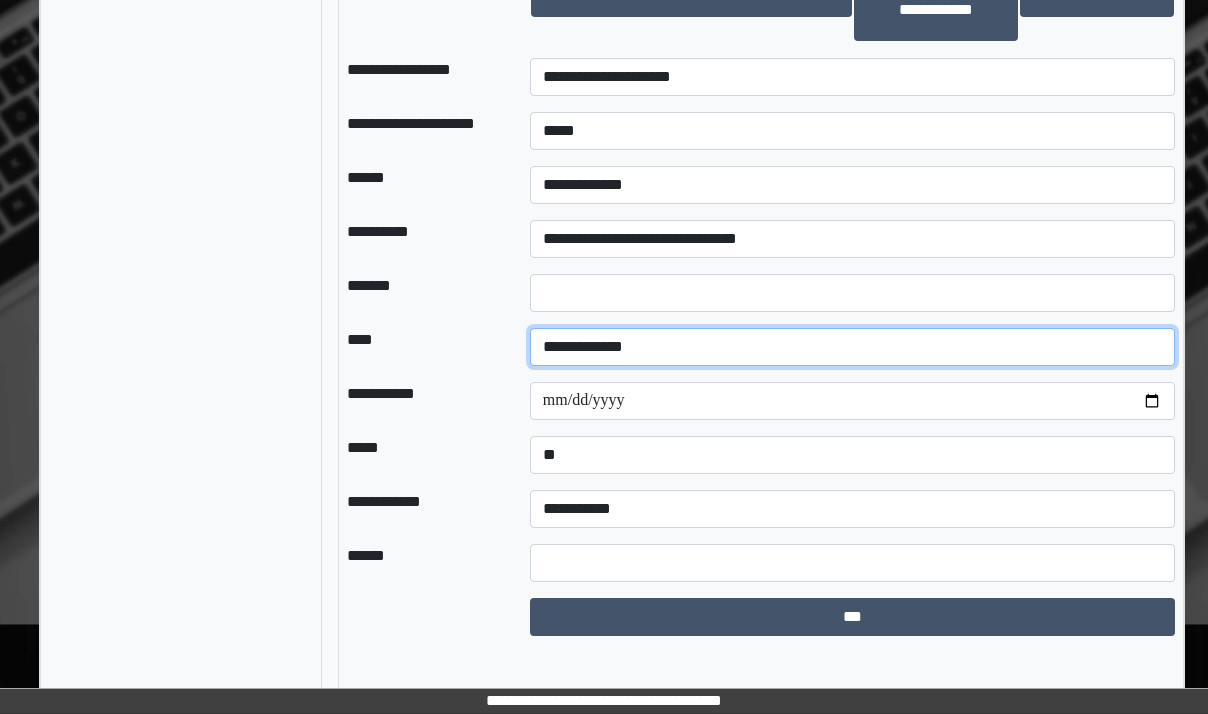 click on "**********" at bounding box center [852, 347] 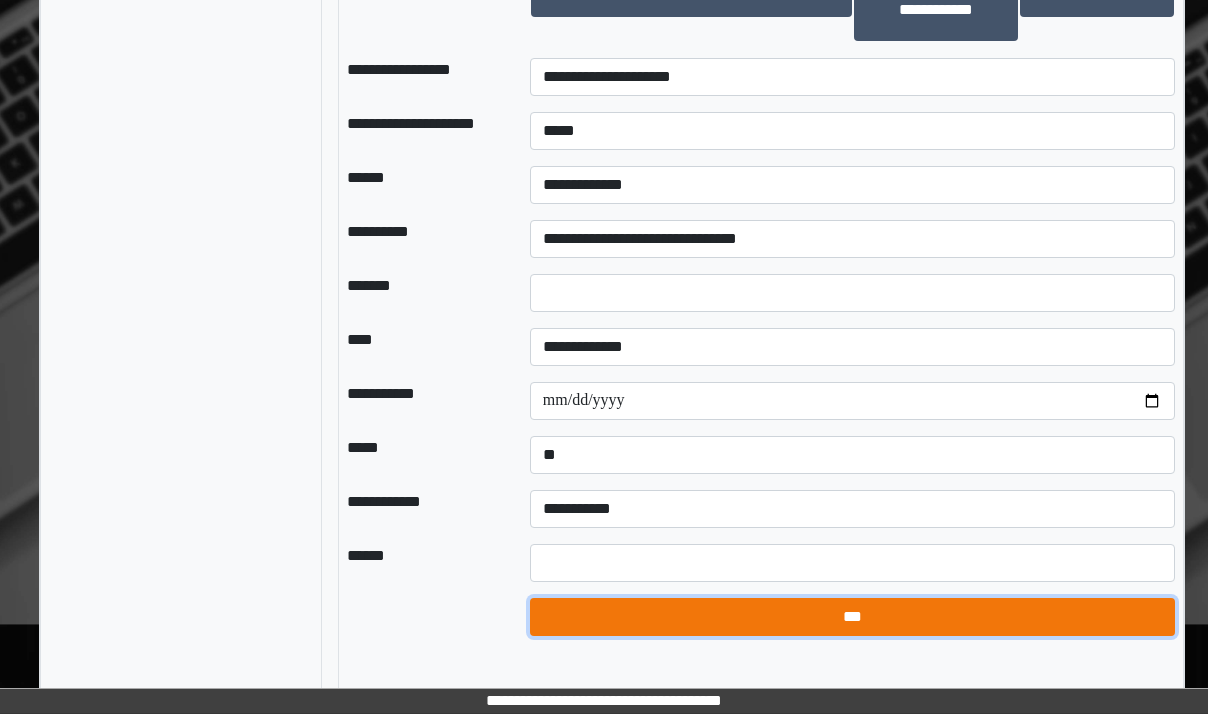 click on "***" at bounding box center [852, 617] 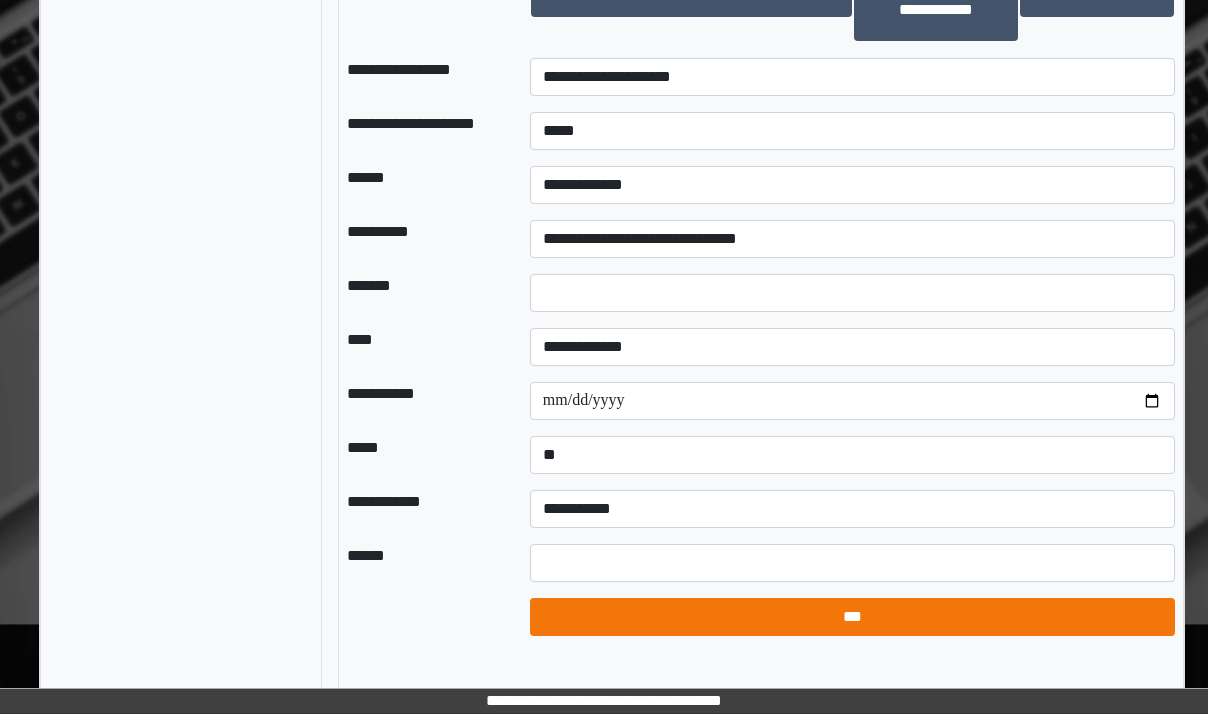 select on "*" 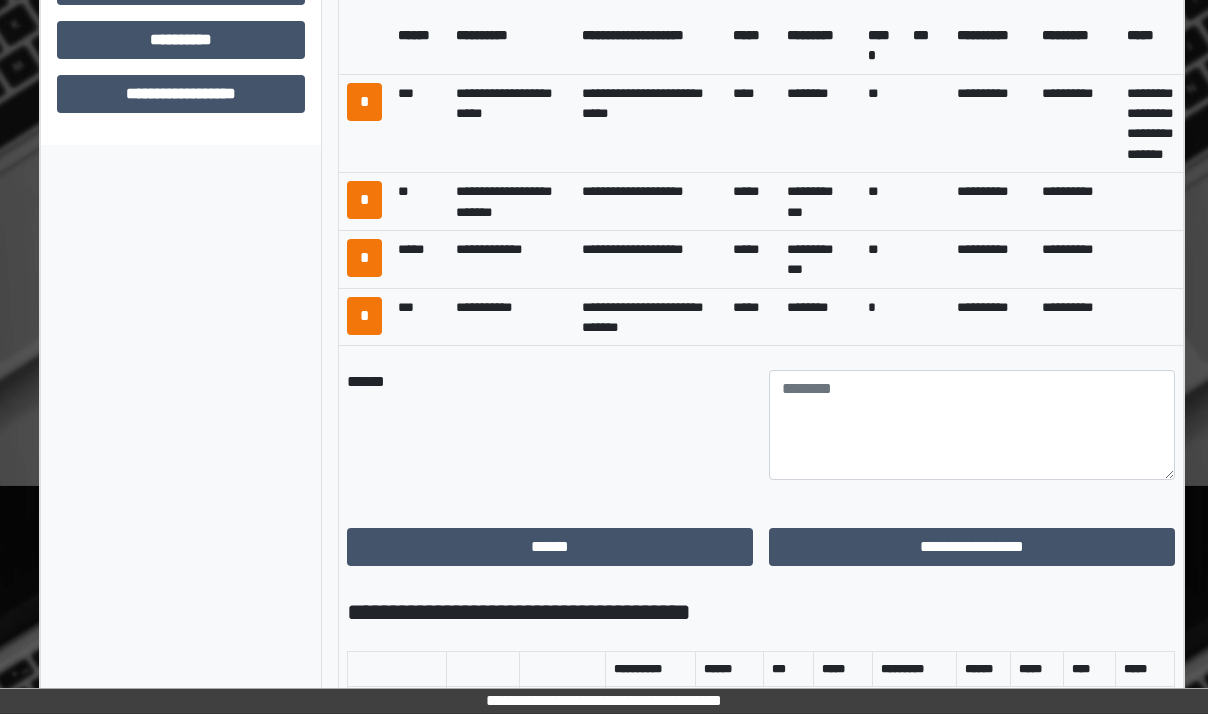 scroll, scrollTop: 938, scrollLeft: 31, axis: both 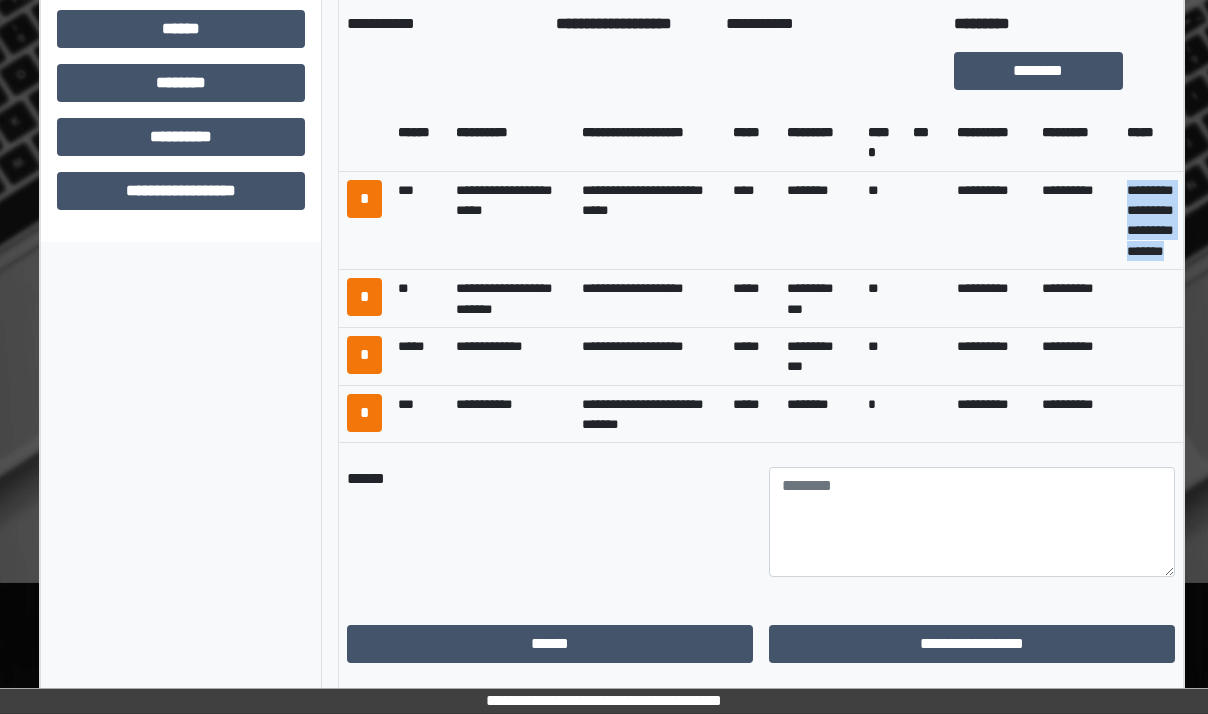 drag, startPoint x: 1130, startPoint y: 189, endPoint x: 1175, endPoint y: 275, distance: 97.06184 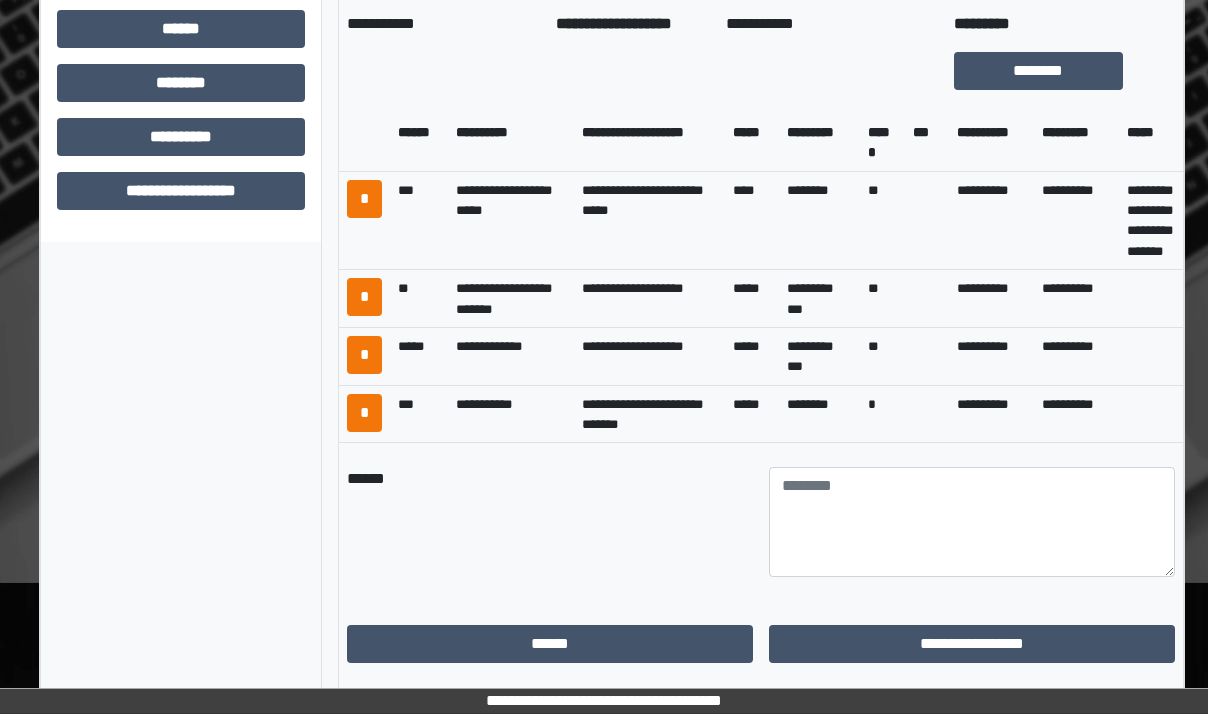 drag, startPoint x: 1095, startPoint y: 254, endPoint x: 1105, endPoint y: 221, distance: 34.48188 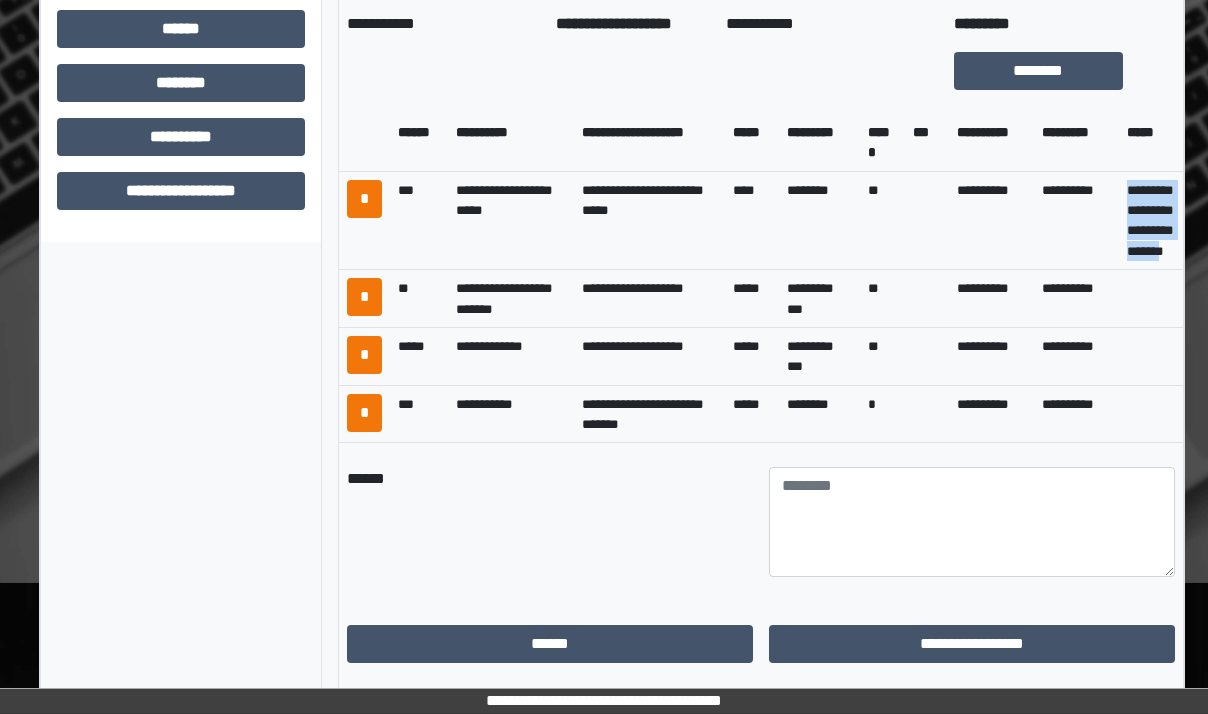 drag, startPoint x: 1129, startPoint y: 186, endPoint x: 1169, endPoint y: 274, distance: 96.66437 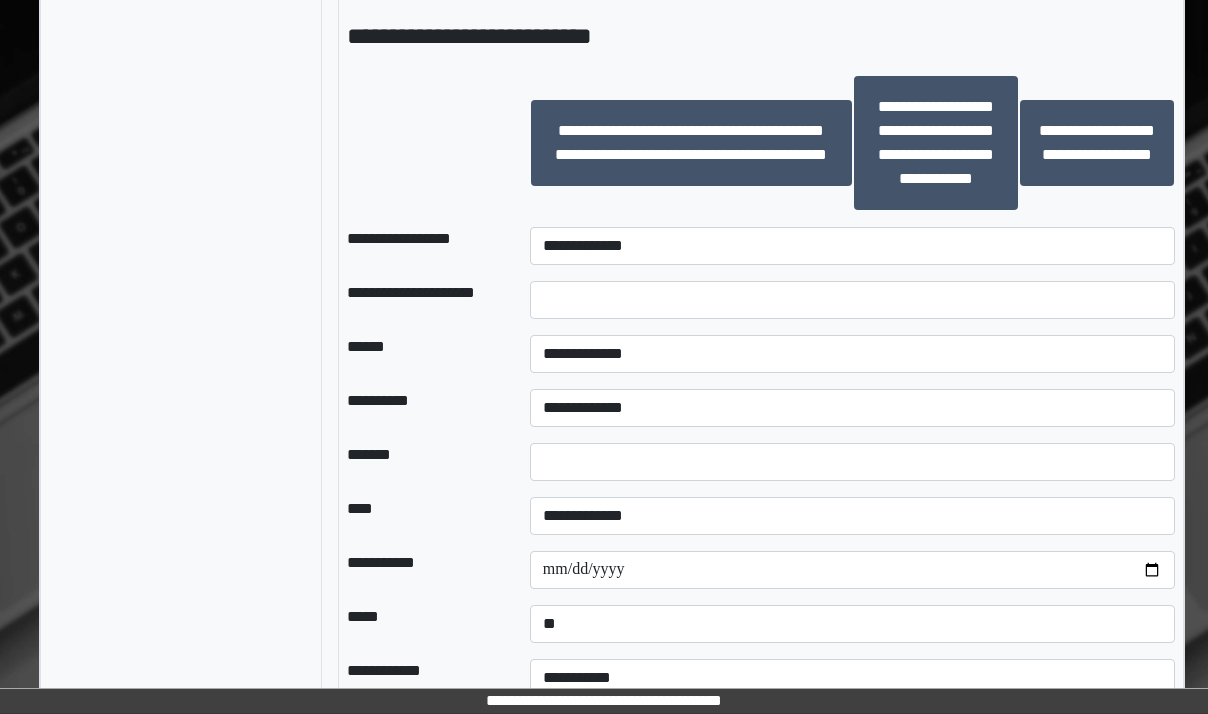 scroll, scrollTop: 2338, scrollLeft: 31, axis: both 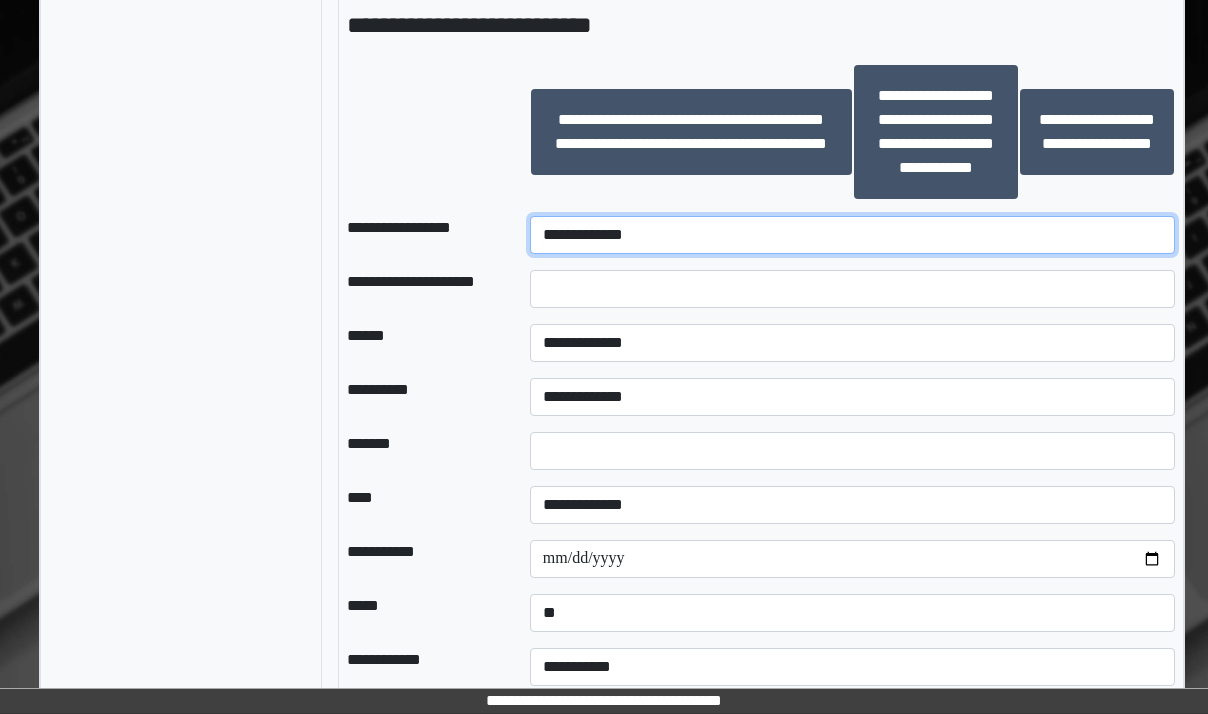 click on "**********" at bounding box center (852, 235) 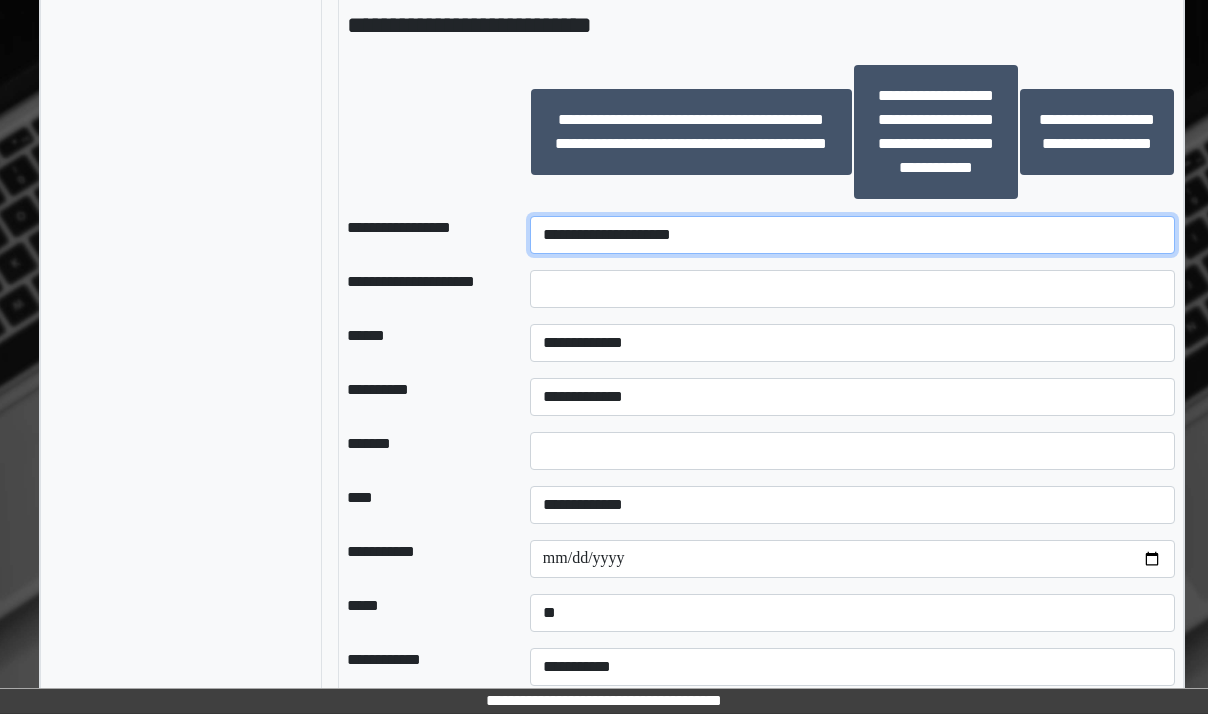 click on "**********" at bounding box center (852, 235) 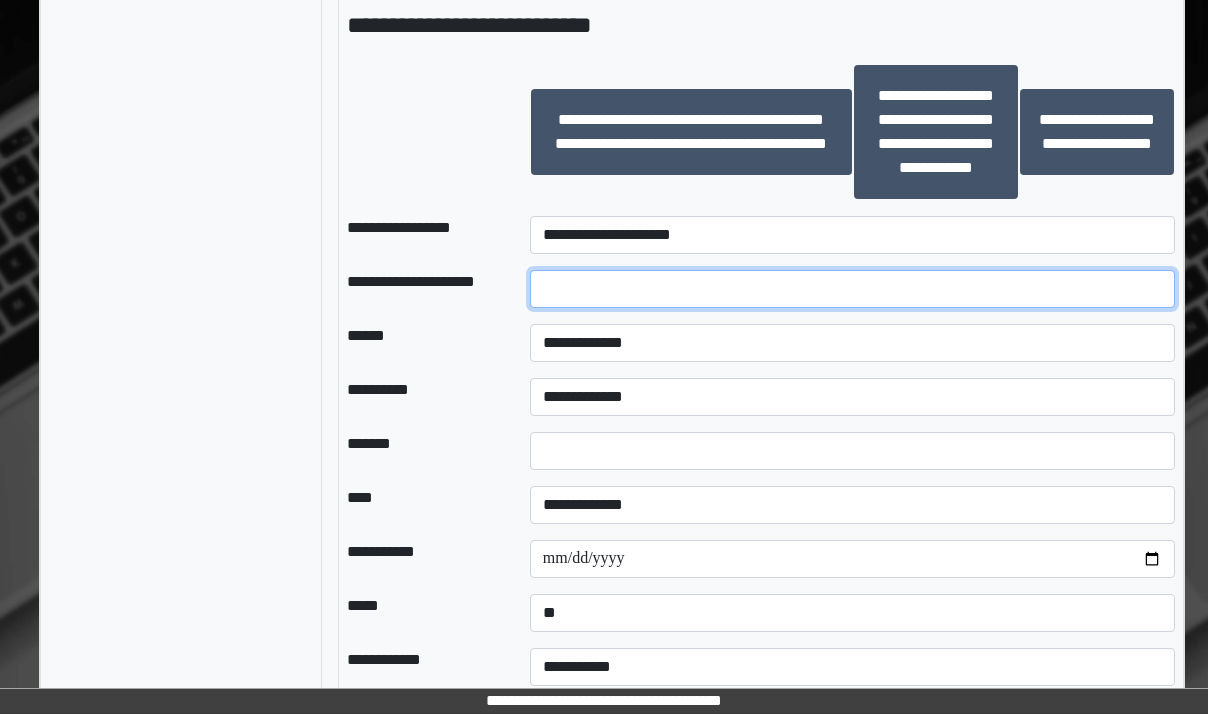 click at bounding box center [852, 289] 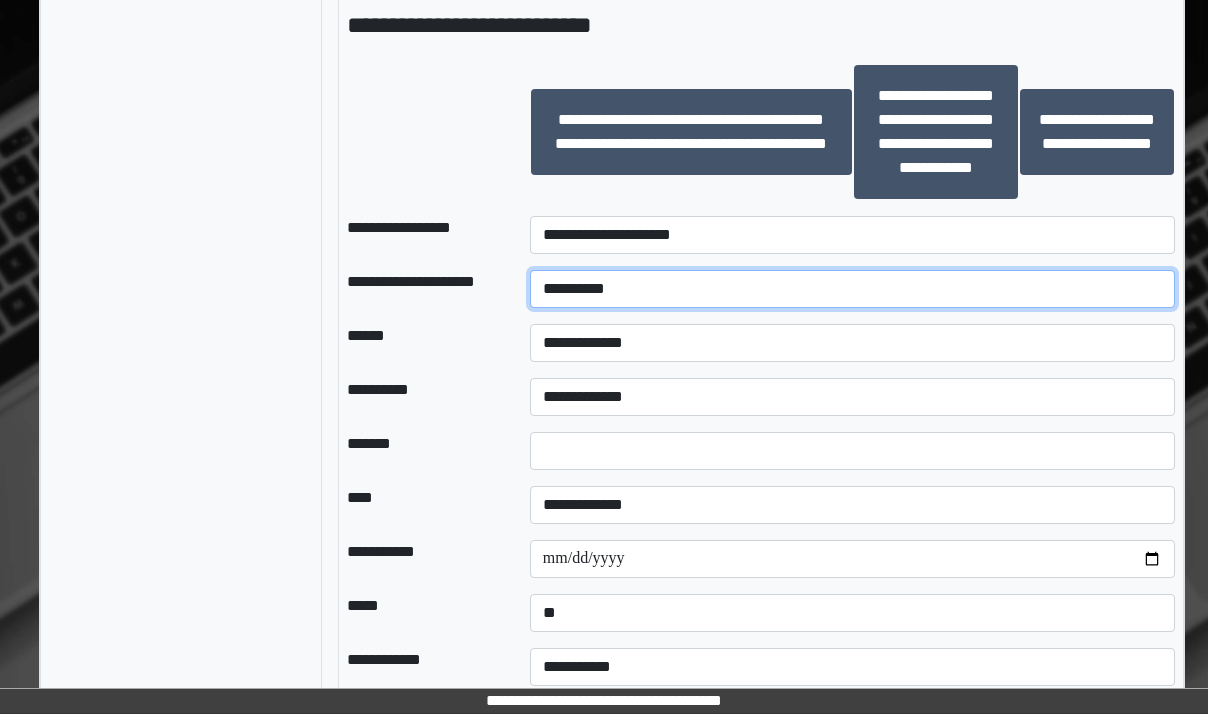 type on "**********" 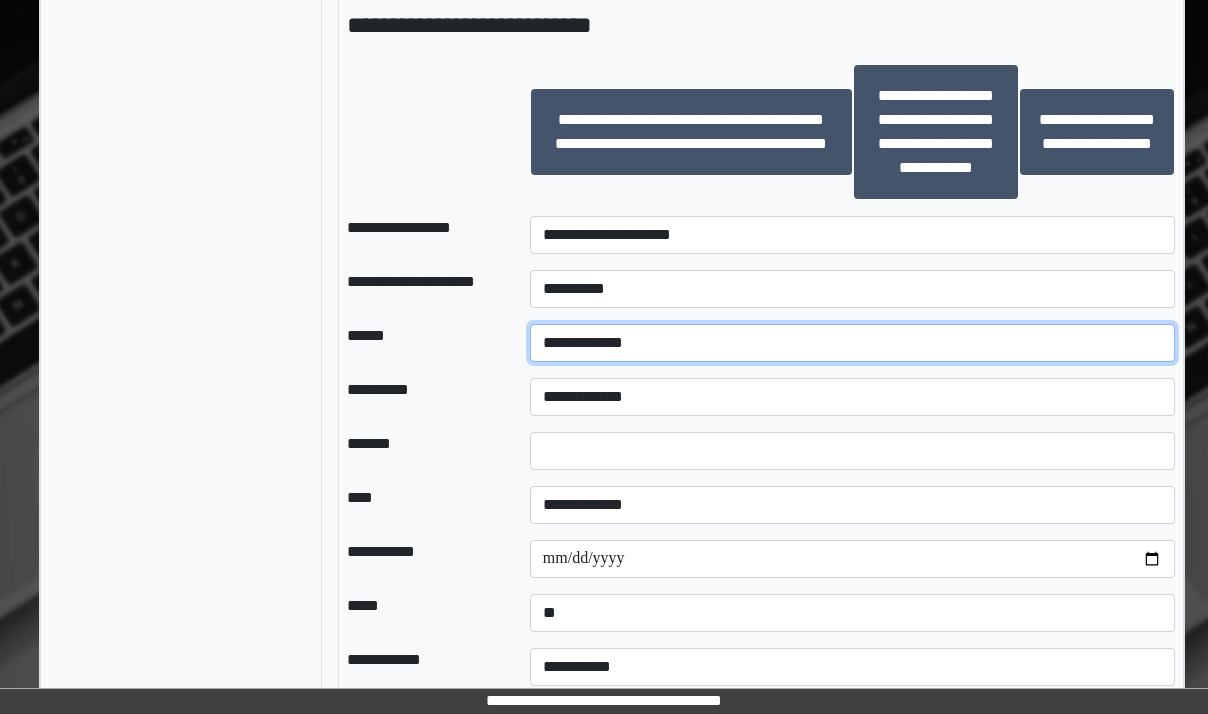 click on "**********" at bounding box center [852, 343] 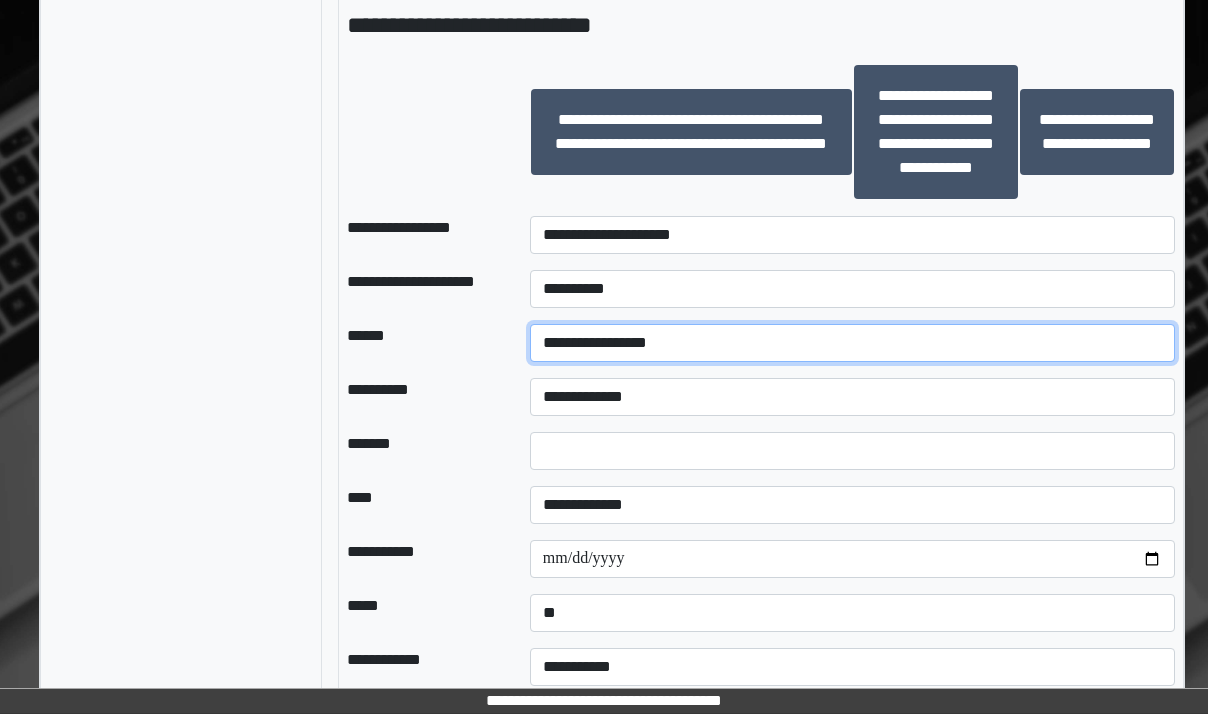 click on "**********" at bounding box center (852, 343) 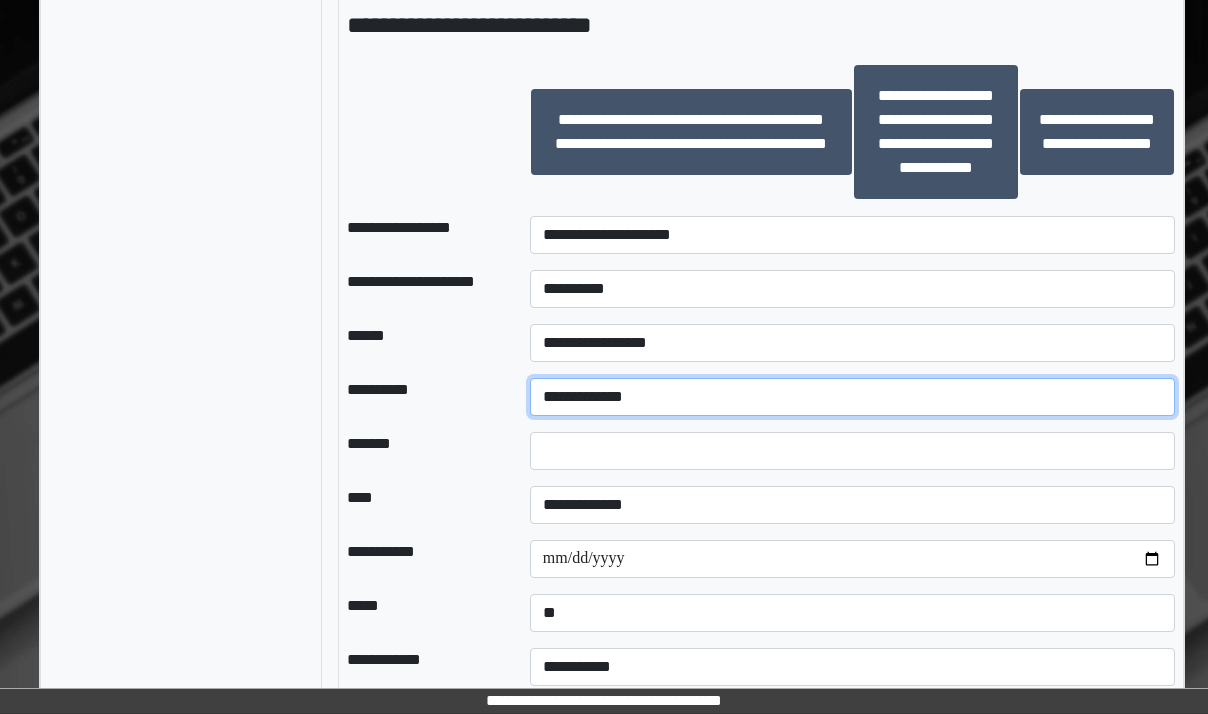 click on "**********" at bounding box center (852, 397) 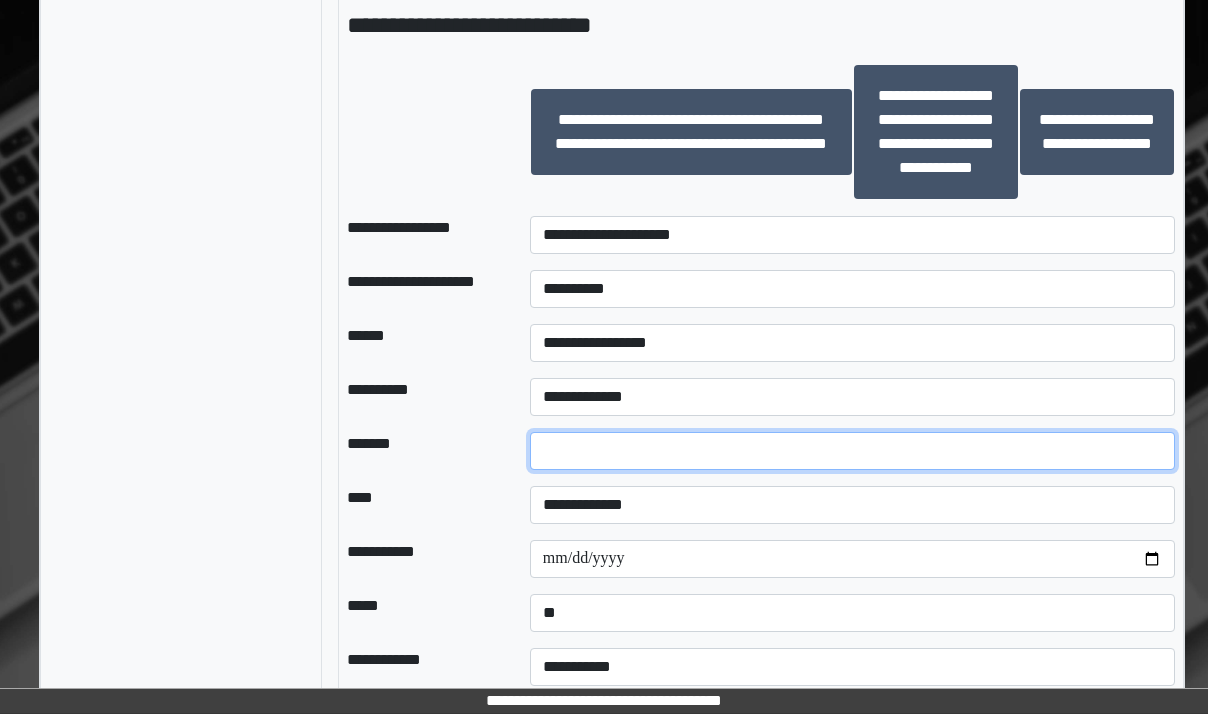 click on "*" at bounding box center (852, 451) 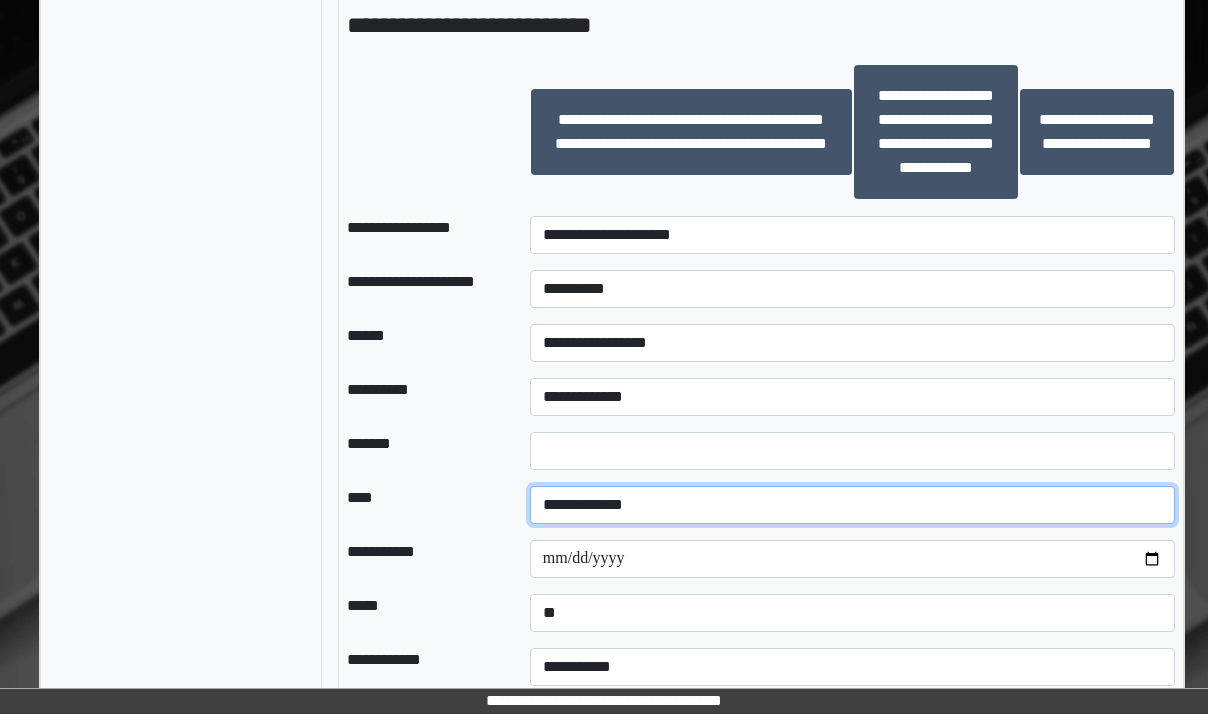 click on "**********" at bounding box center [852, 505] 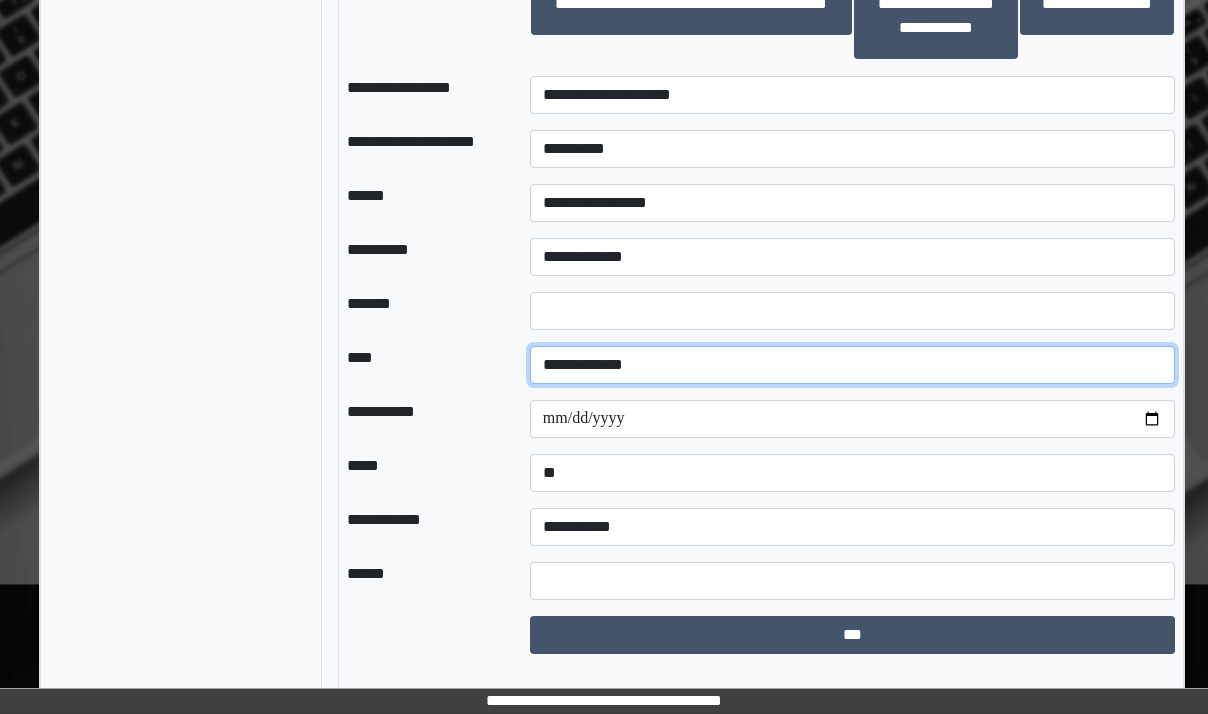 scroll, scrollTop: 2496, scrollLeft: 31, axis: both 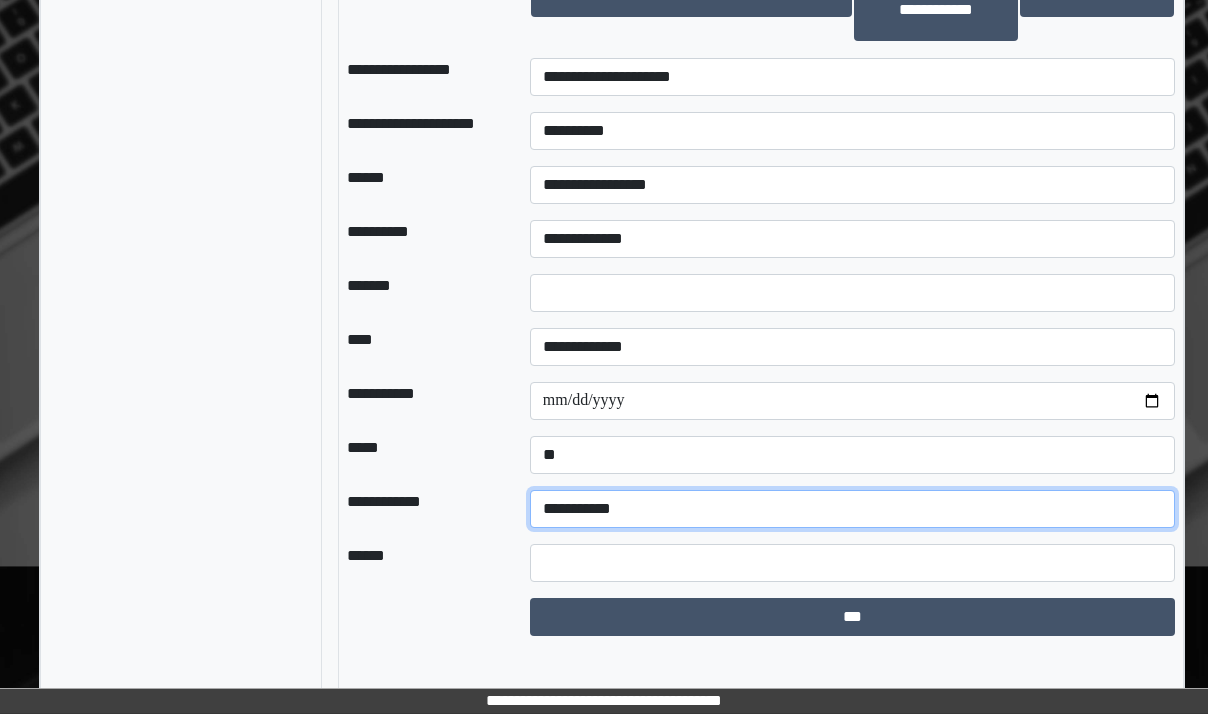 click on "**********" at bounding box center [852, 509] 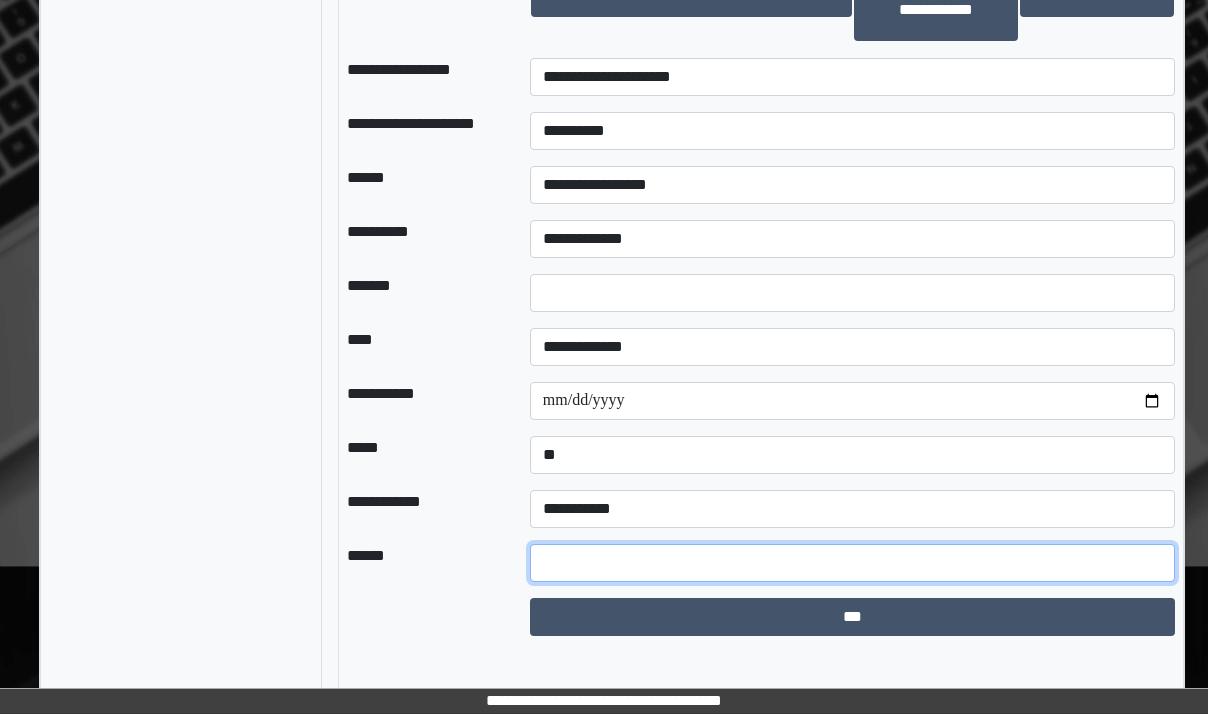 click at bounding box center [852, 563] 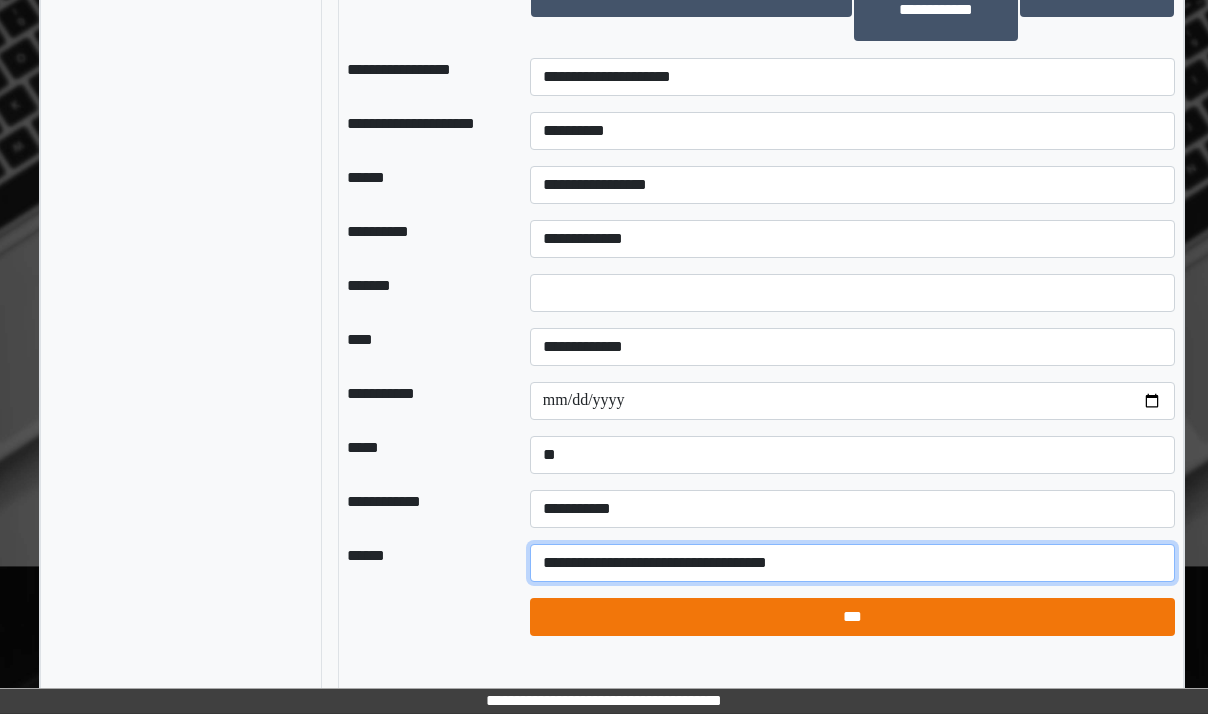 type on "**********" 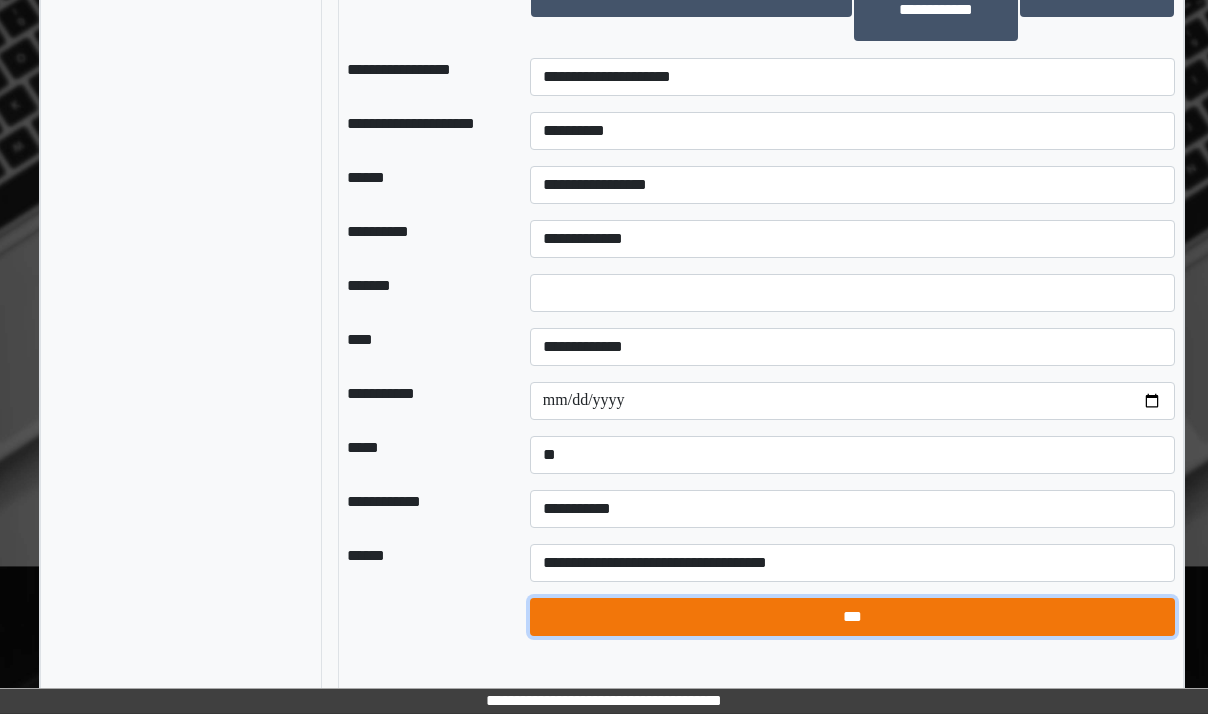 click on "***" at bounding box center (852, 617) 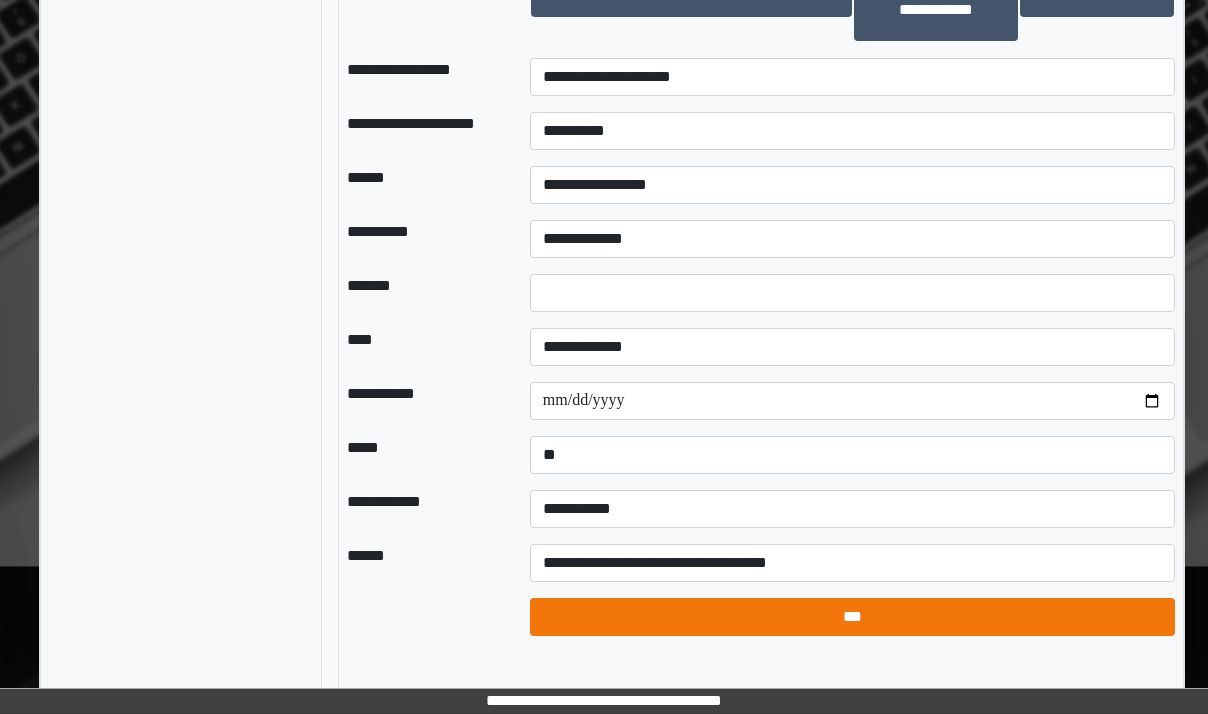select on "*" 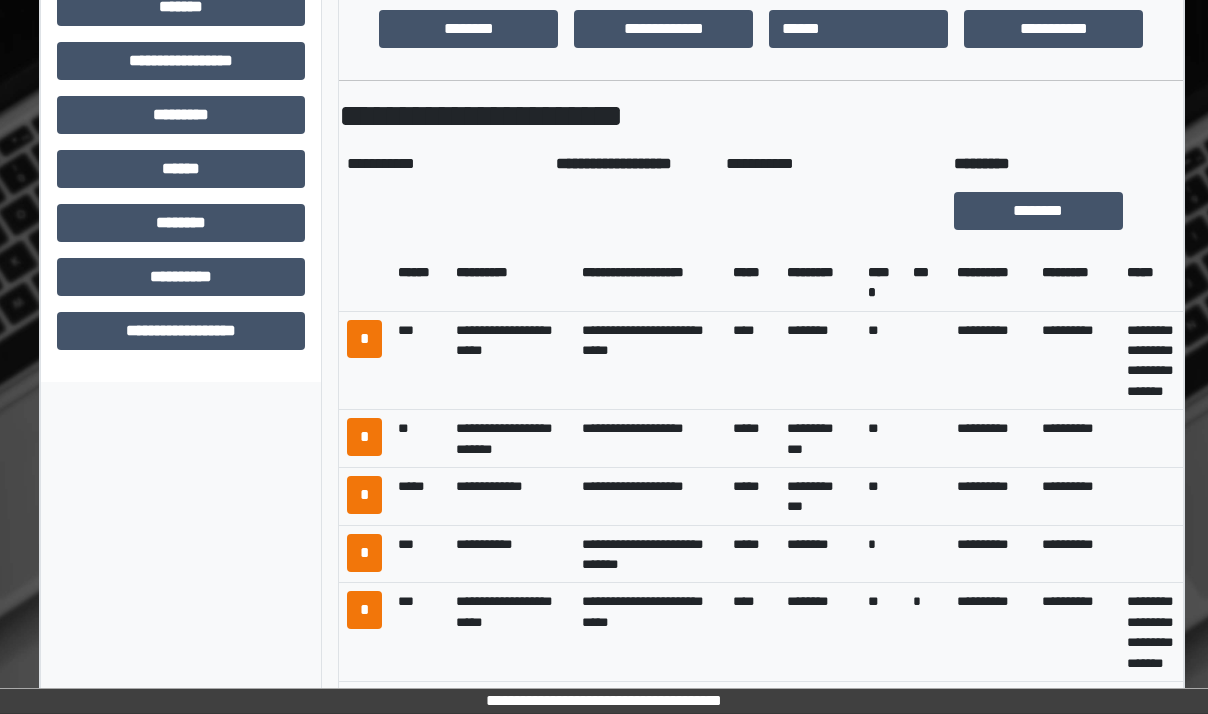 scroll, scrollTop: 796, scrollLeft: 31, axis: both 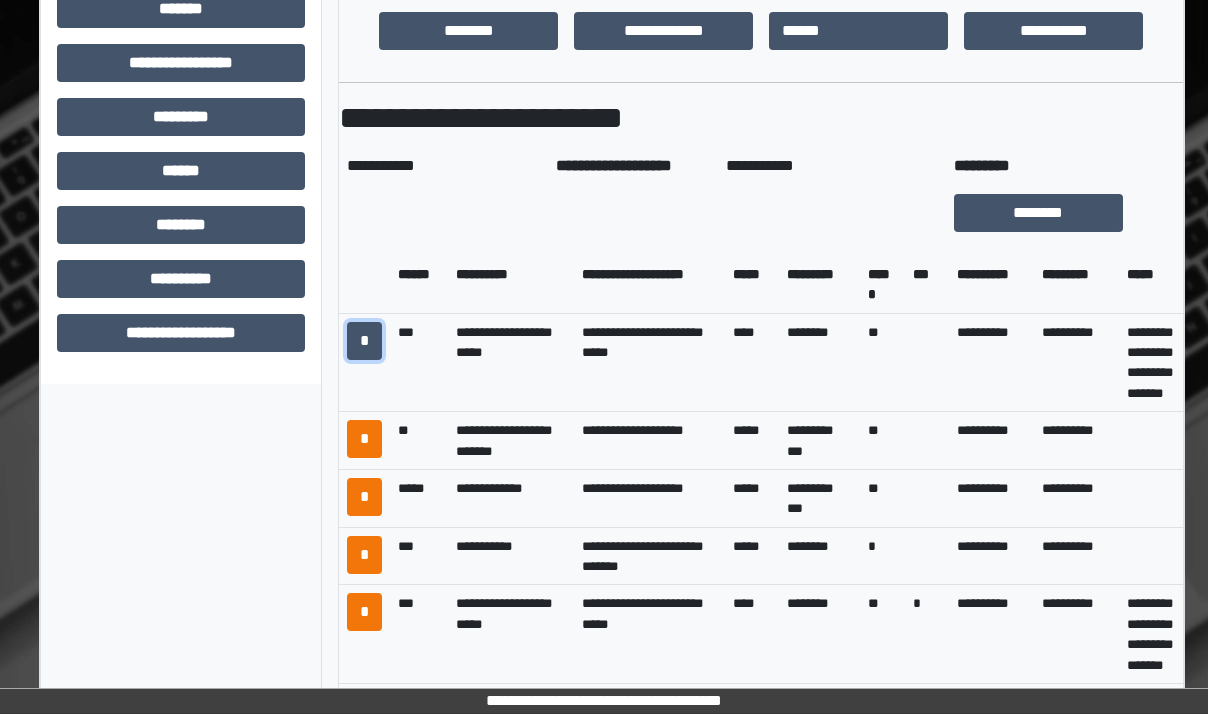 click on "*" at bounding box center (364, 341) 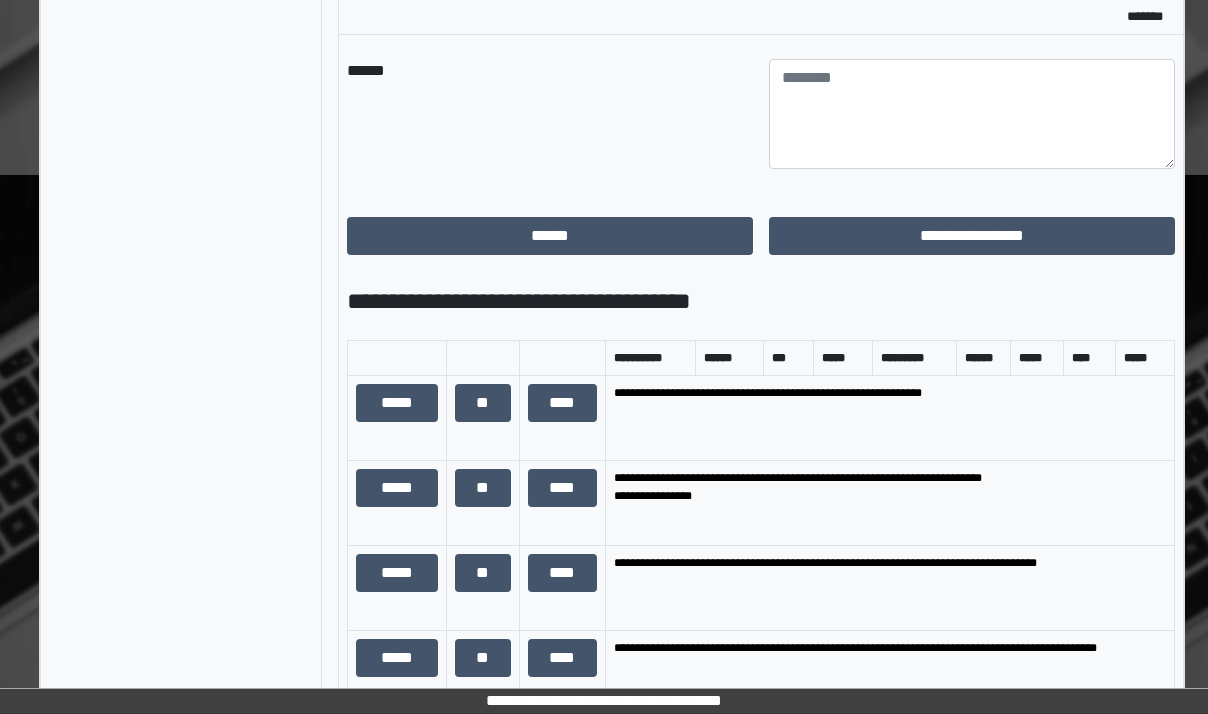 scroll, scrollTop: 1396, scrollLeft: 31, axis: both 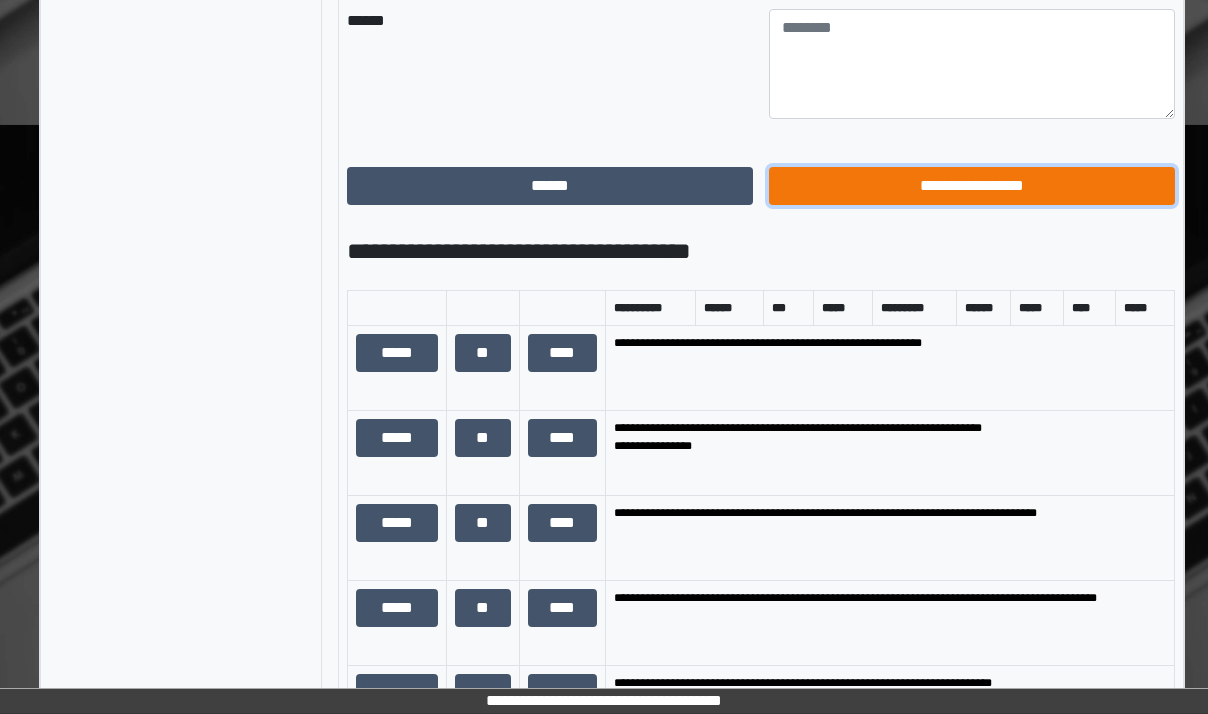 click on "**********" at bounding box center (972, 186) 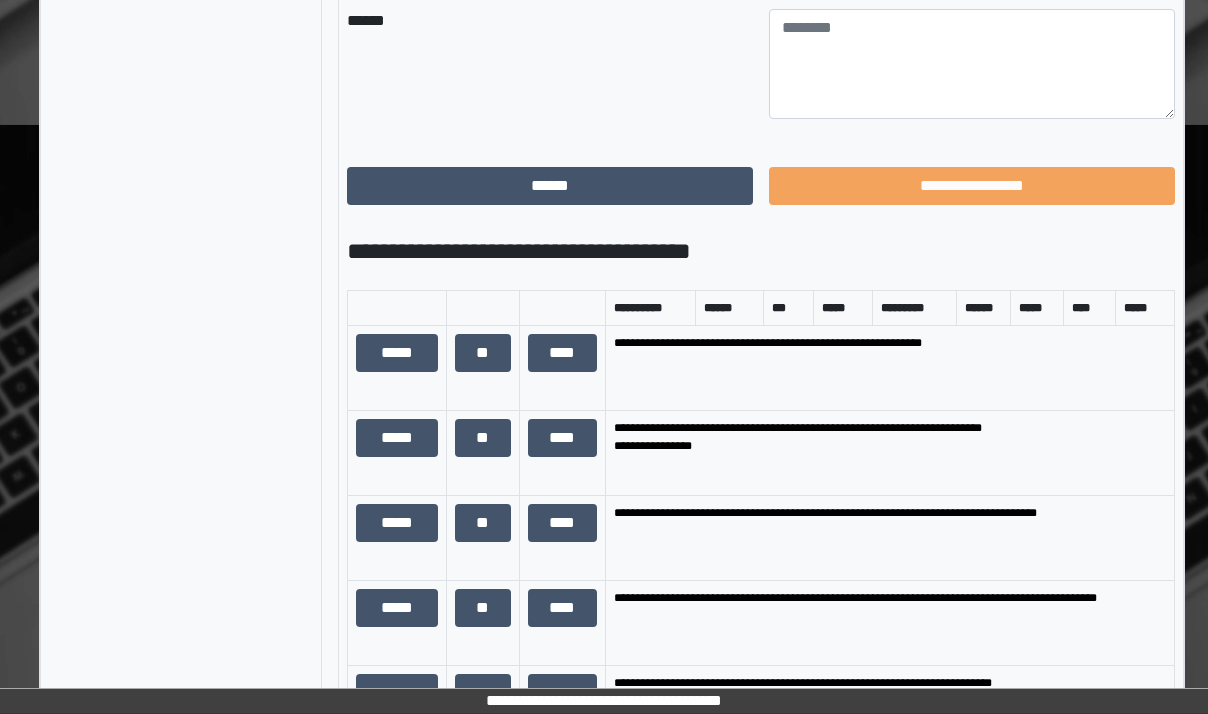 scroll, scrollTop: 484, scrollLeft: 31, axis: both 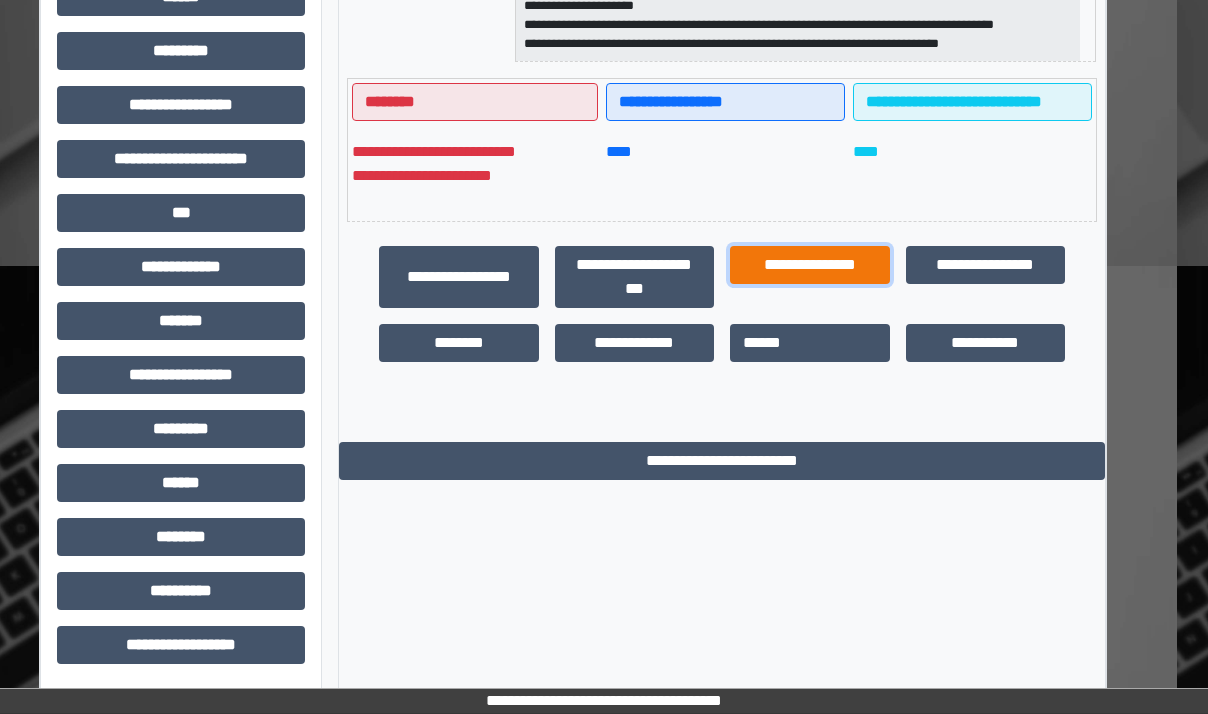 click on "**********" at bounding box center [810, 265] 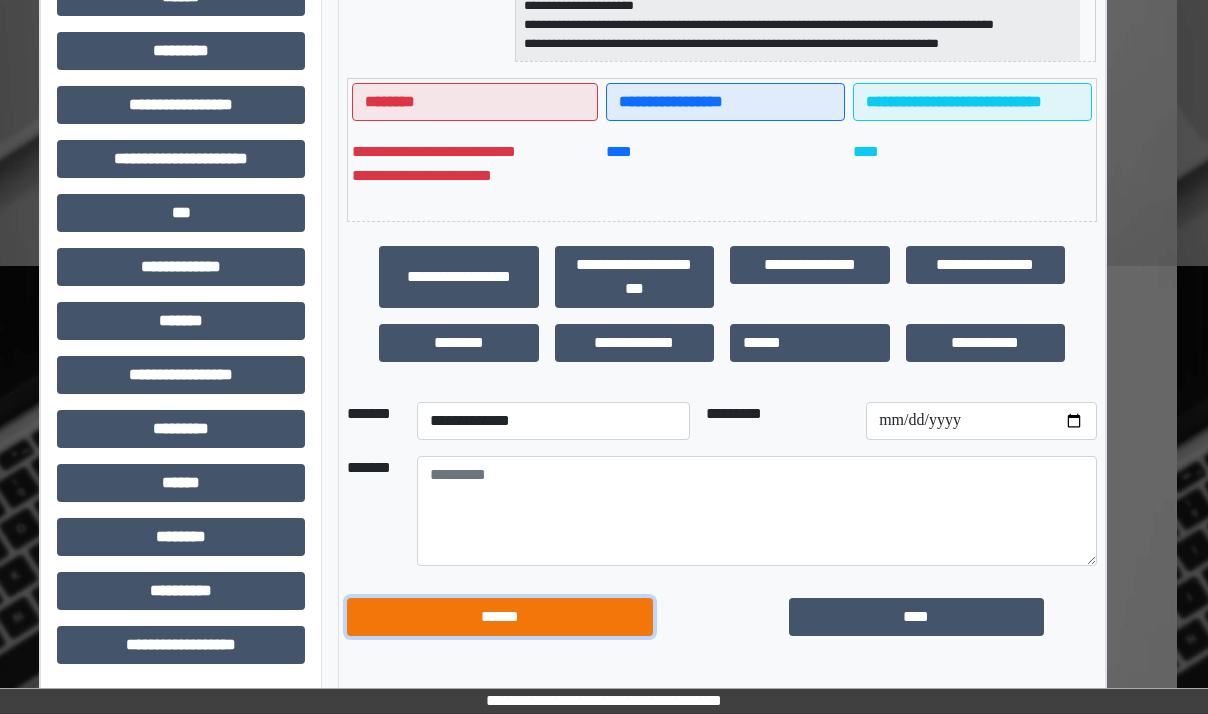 click on "******" at bounding box center (500, 617) 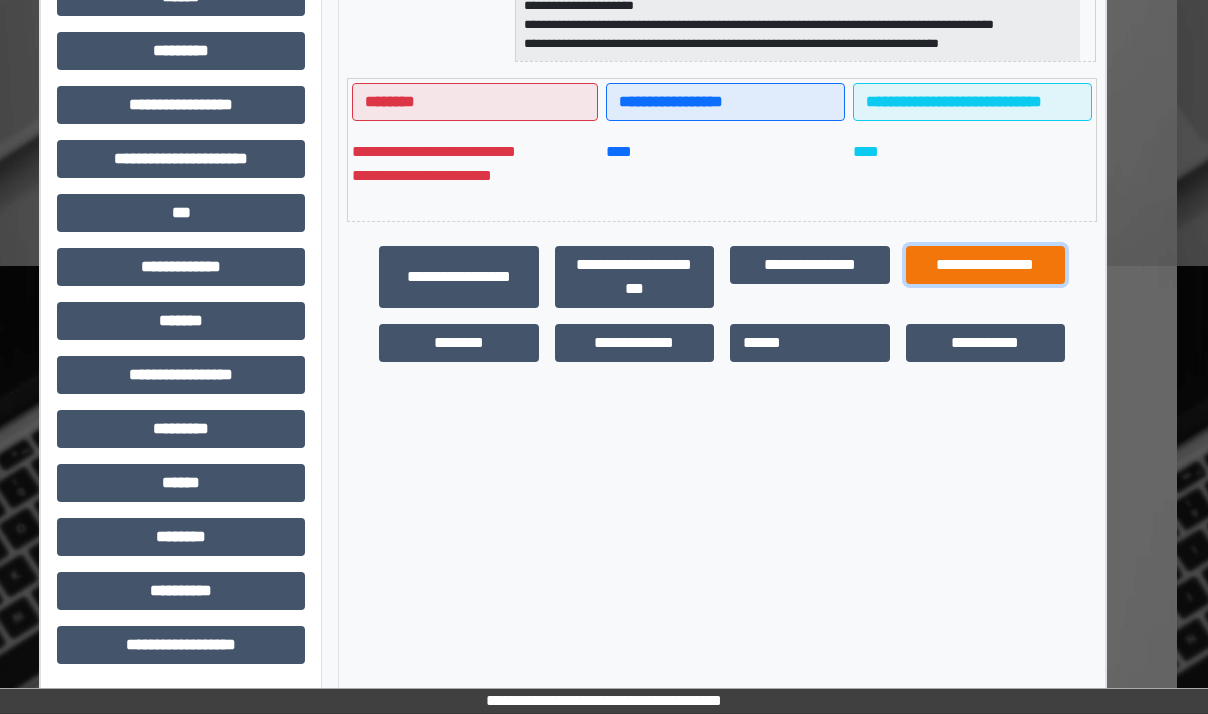 click on "**********" at bounding box center [986, 265] 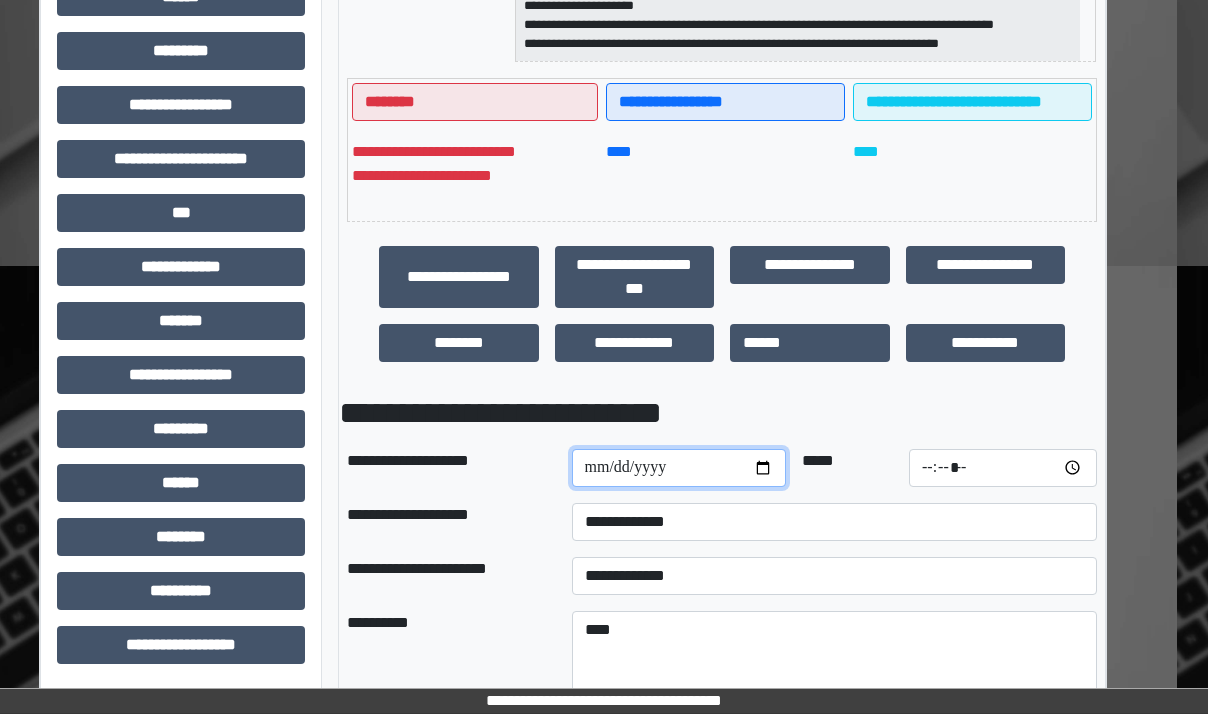 click at bounding box center (679, 468) 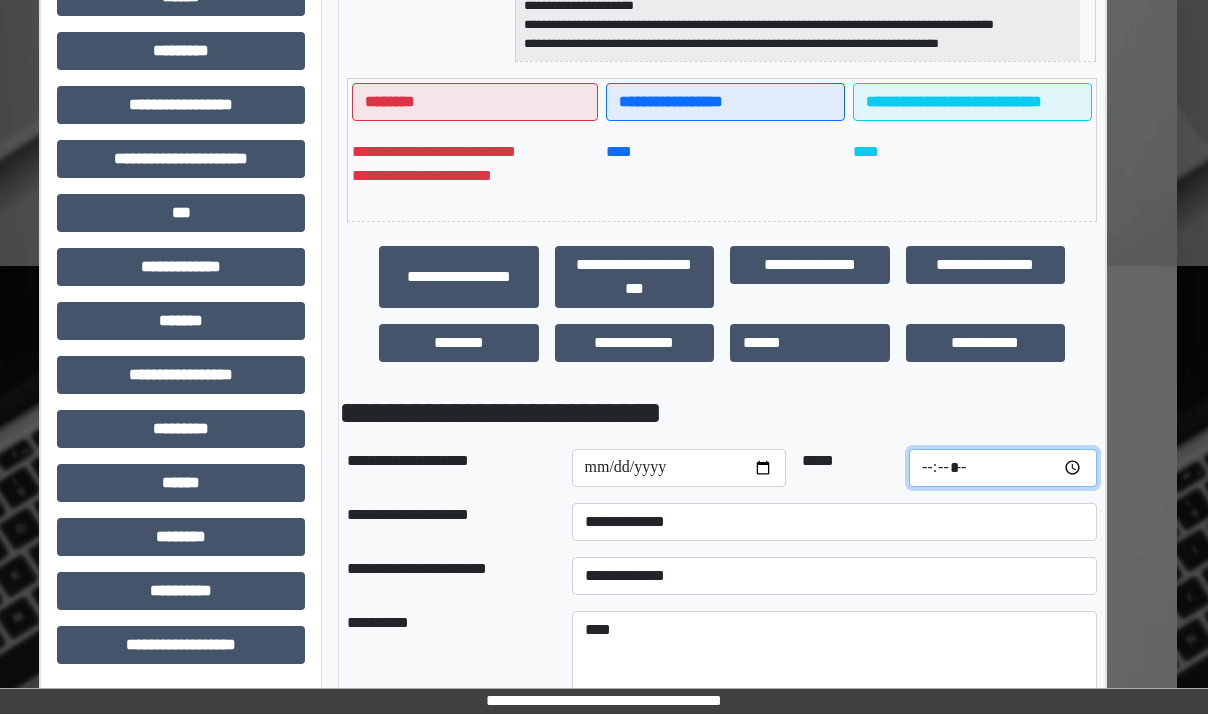 click at bounding box center (1003, 468) 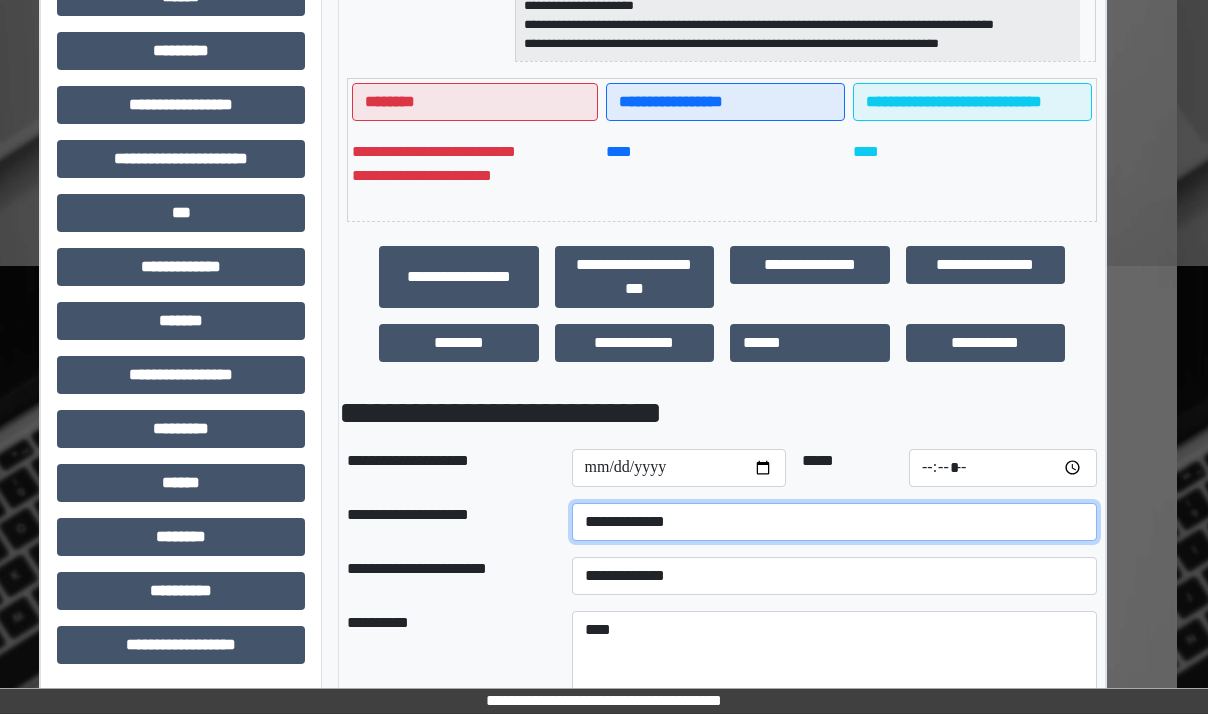 type on "*****" 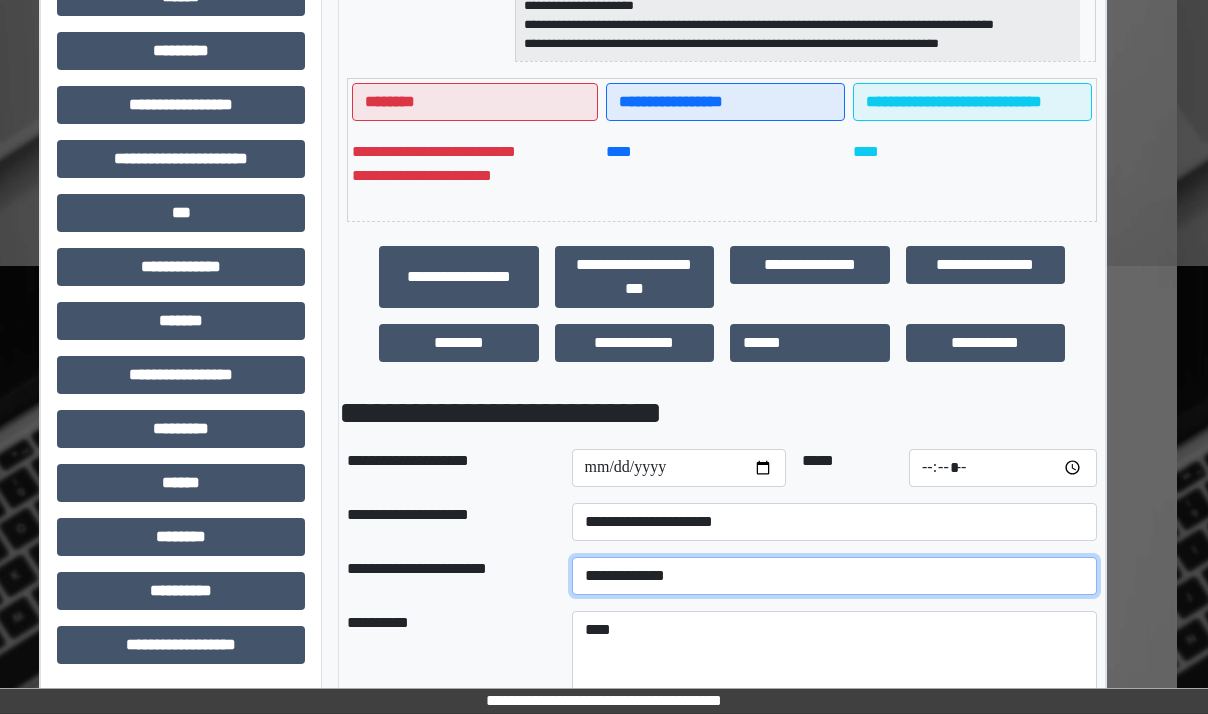 click on "**********" at bounding box center (834, 576) 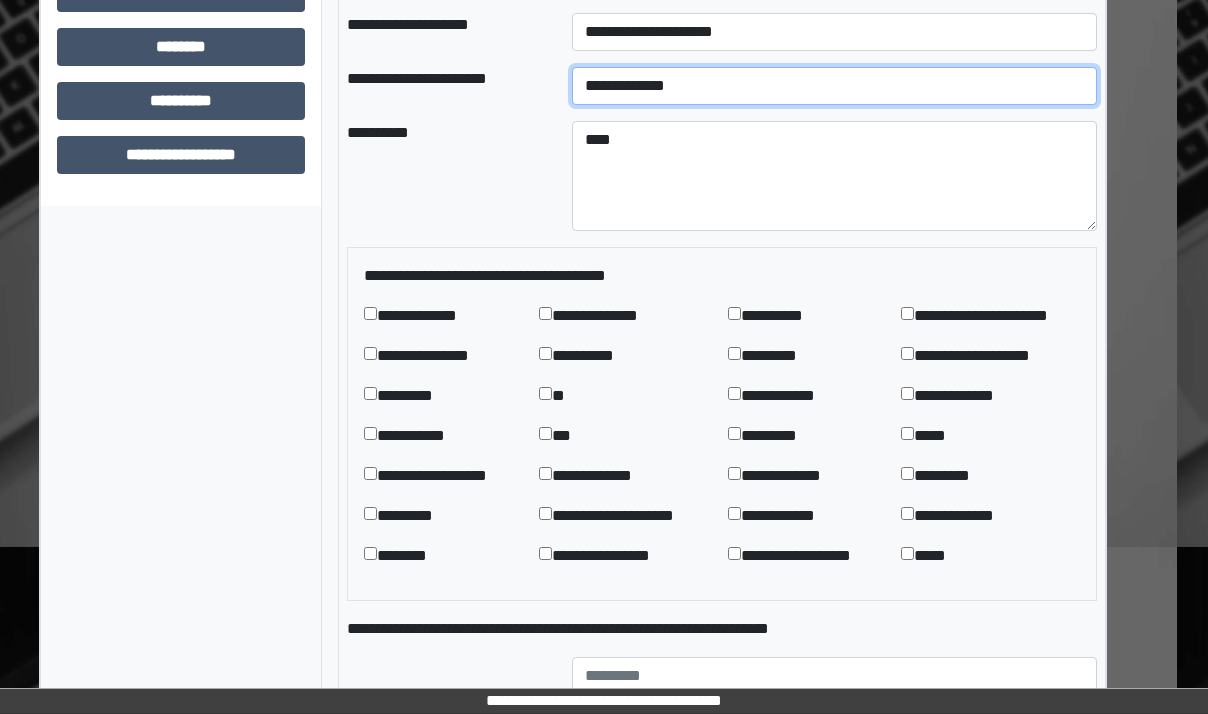 scroll, scrollTop: 984, scrollLeft: 31, axis: both 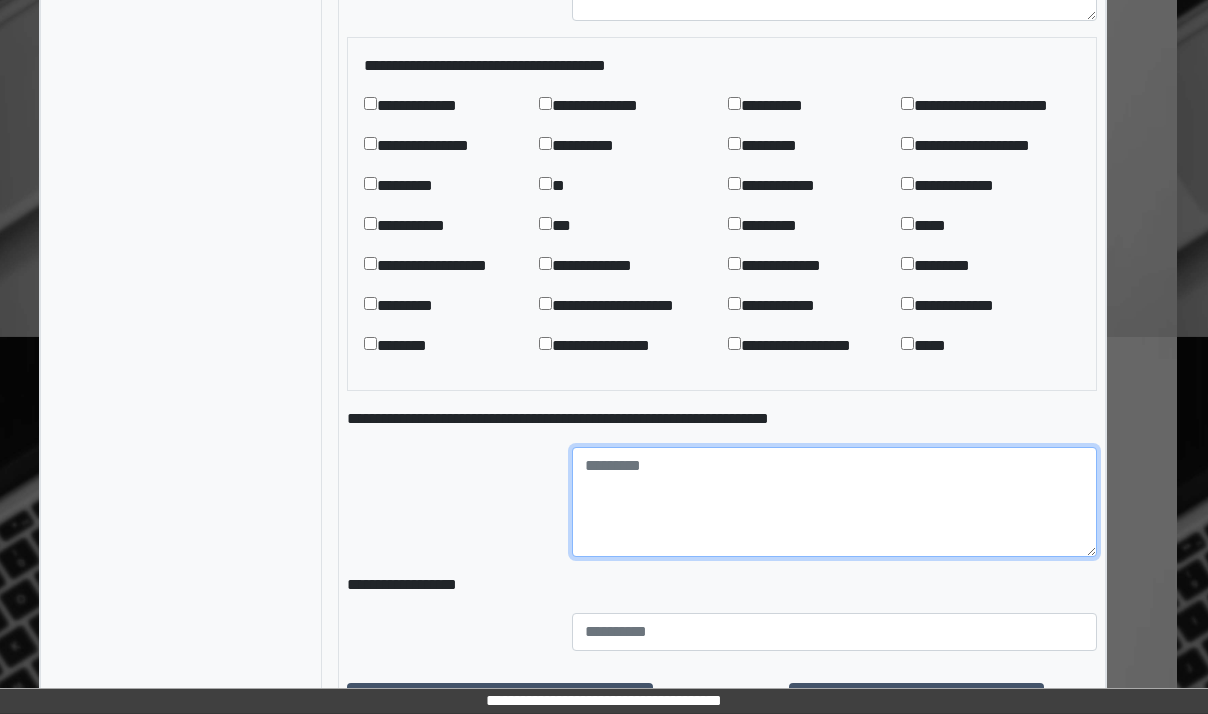 click at bounding box center [834, 502] 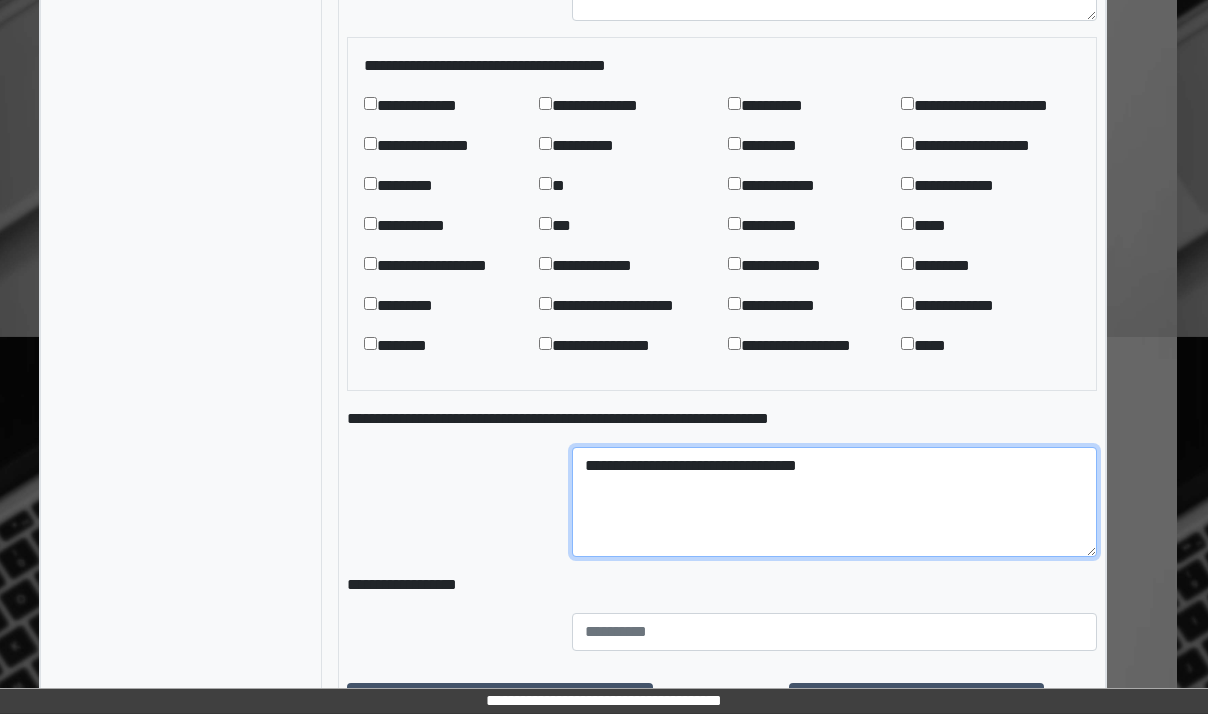 click on "**********" at bounding box center (834, 502) 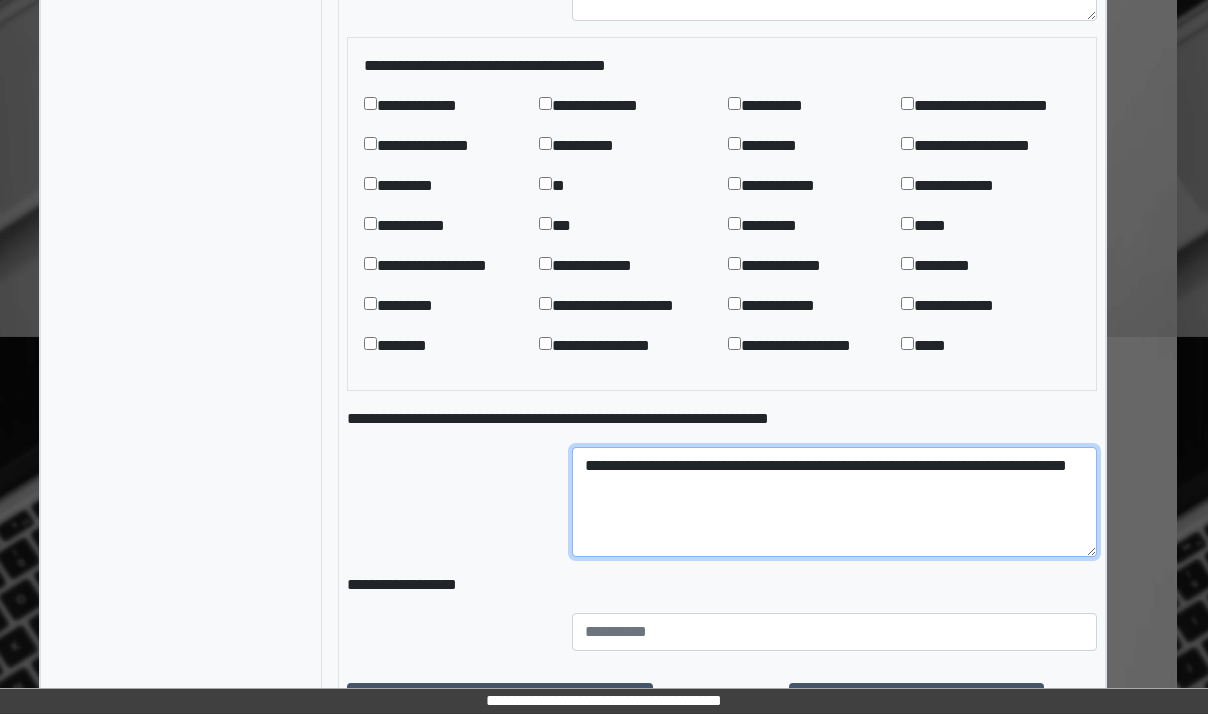 click on "**********" at bounding box center [834, 502] 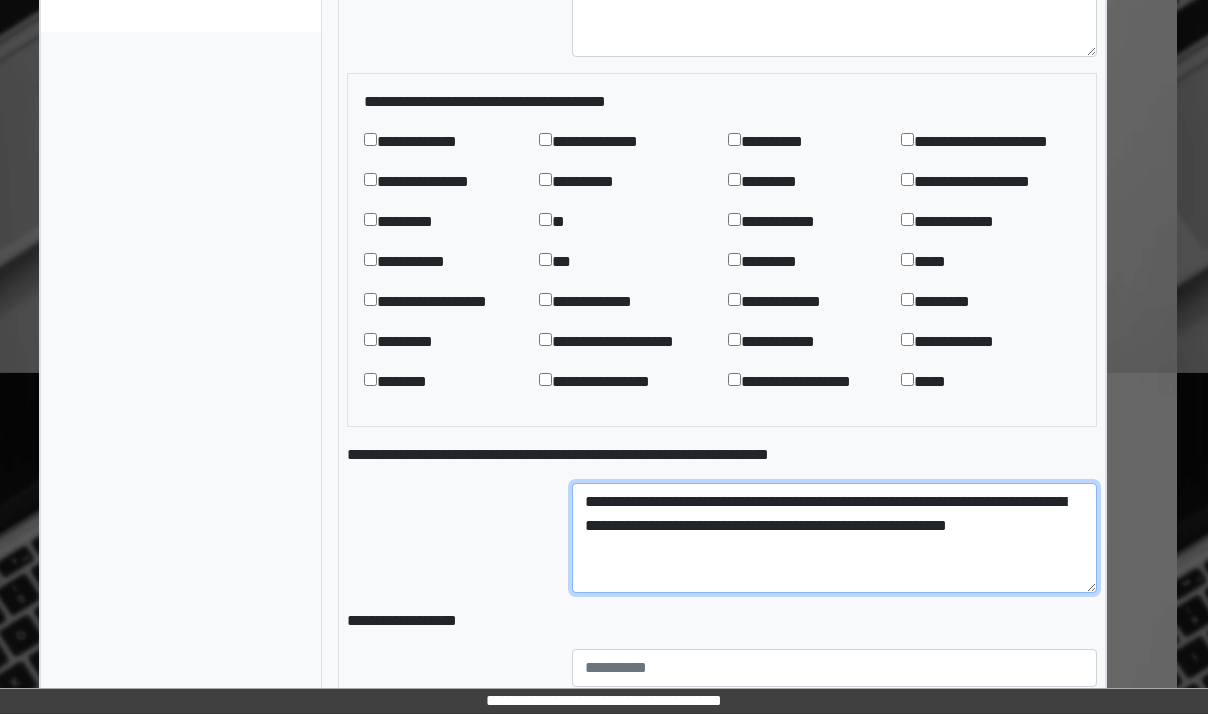scroll, scrollTop: 1281, scrollLeft: 31, axis: both 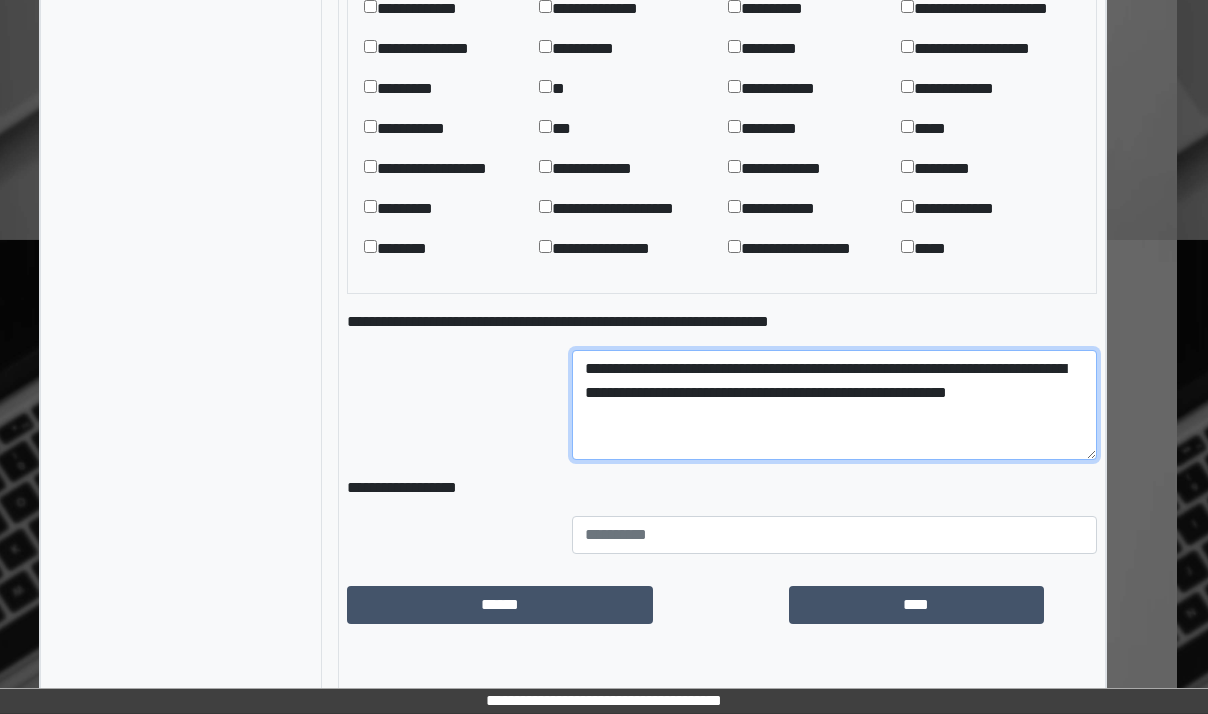 type on "**********" 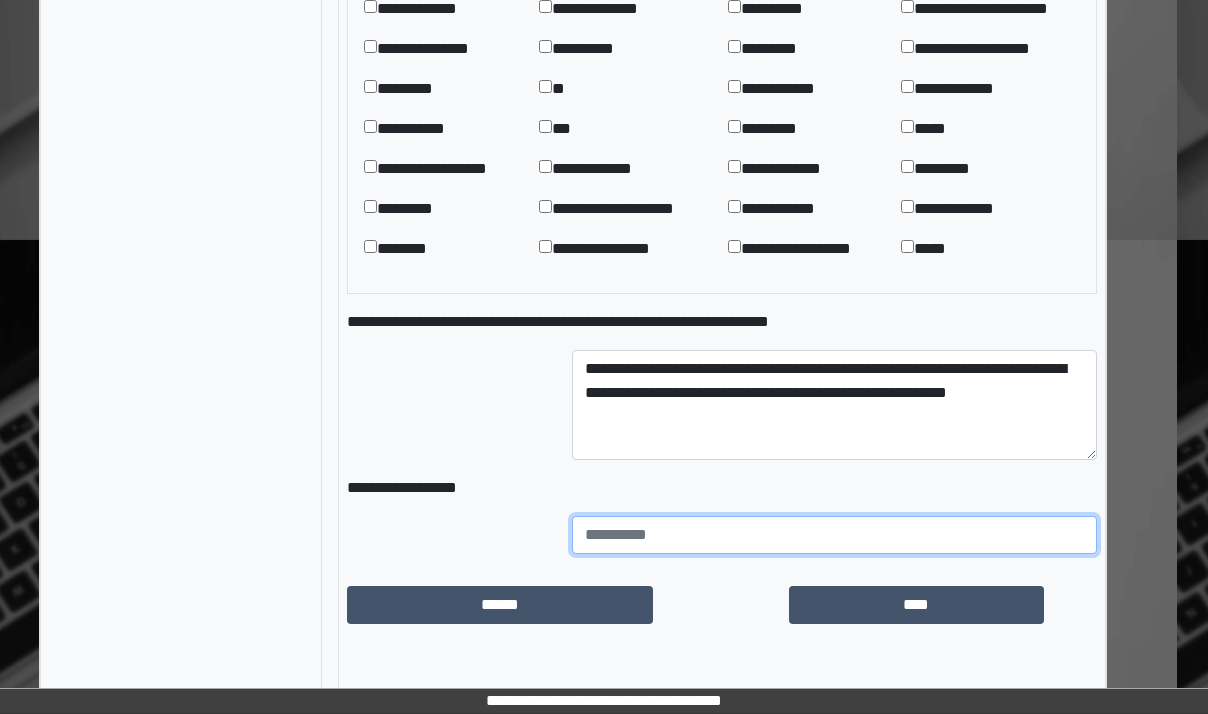 click at bounding box center [834, 535] 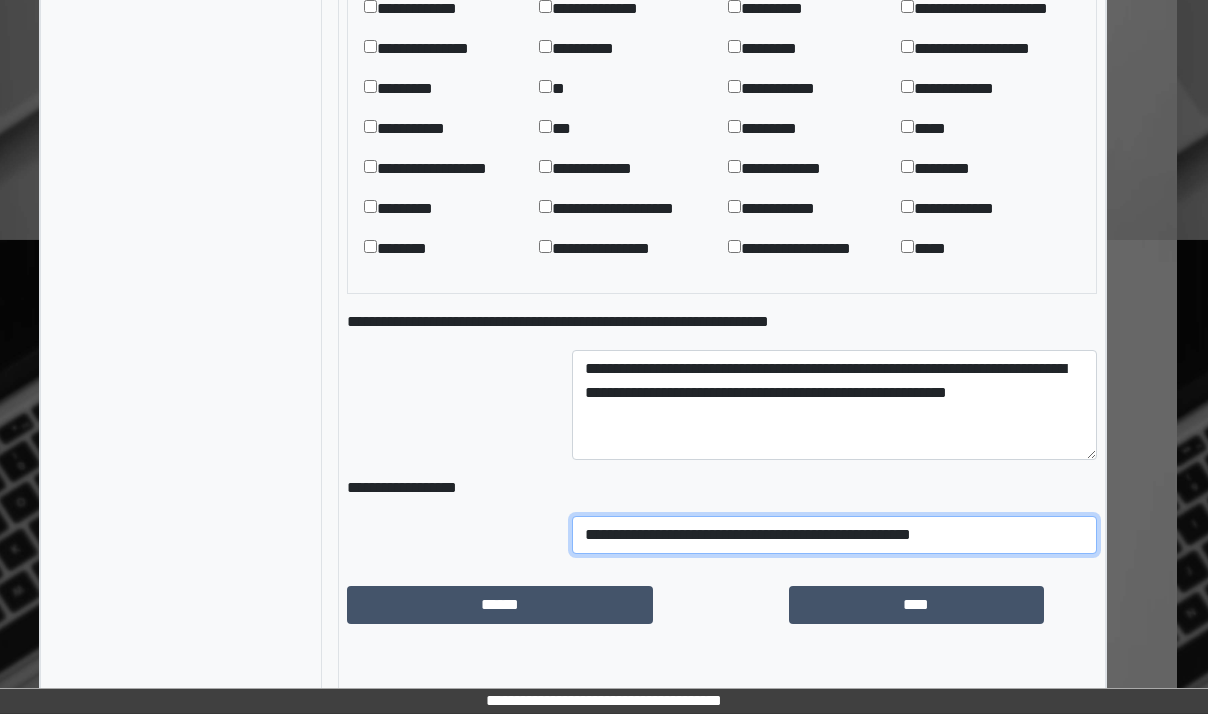 click on "**********" at bounding box center (834, 535) 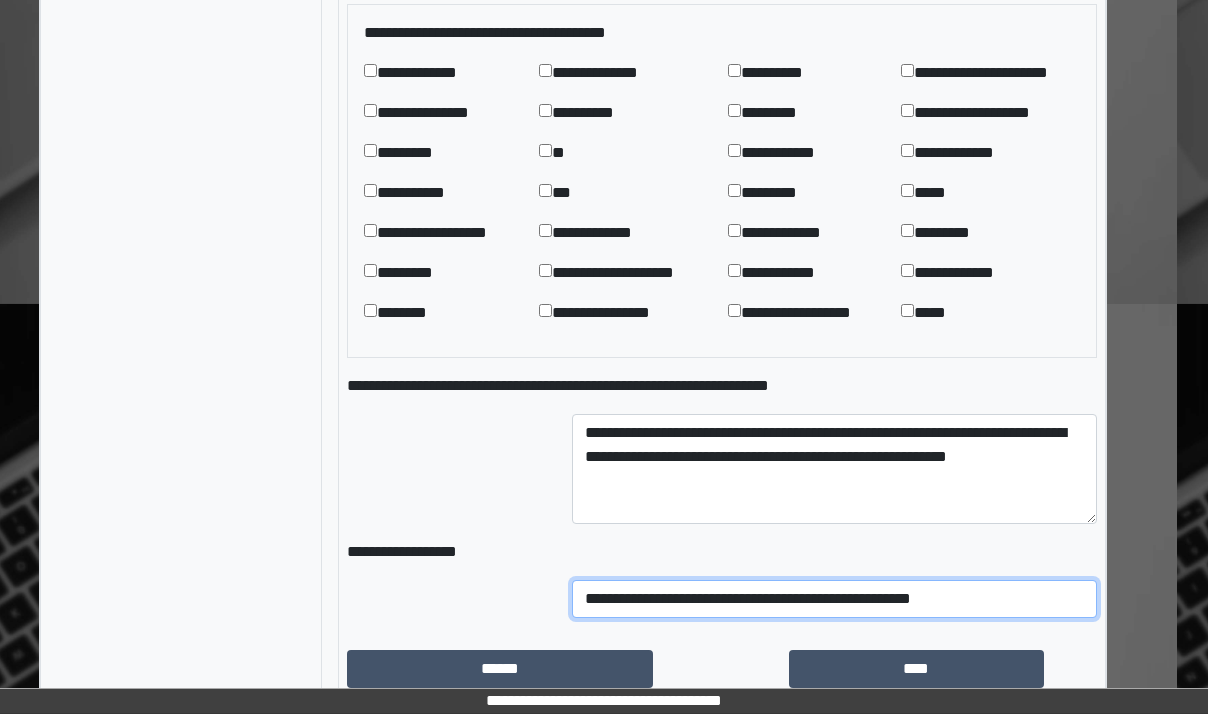 scroll, scrollTop: 1181, scrollLeft: 31, axis: both 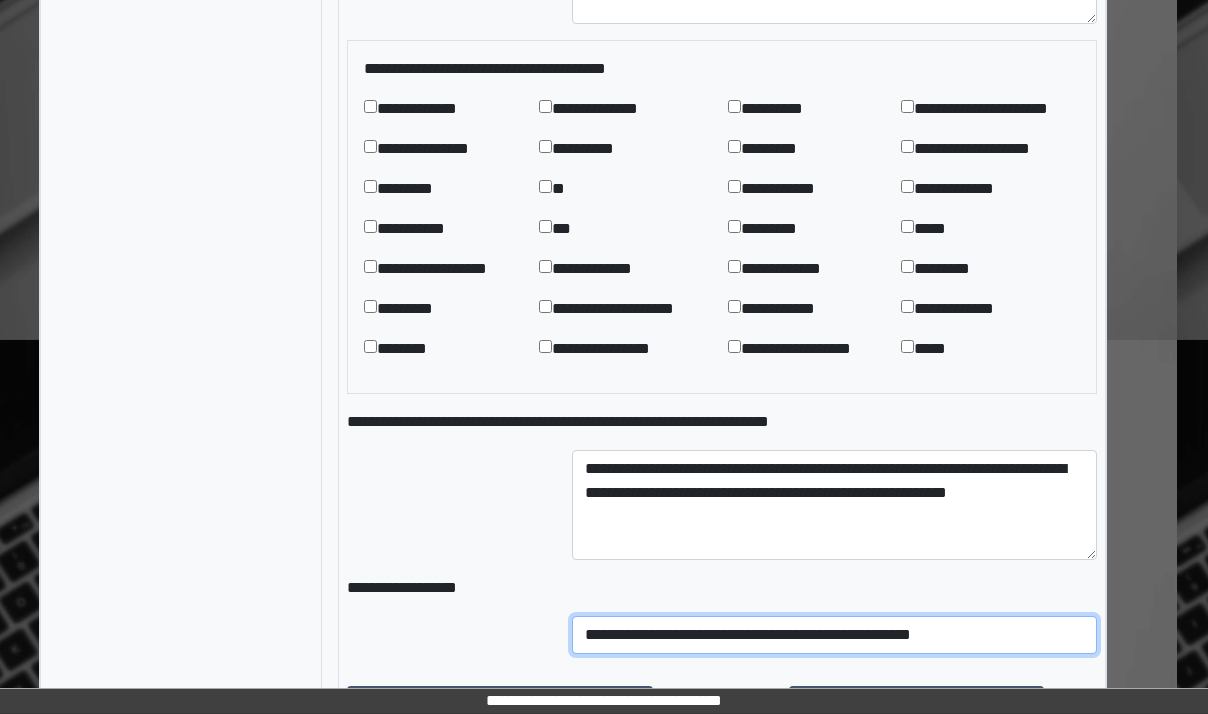 click on "**********" at bounding box center (834, 635) 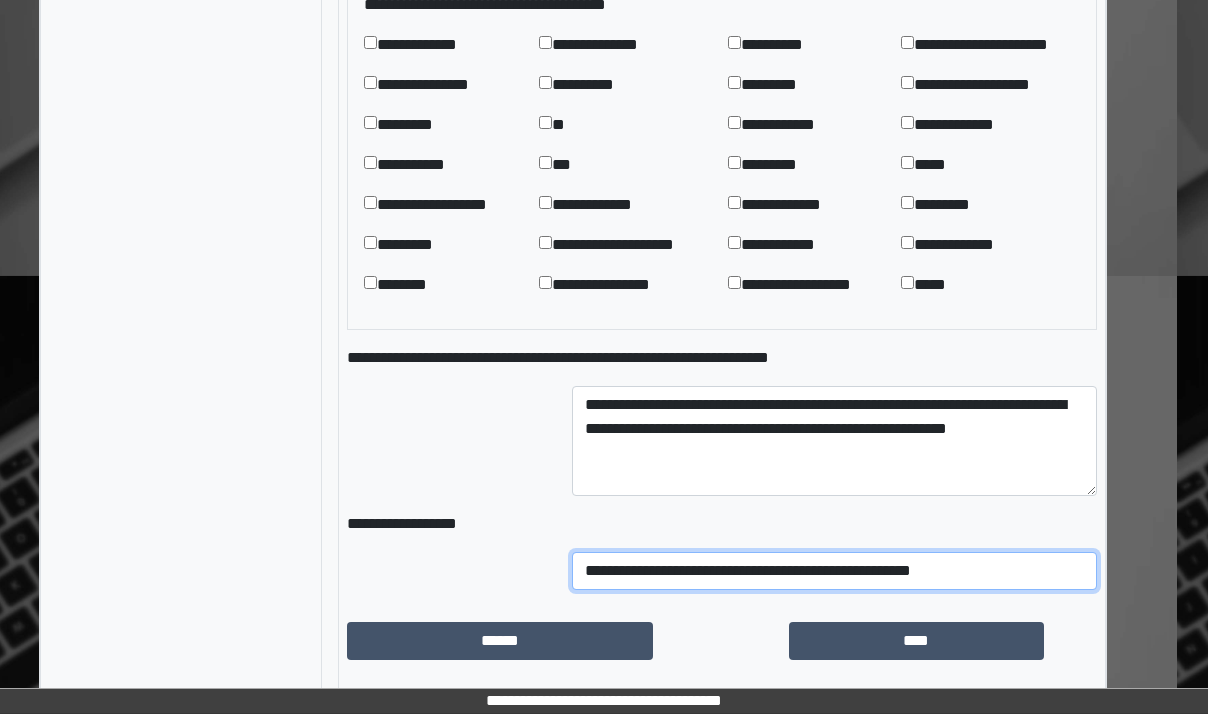 scroll, scrollTop: 1281, scrollLeft: 31, axis: both 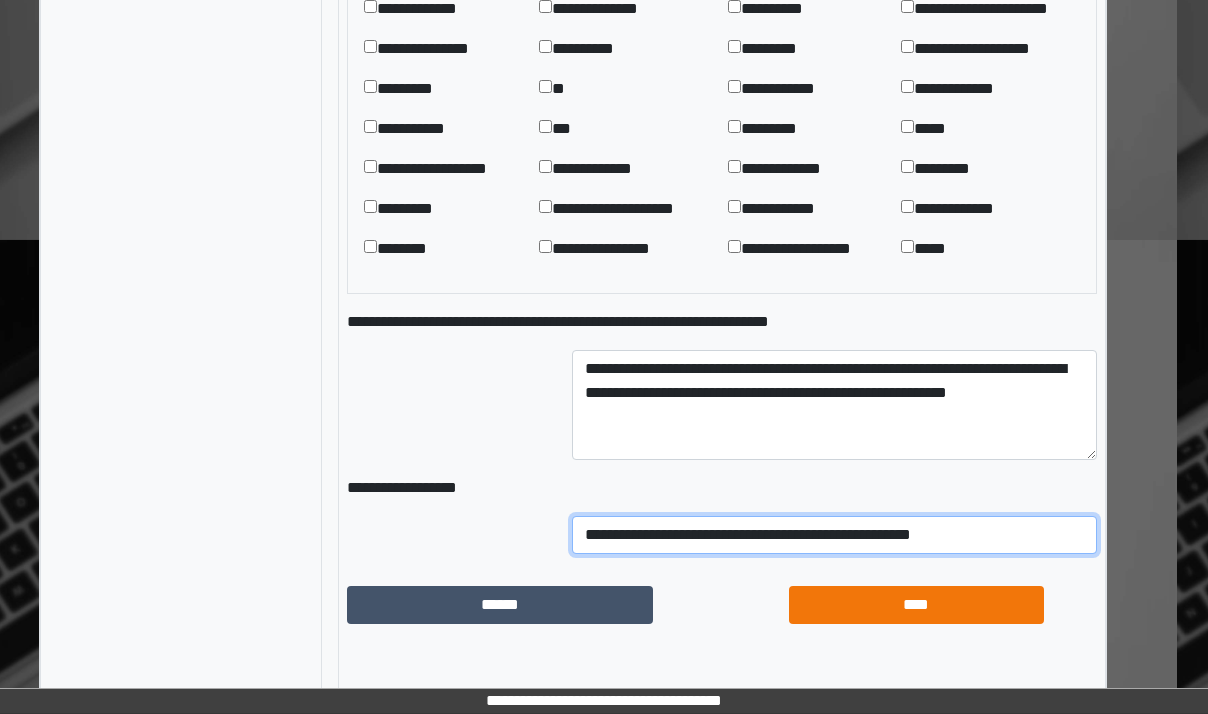 type on "**********" 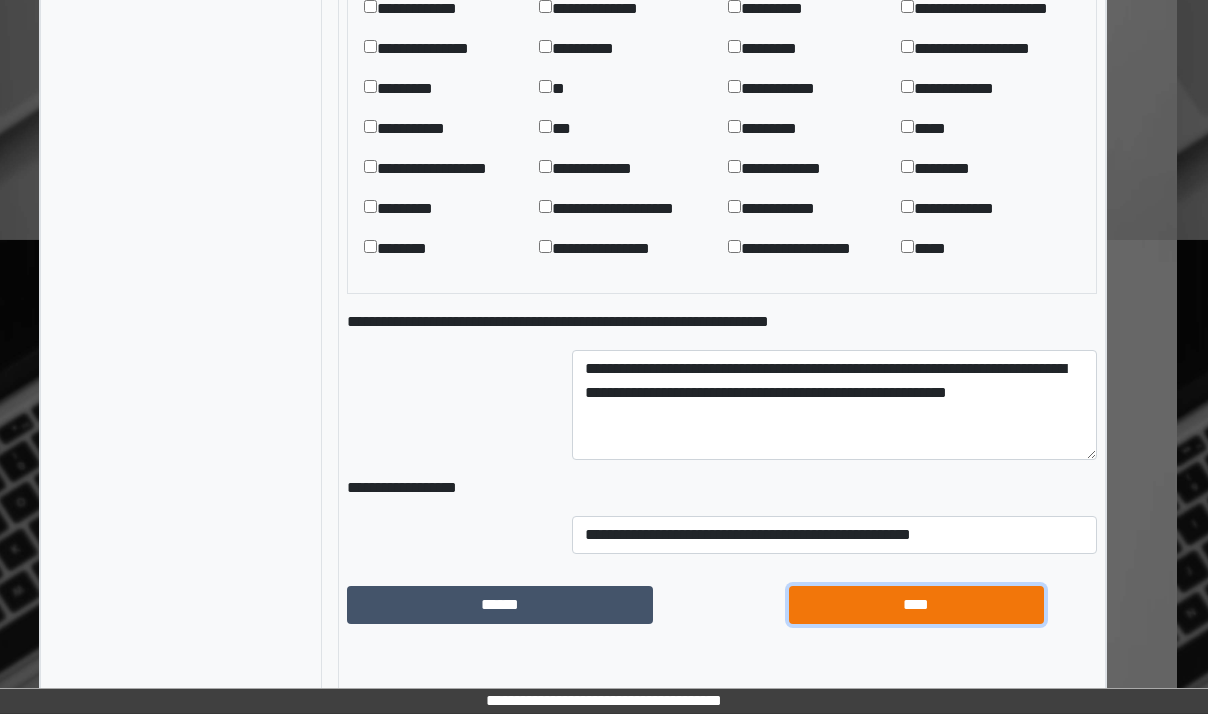 click on "****" at bounding box center (916, 605) 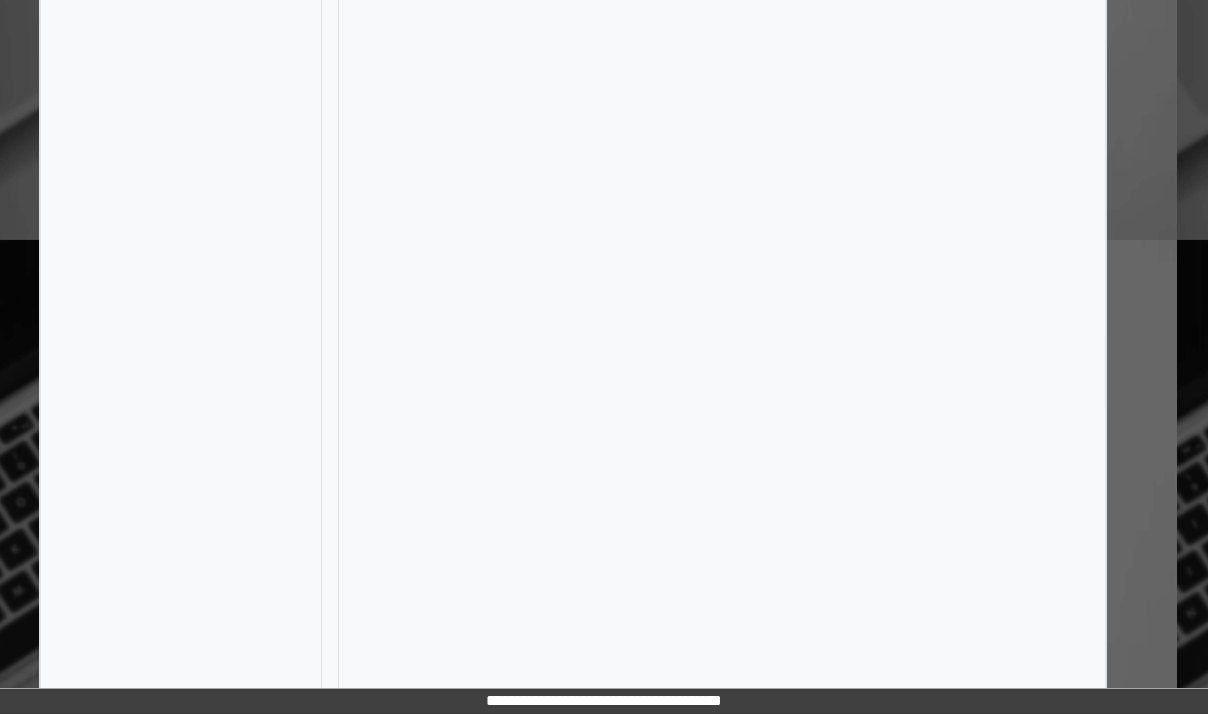 scroll, scrollTop: 484, scrollLeft: 31, axis: both 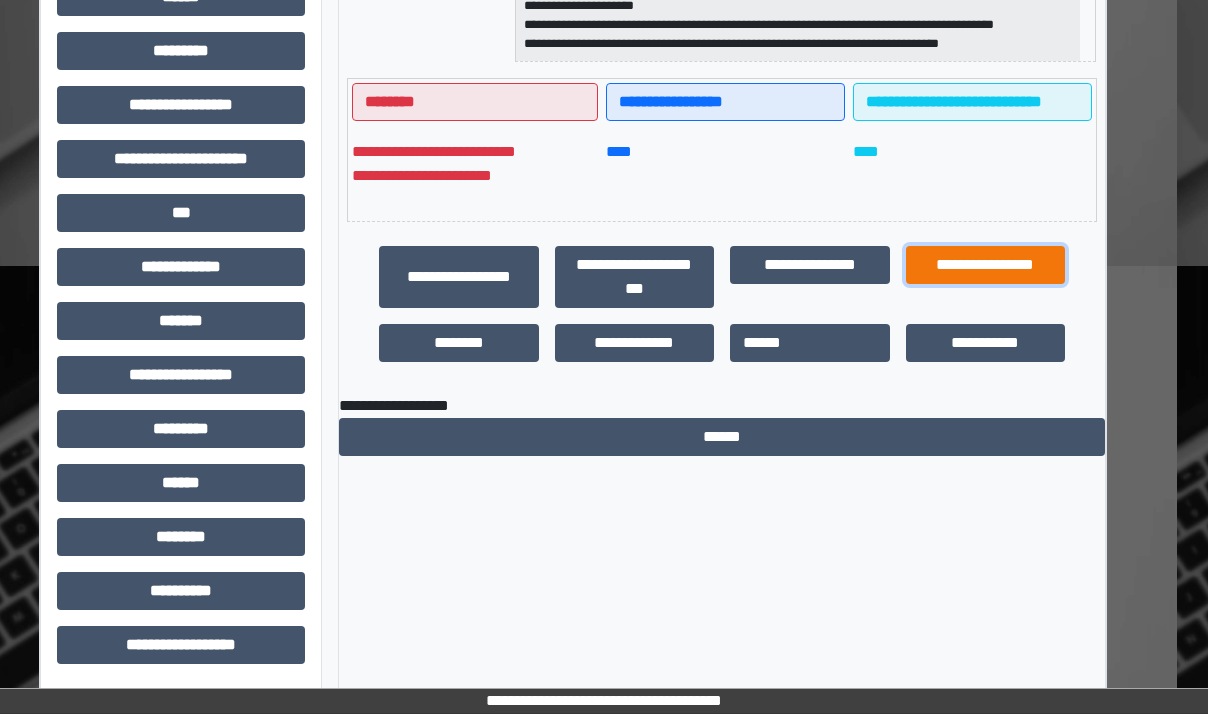 click on "**********" at bounding box center (986, 265) 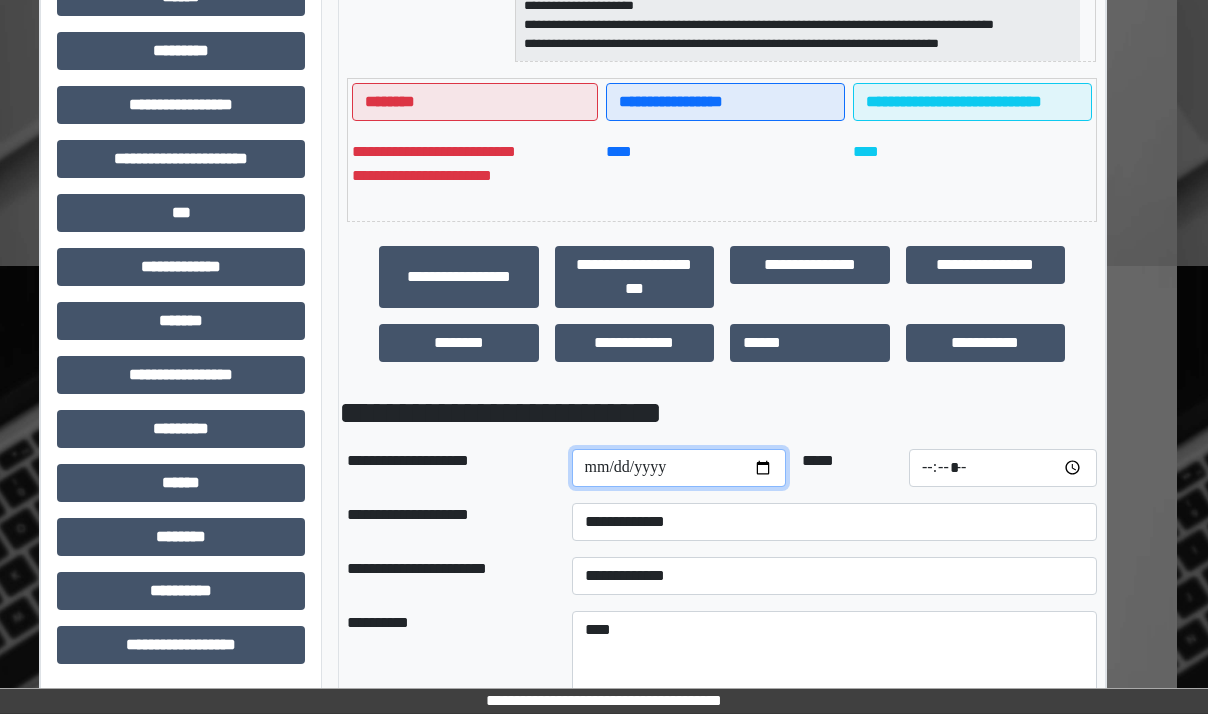 click at bounding box center (679, 468) 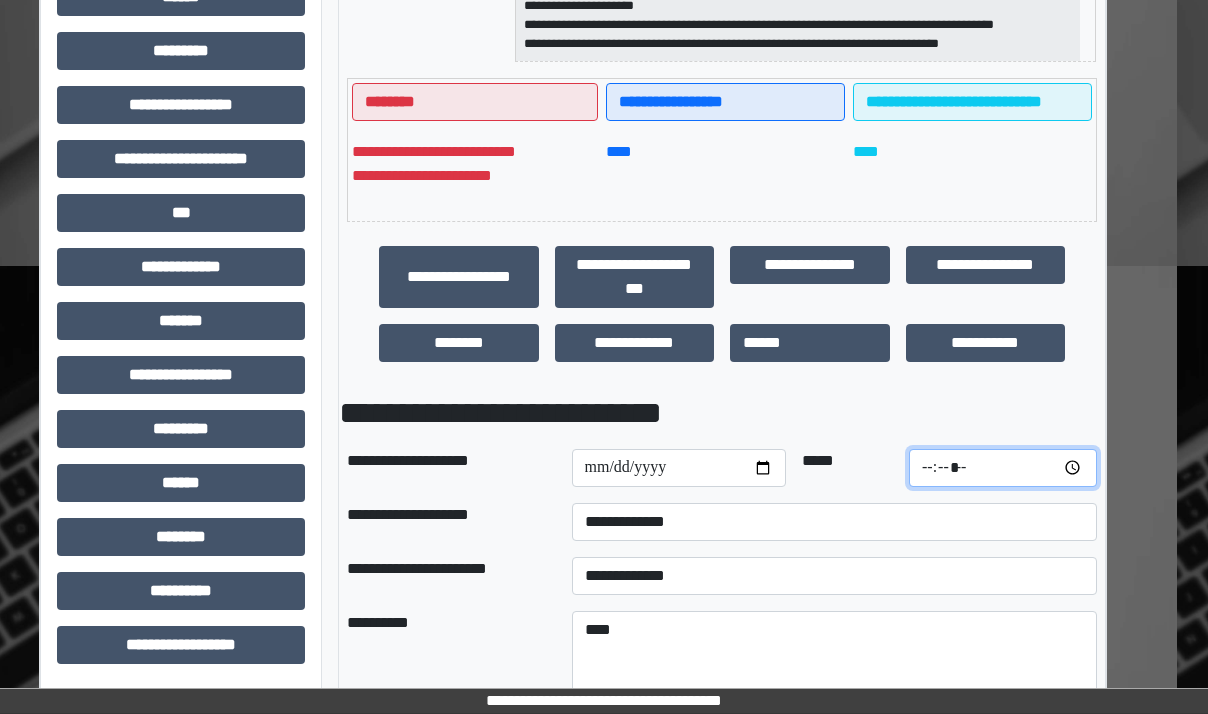 click at bounding box center (1003, 468) 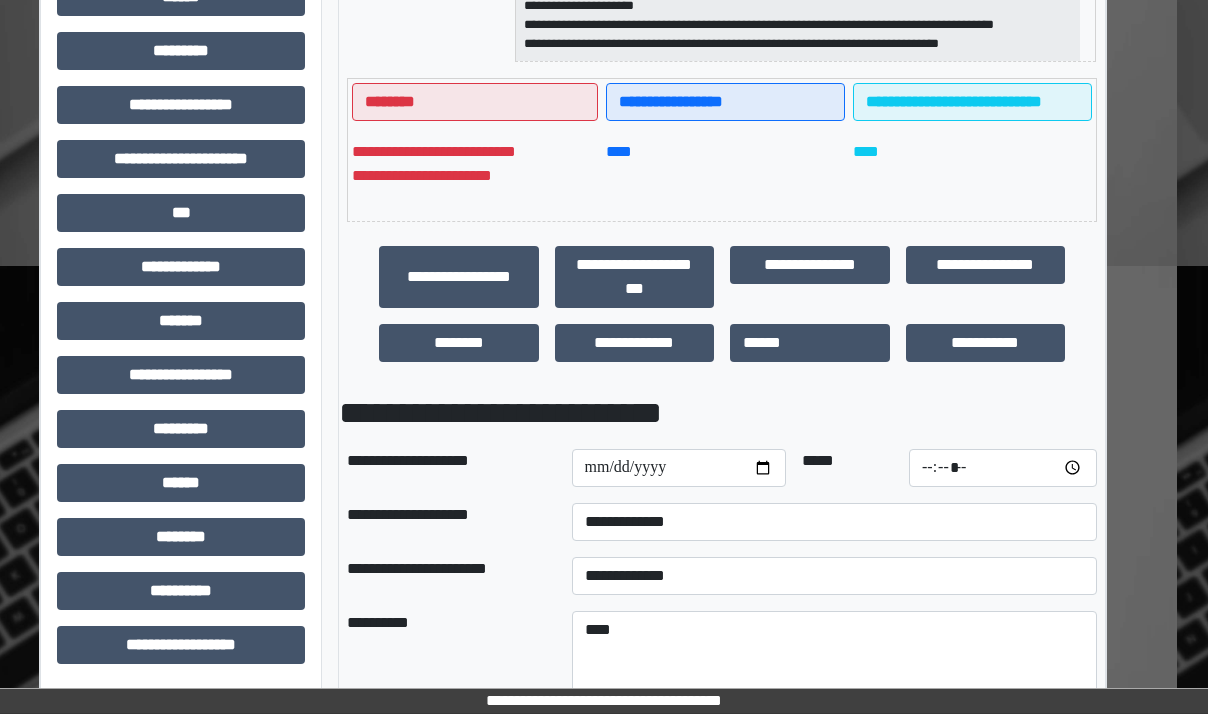 click on "**********" at bounding box center (722, 413) 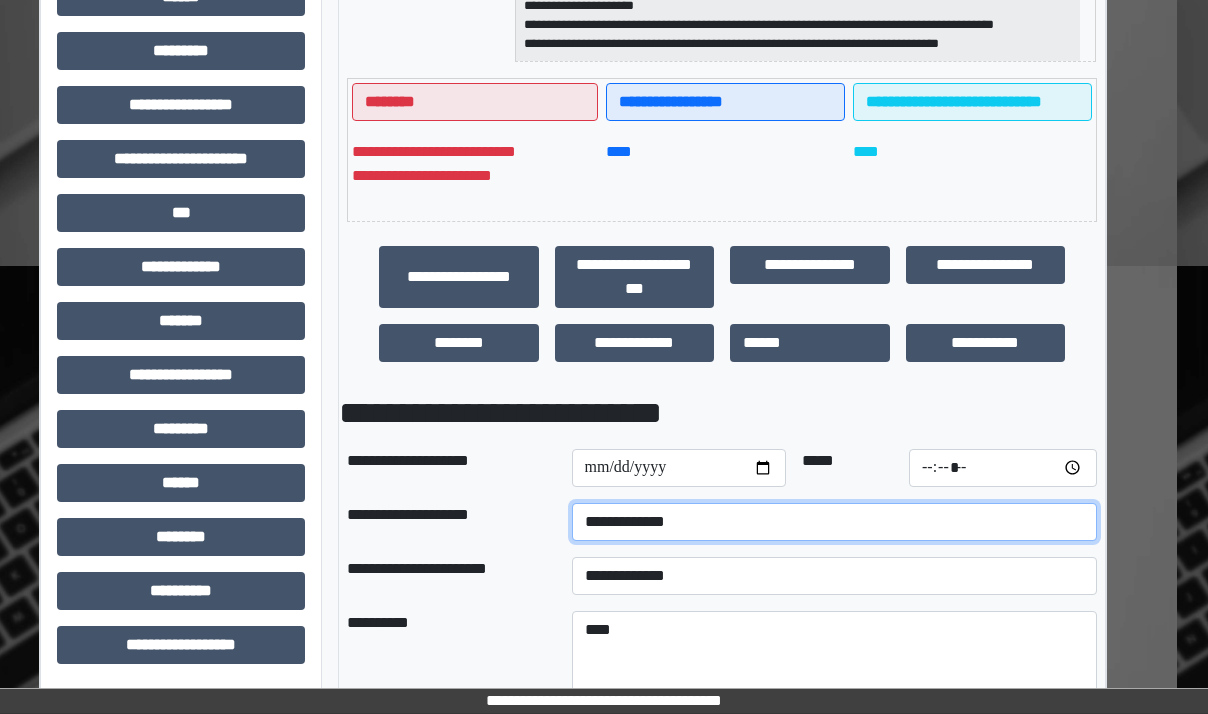 click on "**********" at bounding box center (834, 522) 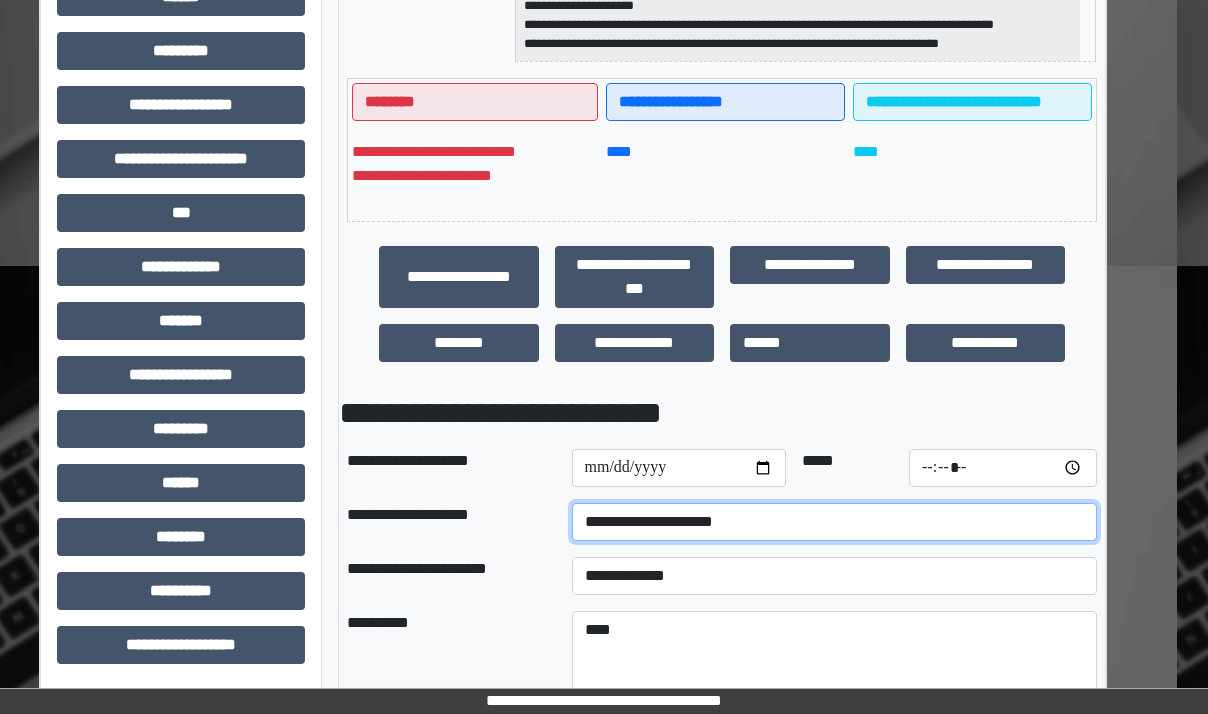 click on "**********" at bounding box center [834, 522] 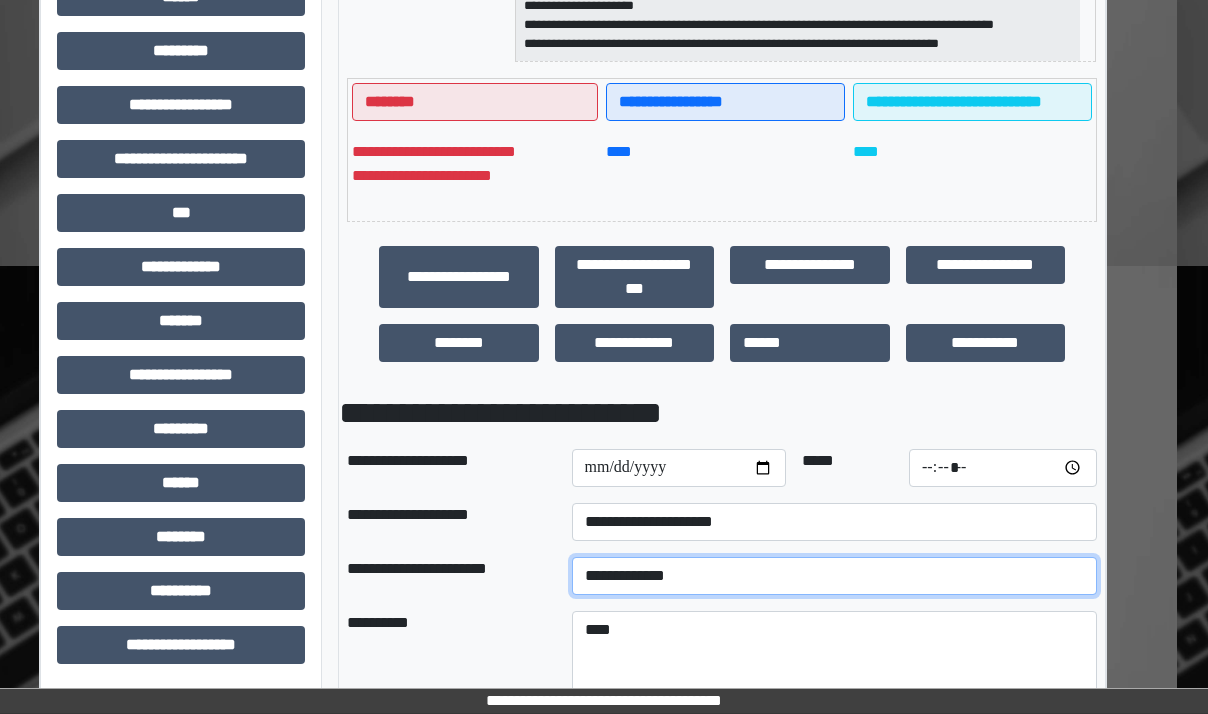 click on "**********" at bounding box center [834, 576] 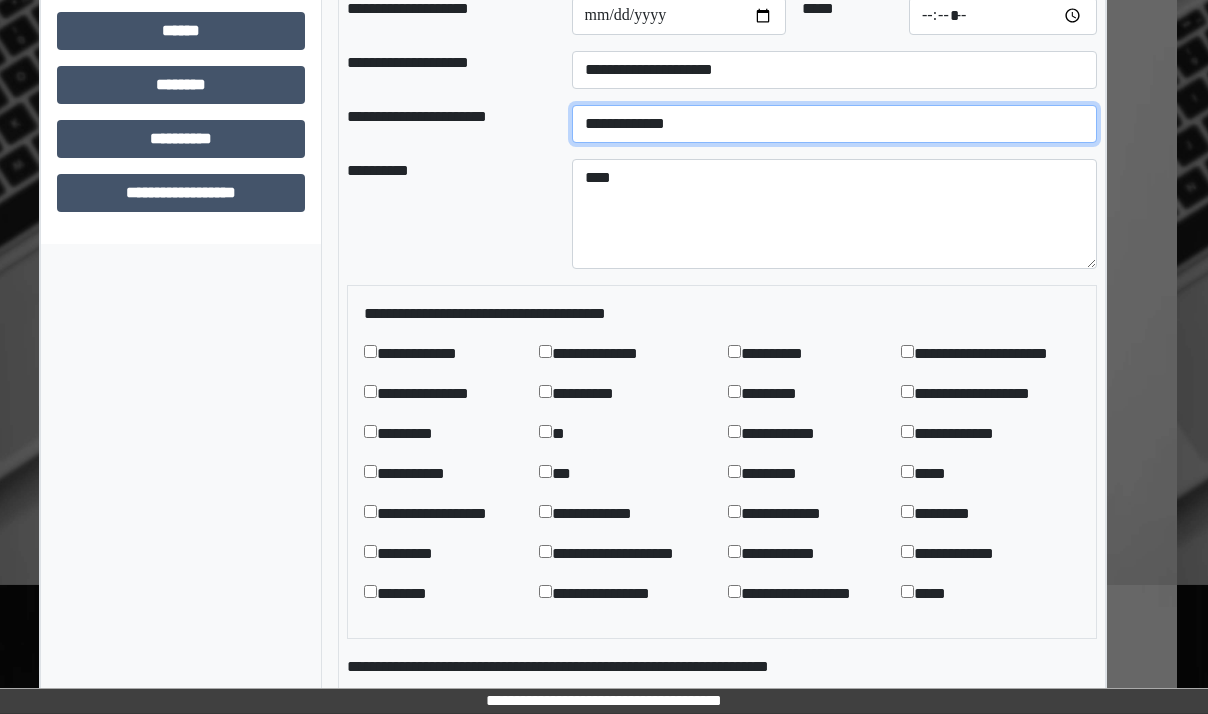 scroll, scrollTop: 984, scrollLeft: 31, axis: both 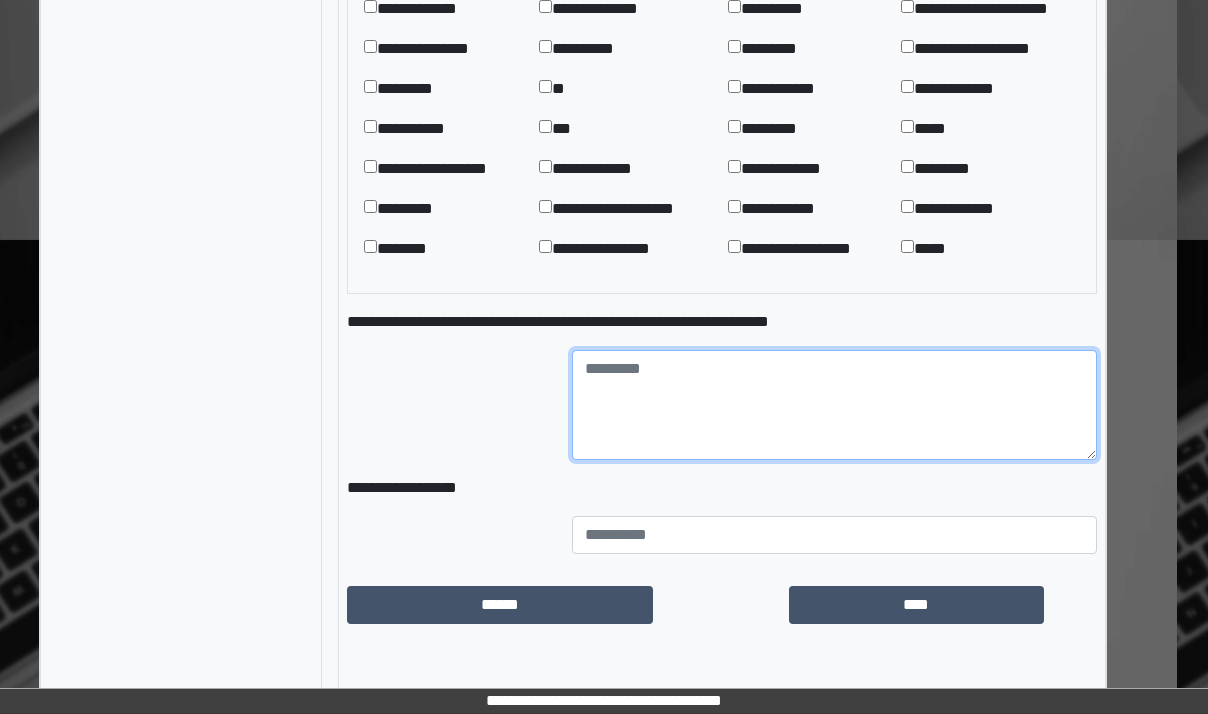 click at bounding box center (834, 405) 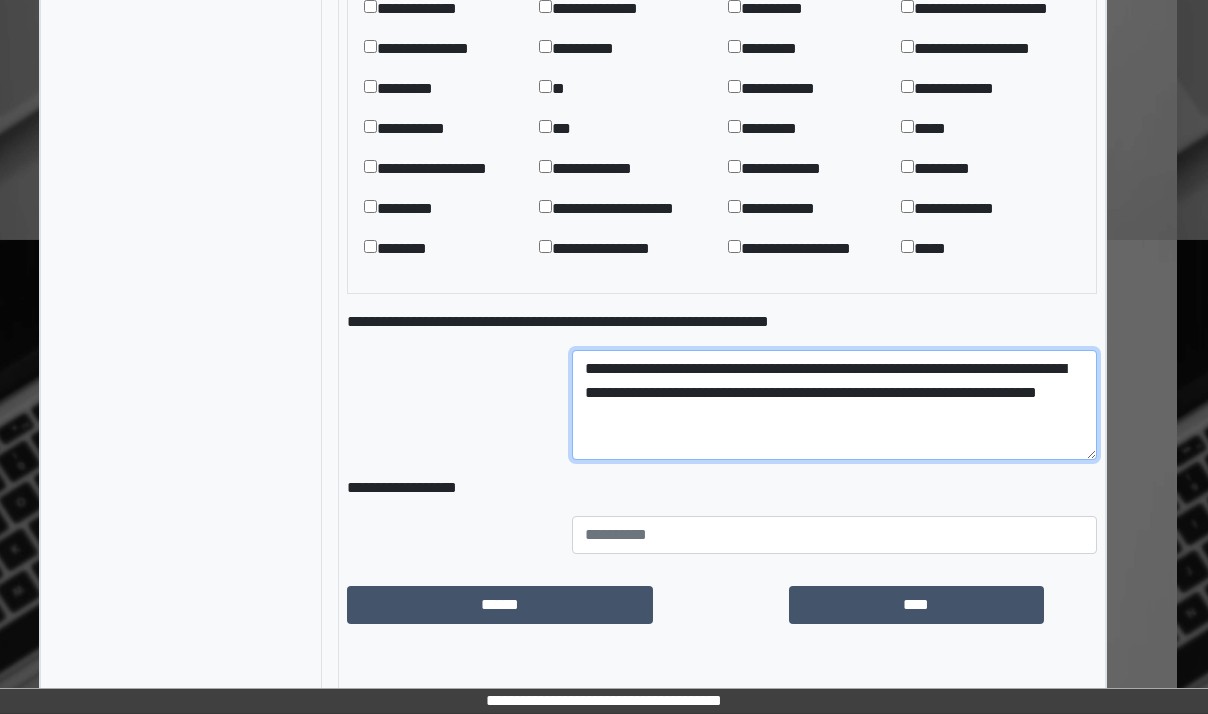 type on "**********" 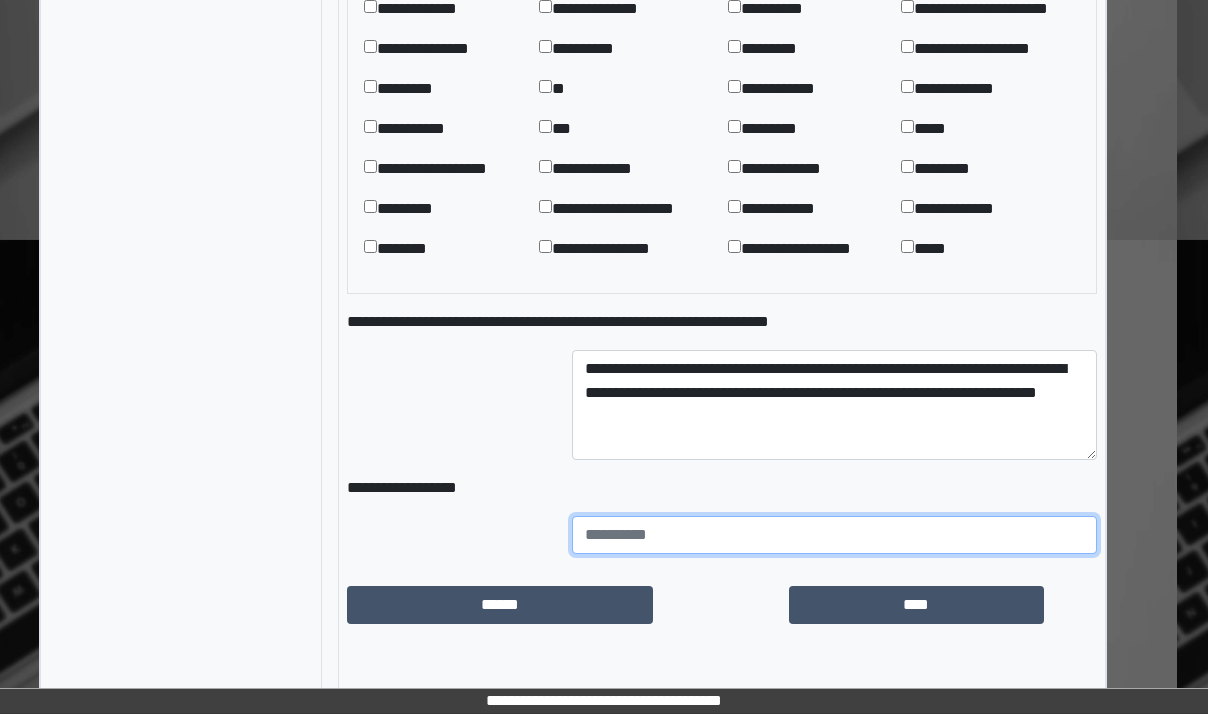 click at bounding box center [834, 535] 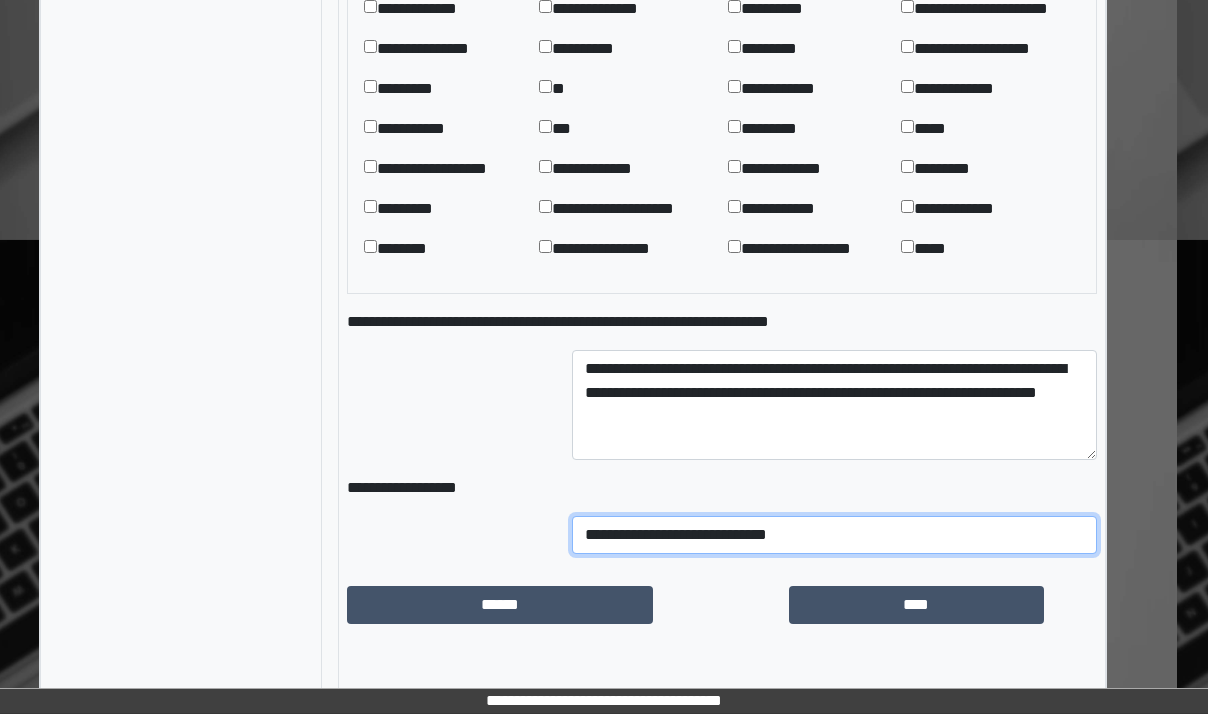 click on "**********" at bounding box center (834, 535) 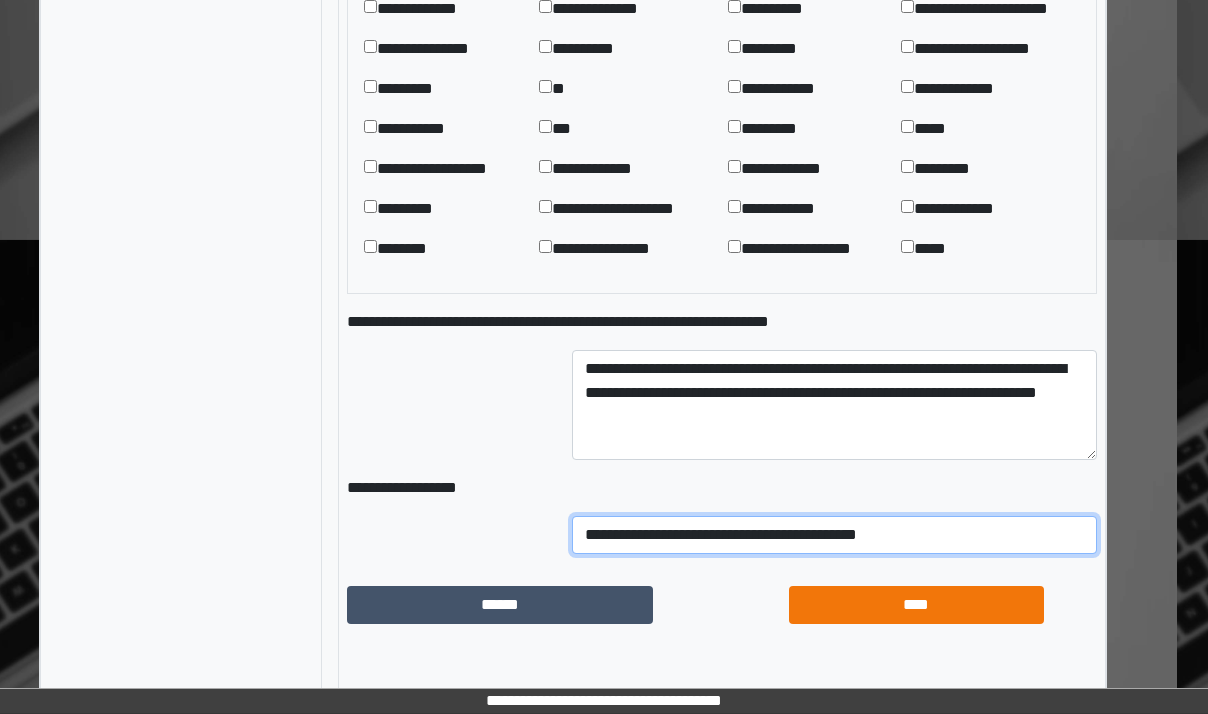 type on "**********" 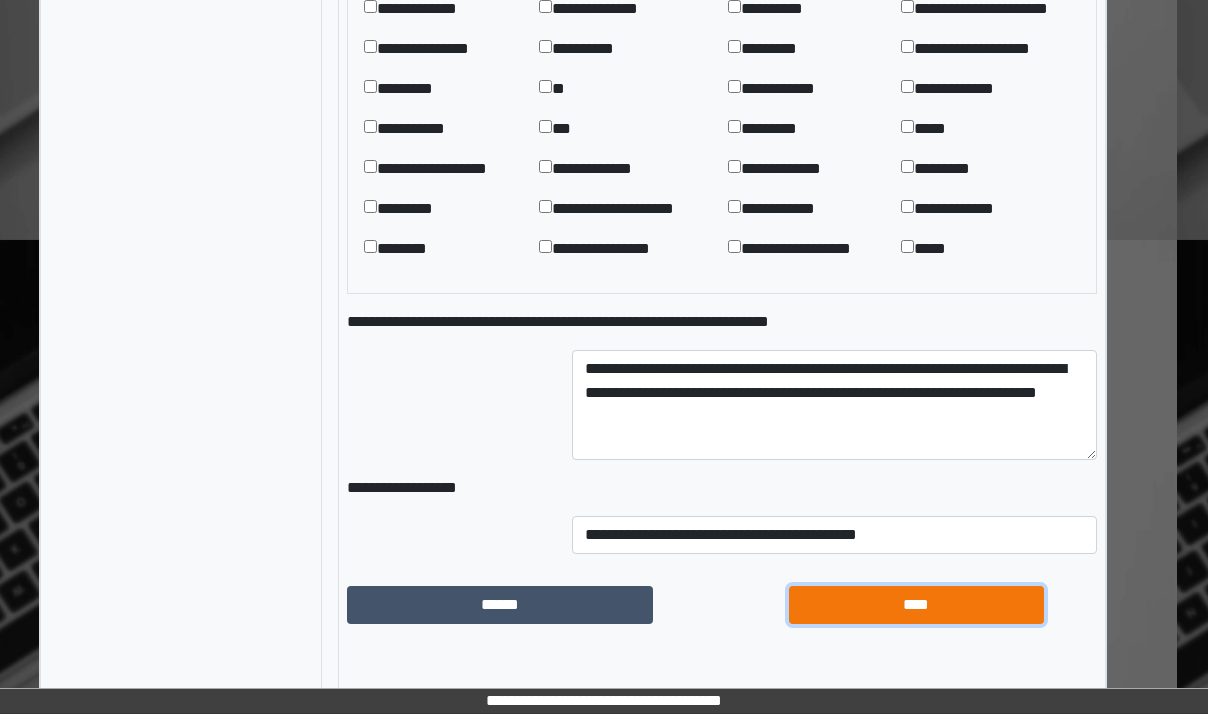 click on "****" at bounding box center [916, 605] 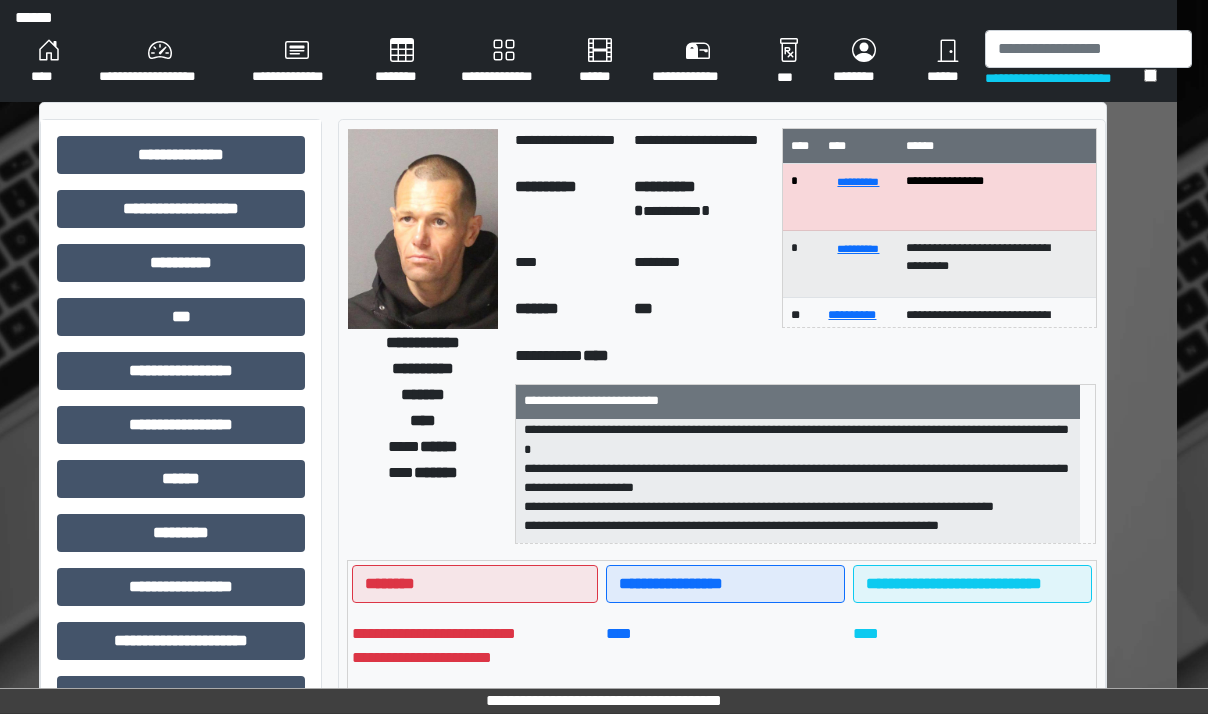 scroll, scrollTop: 0, scrollLeft: 31, axis: horizontal 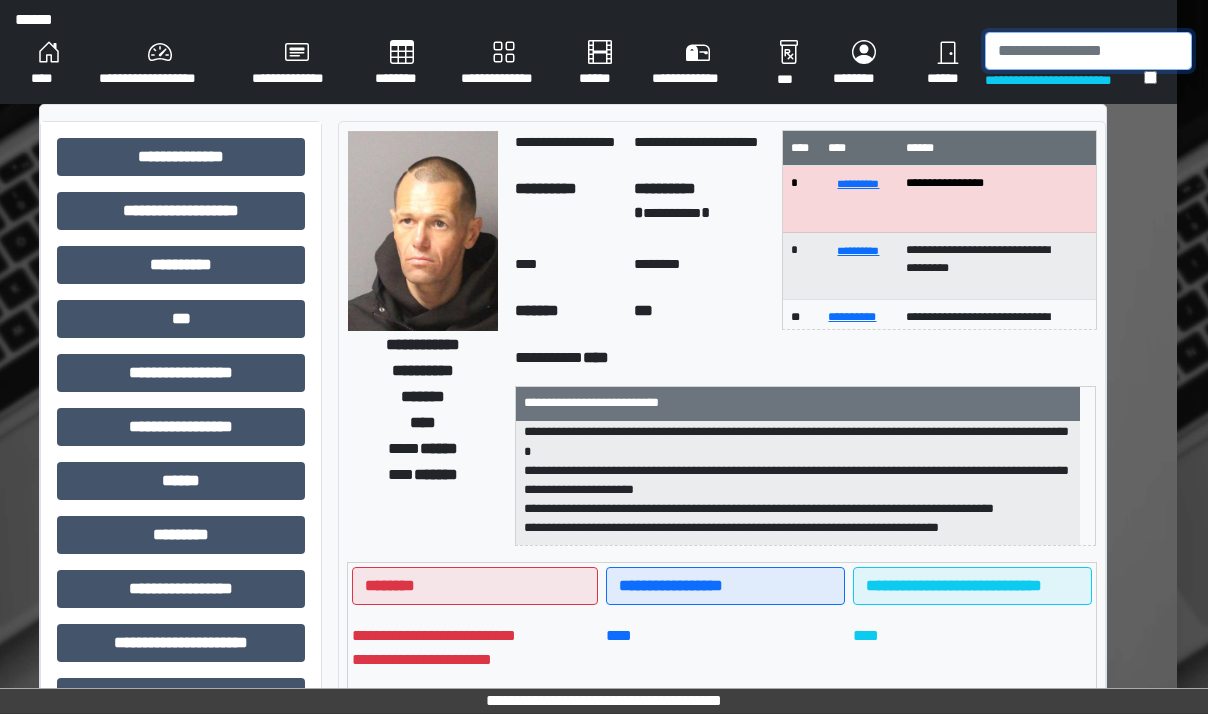 click at bounding box center [1088, 51] 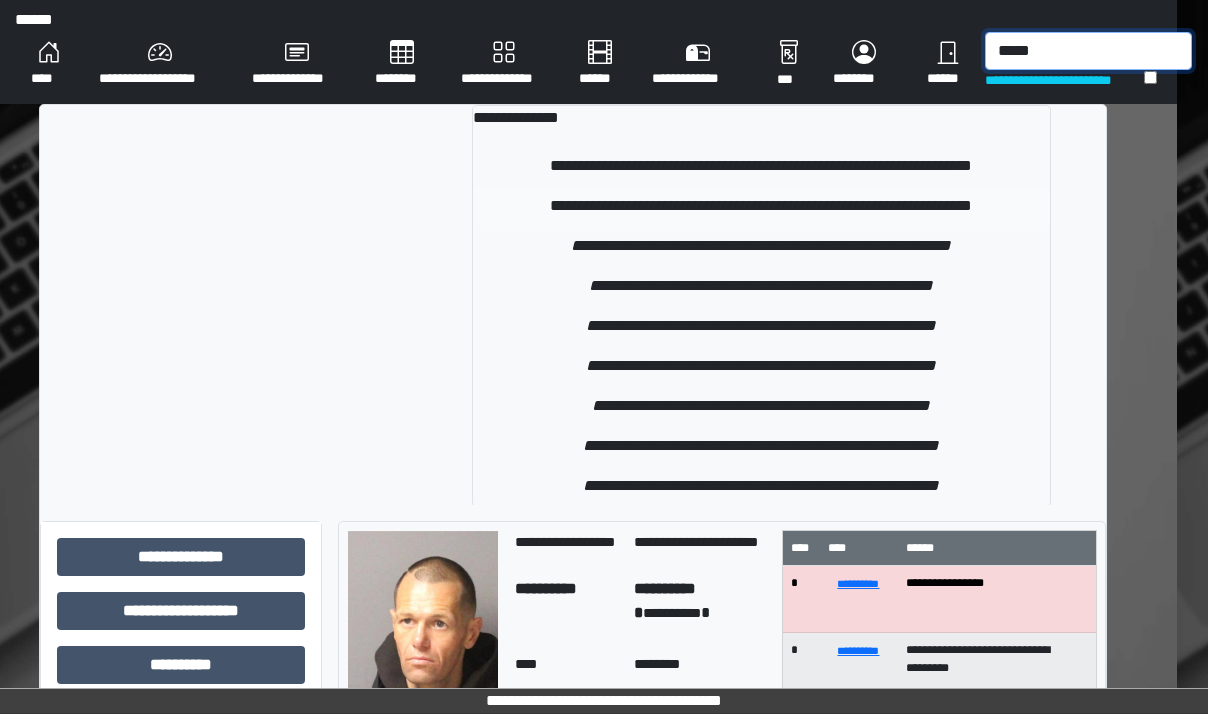type on "*****" 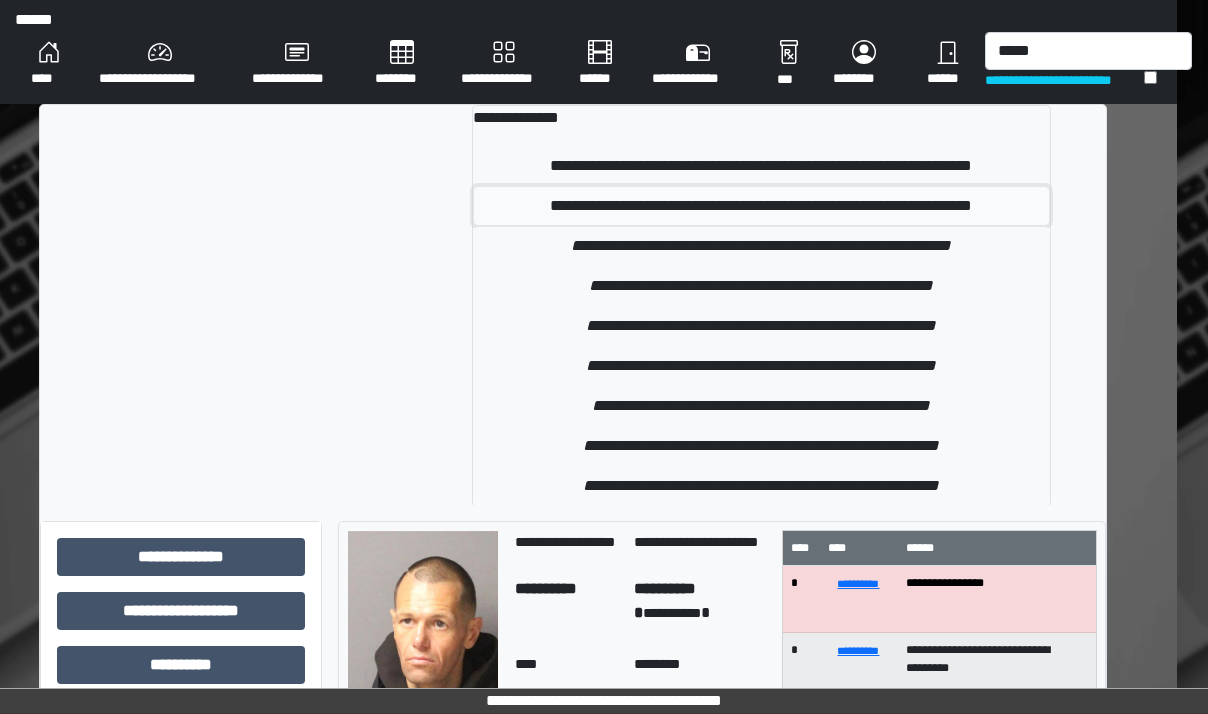 click on "**********" at bounding box center (761, 206) 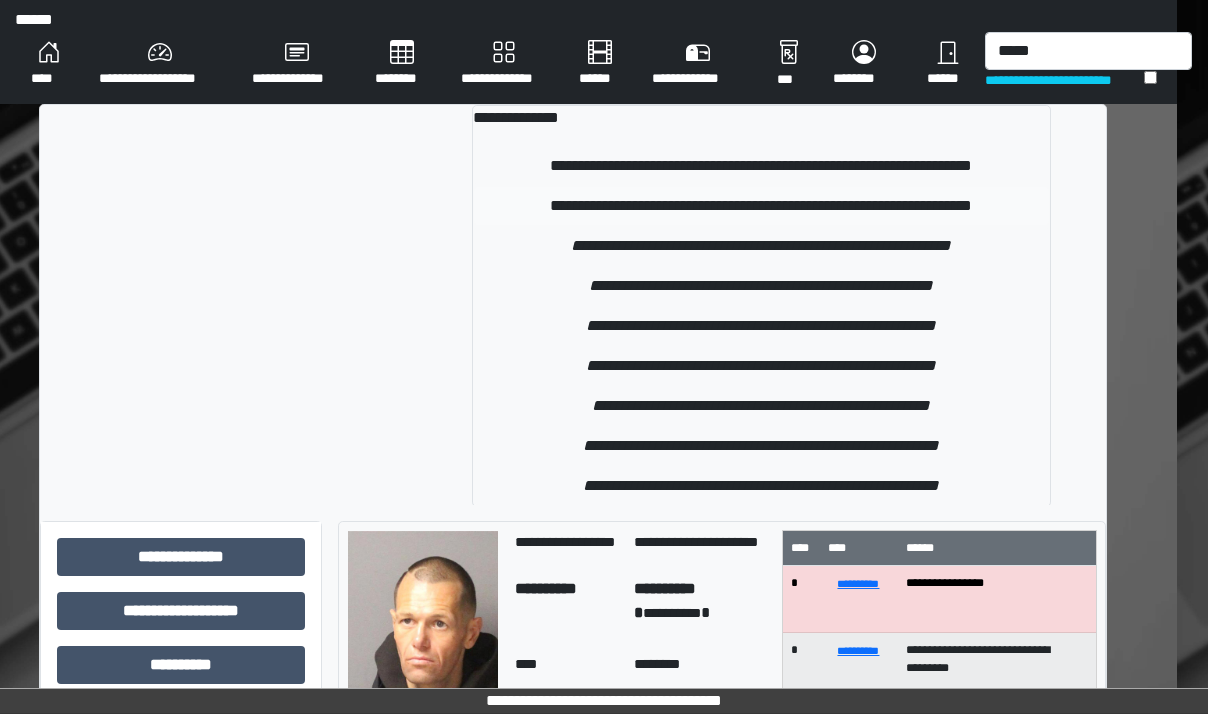 type 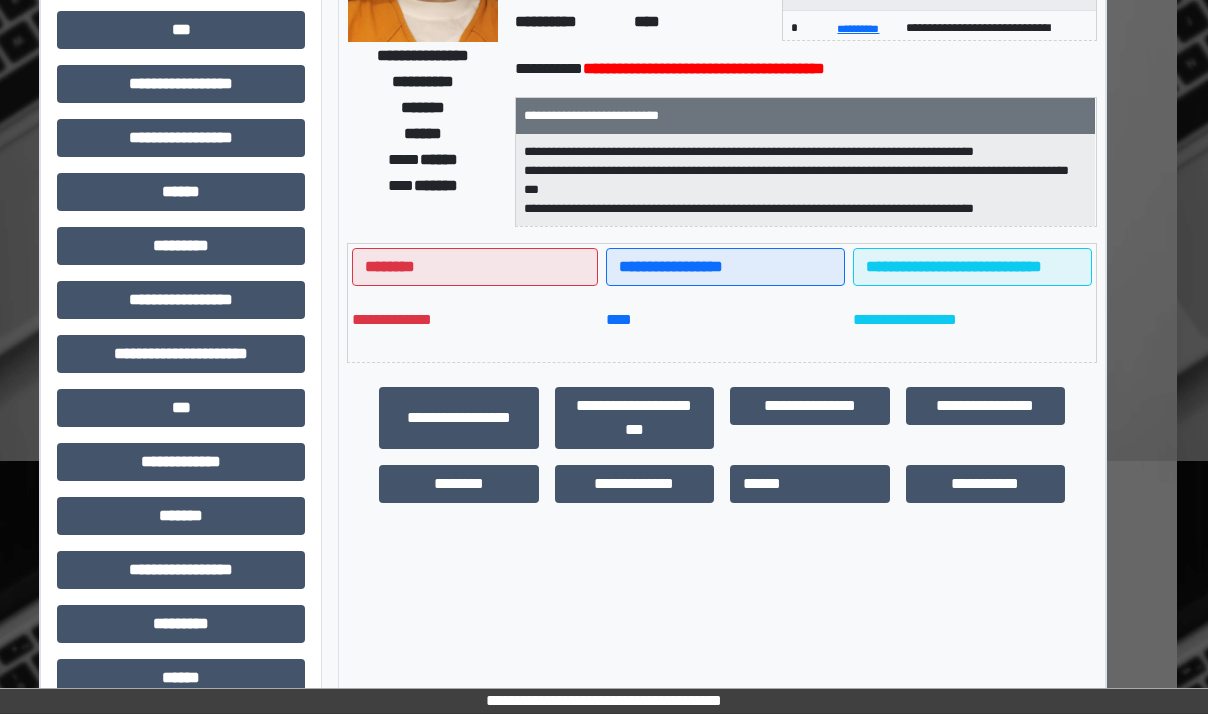 scroll, scrollTop: 300, scrollLeft: 31, axis: both 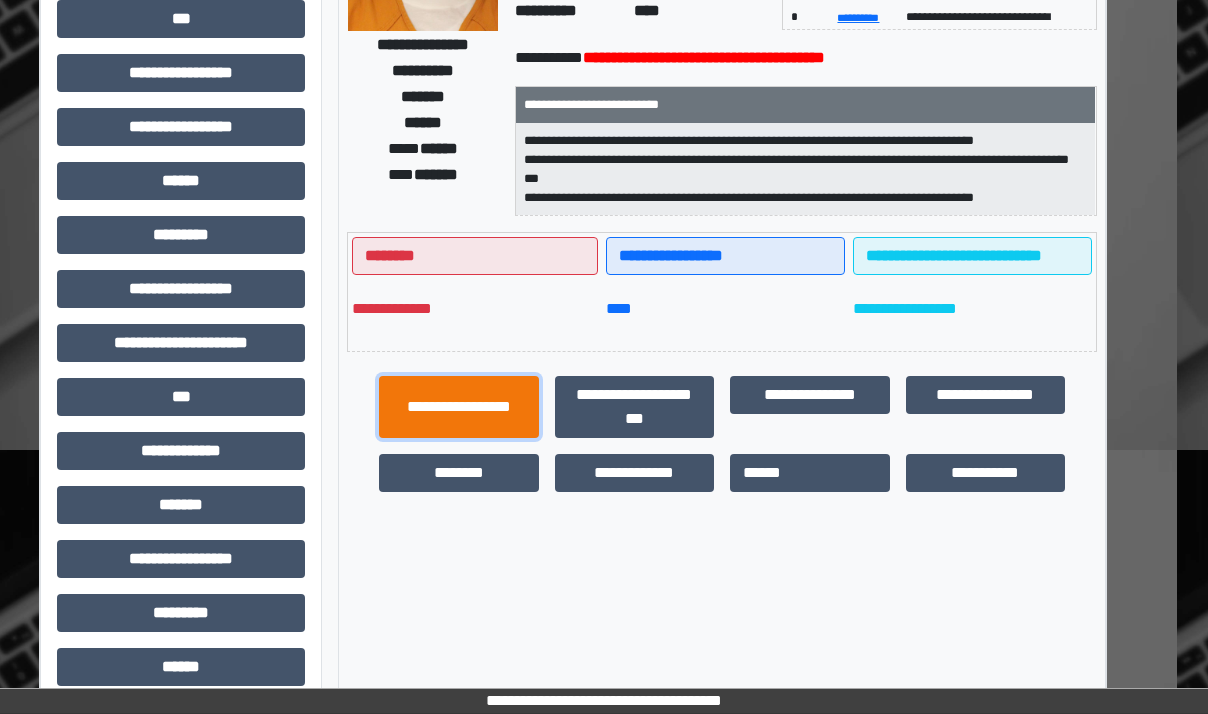 click on "**********" at bounding box center [459, 407] 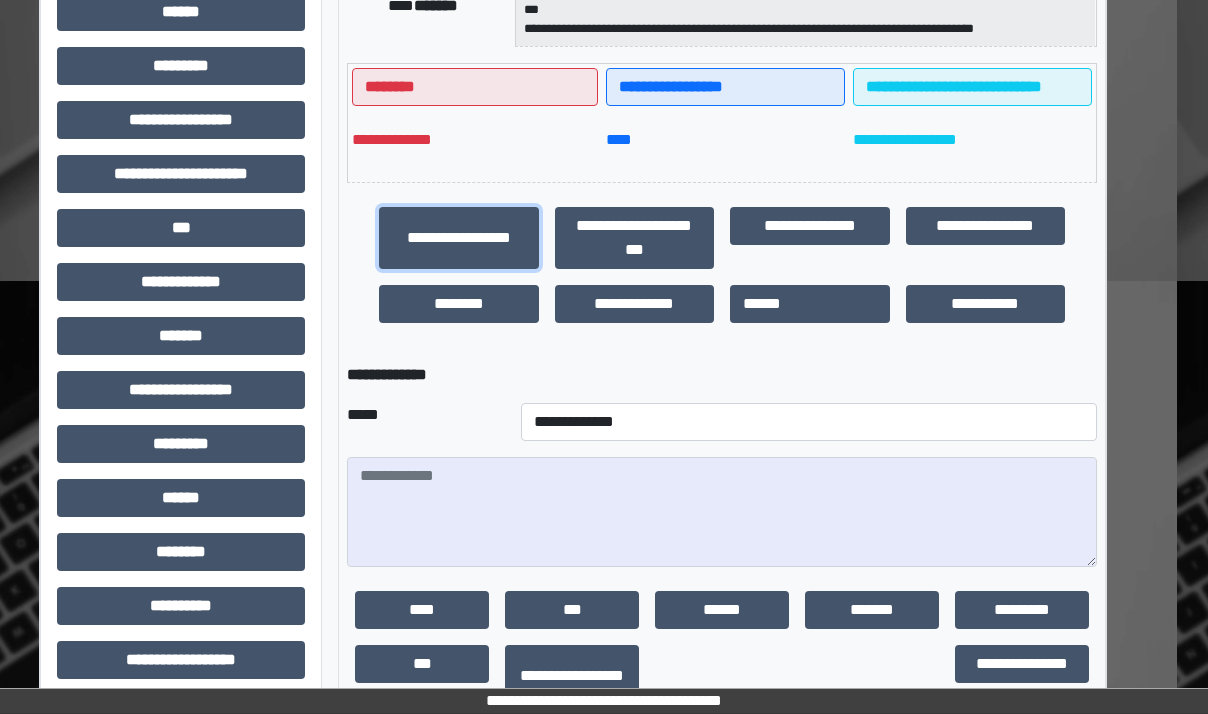 scroll, scrollTop: 500, scrollLeft: 31, axis: both 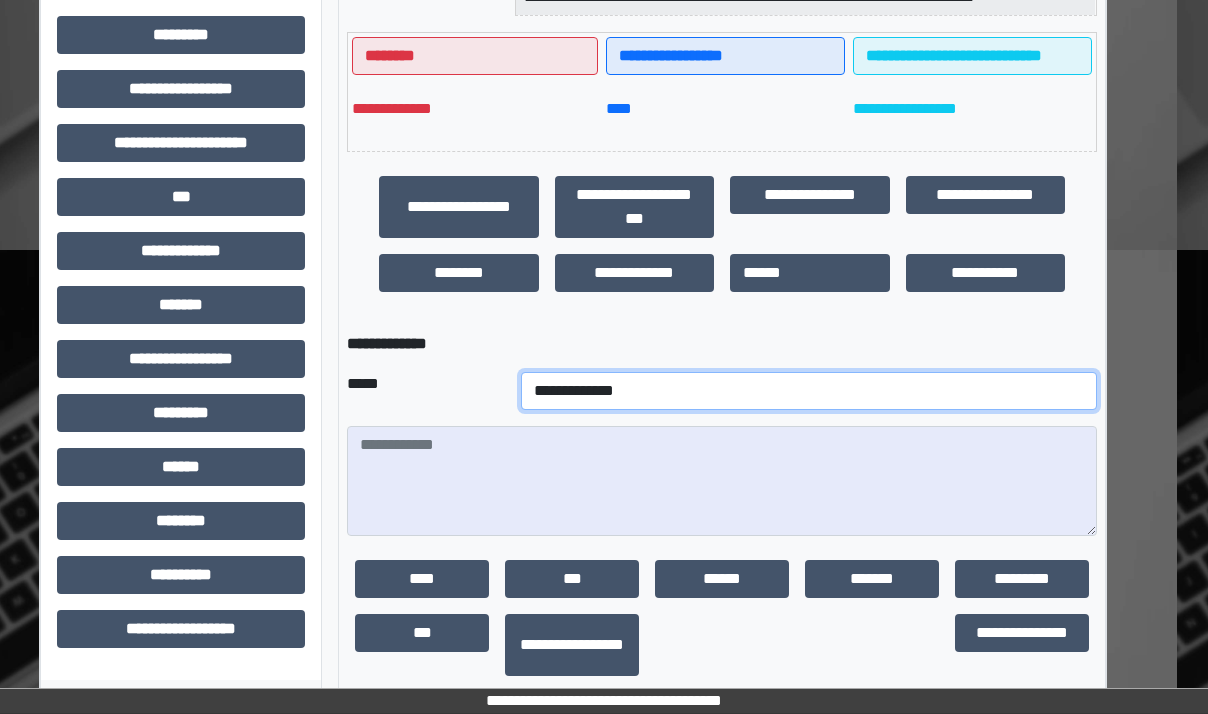 click on "**********" at bounding box center (809, 391) 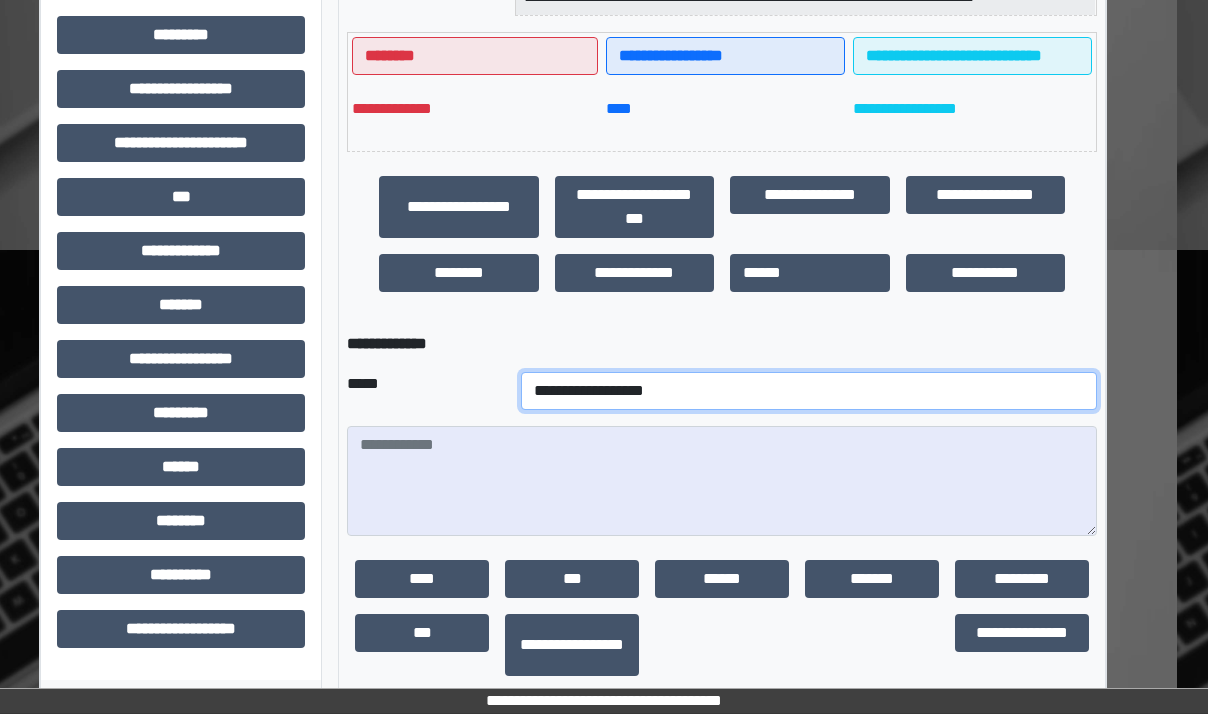 click on "**********" at bounding box center (809, 391) 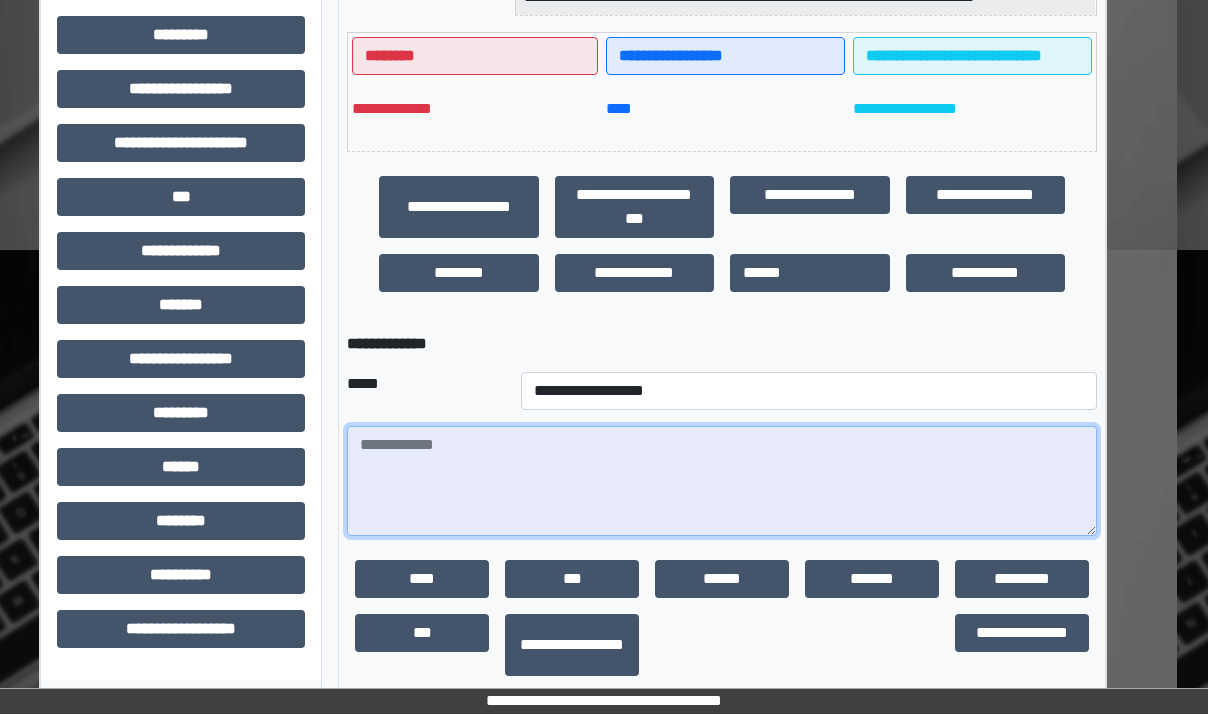 click at bounding box center (722, 481) 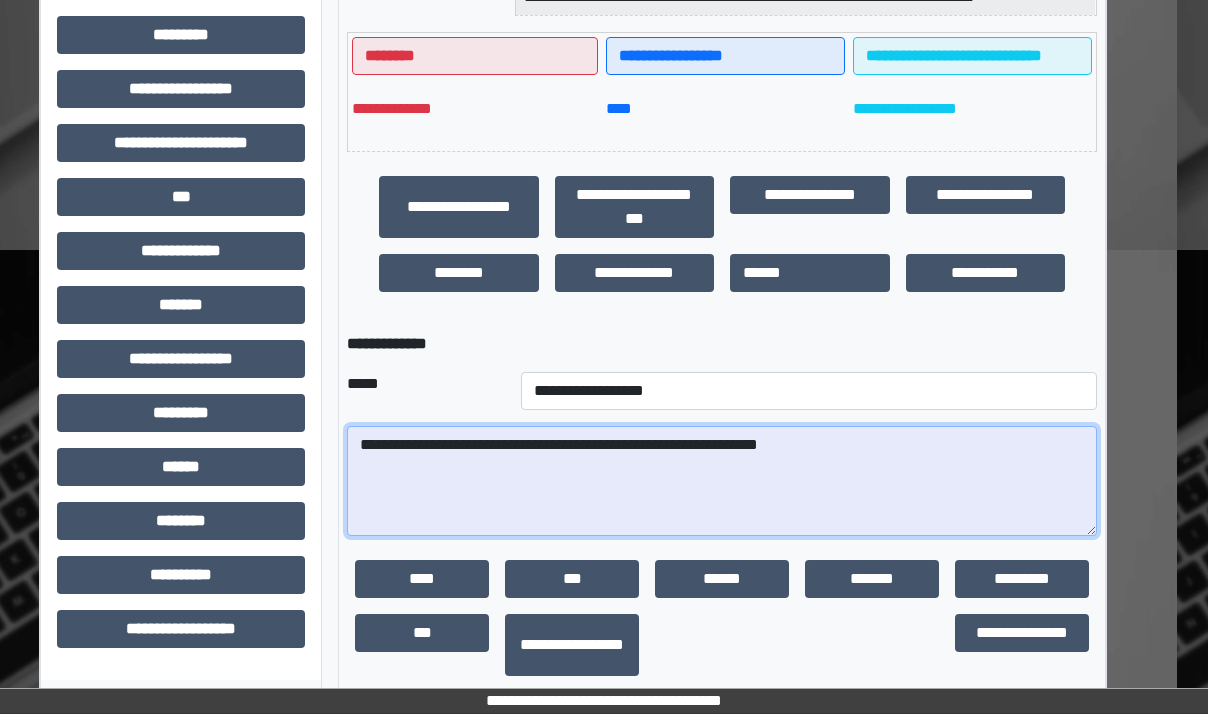 click on "**********" at bounding box center (722, 481) 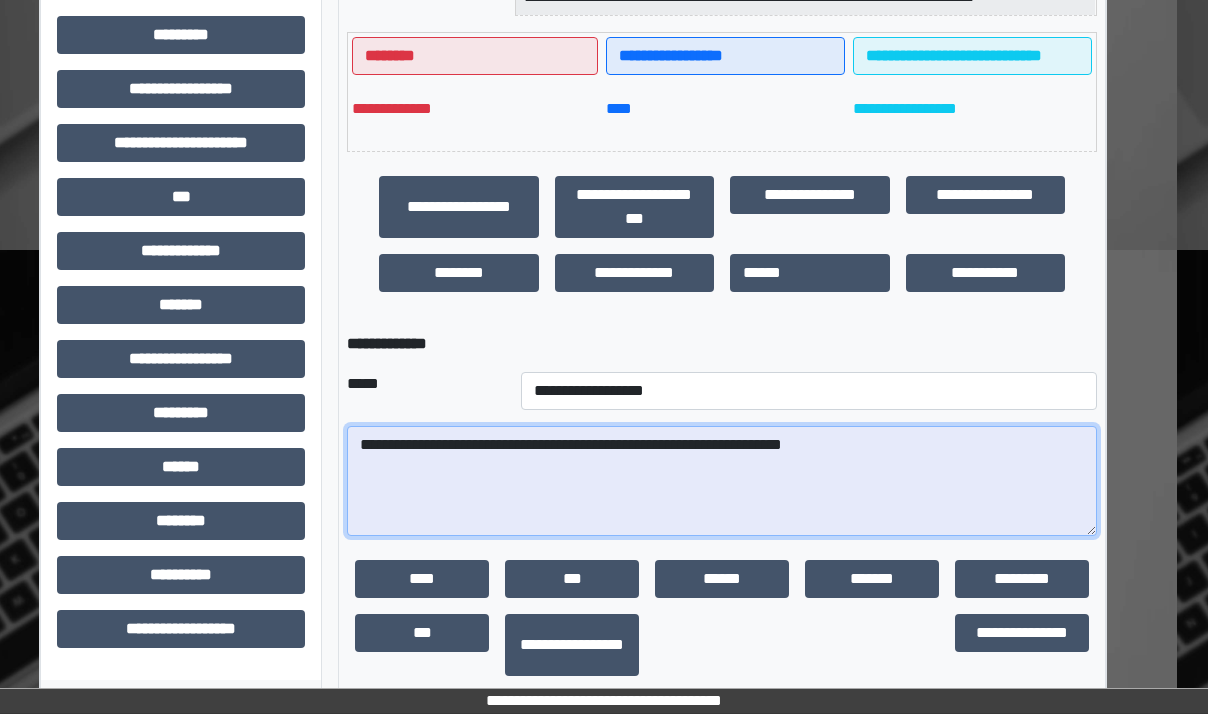 click on "**********" at bounding box center [722, 481] 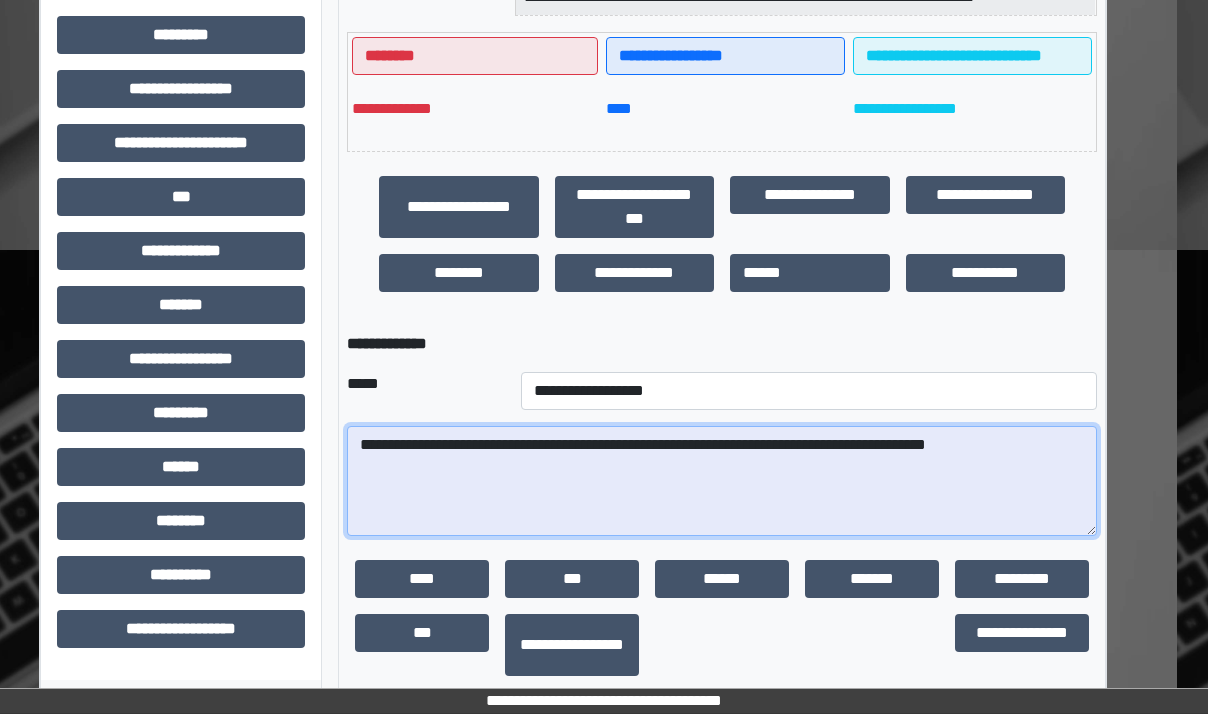 drag, startPoint x: 852, startPoint y: 440, endPoint x: 862, endPoint y: 439, distance: 10.049875 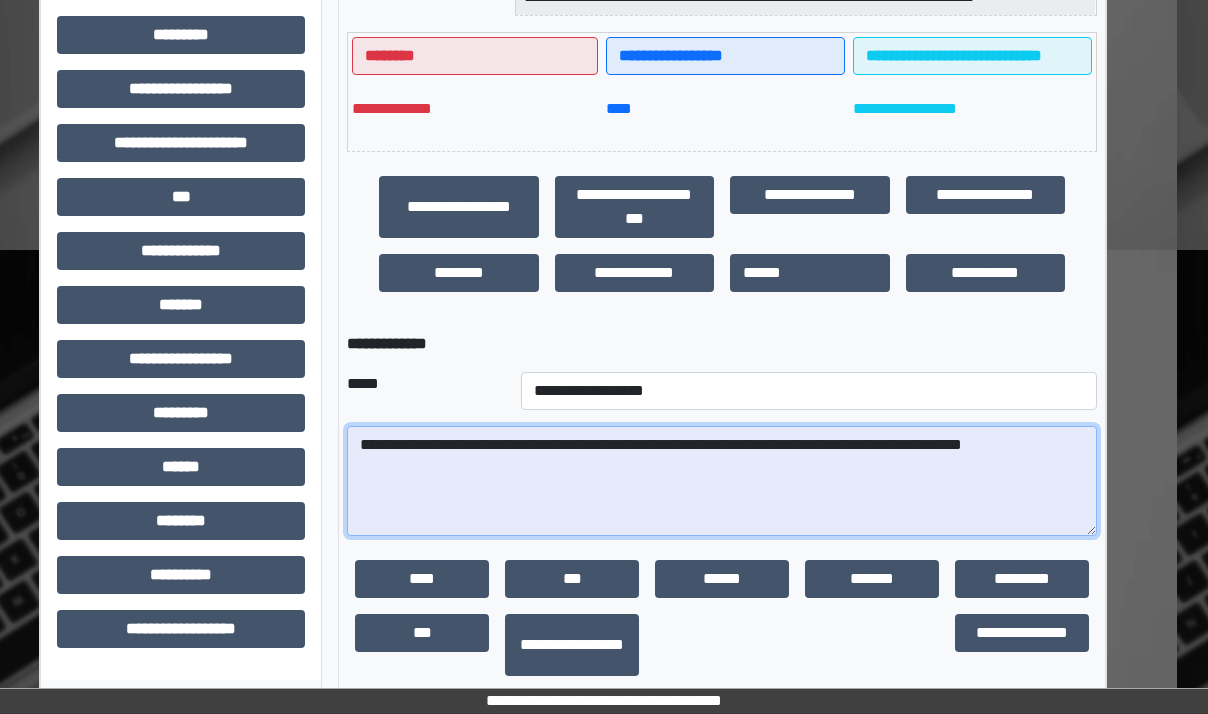 click on "**********" at bounding box center (722, 481) 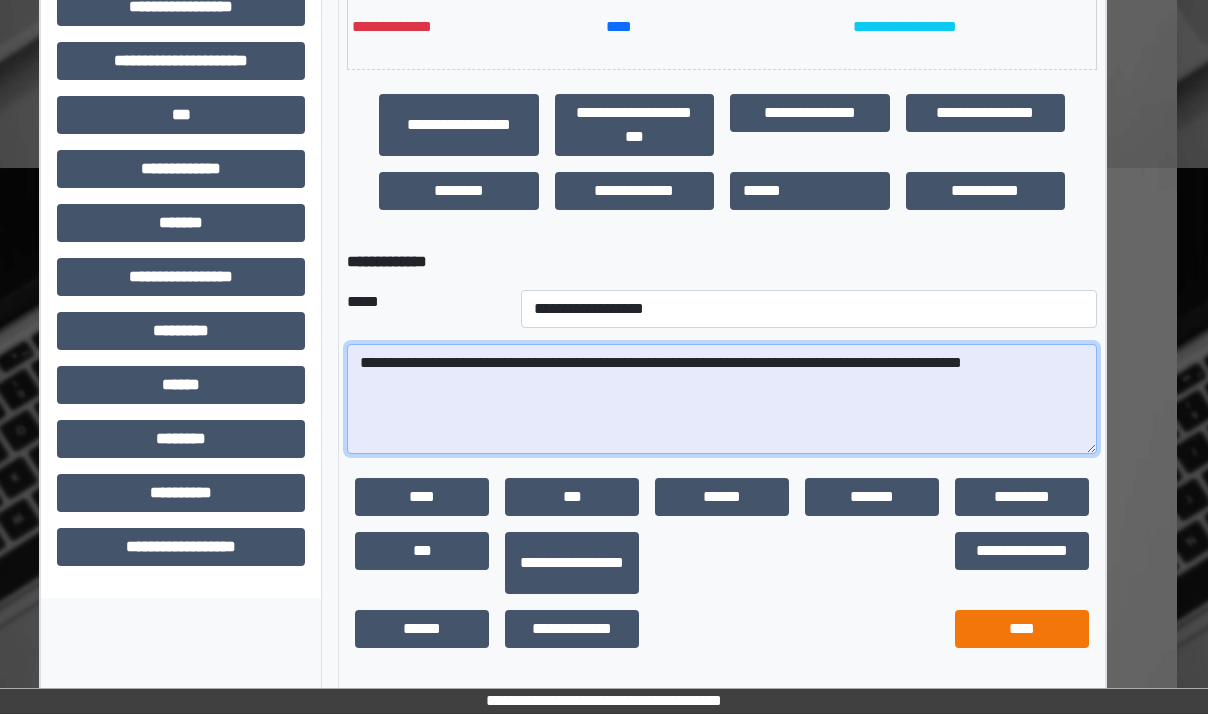type on "**********" 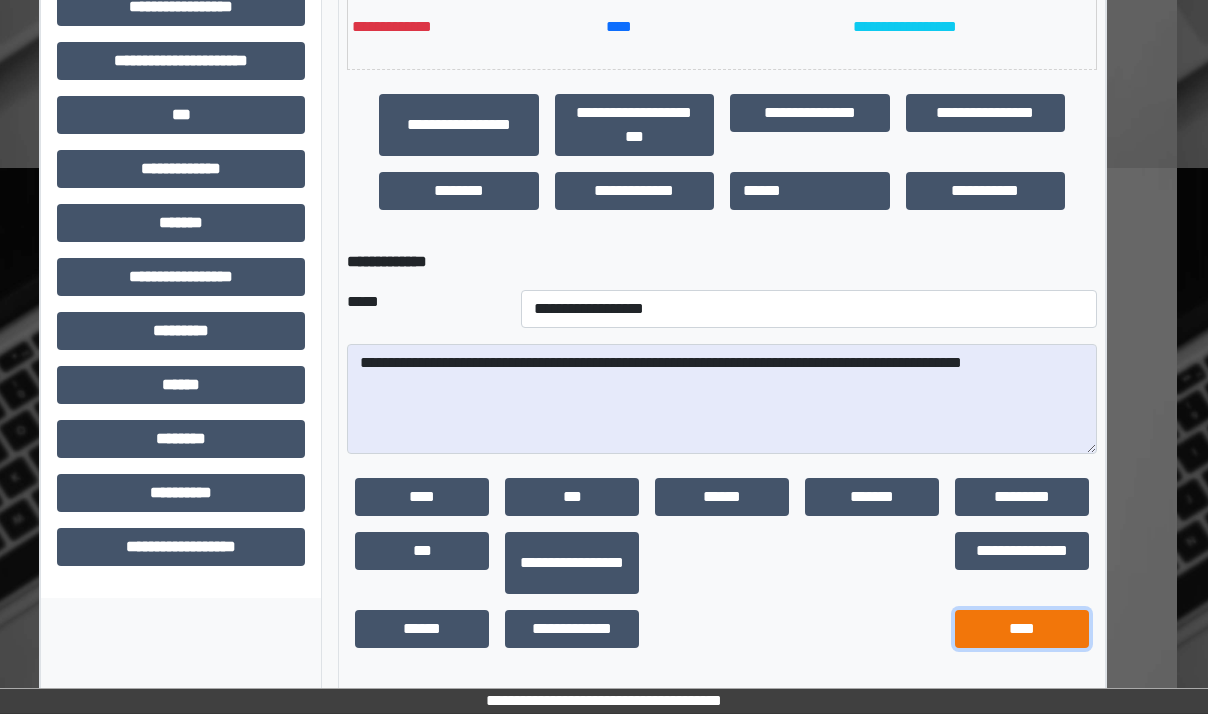 click on "****" at bounding box center [1022, 629] 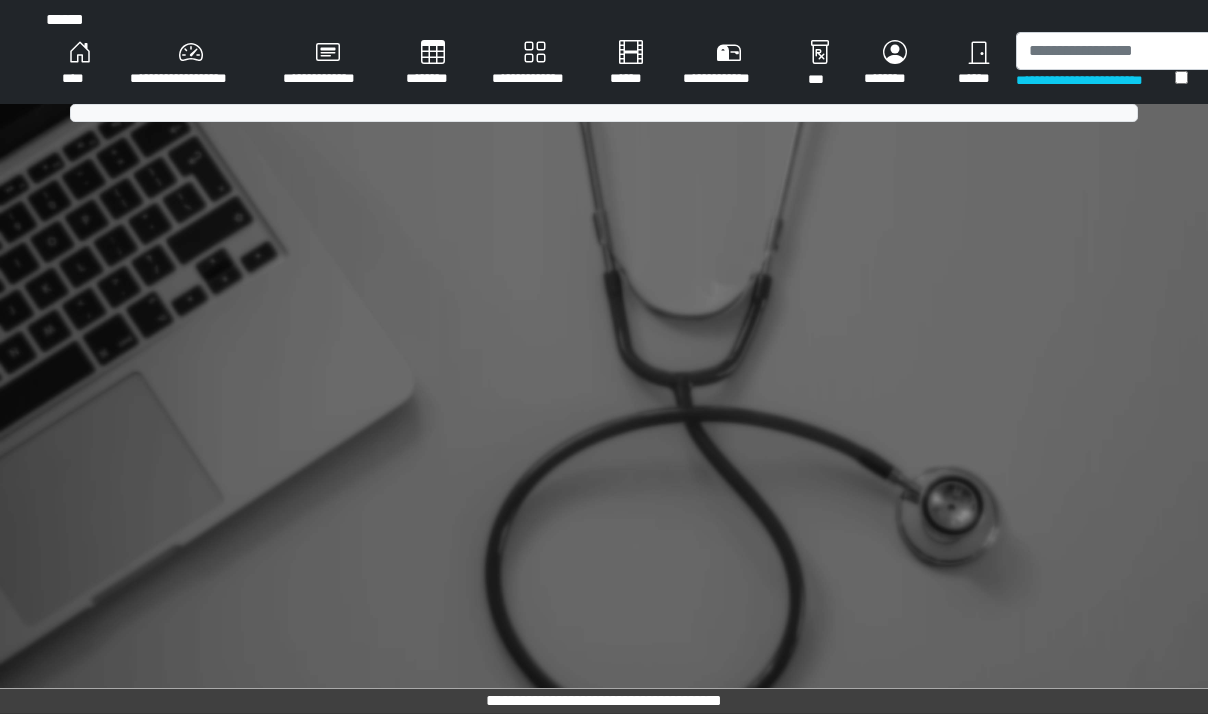 scroll, scrollTop: 0, scrollLeft: 0, axis: both 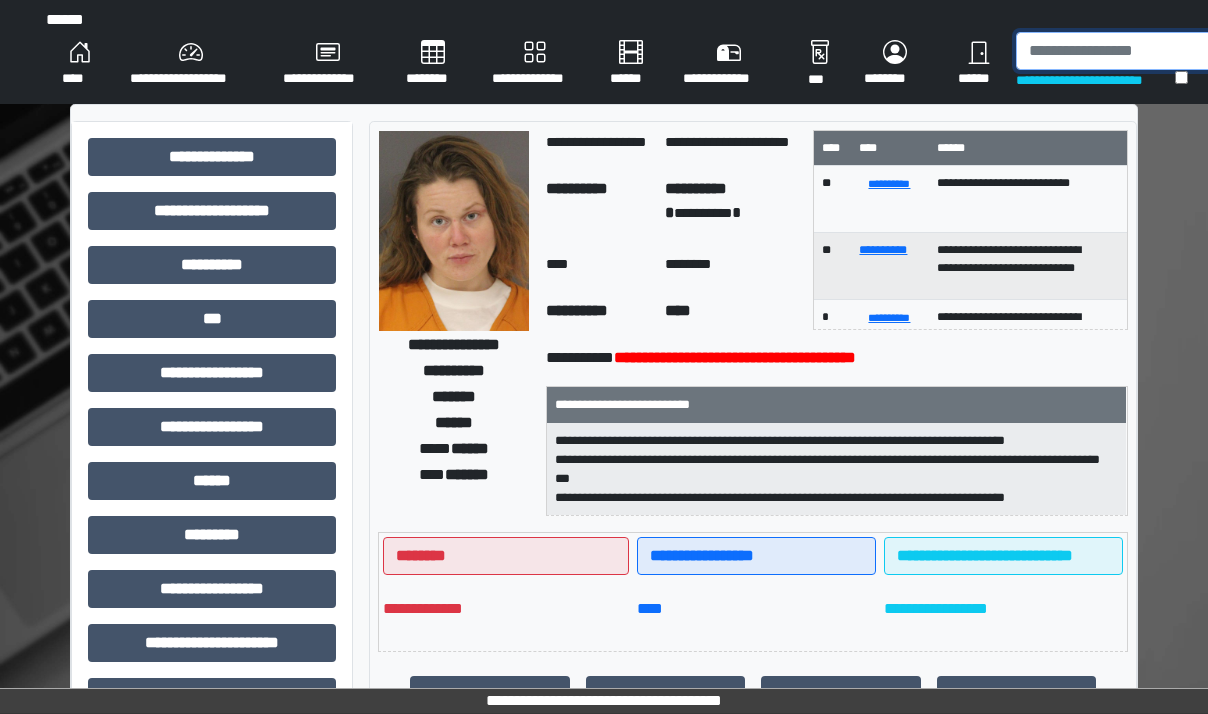 click at bounding box center (1119, 51) 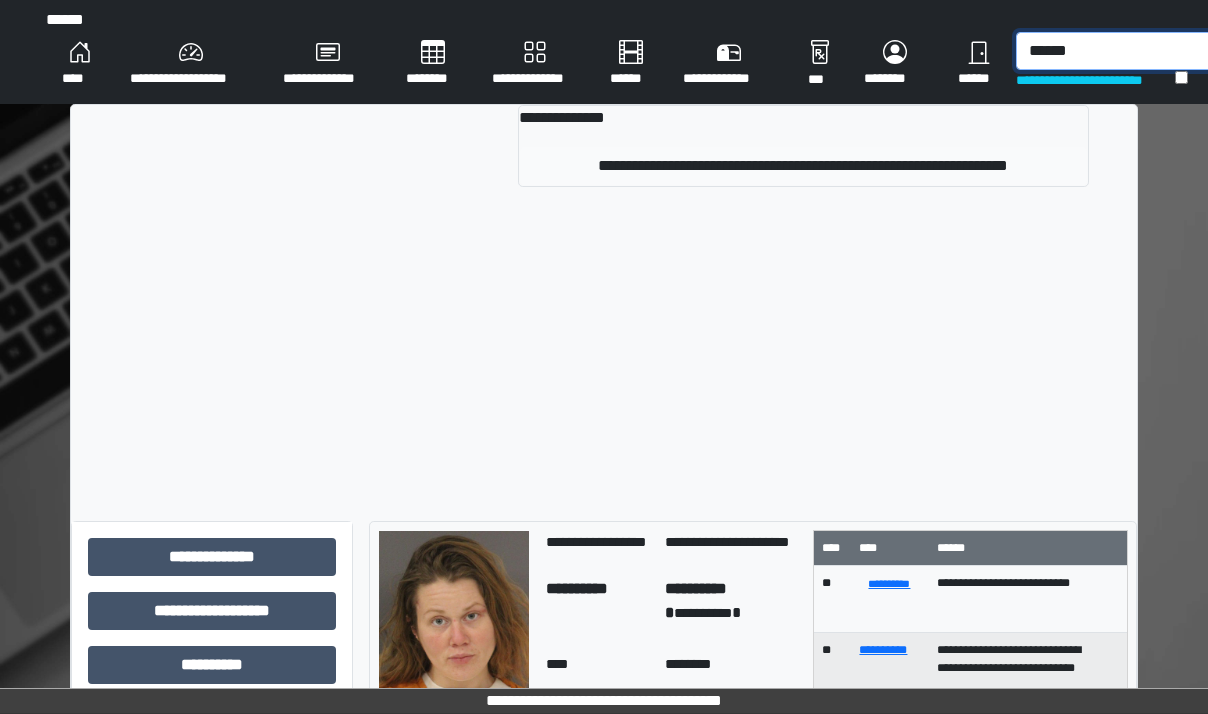 type on "******" 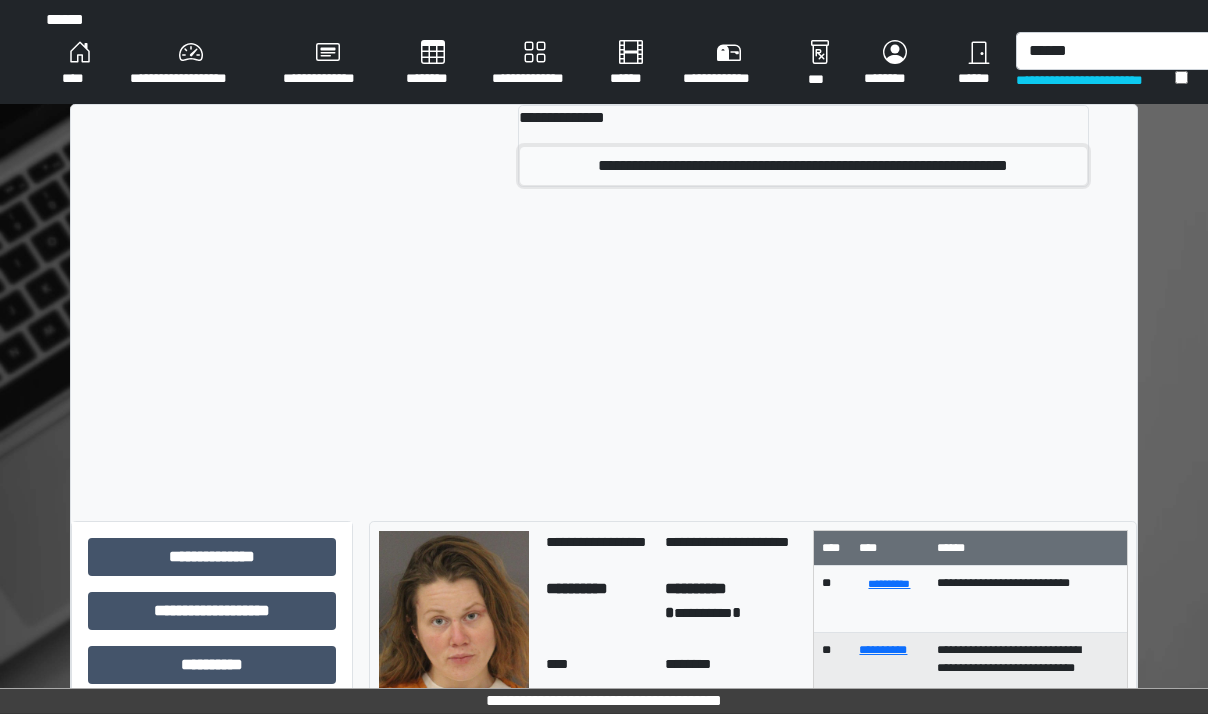 click on "**********" at bounding box center (803, 166) 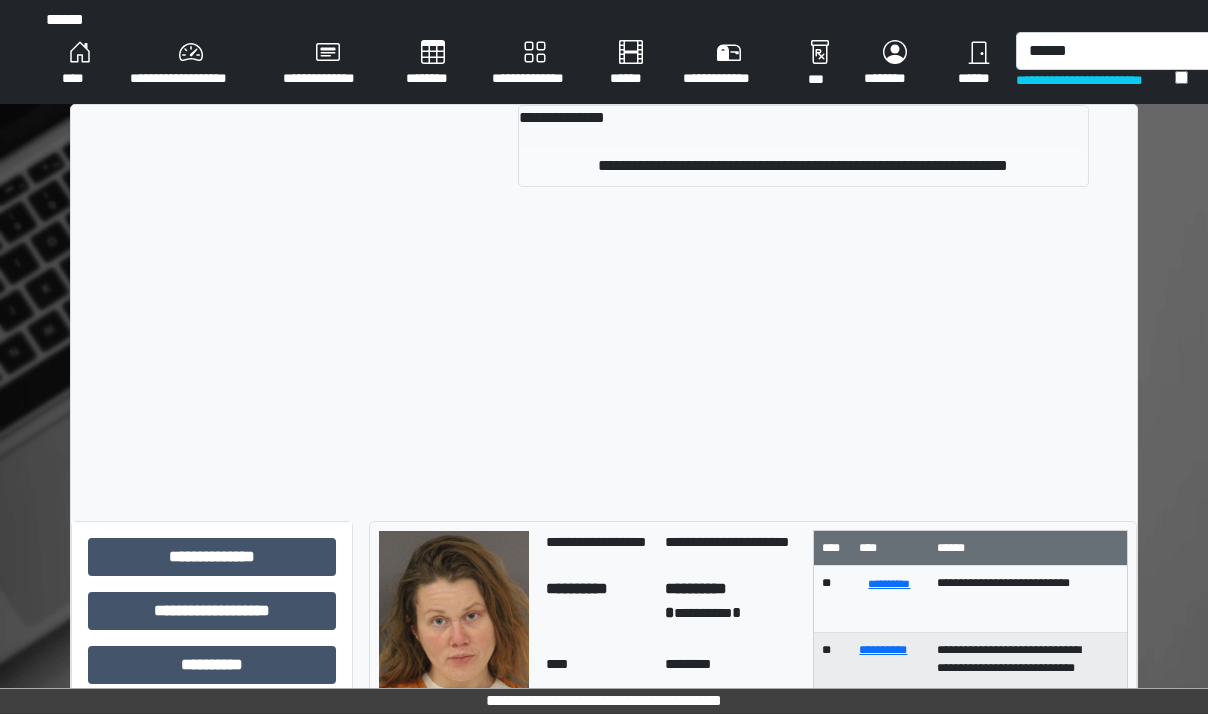 type 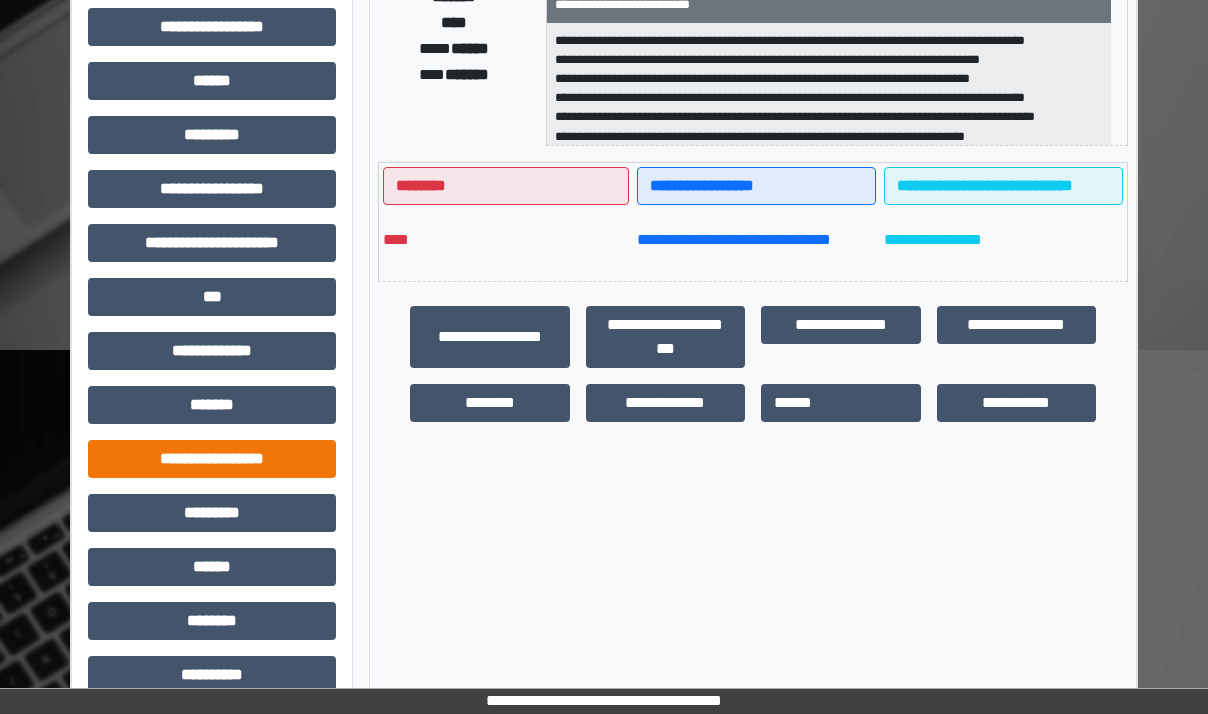 scroll, scrollTop: 484, scrollLeft: 0, axis: vertical 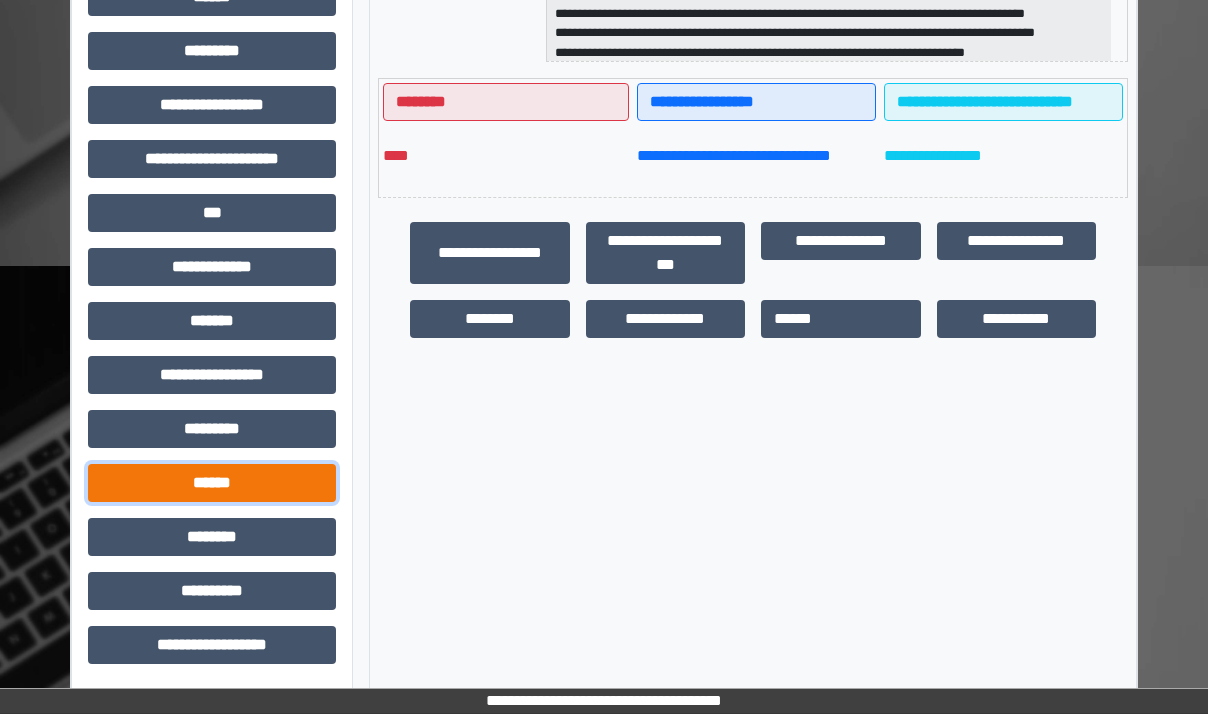 click on "******" at bounding box center [212, 483] 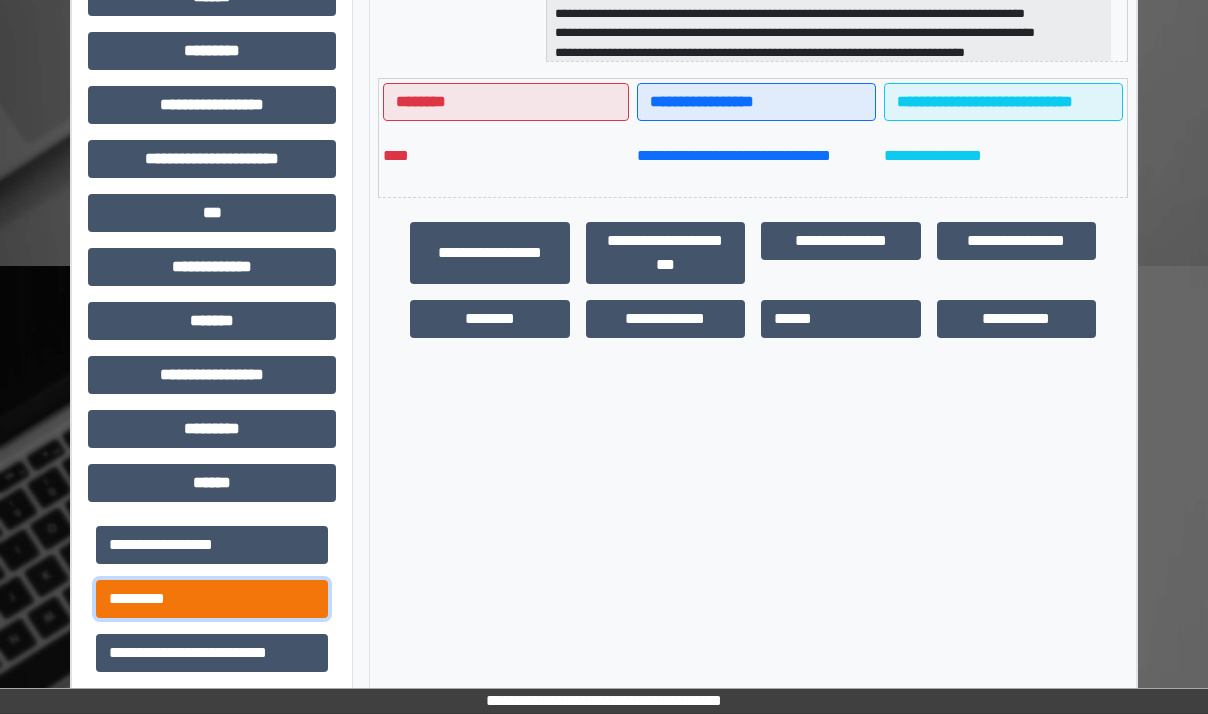 click on "*********" at bounding box center [212, 599] 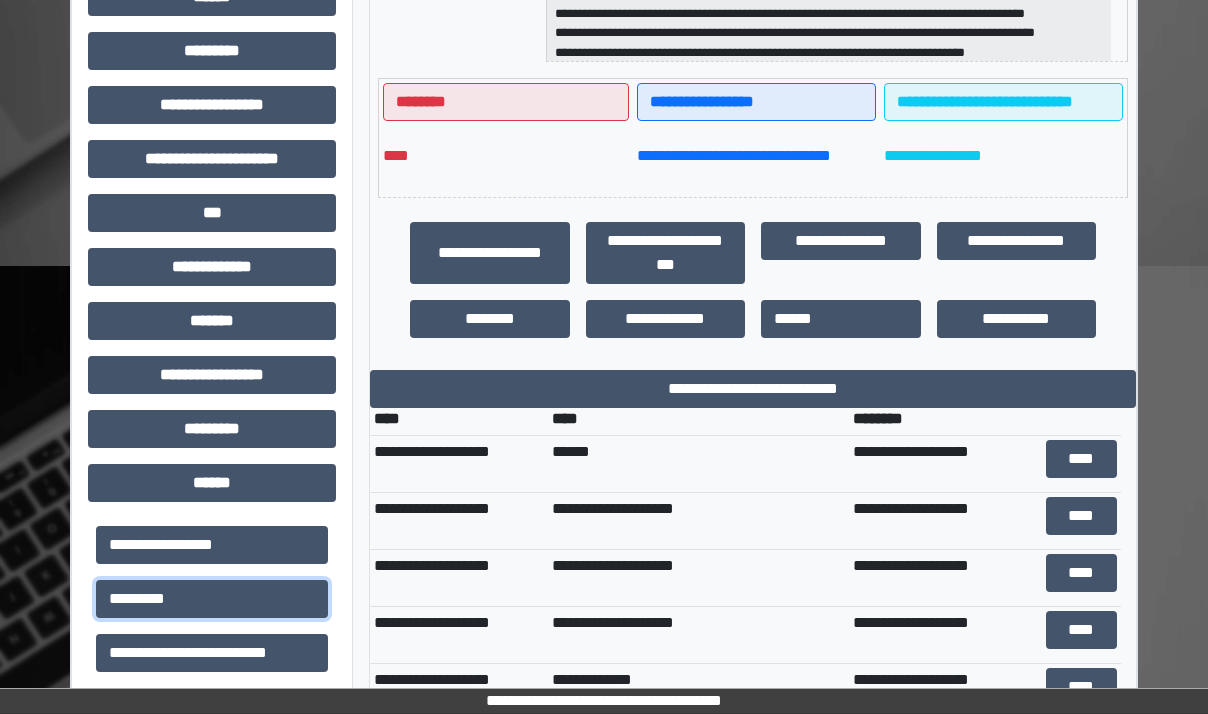 scroll, scrollTop: 0, scrollLeft: 0, axis: both 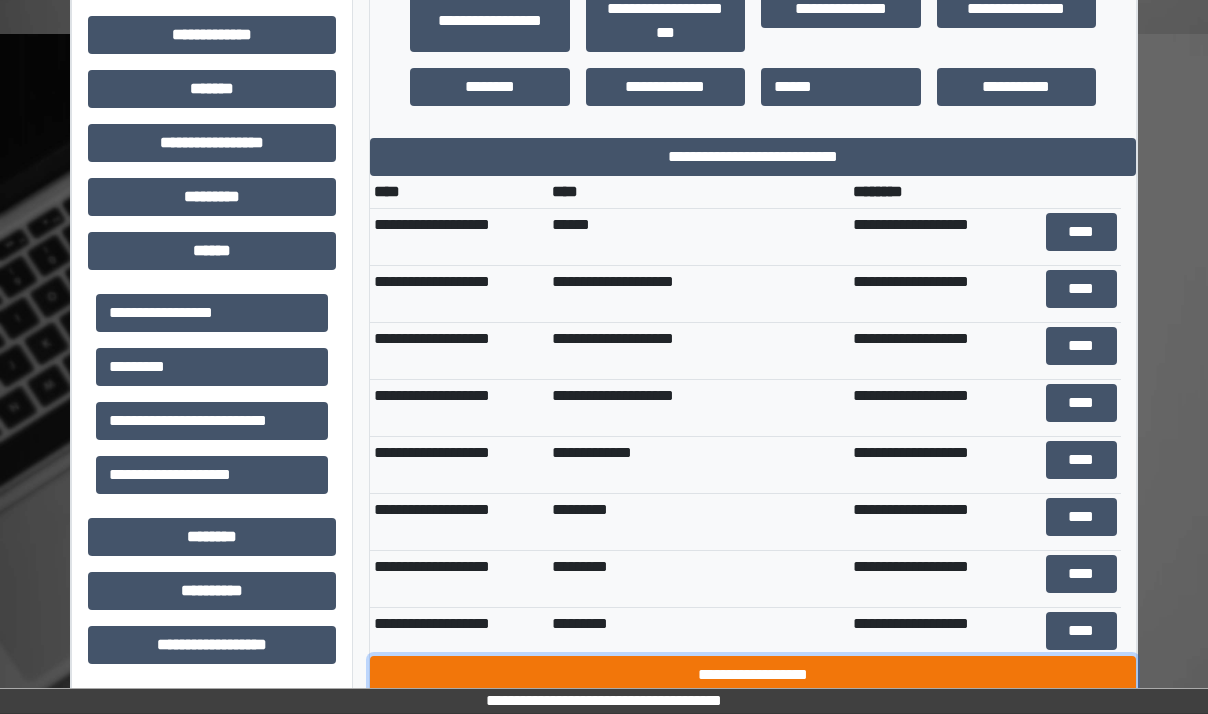 click on "**********" at bounding box center (753, 675) 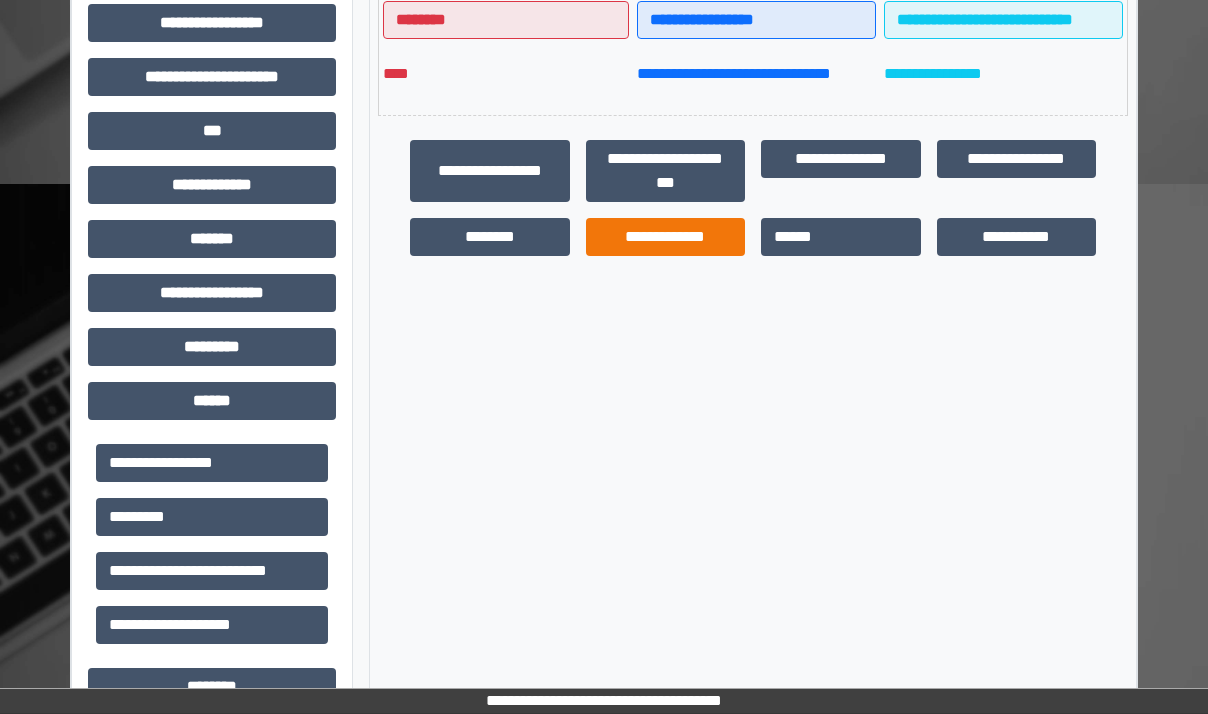 scroll, scrollTop: 516, scrollLeft: 0, axis: vertical 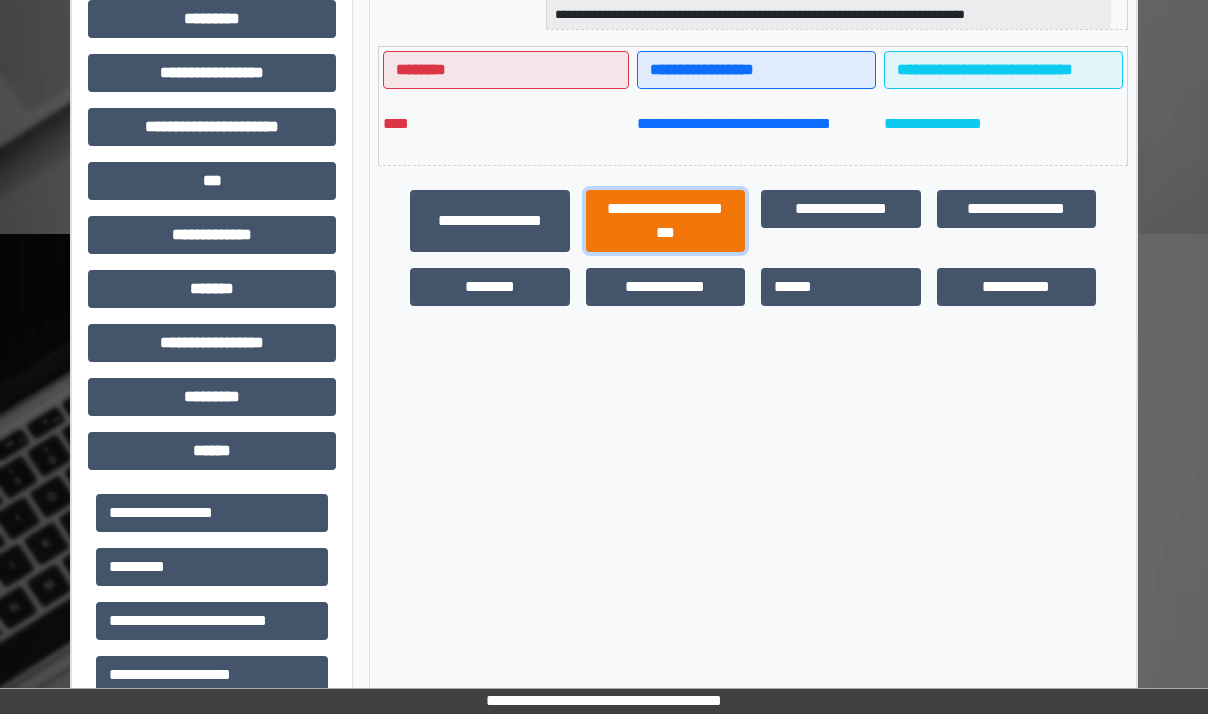 click on "**********" at bounding box center [666, 221] 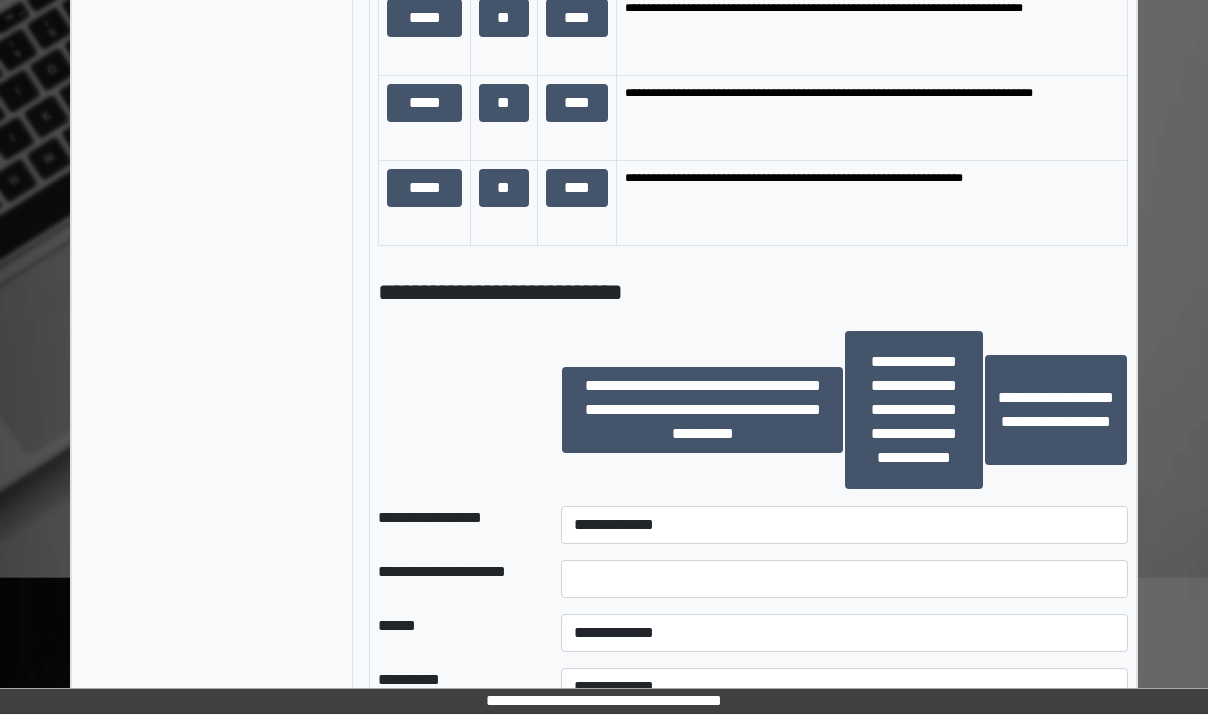scroll, scrollTop: 1716, scrollLeft: 0, axis: vertical 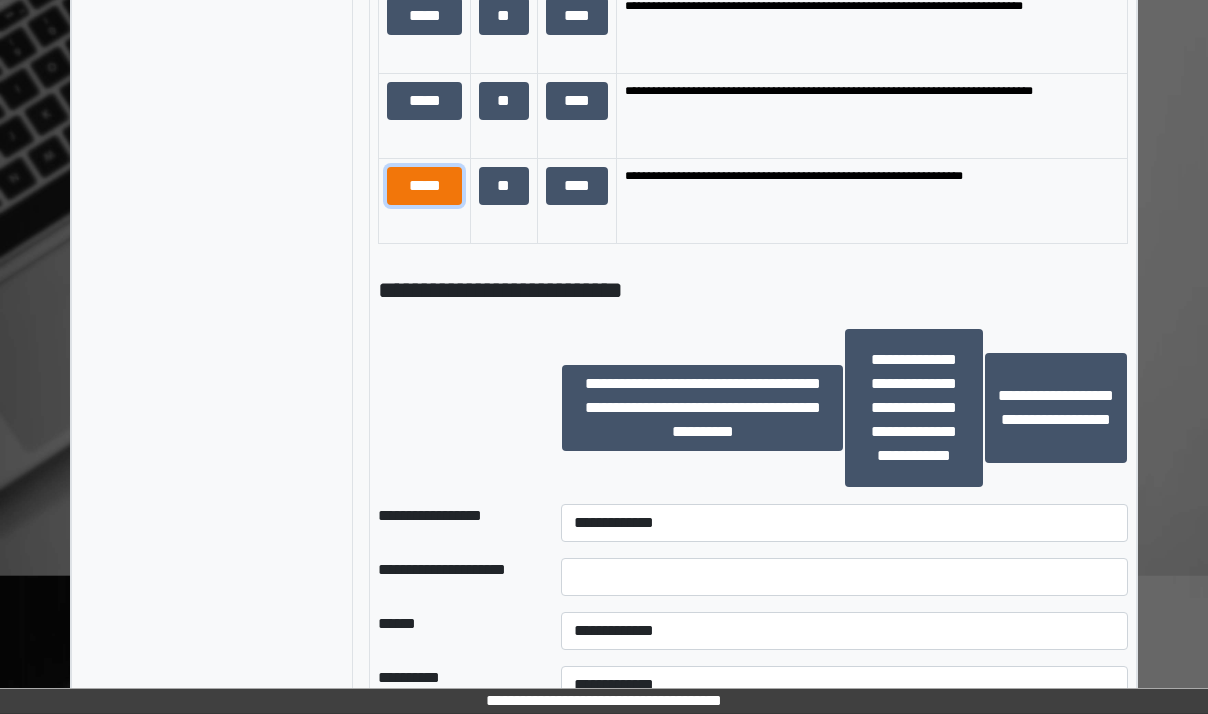 click on "*****" at bounding box center [424, 186] 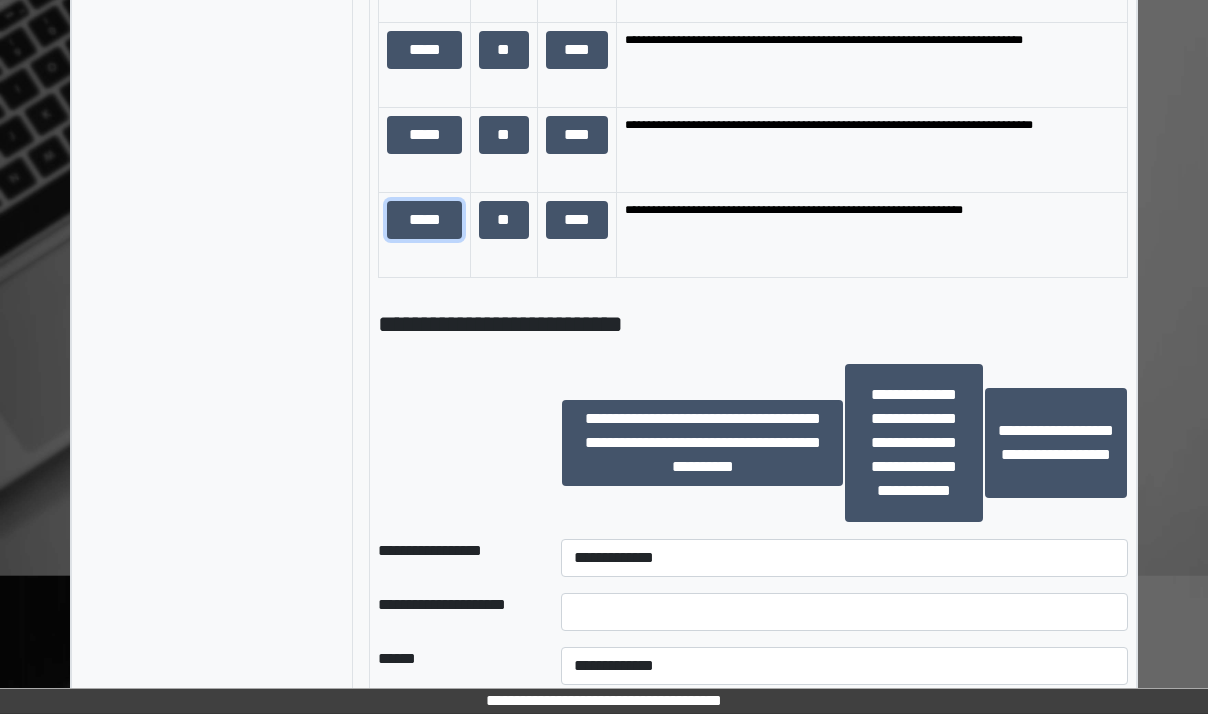 scroll, scrollTop: 25, scrollLeft: 0, axis: vertical 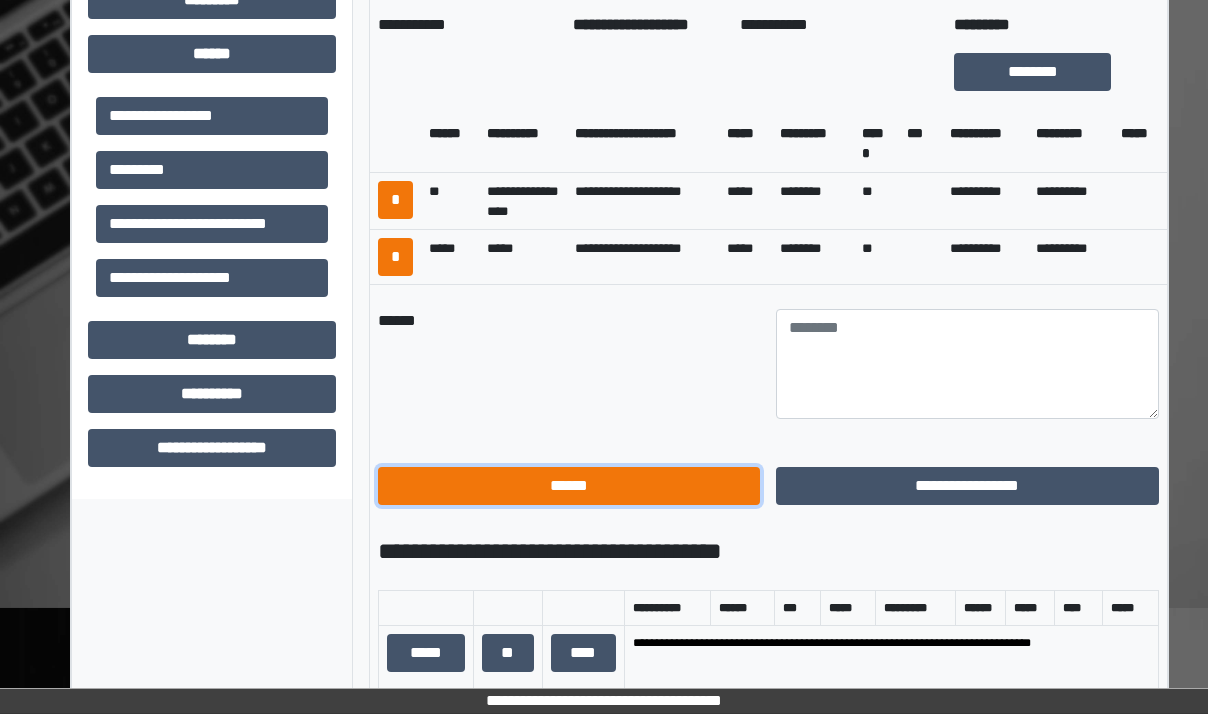 click on "******" at bounding box center [569, 486] 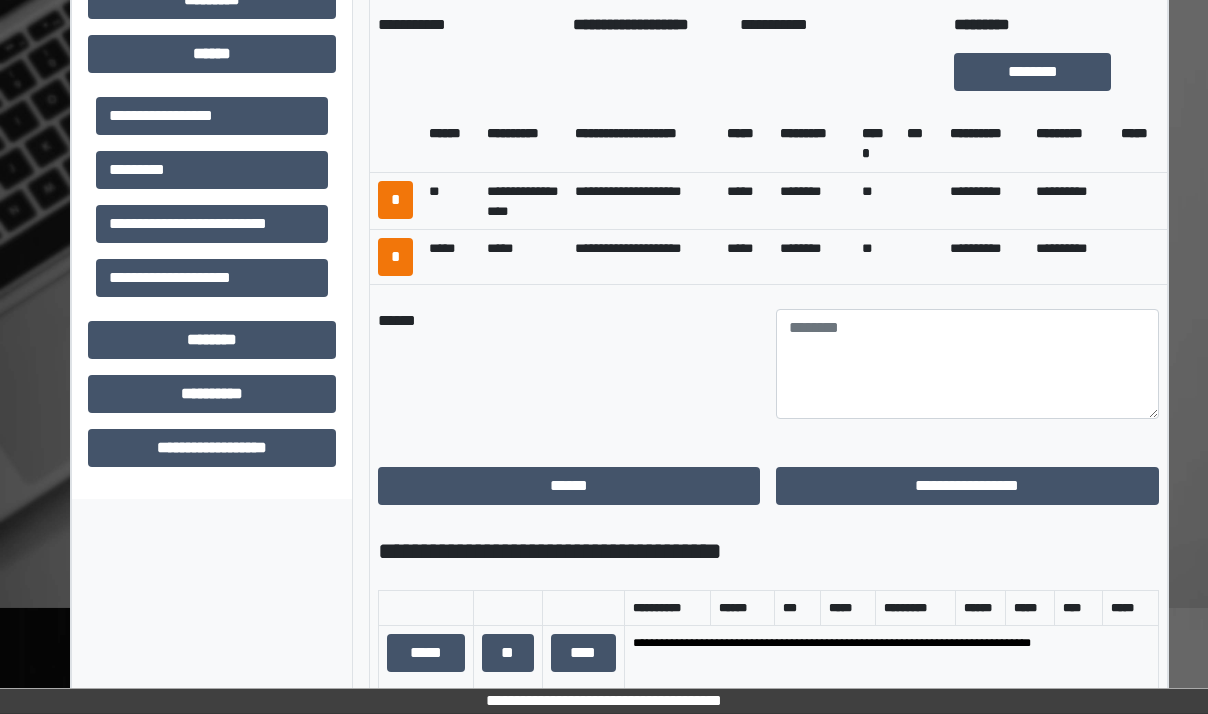 scroll, scrollTop: 716, scrollLeft: 0, axis: vertical 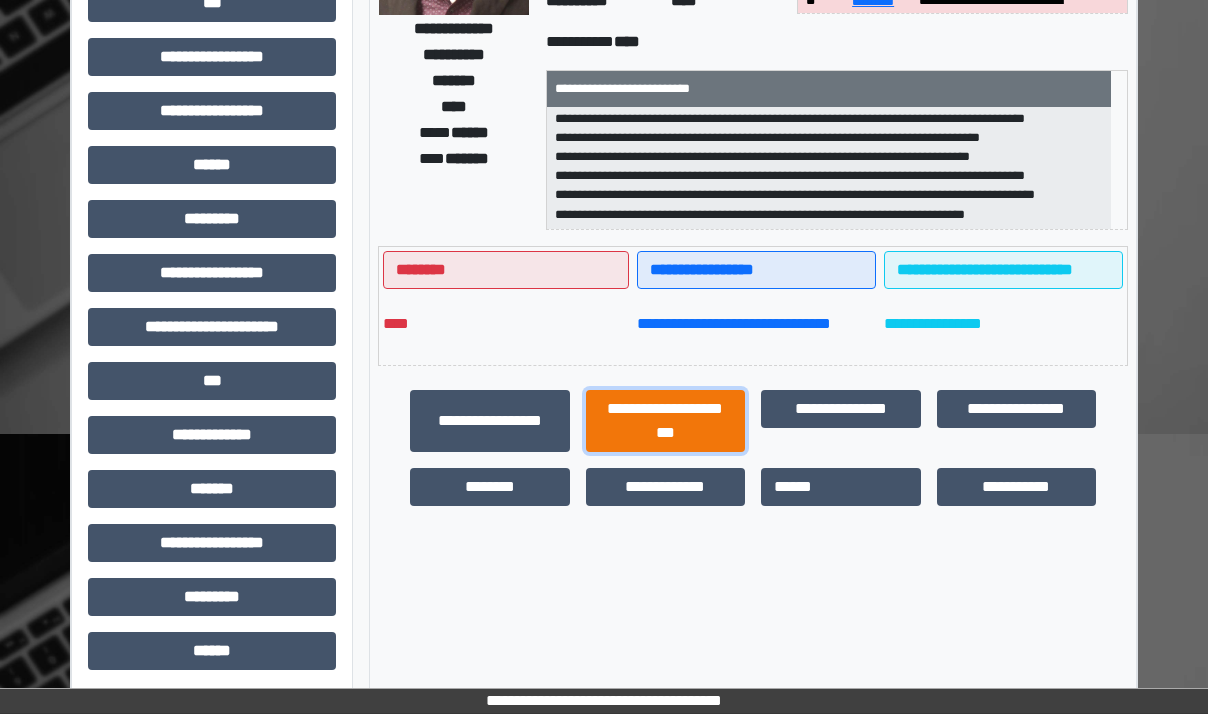click on "**********" at bounding box center [666, 421] 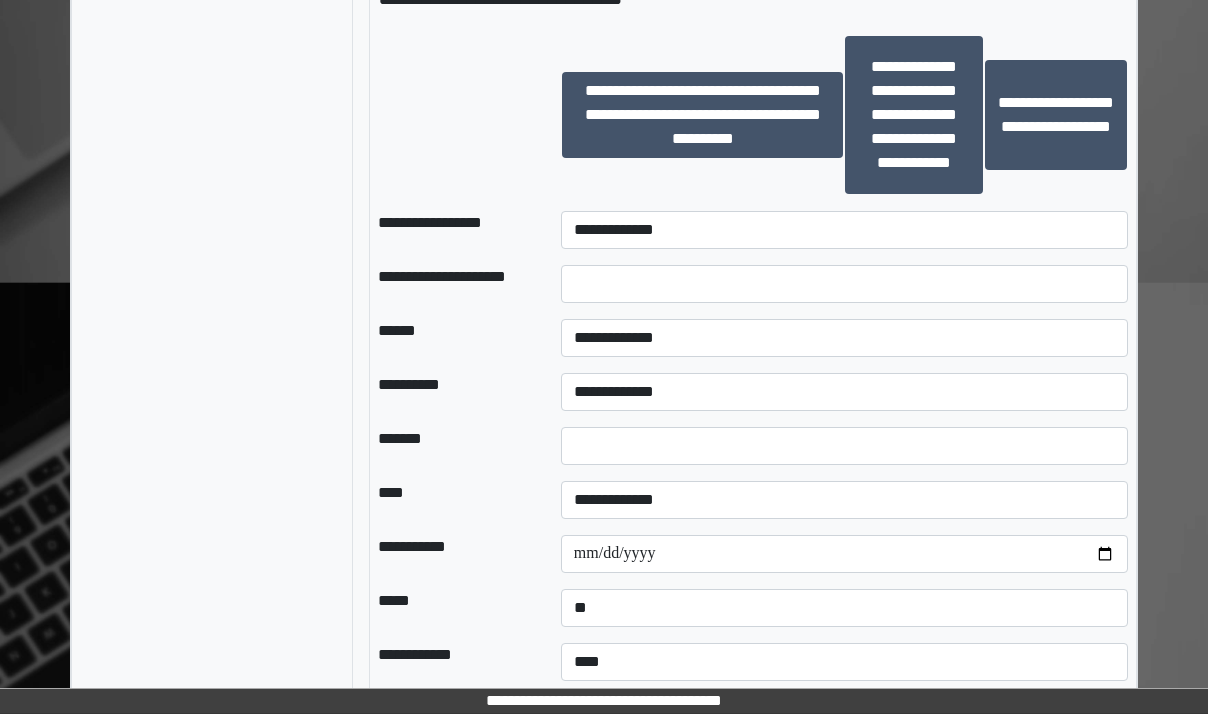 scroll, scrollTop: 2016, scrollLeft: 0, axis: vertical 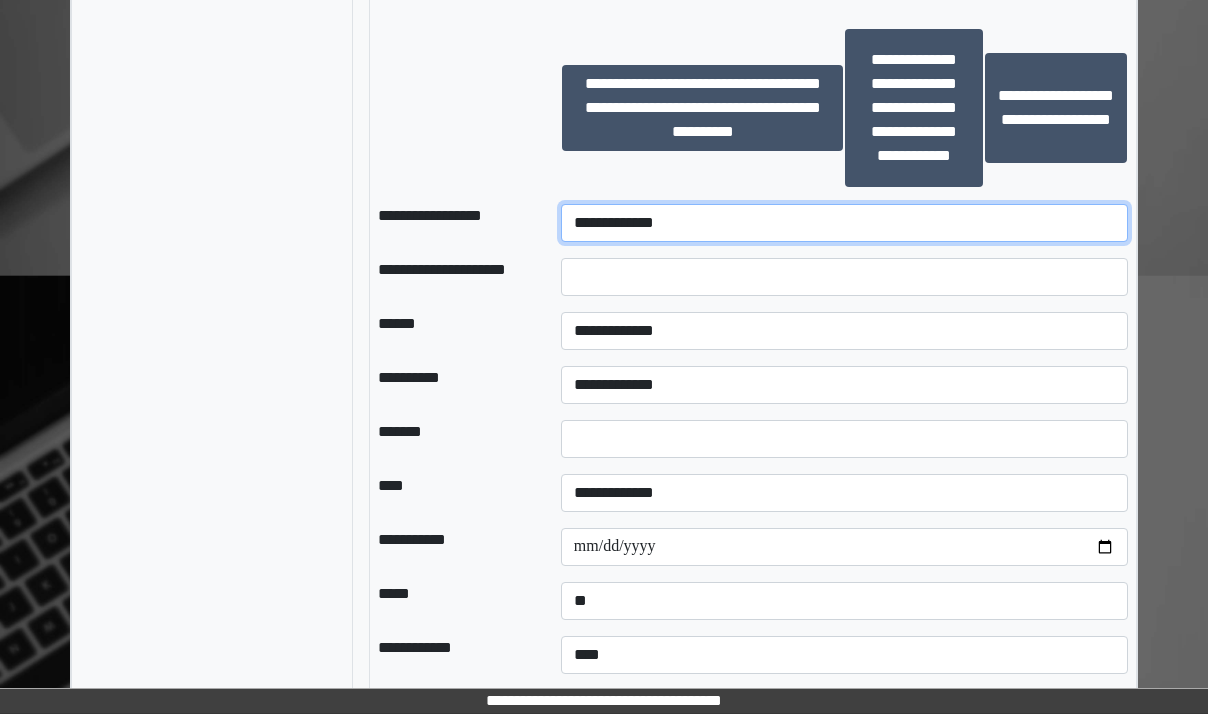 click on "**********" at bounding box center (844, 223) 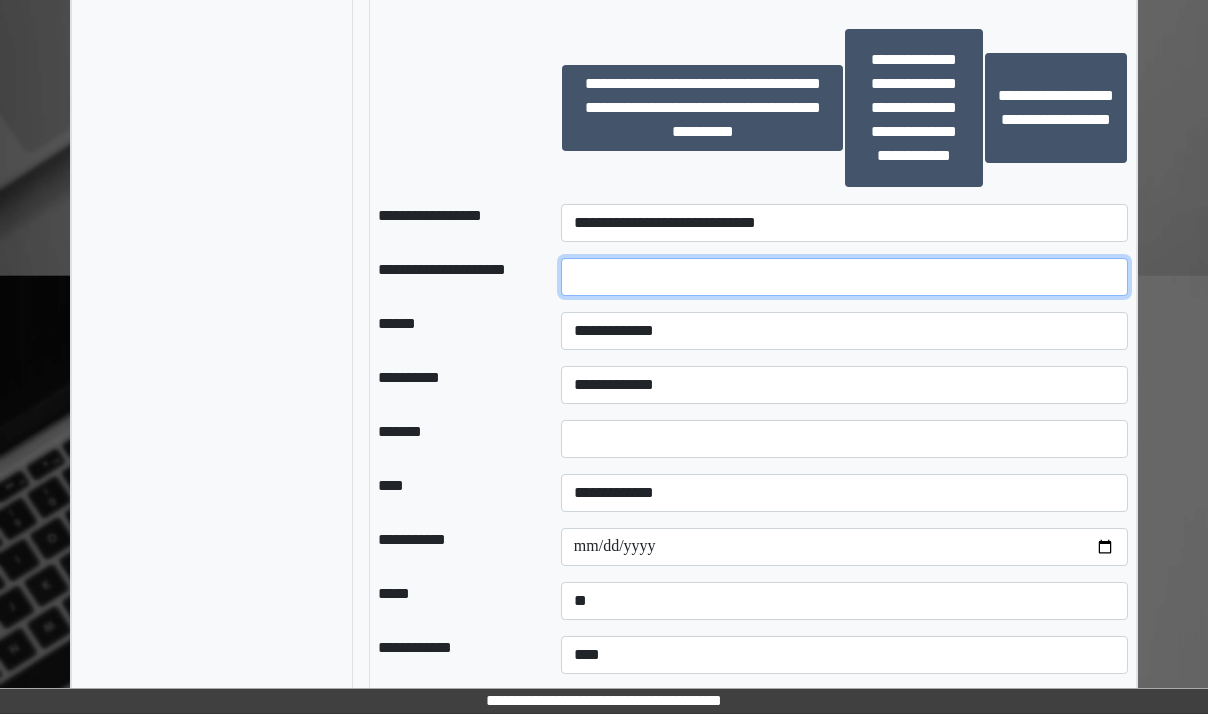 click at bounding box center [844, 277] 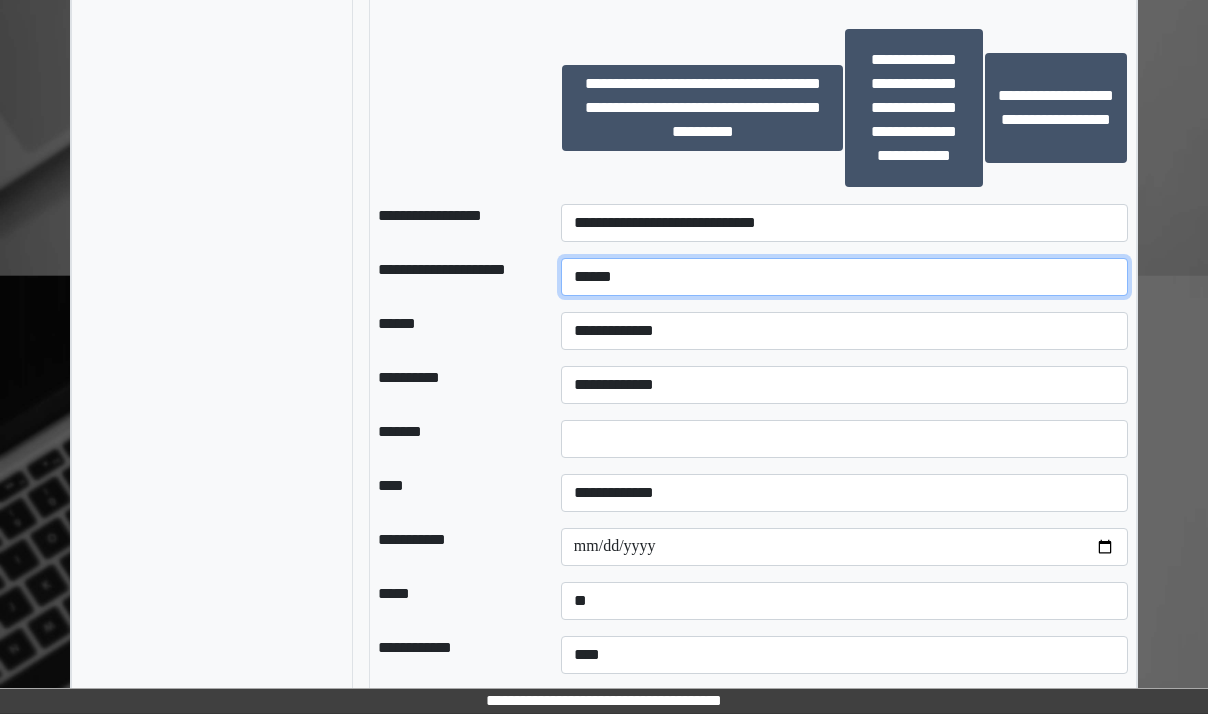 type on "******" 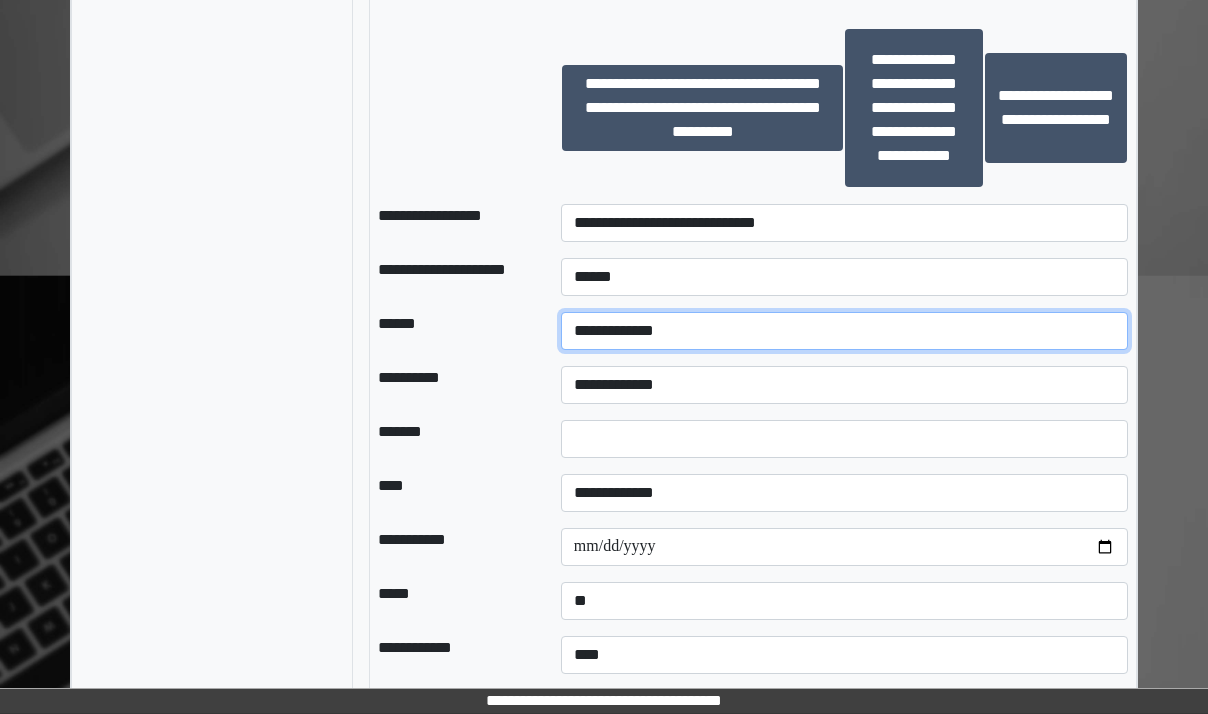 click on "**********" at bounding box center [844, 331] 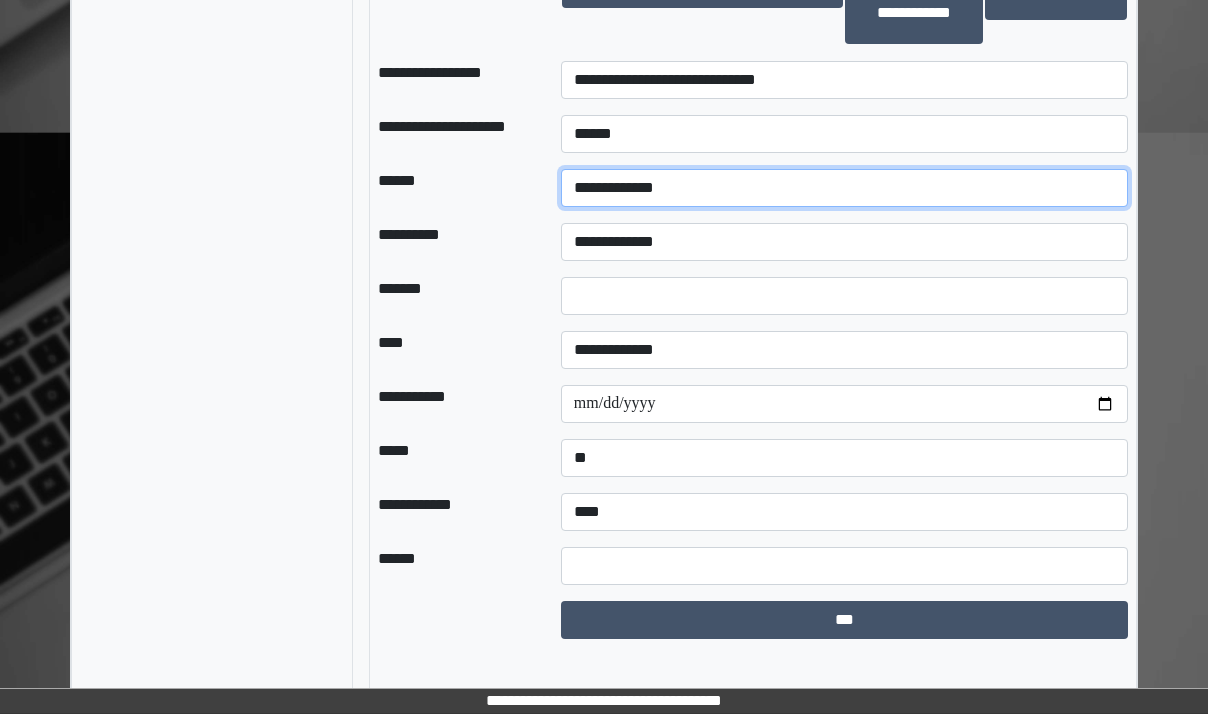 scroll, scrollTop: 2168, scrollLeft: 0, axis: vertical 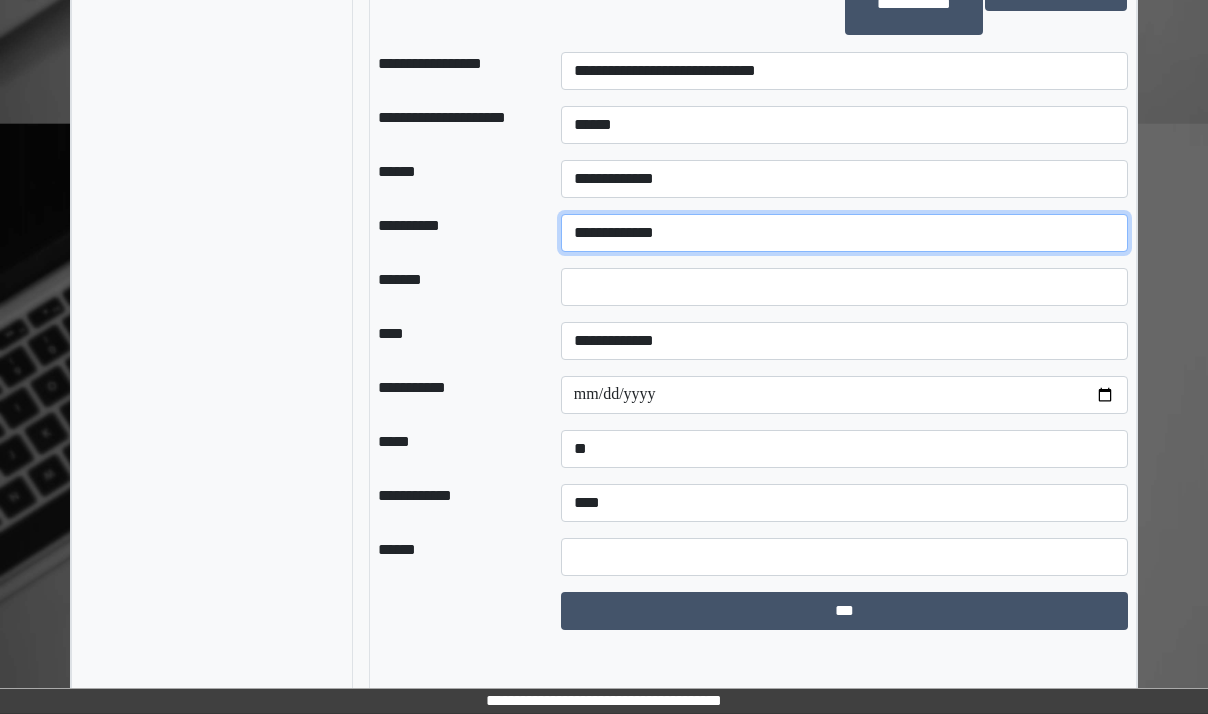 click on "**********" at bounding box center [844, 233] 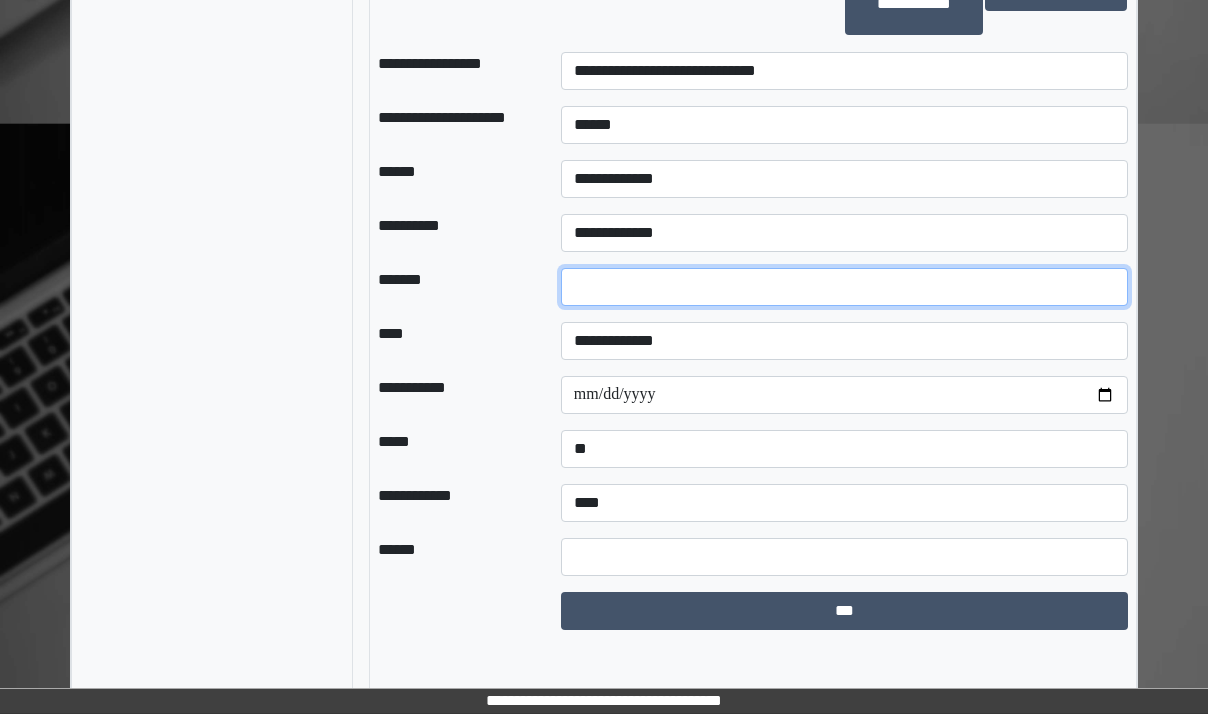 click at bounding box center (844, 287) 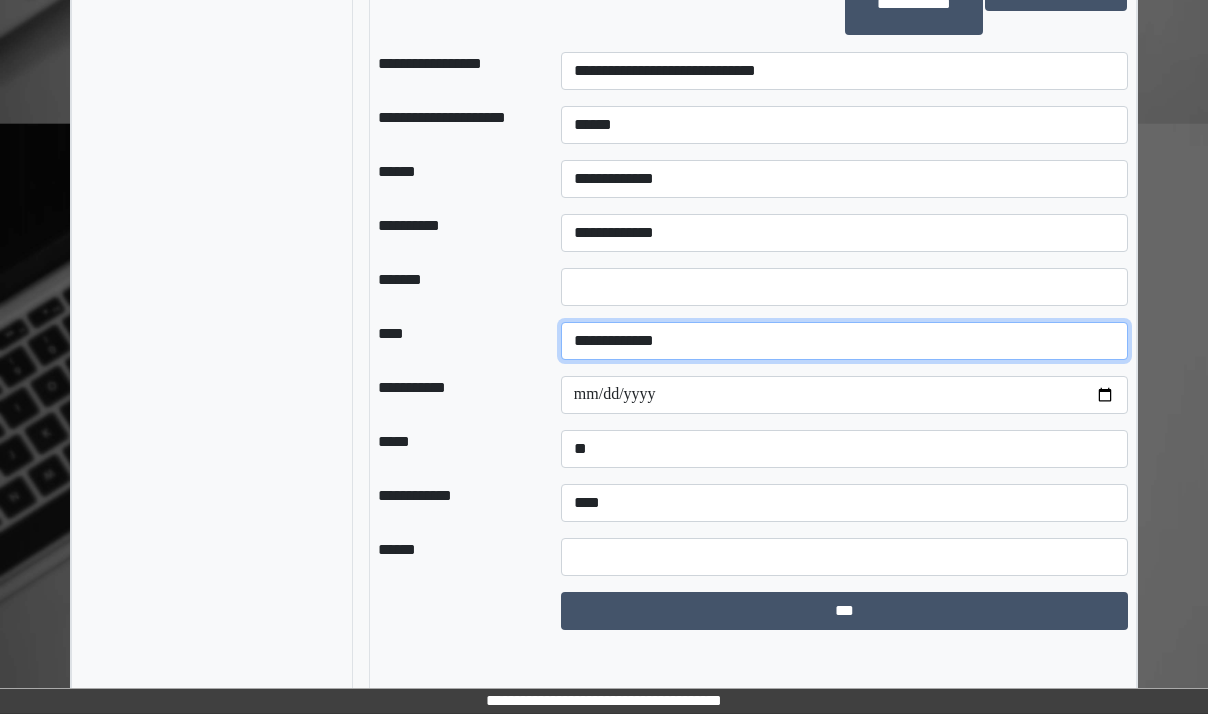 click on "**********" at bounding box center [844, 341] 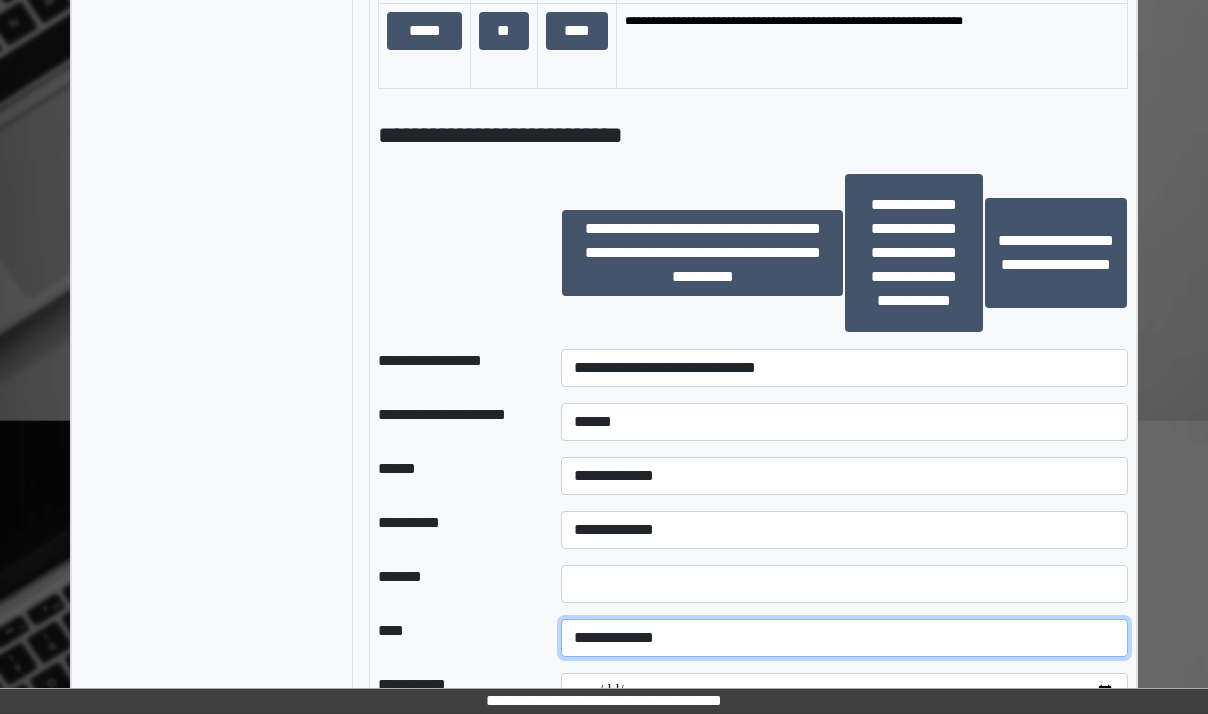 scroll, scrollTop: 2168, scrollLeft: 0, axis: vertical 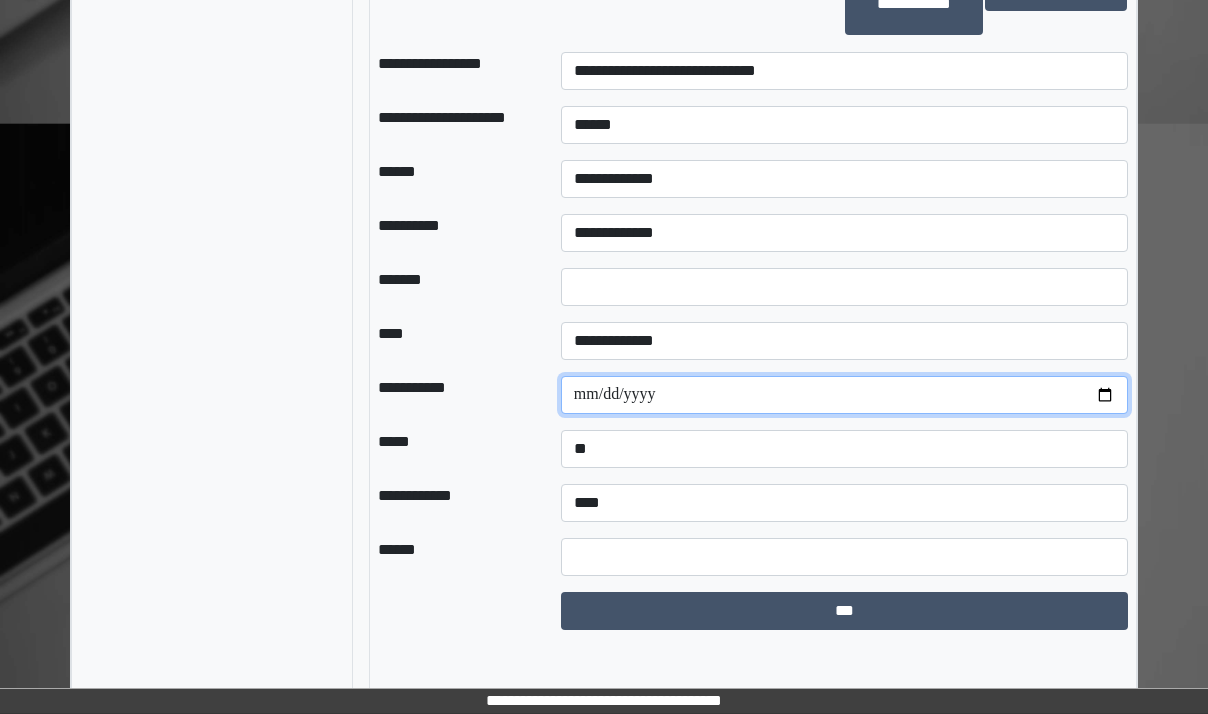 click at bounding box center [844, 395] 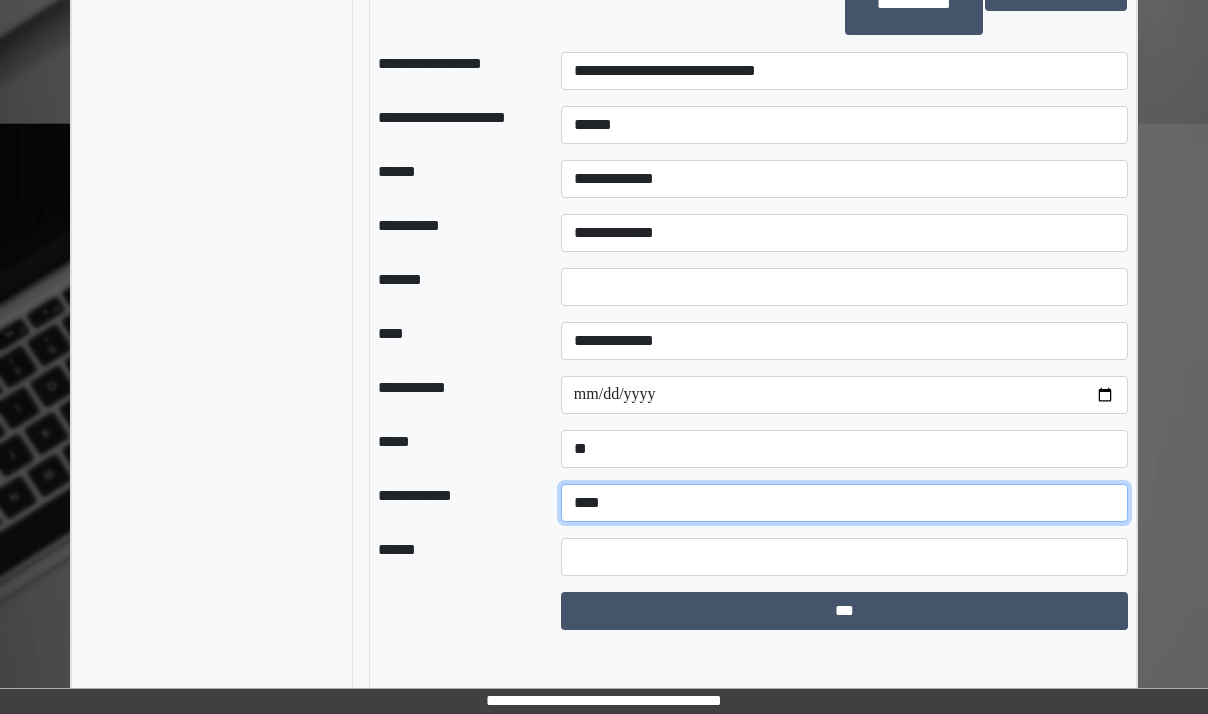 click on "**********" at bounding box center (844, 503) 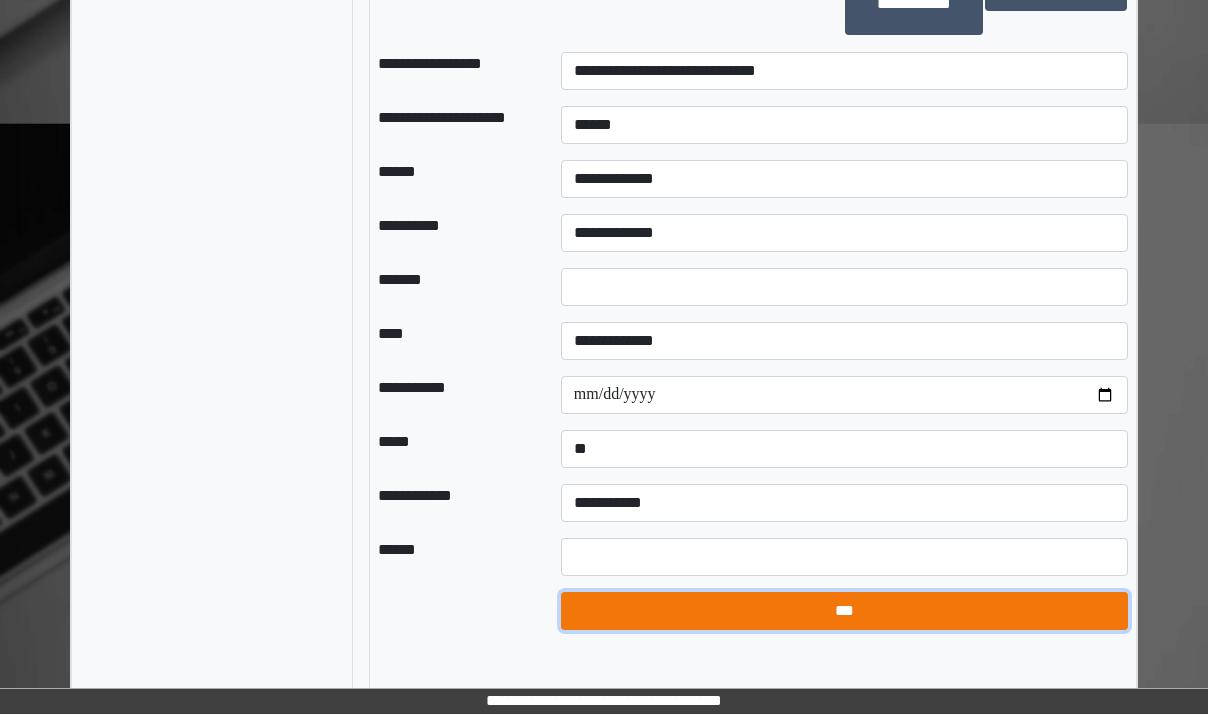 click on "***" at bounding box center (844, 611) 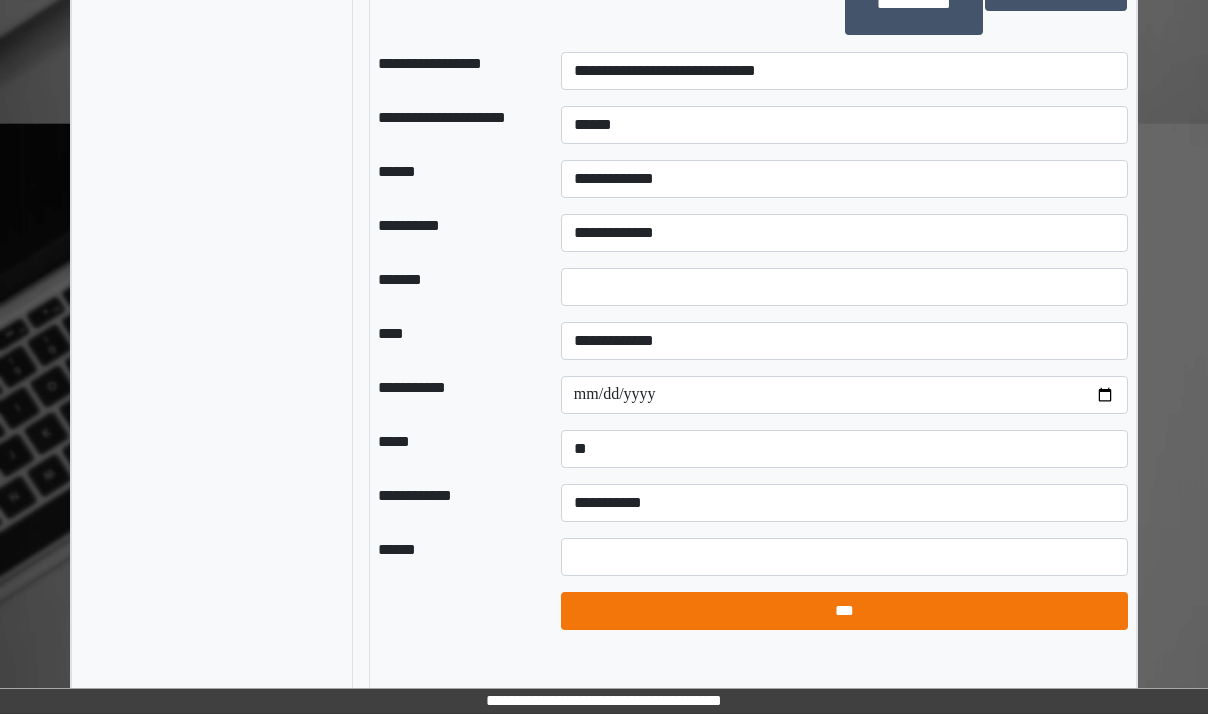 select on "*" 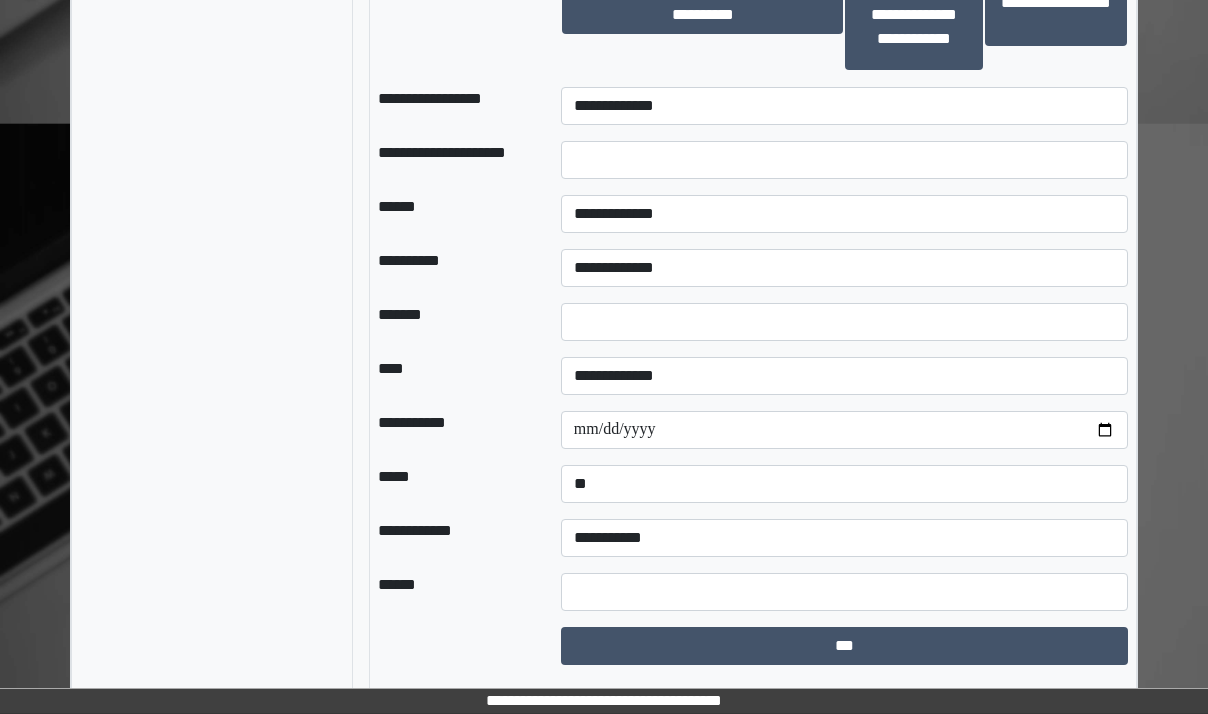 scroll, scrollTop: 2155, scrollLeft: 0, axis: vertical 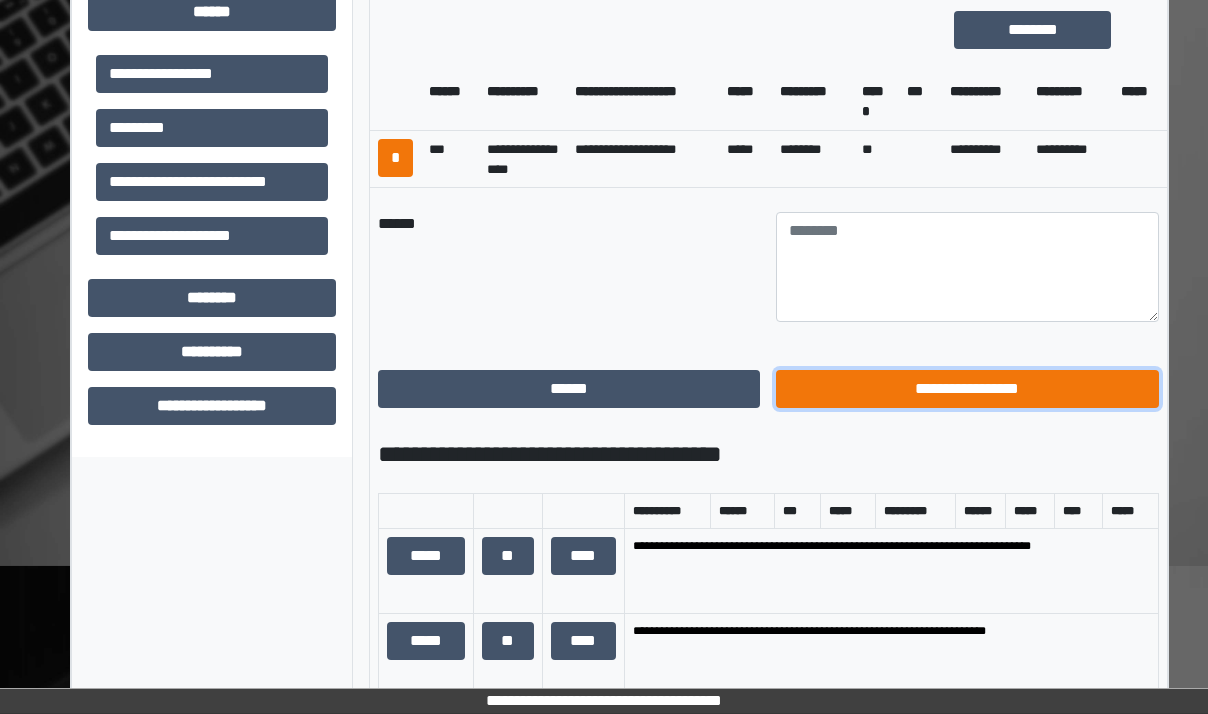 click on "**********" at bounding box center (967, 389) 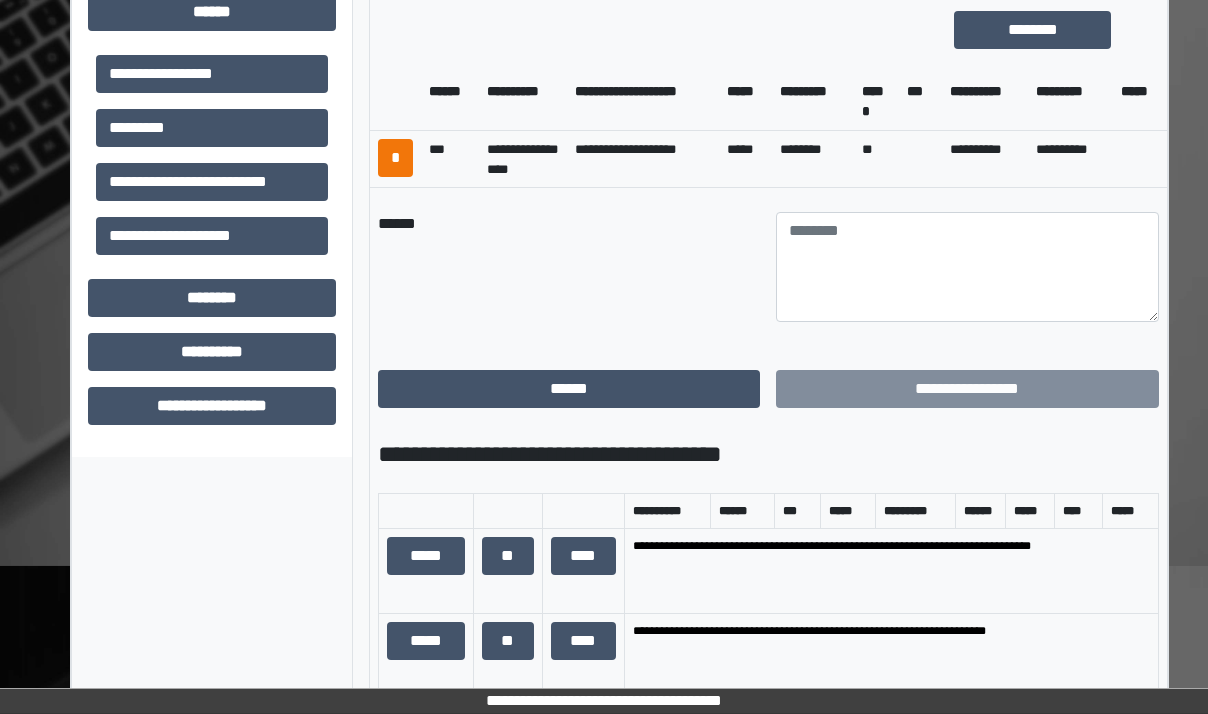 scroll, scrollTop: 716, scrollLeft: 0, axis: vertical 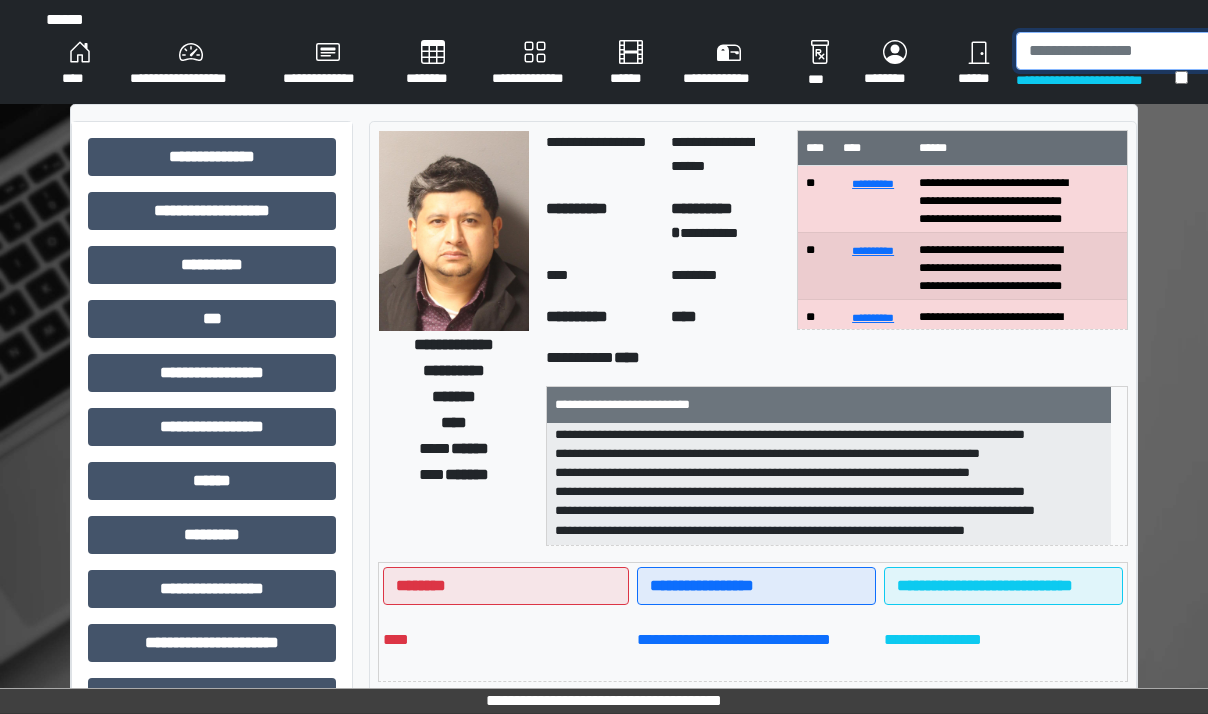 click at bounding box center [1119, 51] 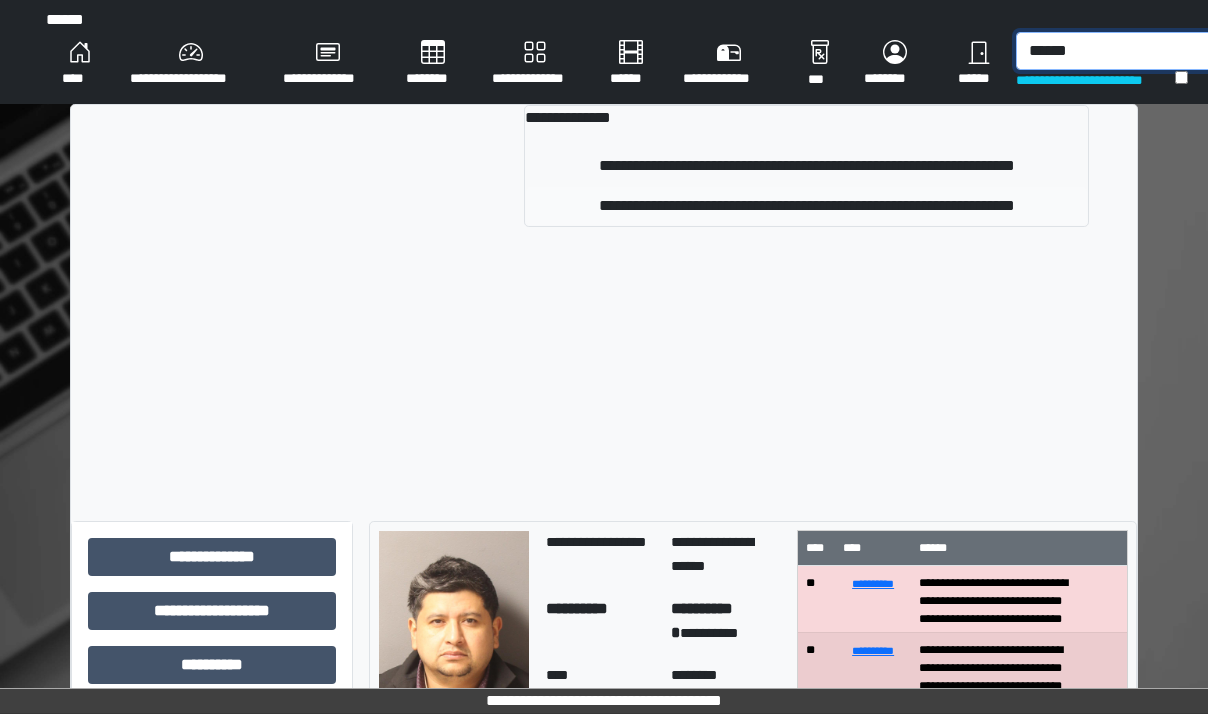 type on "******" 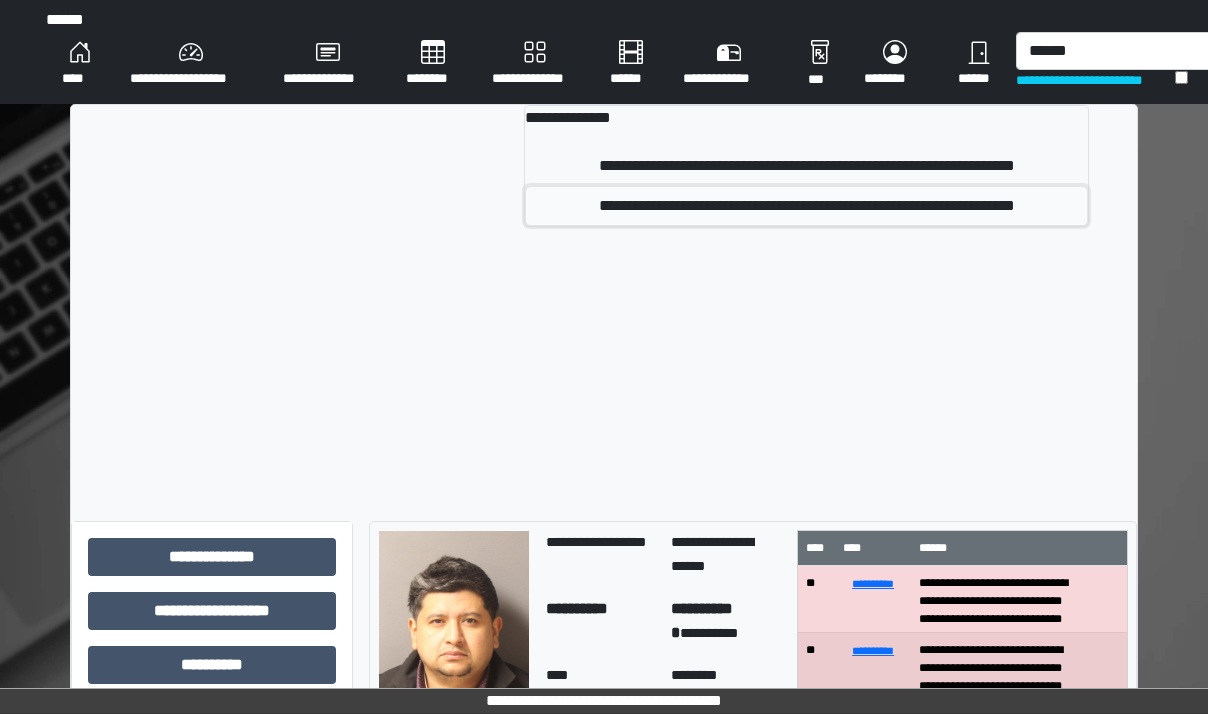 click on "**********" at bounding box center [806, 206] 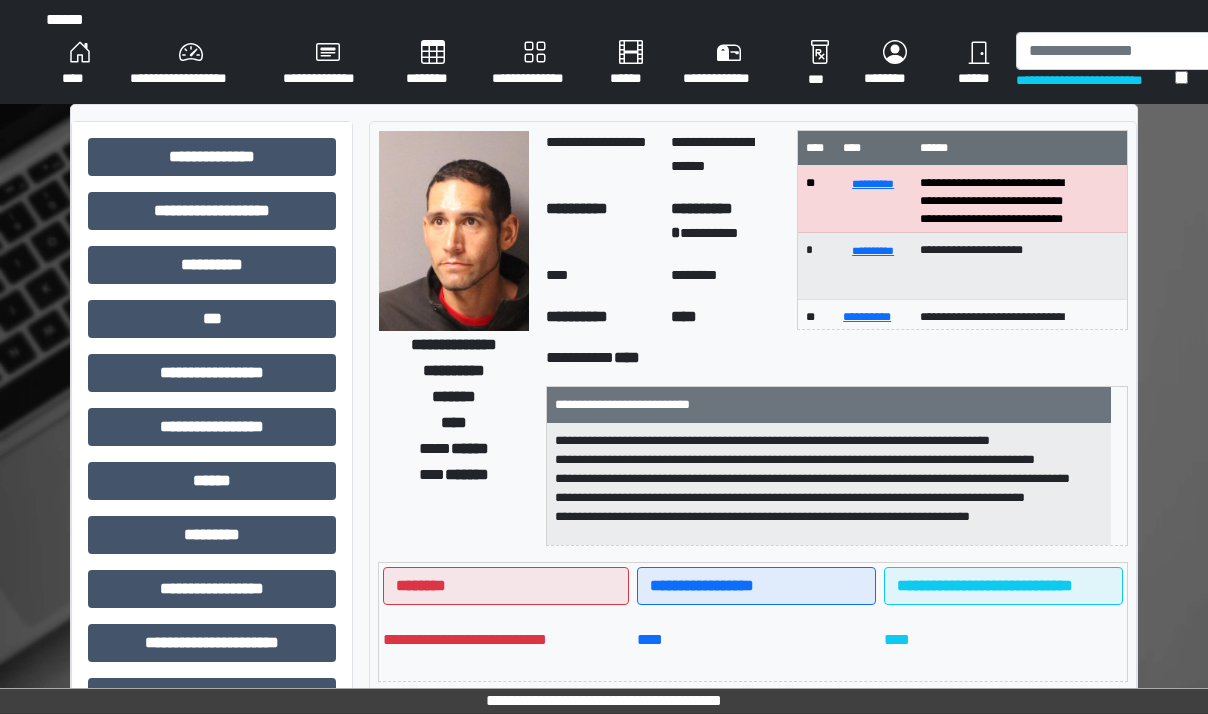 scroll, scrollTop: 44, scrollLeft: 0, axis: vertical 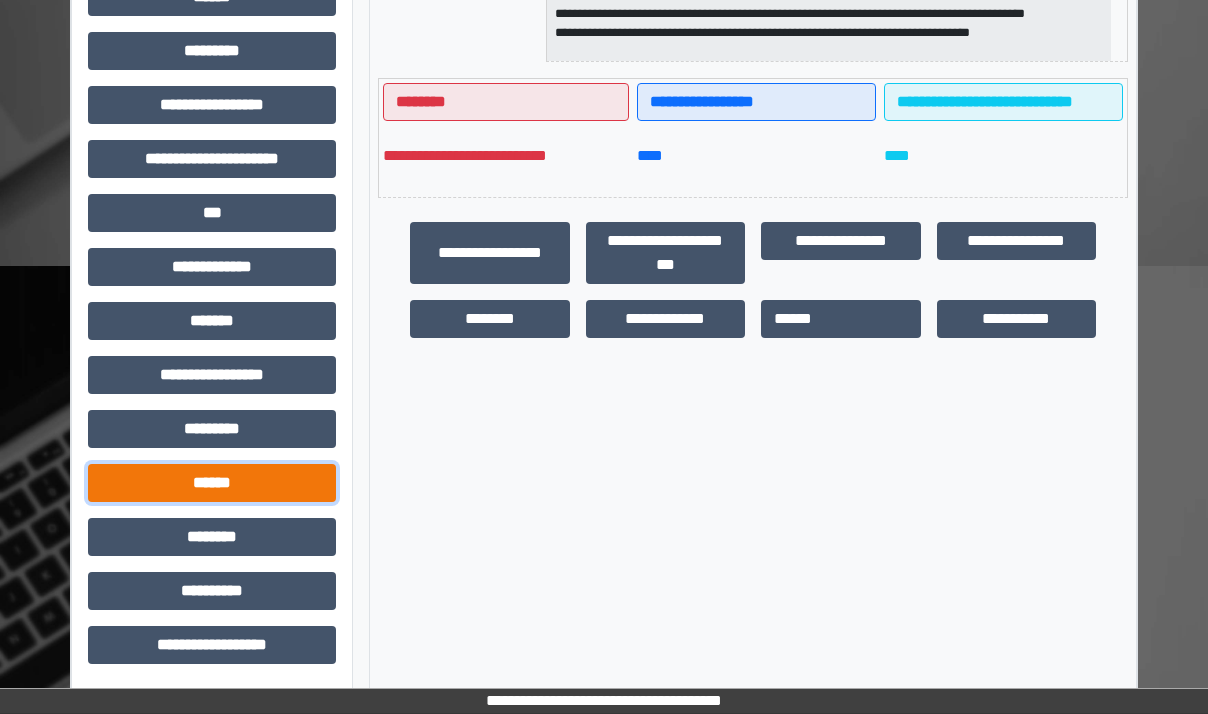 click on "******" at bounding box center (212, 483) 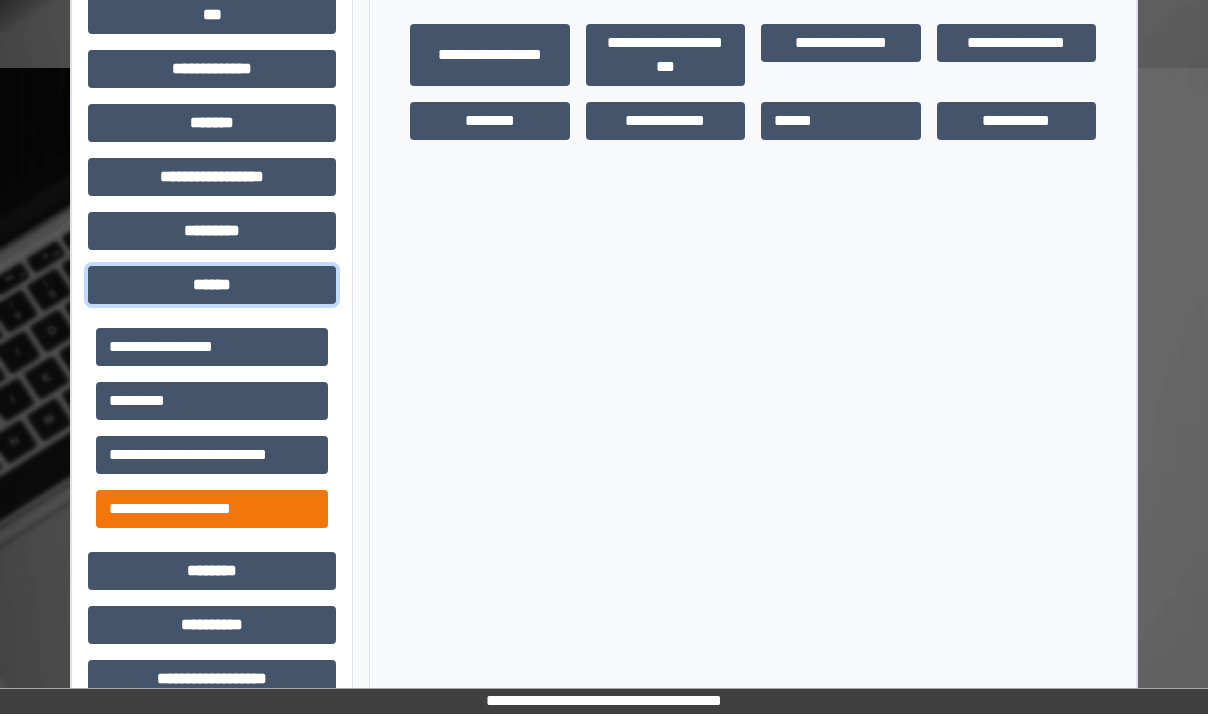scroll, scrollTop: 716, scrollLeft: 0, axis: vertical 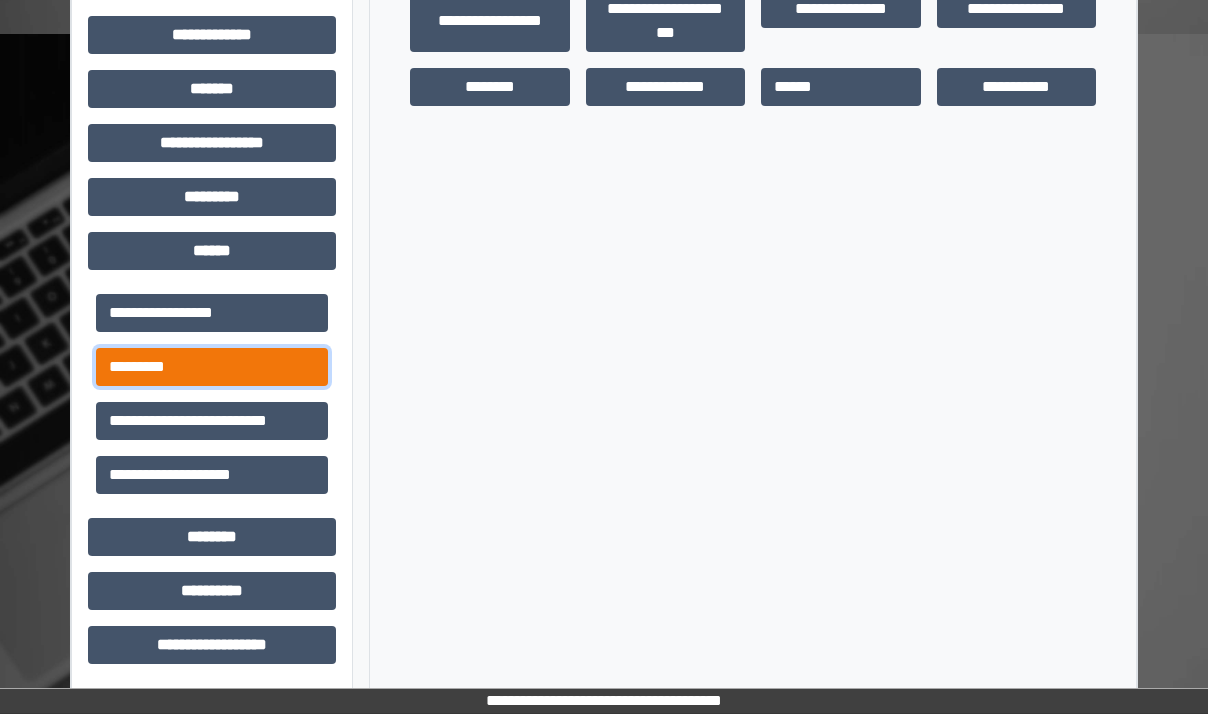 click on "*********" at bounding box center [212, 367] 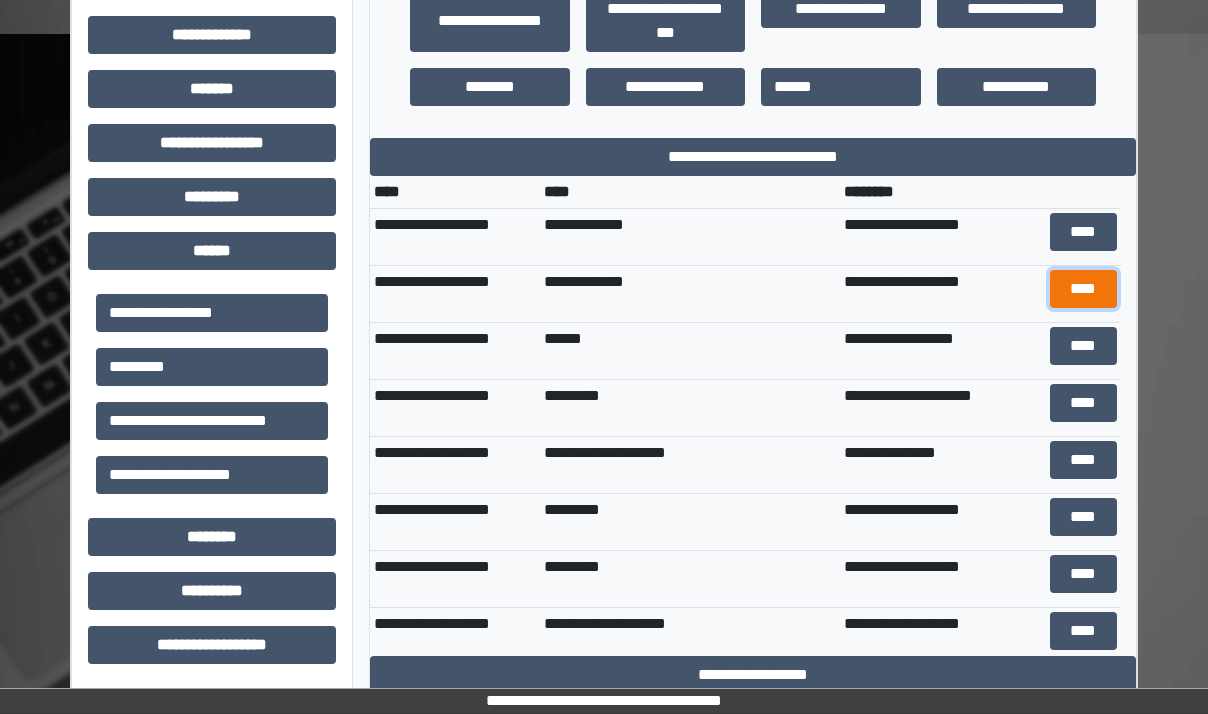 click on "****" at bounding box center [1083, 289] 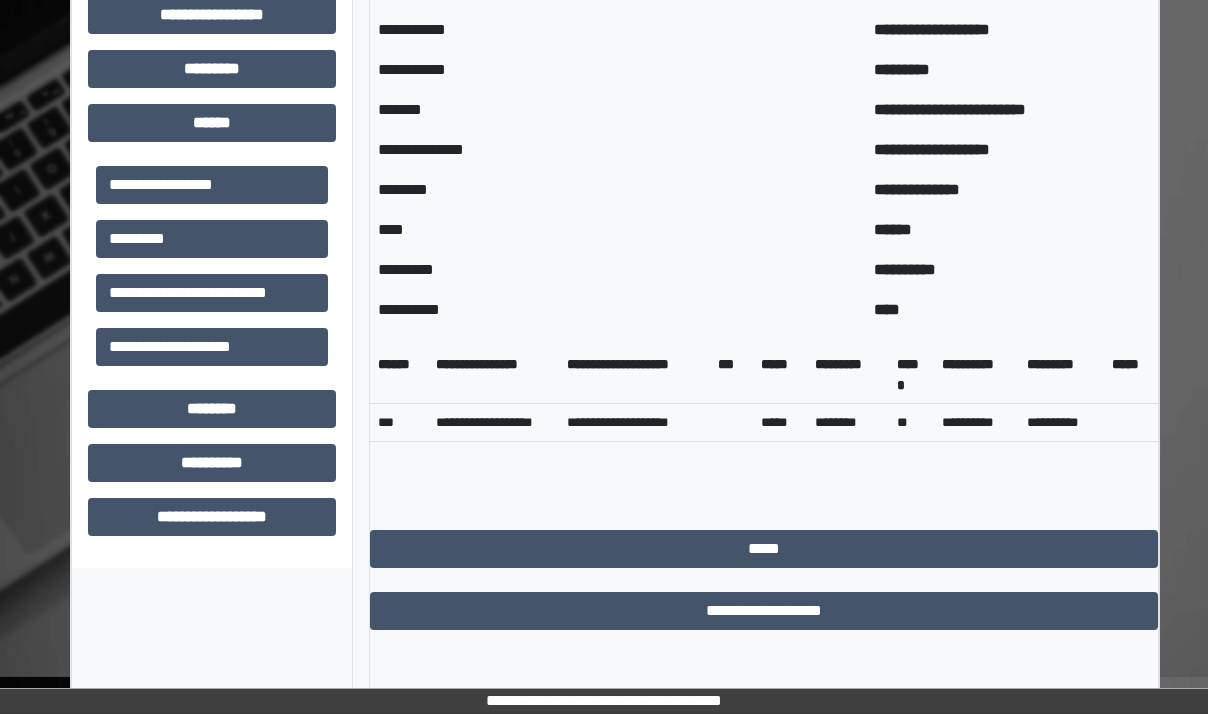 scroll, scrollTop: 846, scrollLeft: 0, axis: vertical 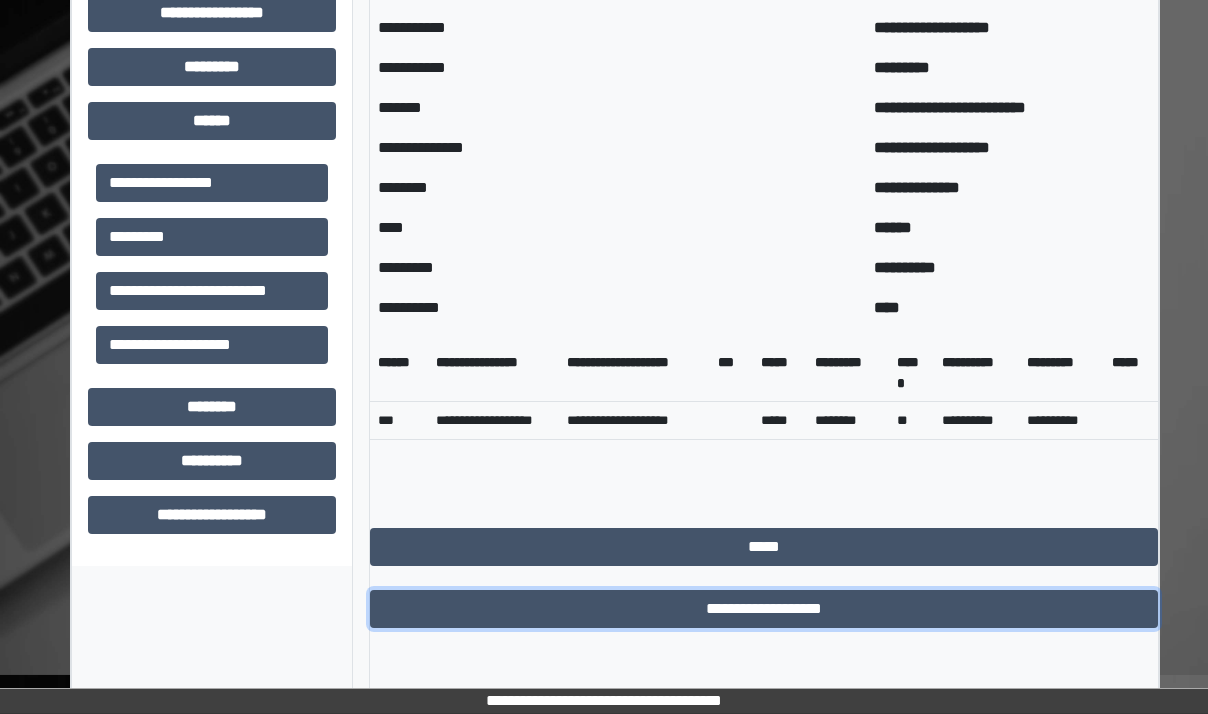 drag, startPoint x: 790, startPoint y: 633, endPoint x: 814, endPoint y: 608, distance: 34.655445 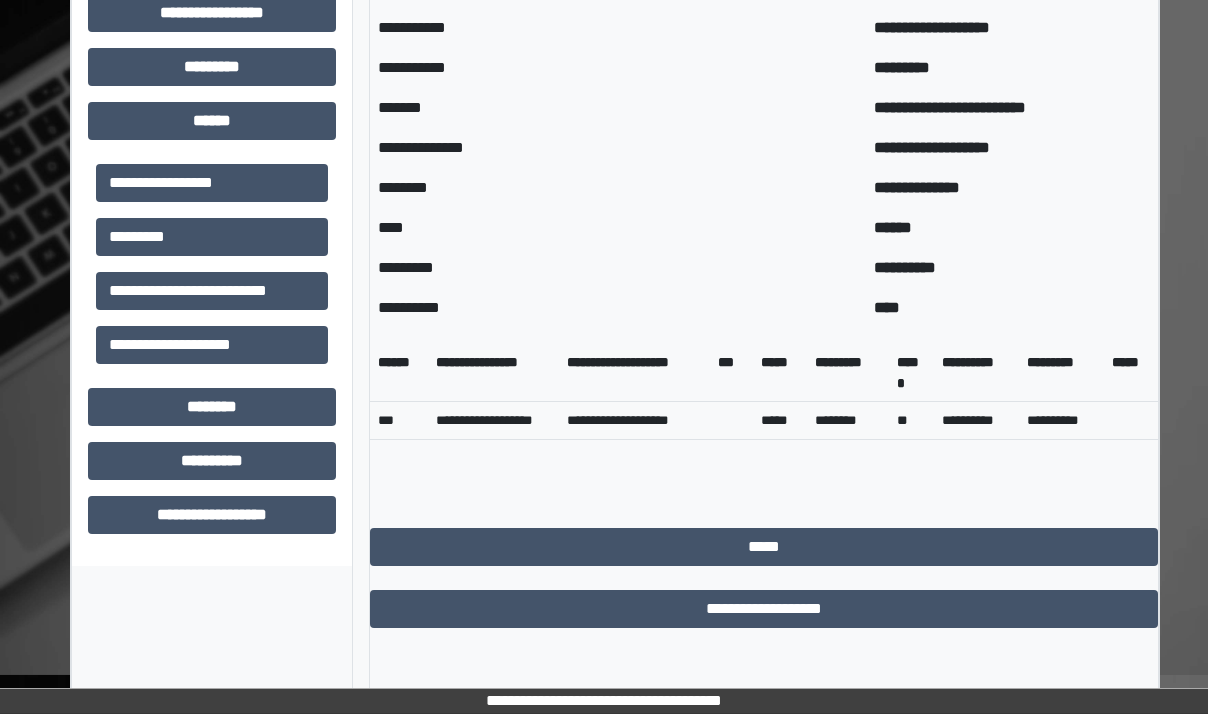 scroll, scrollTop: 716, scrollLeft: 0, axis: vertical 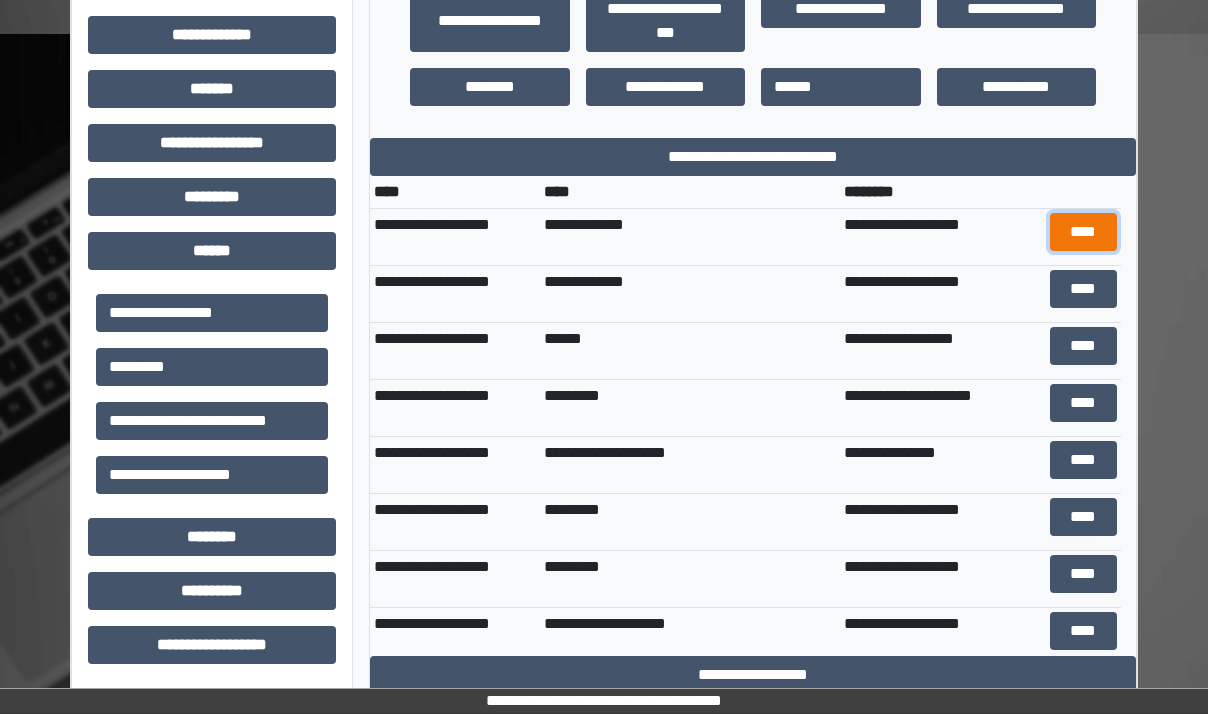 click on "****" at bounding box center [1083, 232] 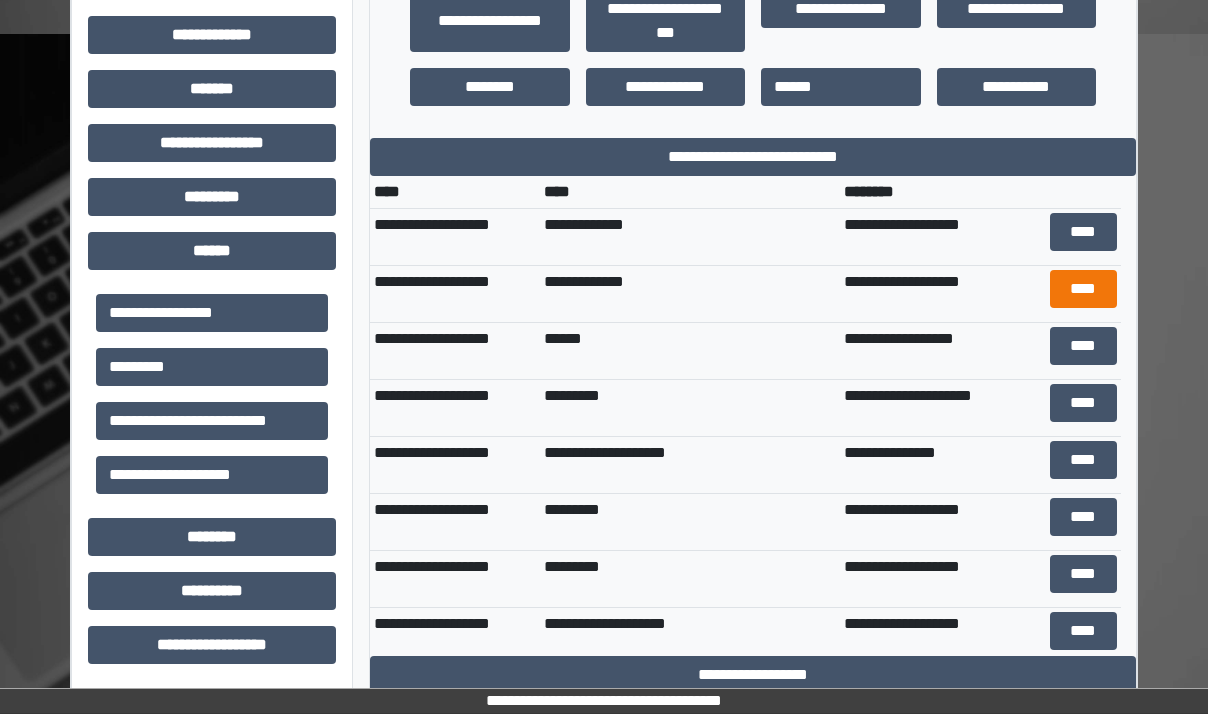scroll, scrollTop: 6, scrollLeft: 0, axis: vertical 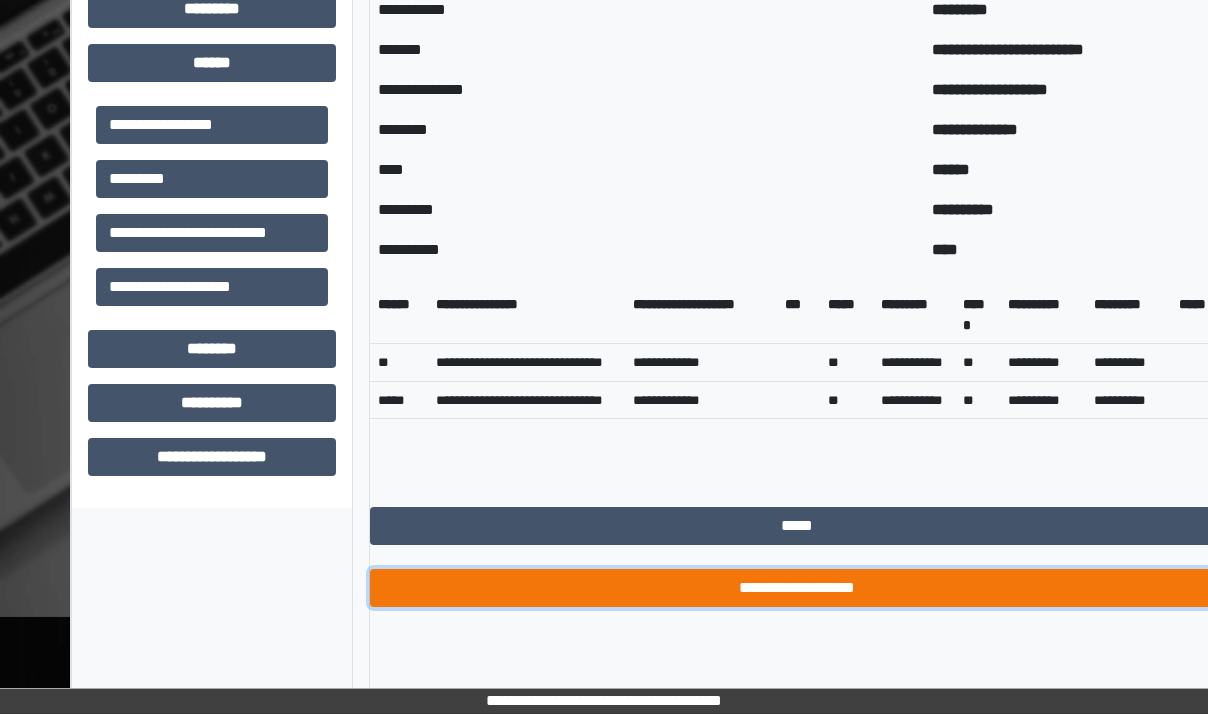 click on "**********" at bounding box center [797, 588] 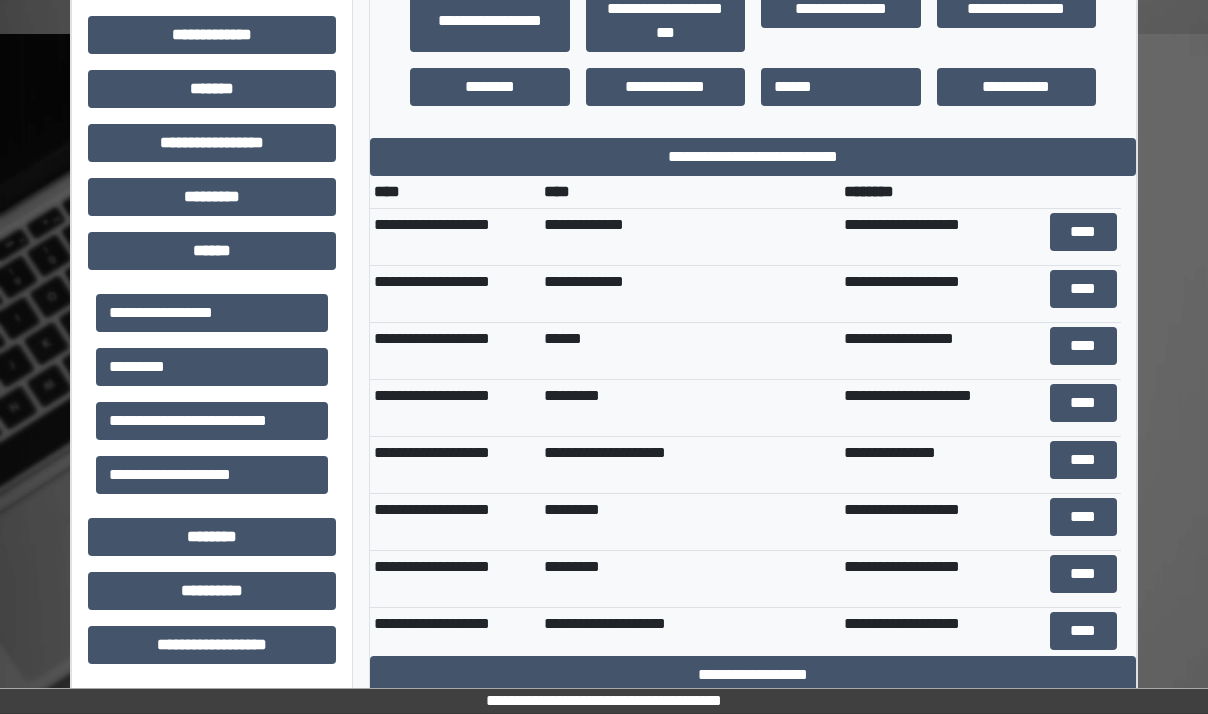 scroll, scrollTop: 716, scrollLeft: 0, axis: vertical 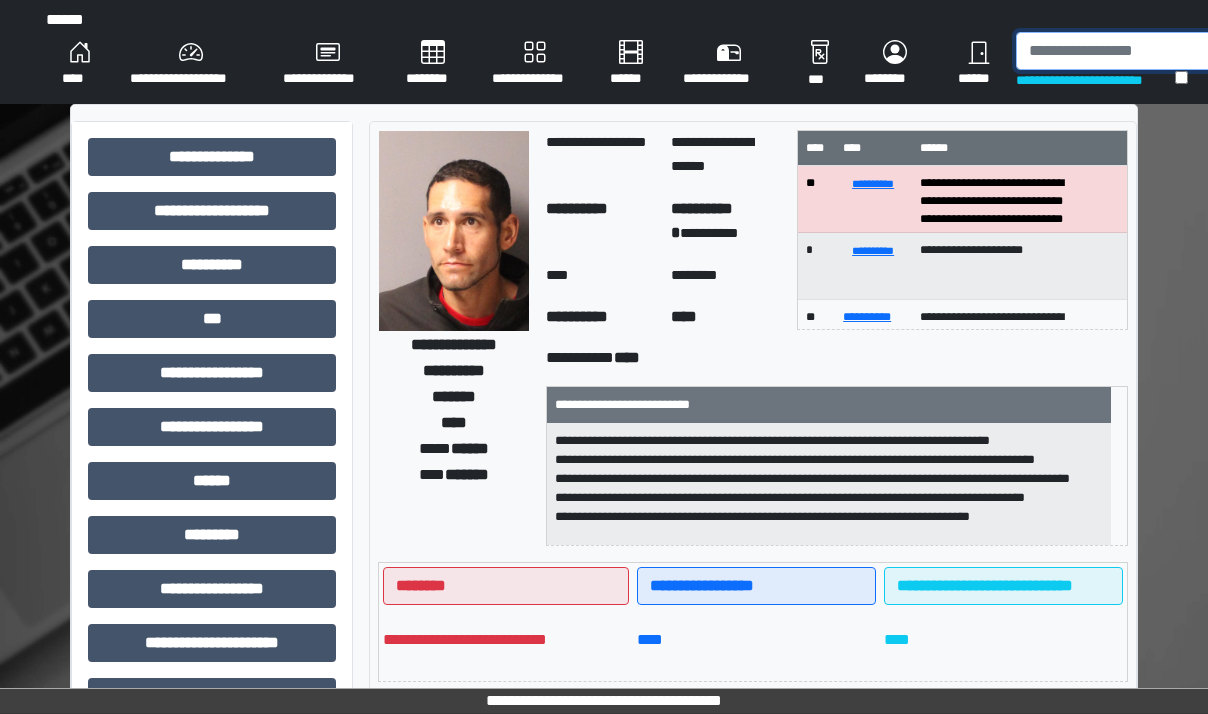click at bounding box center [1119, 51] 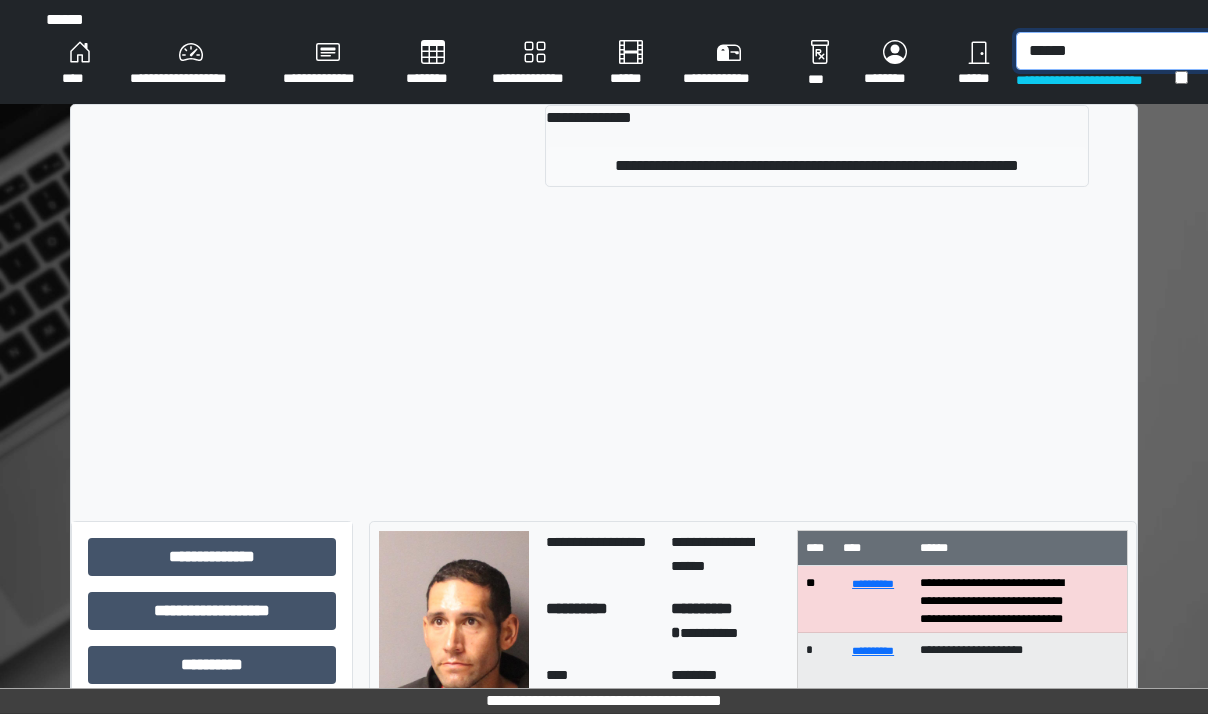 type on "******" 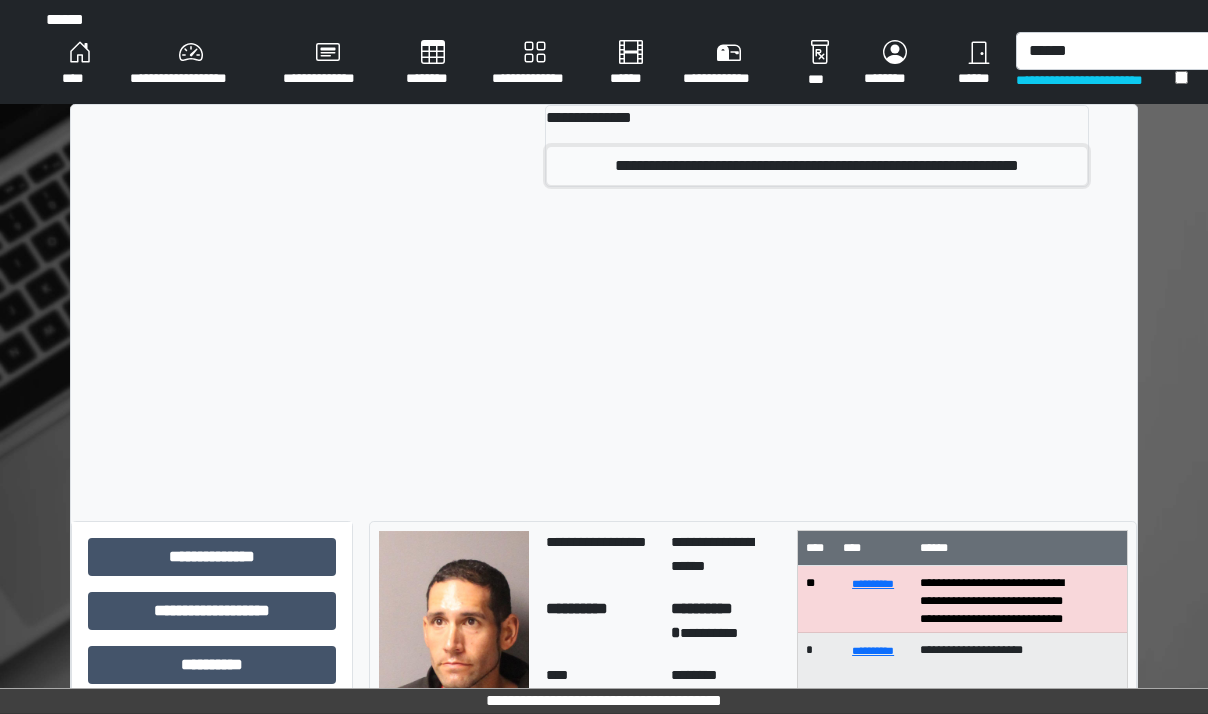 click on "**********" at bounding box center (817, 166) 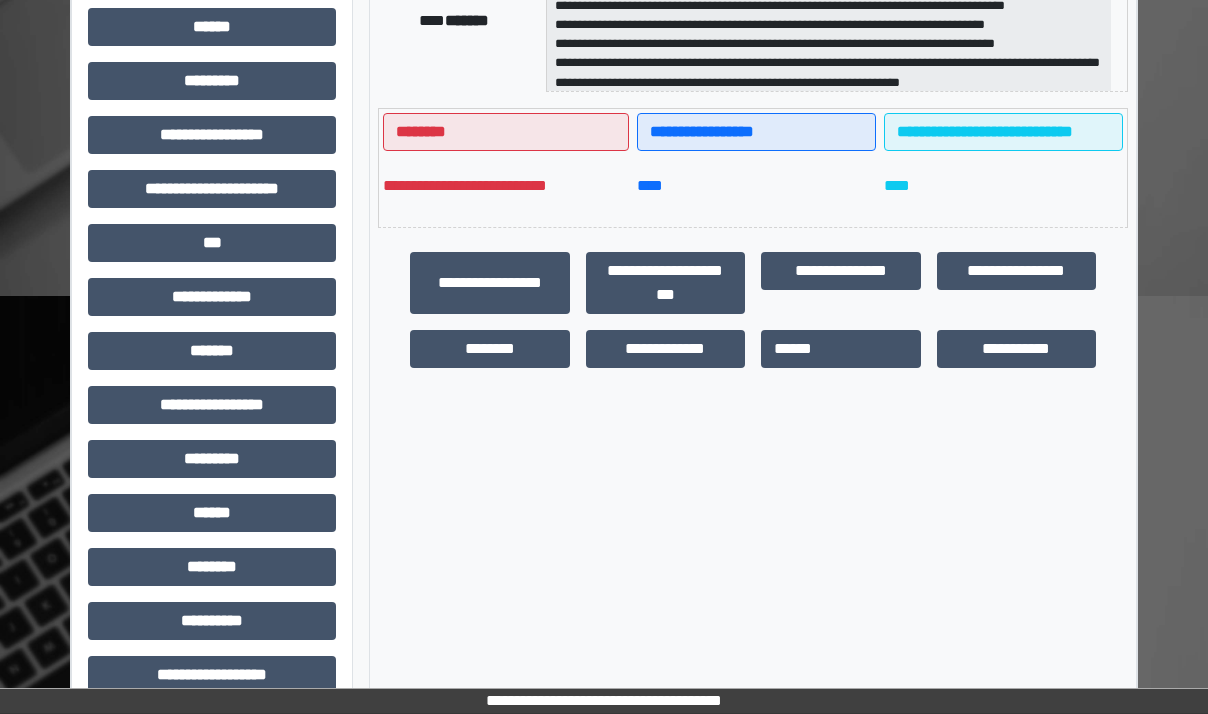 scroll, scrollTop: 484, scrollLeft: 0, axis: vertical 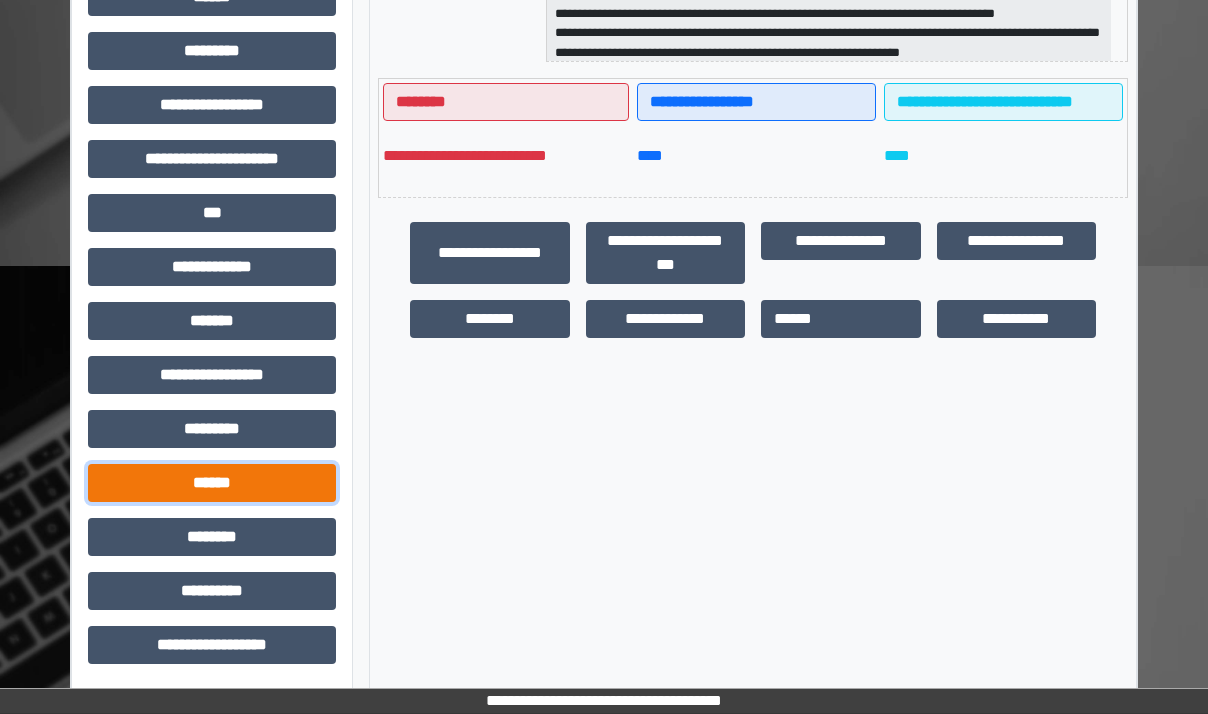 click on "******" at bounding box center (212, 483) 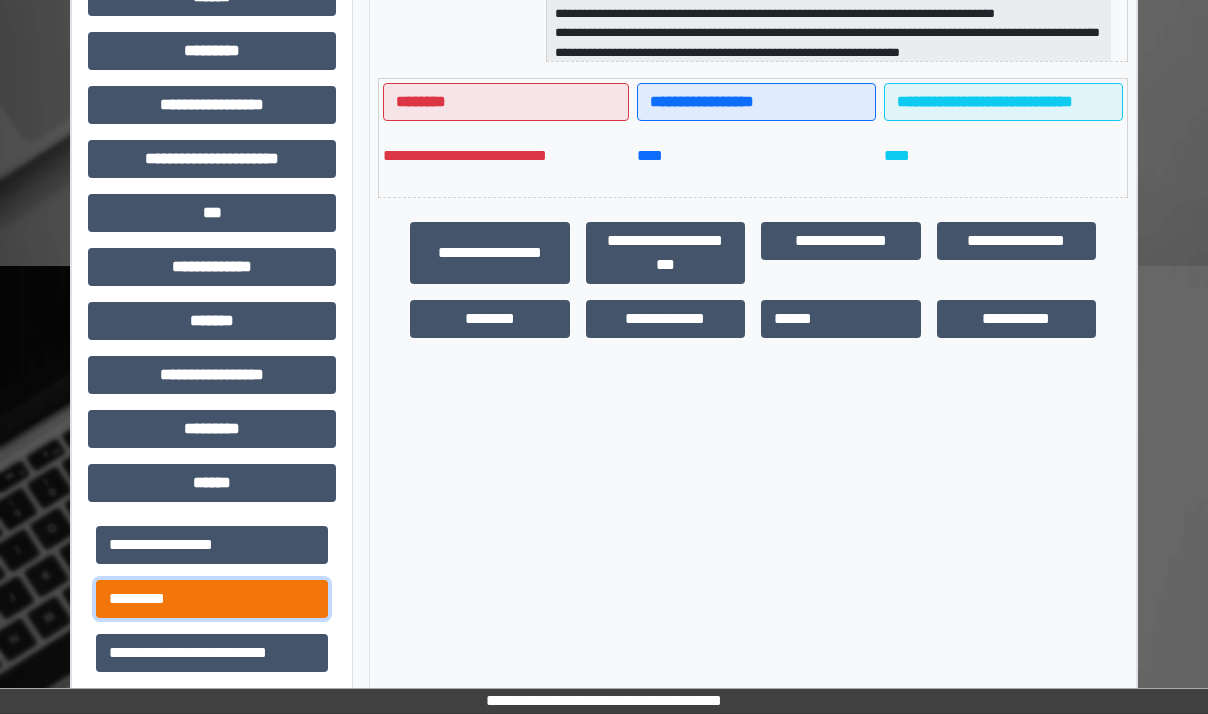 drag, startPoint x: 223, startPoint y: 589, endPoint x: 316, endPoint y: 580, distance: 93.43447 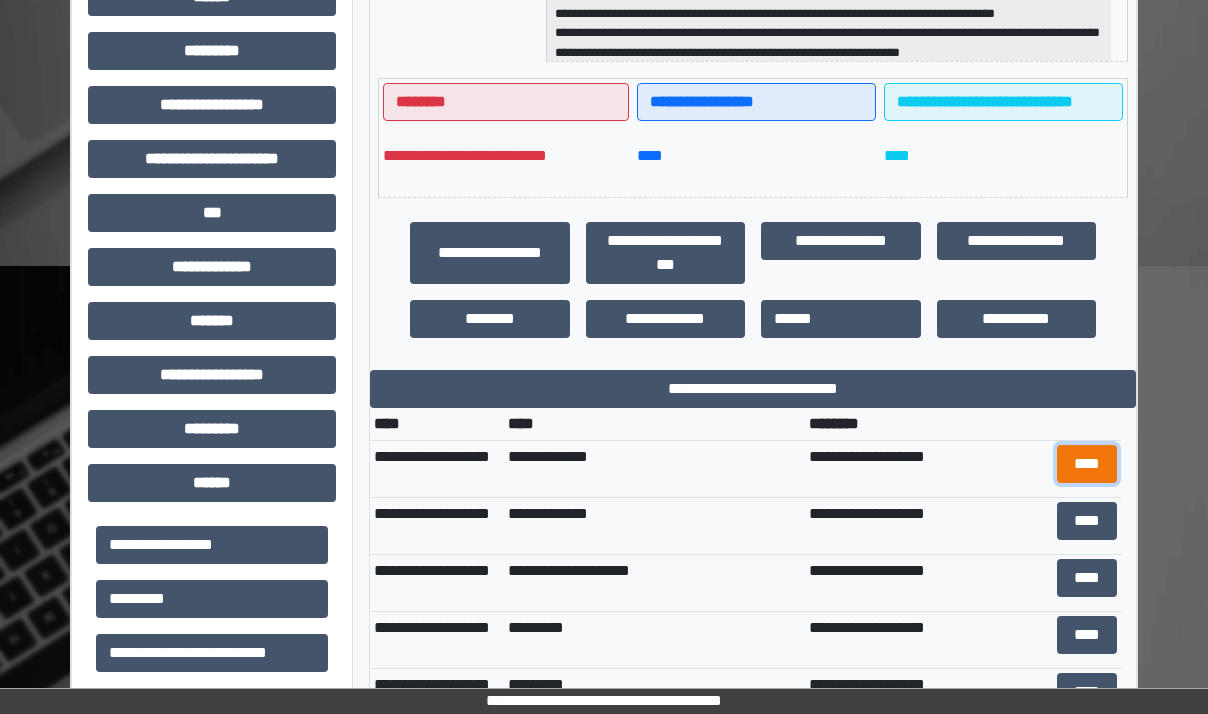 click on "****" at bounding box center (1087, 464) 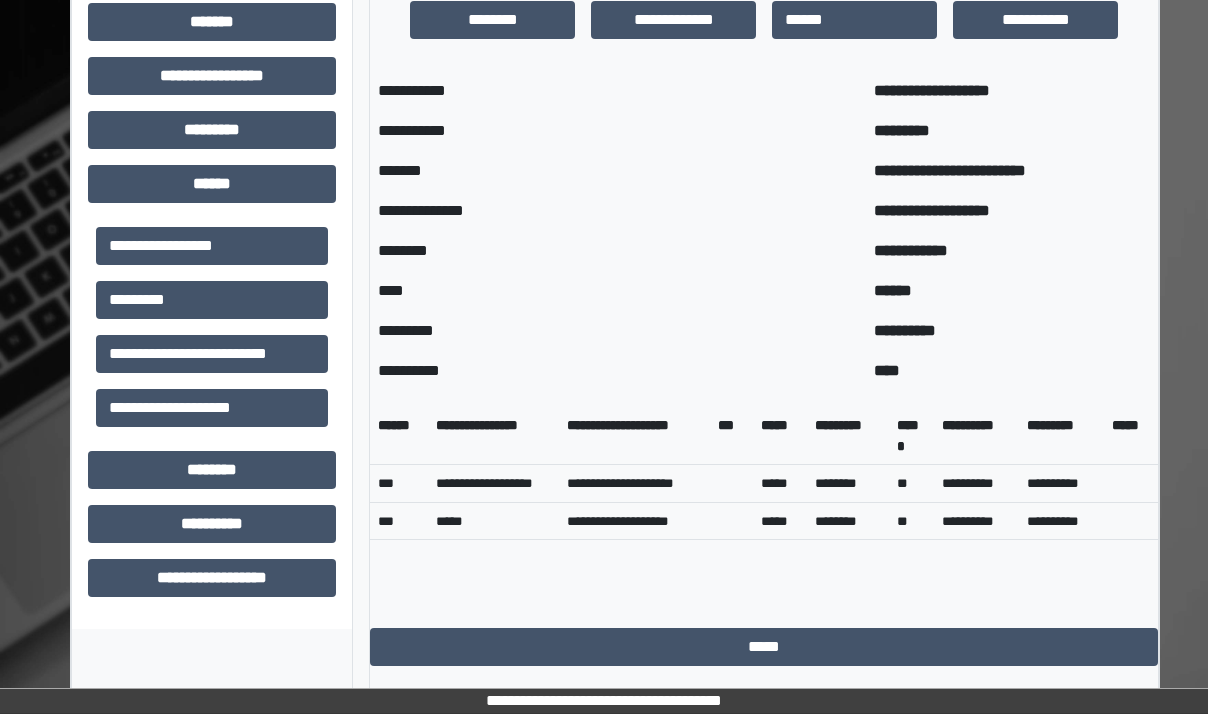 scroll, scrollTop: 883, scrollLeft: 0, axis: vertical 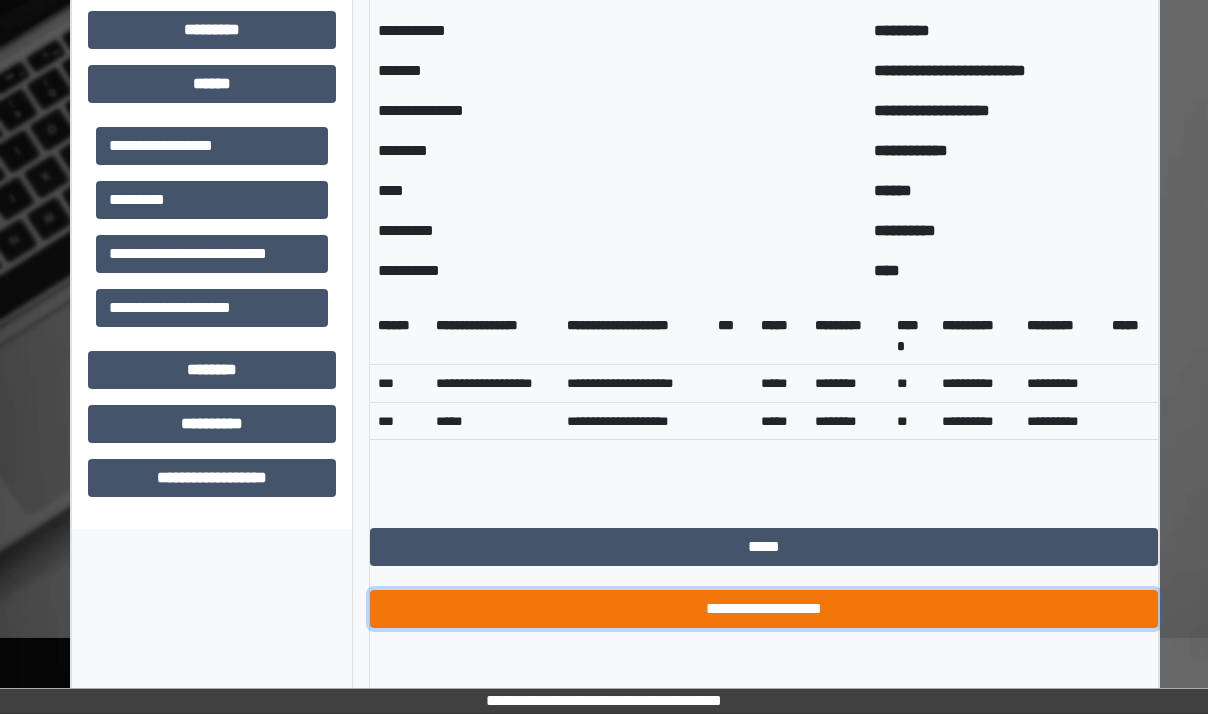 drag, startPoint x: 757, startPoint y: 620, endPoint x: 773, endPoint y: 614, distance: 17.088007 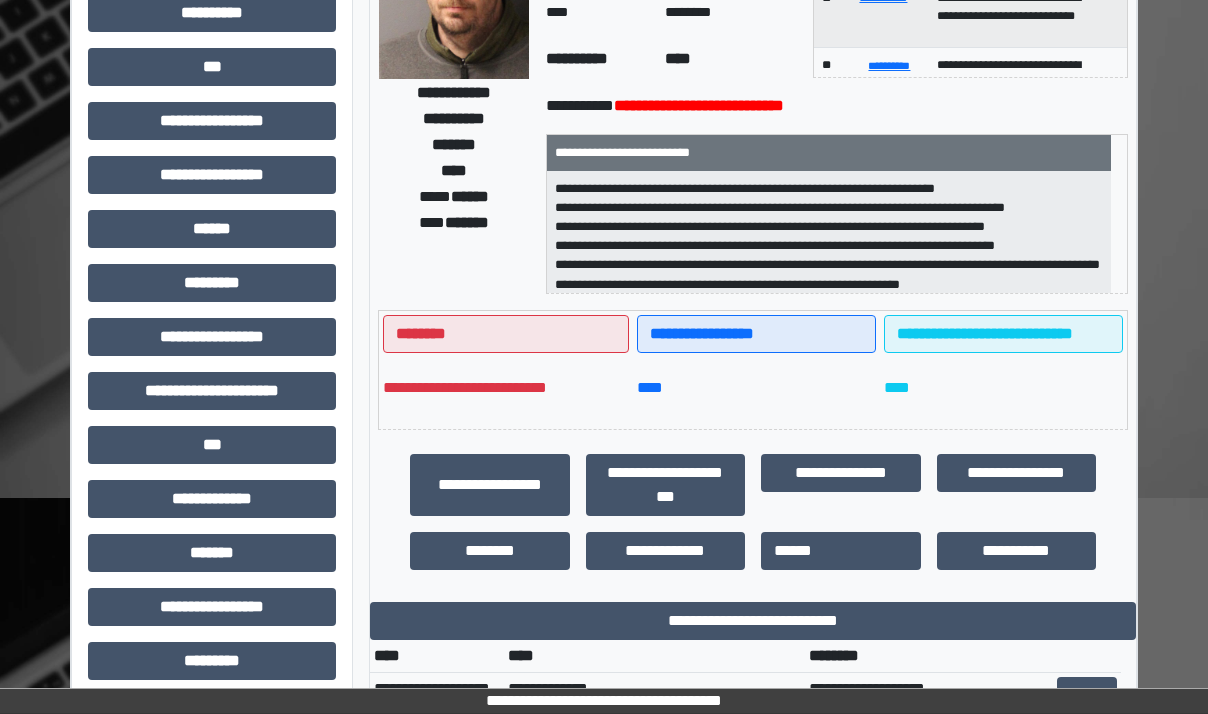 scroll, scrollTop: 216, scrollLeft: 0, axis: vertical 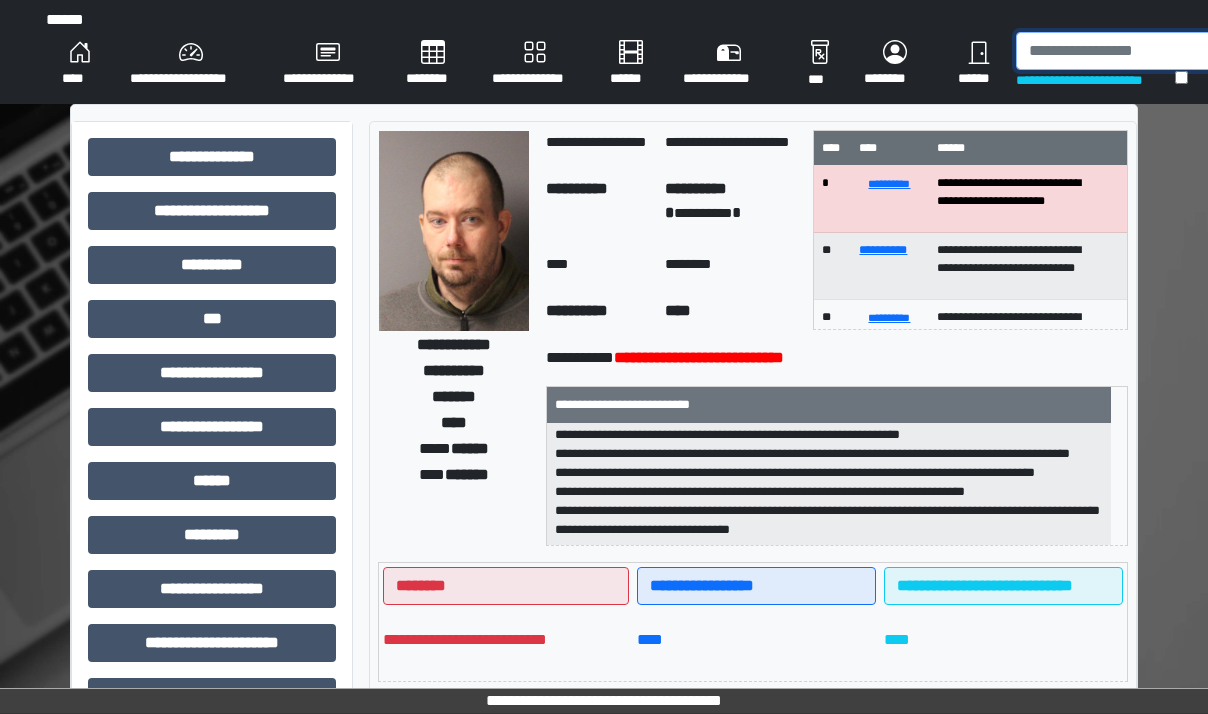 click at bounding box center (1119, 51) 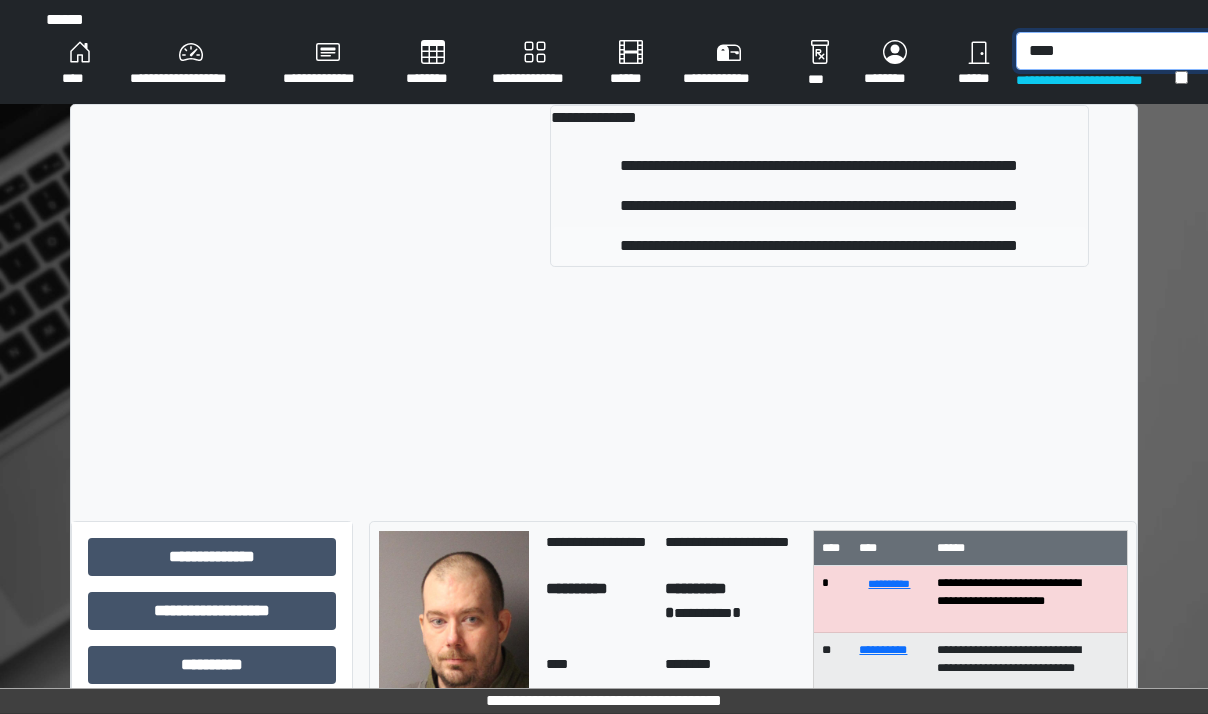 type on "****" 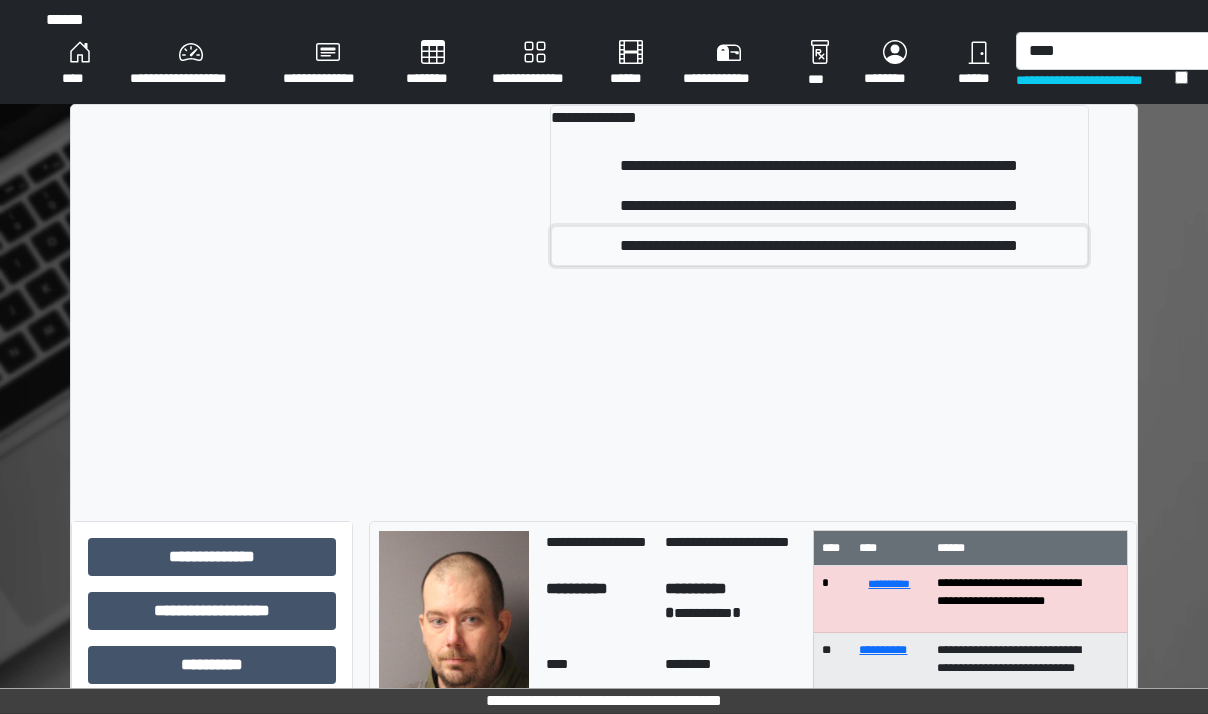 click on "**********" at bounding box center (819, 246) 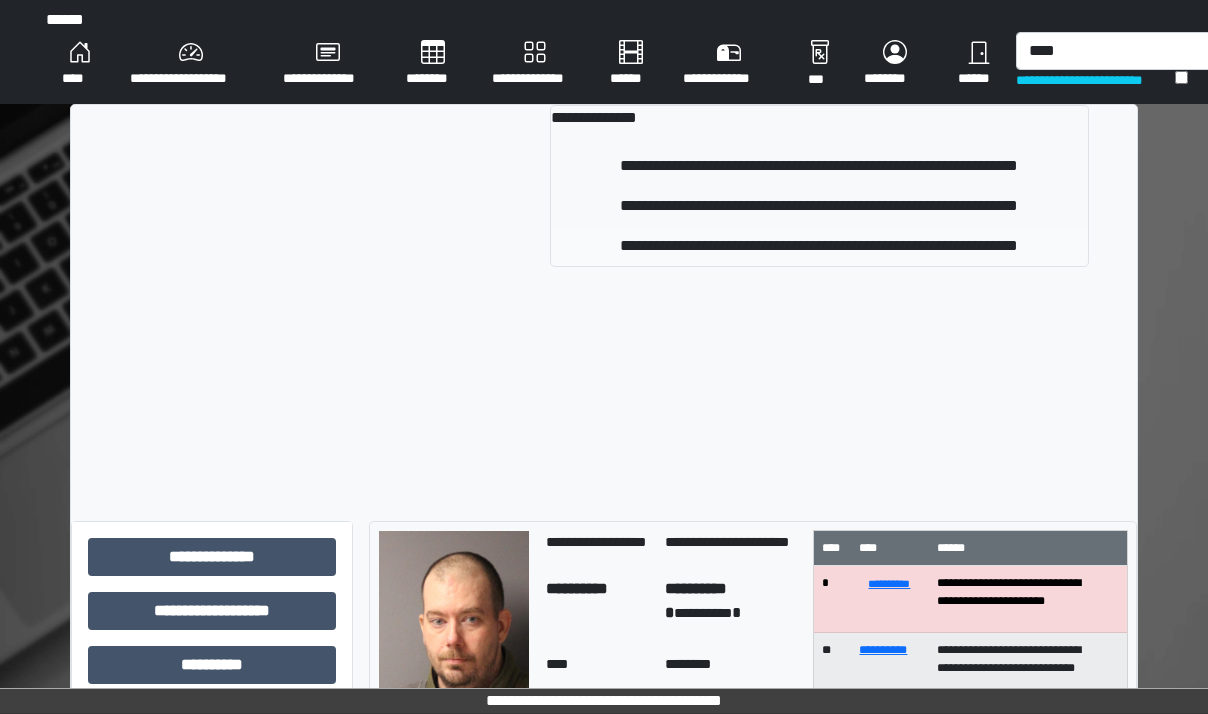 type 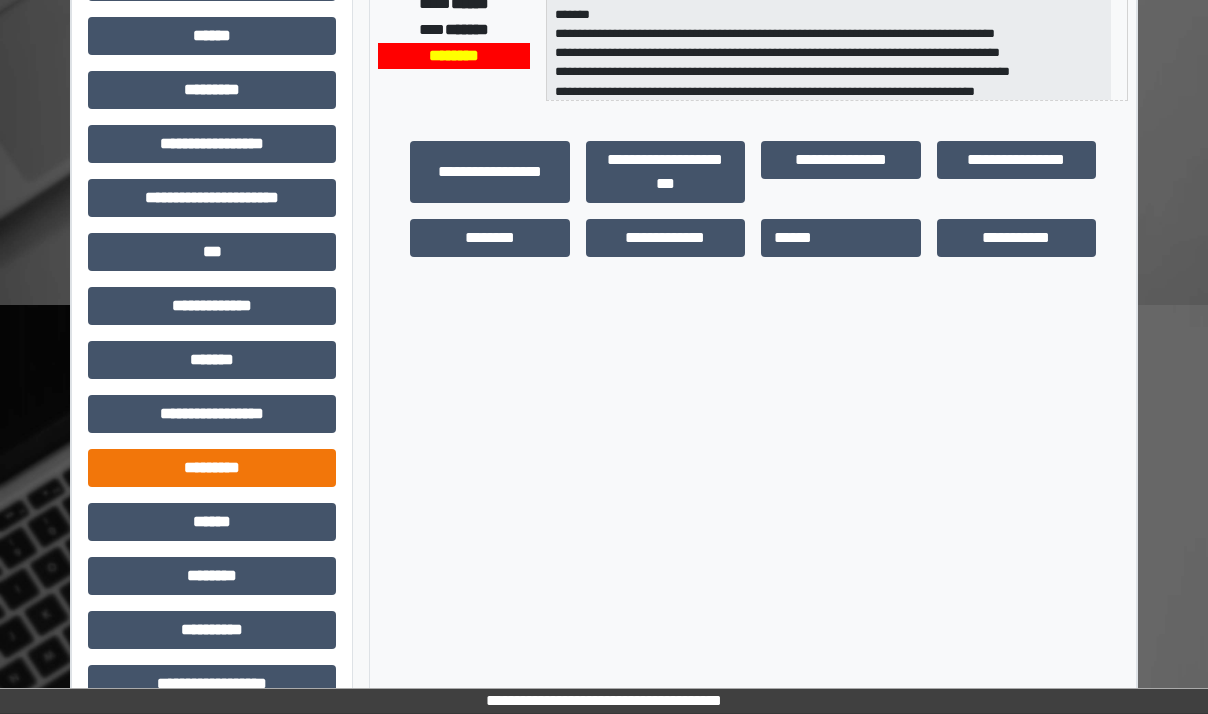 scroll, scrollTop: 484, scrollLeft: 0, axis: vertical 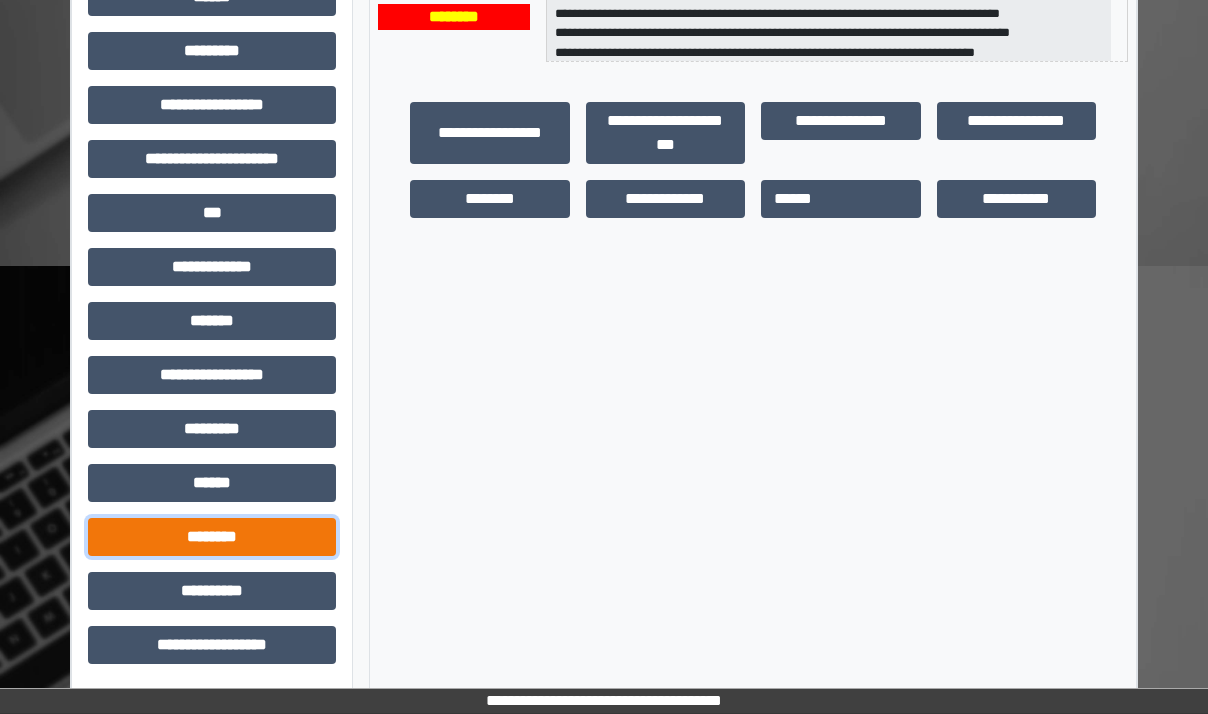 click on "********" at bounding box center [212, 537] 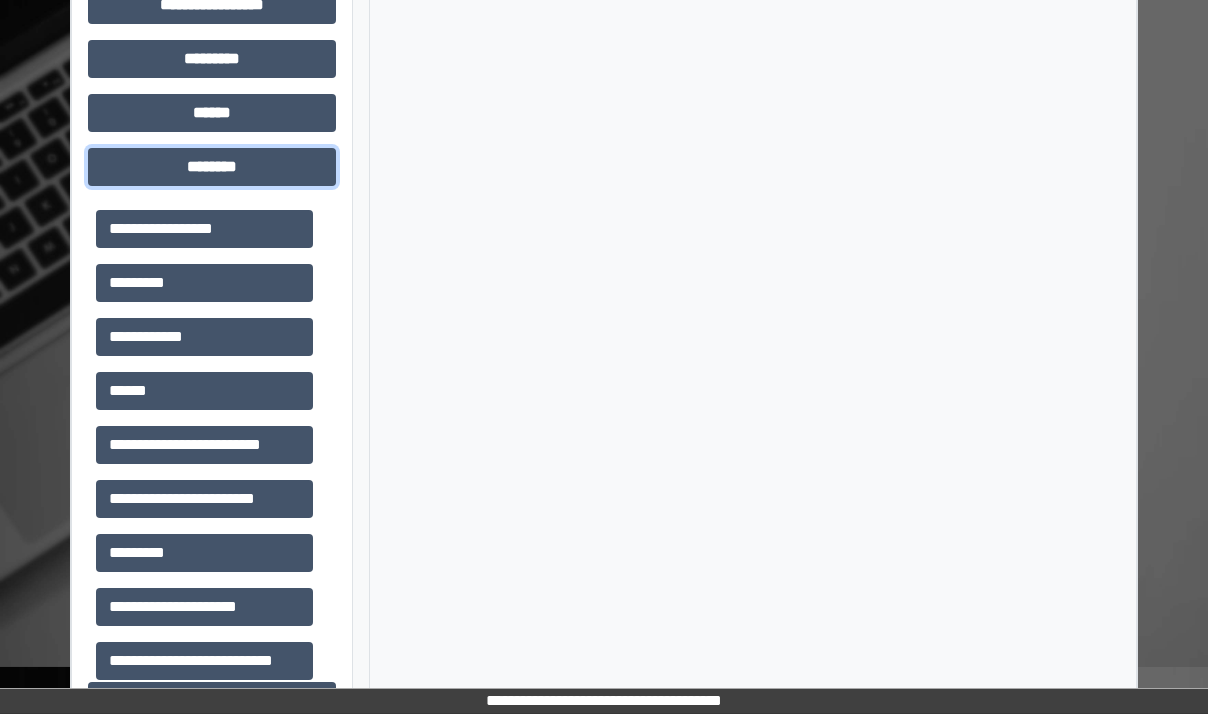 scroll, scrollTop: 964, scrollLeft: 0, axis: vertical 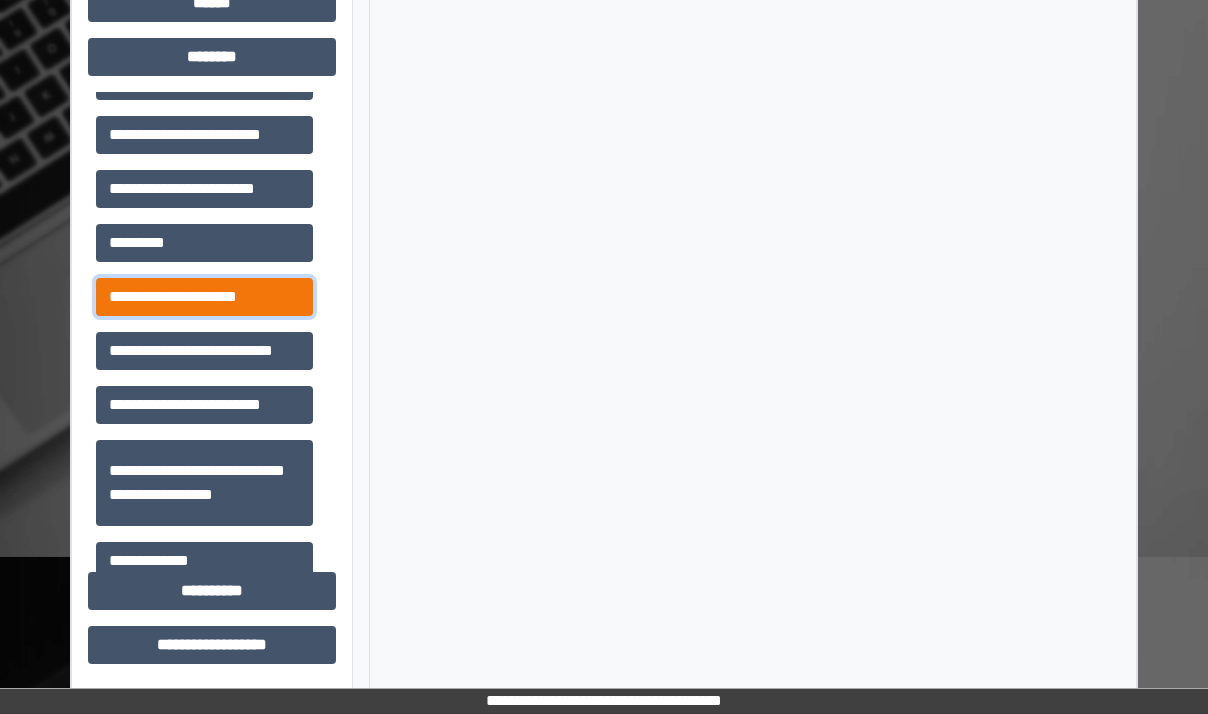 click on "**********" at bounding box center (204, 297) 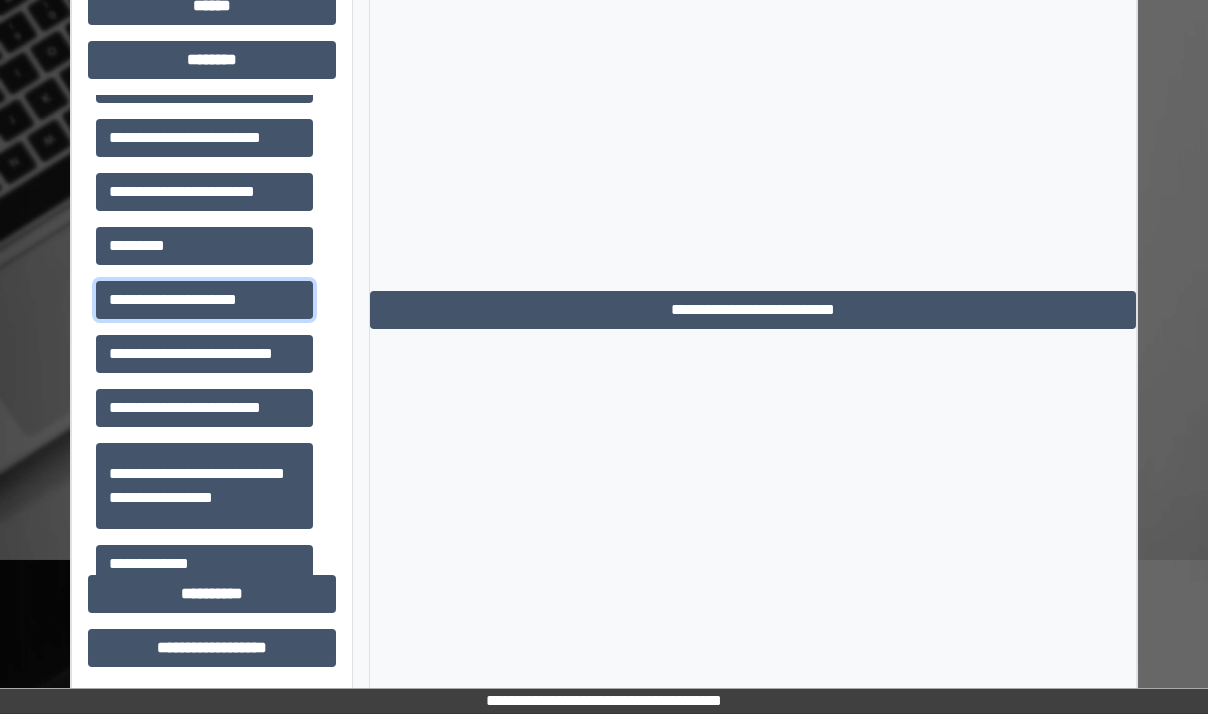 scroll, scrollTop: 964, scrollLeft: 0, axis: vertical 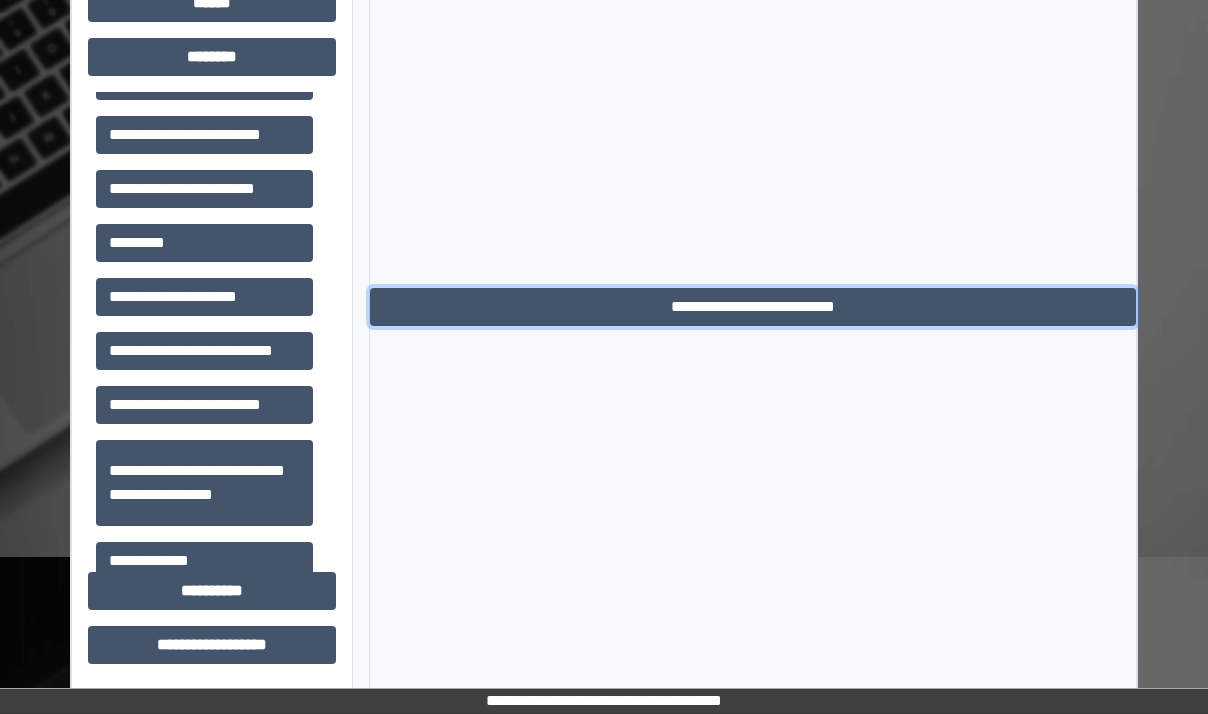 drag, startPoint x: 734, startPoint y: 308, endPoint x: 719, endPoint y: 310, distance: 15.132746 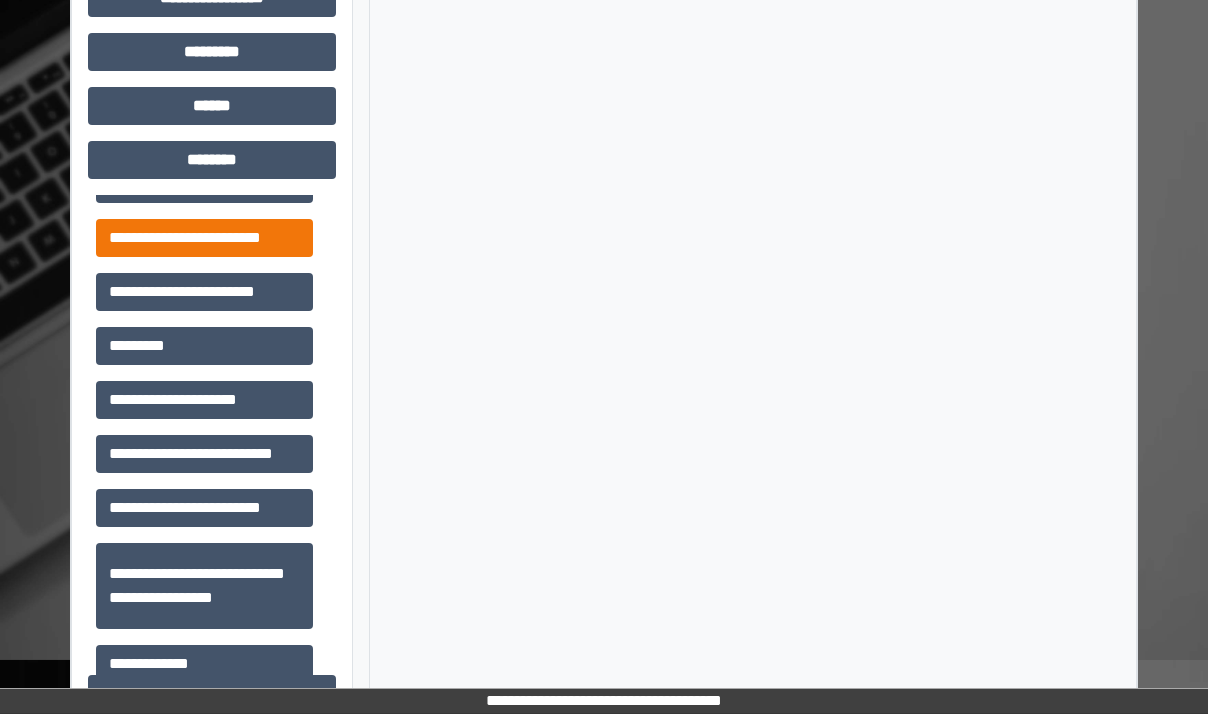 scroll, scrollTop: 764, scrollLeft: 0, axis: vertical 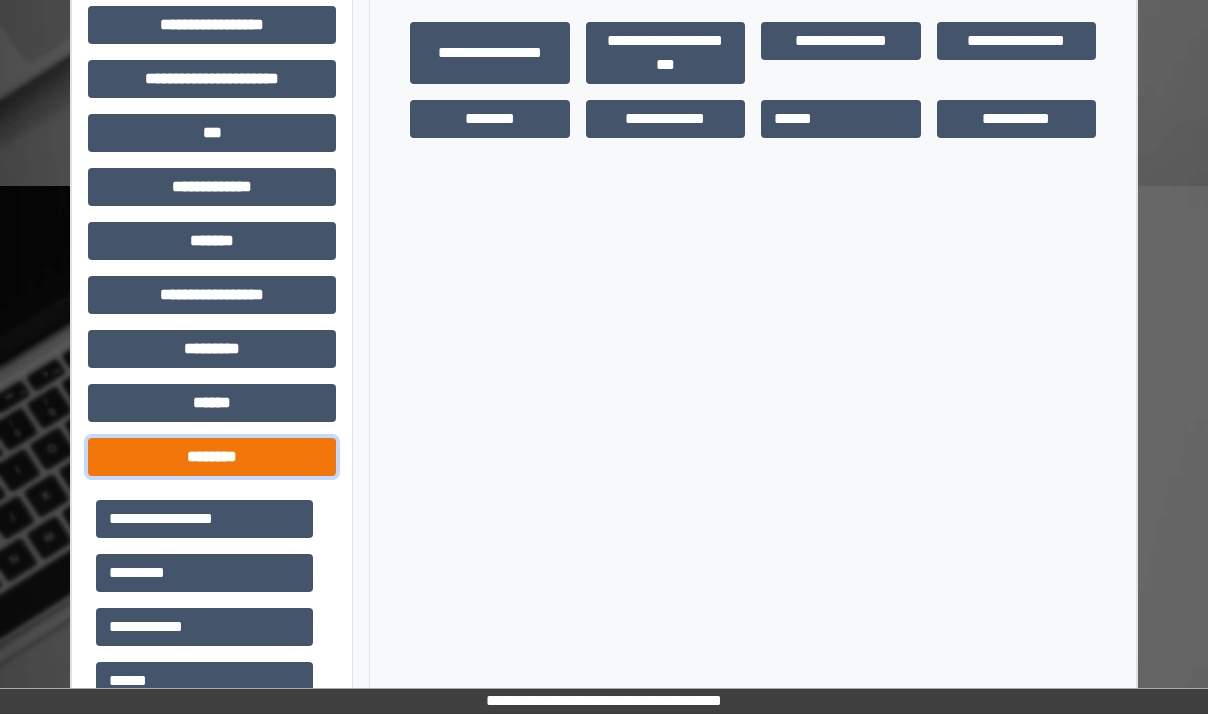 click on "********" at bounding box center (212, 457) 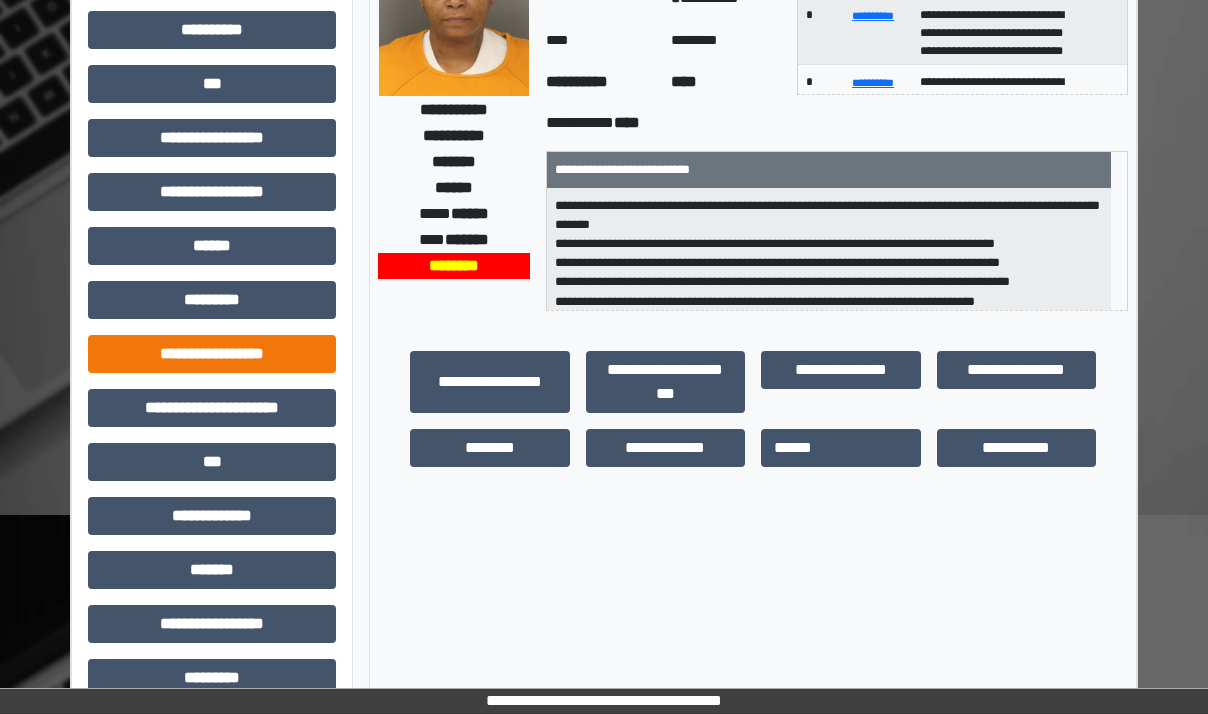 scroll, scrollTop: 184, scrollLeft: 0, axis: vertical 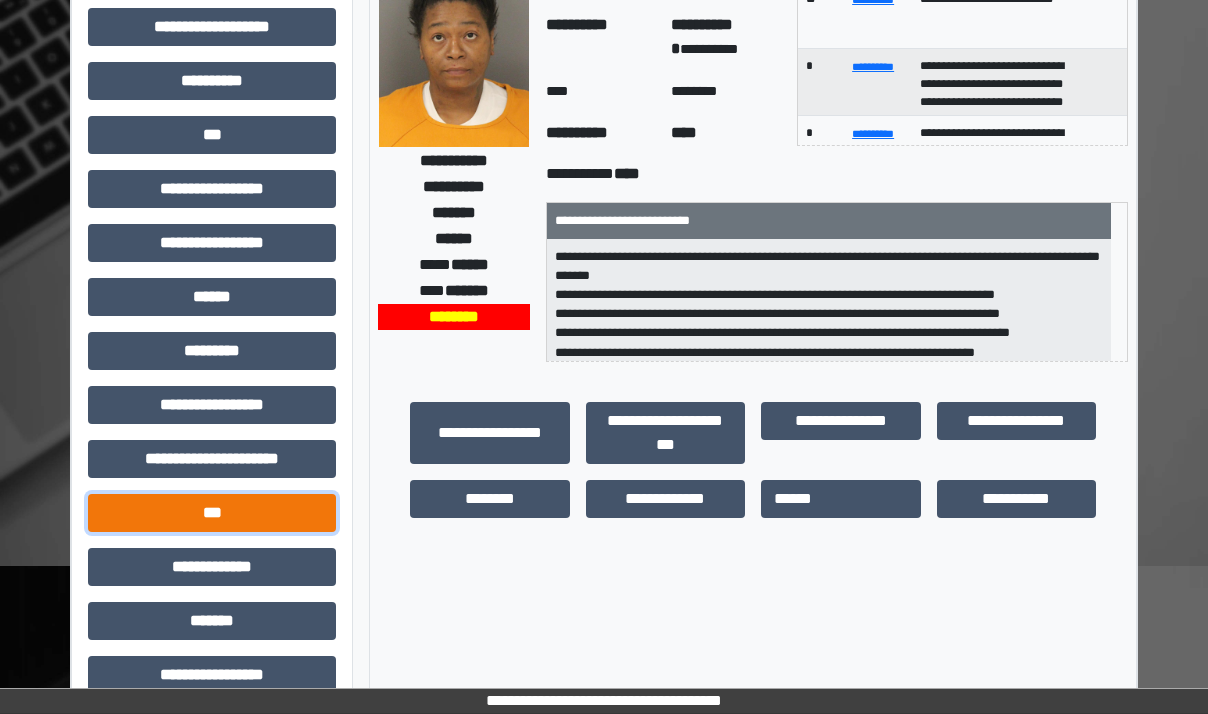 click on "***" at bounding box center (212, 513) 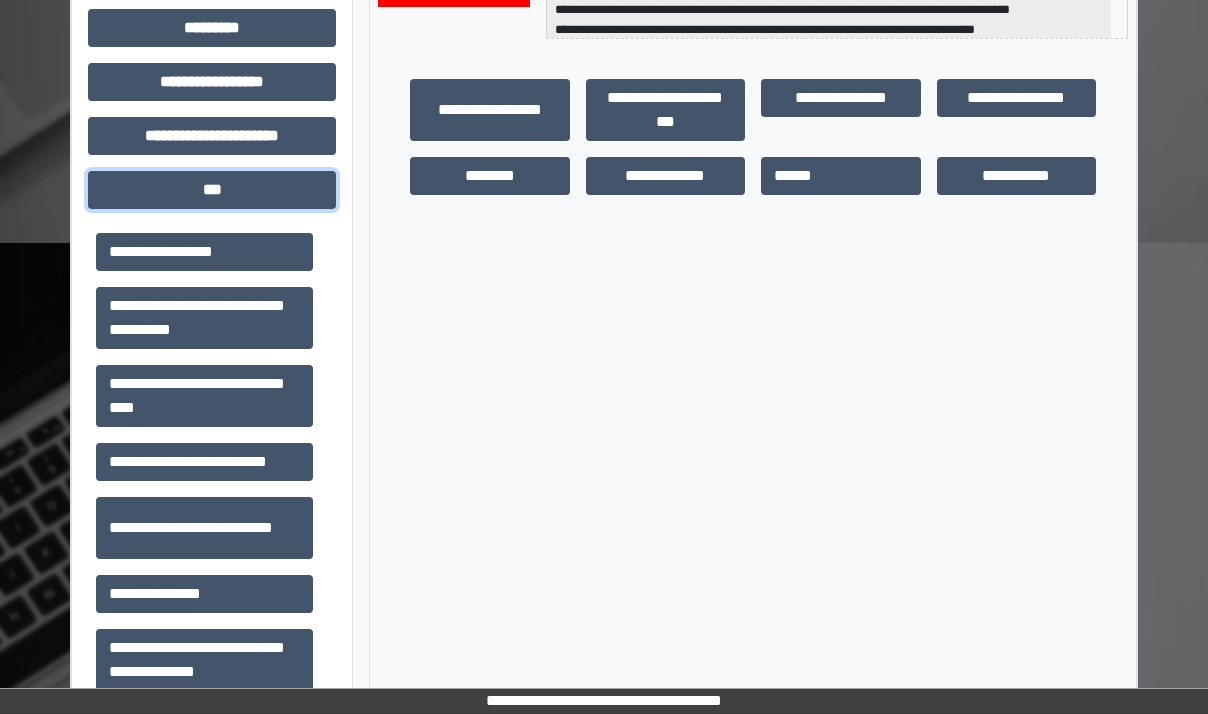 scroll, scrollTop: 484, scrollLeft: 0, axis: vertical 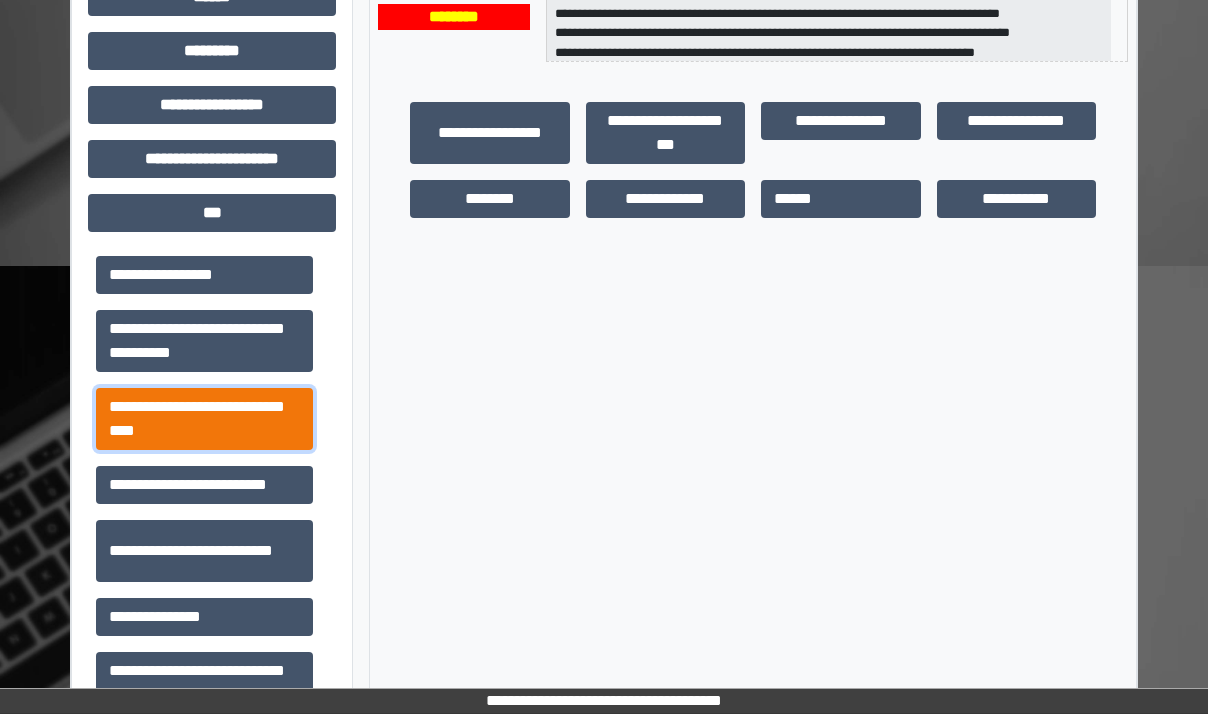 click on "**********" at bounding box center (204, 419) 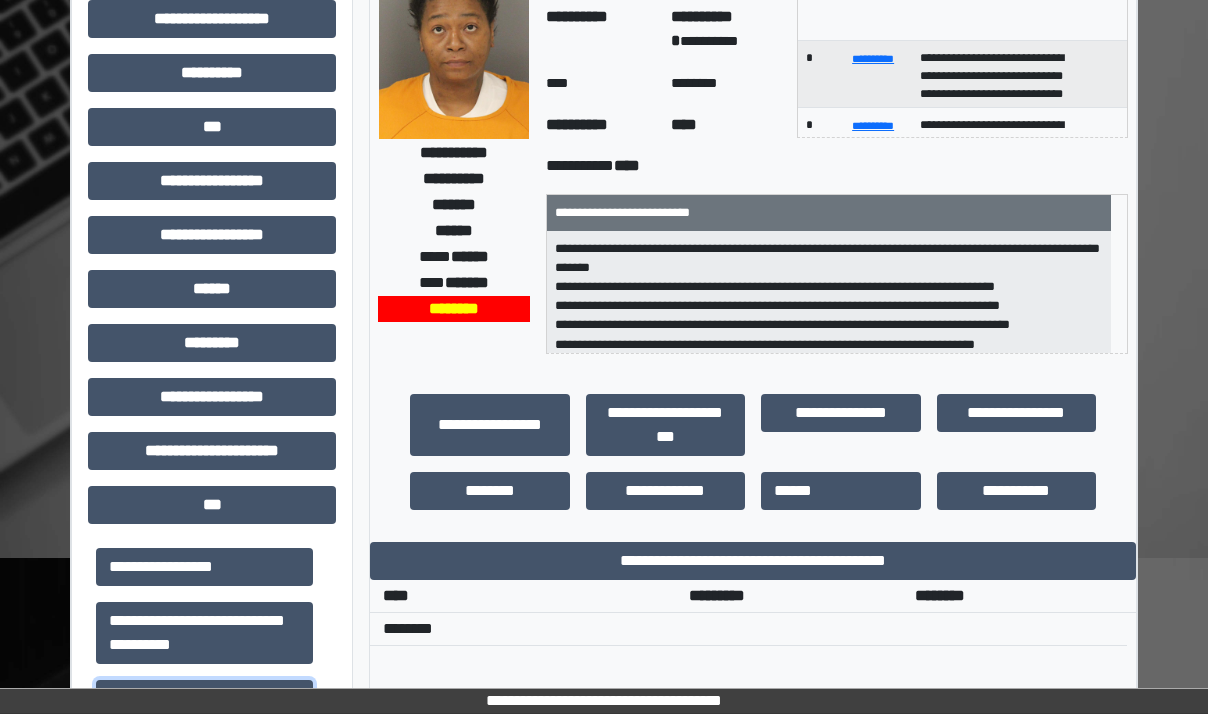 scroll, scrollTop: 184, scrollLeft: 0, axis: vertical 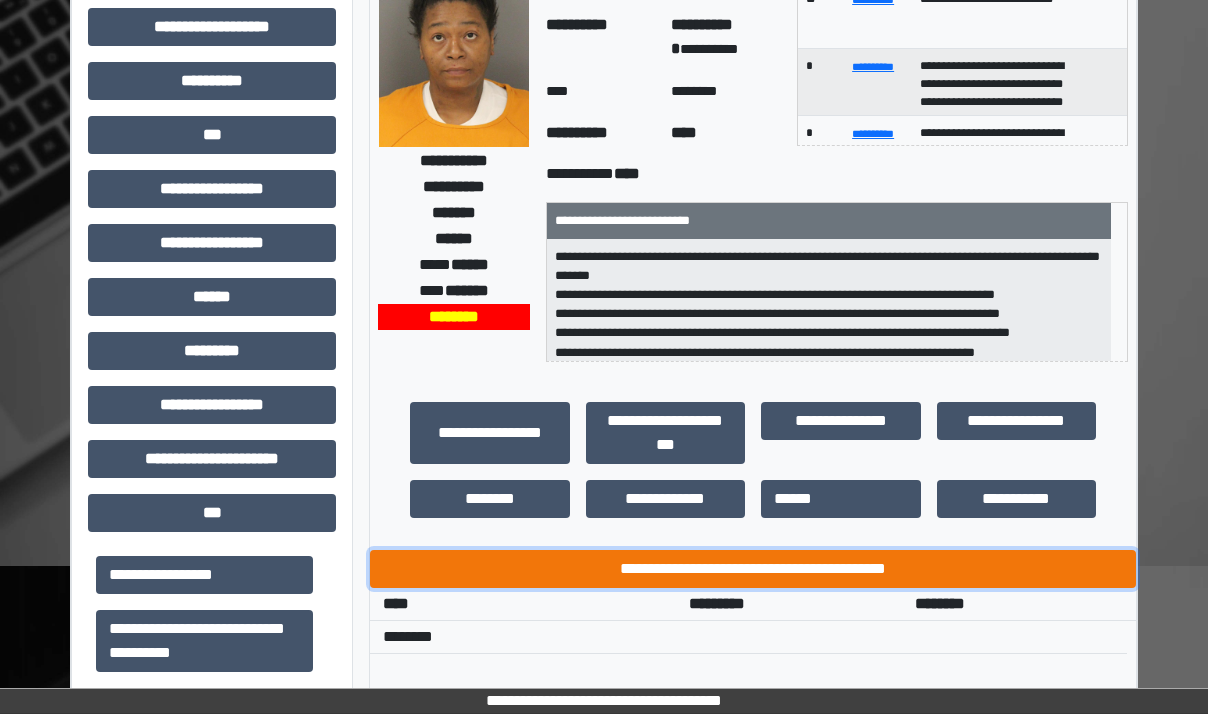 click on "**********" at bounding box center [753, 569] 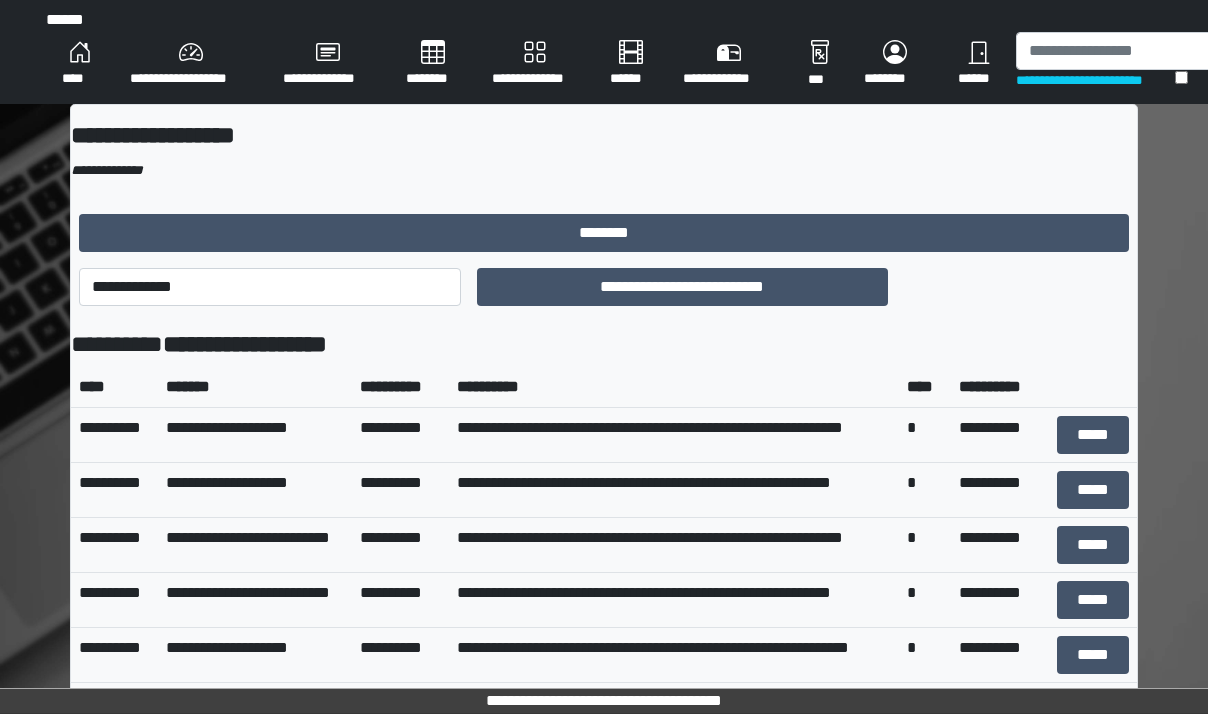 scroll, scrollTop: 2000, scrollLeft: 0, axis: vertical 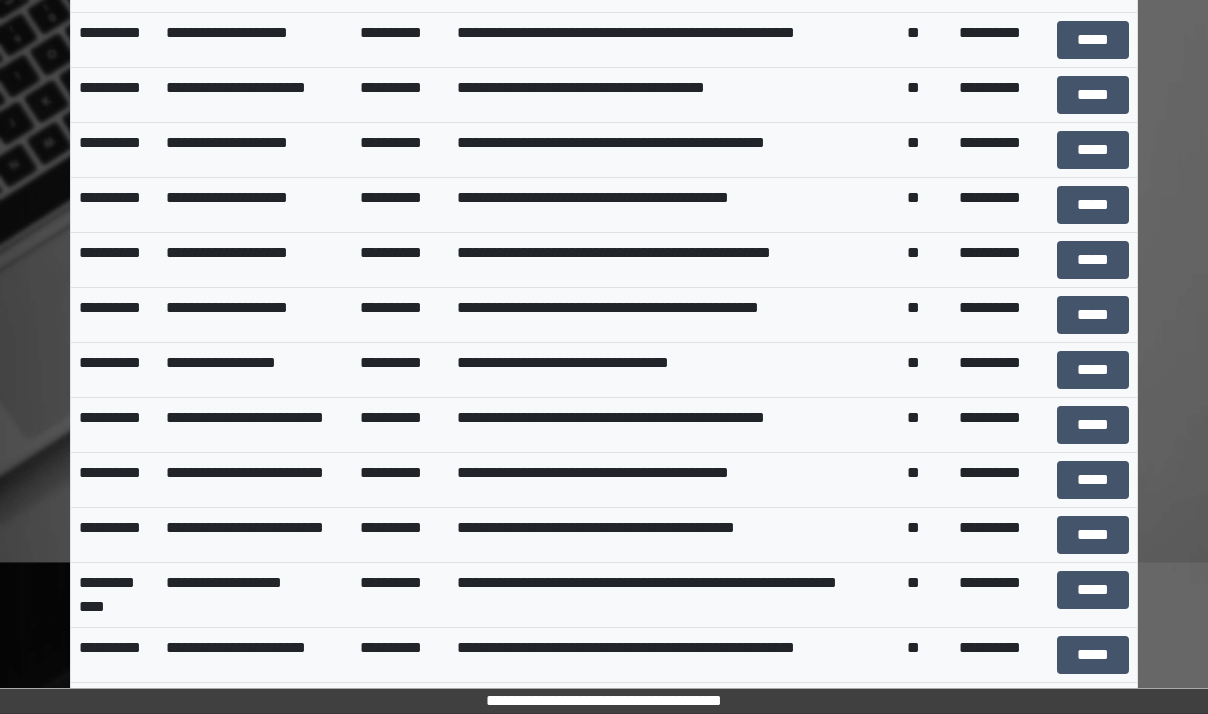 click on "some text here" at bounding box center [604, 3746] 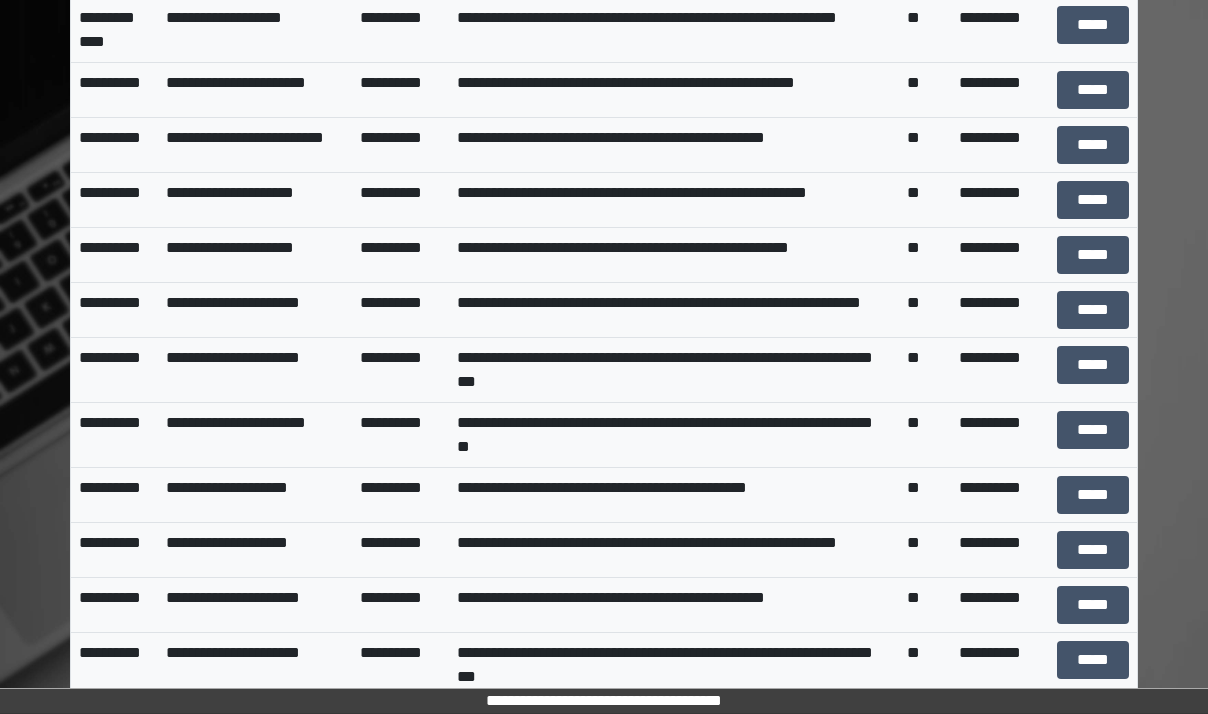 scroll, scrollTop: 3100, scrollLeft: 0, axis: vertical 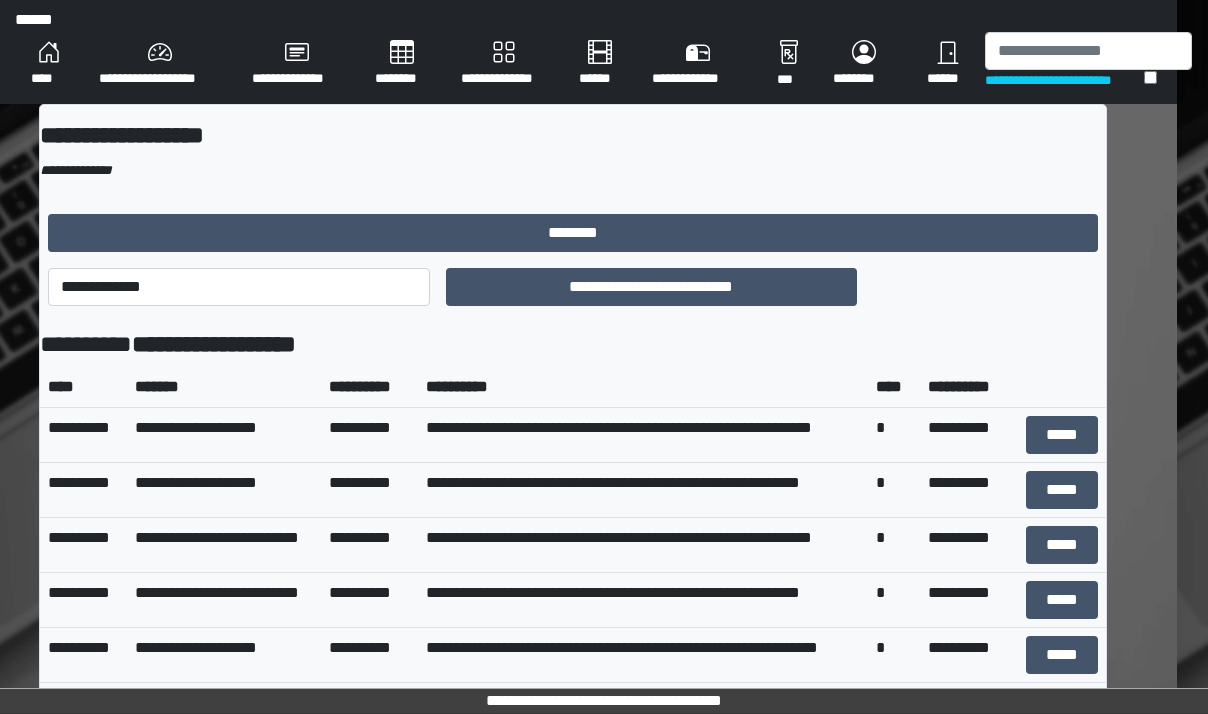 click on "******" at bounding box center (948, 64) 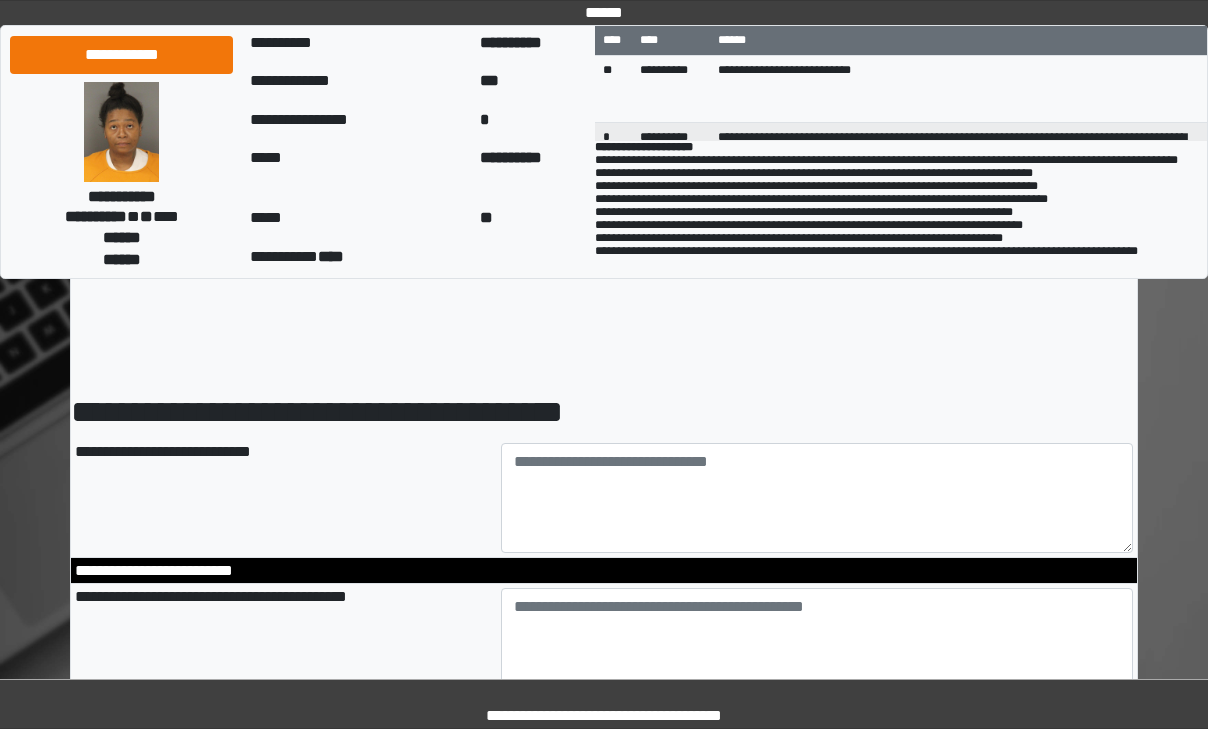 scroll, scrollTop: 0, scrollLeft: 0, axis: both 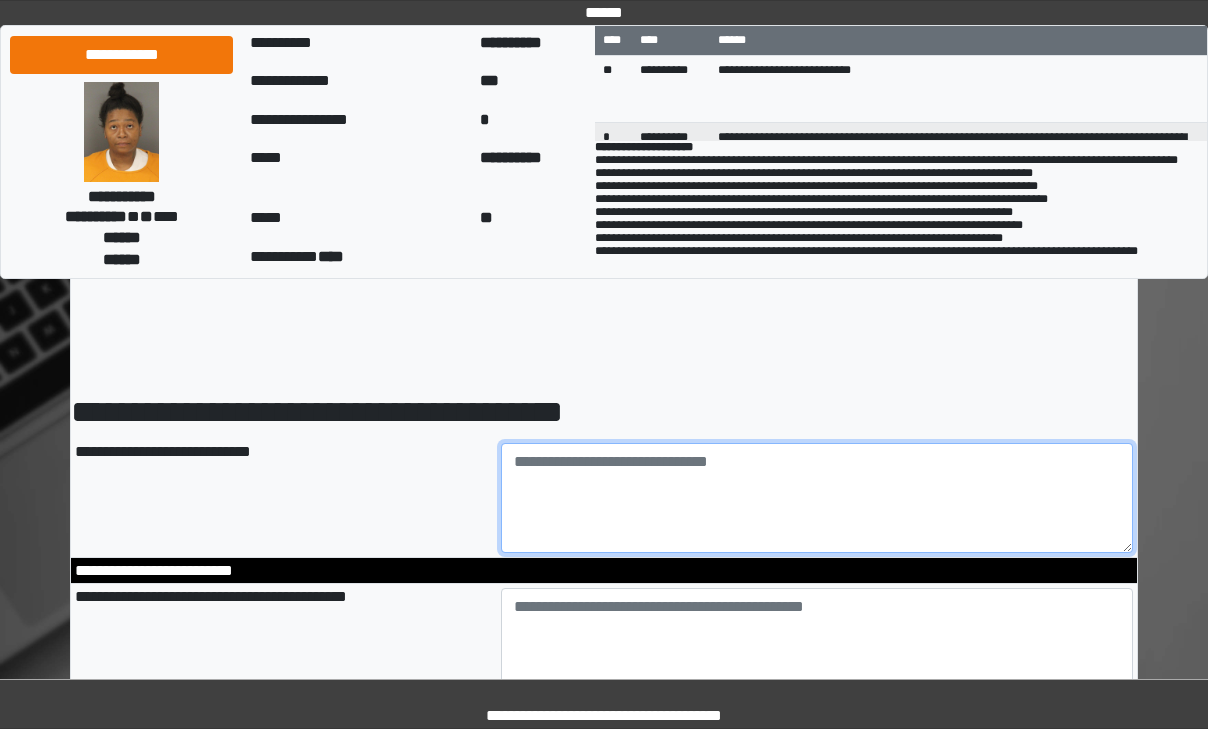 click at bounding box center [817, 498] 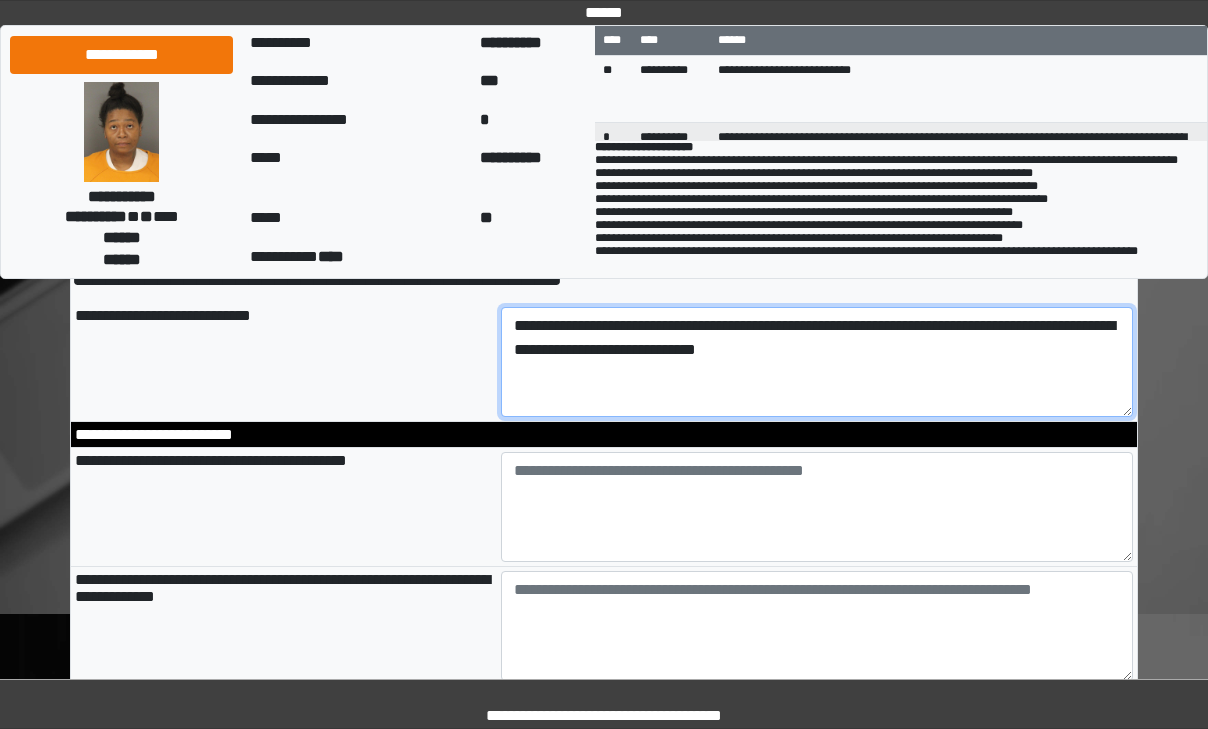 scroll, scrollTop: 100, scrollLeft: 0, axis: vertical 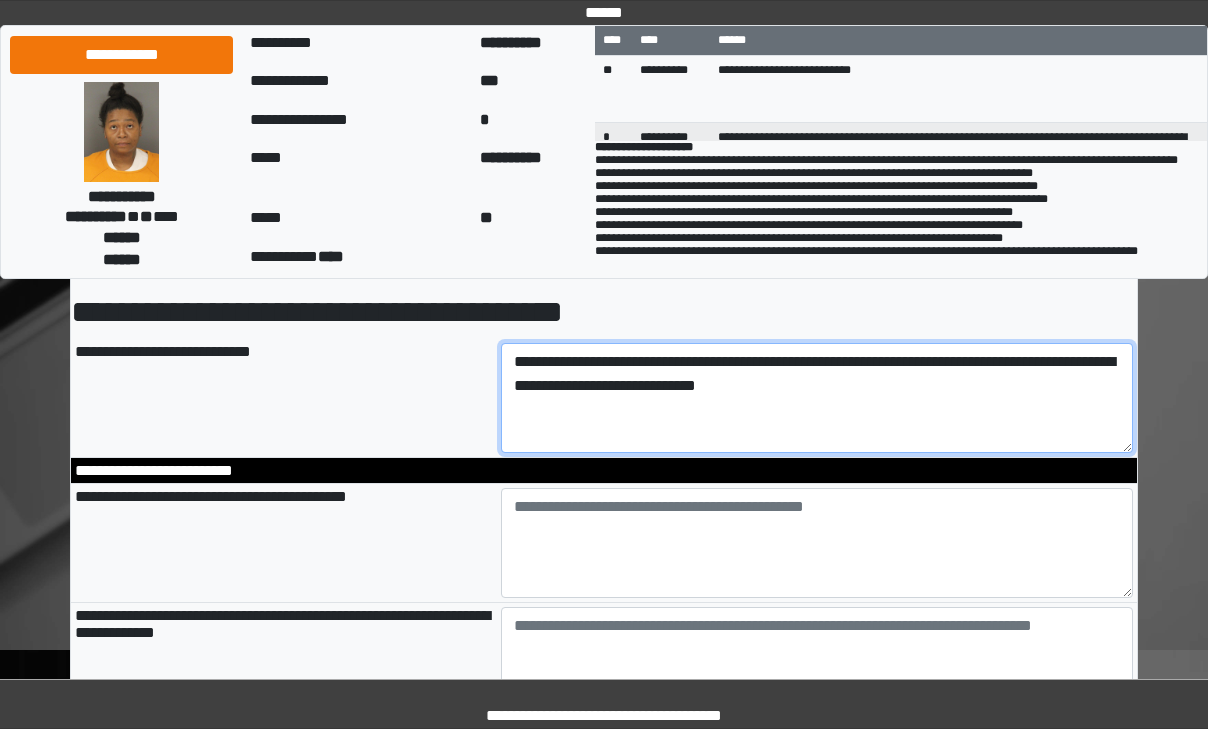 type on "**********" 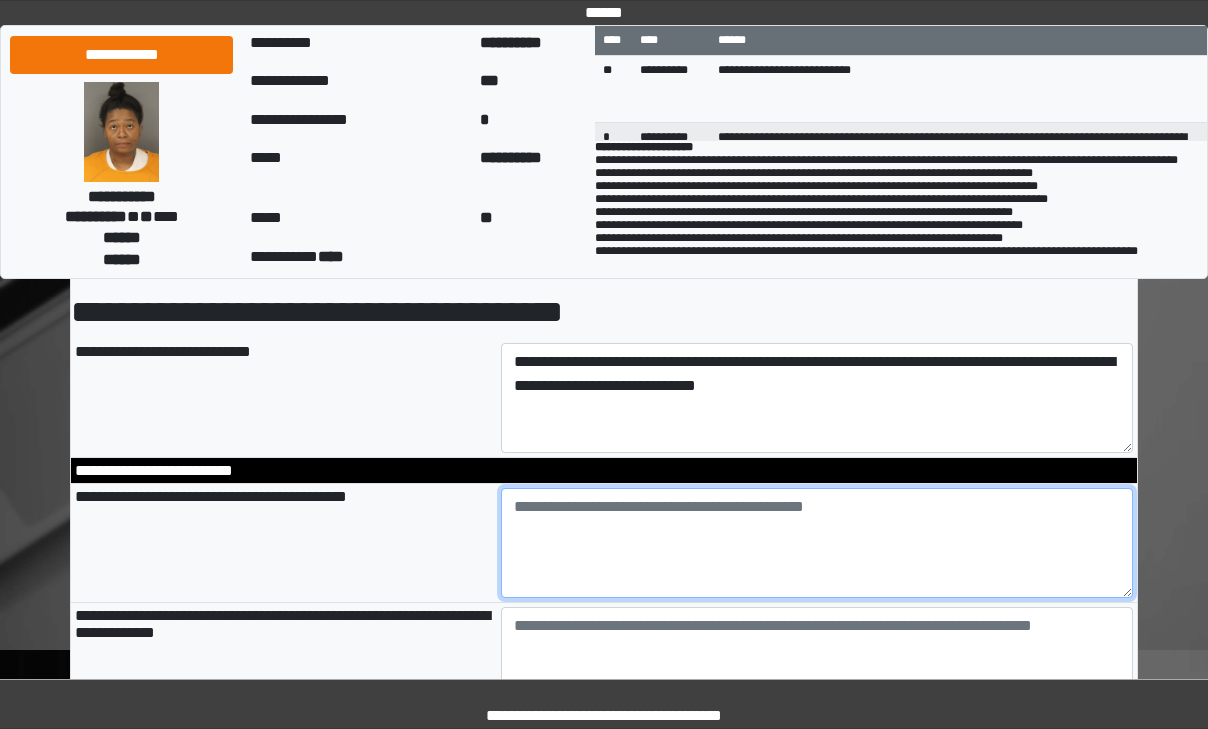 click at bounding box center [817, 543] 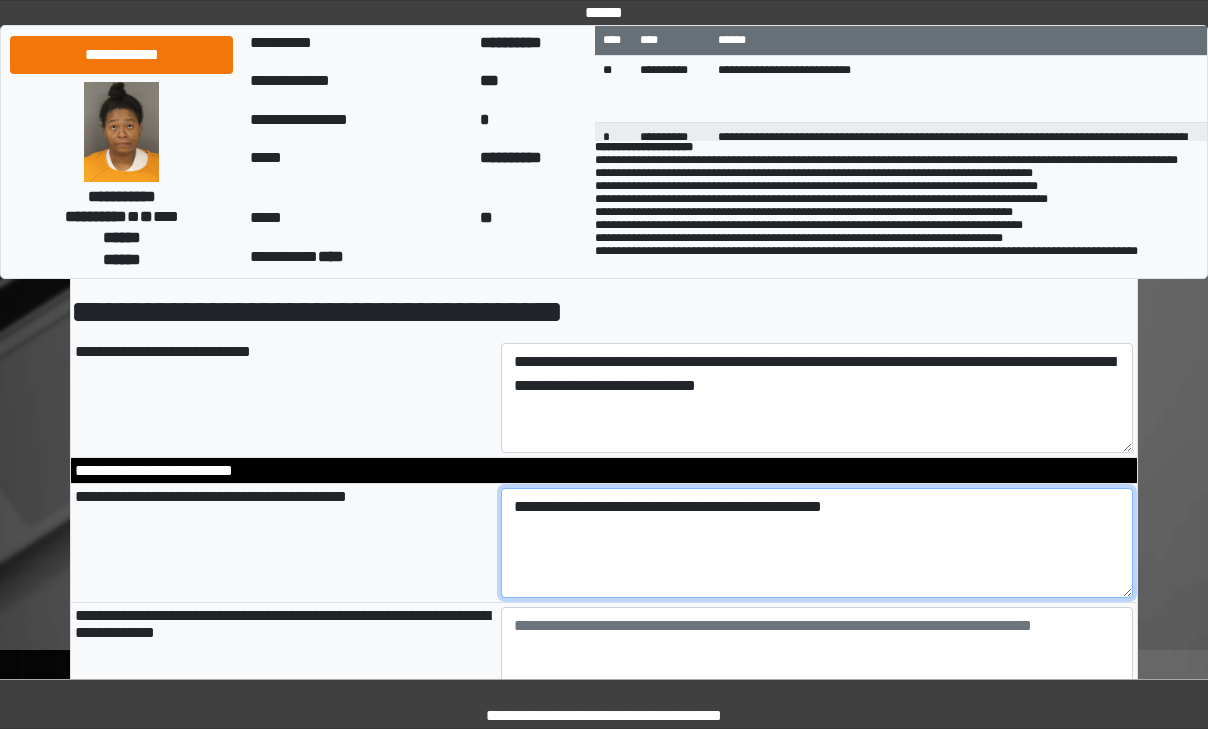 click on "**********" at bounding box center [817, 543] 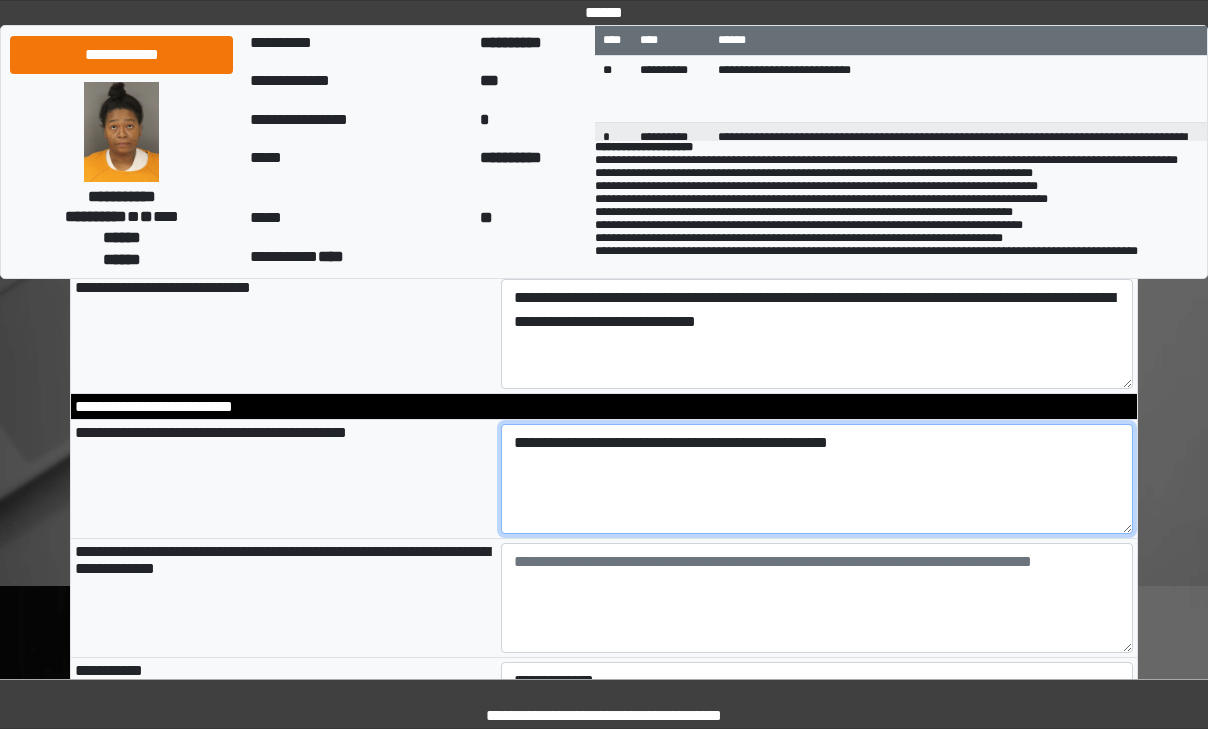scroll, scrollTop: 300, scrollLeft: 0, axis: vertical 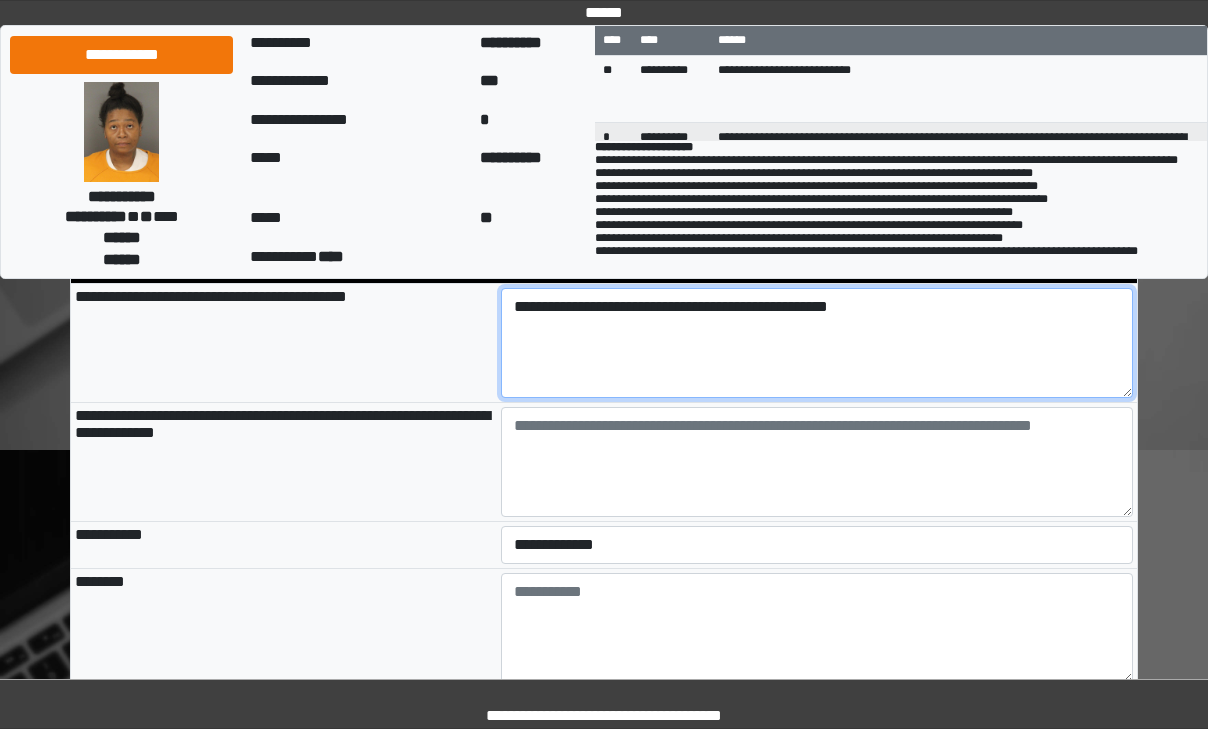 type on "**********" 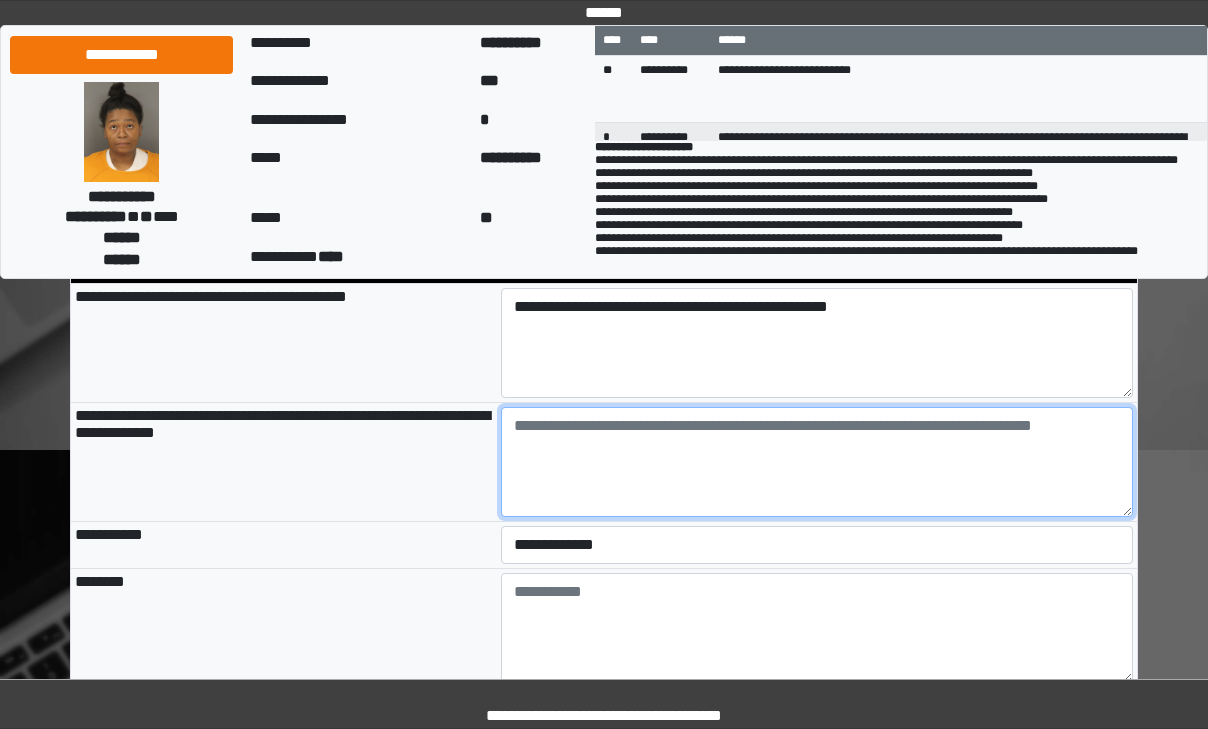 click at bounding box center [817, 462] 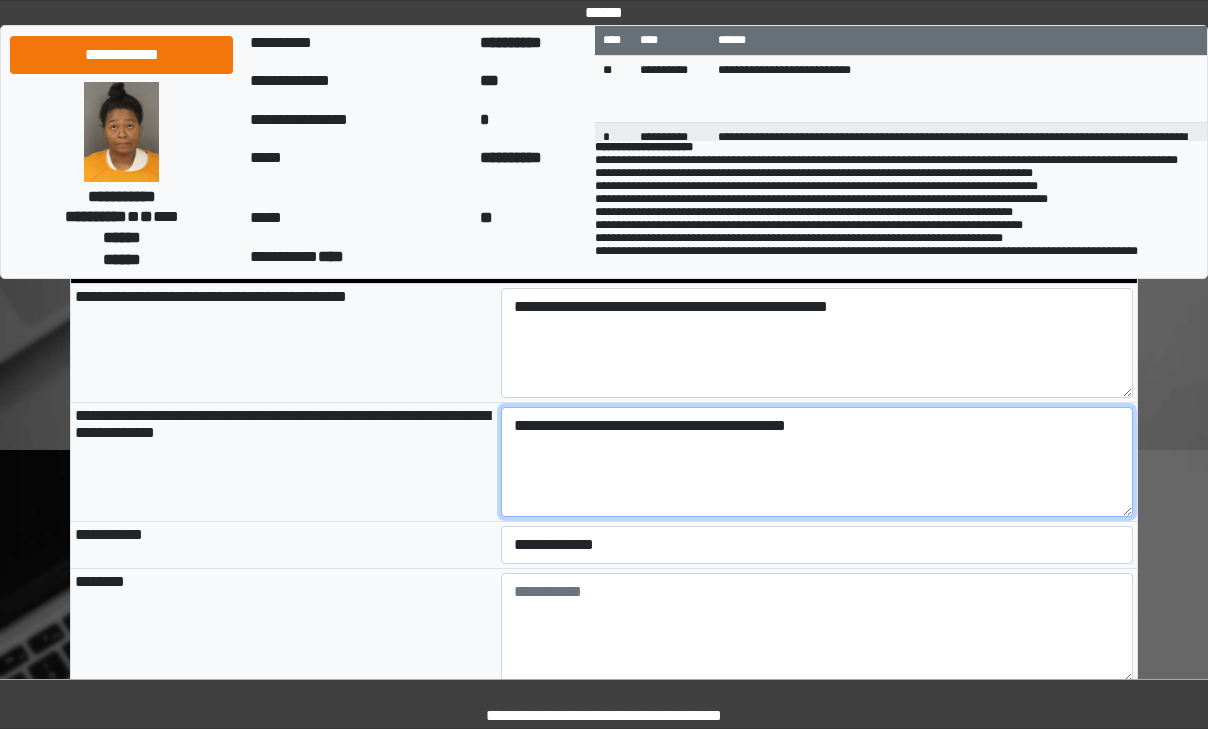 click on "**********" at bounding box center (817, 462) 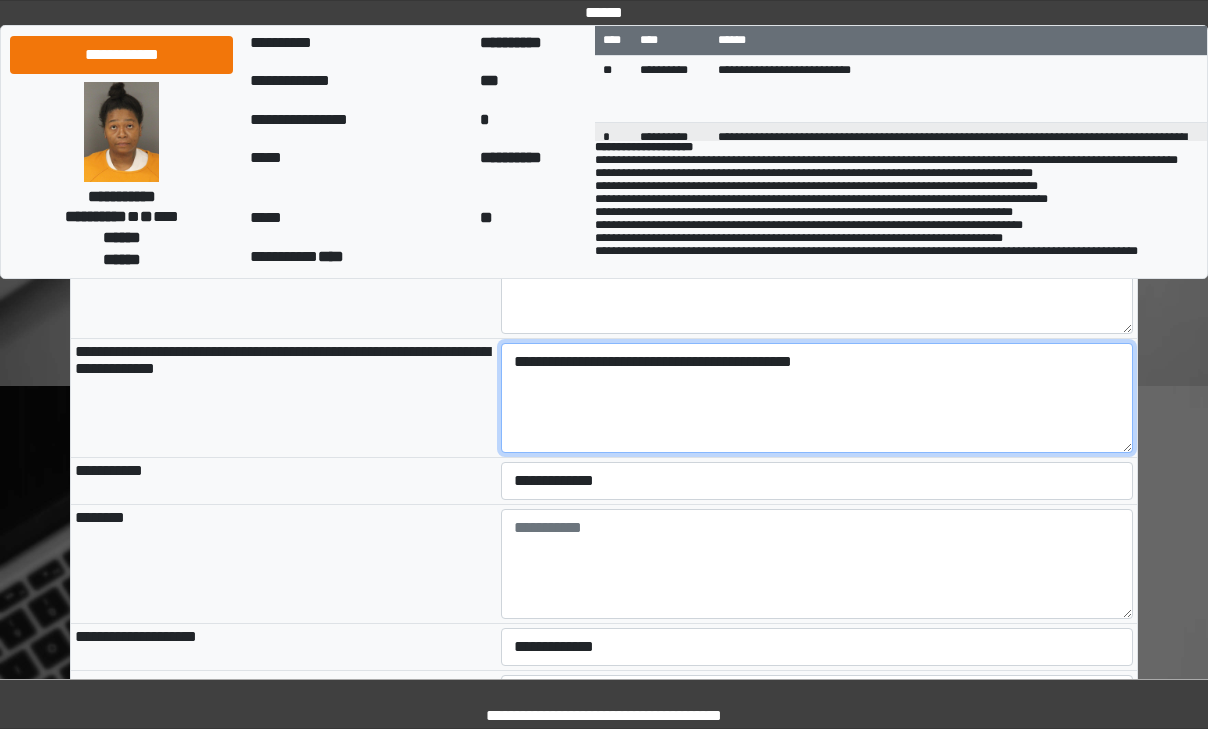 scroll, scrollTop: 400, scrollLeft: 0, axis: vertical 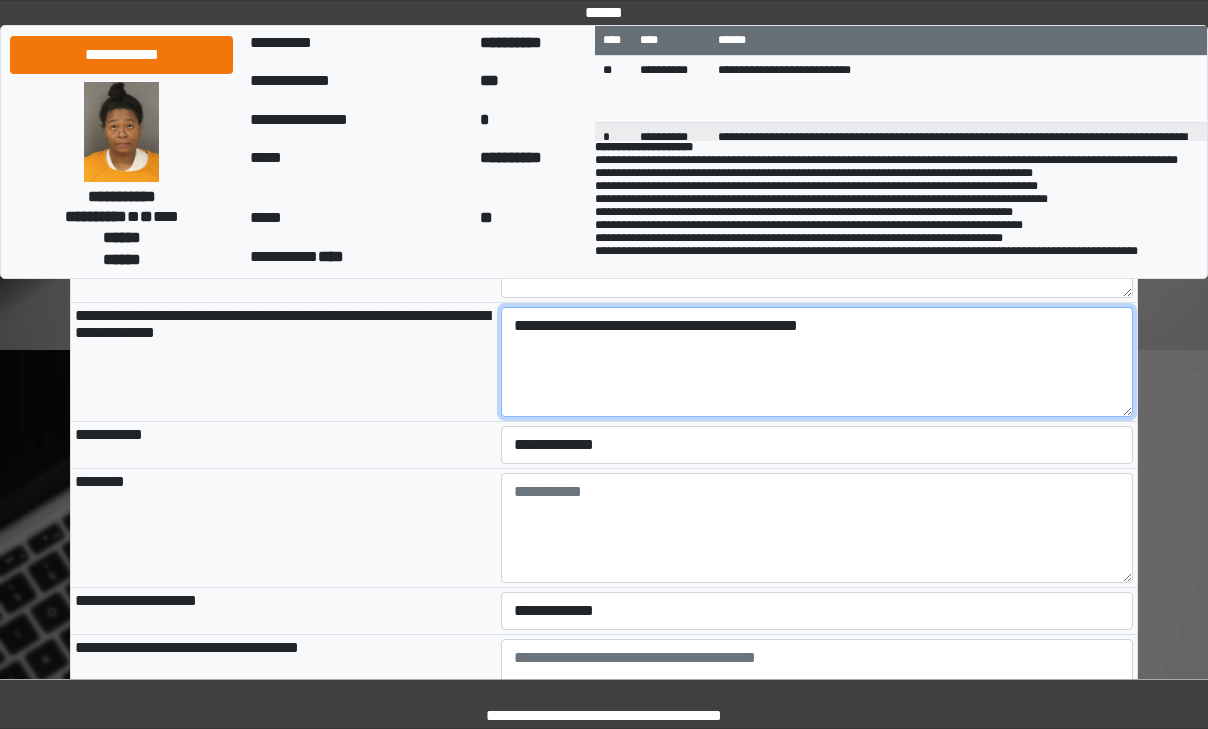 type on "**********" 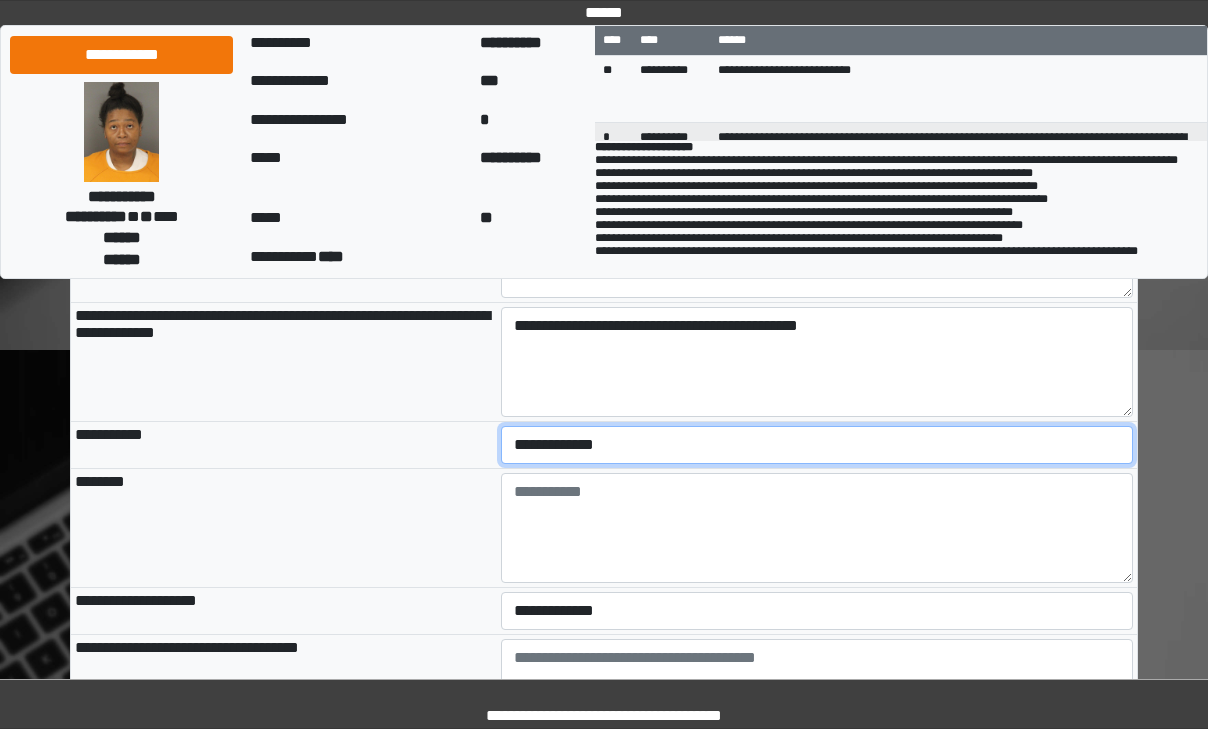 click on "**********" at bounding box center [817, 445] 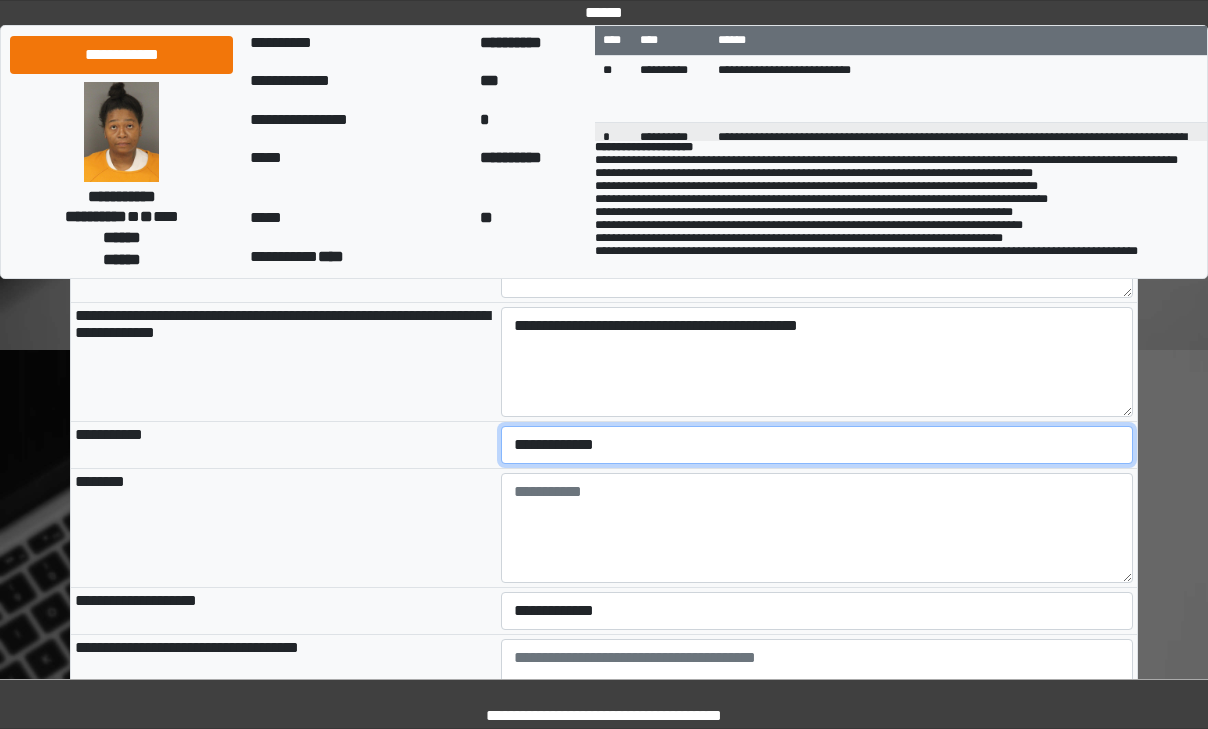 select on "*" 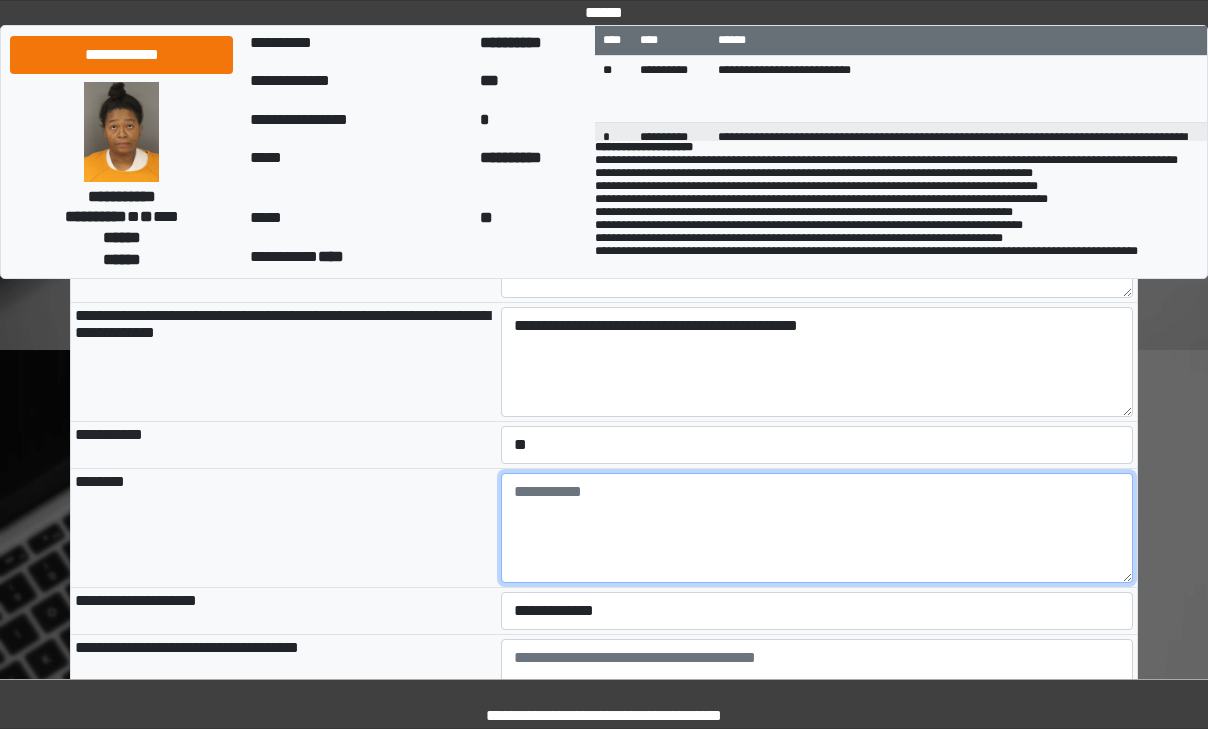 click at bounding box center [817, 528] 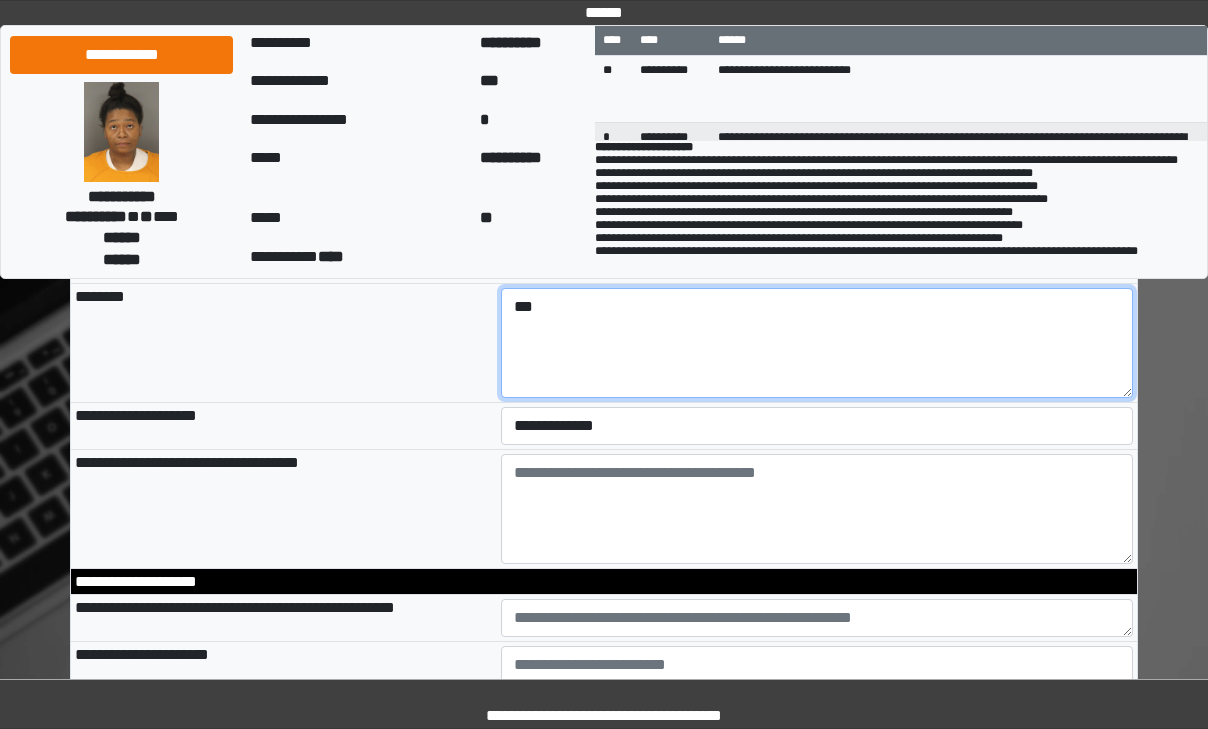 scroll, scrollTop: 600, scrollLeft: 0, axis: vertical 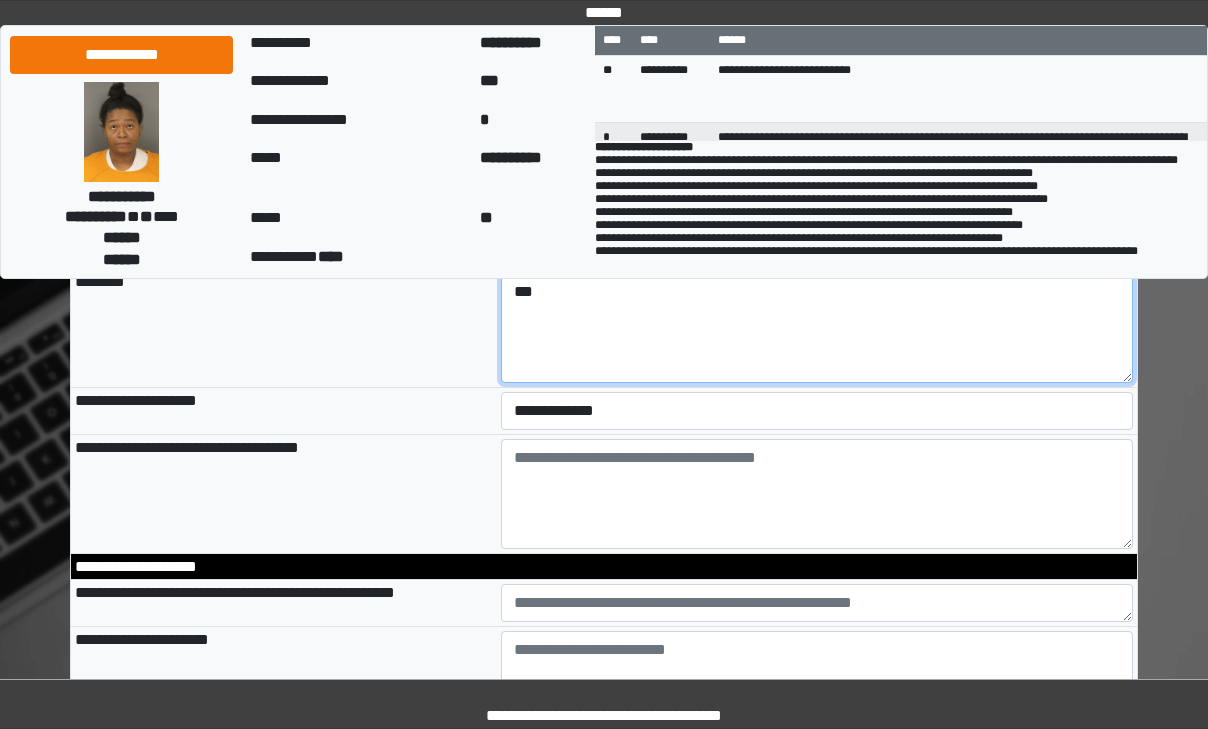 type on "***" 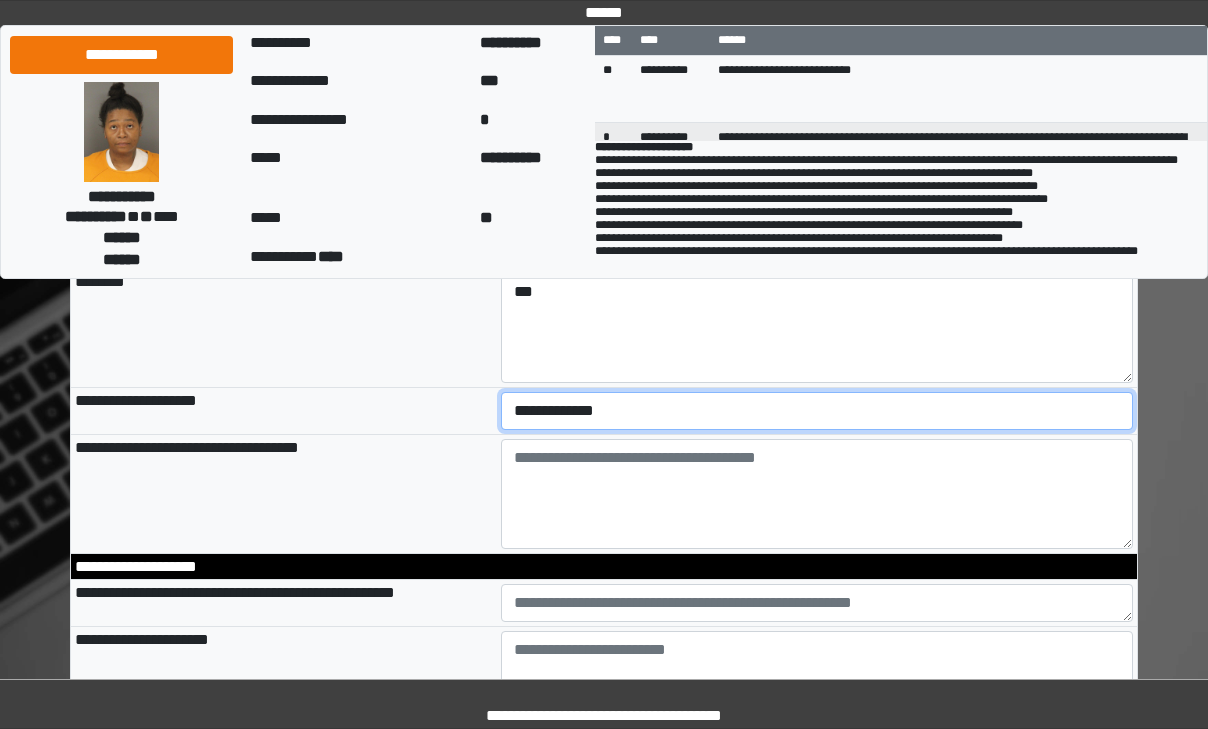 click on "**********" at bounding box center (817, 411) 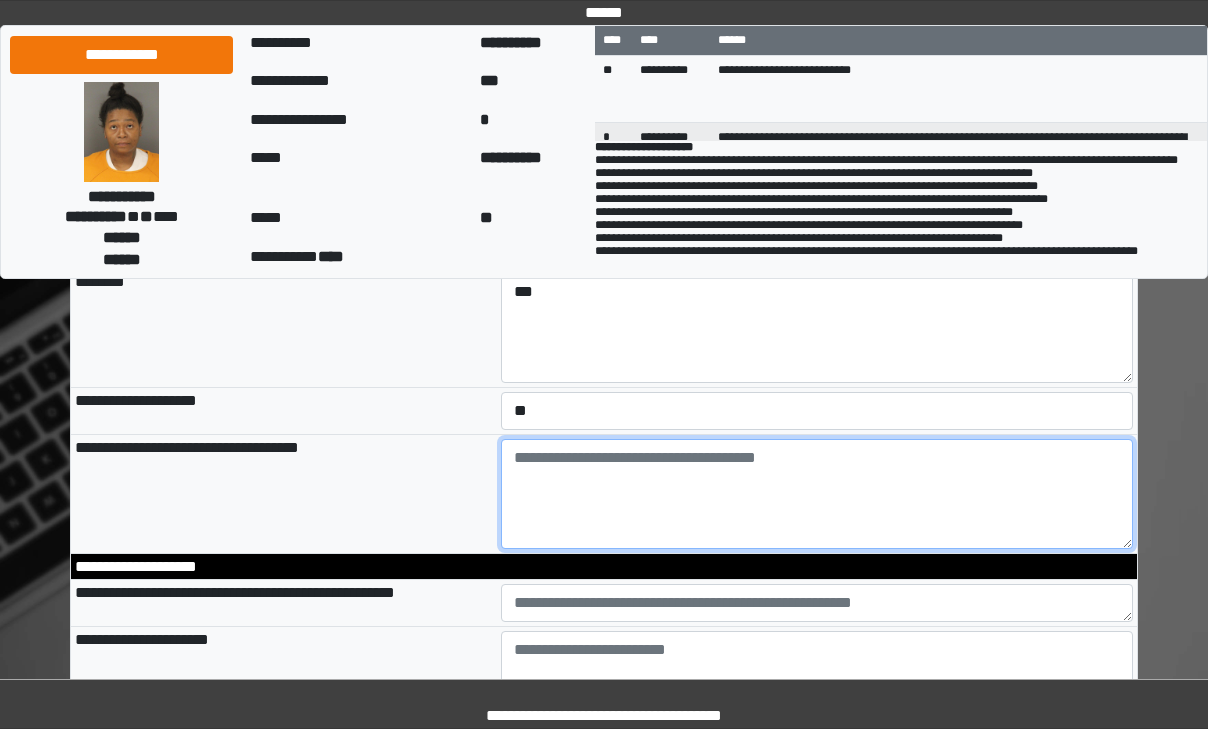 click at bounding box center (817, 494) 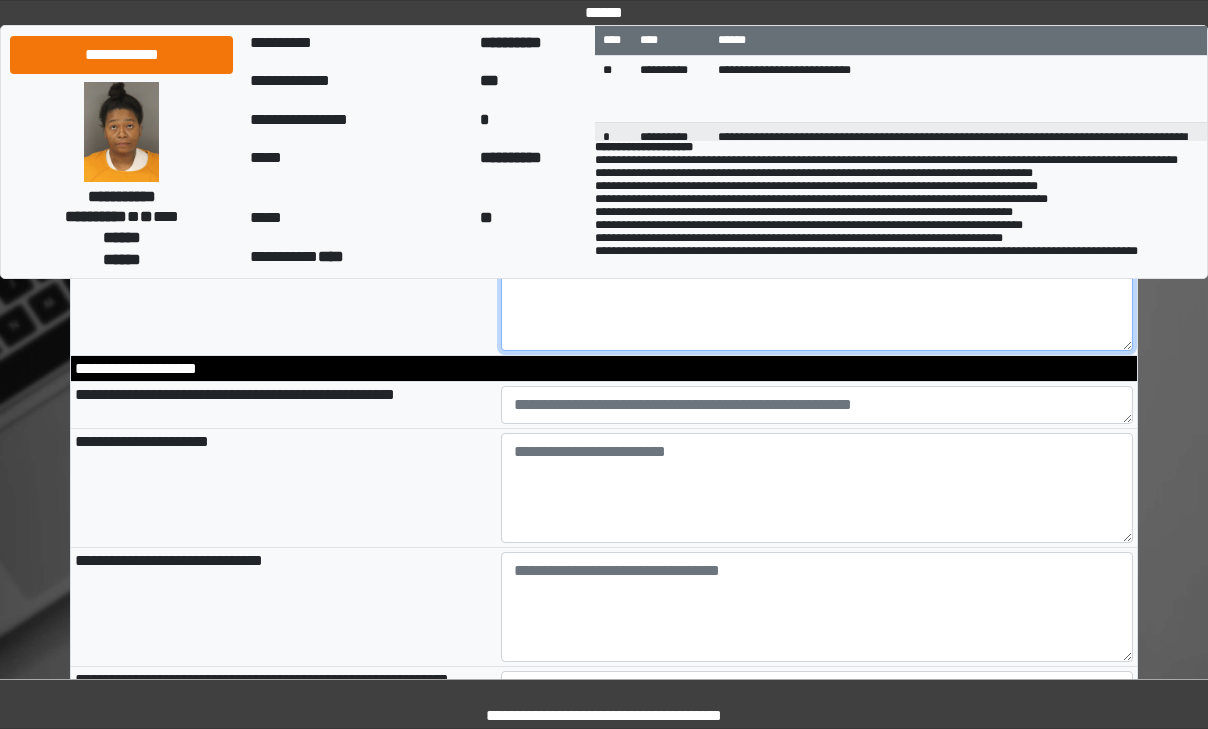 scroll, scrollTop: 800, scrollLeft: 0, axis: vertical 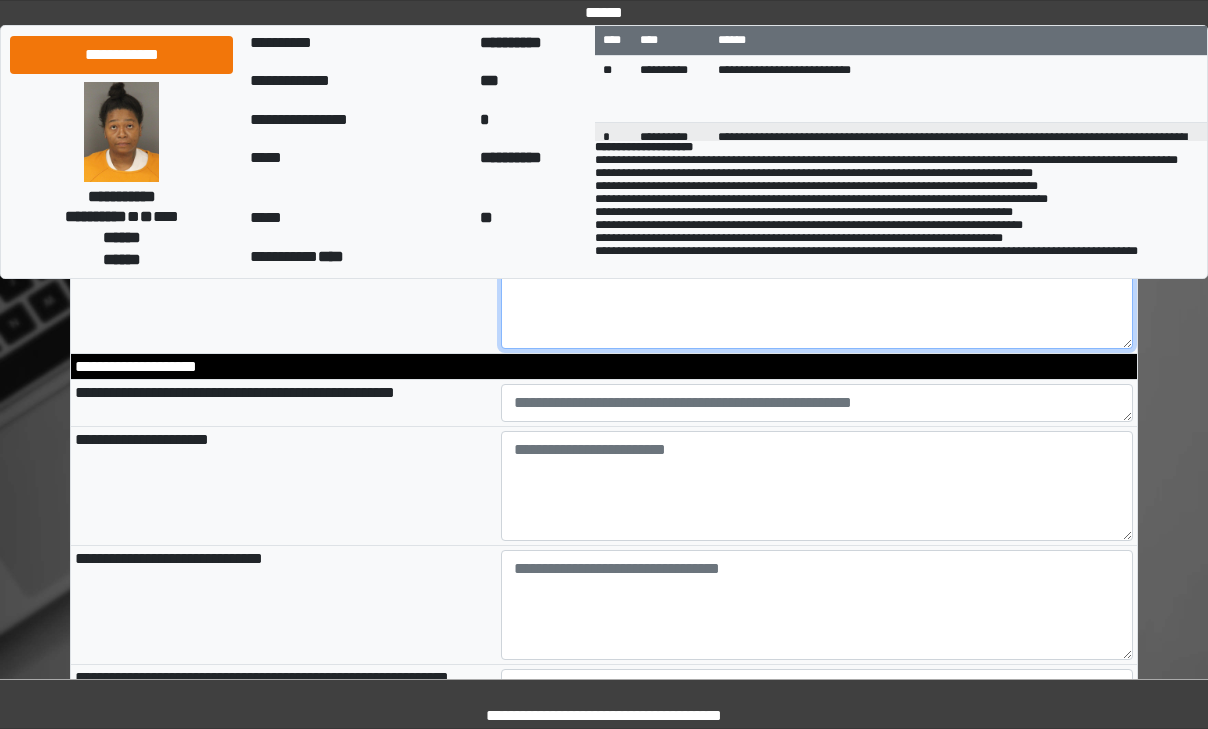 type on "***" 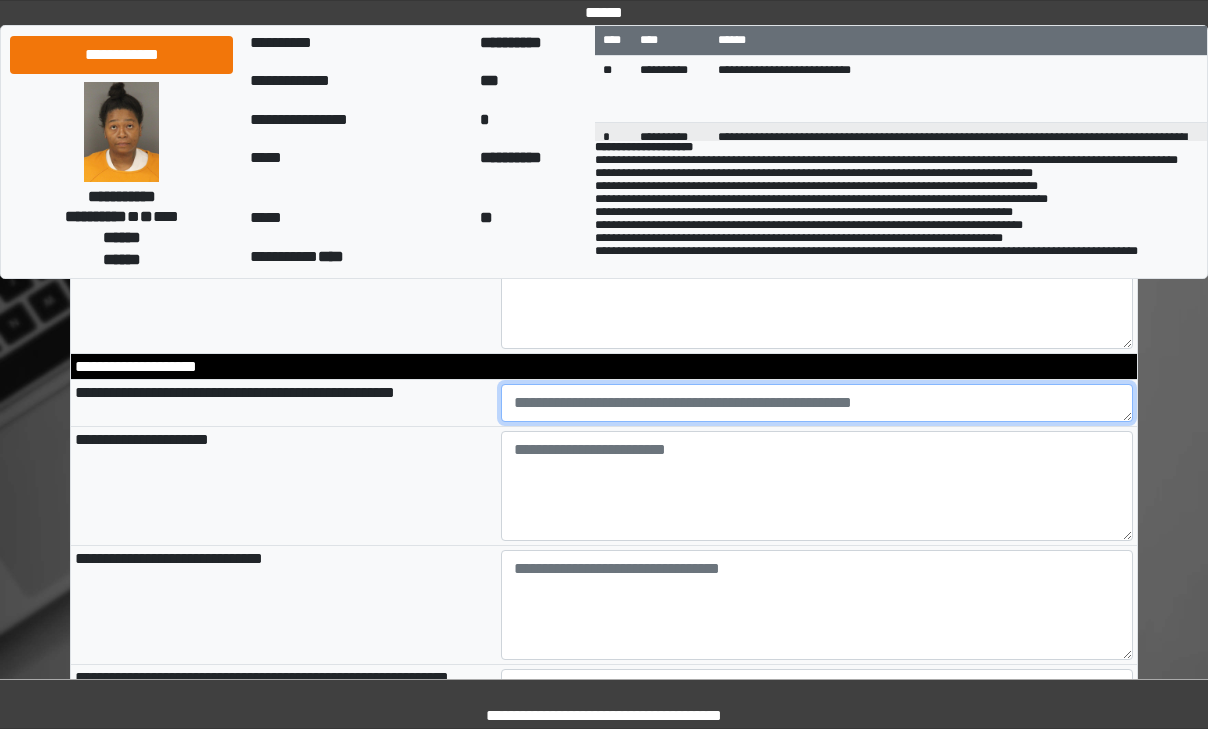 click at bounding box center [817, 403] 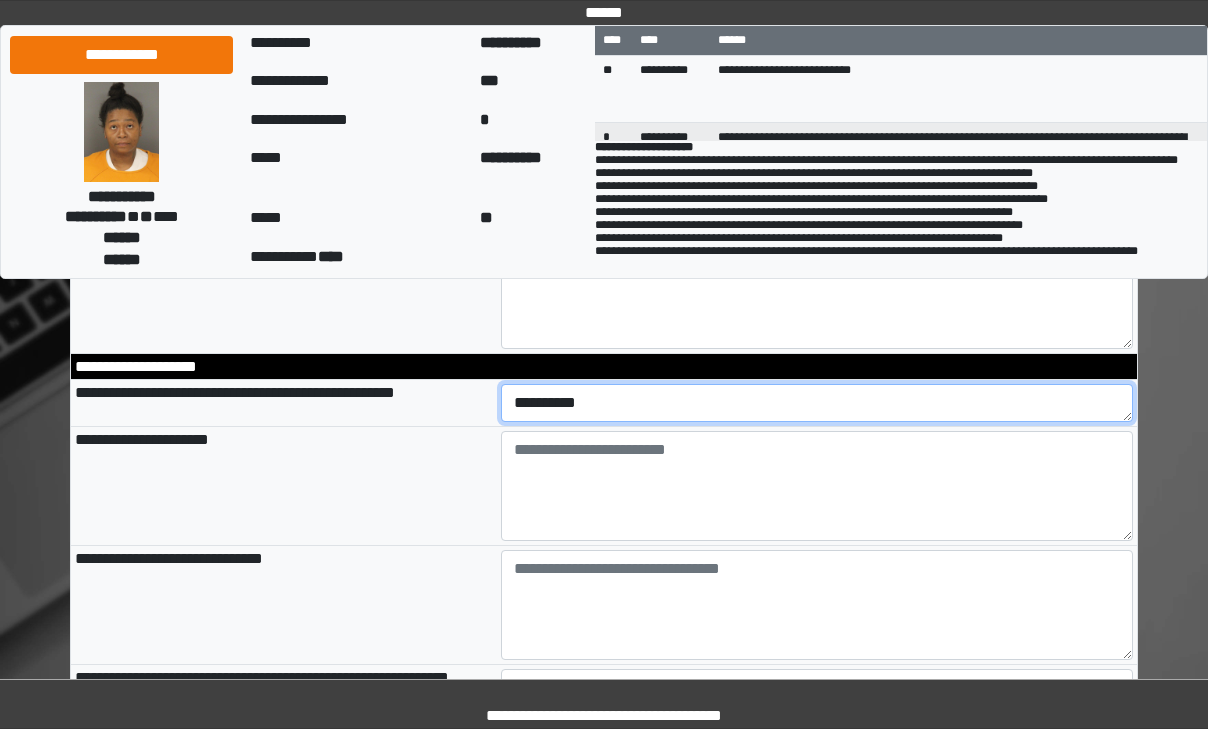 type on "*********" 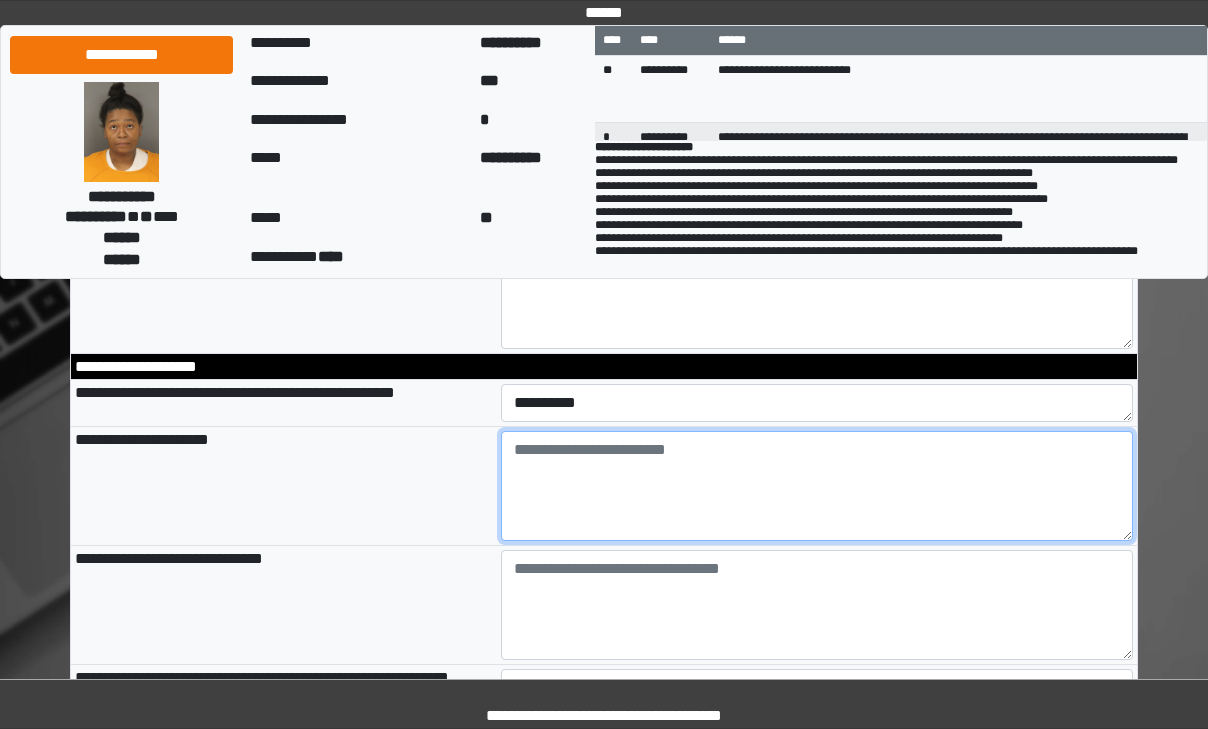 click at bounding box center (817, 486) 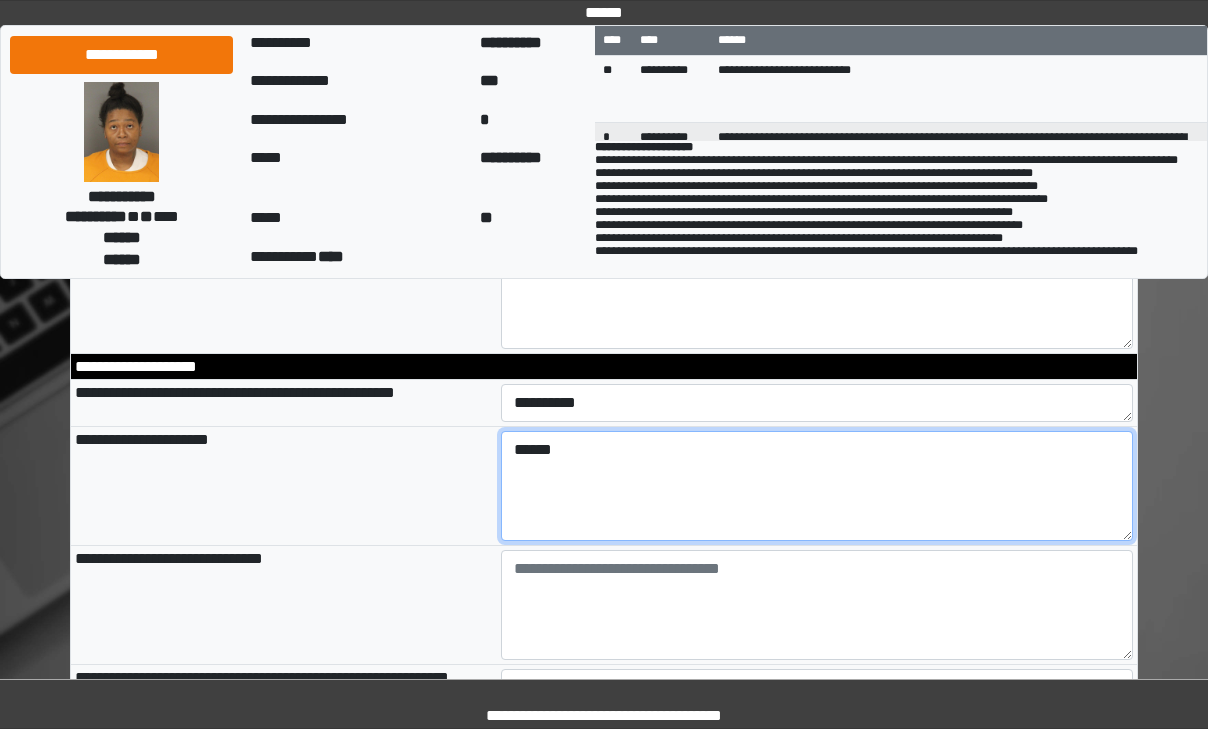 click on "******" at bounding box center (817, 486) 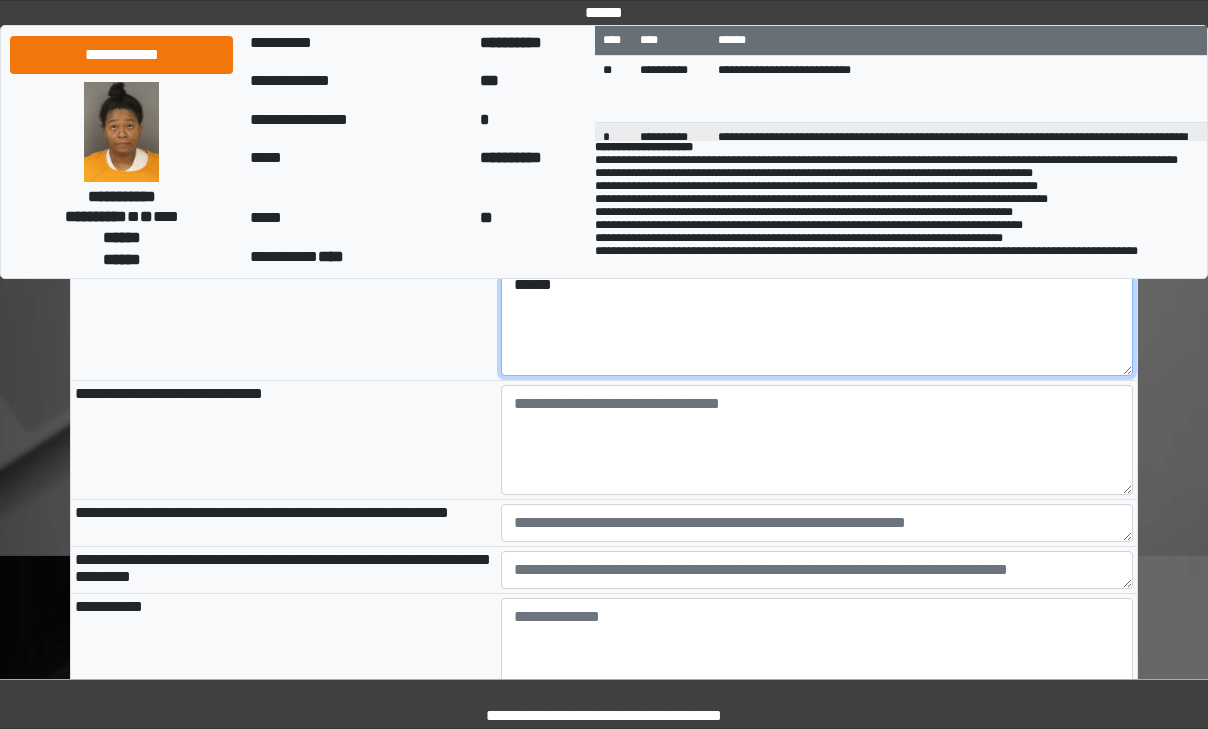 scroll, scrollTop: 1000, scrollLeft: 0, axis: vertical 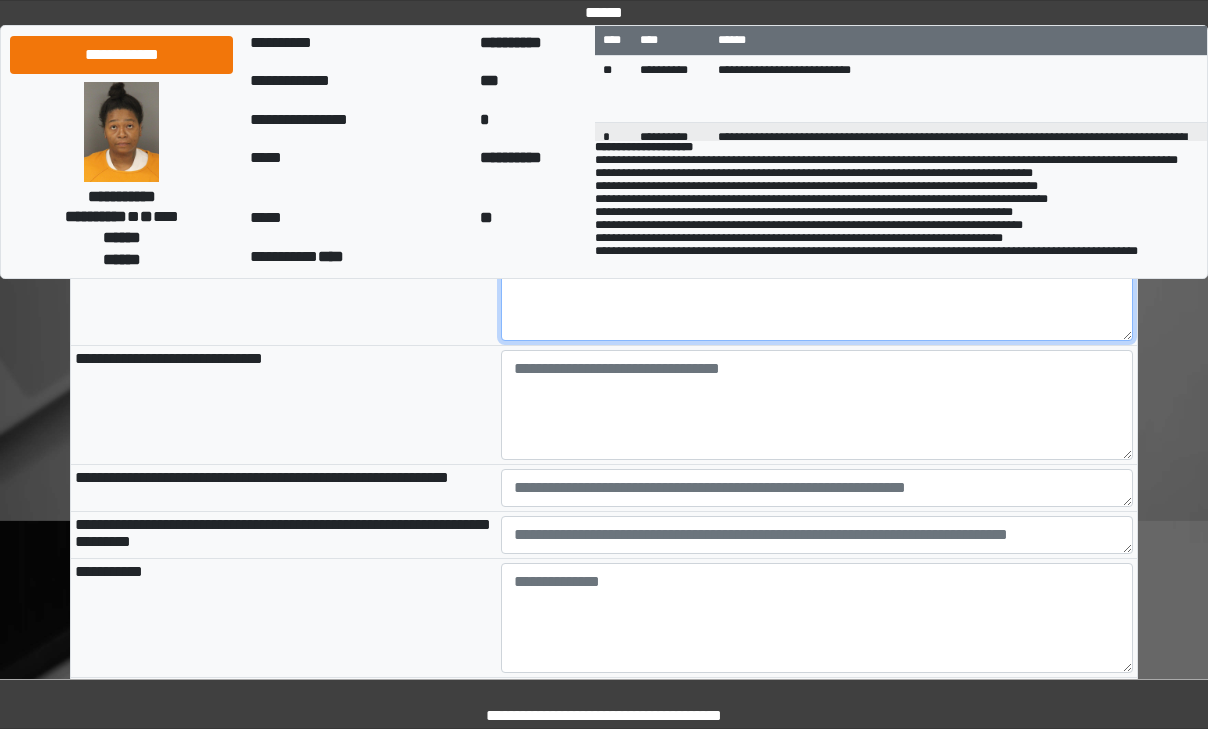 type on "******" 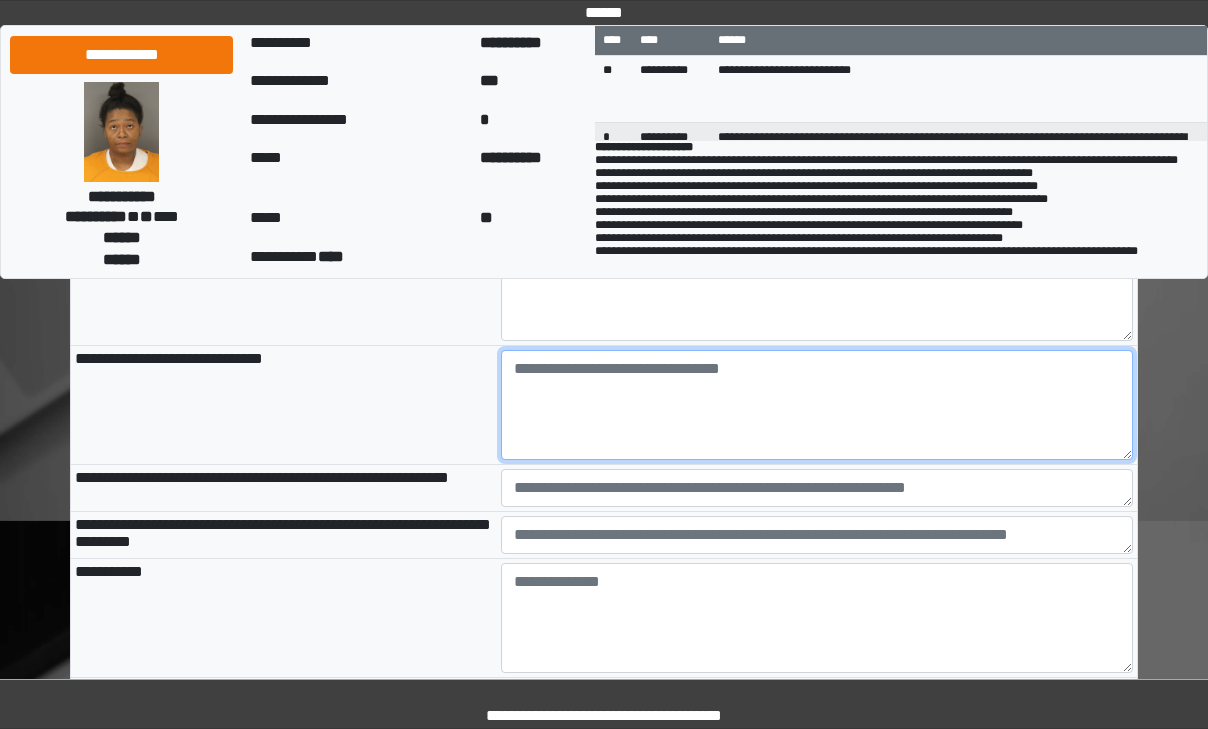 click at bounding box center [817, 405] 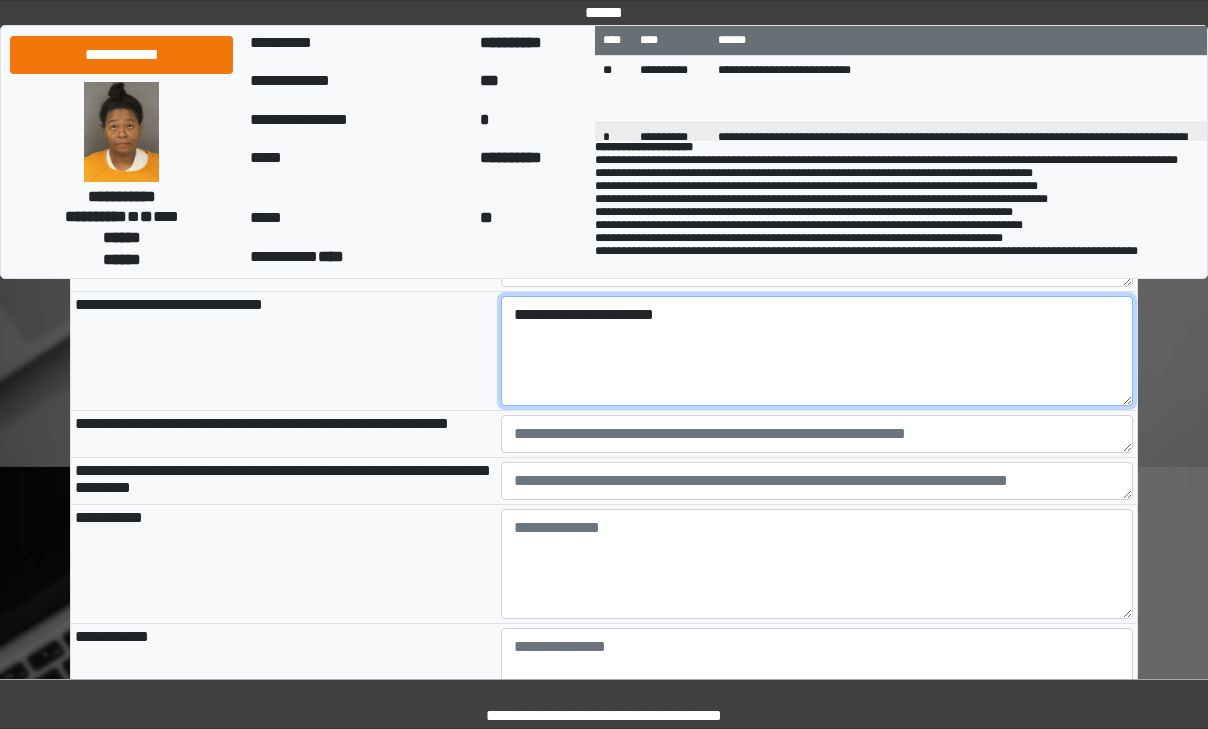scroll, scrollTop: 1100, scrollLeft: 0, axis: vertical 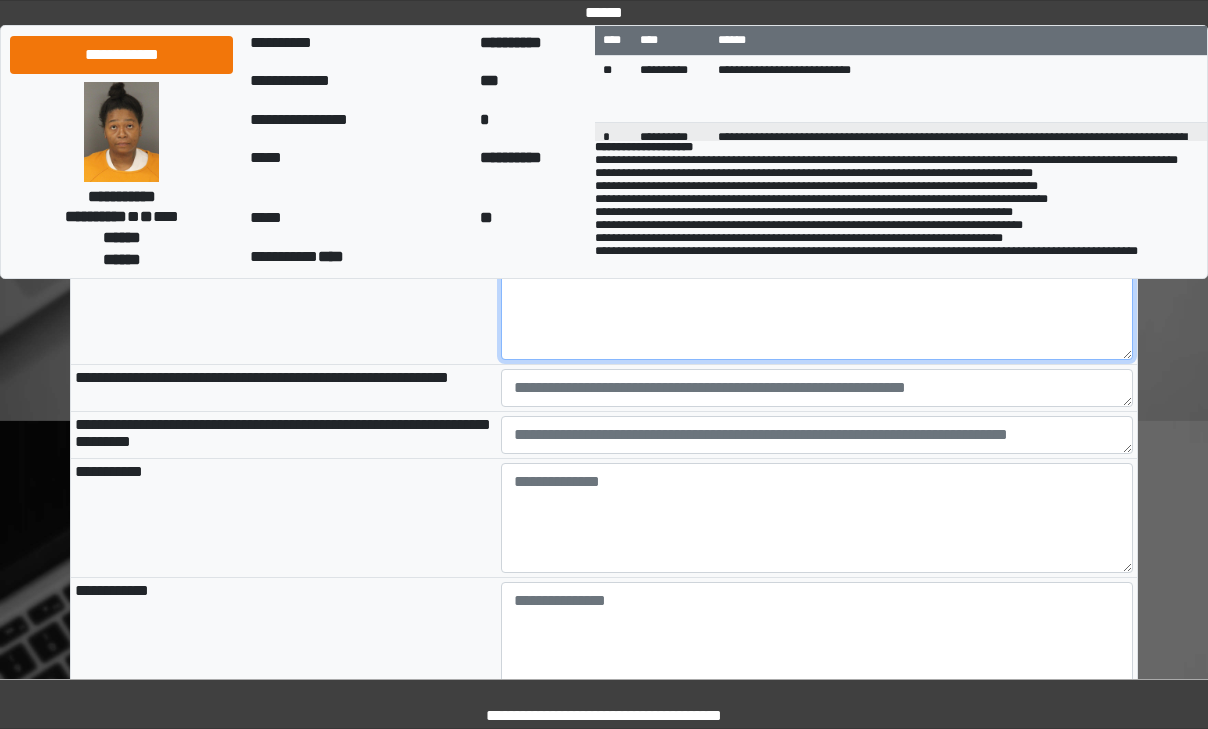 type on "**********" 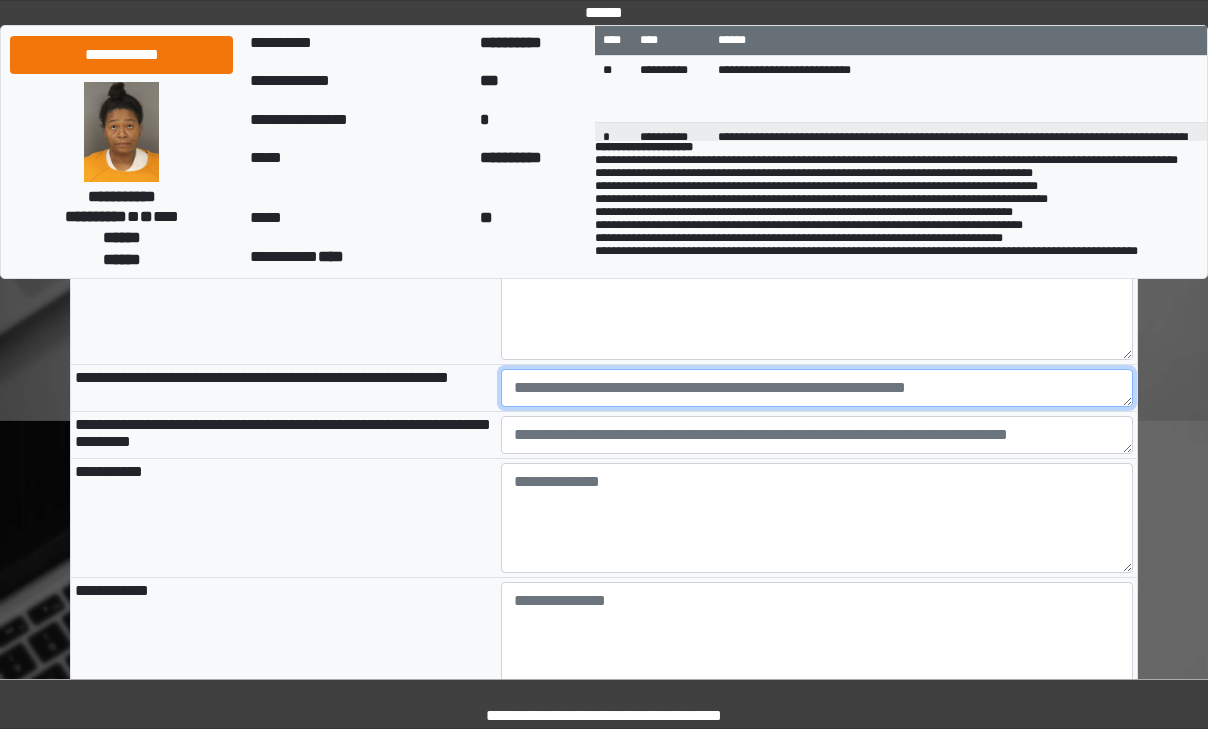click at bounding box center (817, 388) 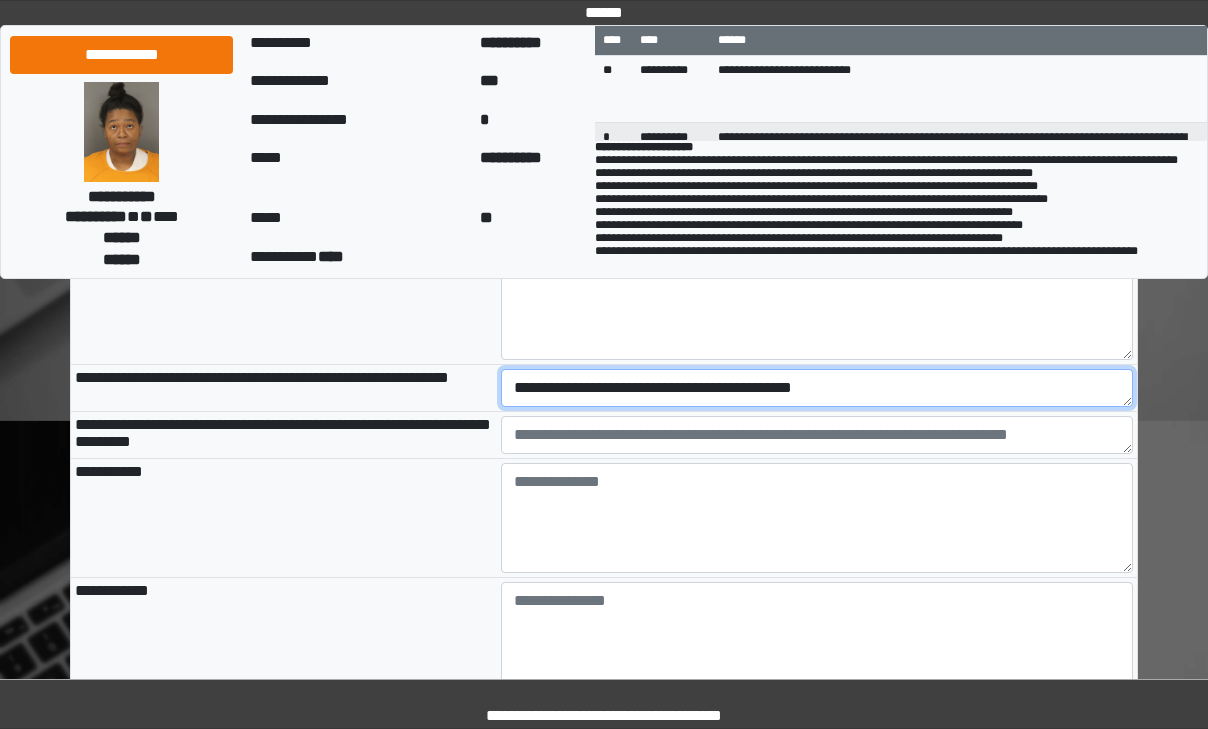 click on "**********" at bounding box center (817, 388) 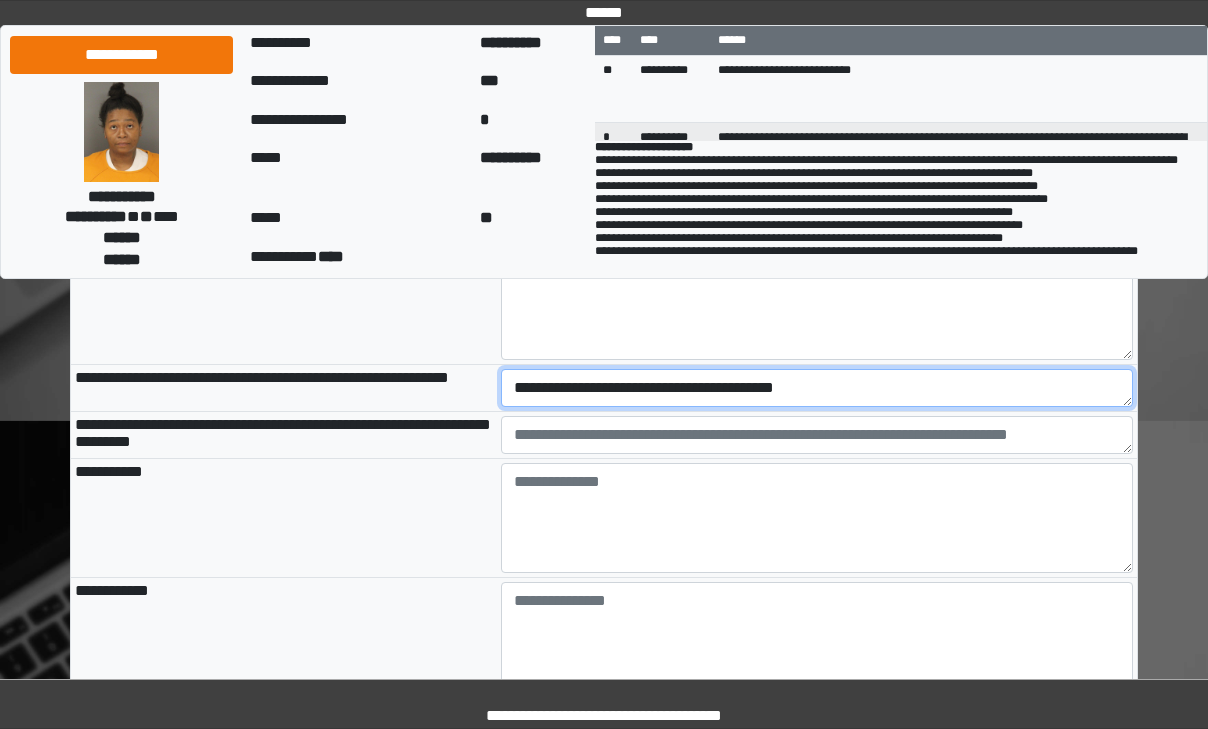 type on "**********" 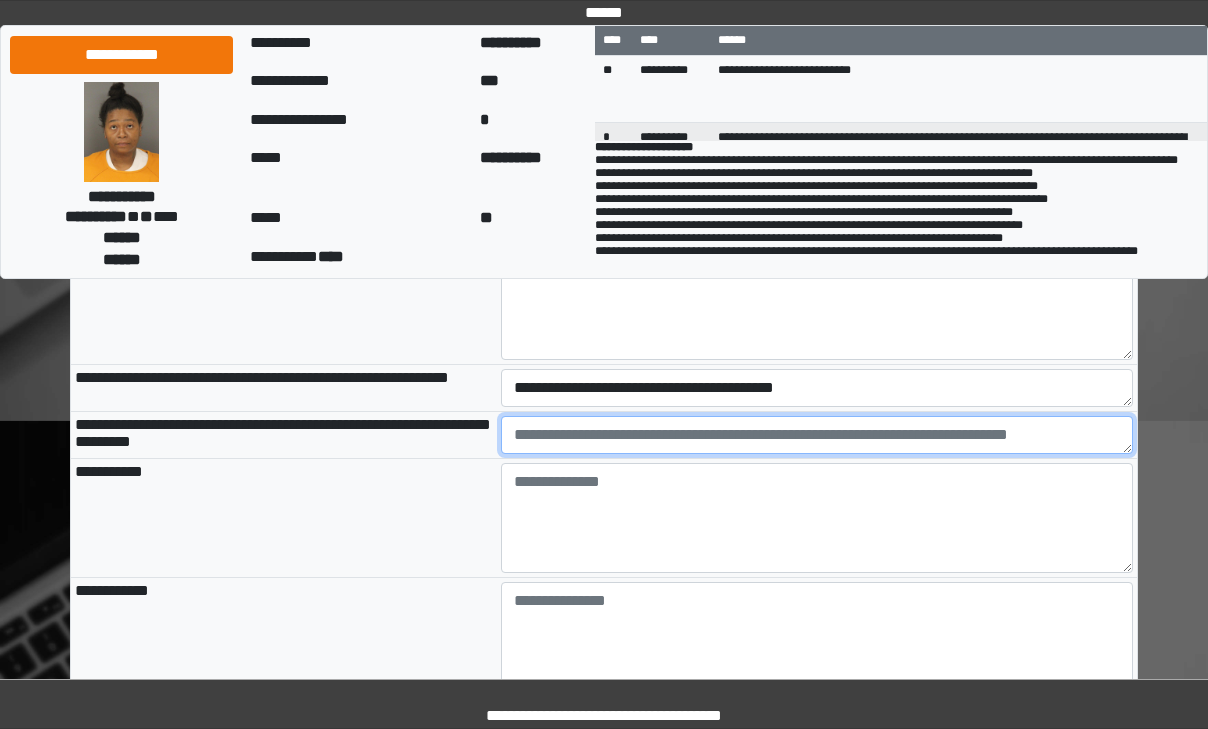 click at bounding box center (817, 435) 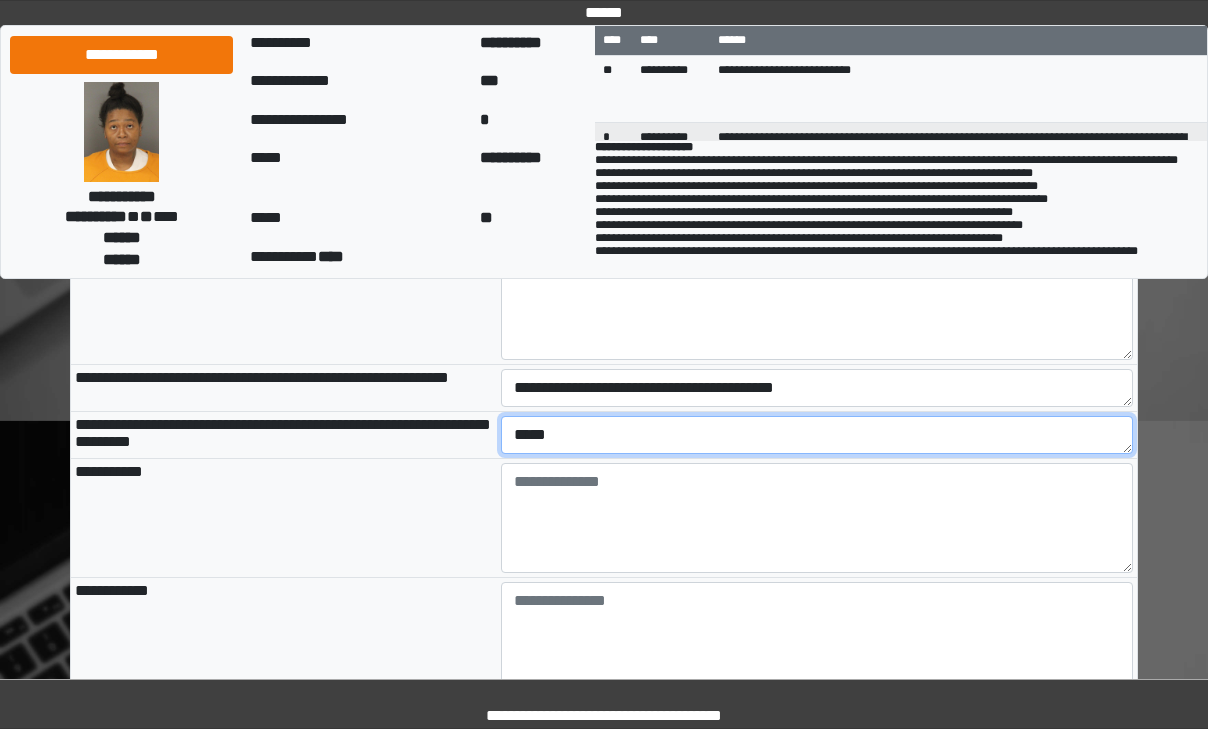 type on "*****" 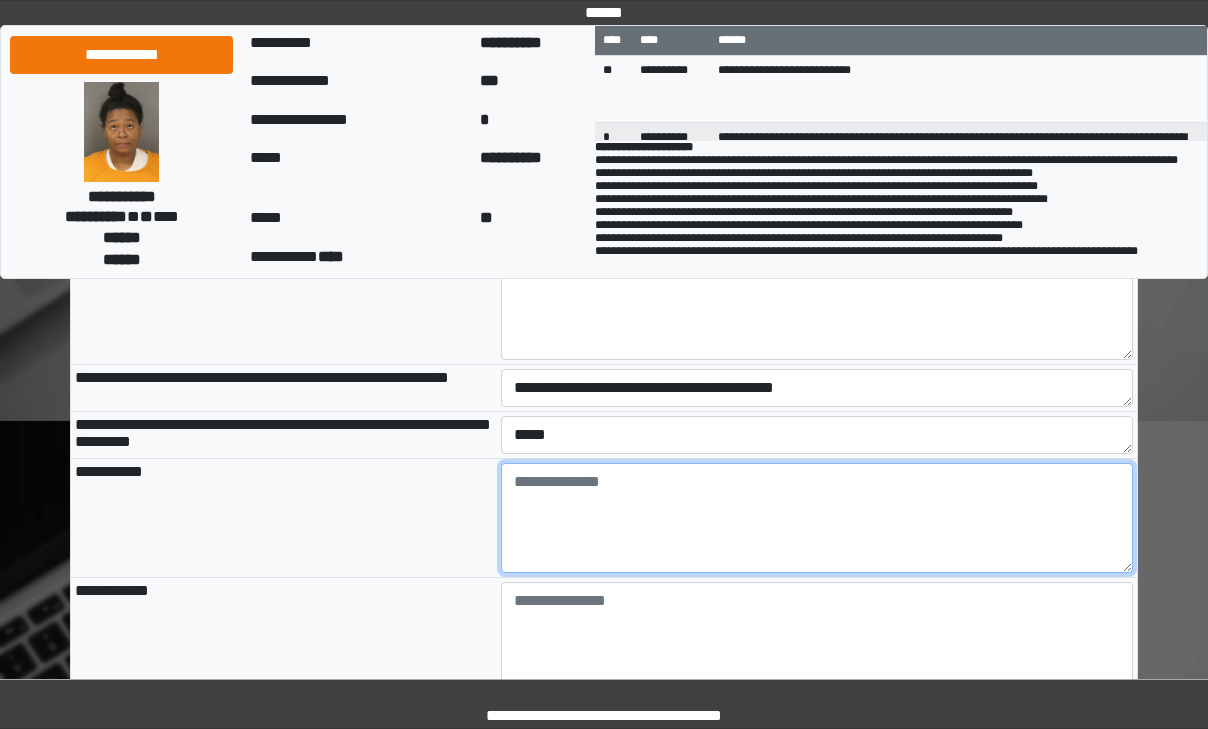 click at bounding box center (817, 518) 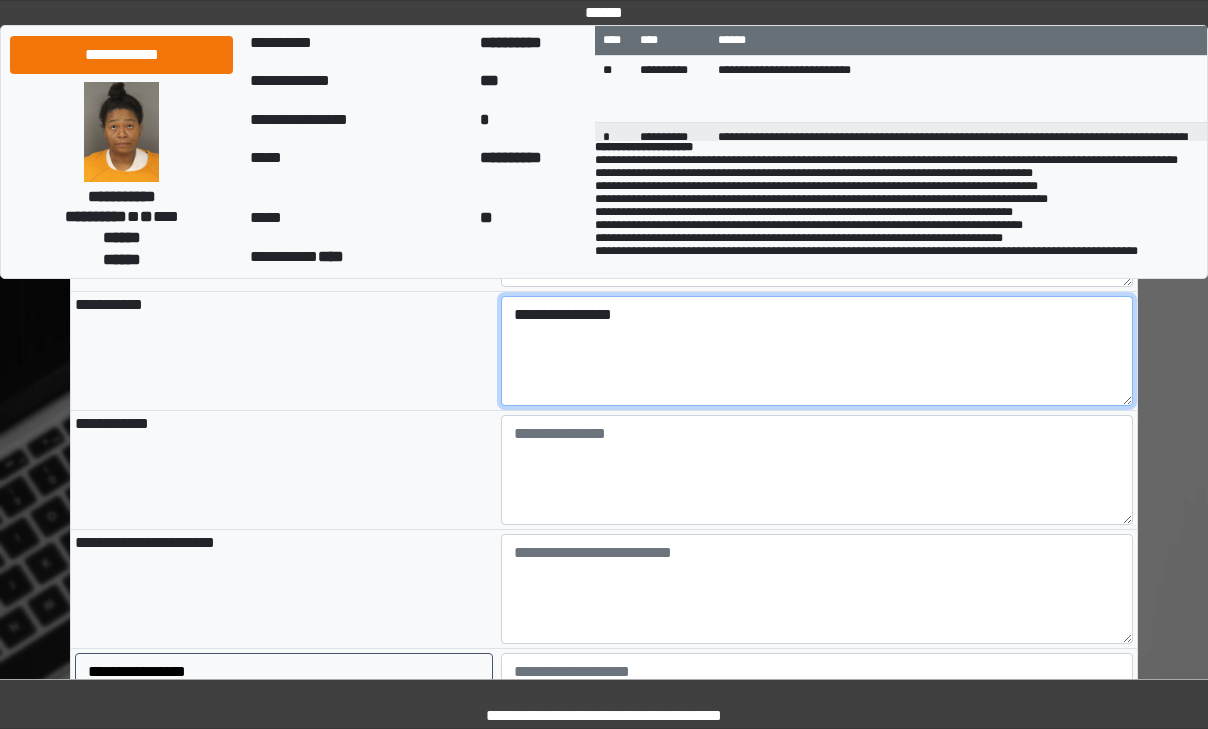 scroll, scrollTop: 1300, scrollLeft: 0, axis: vertical 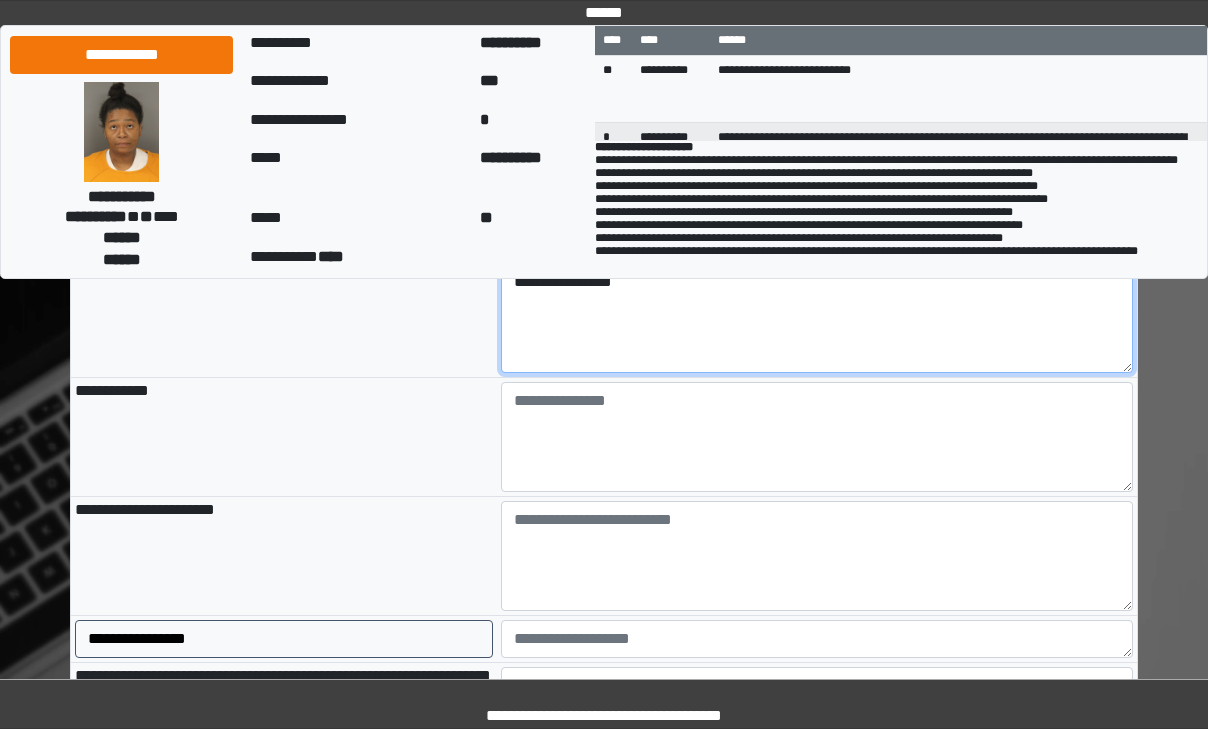 type on "**********" 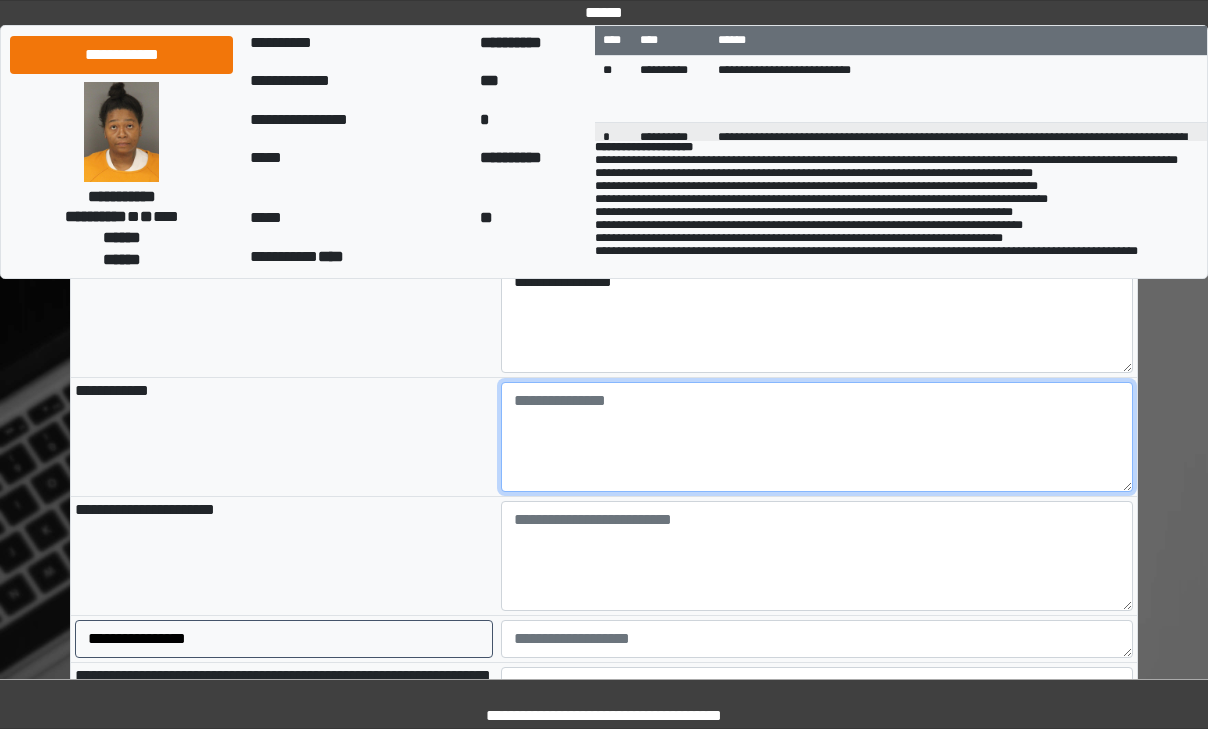 click at bounding box center (817, 437) 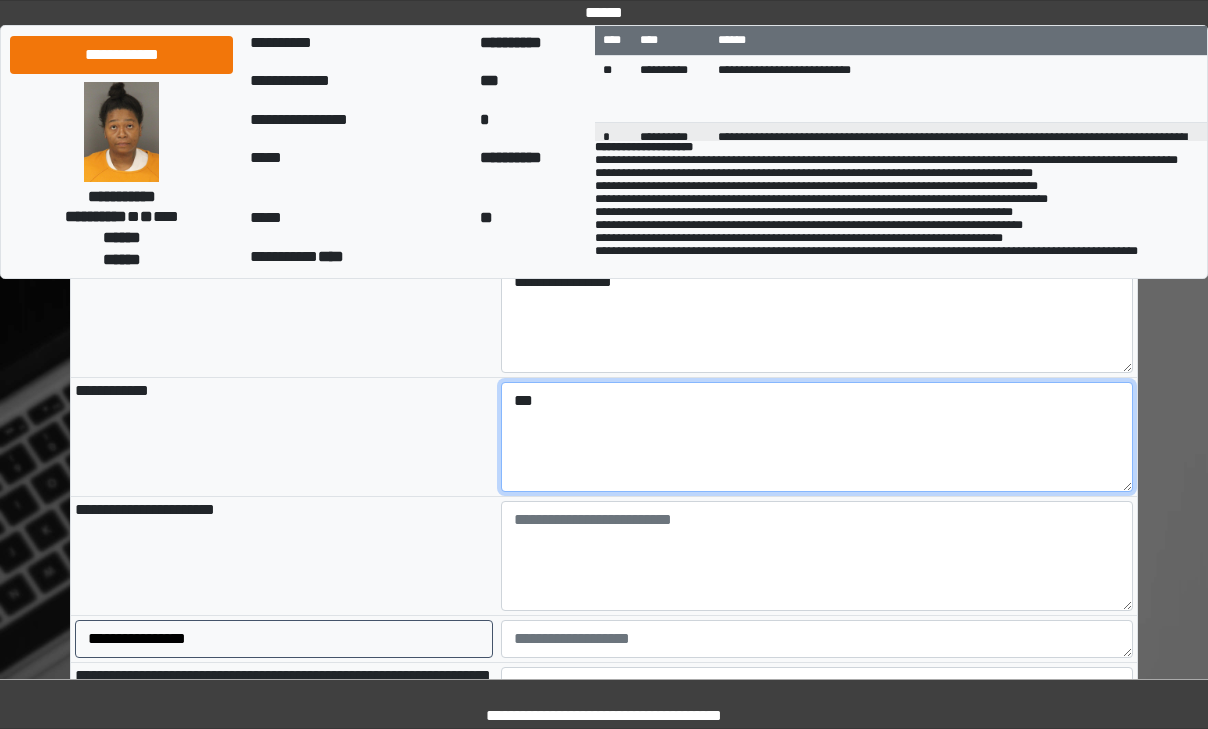 type on "***" 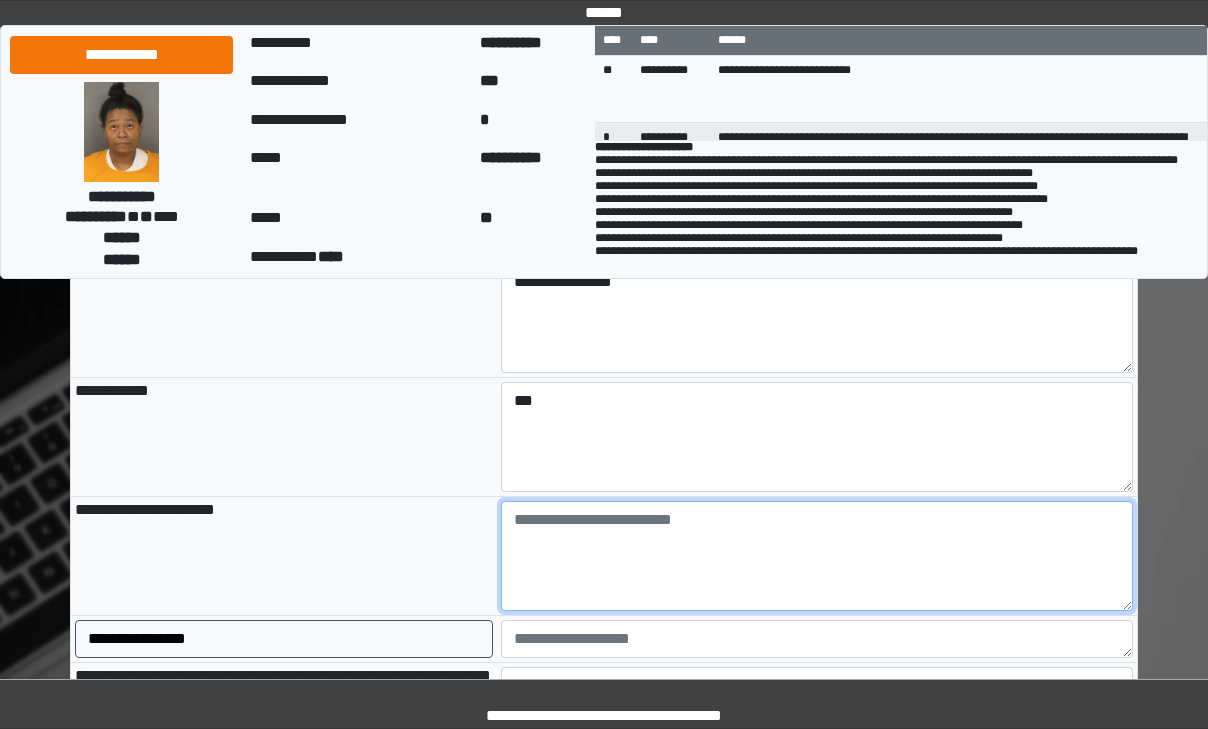 click at bounding box center [817, 556] 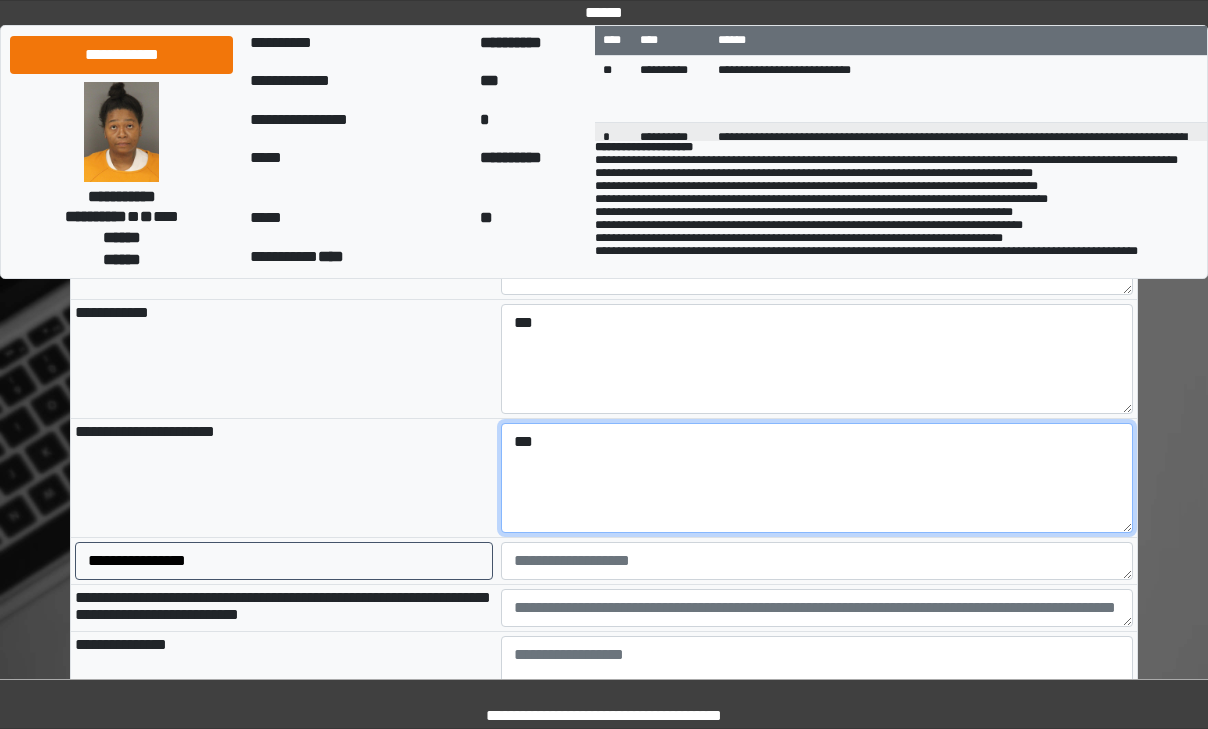 scroll, scrollTop: 1500, scrollLeft: 0, axis: vertical 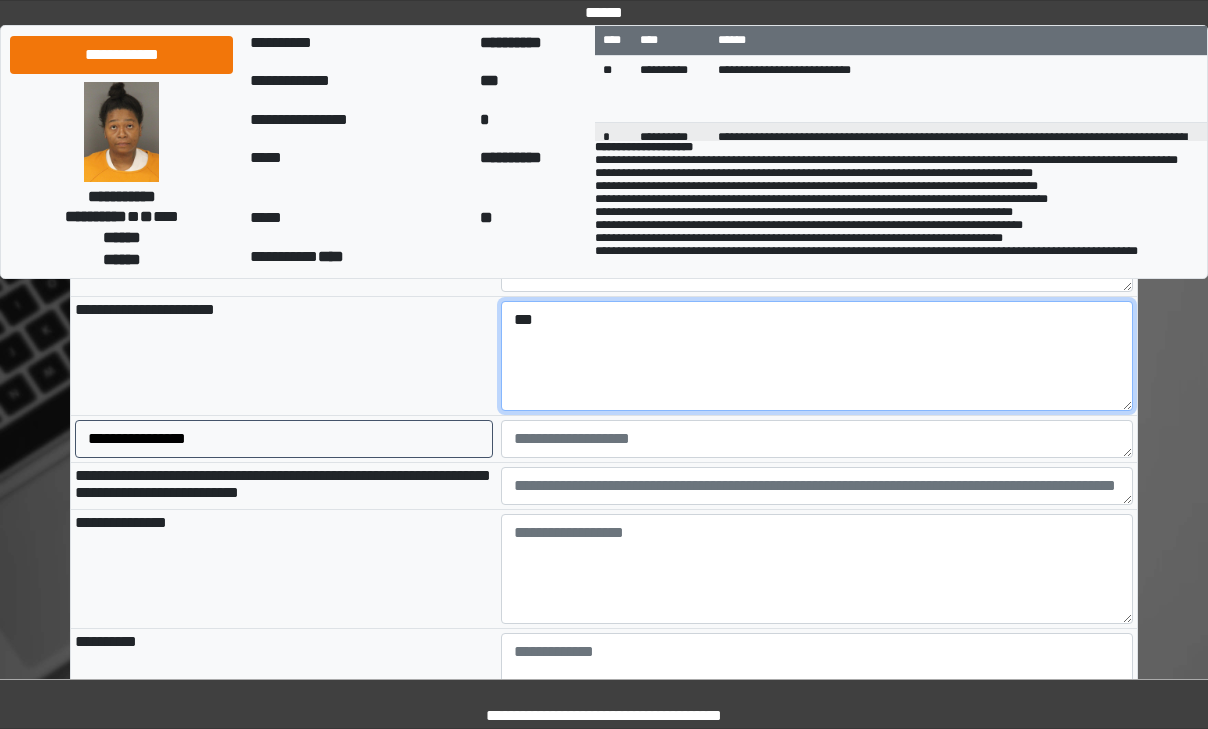 type on "***" 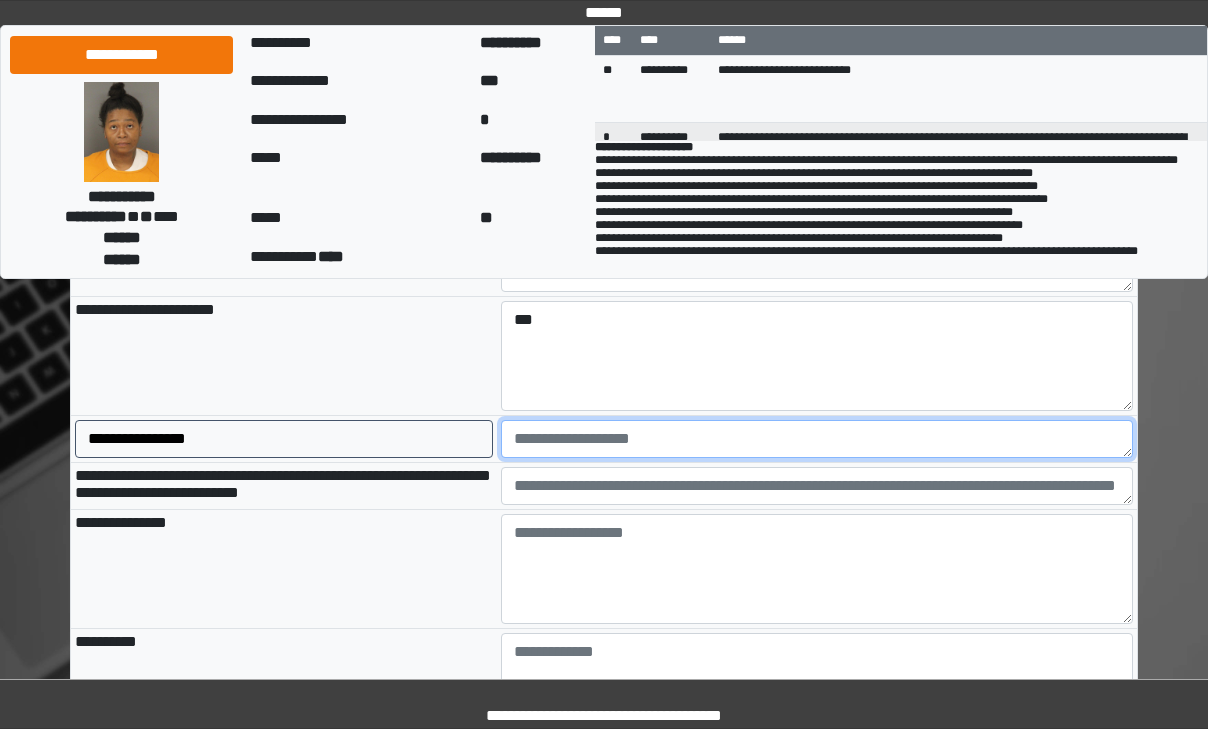 click at bounding box center (817, 439) 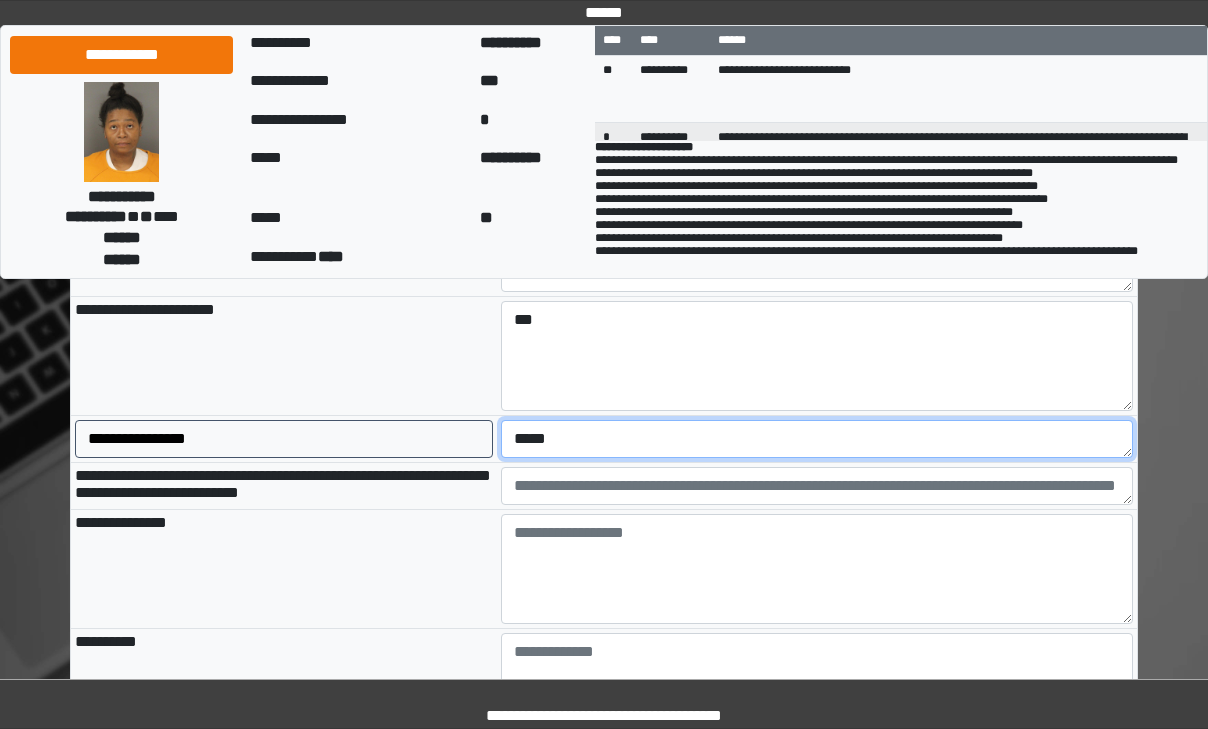 click on "*****" at bounding box center (817, 439) 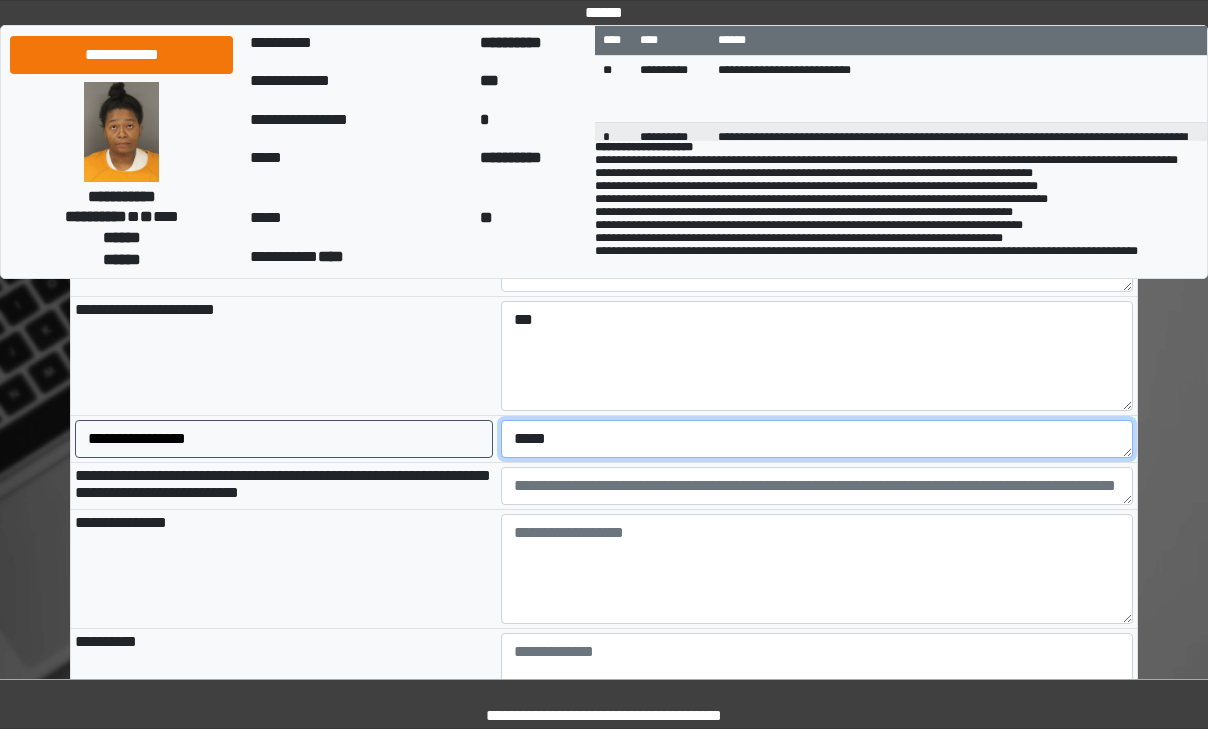 type on "*****" 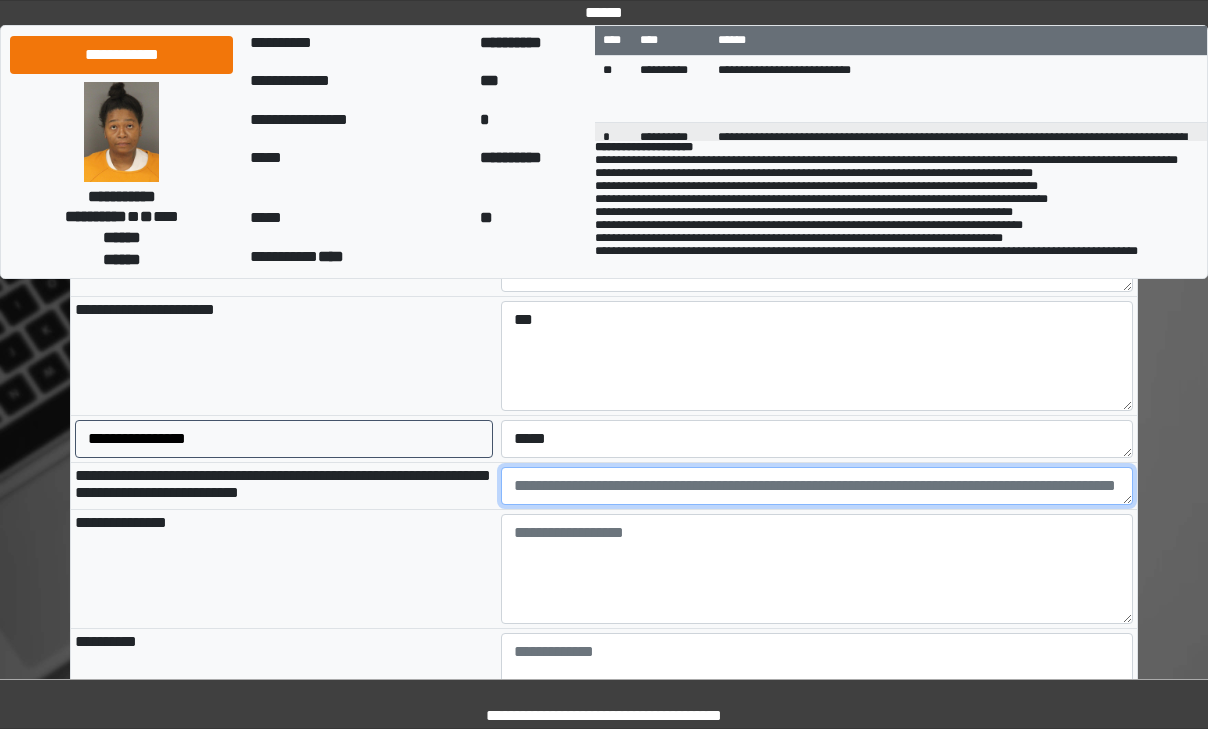 click at bounding box center (817, 486) 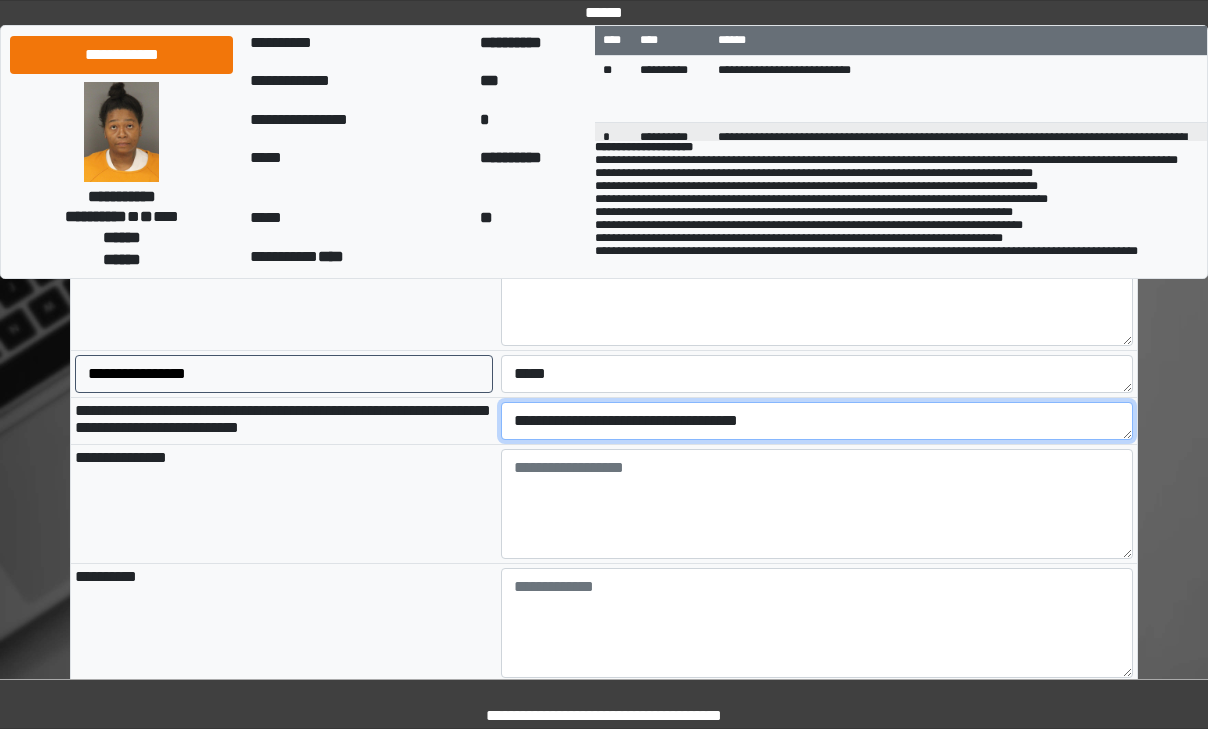 scroll, scrollTop: 1600, scrollLeft: 0, axis: vertical 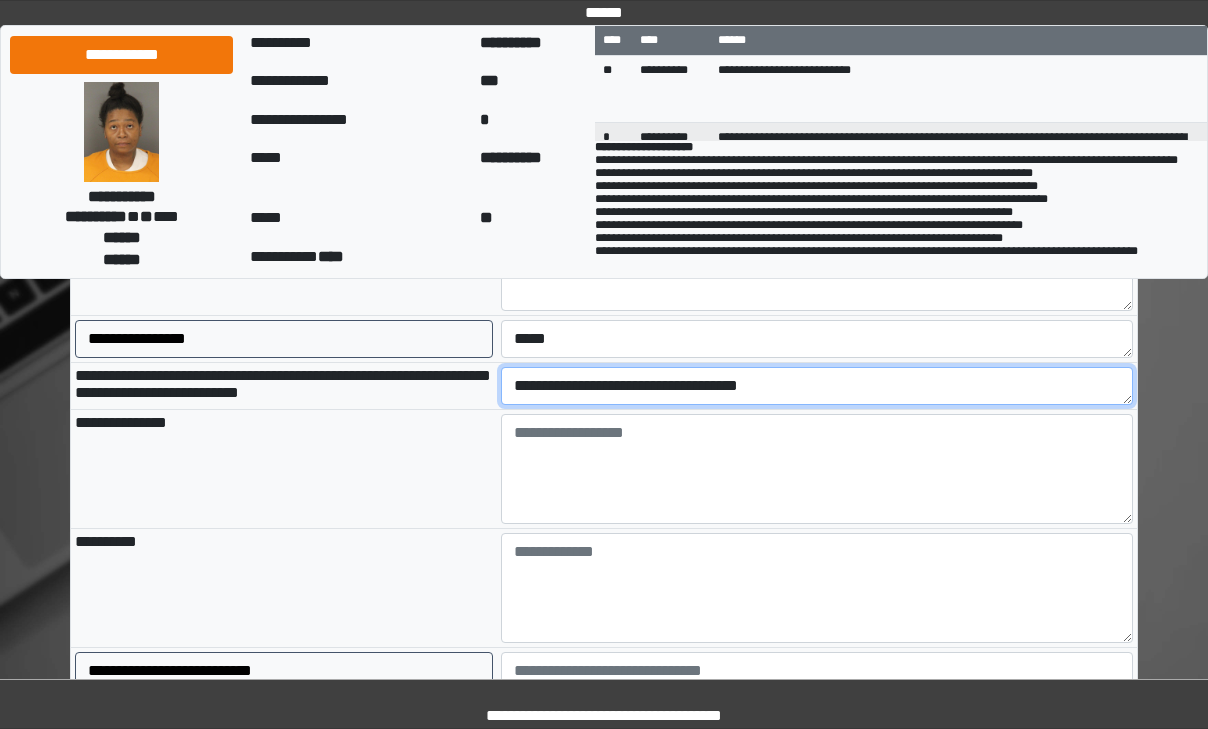 type on "**********" 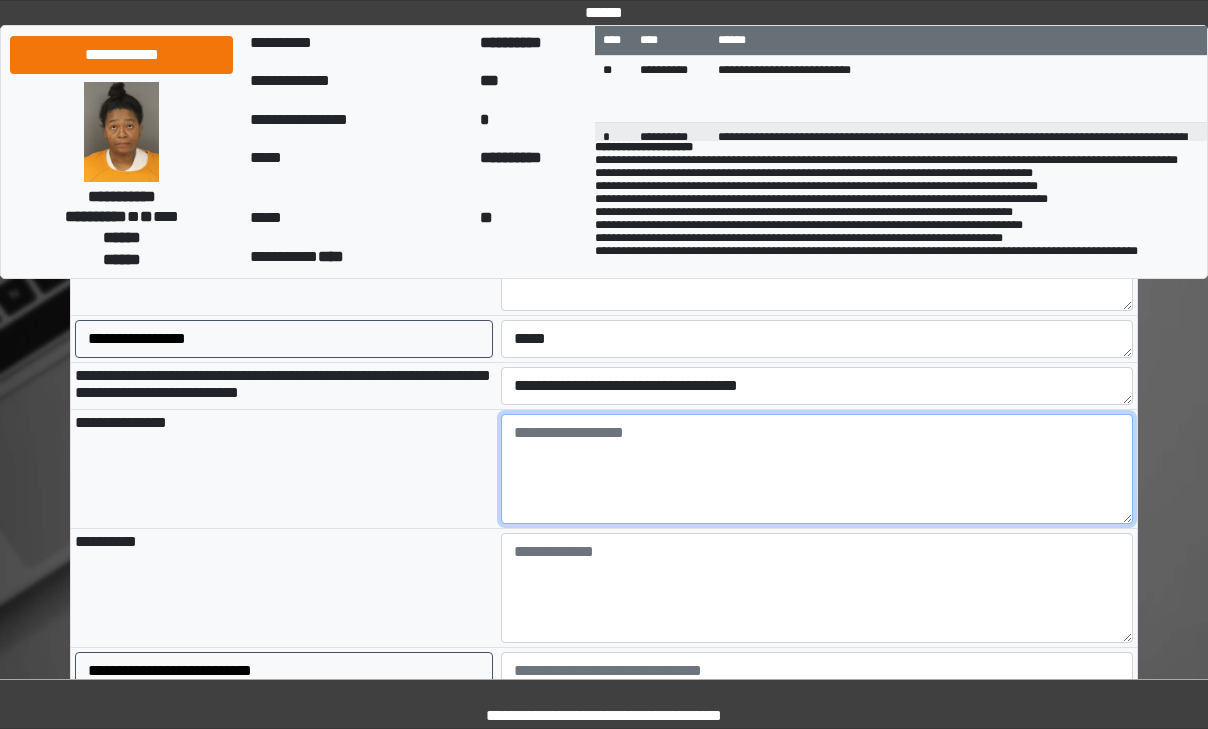 paste on "**********" 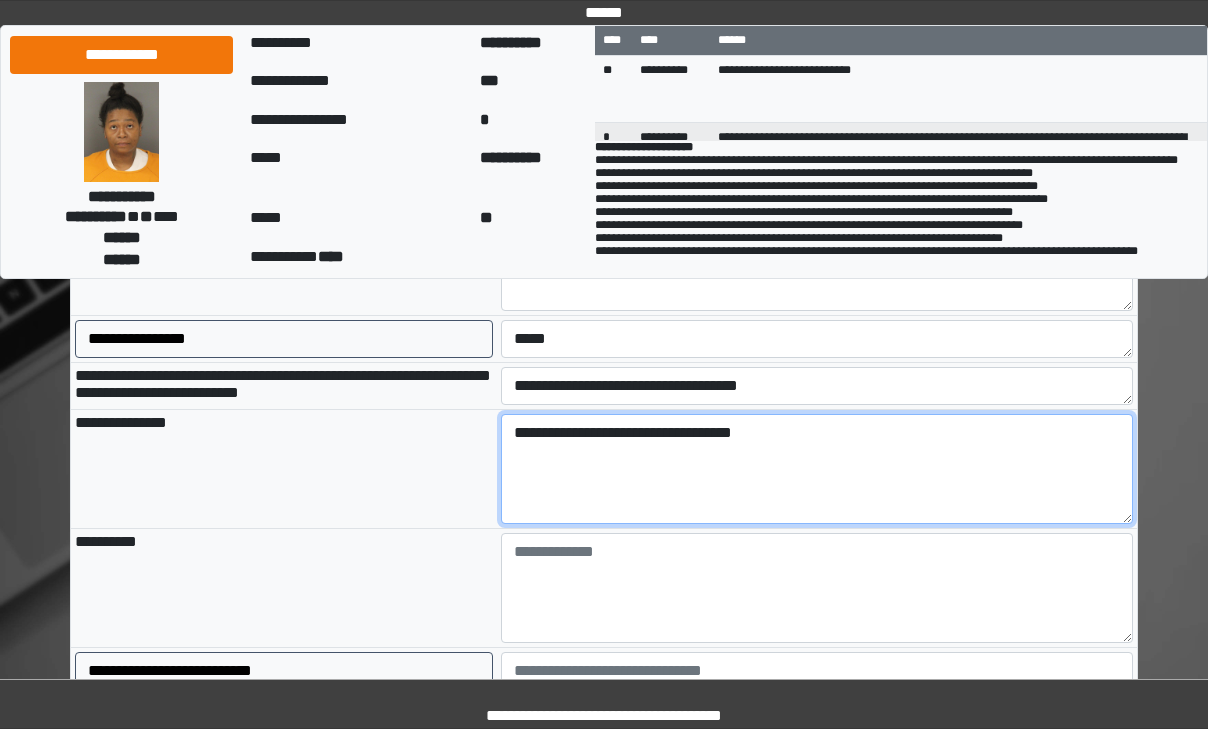 drag, startPoint x: 765, startPoint y: 465, endPoint x: 497, endPoint y: 462, distance: 268.01678 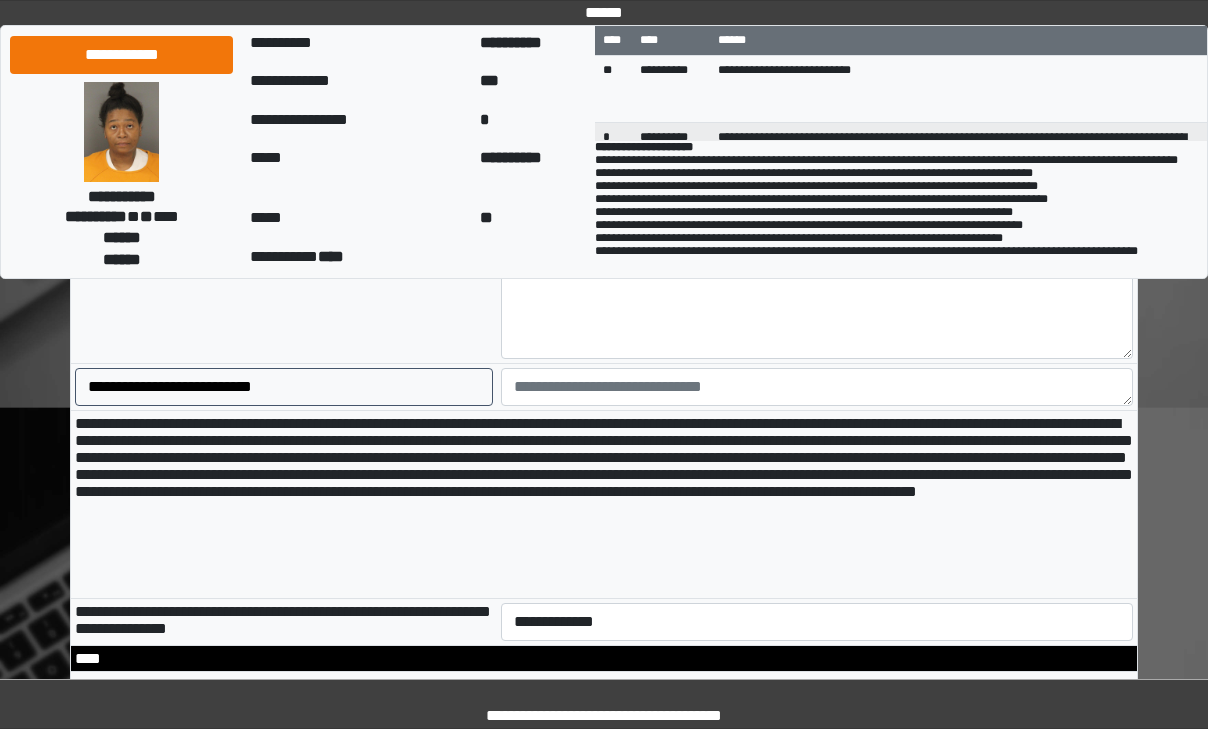 scroll, scrollTop: 1900, scrollLeft: 0, axis: vertical 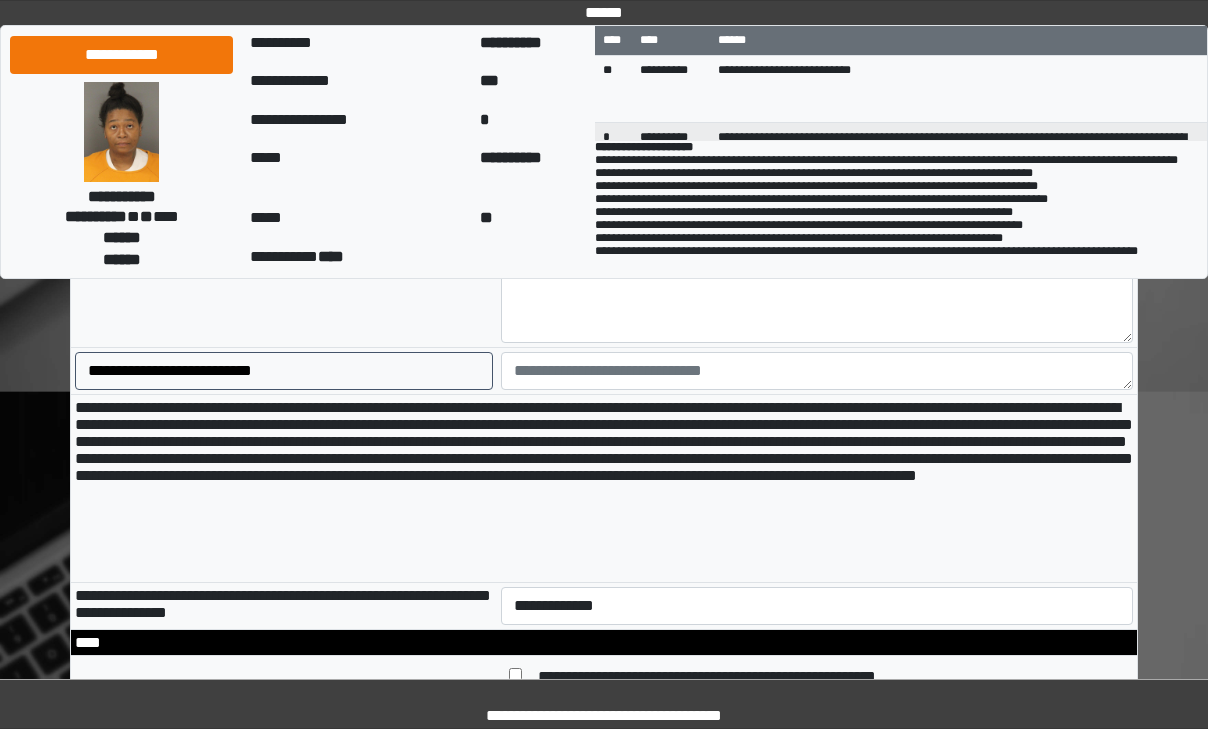 click on "**********" at bounding box center (604, 462) 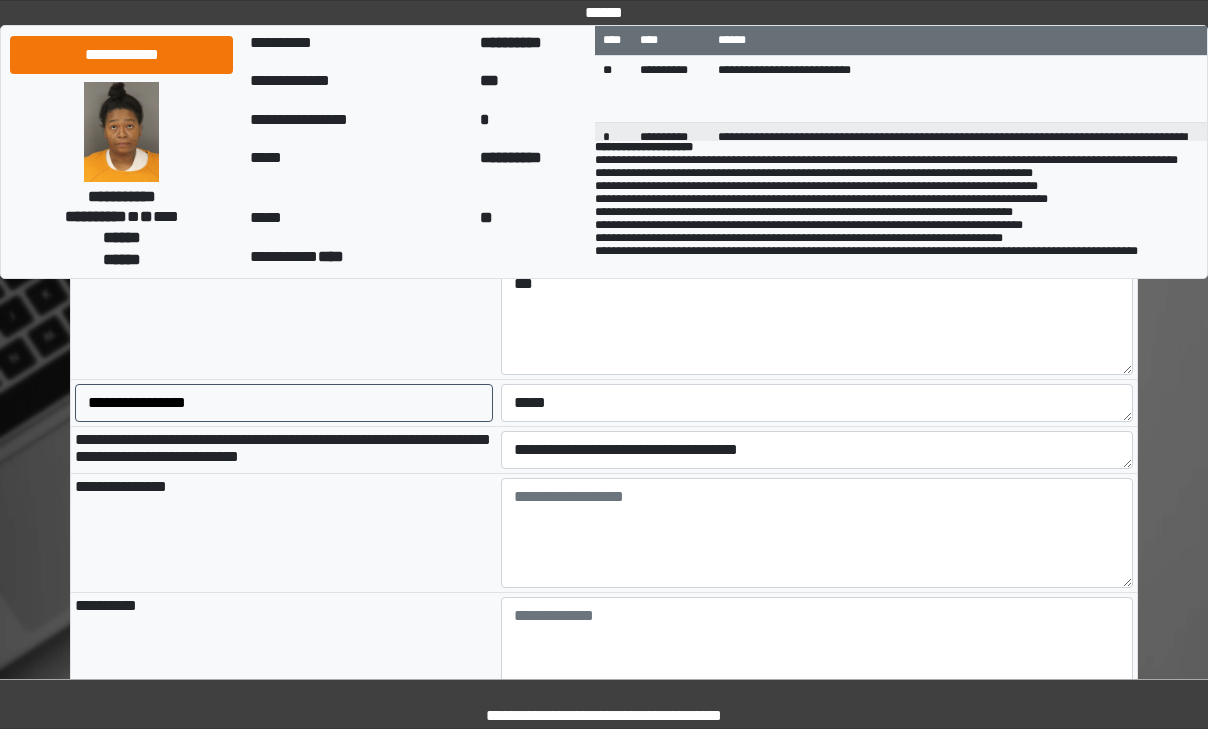 scroll, scrollTop: 1500, scrollLeft: 0, axis: vertical 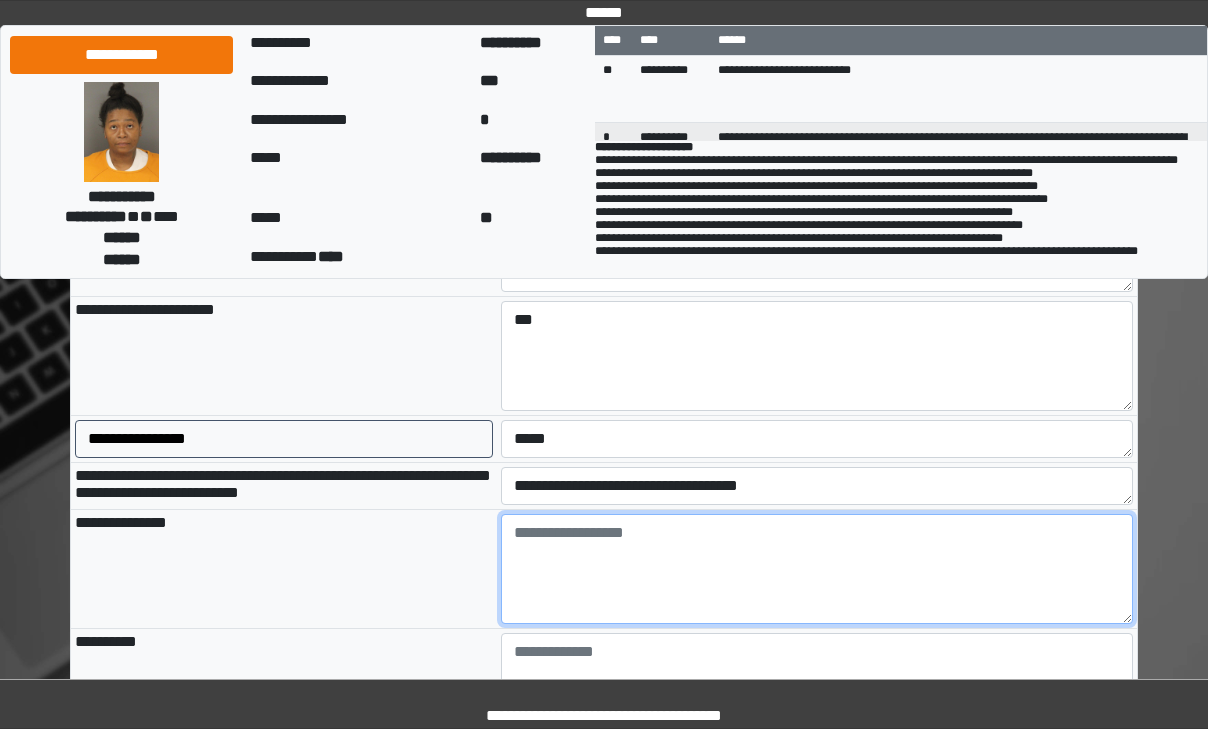 click at bounding box center [817, 569] 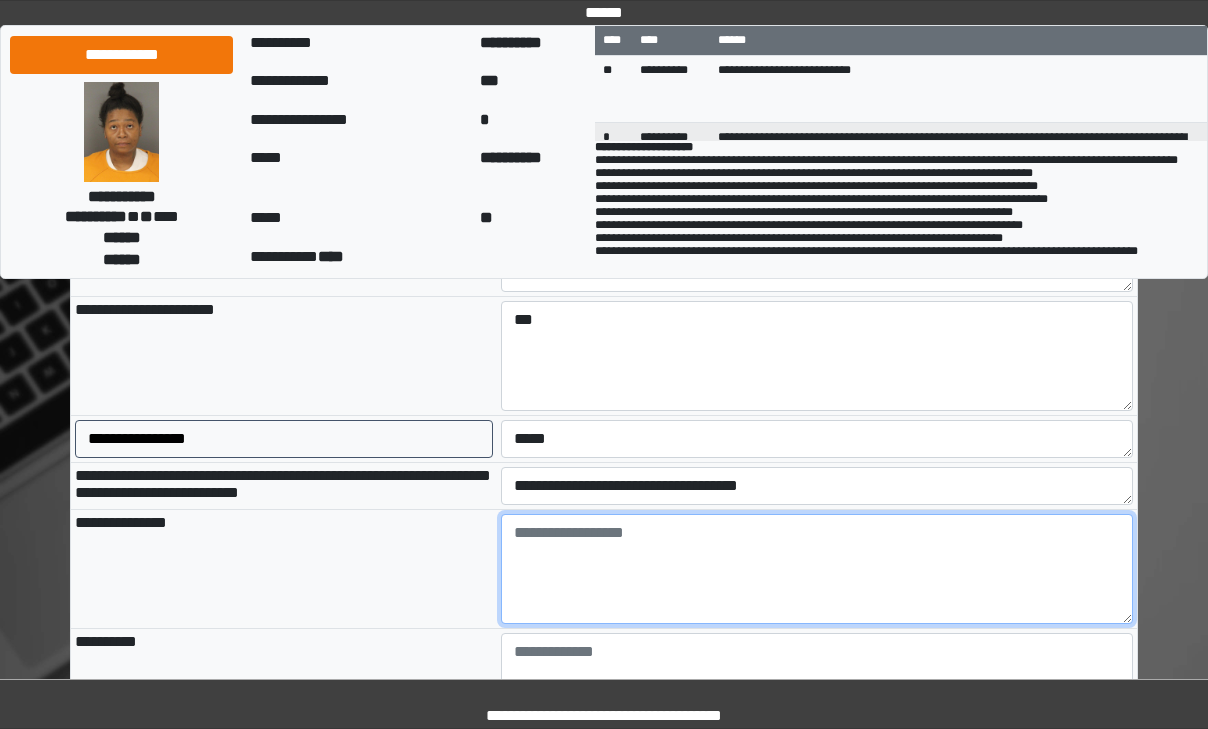 paste on "**********" 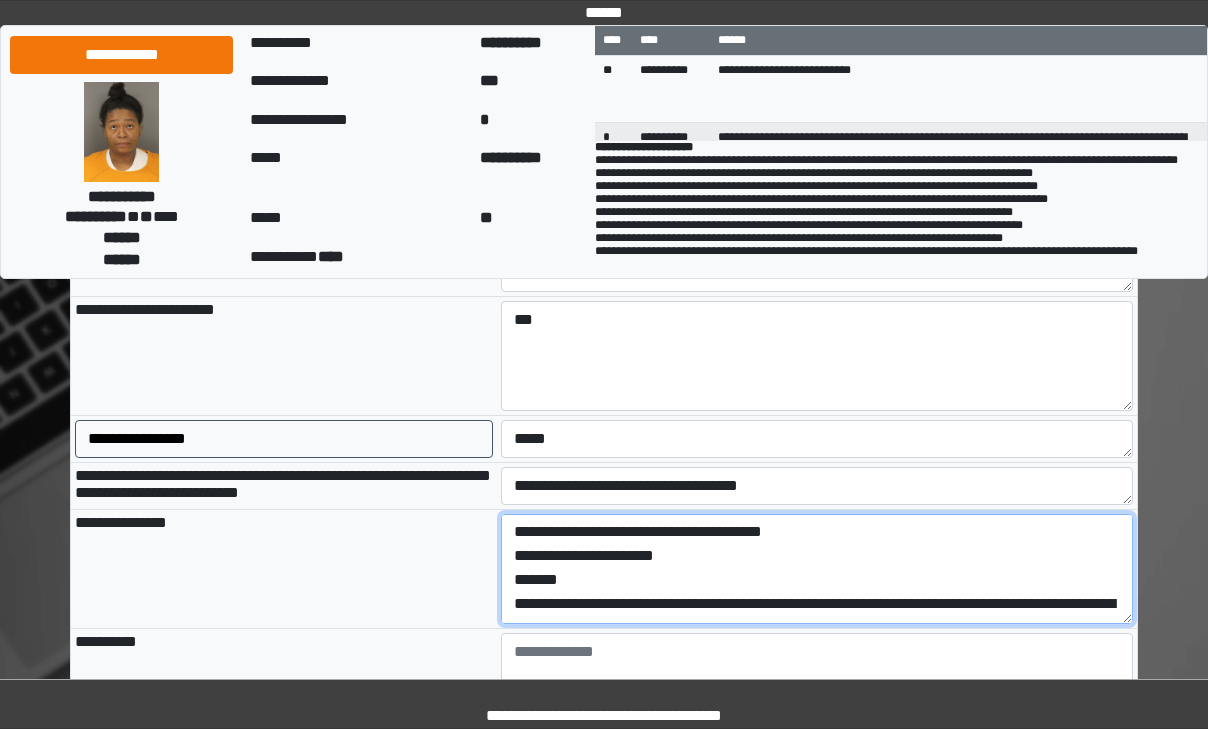 scroll, scrollTop: 0, scrollLeft: 0, axis: both 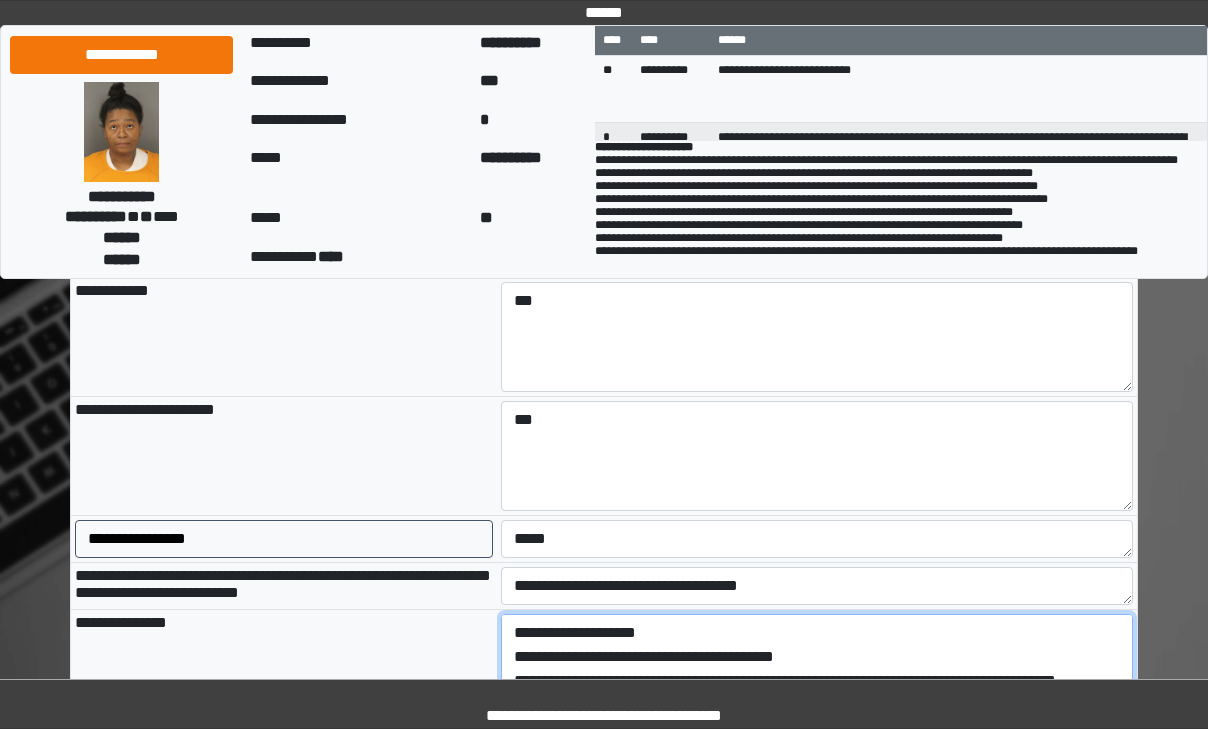 click on "**********" at bounding box center [817, 669] 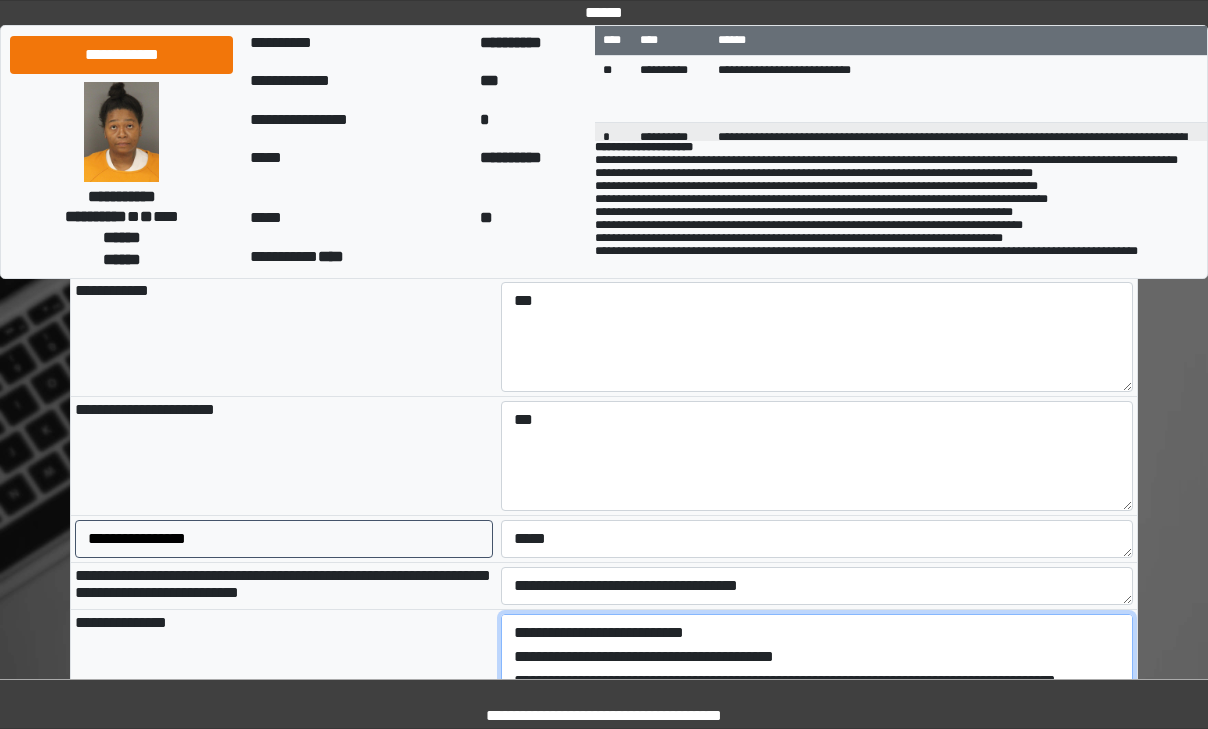 click on "**********" at bounding box center (817, 669) 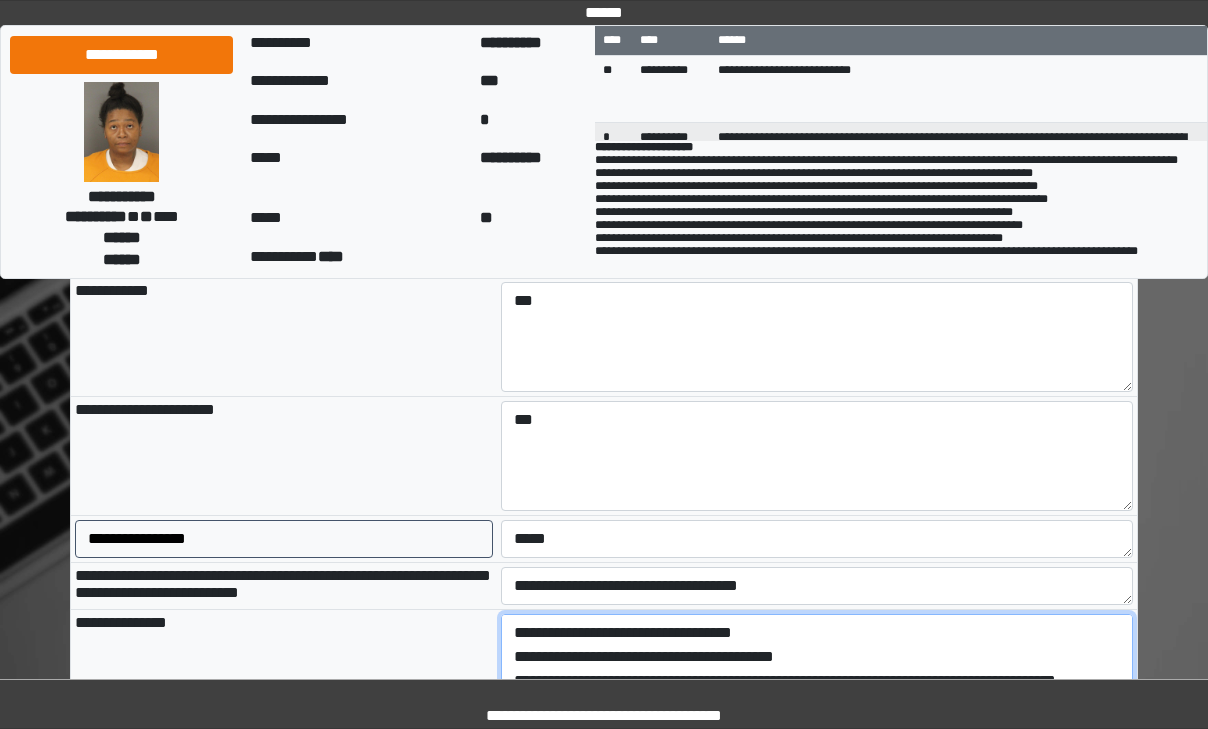 click on "**********" at bounding box center [817, 669] 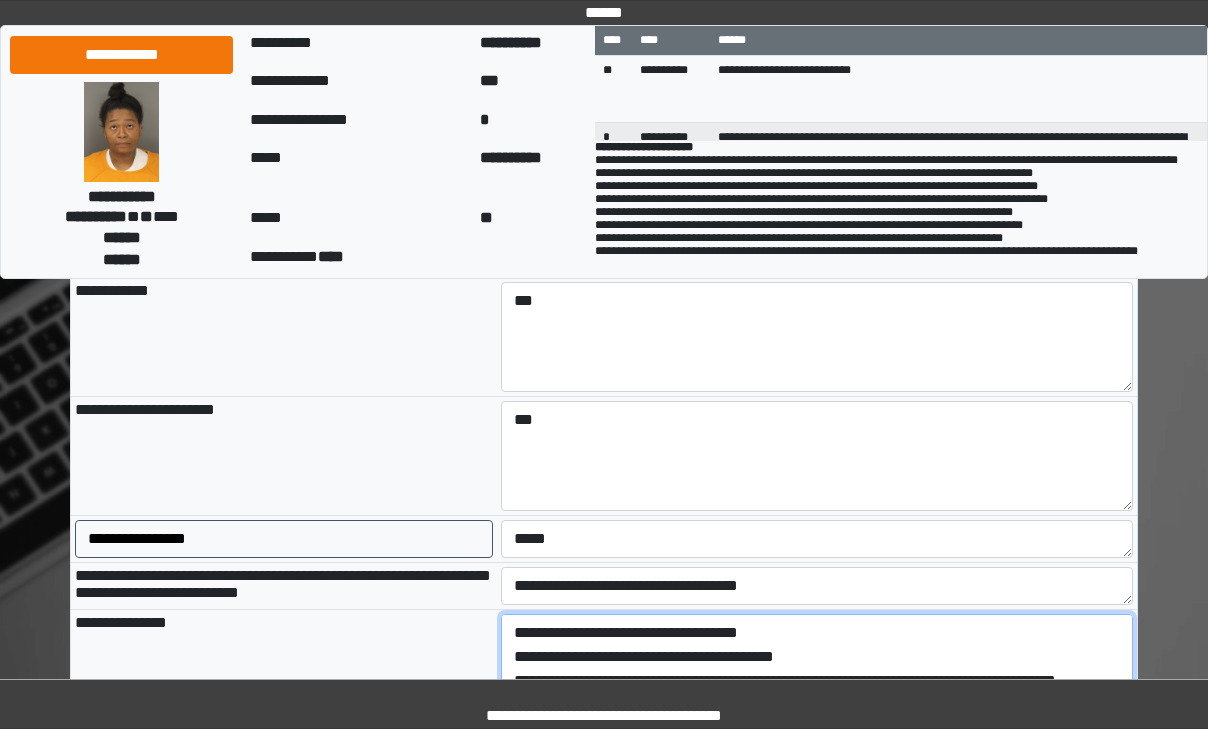click on "**********" at bounding box center (817, 669) 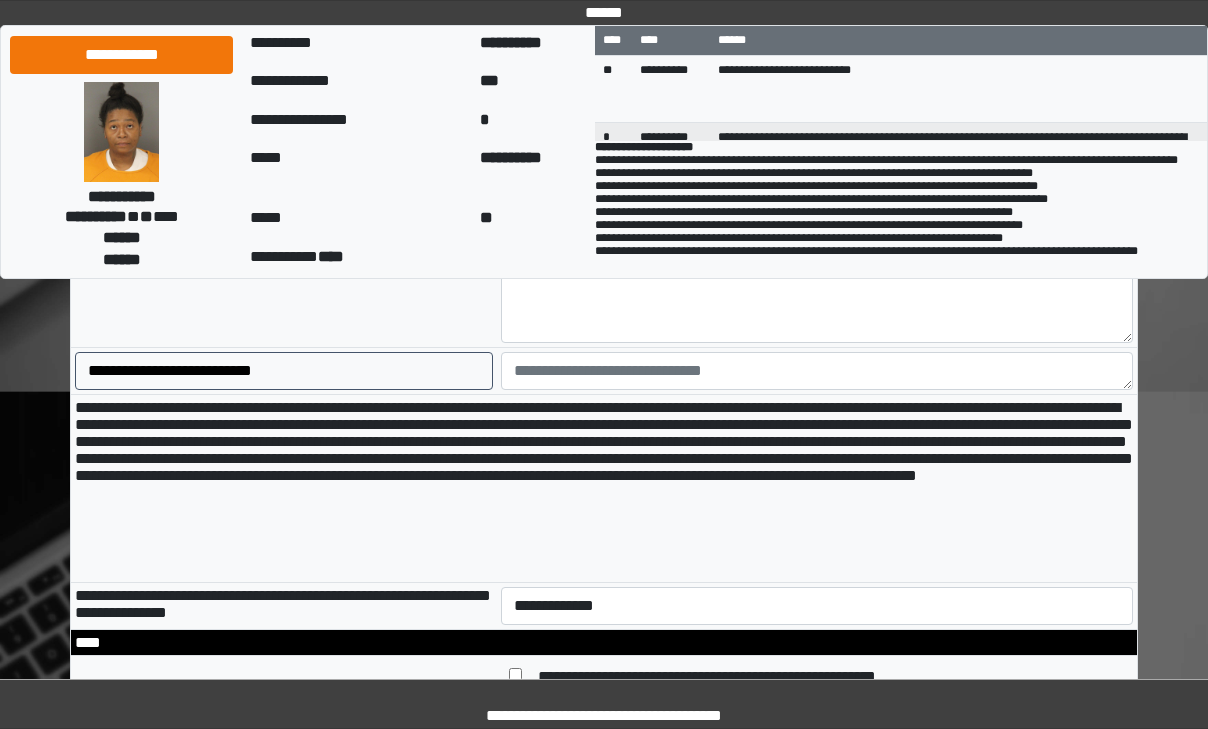 scroll, scrollTop: 1700, scrollLeft: 0, axis: vertical 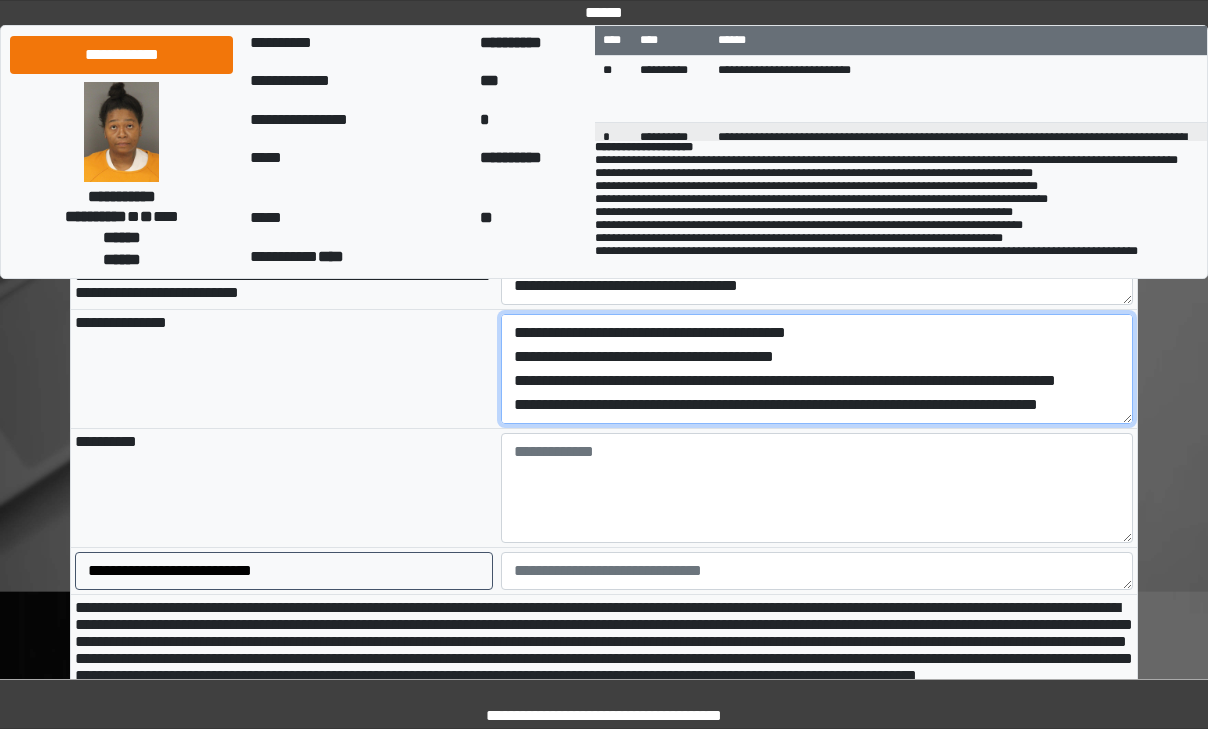 click on "**********" at bounding box center (817, 369) 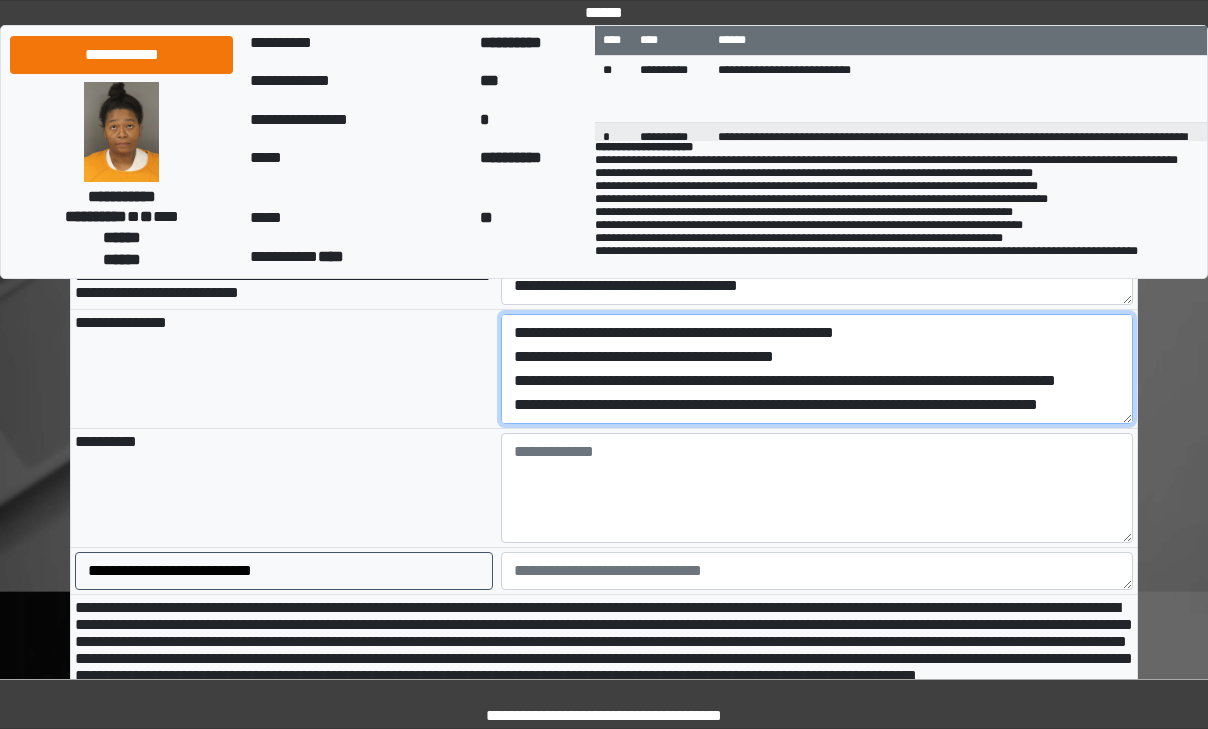 click on "**********" at bounding box center [817, 369] 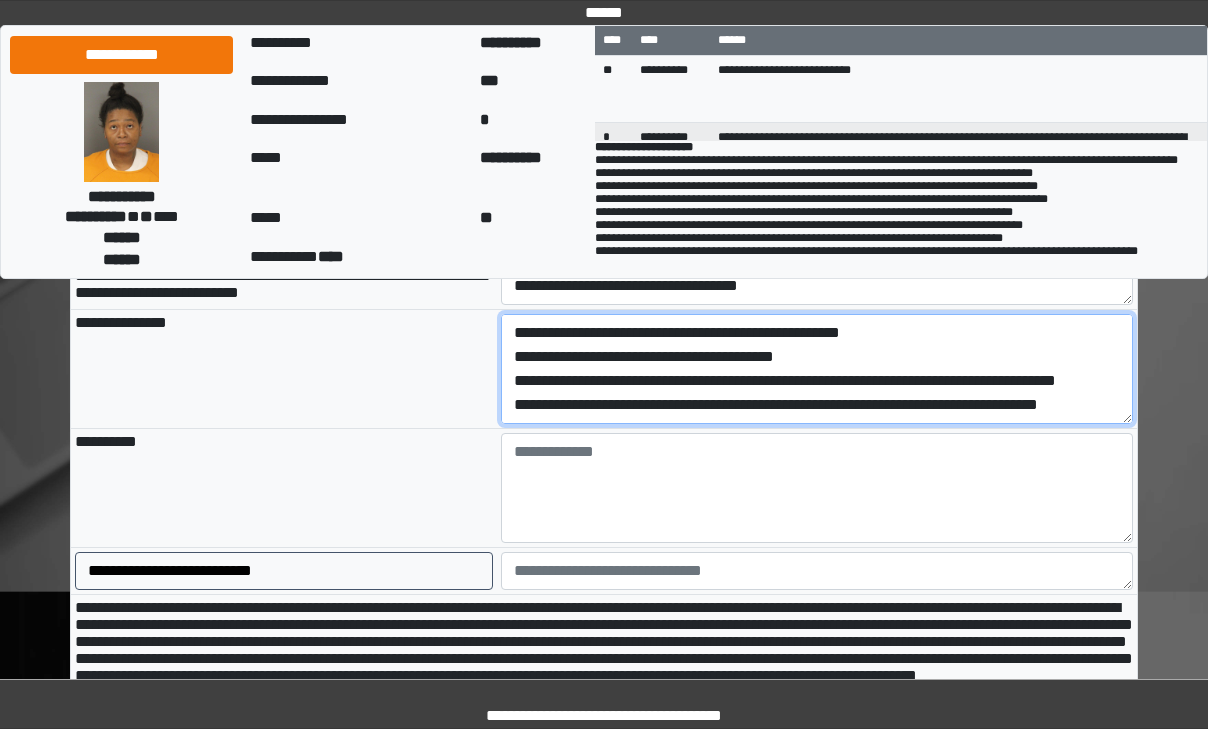 click on "**********" at bounding box center (817, 369) 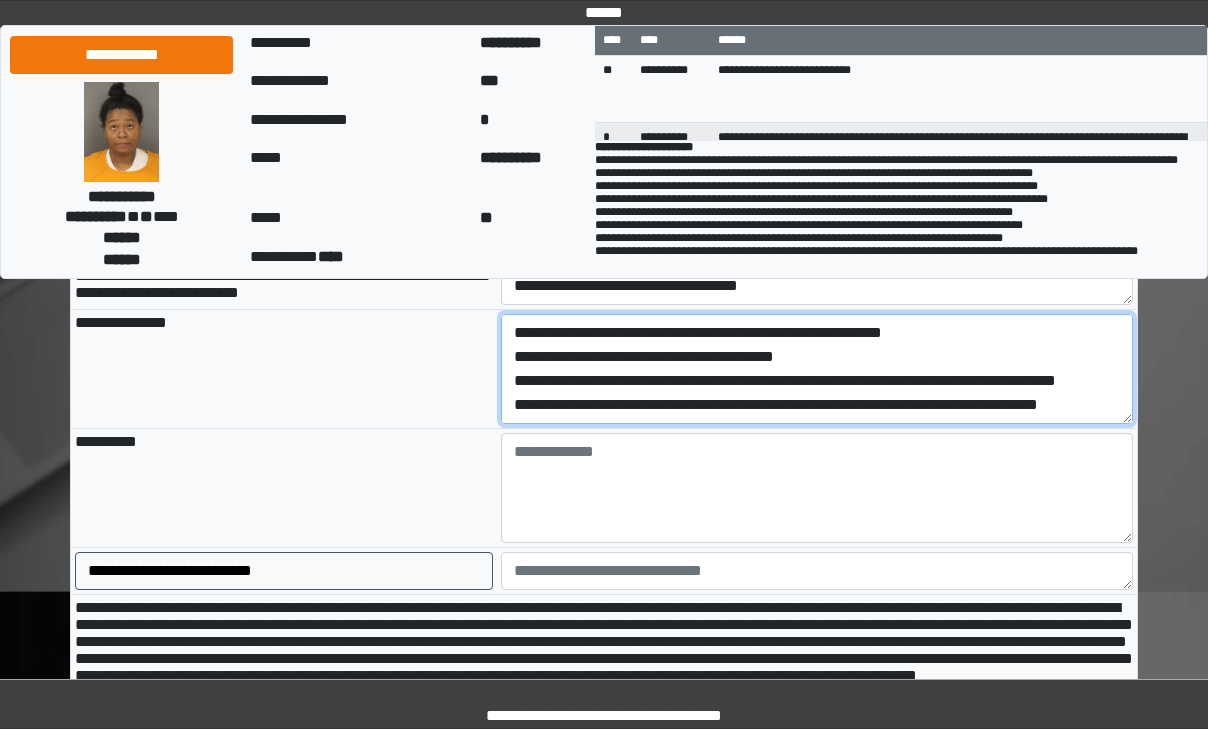 type on "**********" 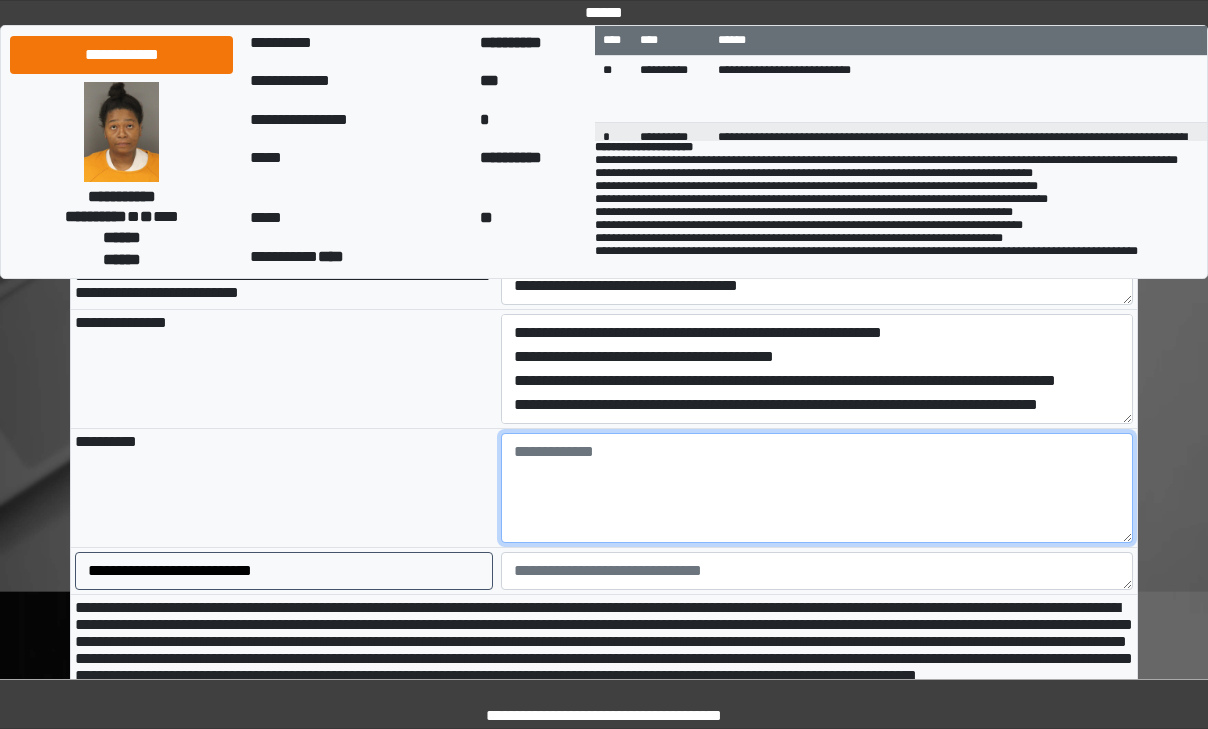 click at bounding box center [817, 488] 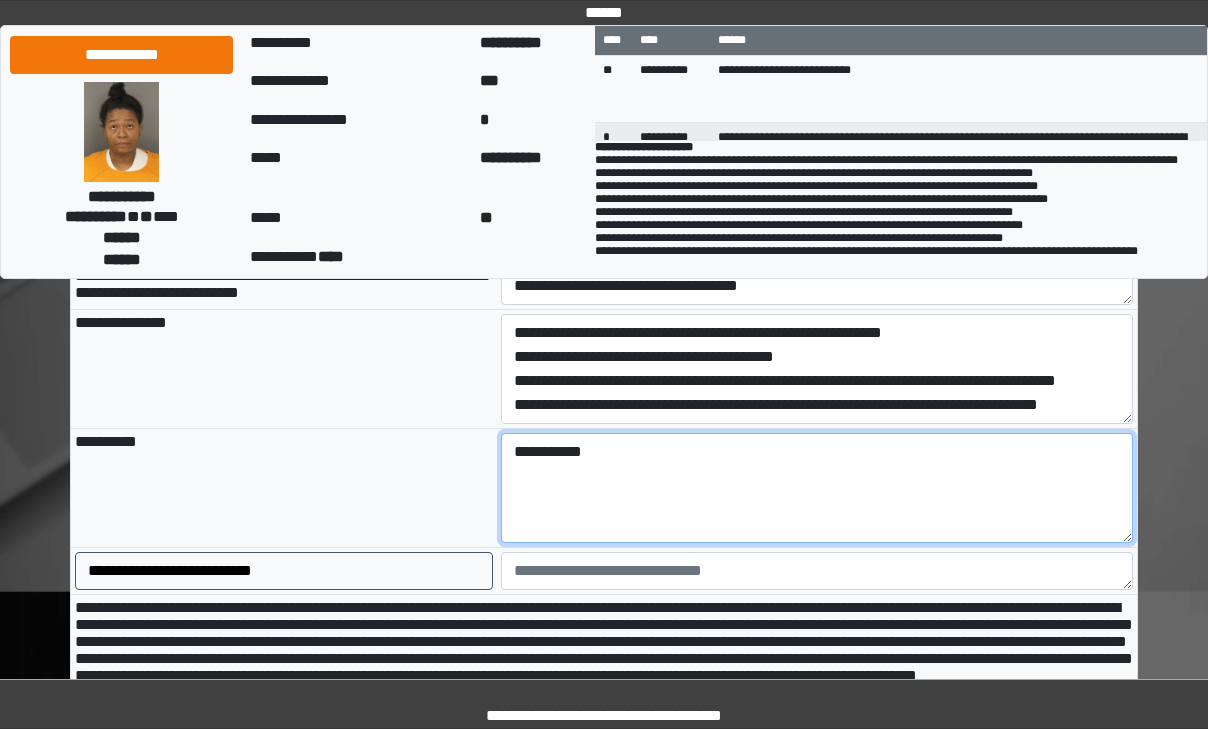 type on "**********" 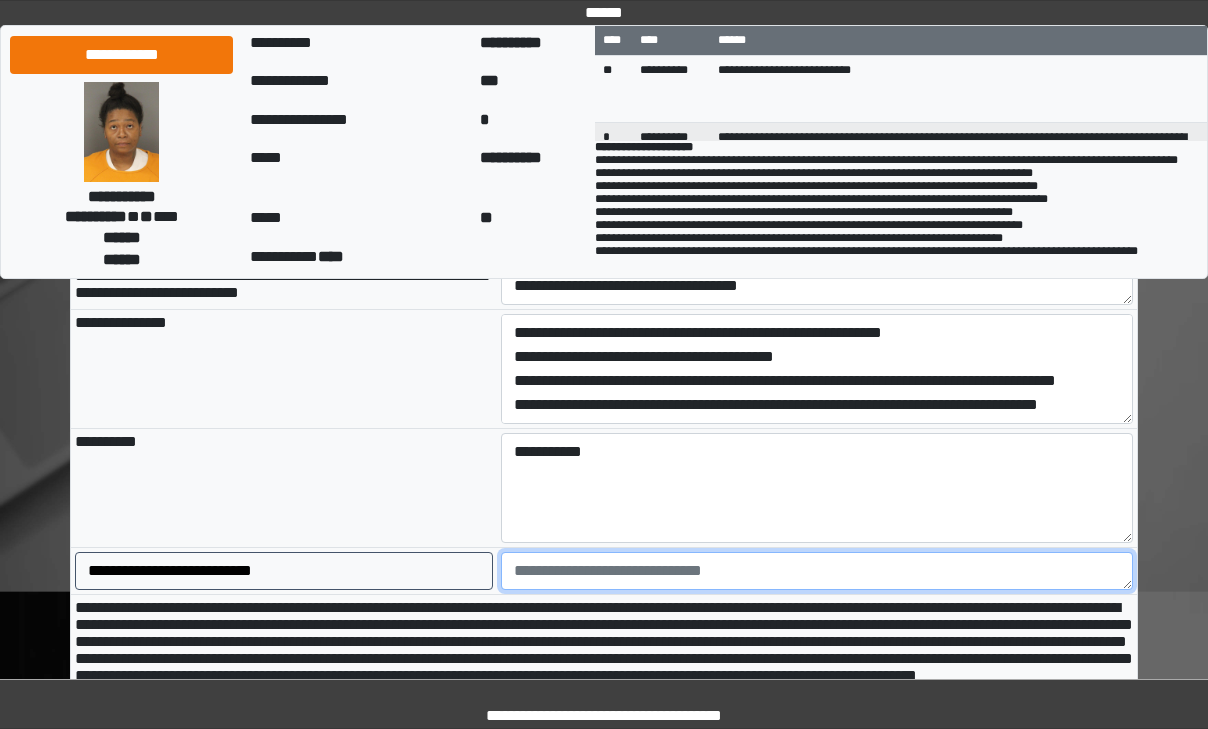 click at bounding box center [817, 571] 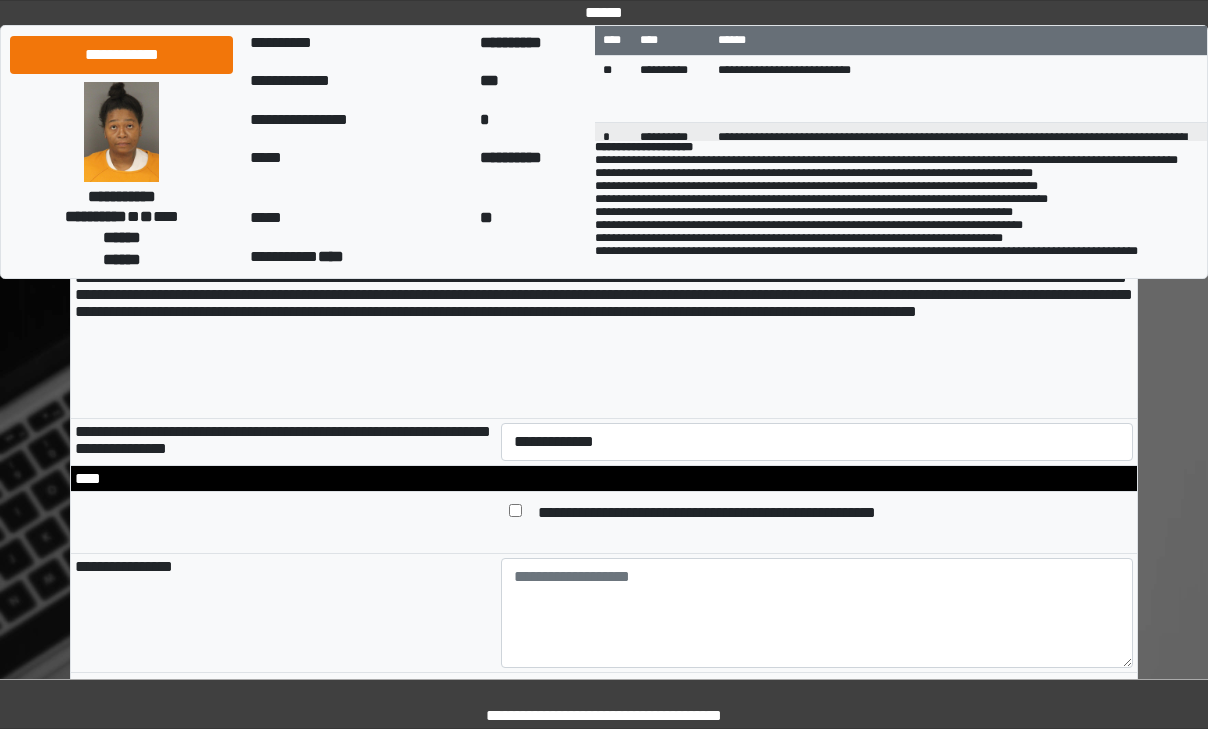 scroll, scrollTop: 2100, scrollLeft: 0, axis: vertical 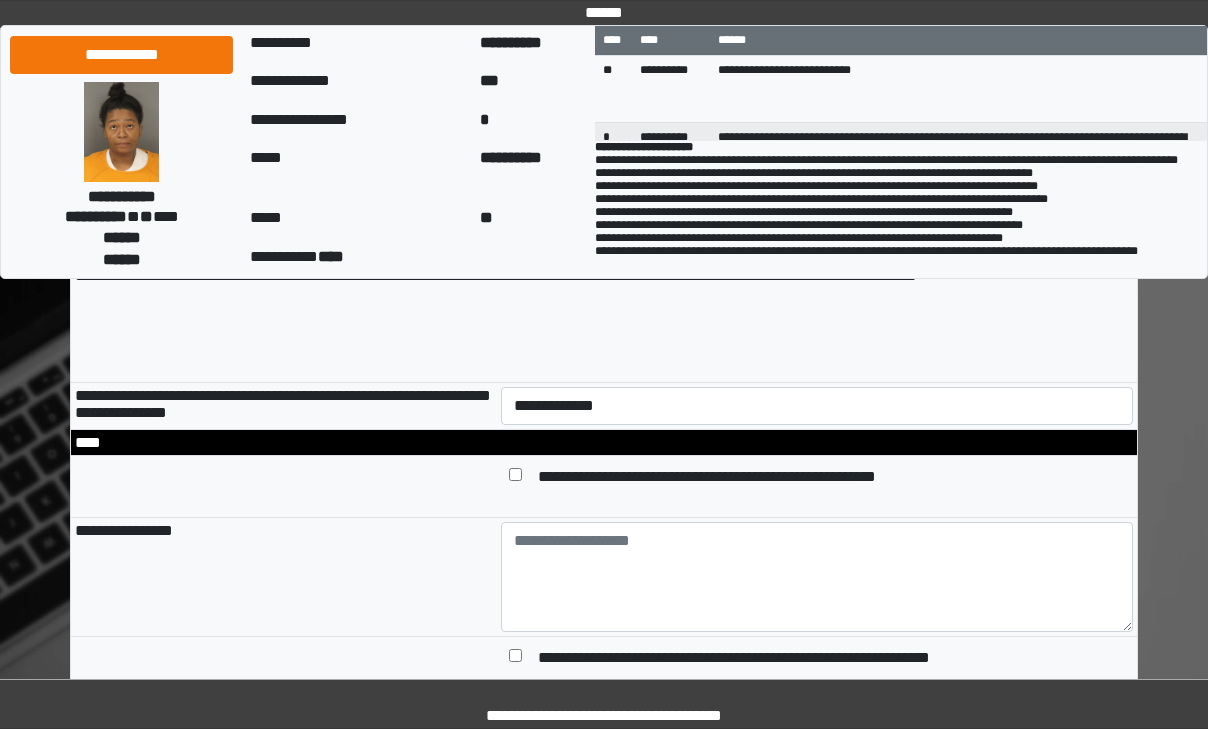 type on "******" 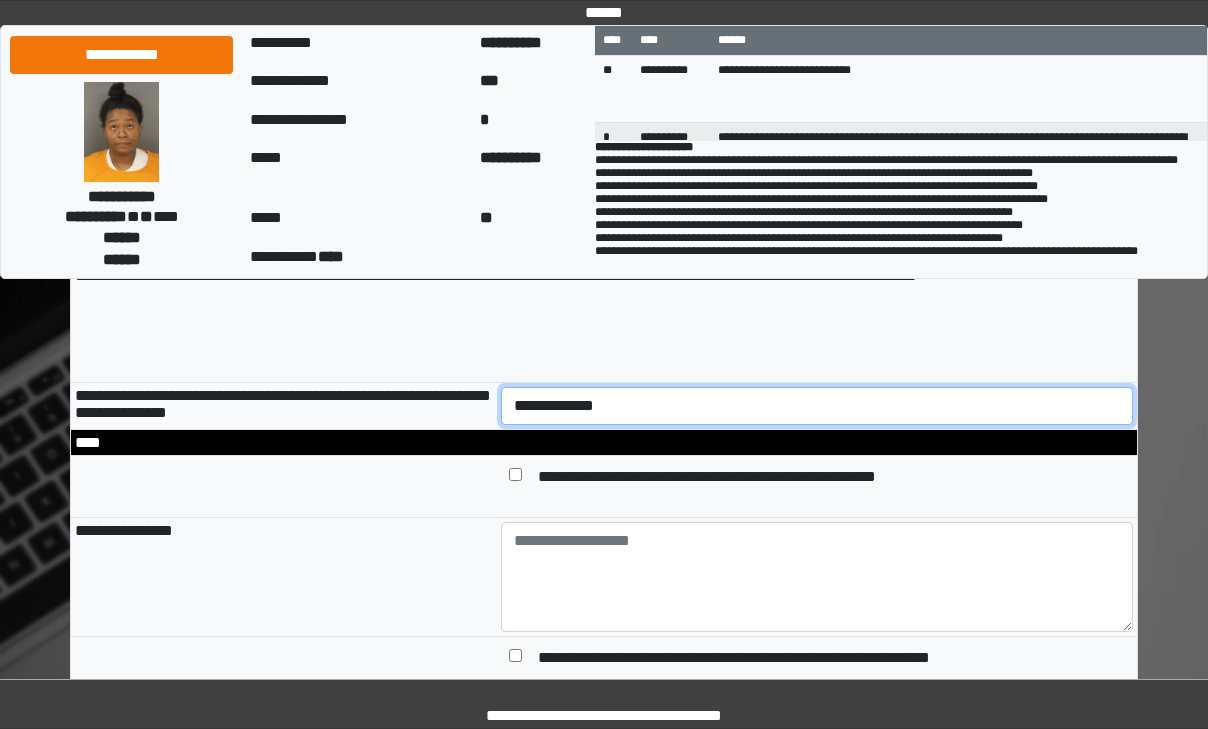 click on "**********" at bounding box center [817, 406] 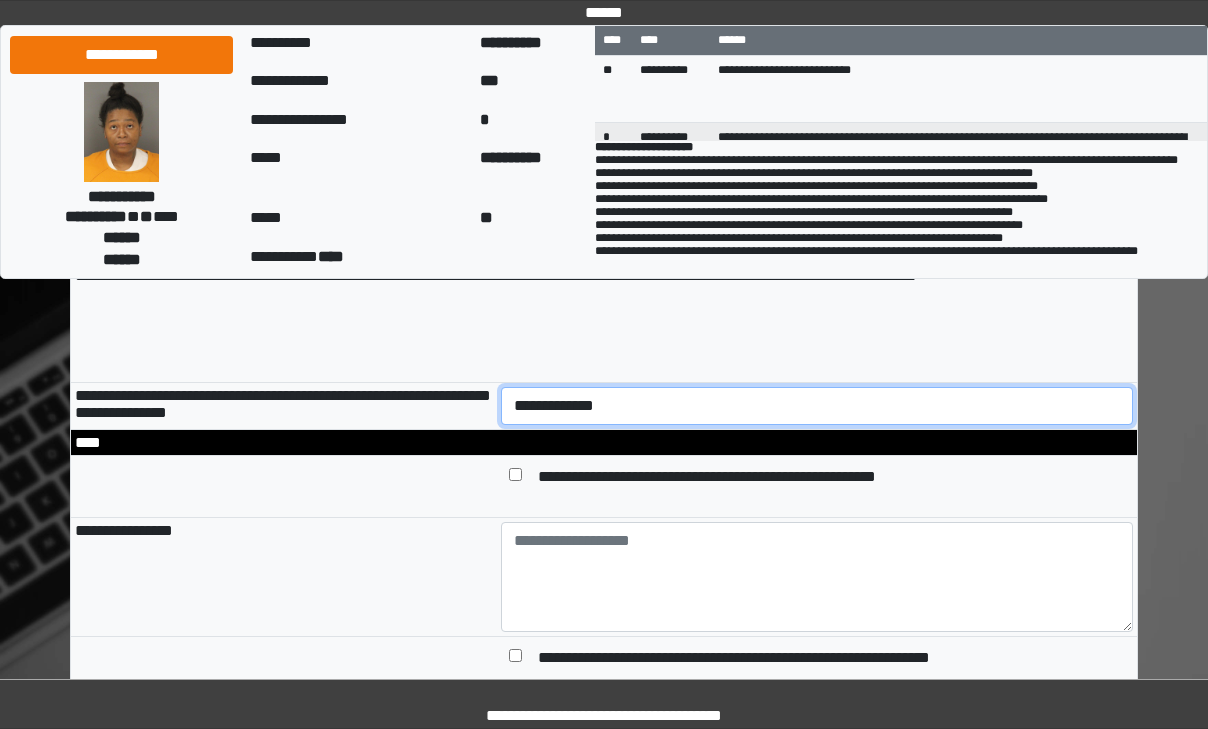 select on "*" 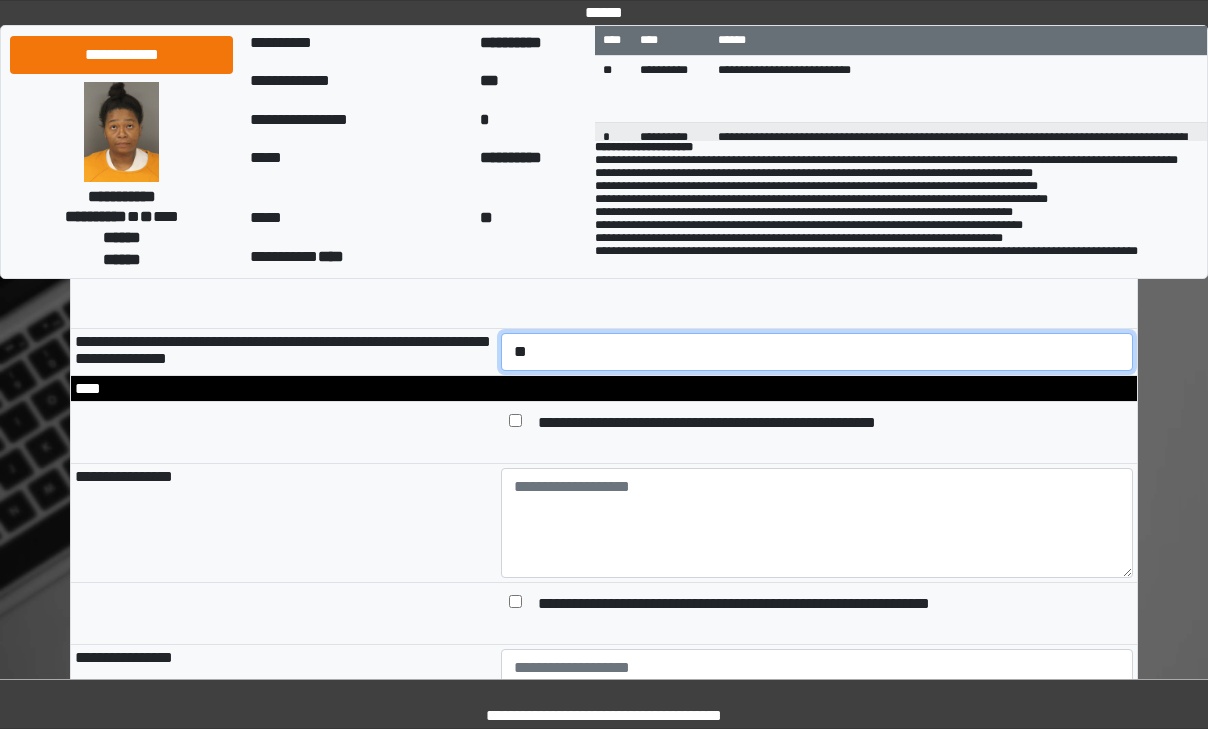 scroll, scrollTop: 2200, scrollLeft: 0, axis: vertical 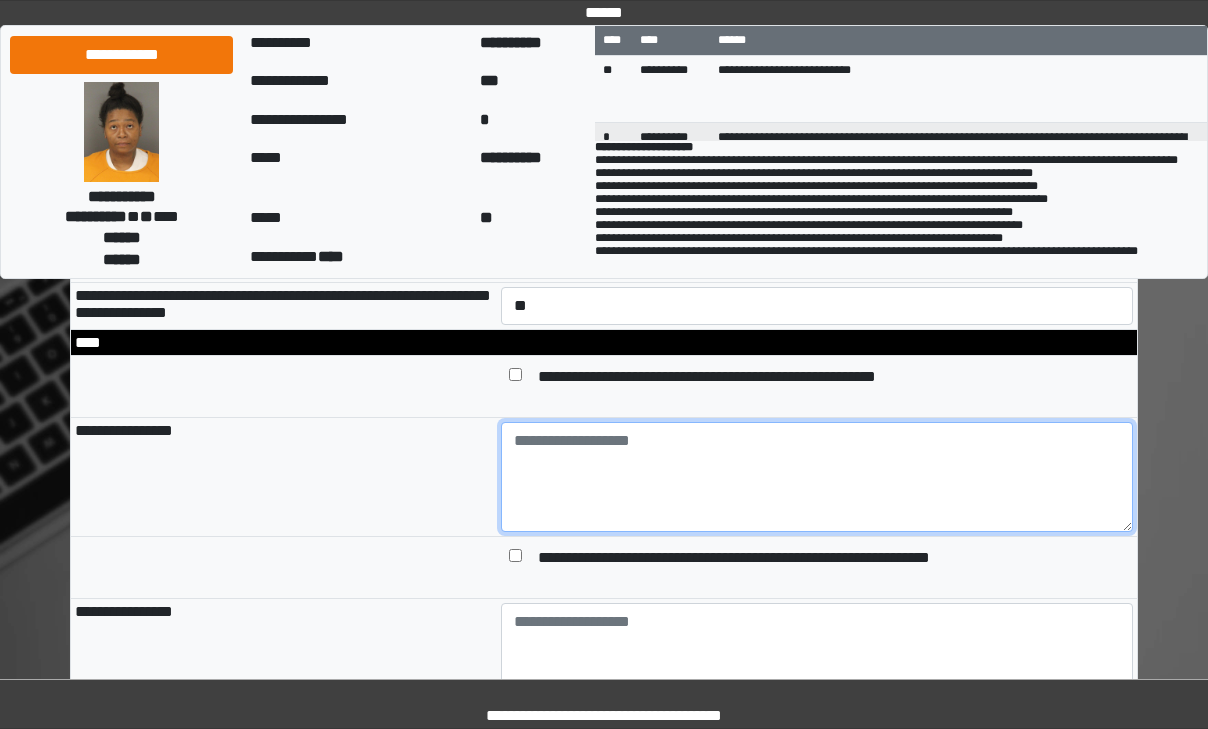 click at bounding box center [817, 477] 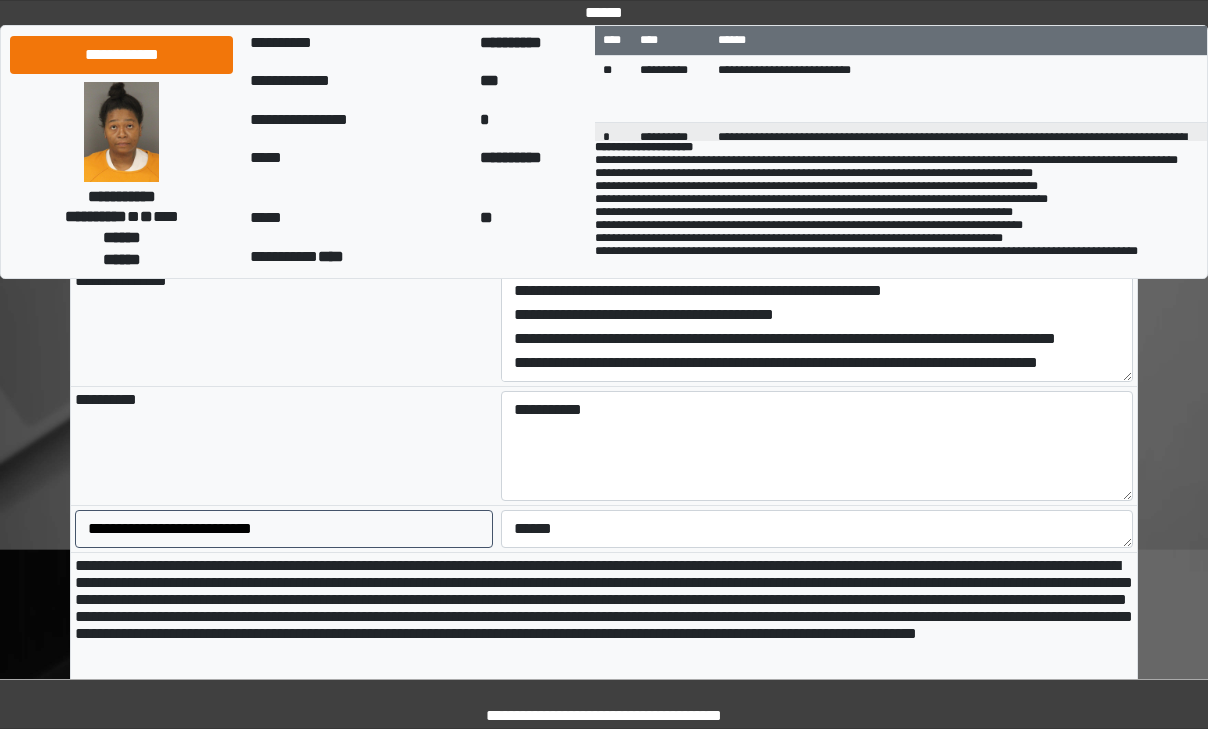 scroll, scrollTop: 1606, scrollLeft: 0, axis: vertical 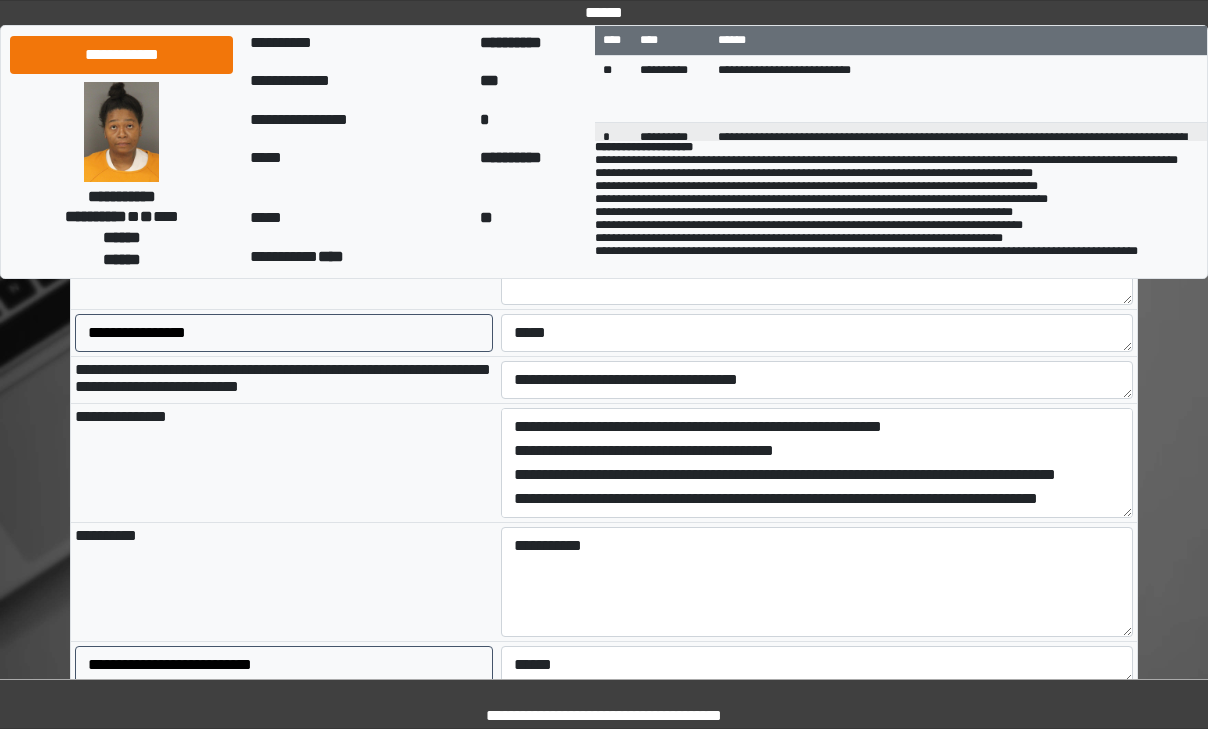 type on "**********" 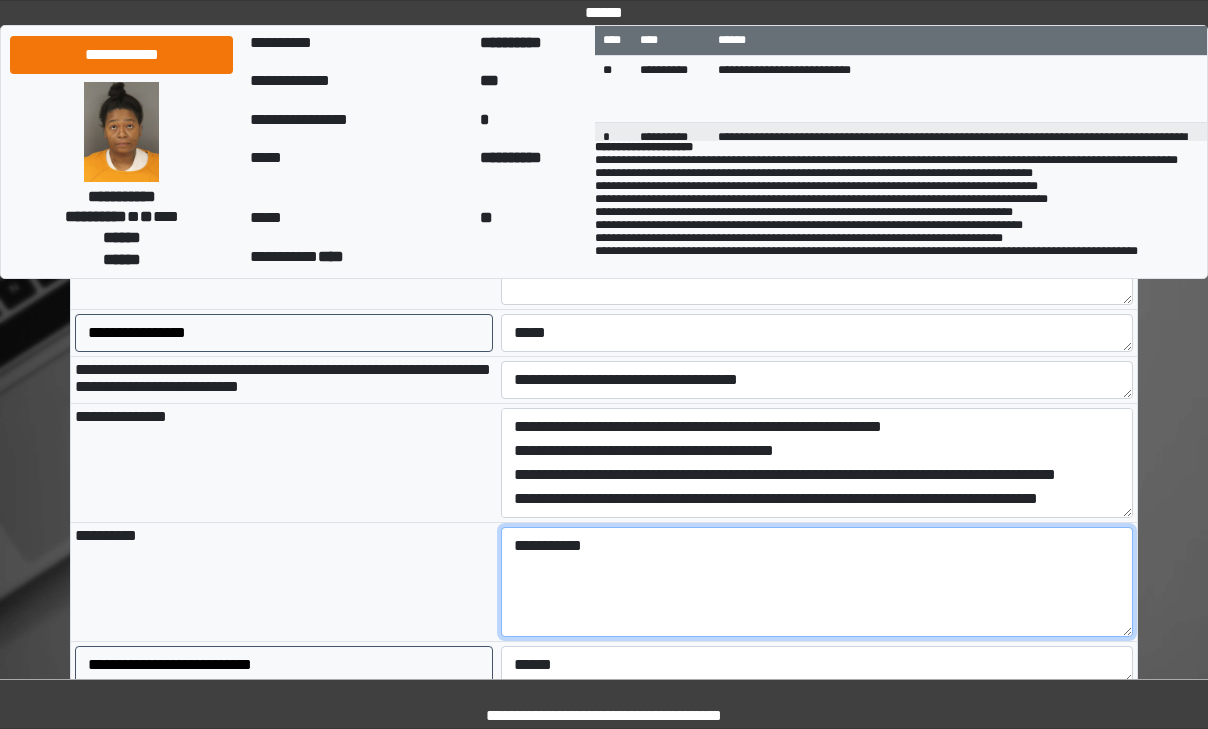click on "**********" at bounding box center [817, 582] 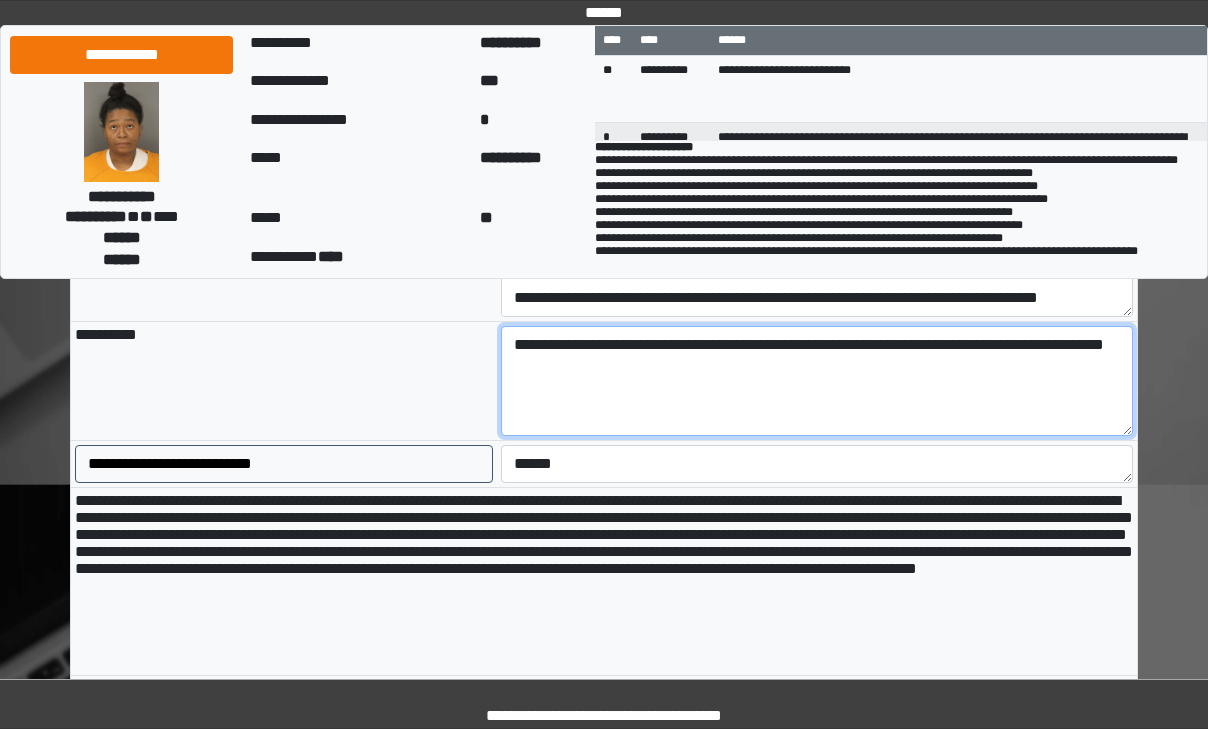 scroll, scrollTop: 1806, scrollLeft: 0, axis: vertical 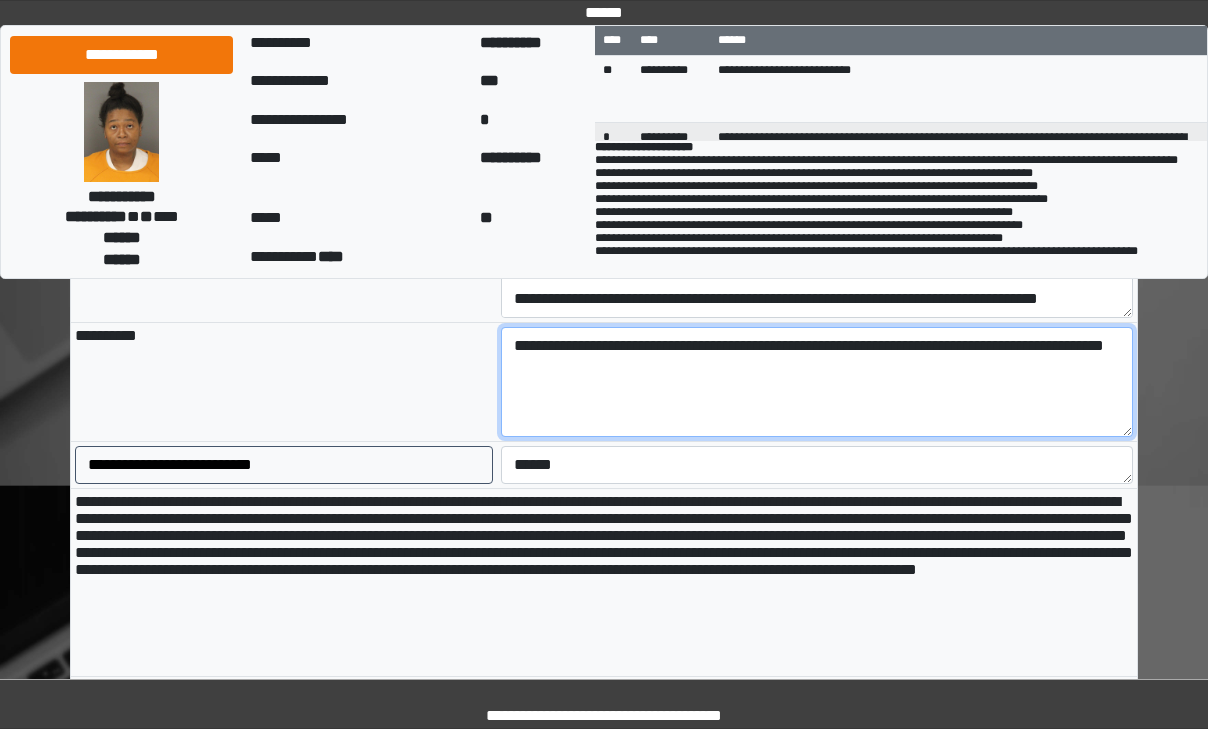 click on "**********" at bounding box center [817, 382] 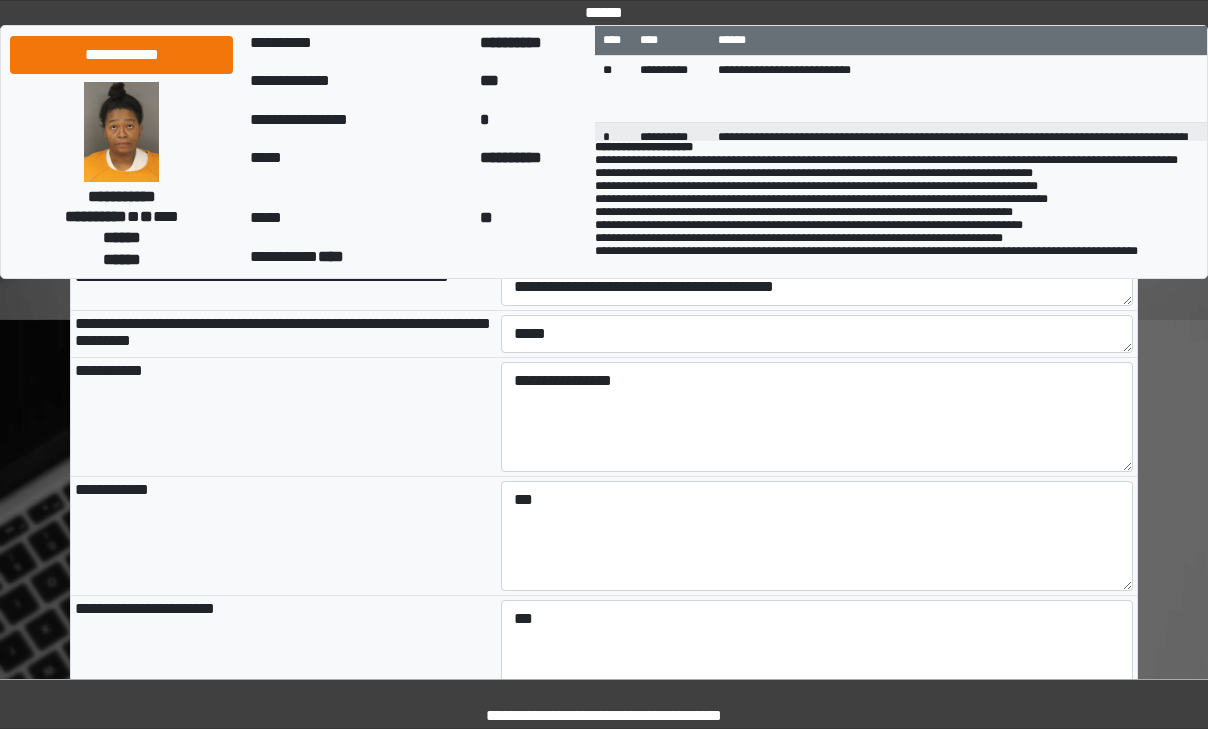 scroll, scrollTop: 1206, scrollLeft: 0, axis: vertical 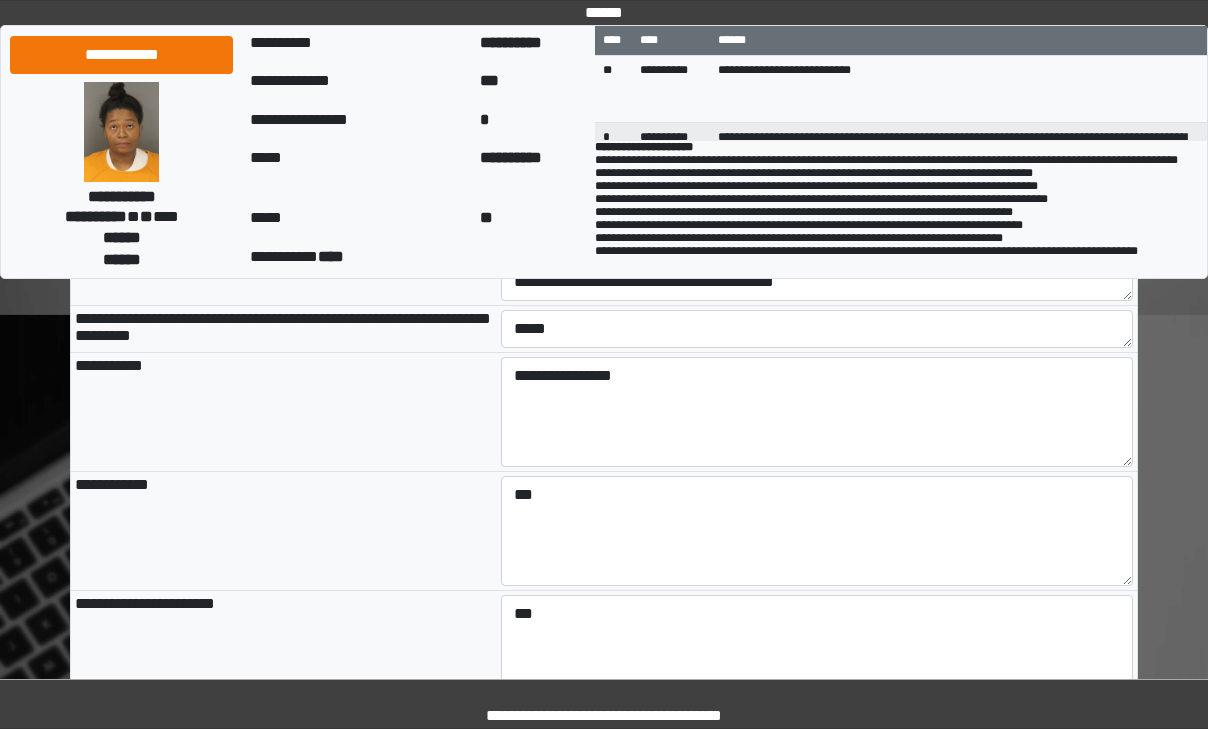 type on "**********" 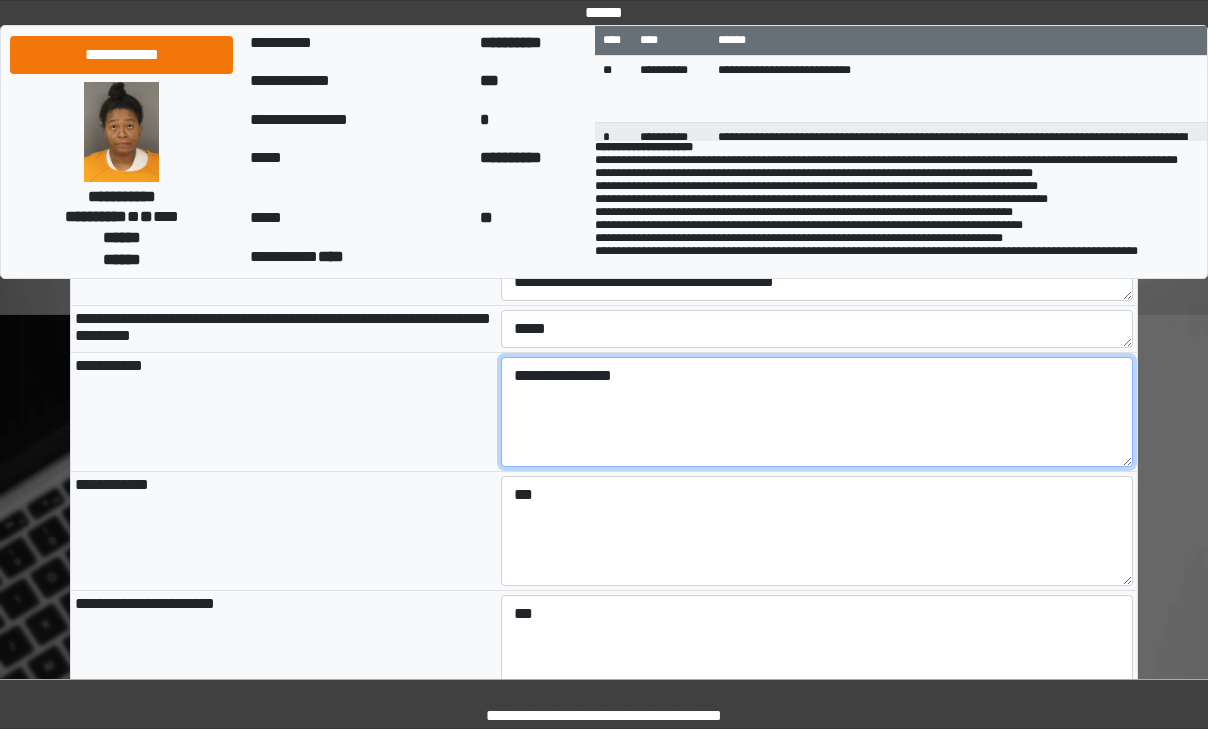 click on "**********" at bounding box center (817, 412) 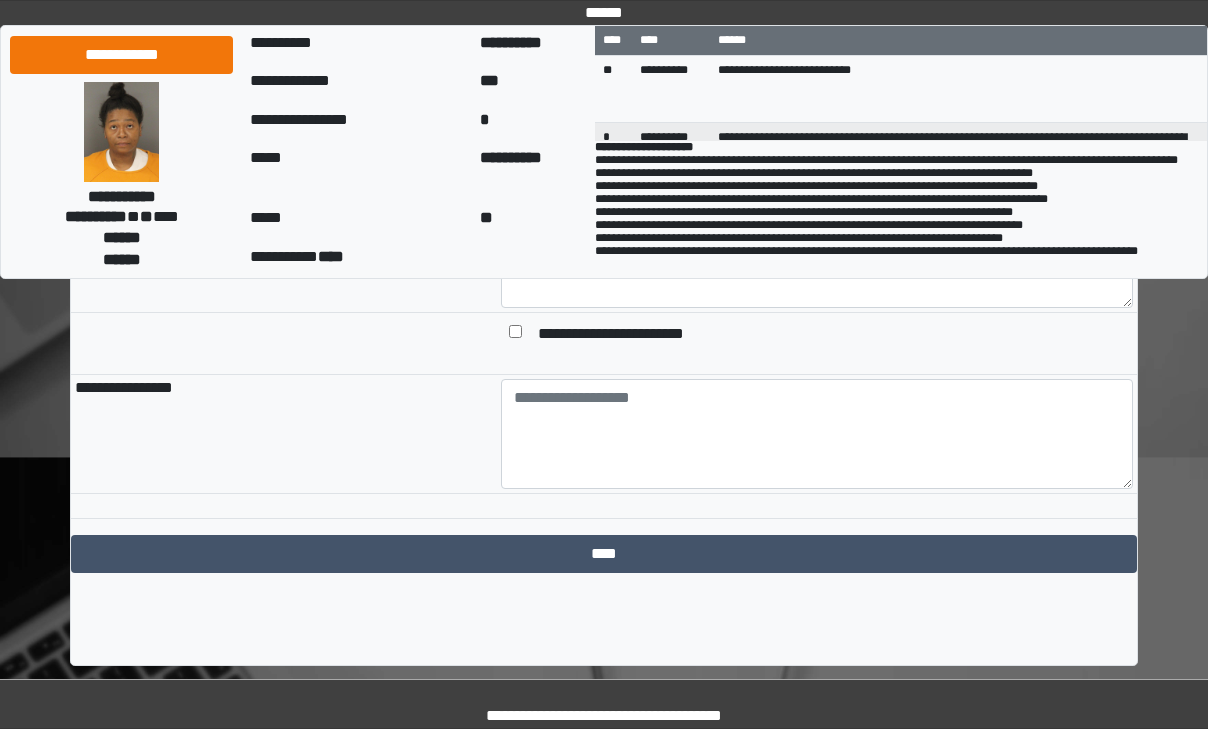 scroll, scrollTop: 2606, scrollLeft: 0, axis: vertical 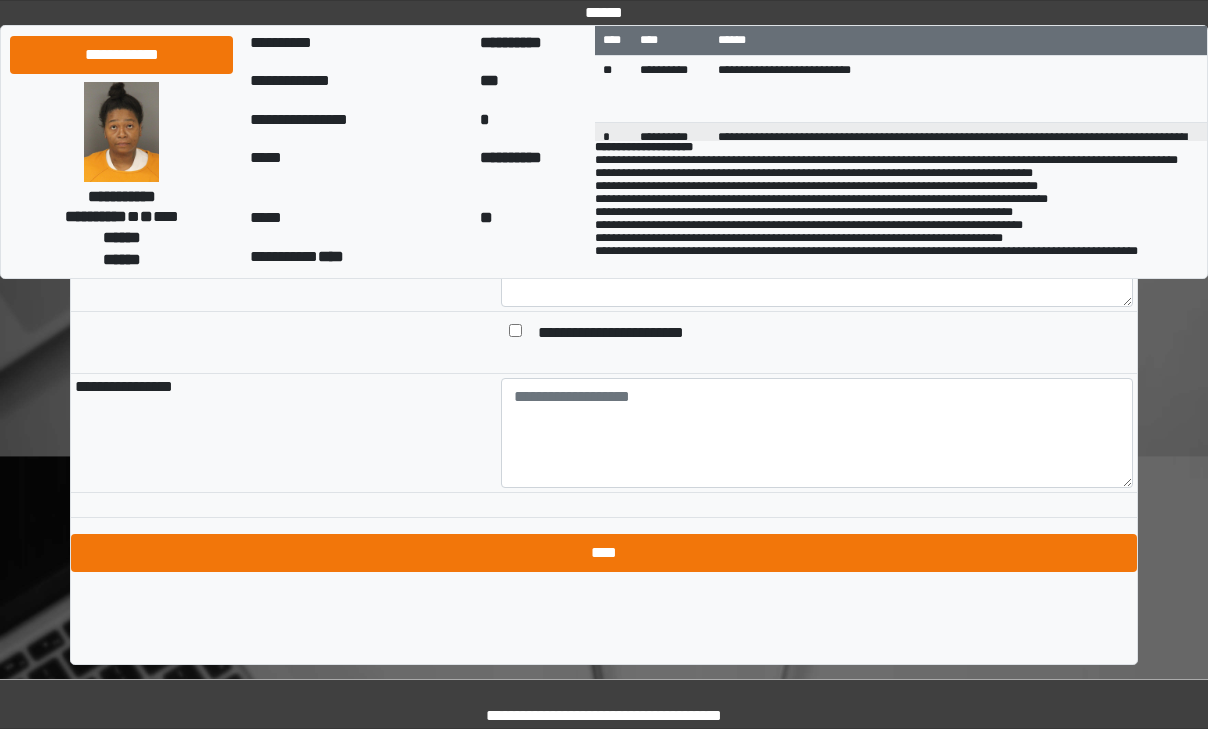 type on "**********" 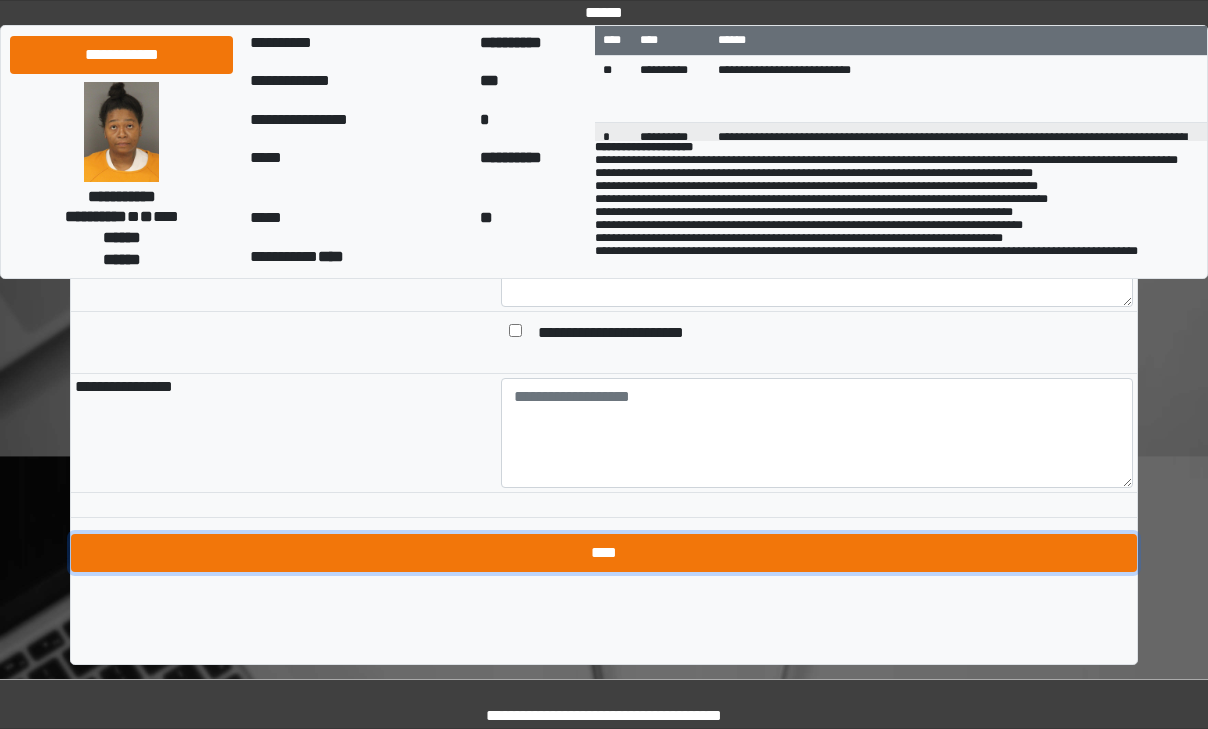 click on "****" at bounding box center [604, 553] 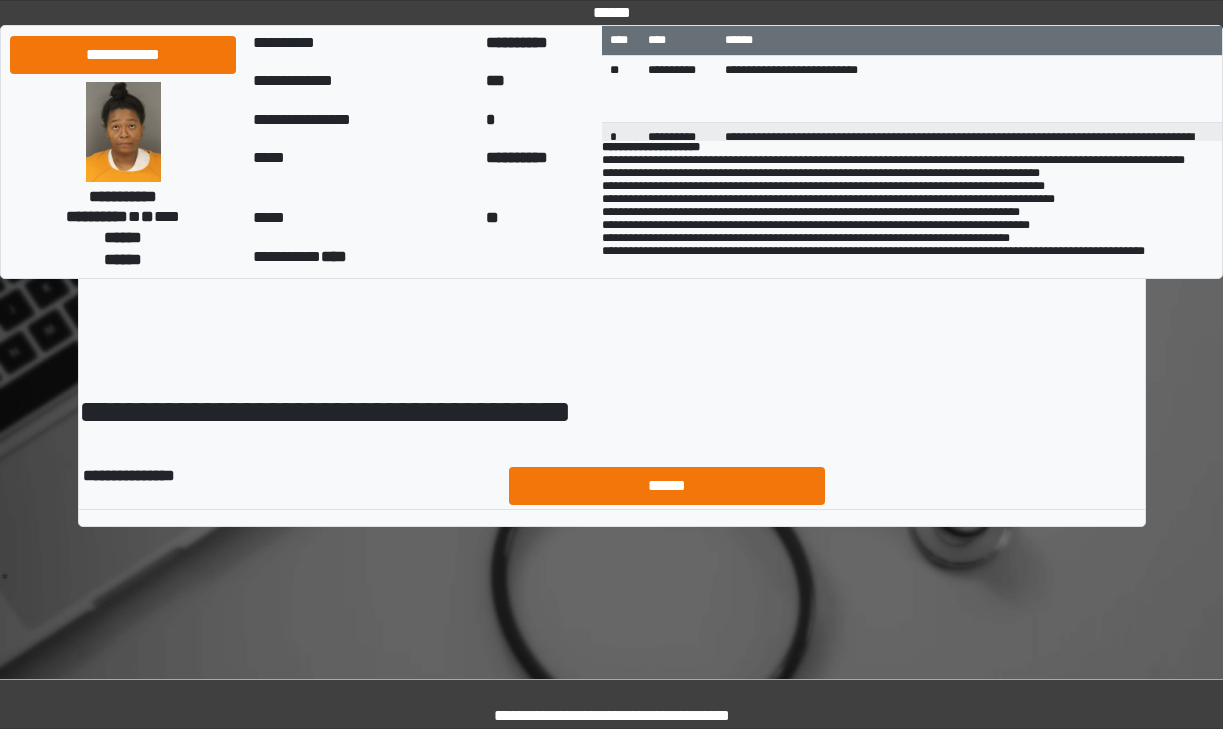 scroll, scrollTop: 0, scrollLeft: 0, axis: both 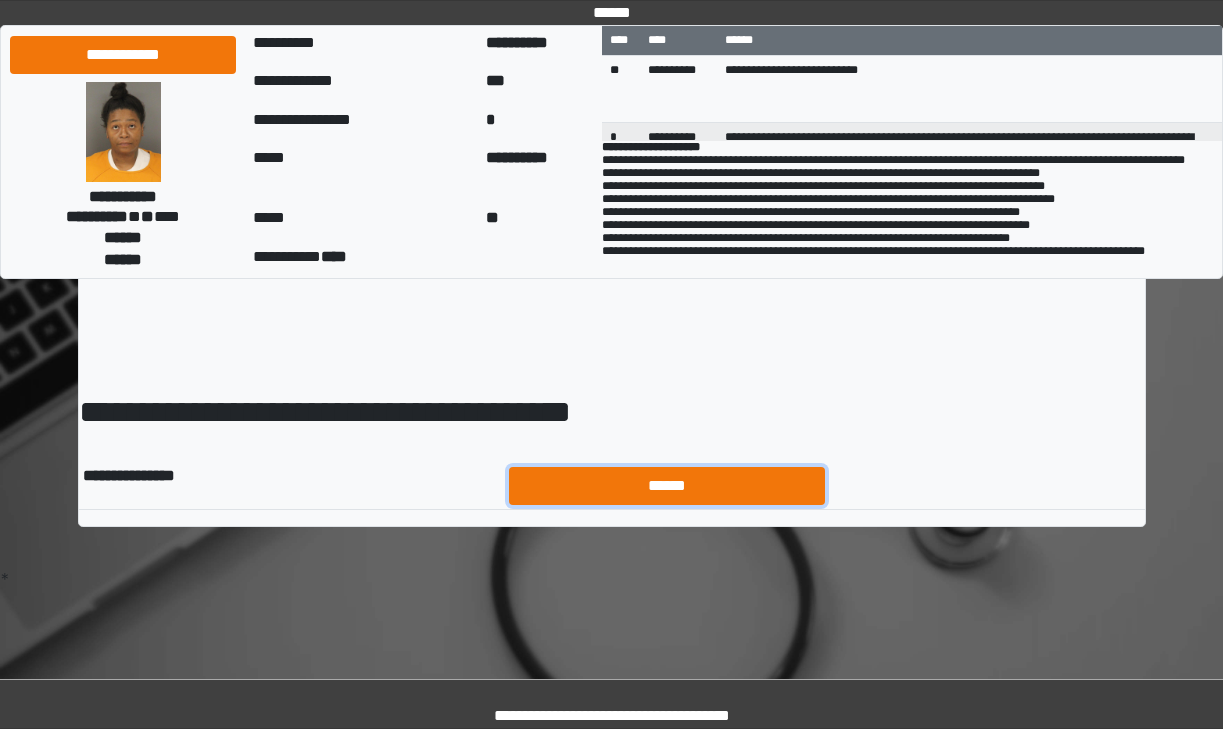 click on "******" at bounding box center (667, 486) 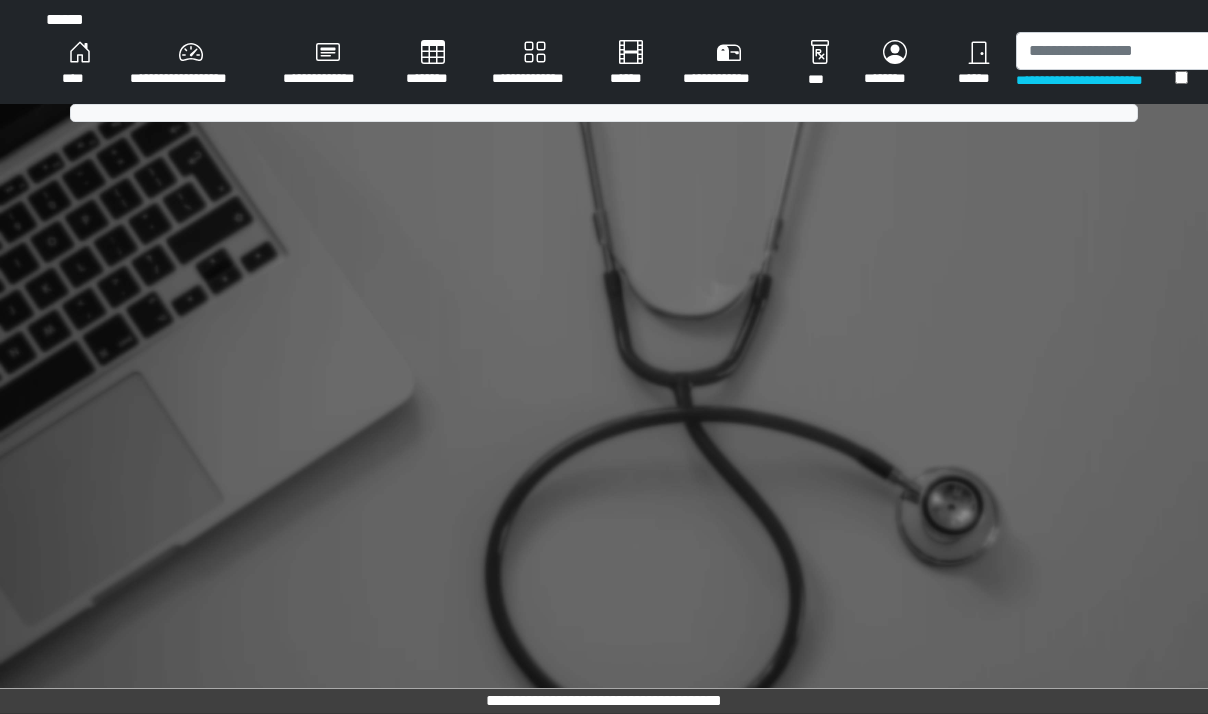scroll, scrollTop: 0, scrollLeft: 0, axis: both 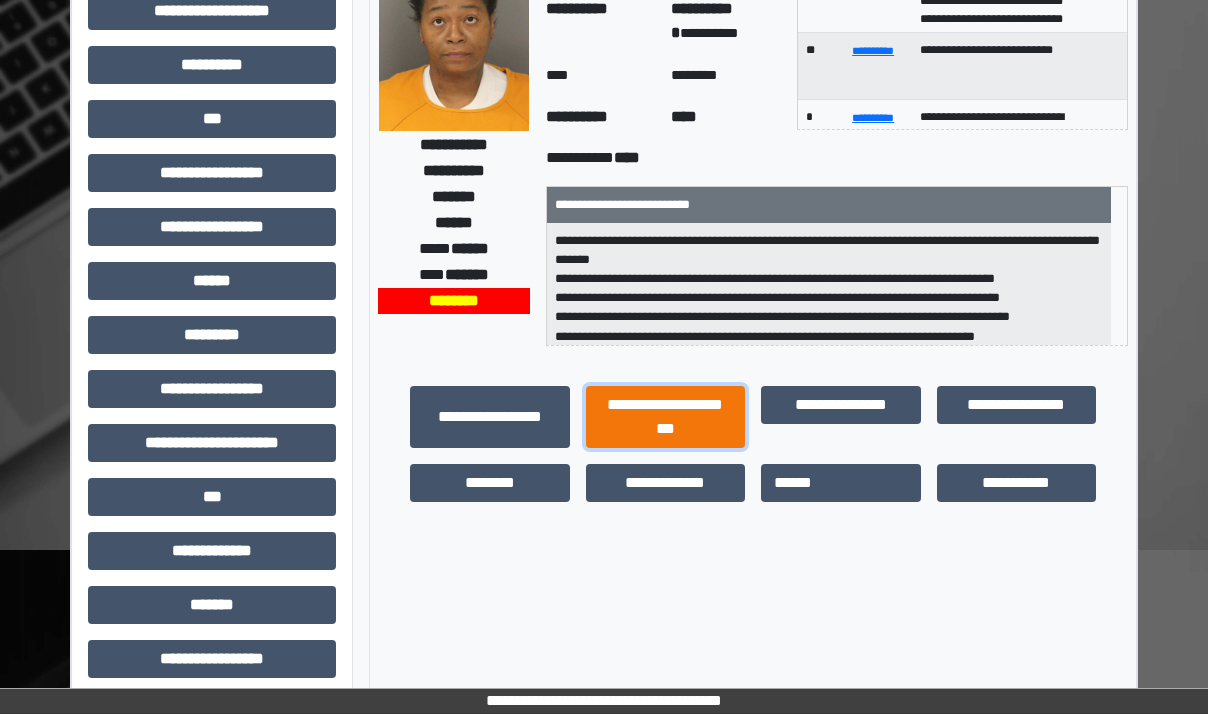click on "**********" at bounding box center (666, 417) 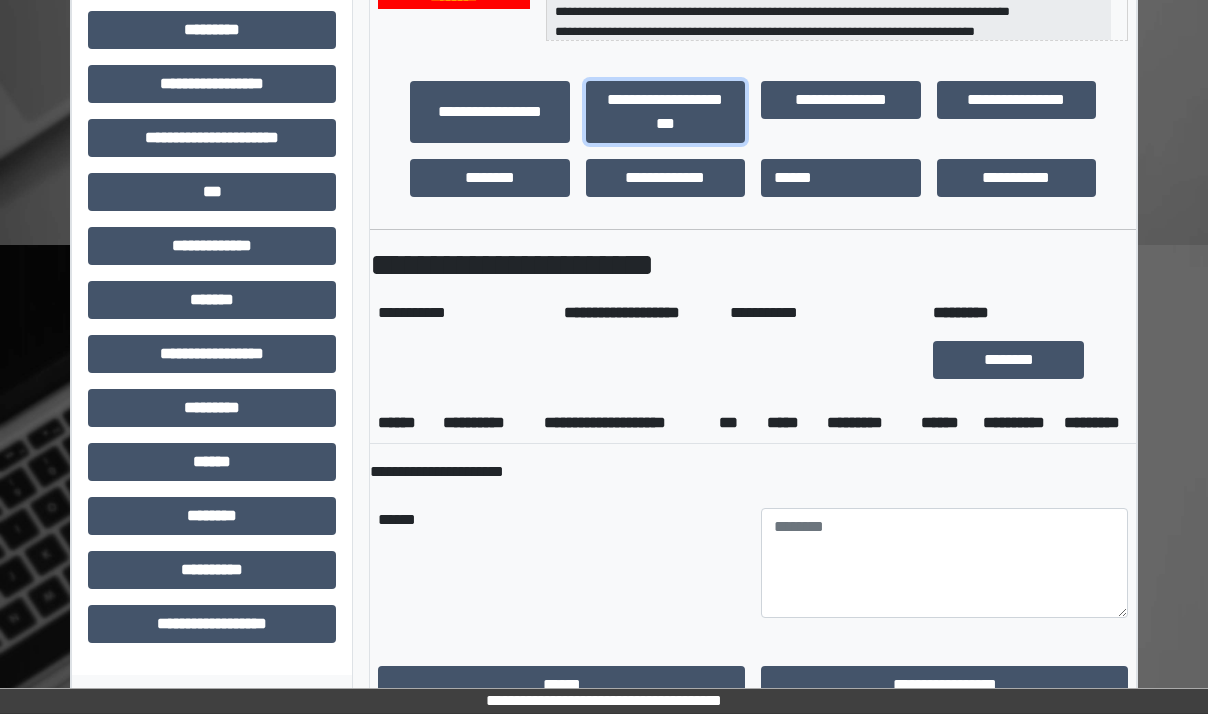 scroll, scrollTop: 600, scrollLeft: 0, axis: vertical 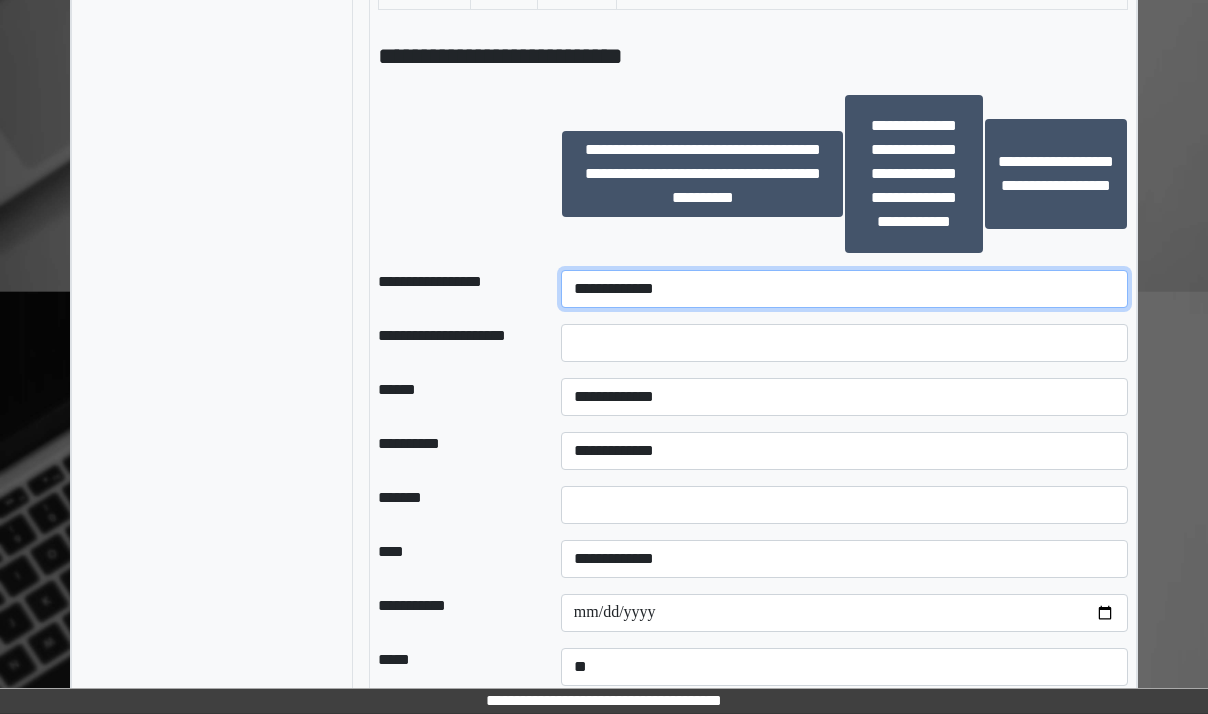click on "**********" at bounding box center [844, 289] 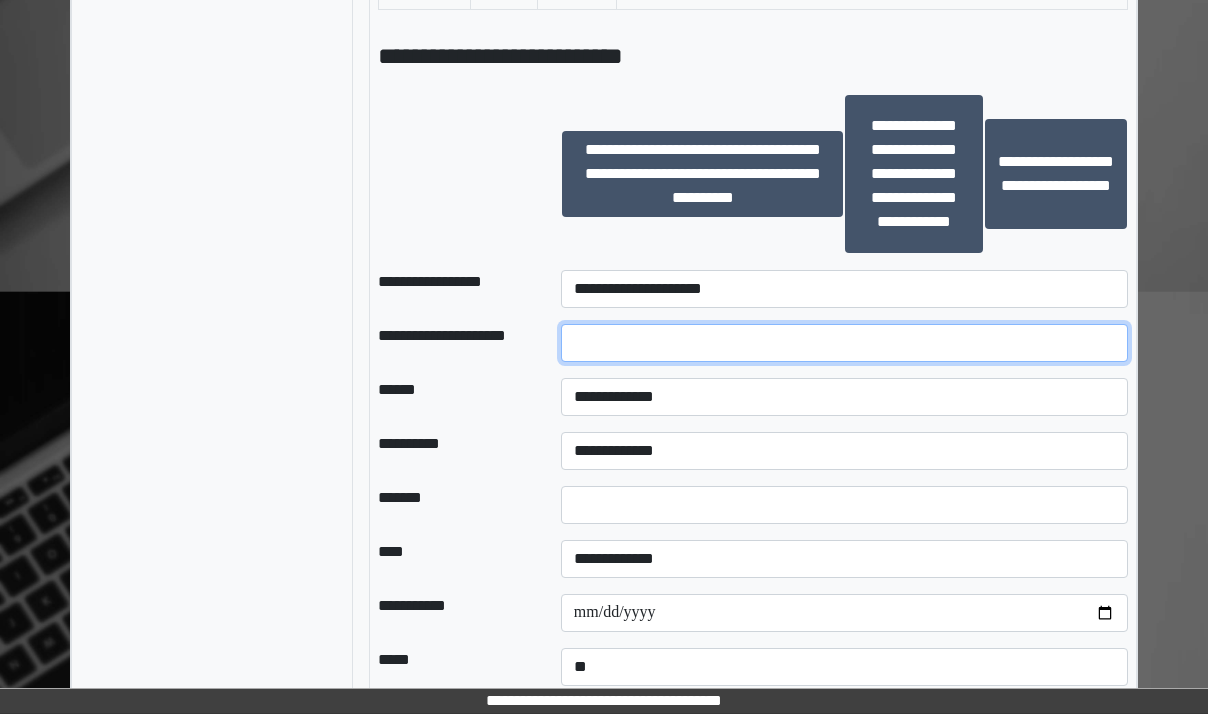 click at bounding box center (844, 343) 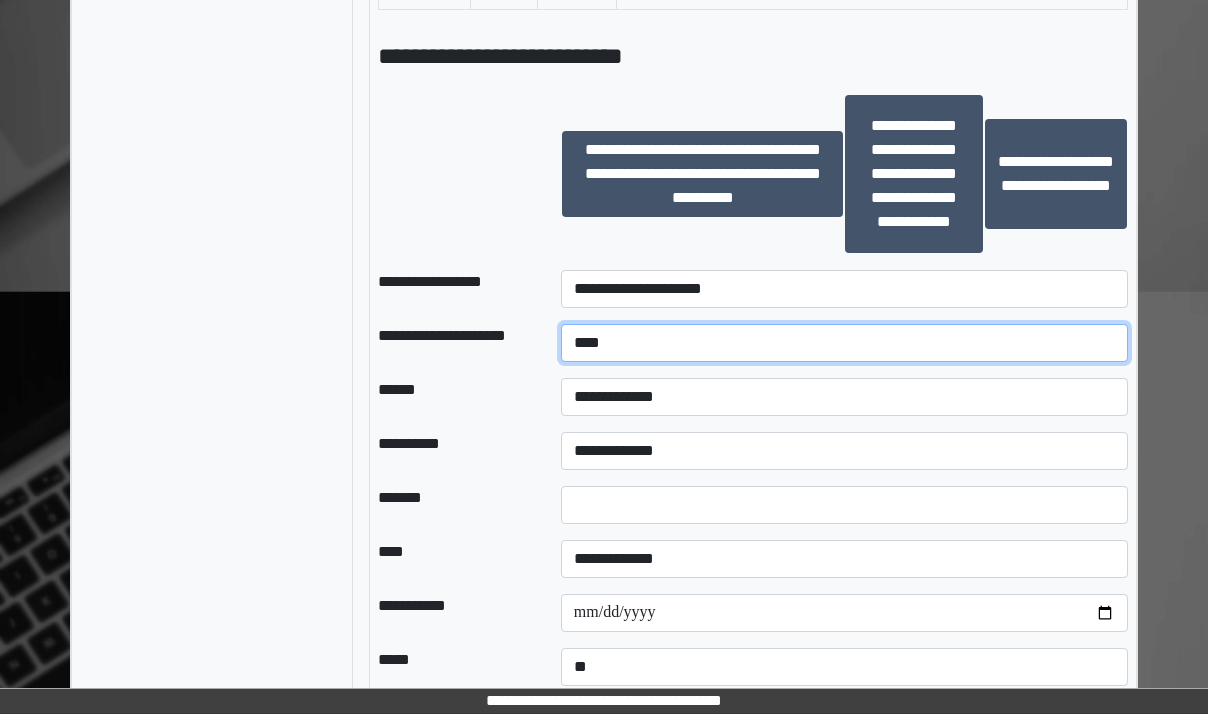 type on "****" 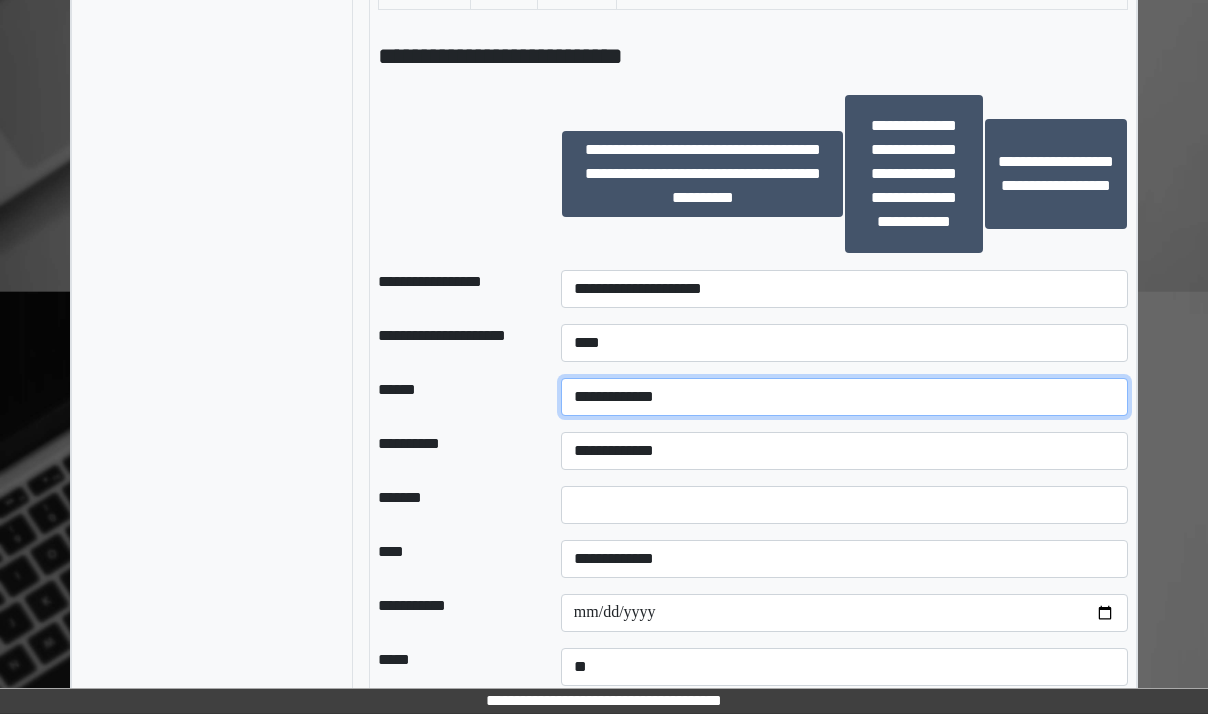 click on "**********" at bounding box center (844, 397) 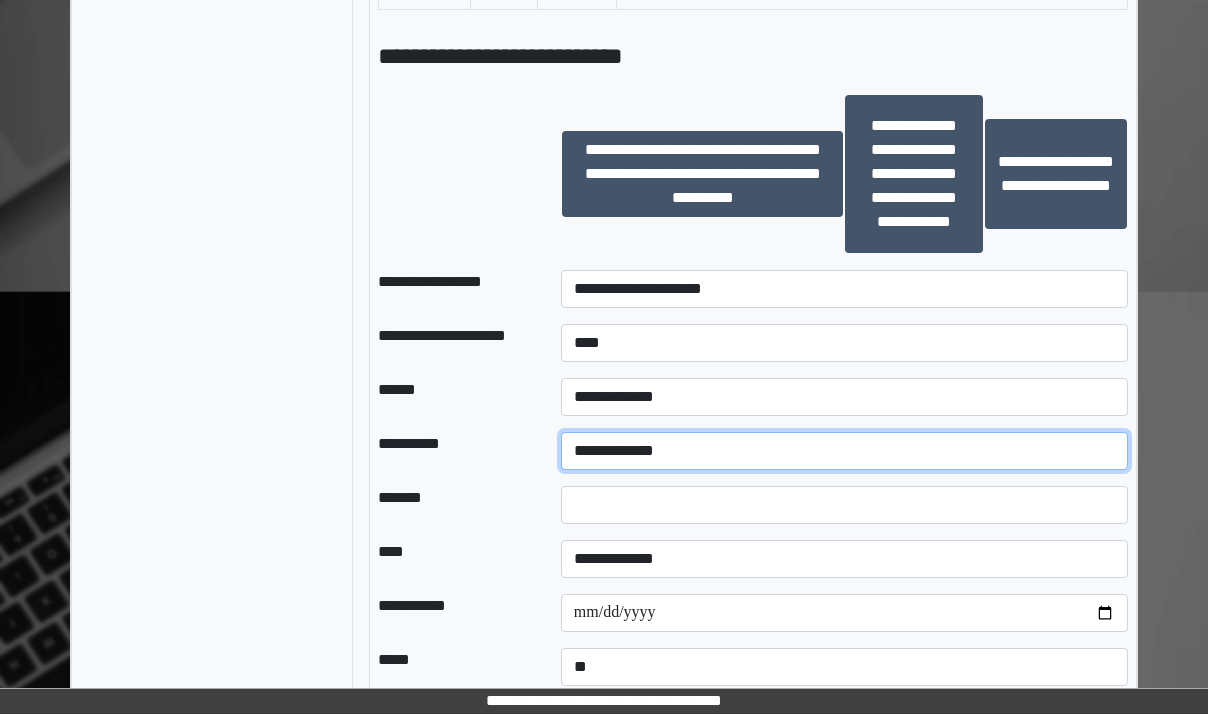 click on "**********" at bounding box center (844, 451) 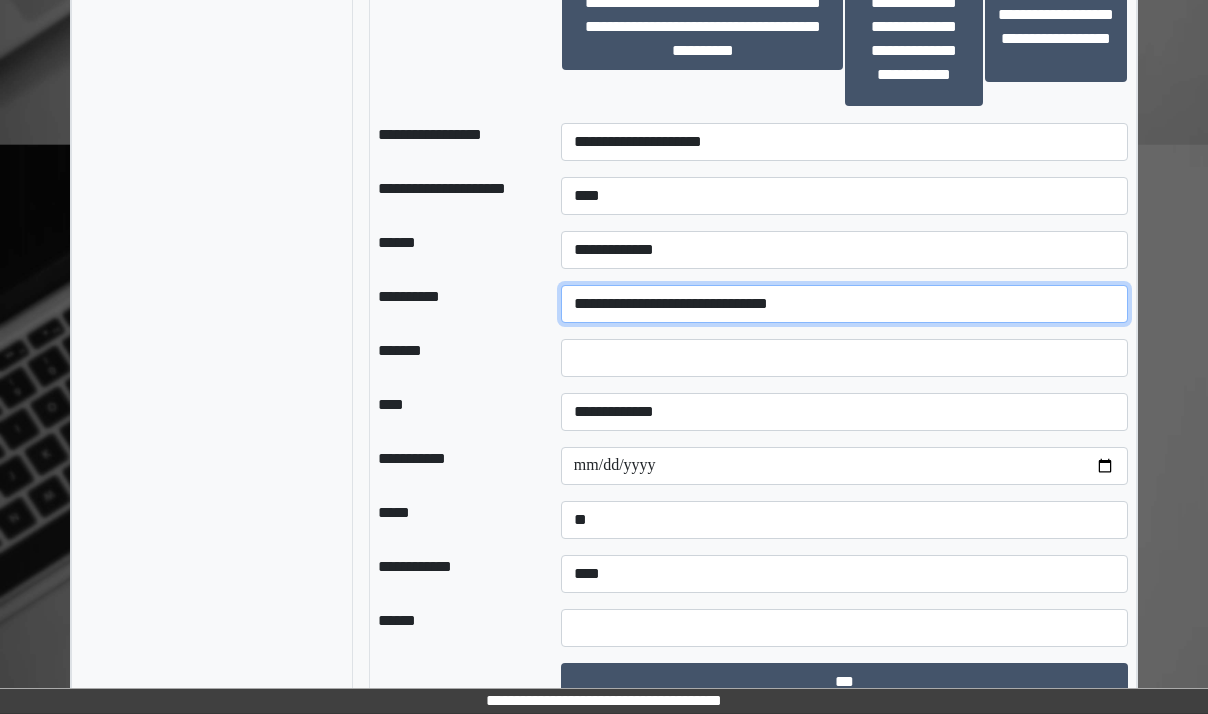 scroll, scrollTop: 2200, scrollLeft: 0, axis: vertical 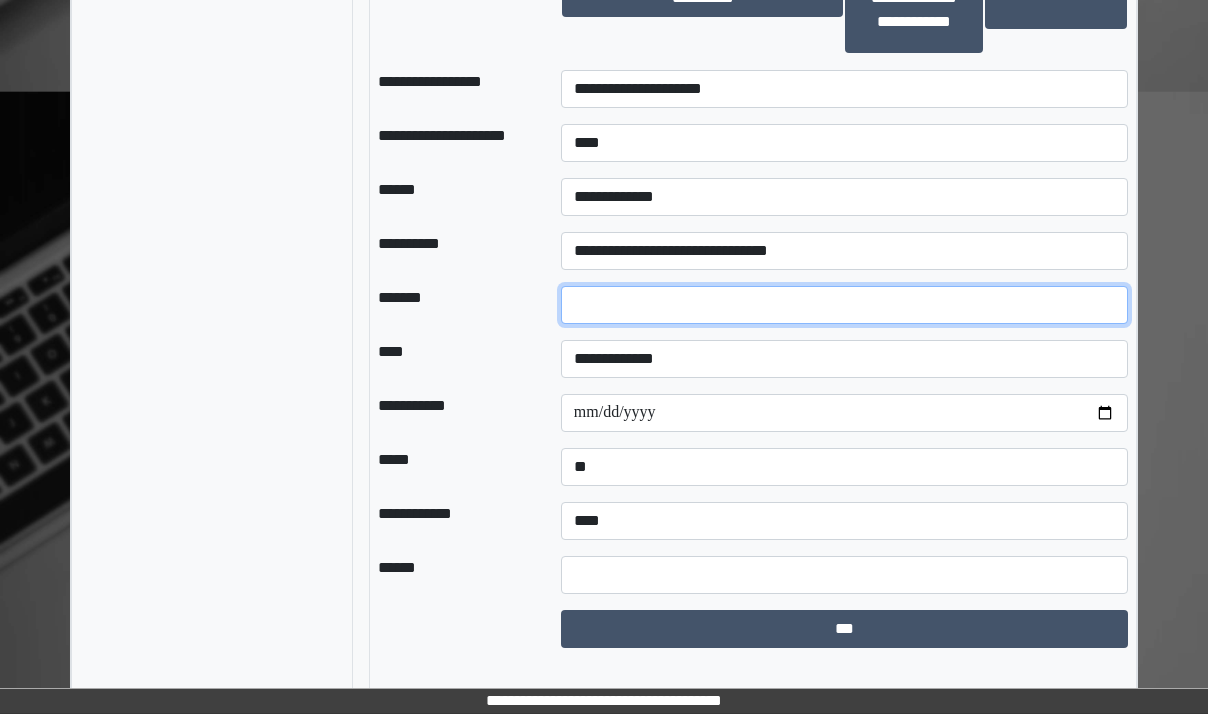 click at bounding box center (844, 305) 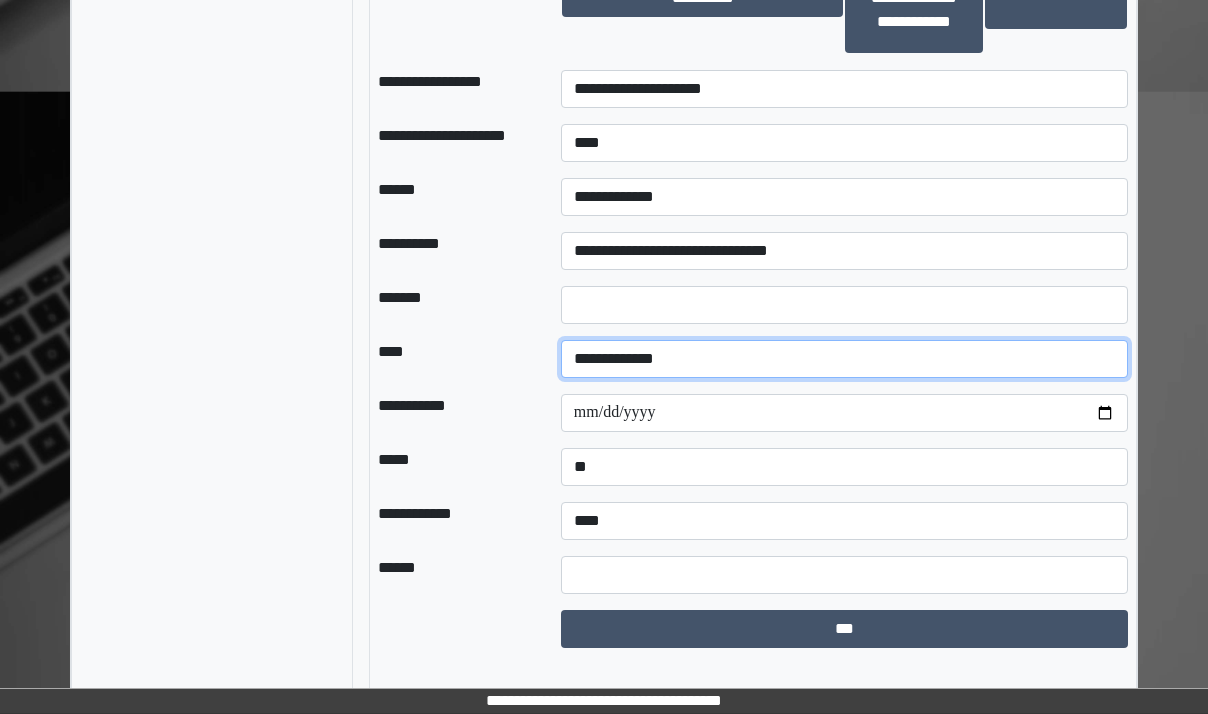 click on "**********" at bounding box center [844, 359] 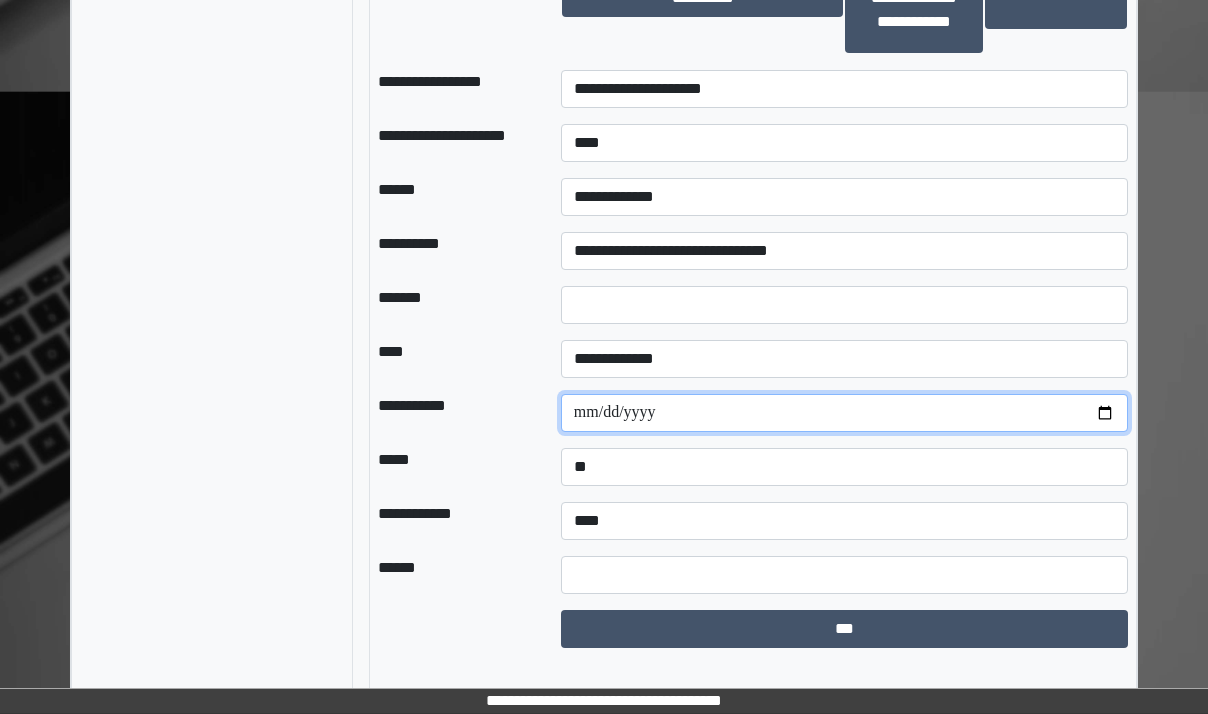 click at bounding box center [844, 413] 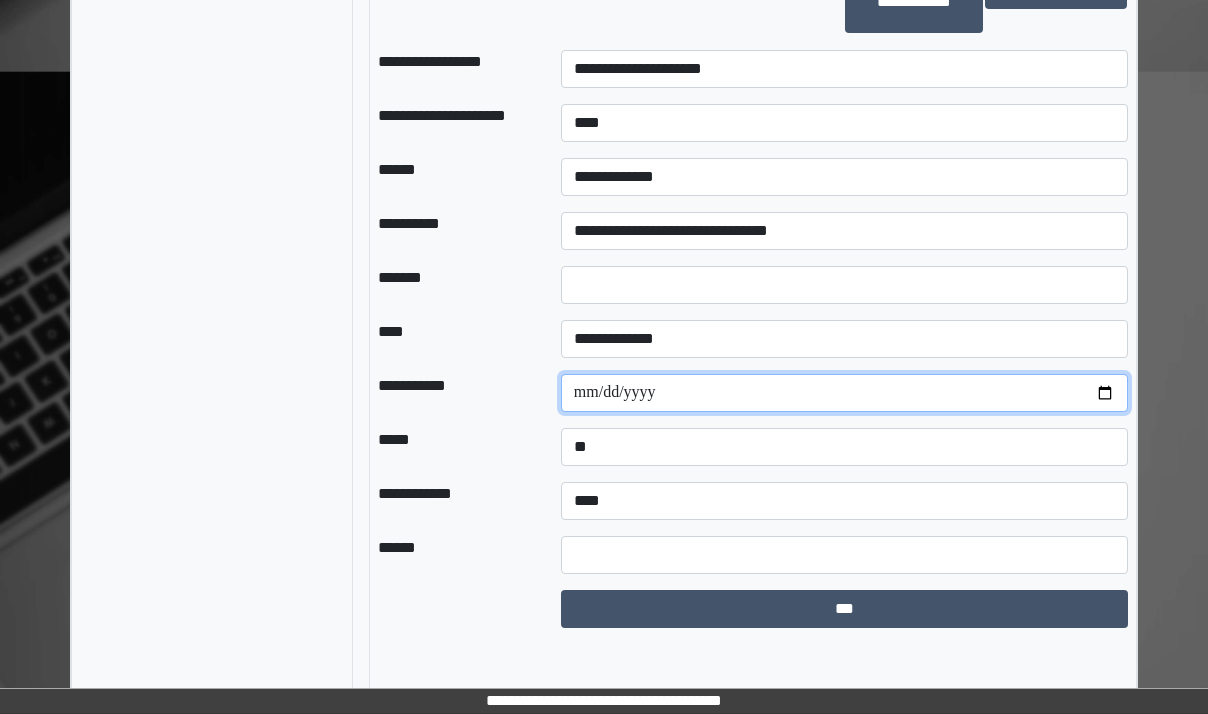 scroll, scrollTop: 2236, scrollLeft: 0, axis: vertical 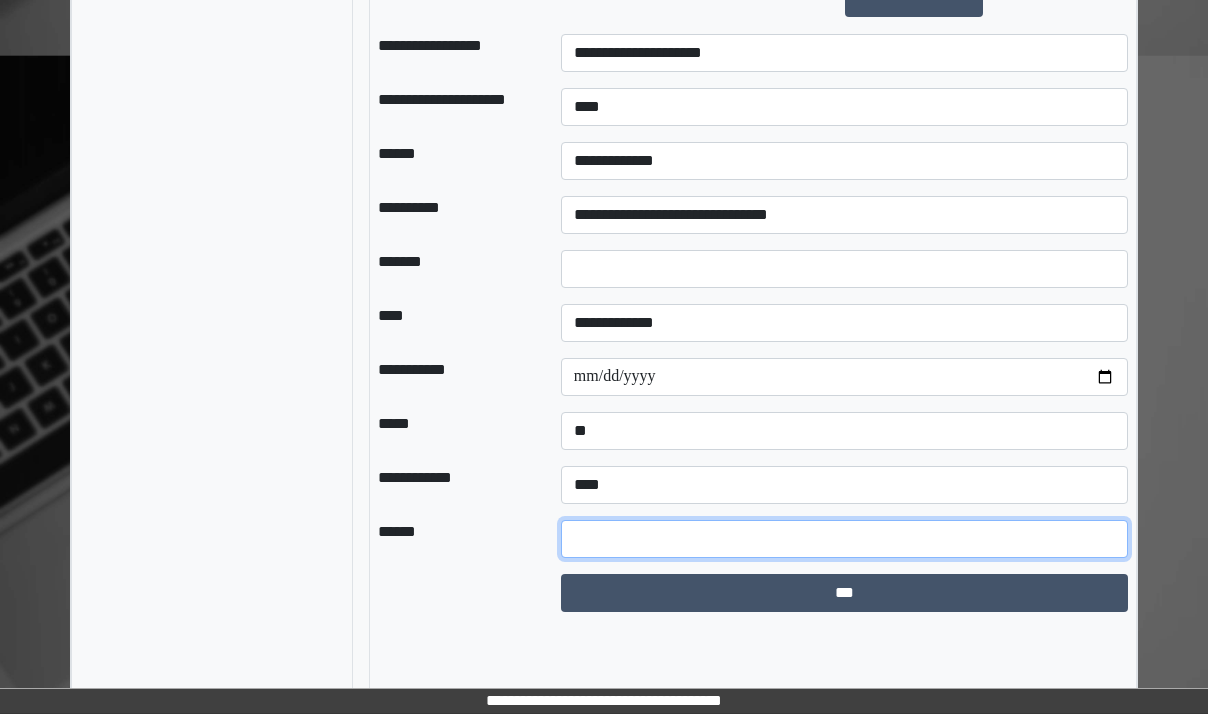 click at bounding box center [844, 539] 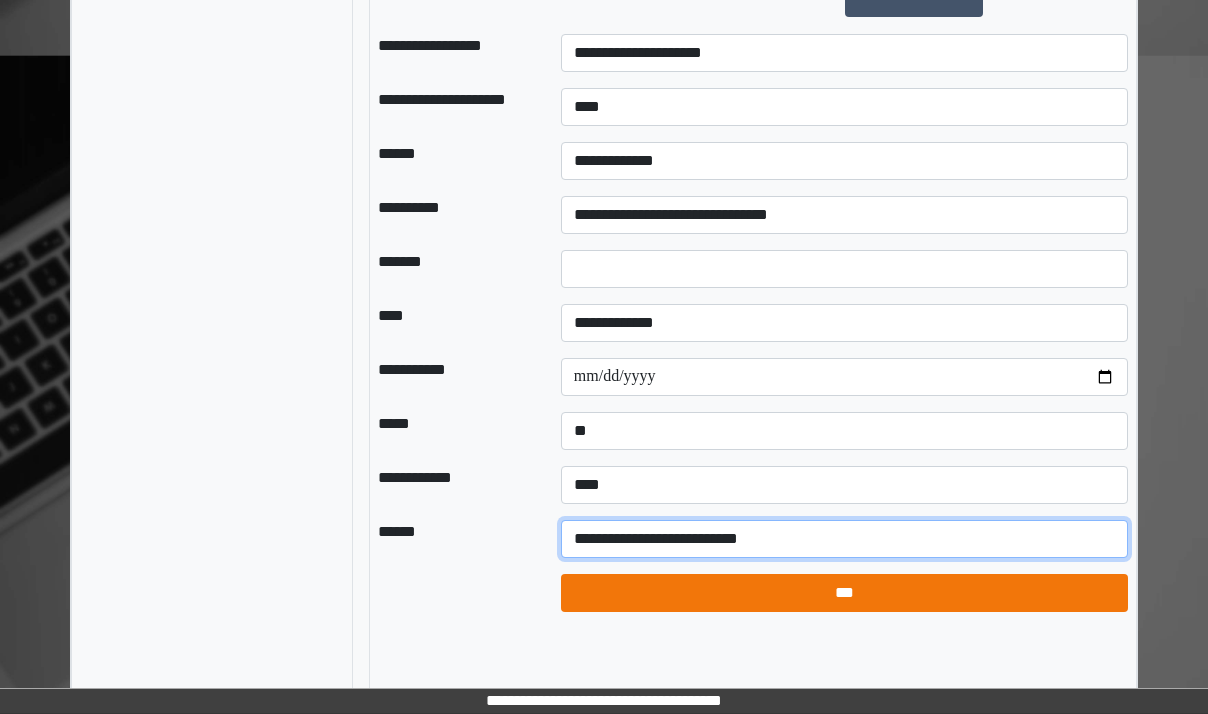 type on "**********" 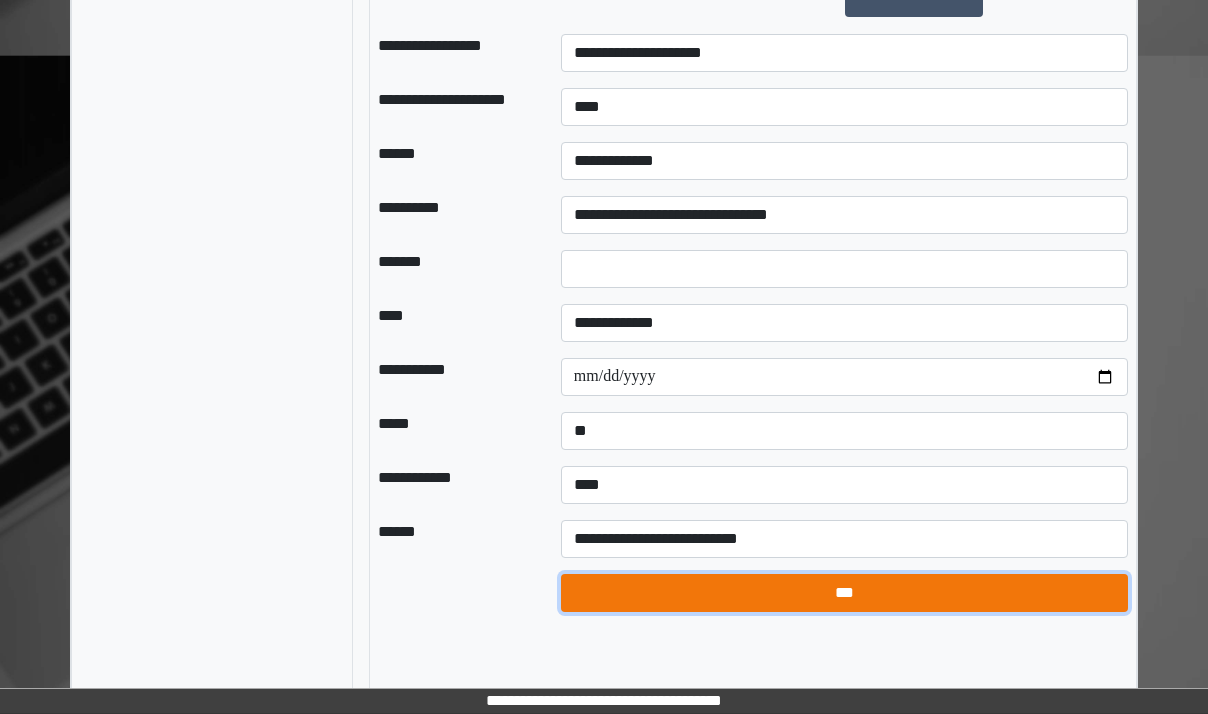 click on "***" at bounding box center (844, 593) 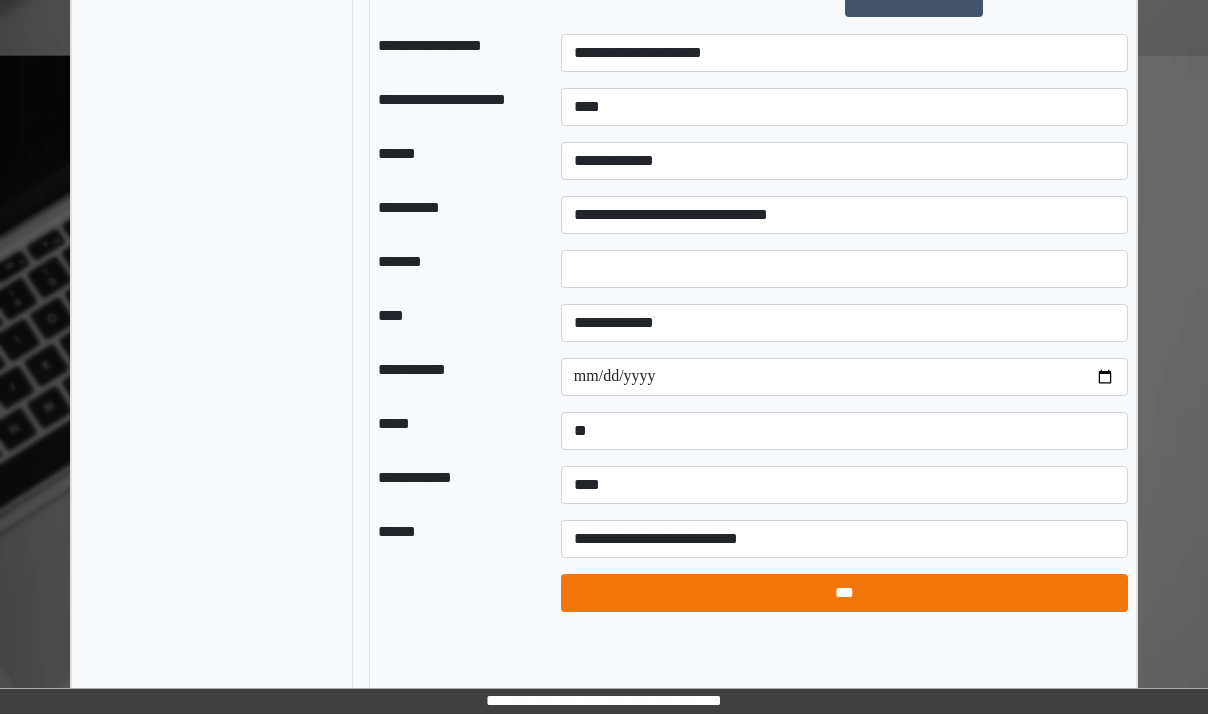 select on "*" 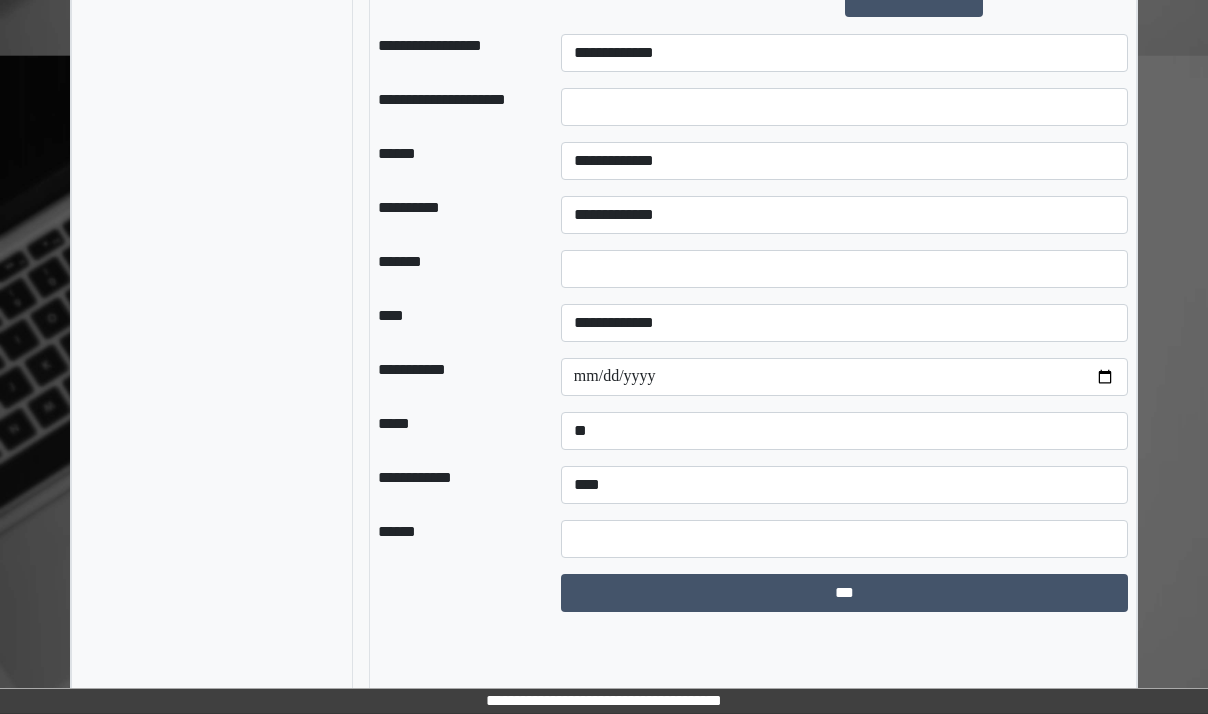 scroll, scrollTop: 2180, scrollLeft: 0, axis: vertical 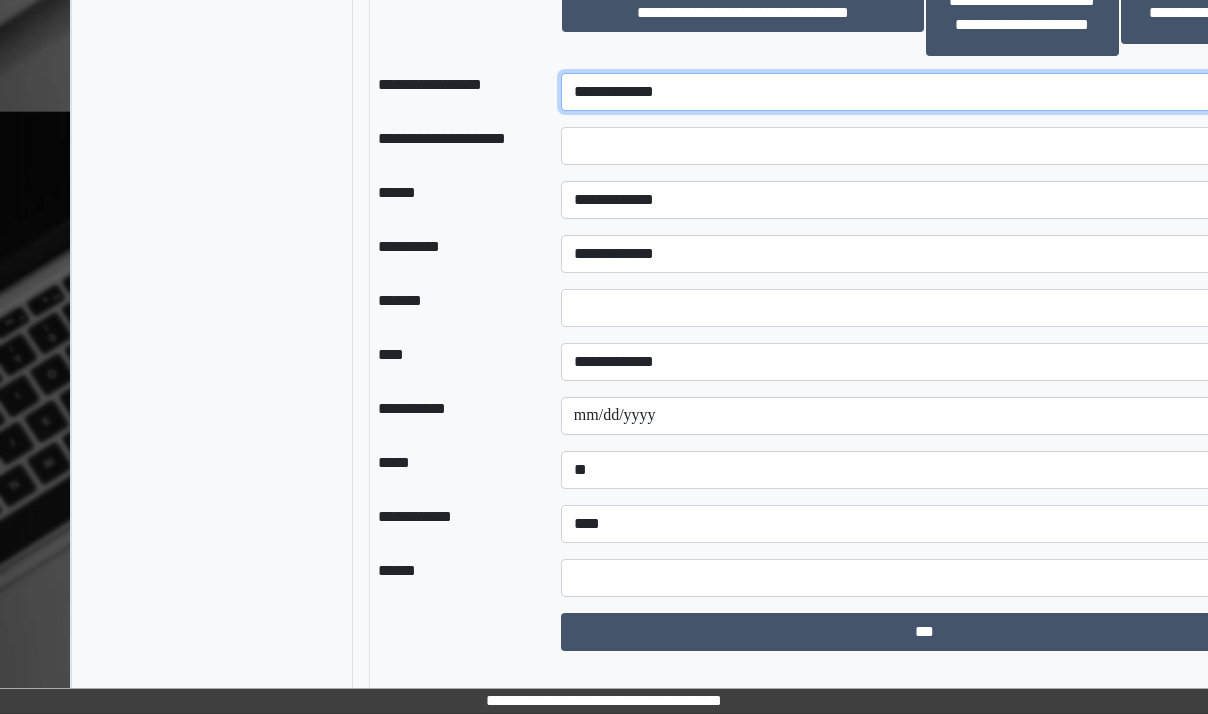 click on "**********" at bounding box center (925, 92) 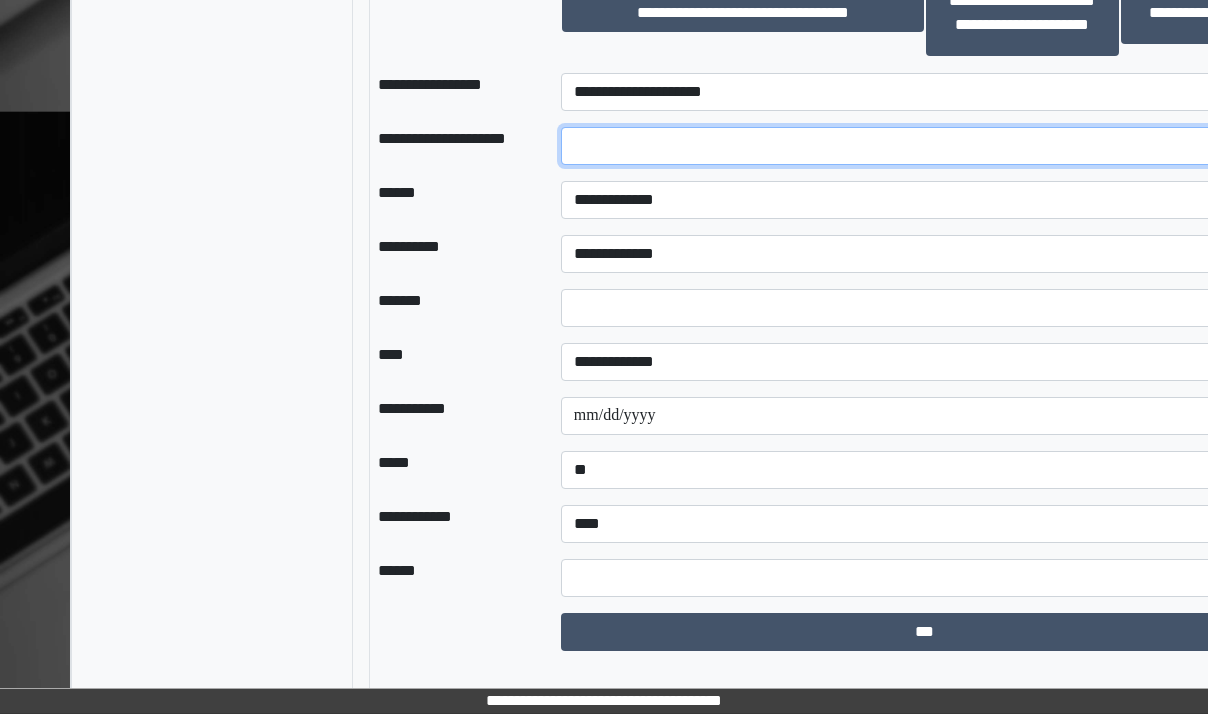 click at bounding box center (925, 146) 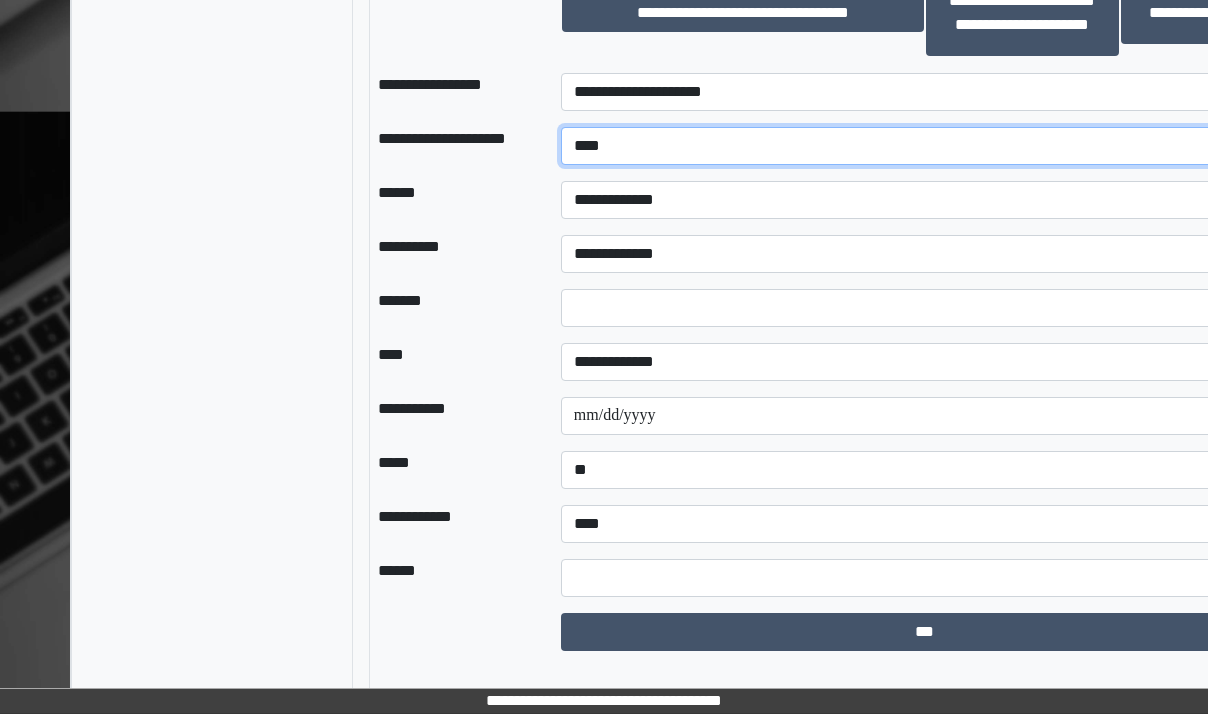 type on "****" 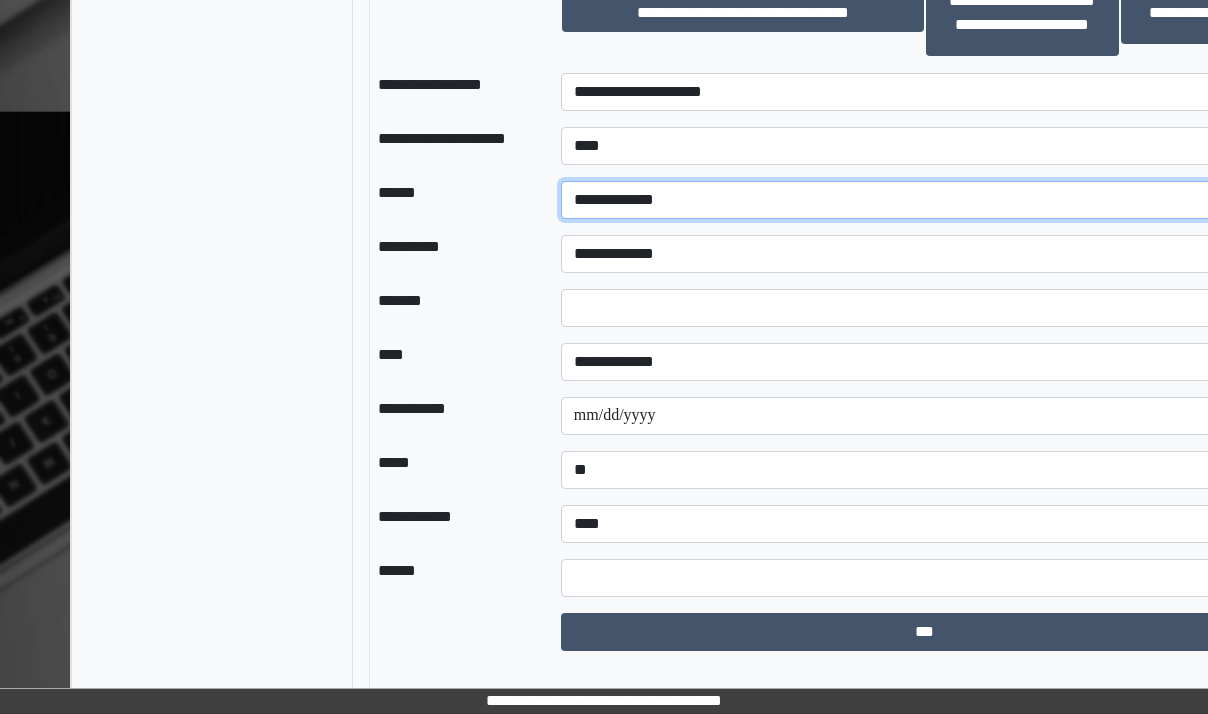 click on "**********" at bounding box center [925, 200] 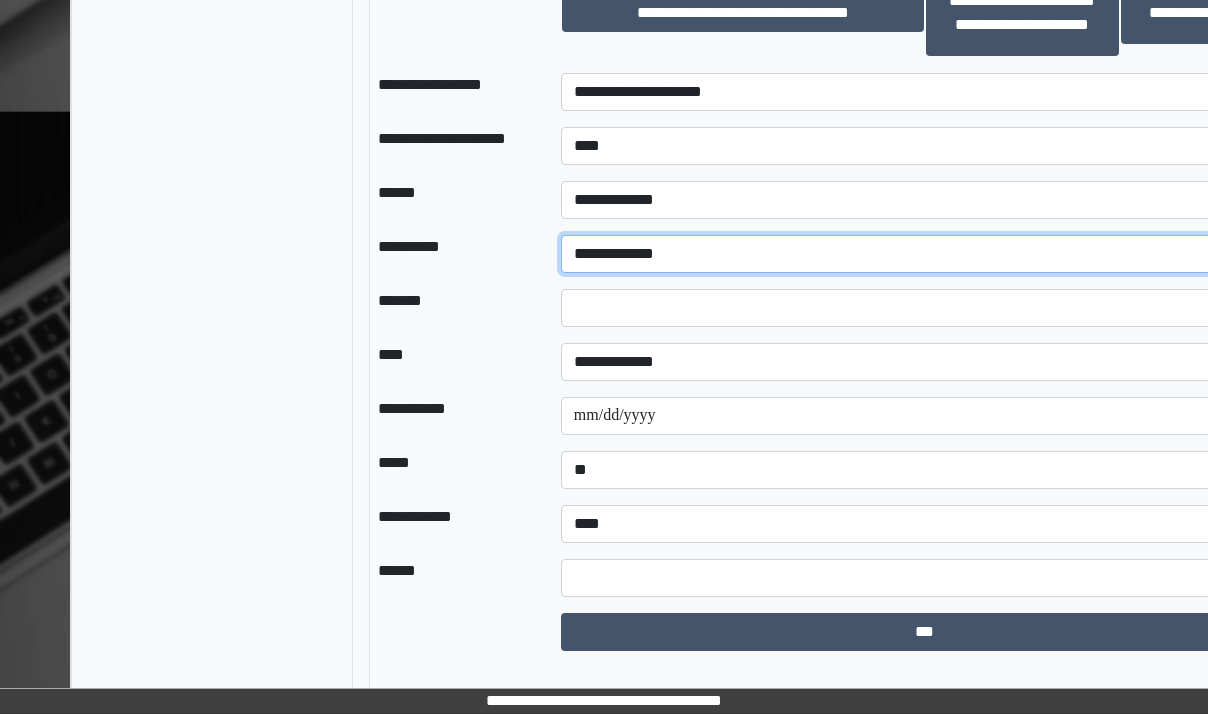 click on "**********" at bounding box center (925, 254) 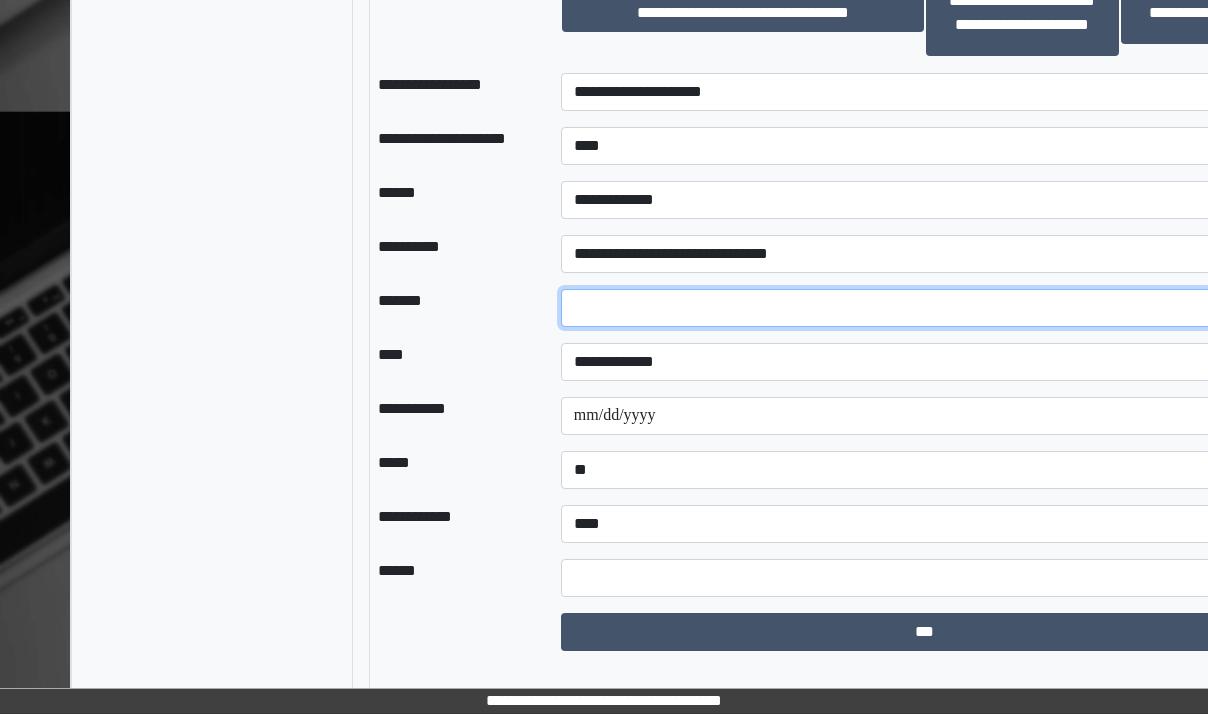 click on "*" at bounding box center (925, 308) 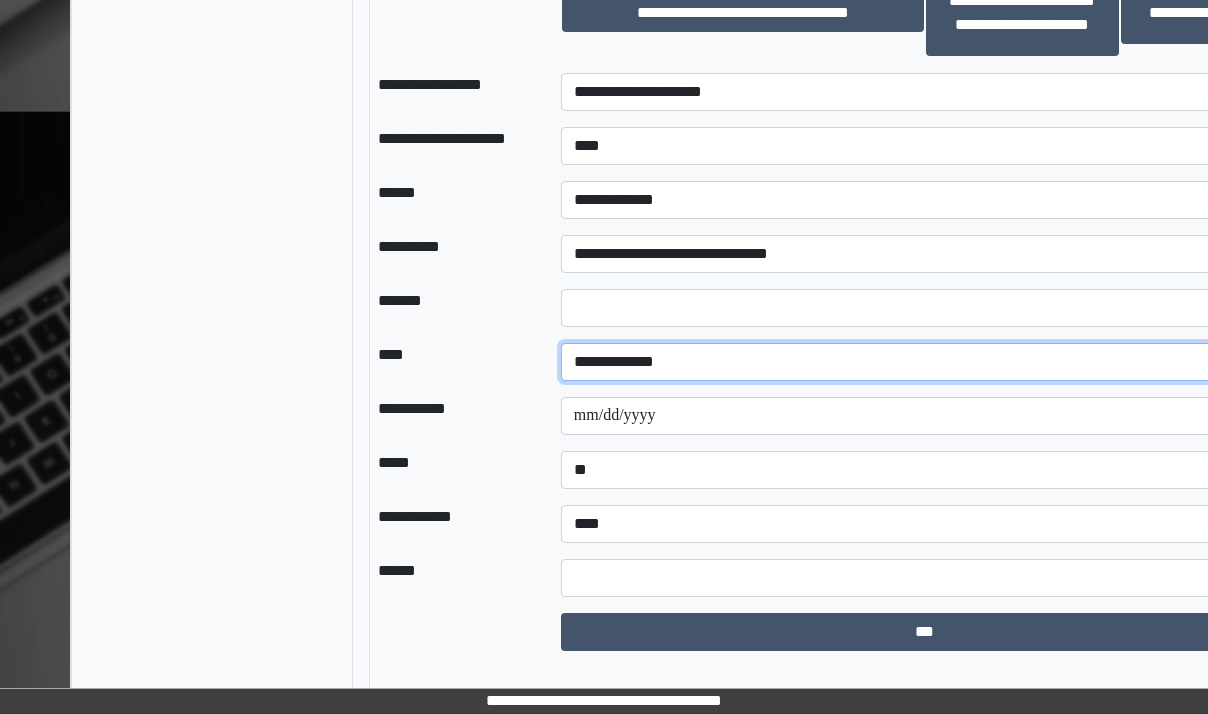 click on "**********" at bounding box center [925, 362] 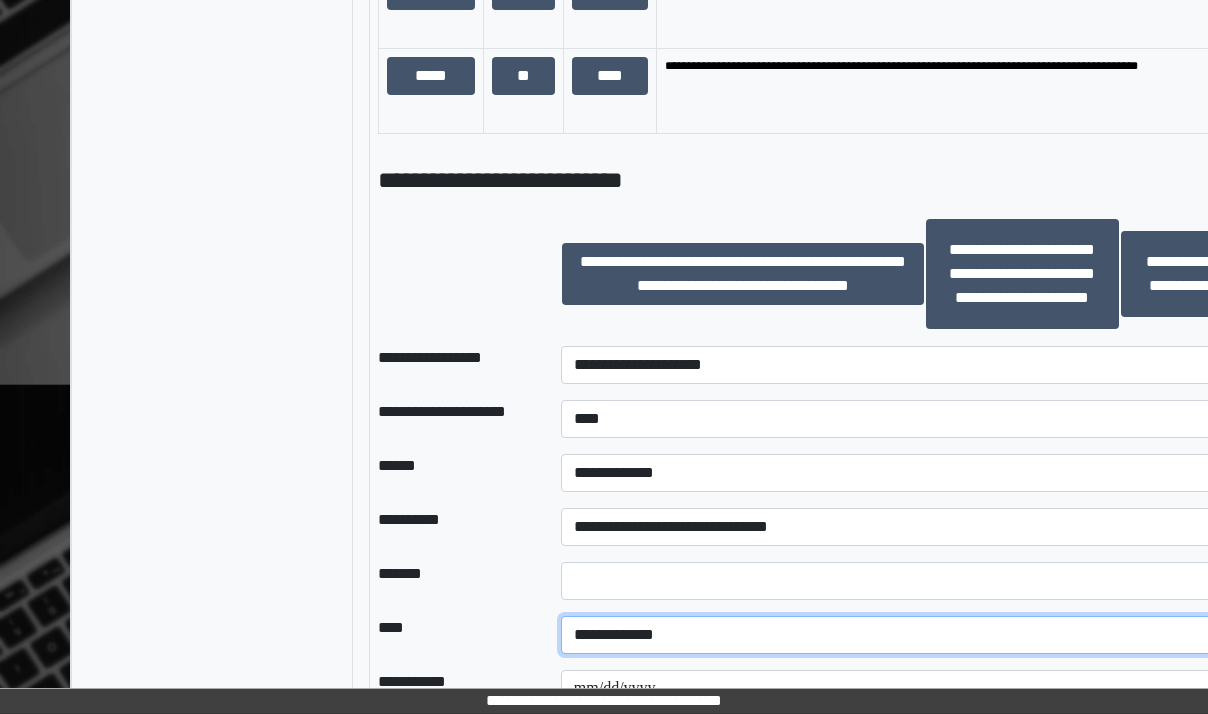 scroll, scrollTop: 2180, scrollLeft: 0, axis: vertical 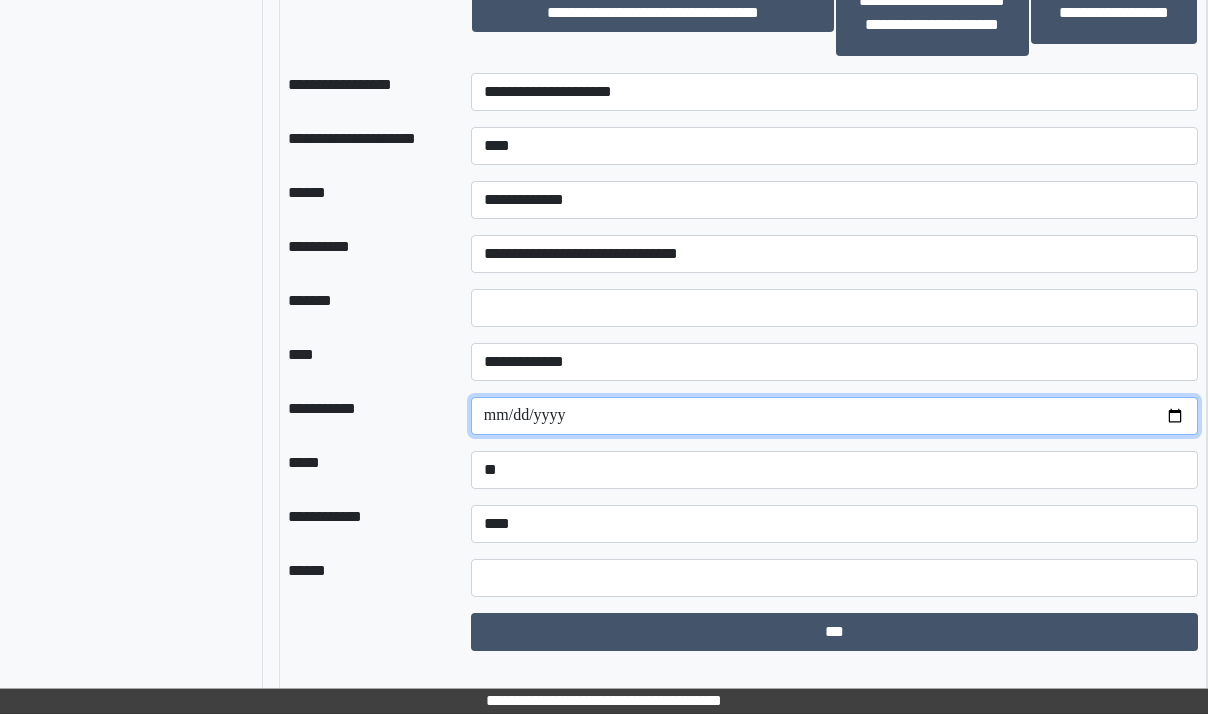 click on "**********" at bounding box center [835, 416] 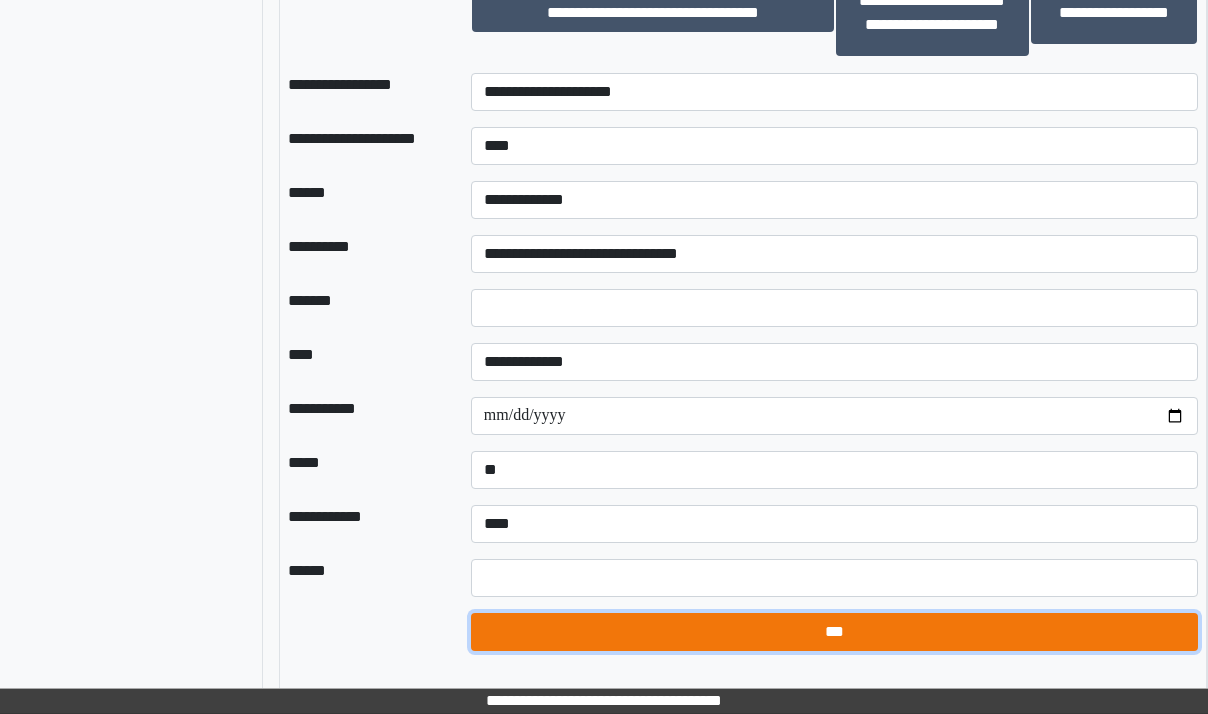 click on "***" at bounding box center (835, 632) 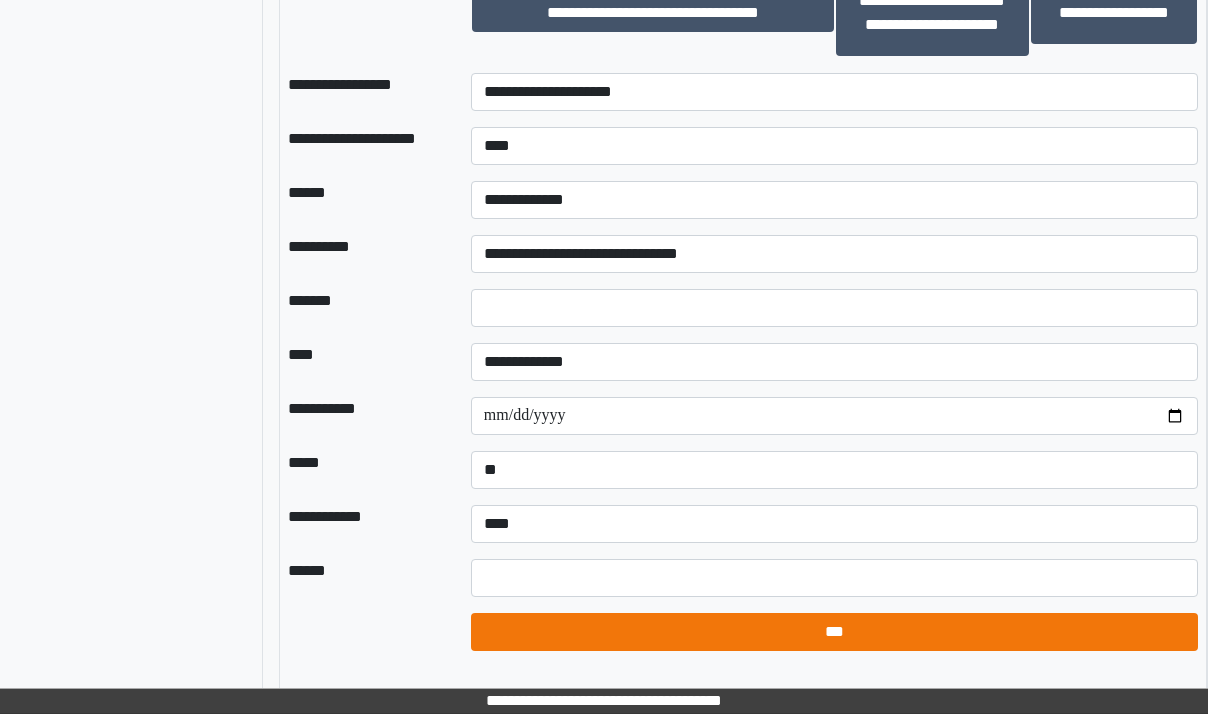 select on "*" 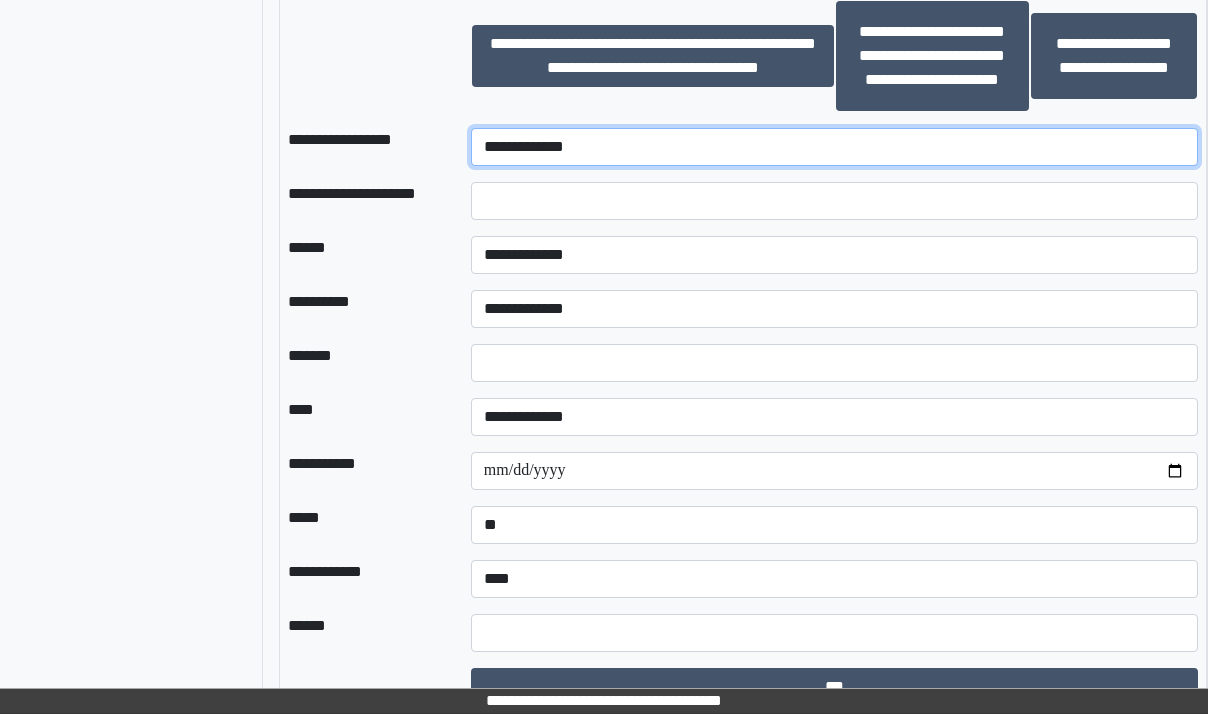 click on "**********" at bounding box center (835, 147) 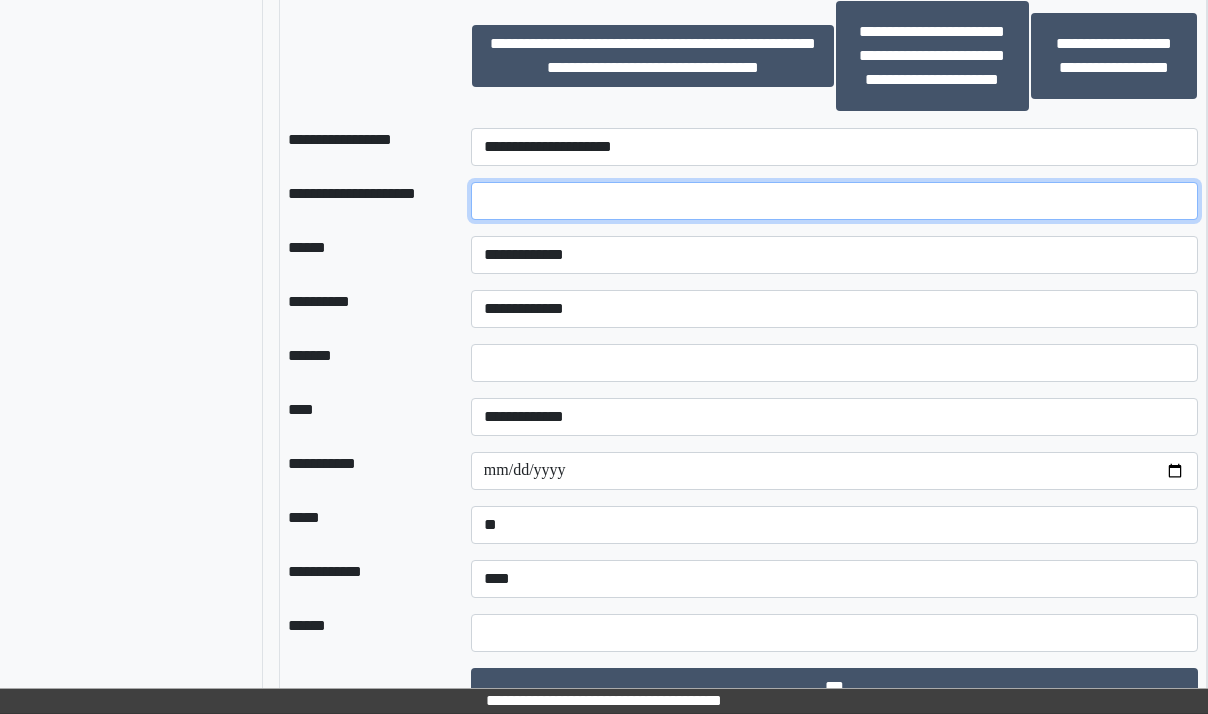 click at bounding box center (835, 201) 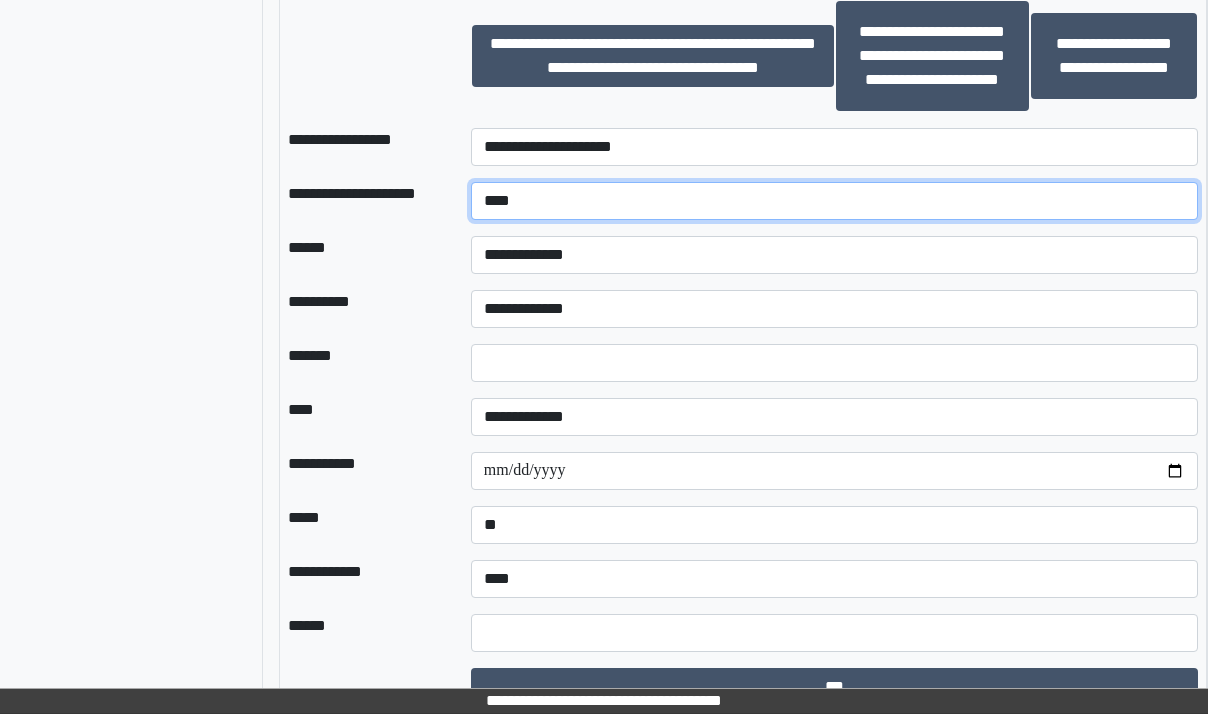 type on "****" 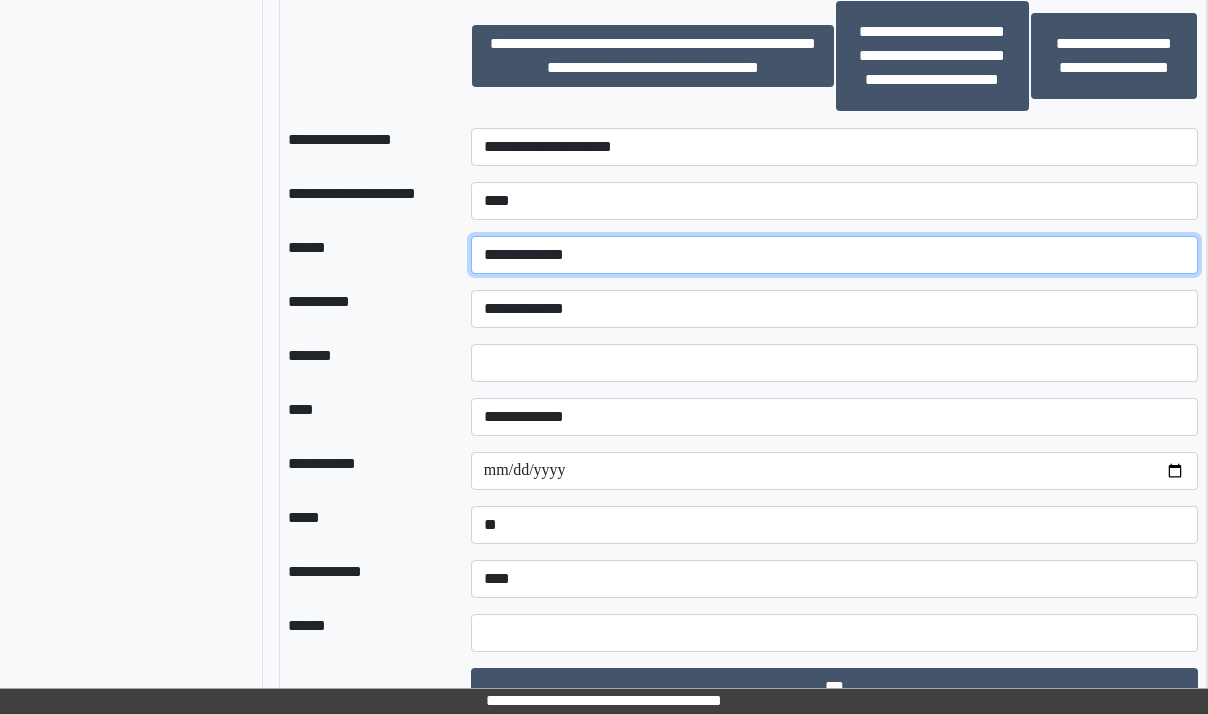 click on "**********" at bounding box center [835, 255] 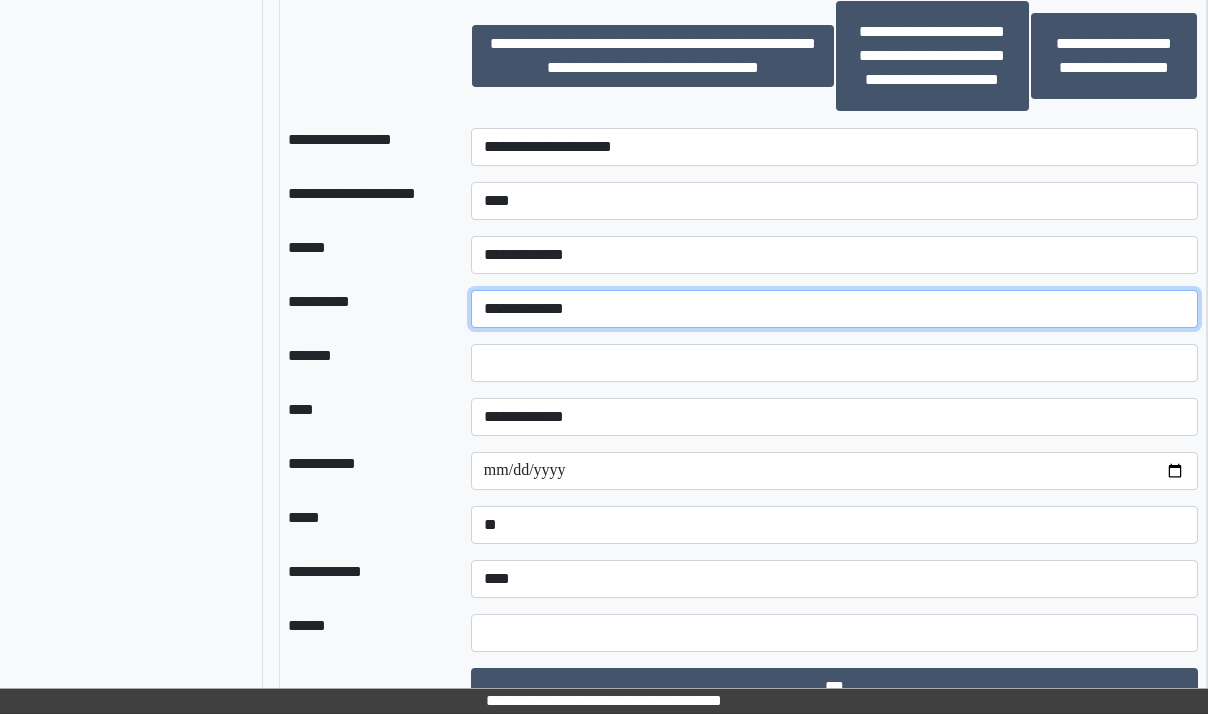 click on "**********" at bounding box center (835, 309) 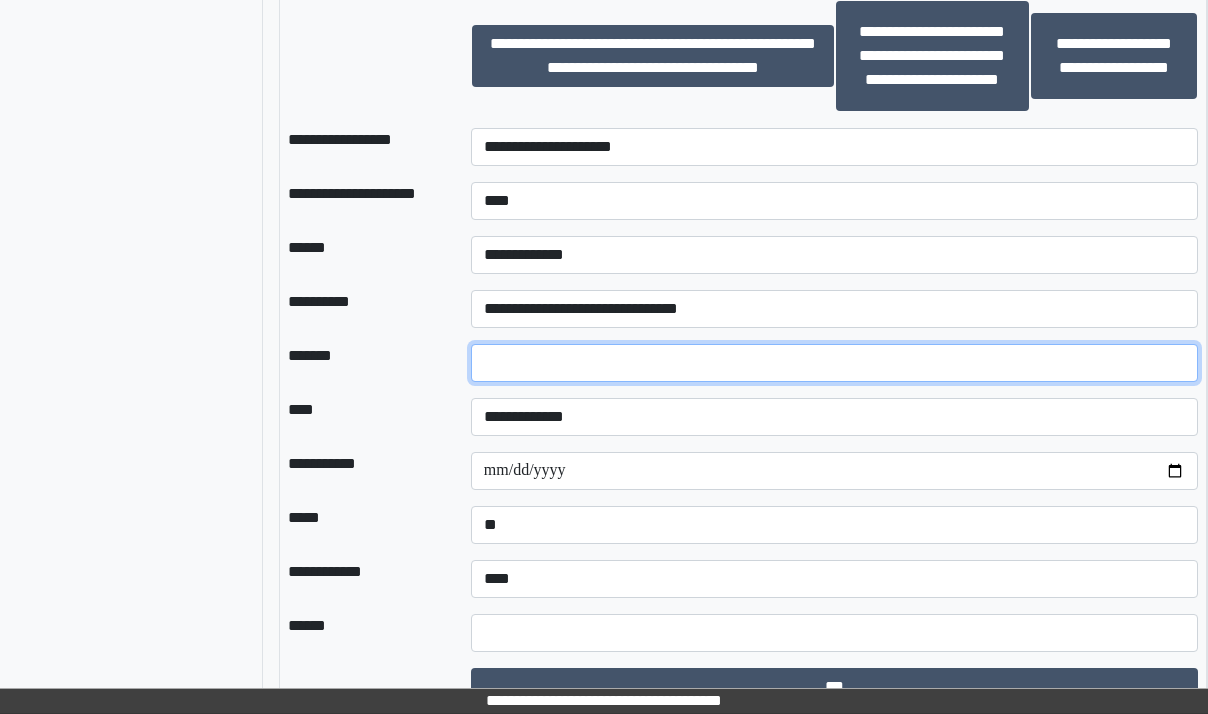 click on "*" at bounding box center [835, 363] 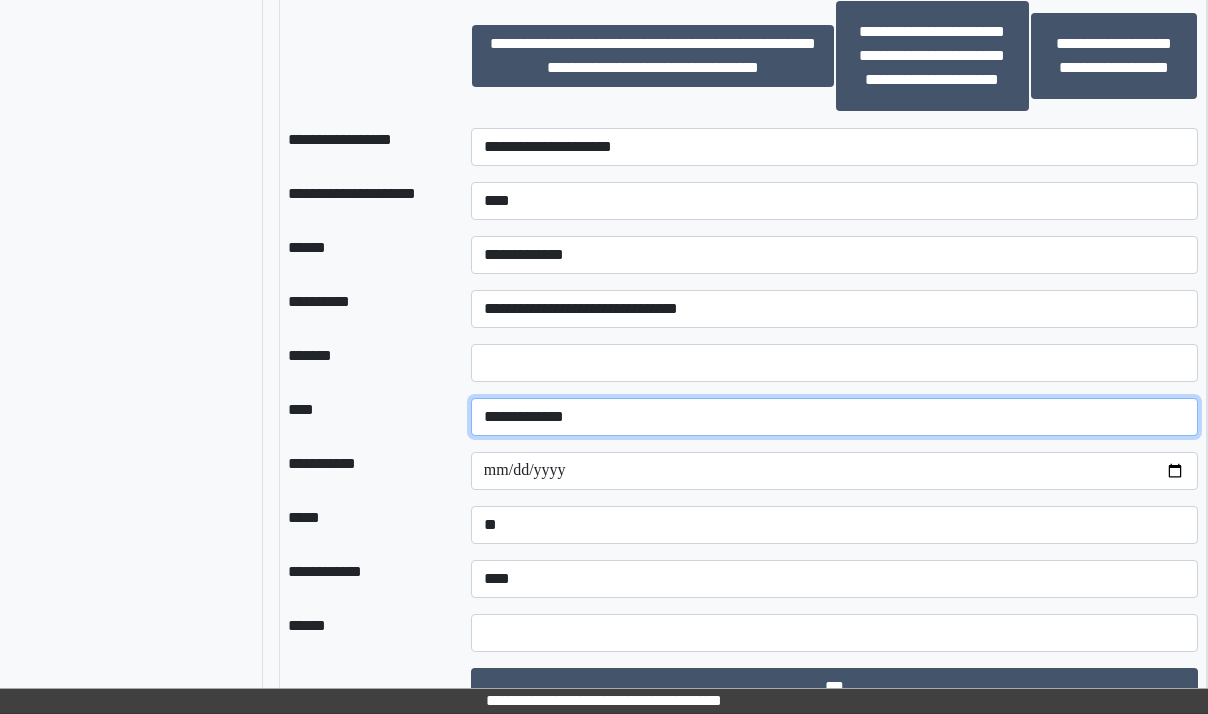 click on "**********" at bounding box center (835, 417) 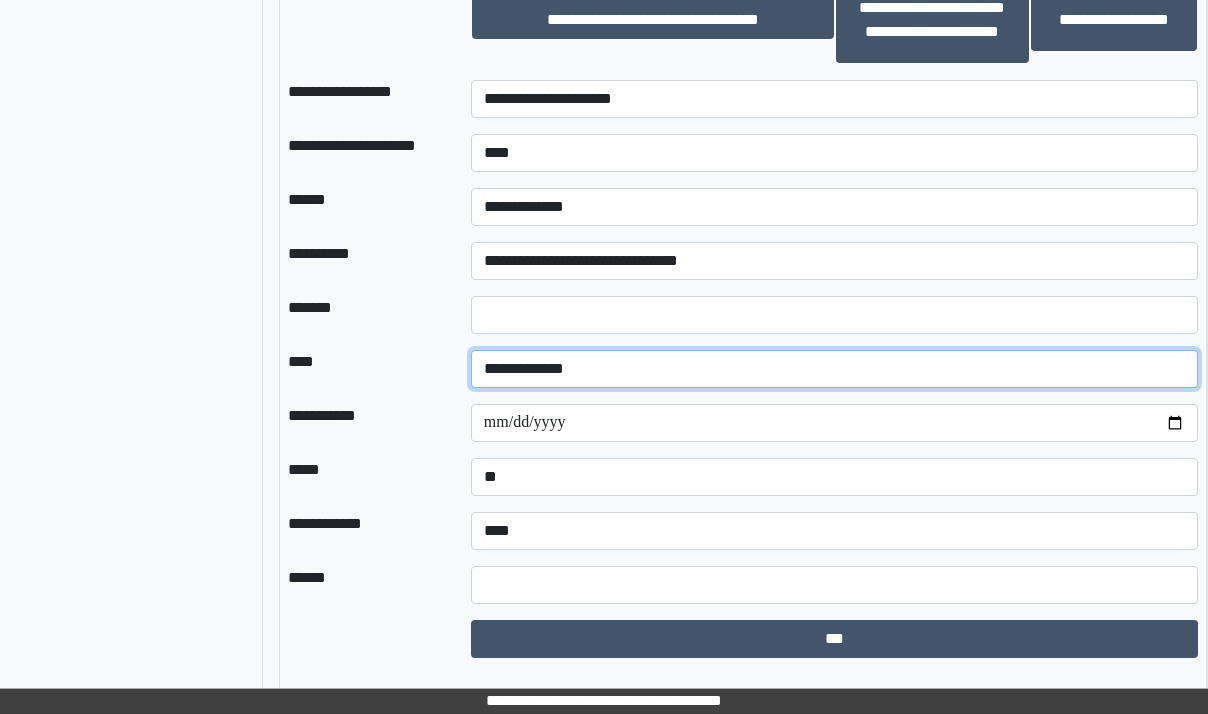 scroll, scrollTop: 2238, scrollLeft: 90, axis: both 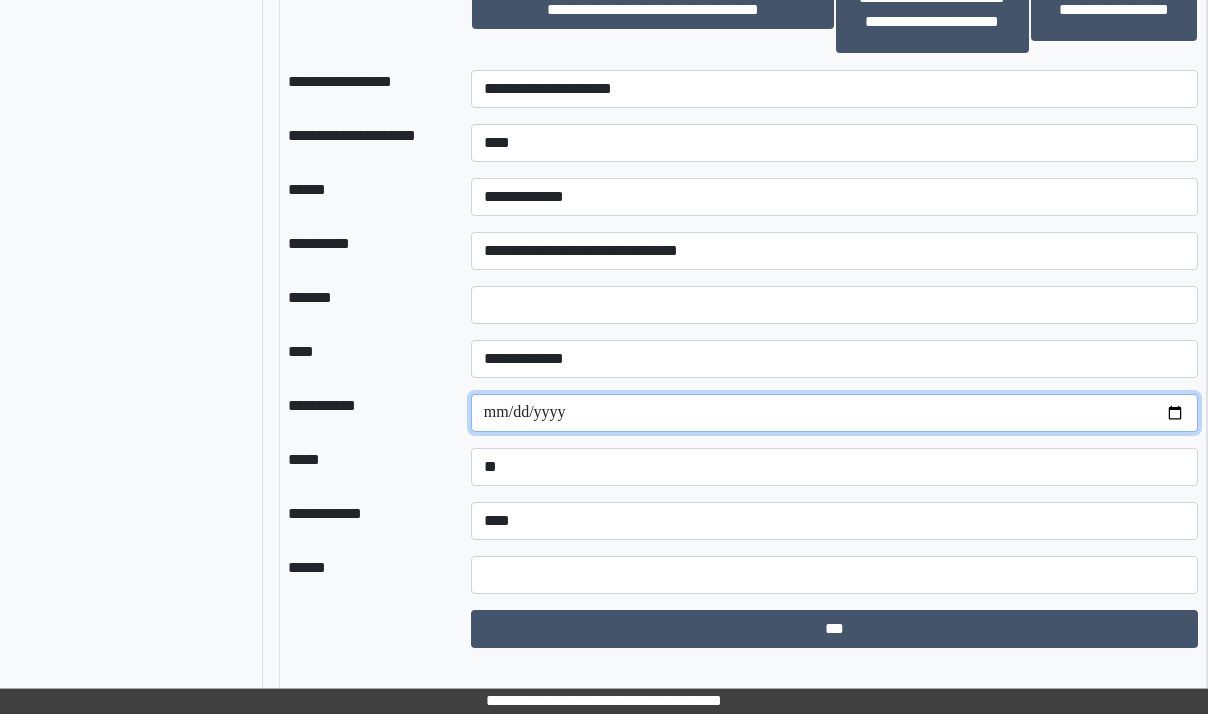 click on "**********" at bounding box center (835, 413) 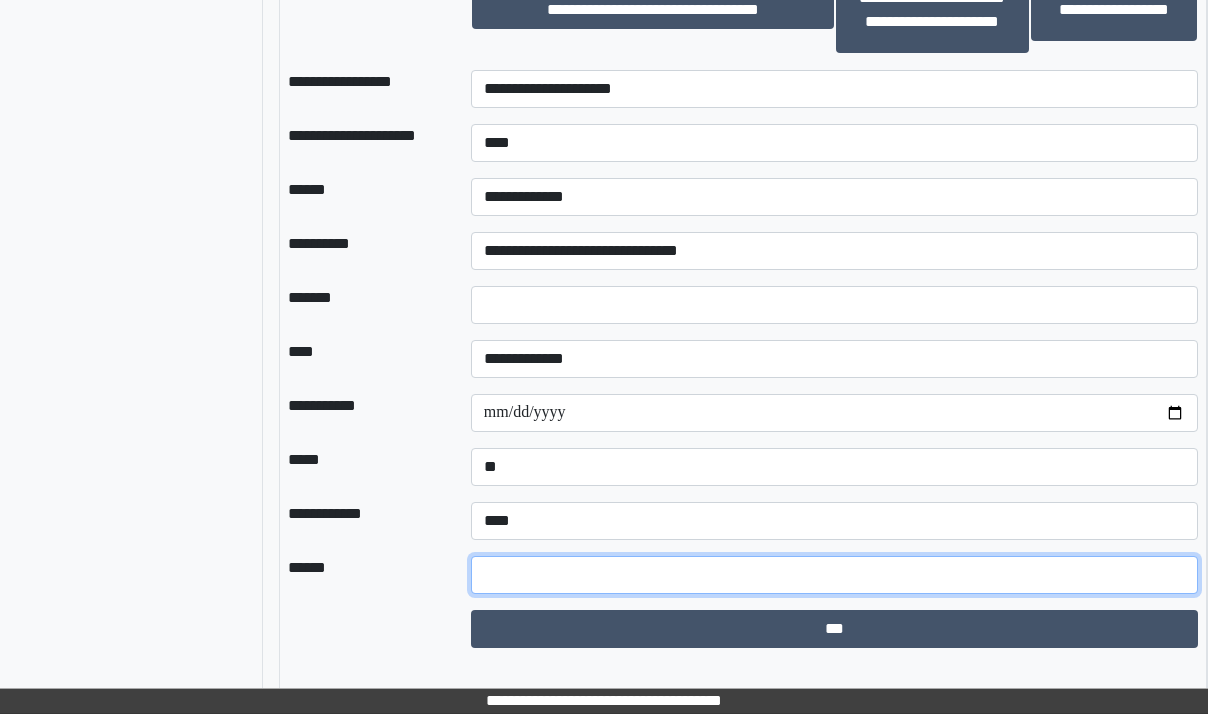 click at bounding box center [835, 575] 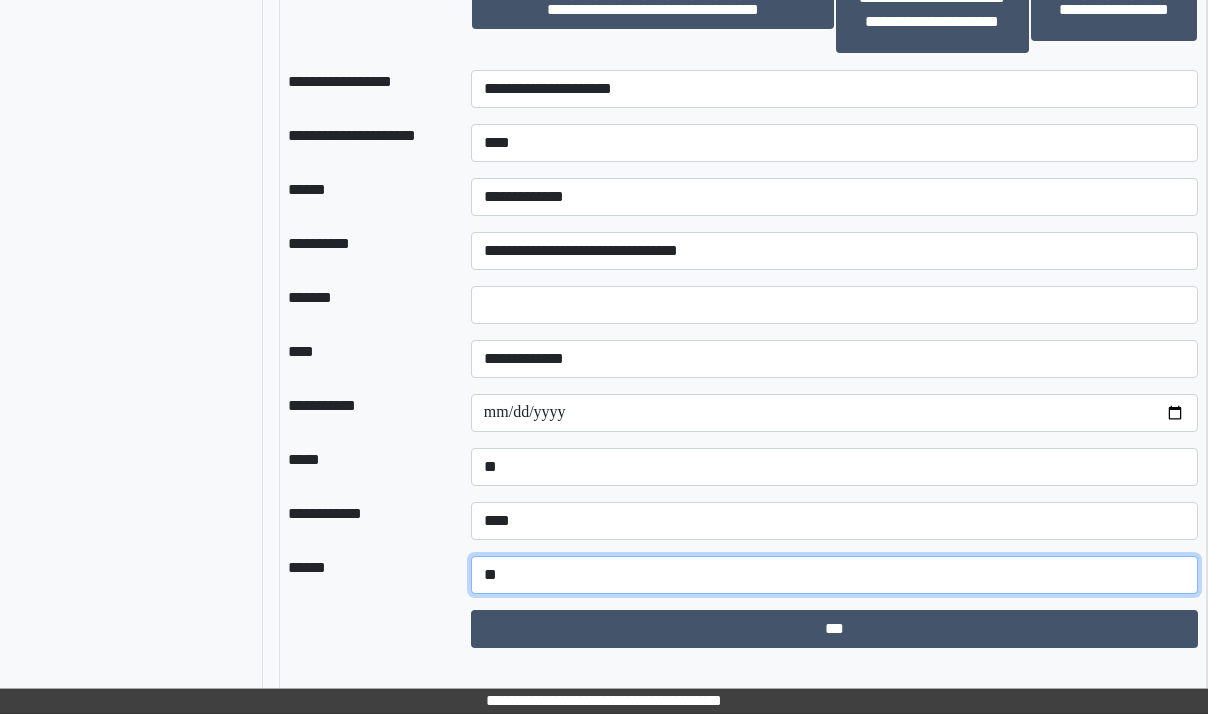 type on "*" 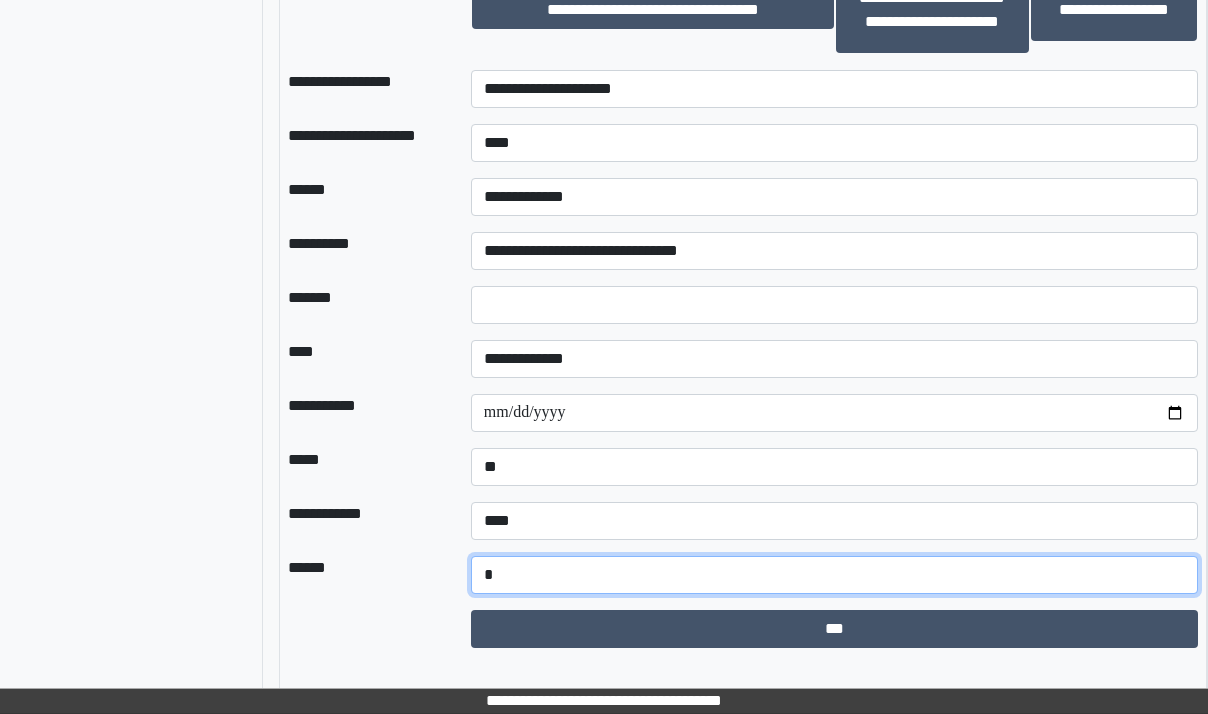 type 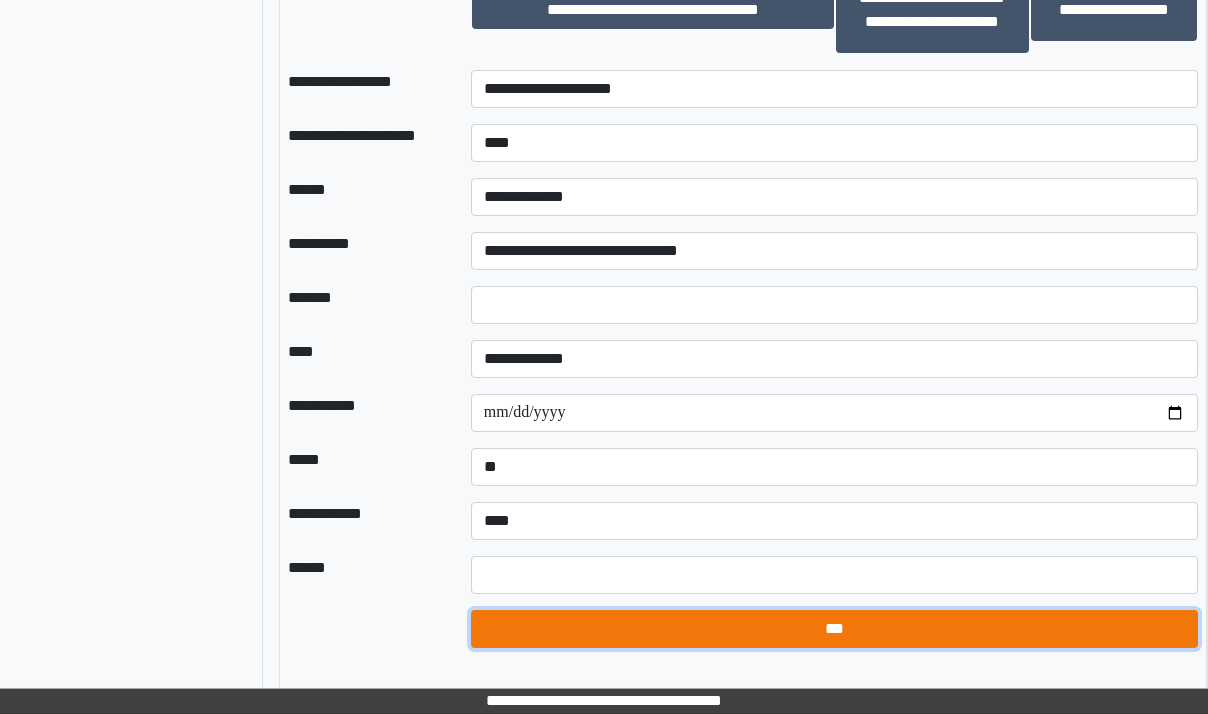 click on "***" at bounding box center (835, 629) 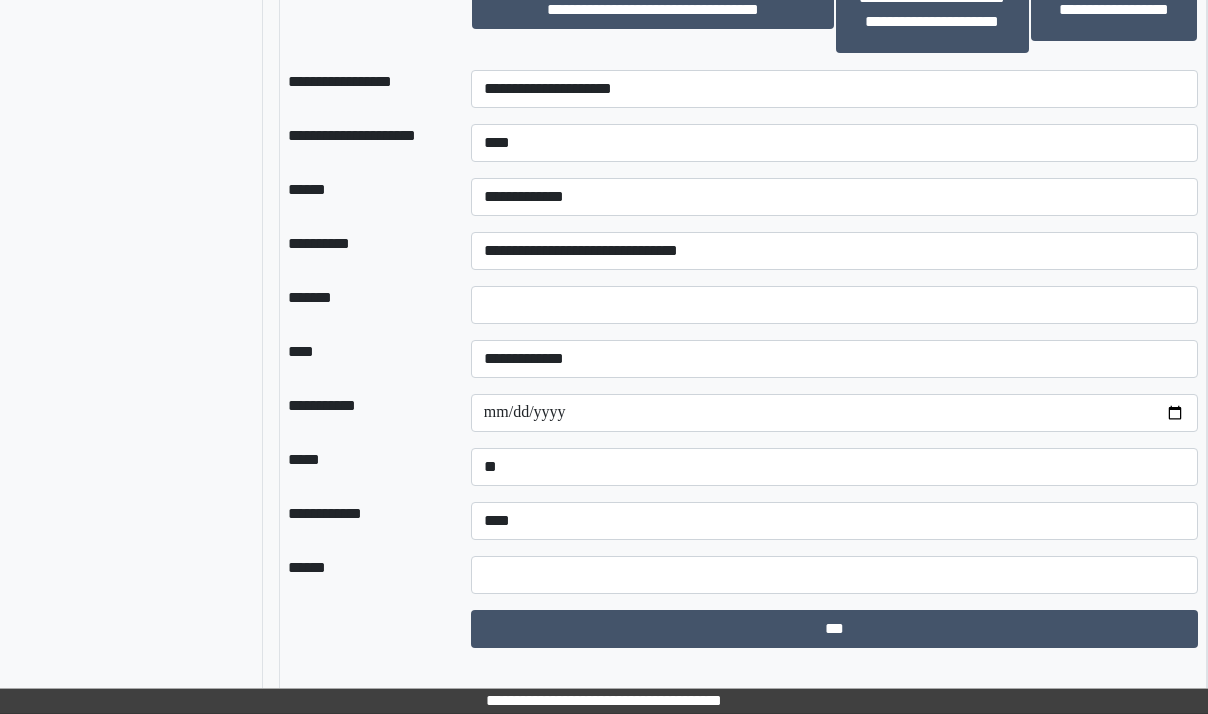 select on "*" 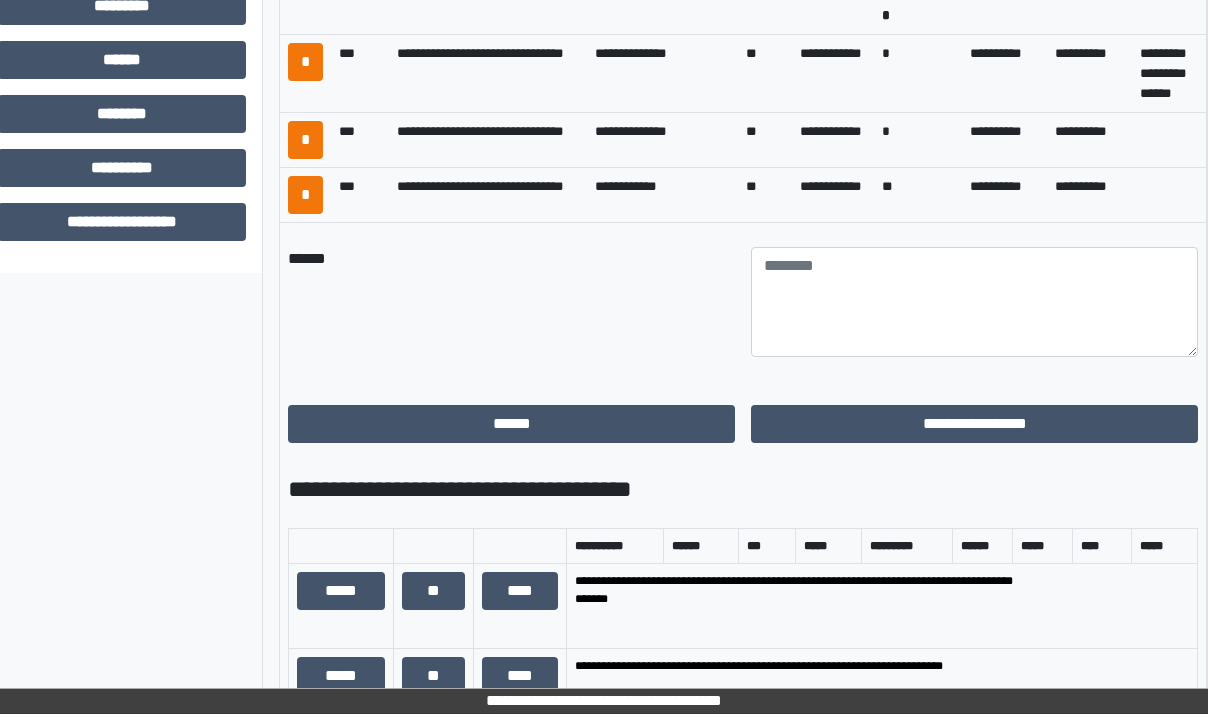 scroll, scrollTop: 895, scrollLeft: 90, axis: both 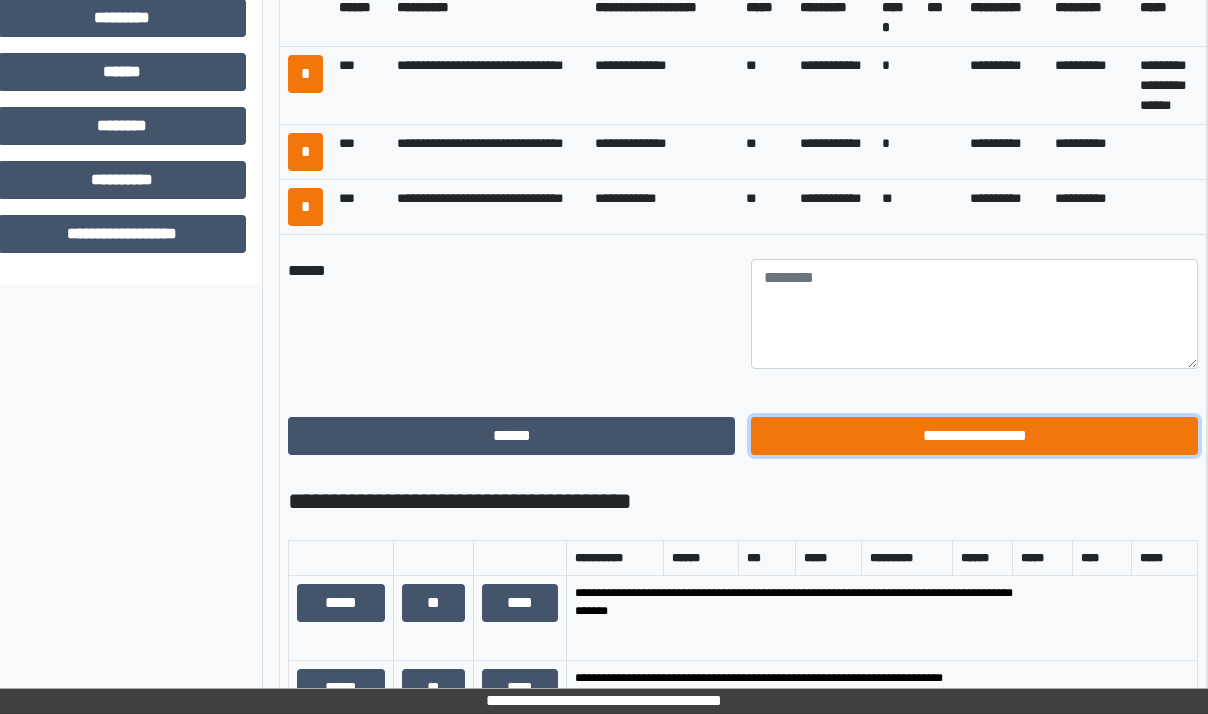 click on "**********" at bounding box center (974, 436) 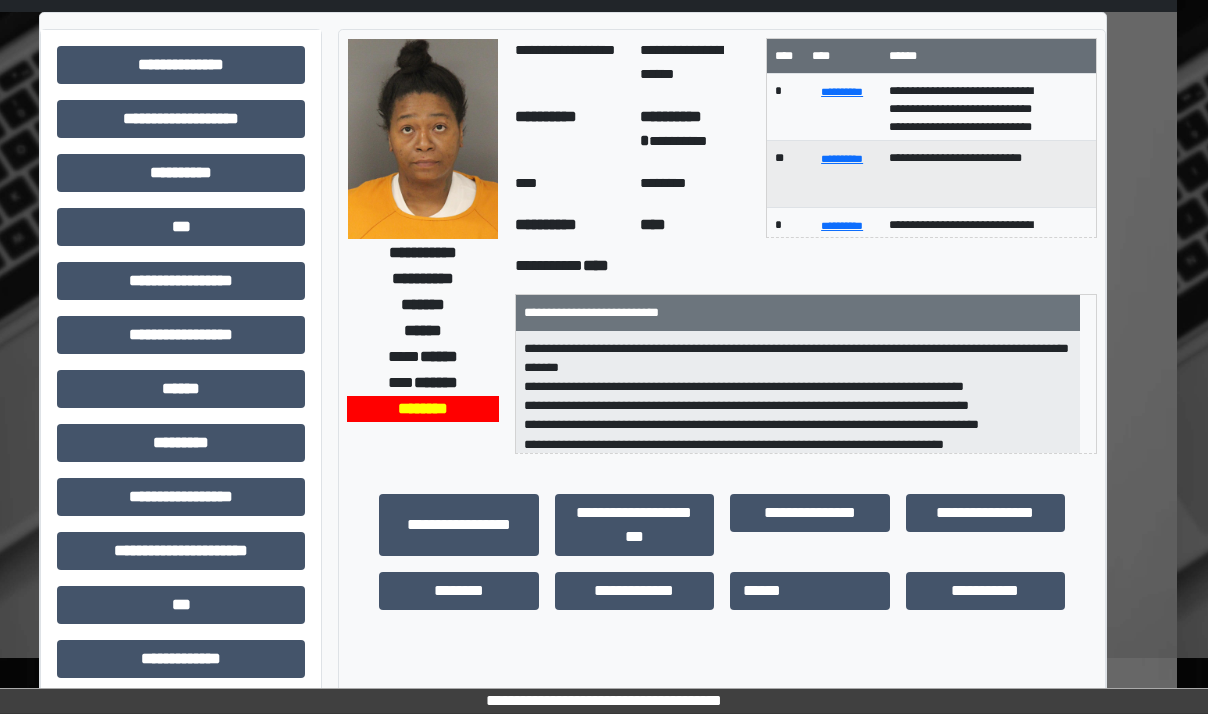 scroll, scrollTop: 84, scrollLeft: 31, axis: both 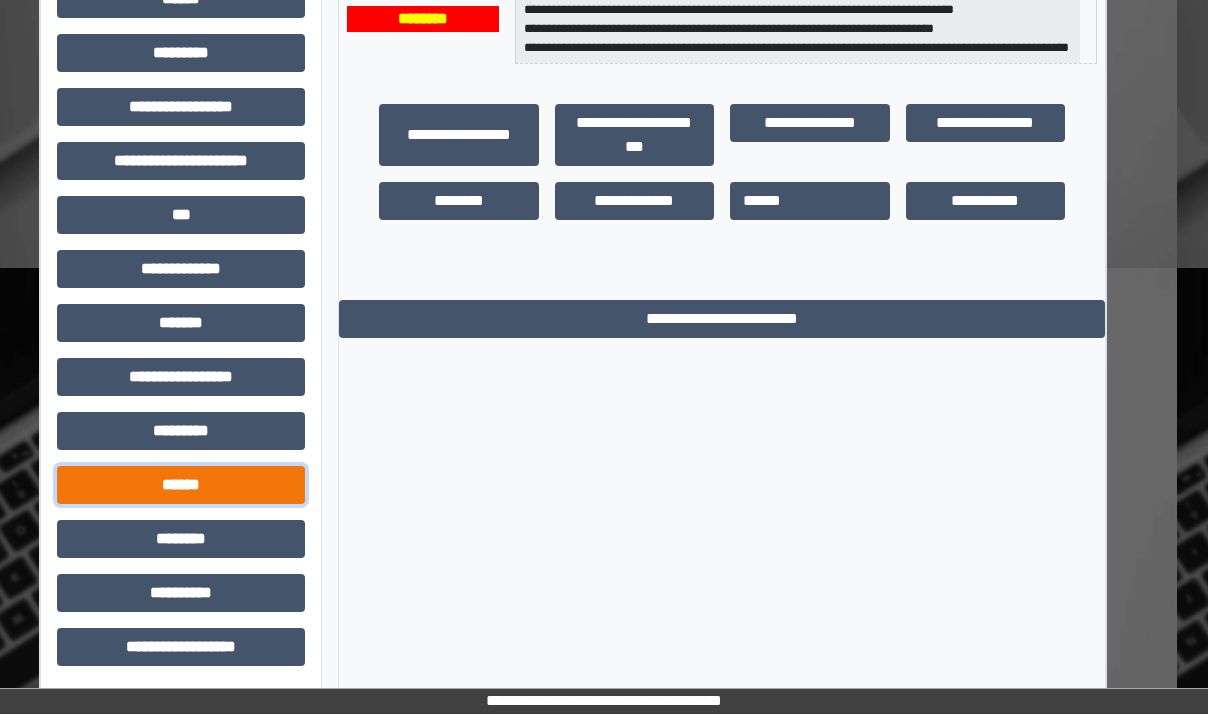 click on "******" at bounding box center [181, 485] 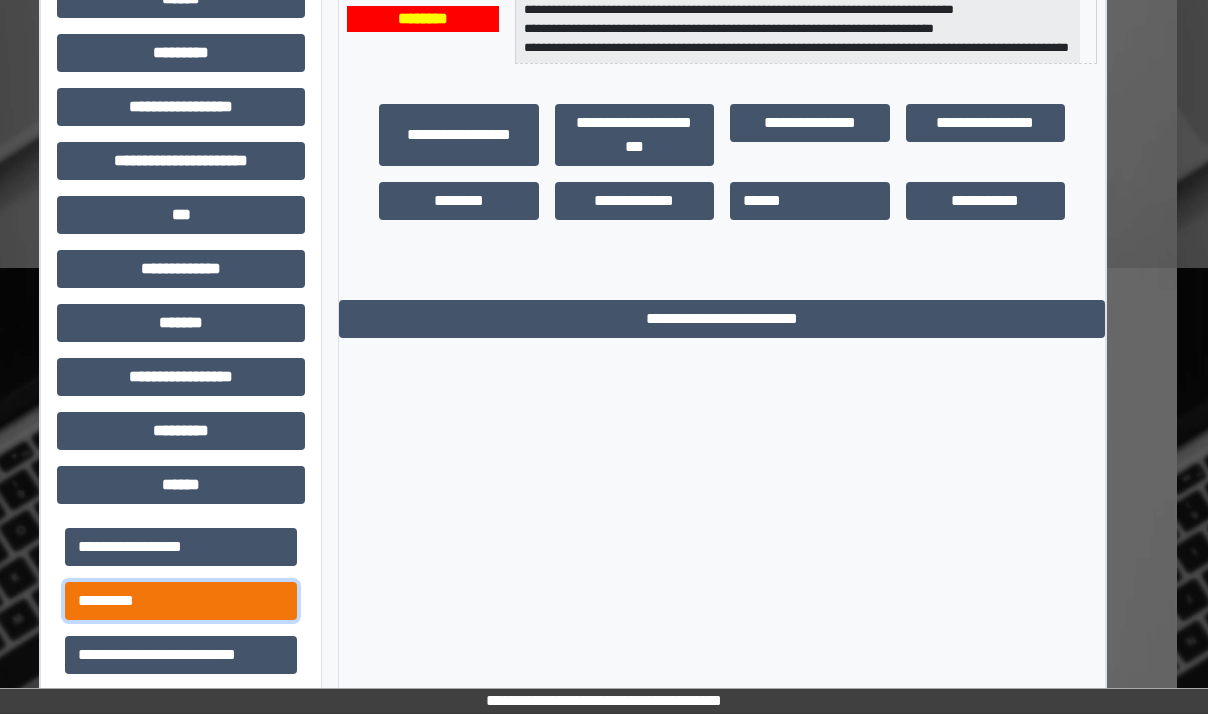 drag, startPoint x: 233, startPoint y: 596, endPoint x: 272, endPoint y: 589, distance: 39.623226 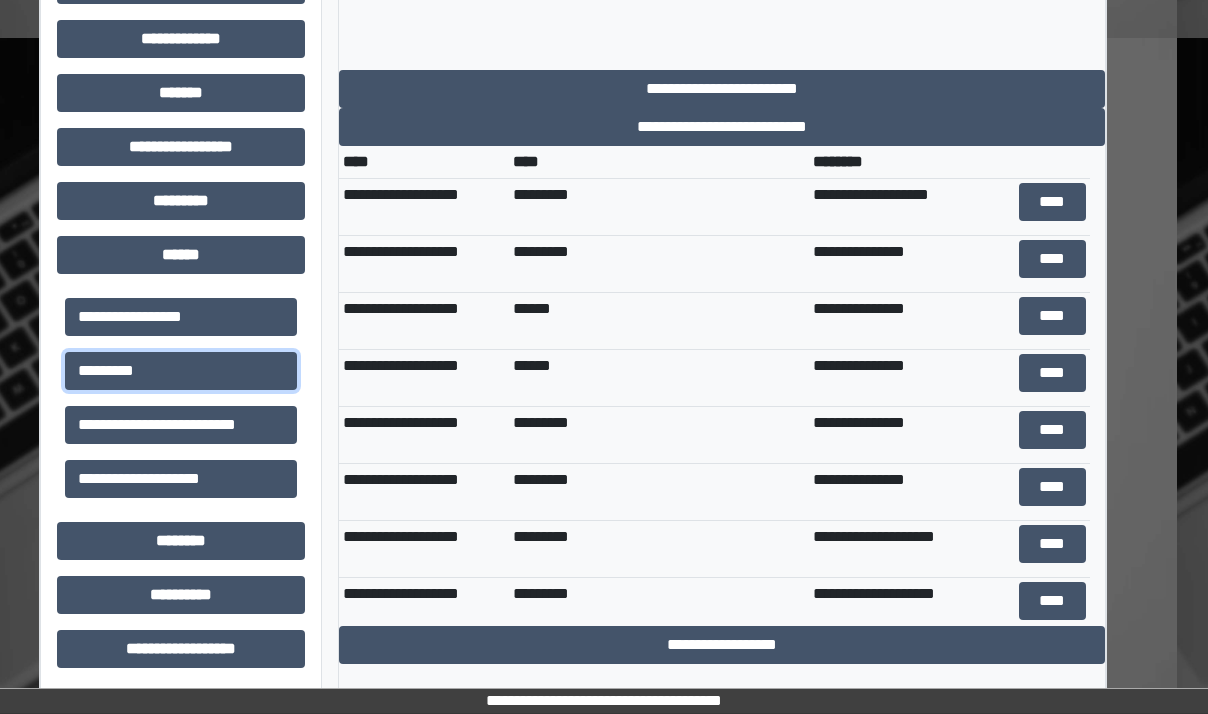 scroll, scrollTop: 716, scrollLeft: 31, axis: both 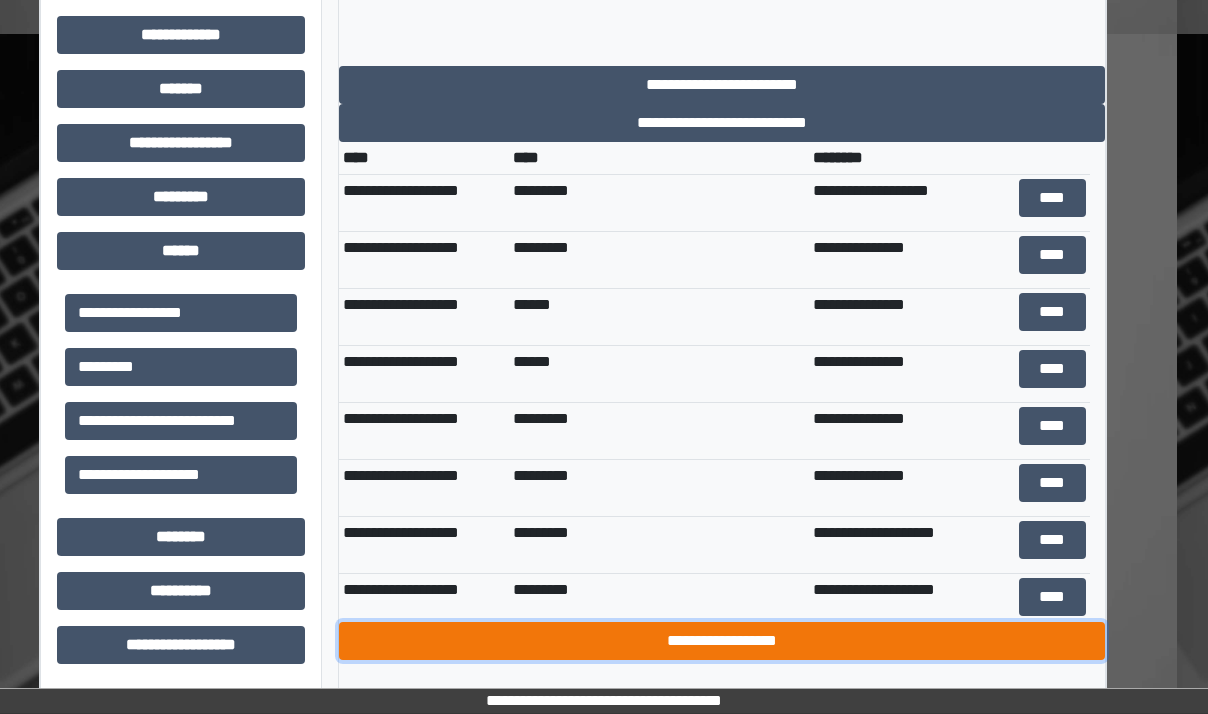 click on "**********" at bounding box center [722, 641] 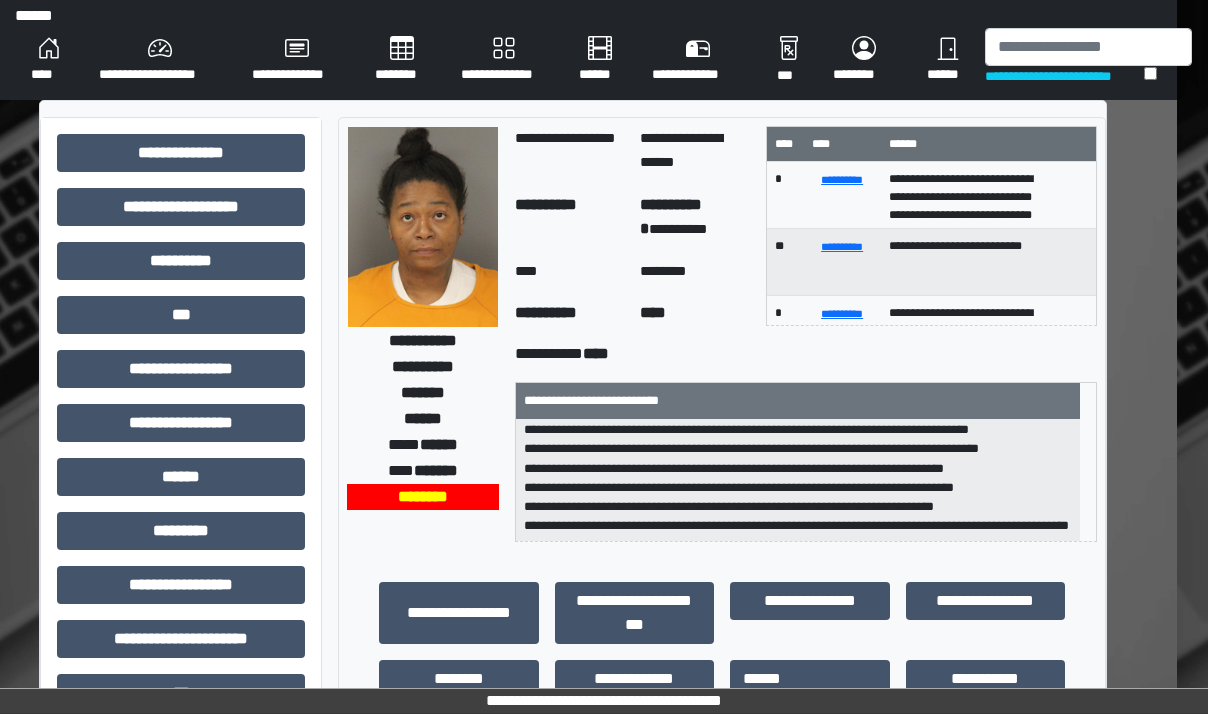 scroll, scrollTop: 0, scrollLeft: 31, axis: horizontal 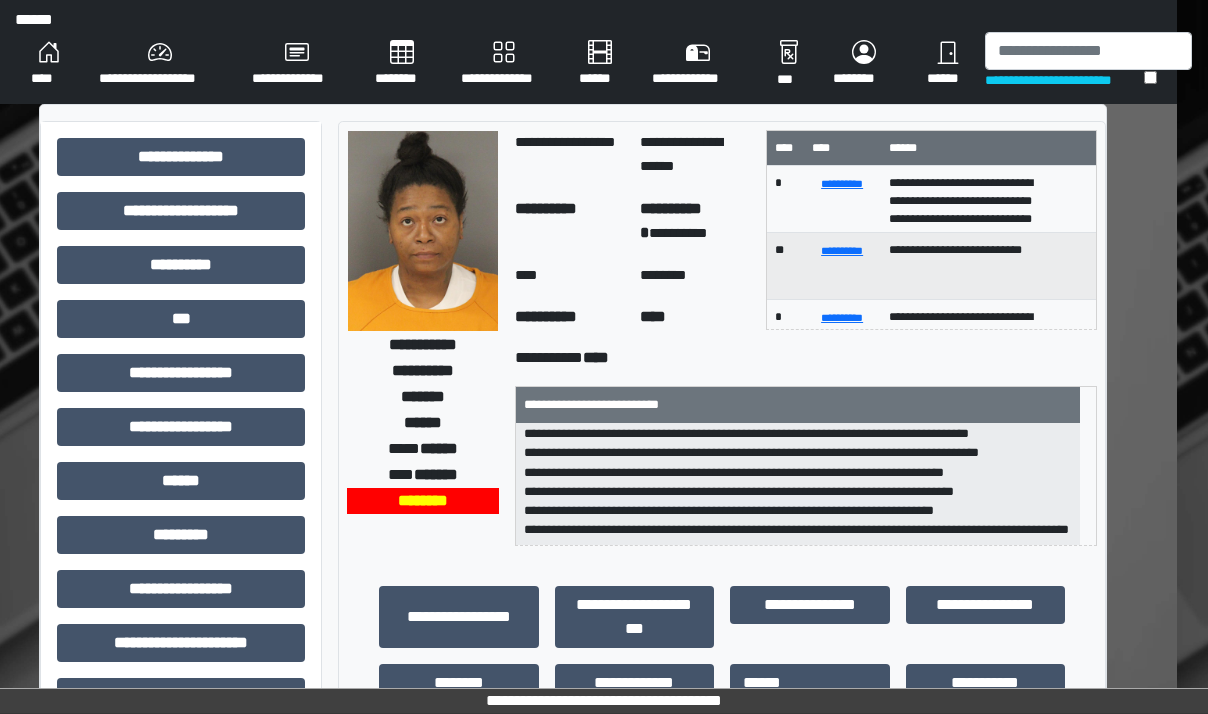 click on "**********" at bounding box center [573, 52] 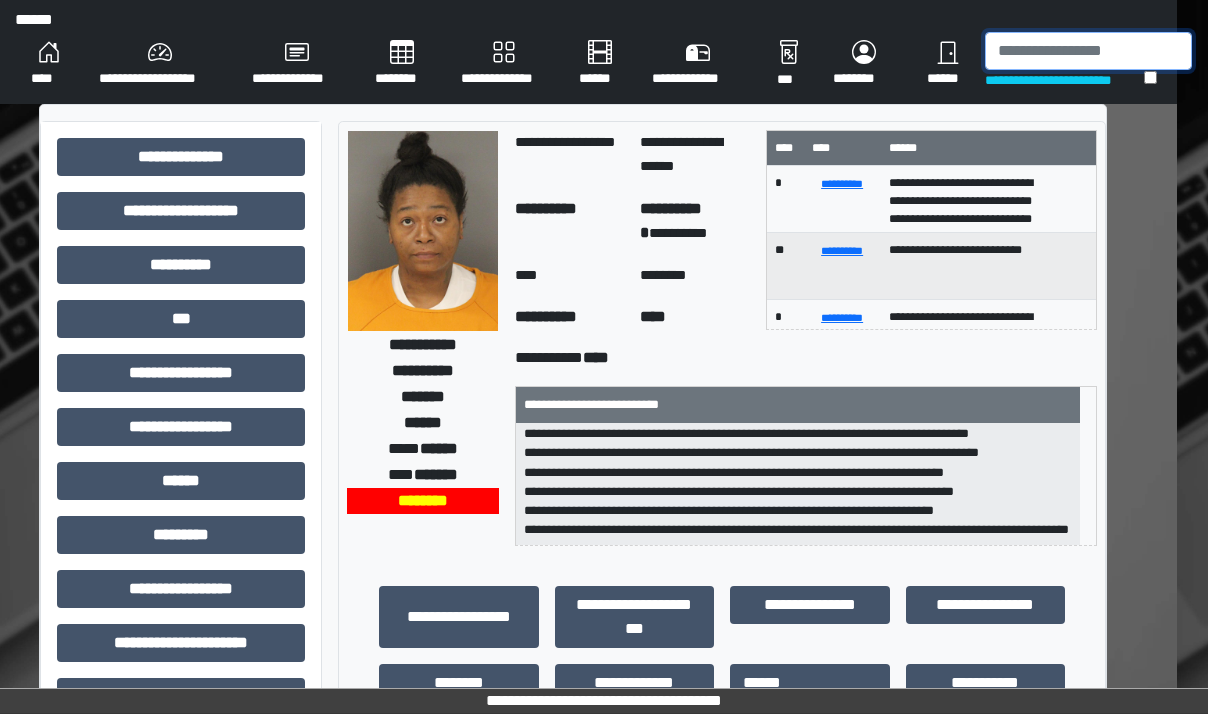 click at bounding box center [1088, 51] 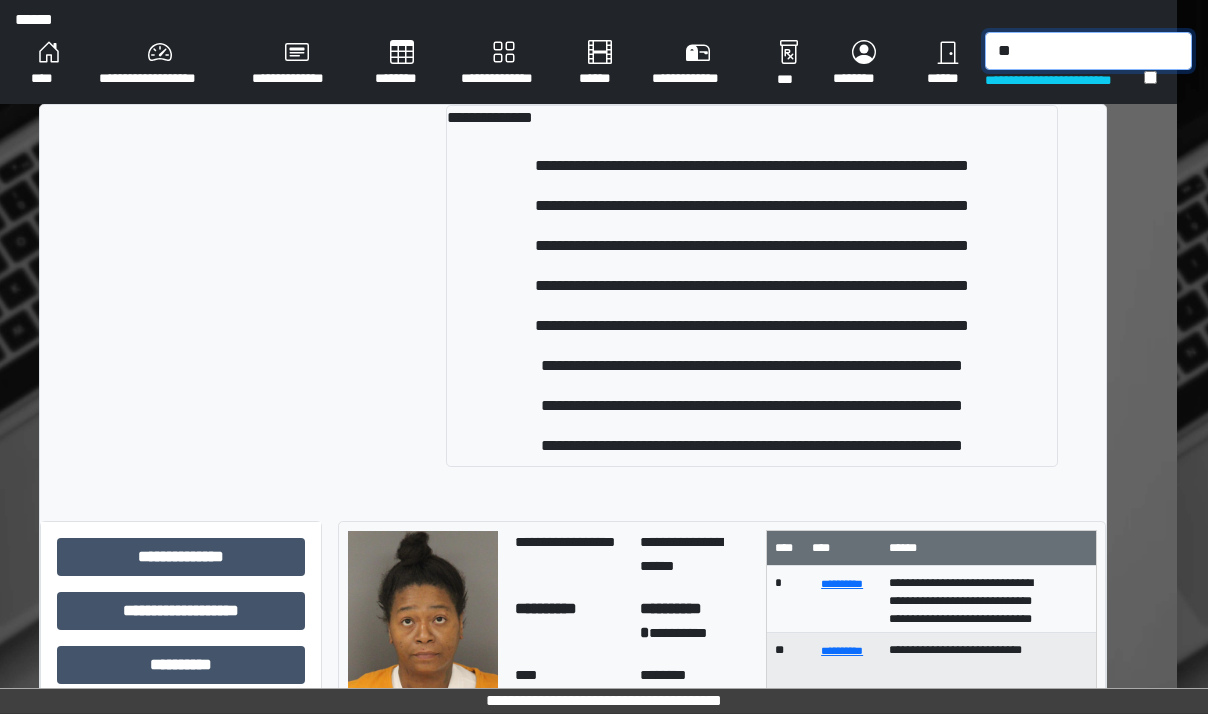 type on "*" 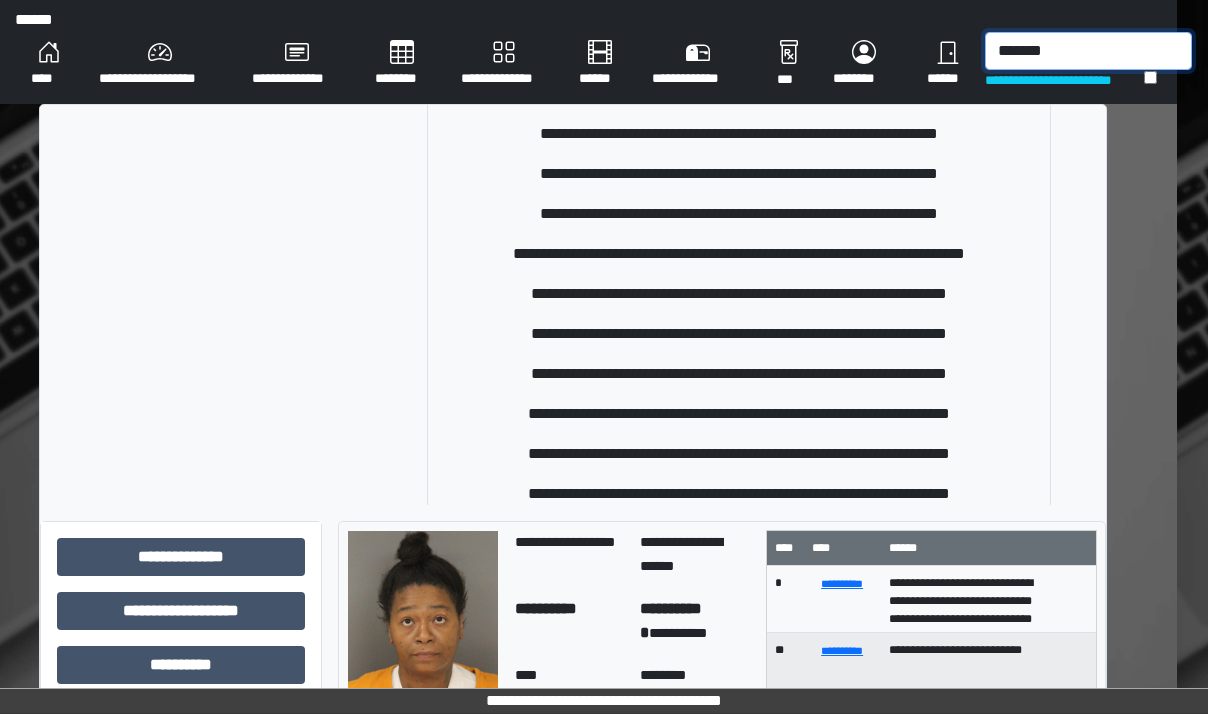 scroll, scrollTop: 170, scrollLeft: 0, axis: vertical 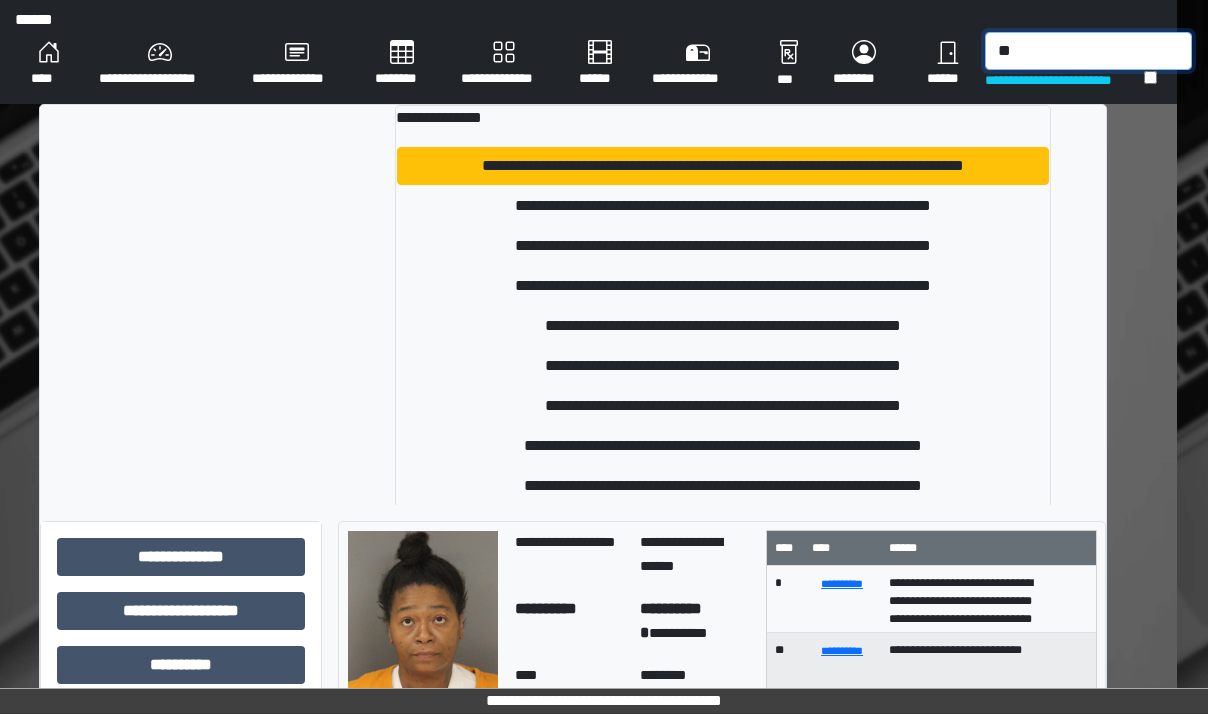 type on "*" 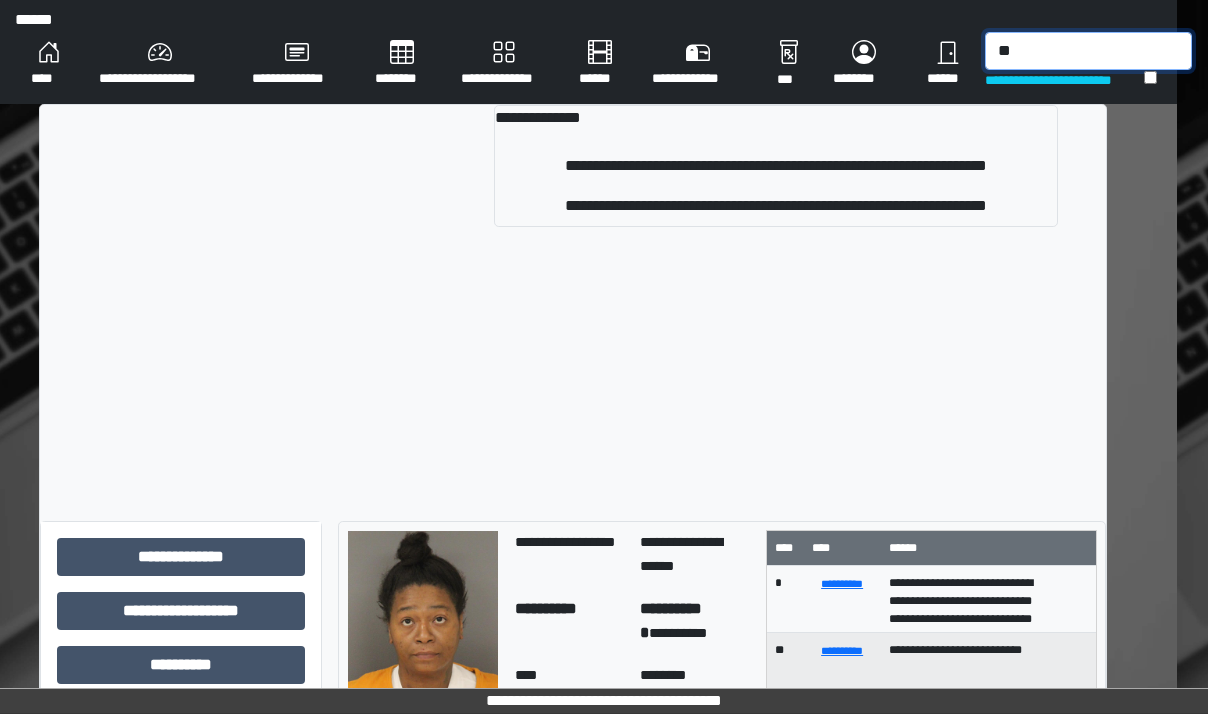 type on "*" 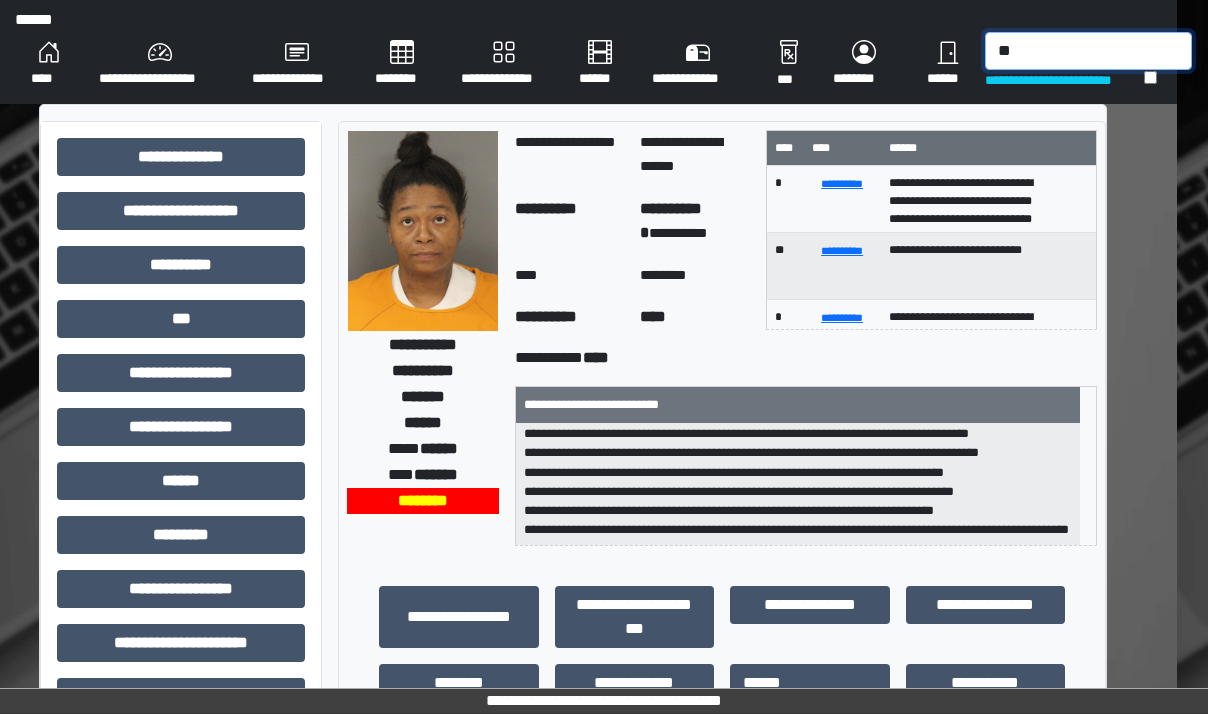 type on "*" 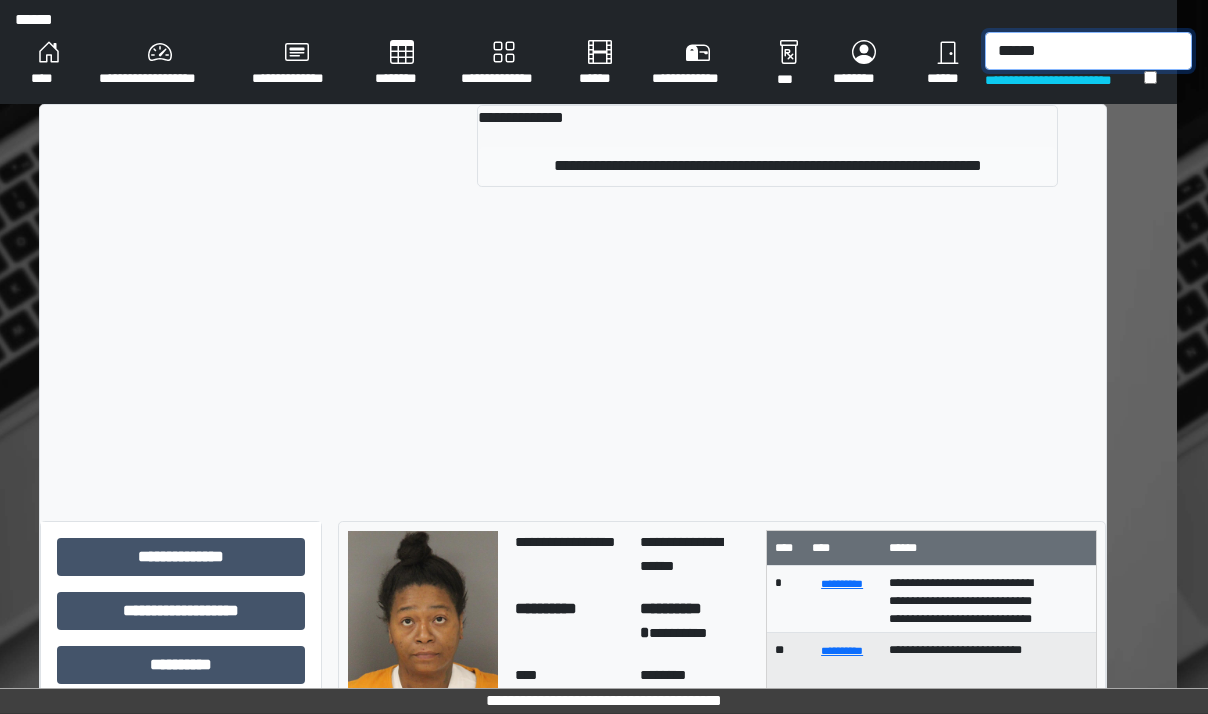 type on "******" 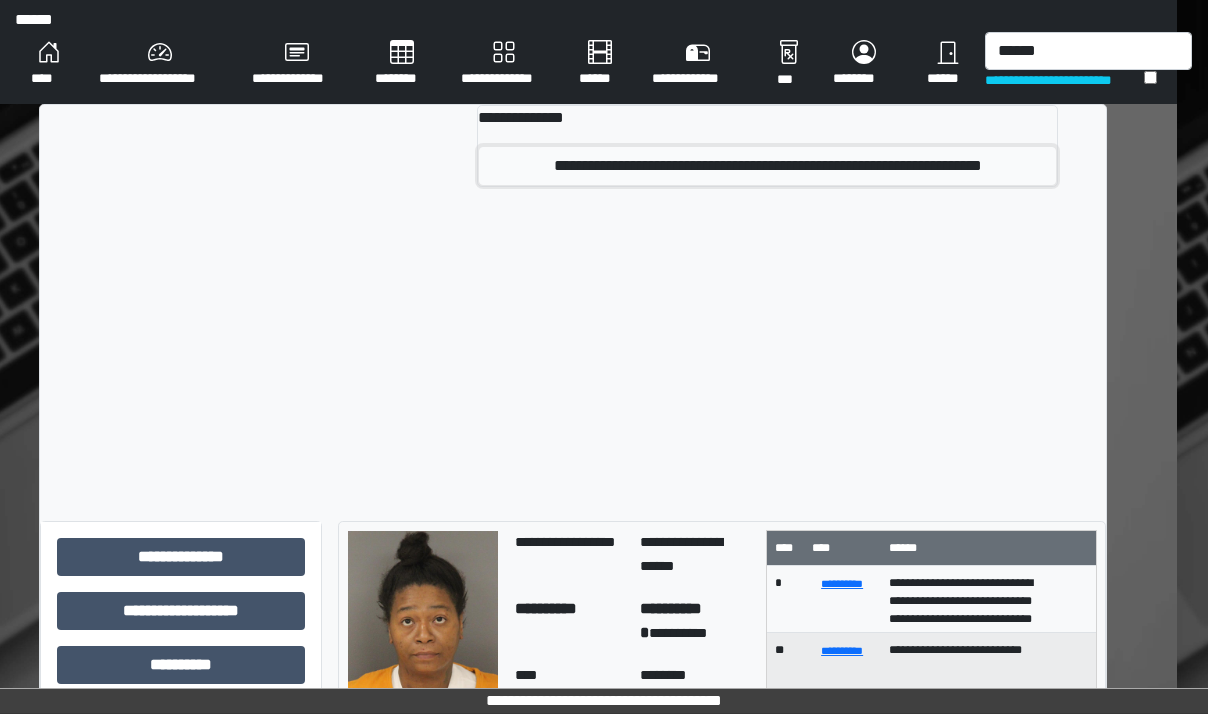 click on "**********" at bounding box center [767, 166] 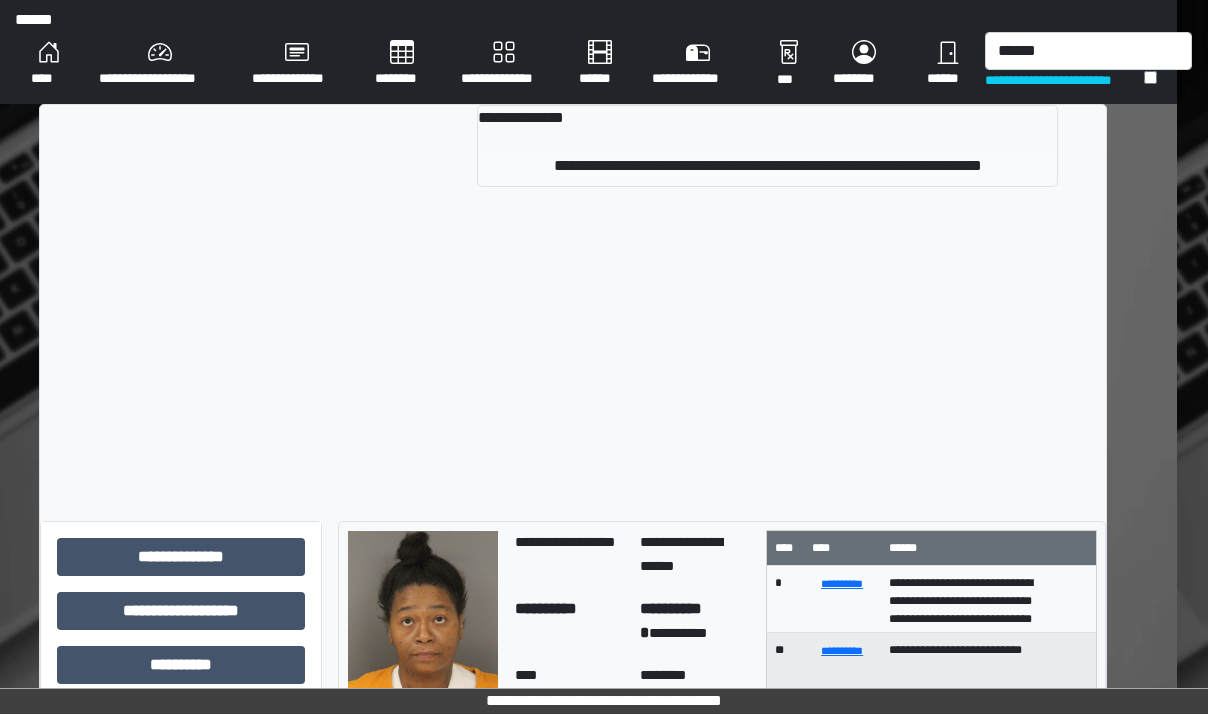 type 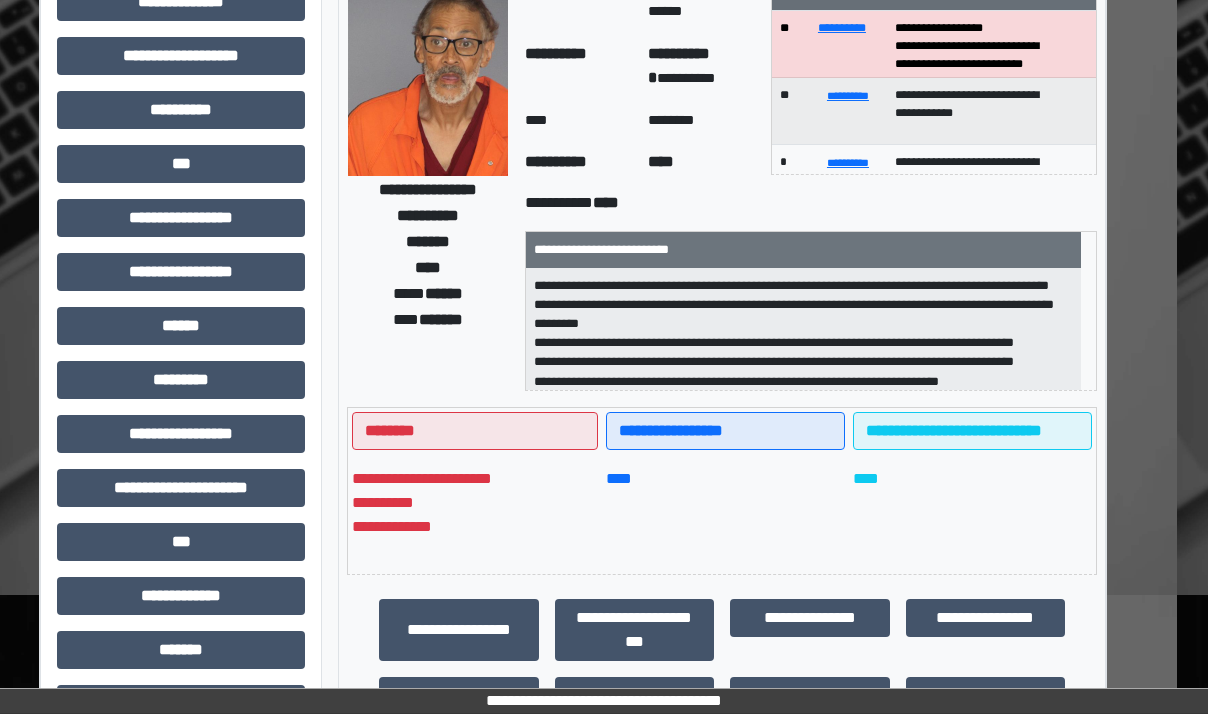 scroll, scrollTop: 200, scrollLeft: 31, axis: both 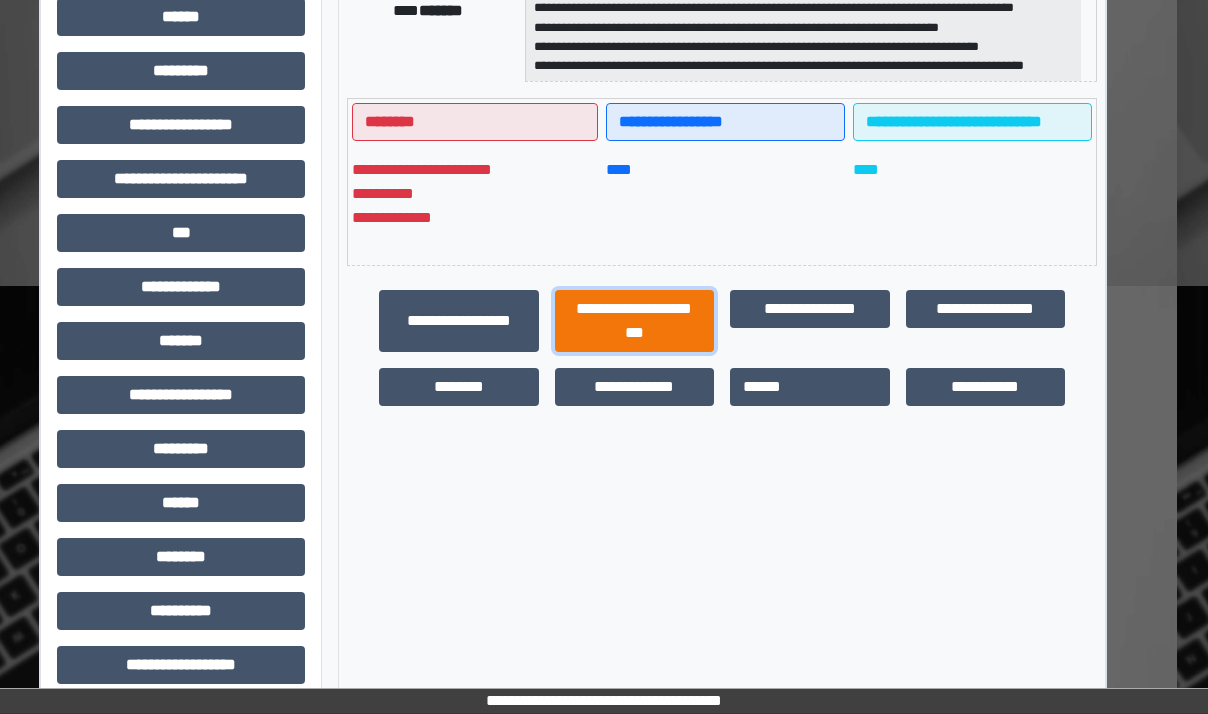 click on "**********" at bounding box center [635, 321] 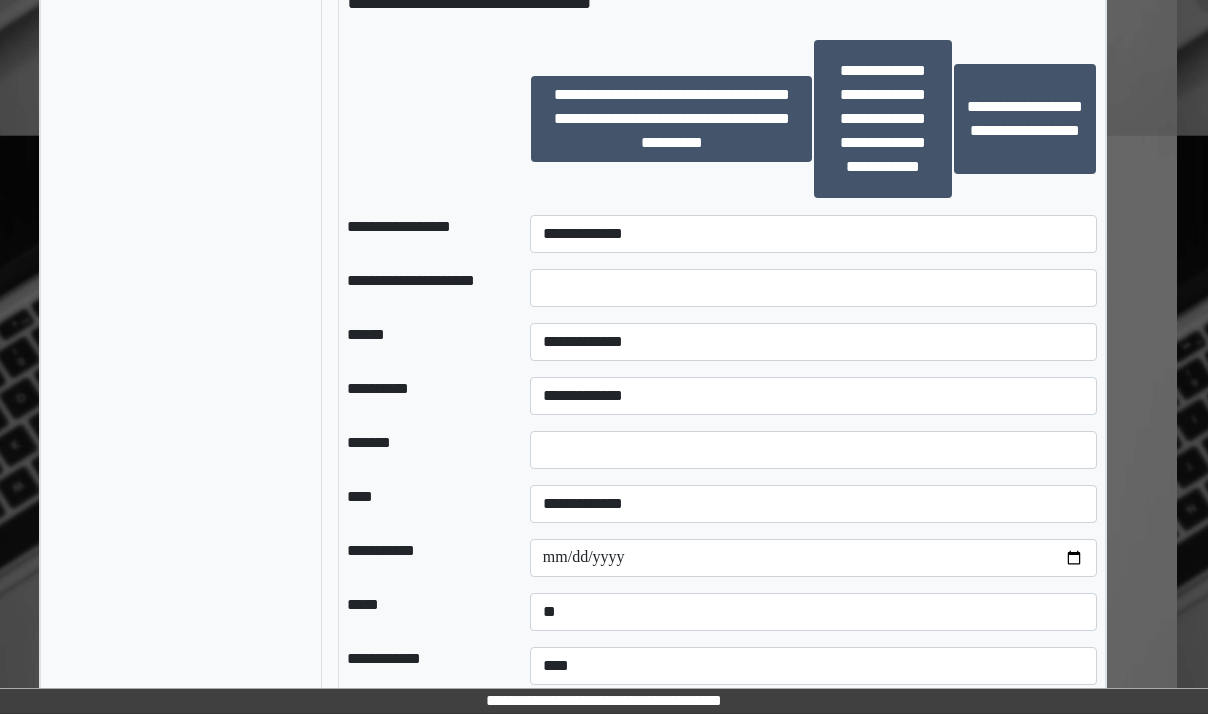 scroll, scrollTop: 2164, scrollLeft: 31, axis: both 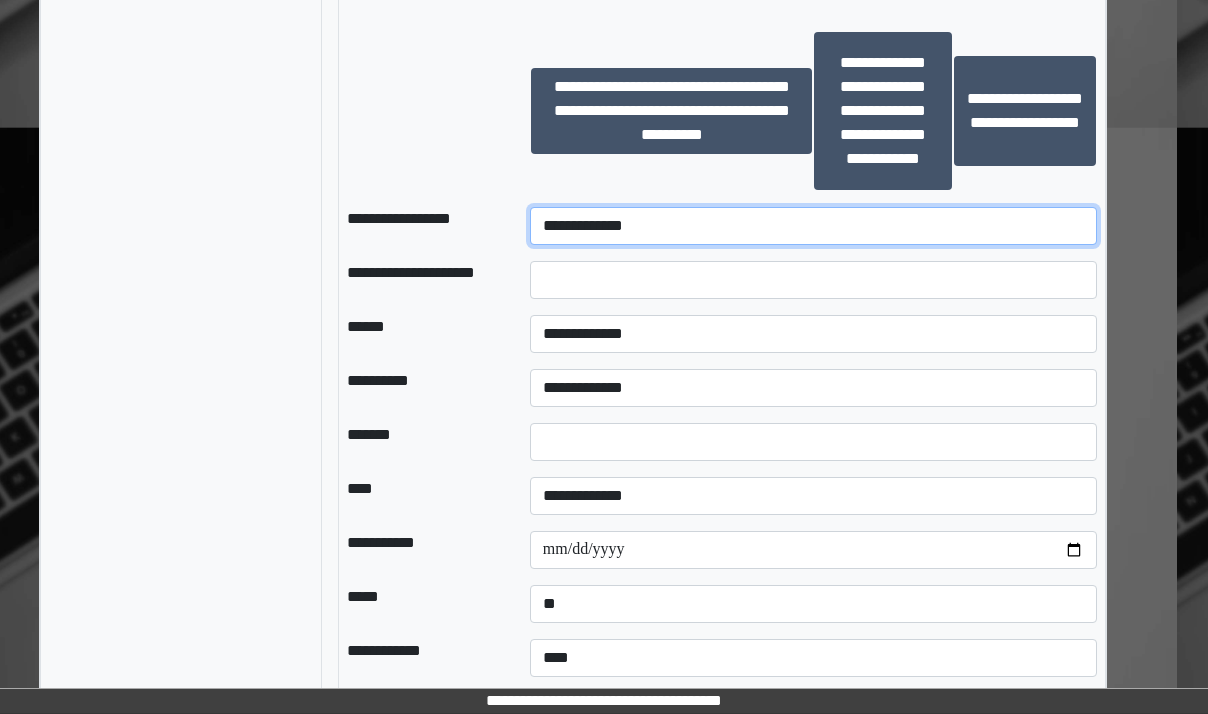 click on "**********" at bounding box center [813, 226] 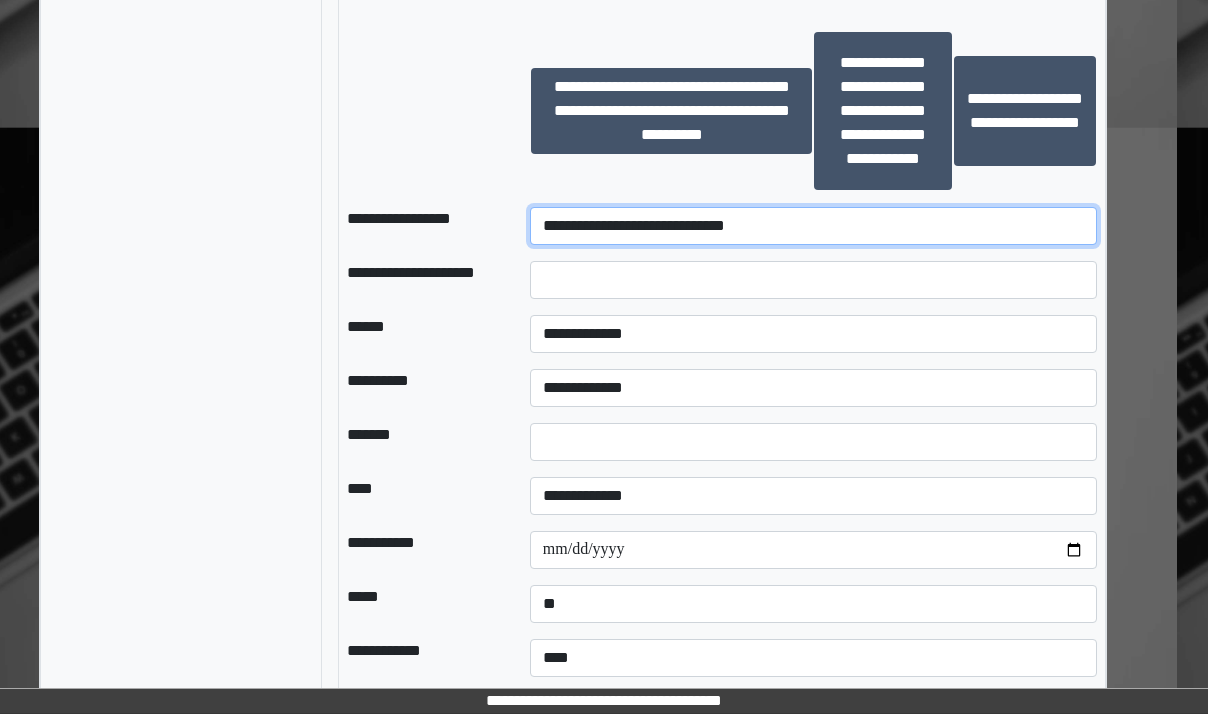 click on "**********" at bounding box center [813, 226] 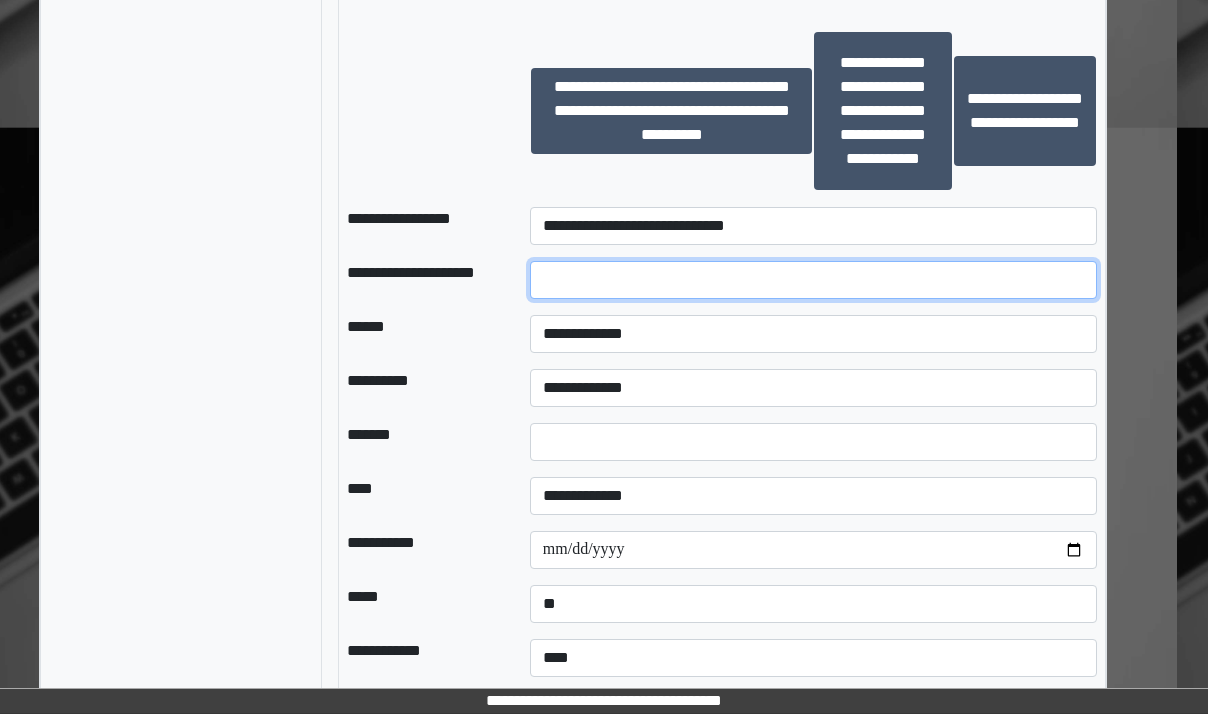 click at bounding box center [813, 280] 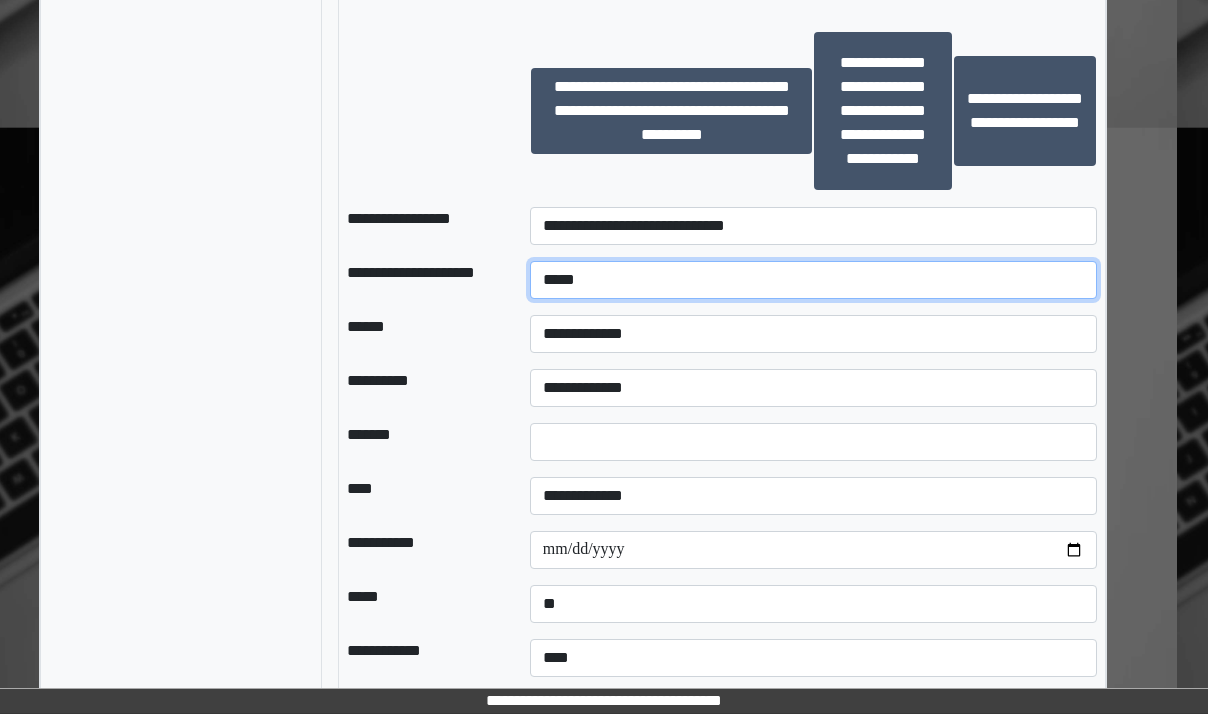 type on "*****" 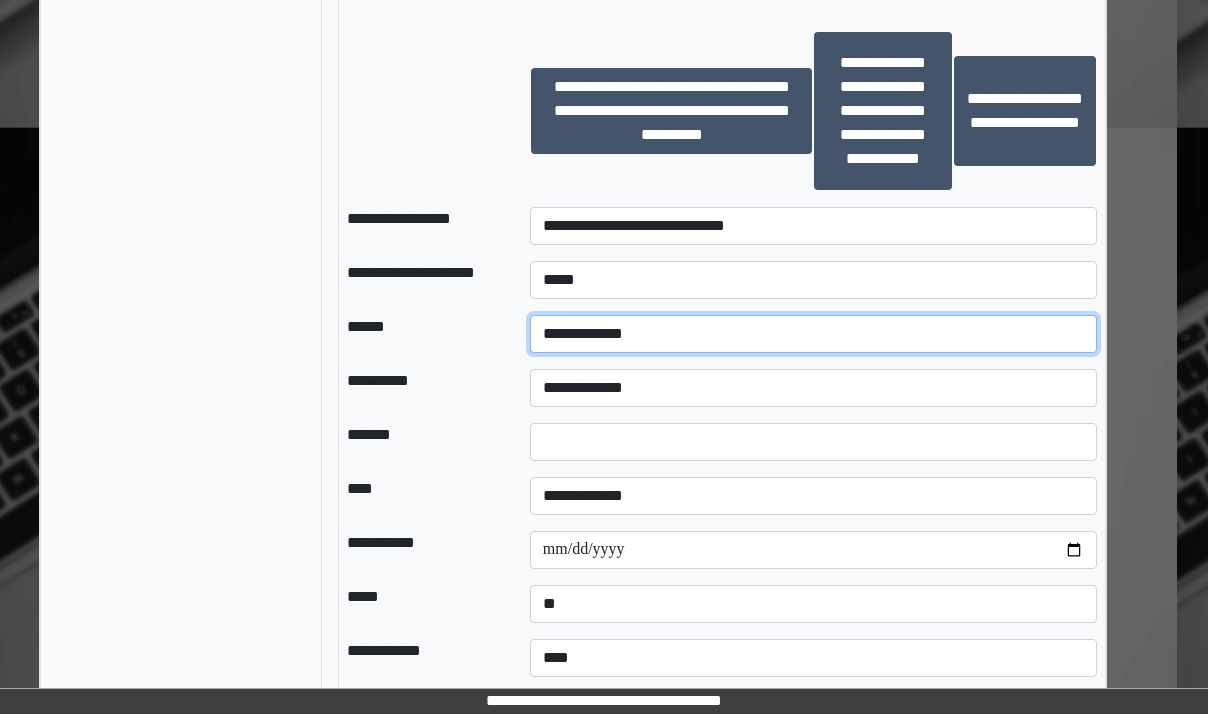 click on "**********" at bounding box center [813, 334] 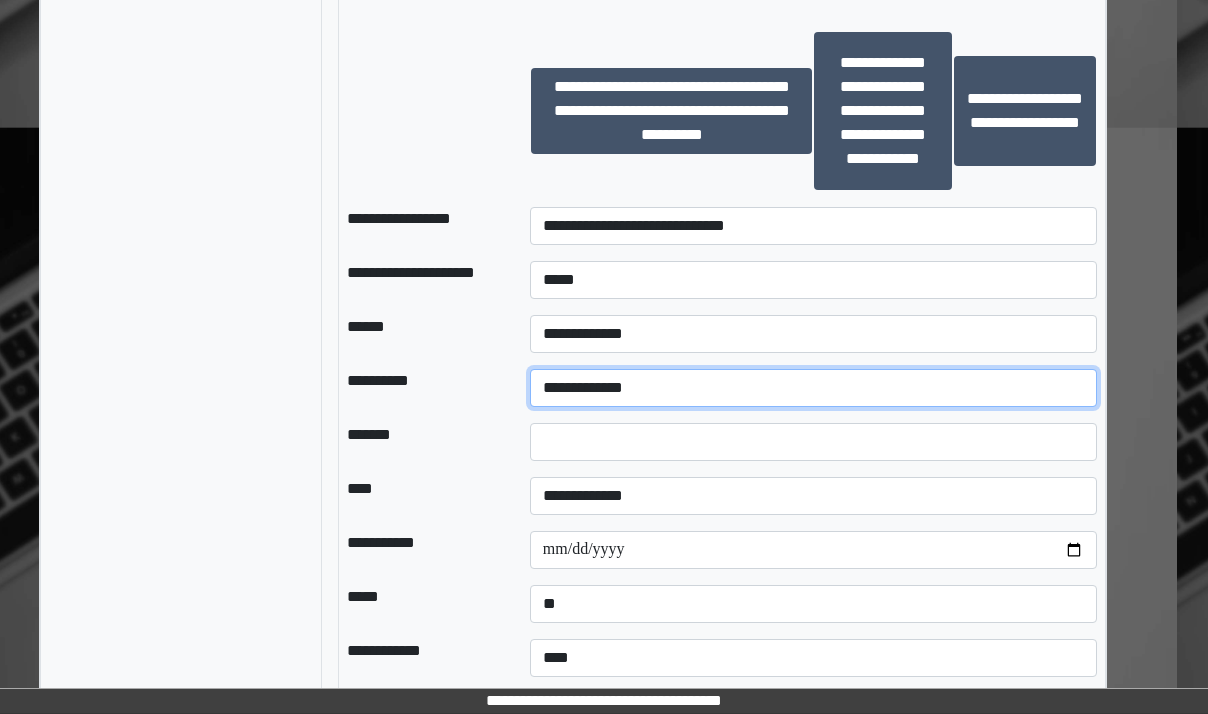 click on "**********" at bounding box center [813, 388] 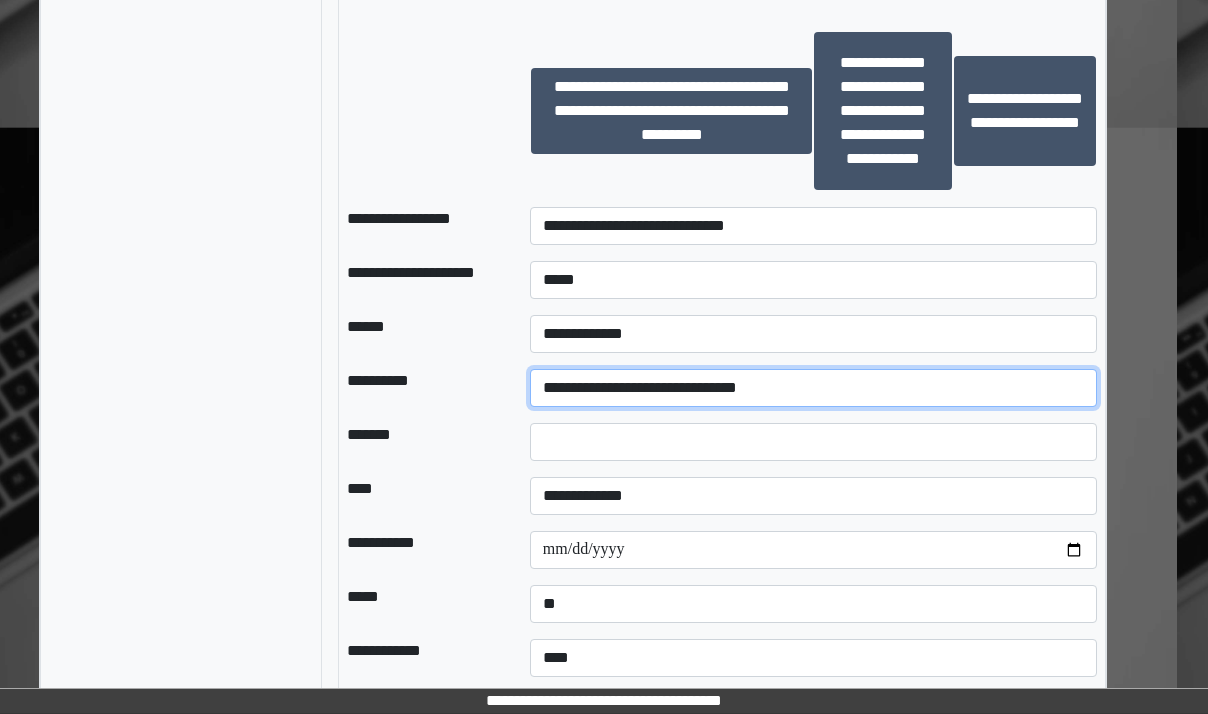 click on "**********" at bounding box center (813, 388) 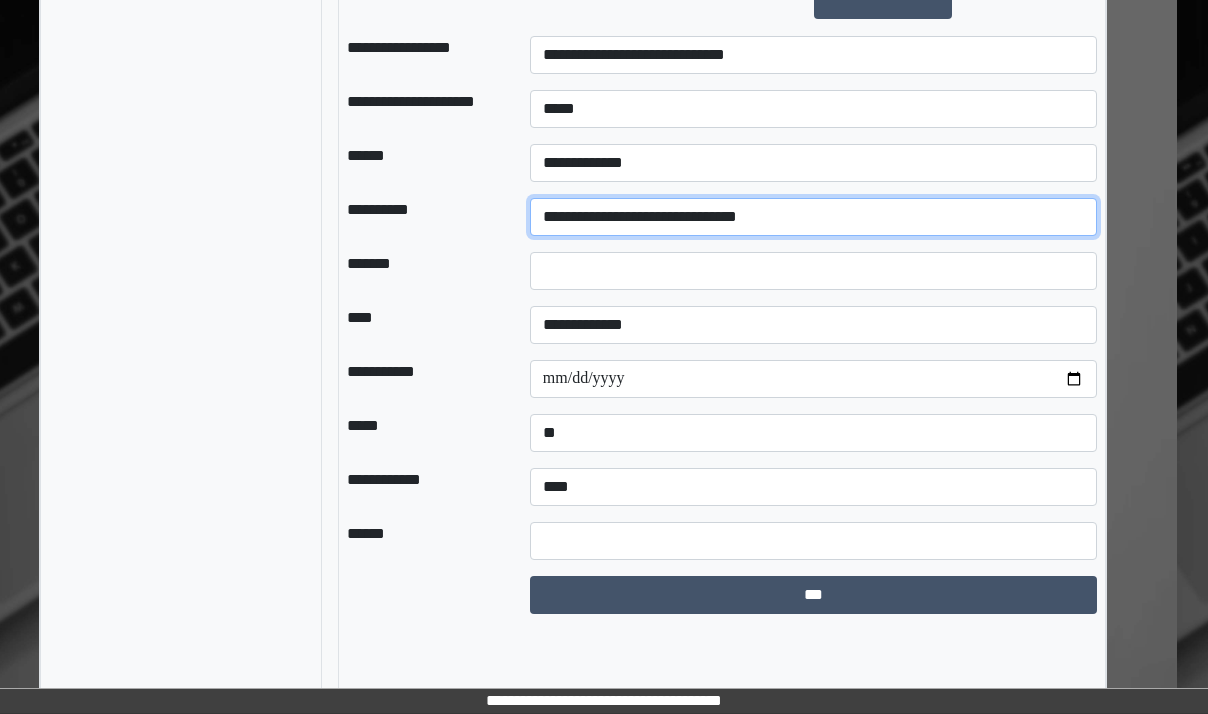 scroll, scrollTop: 2337, scrollLeft: 31, axis: both 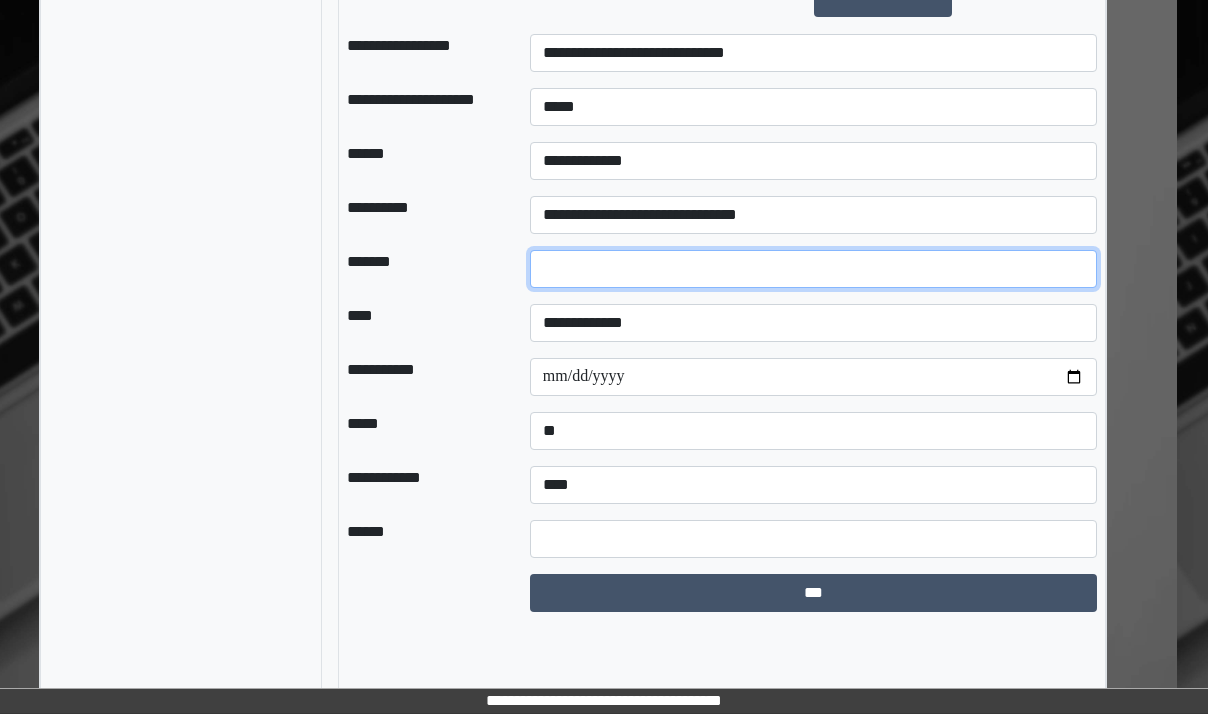 click at bounding box center [813, 269] 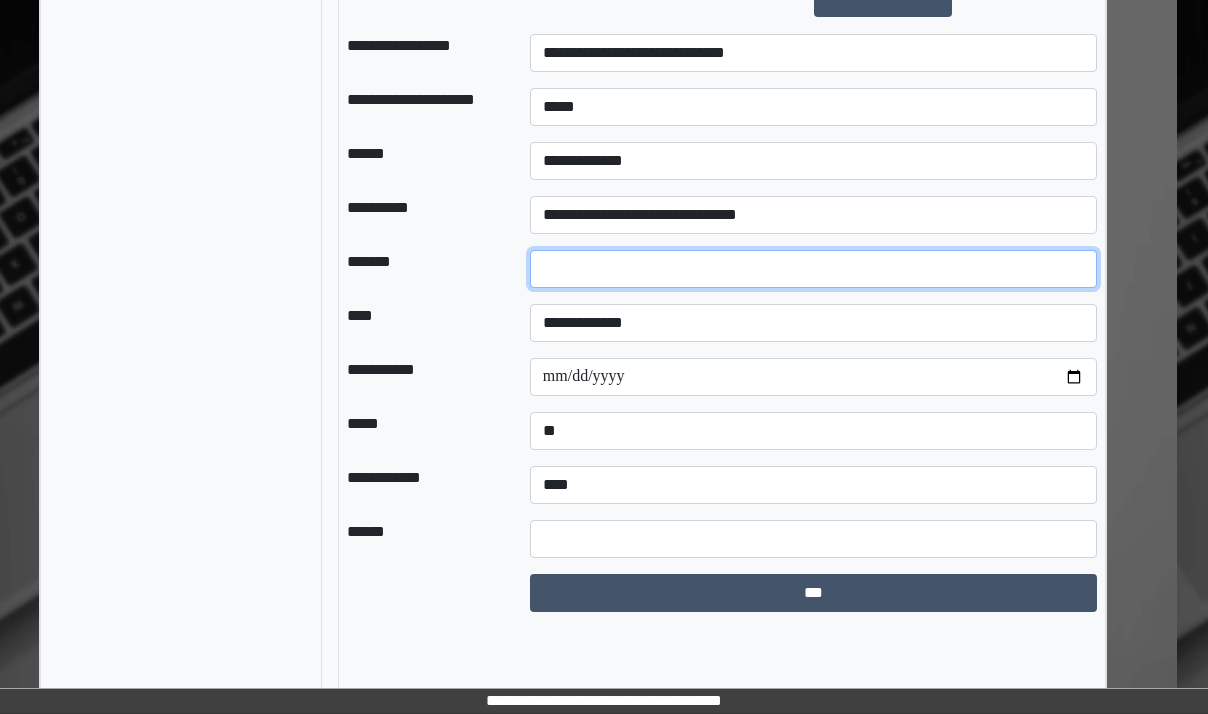type on "**" 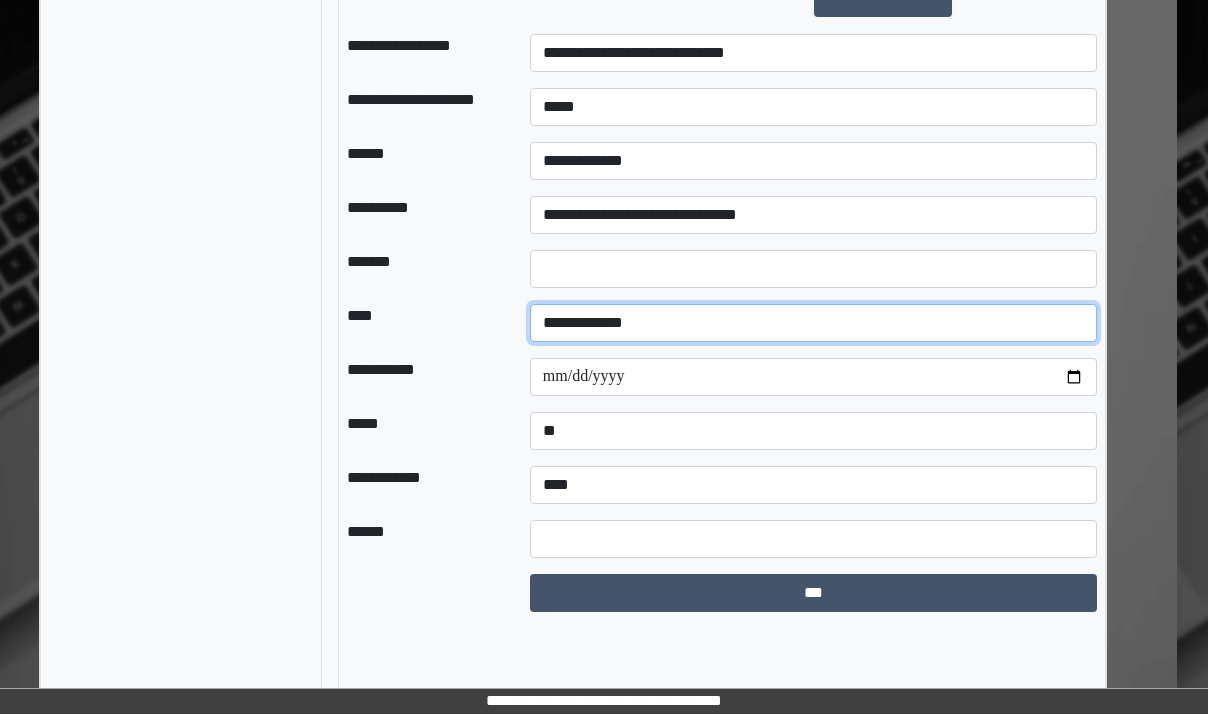 click on "**********" at bounding box center (813, 323) 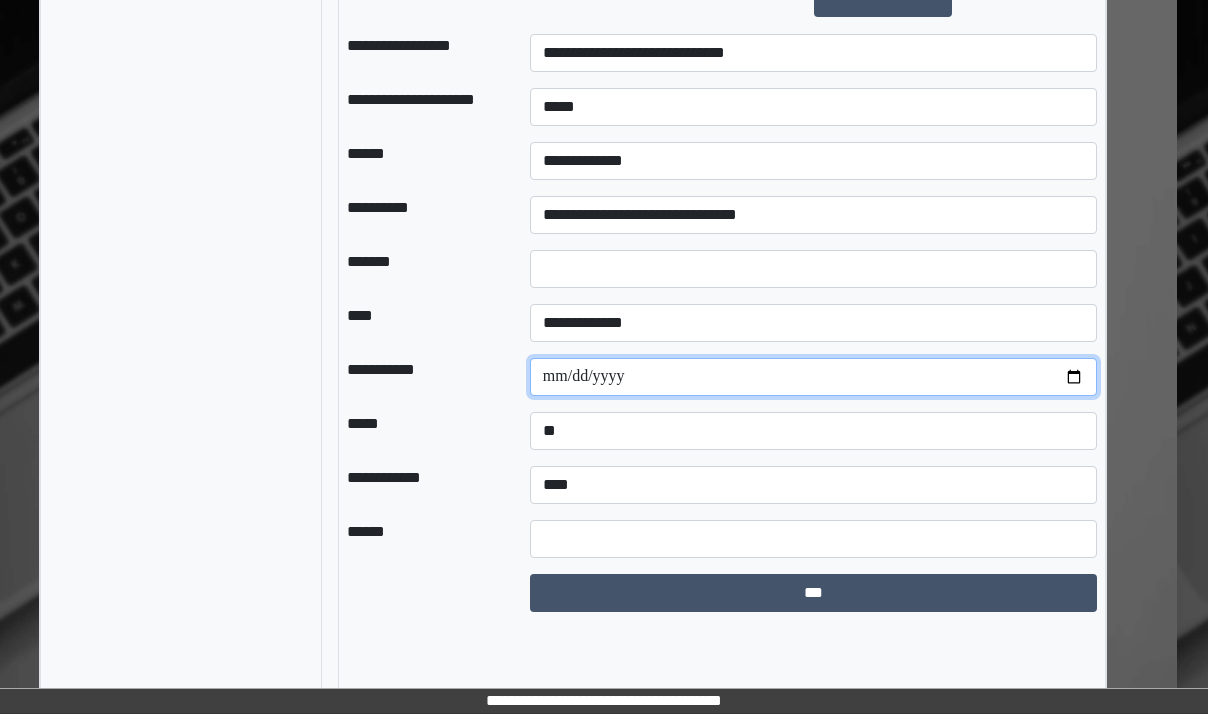 click at bounding box center [813, 377] 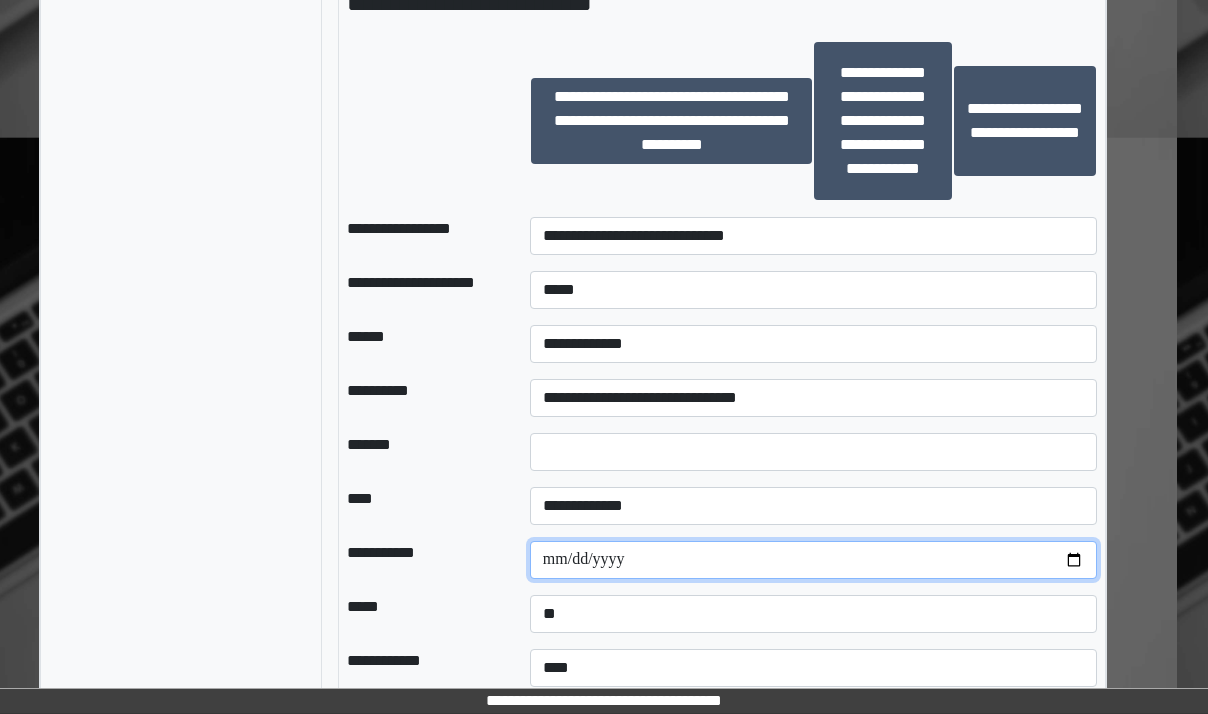 scroll, scrollTop: 2337, scrollLeft: 31, axis: both 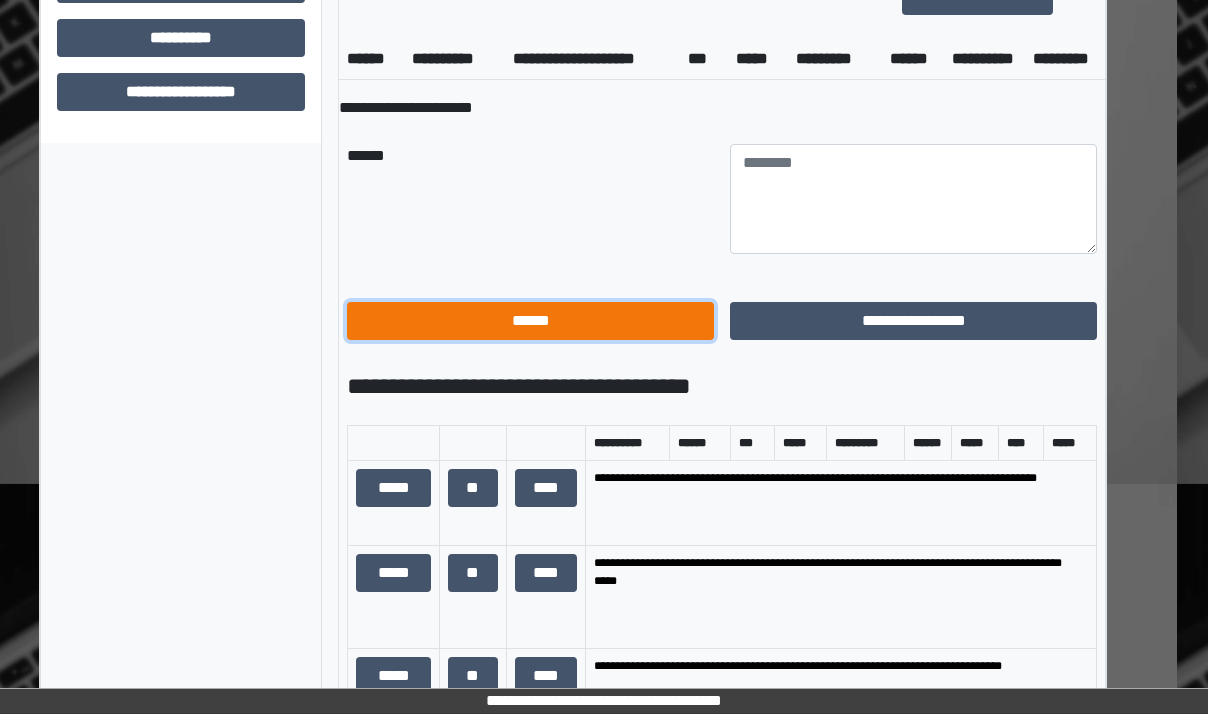 click on "******" at bounding box center (530, 321) 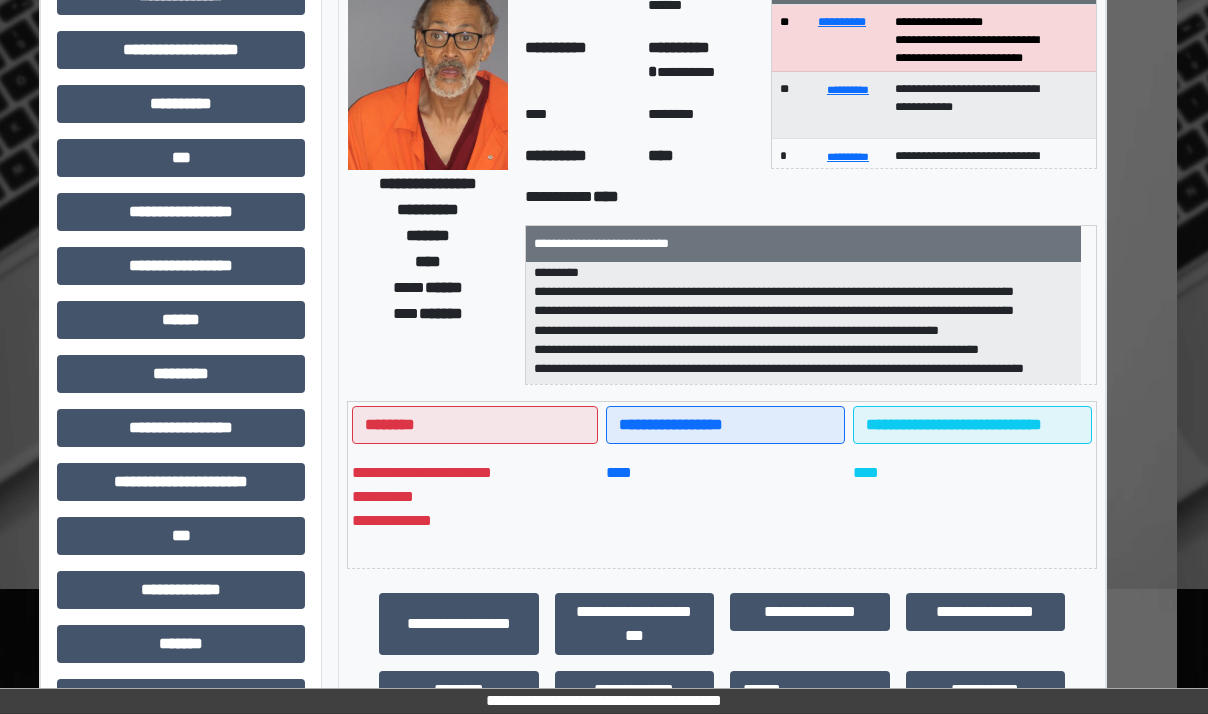scroll, scrollTop: 84, scrollLeft: 31, axis: both 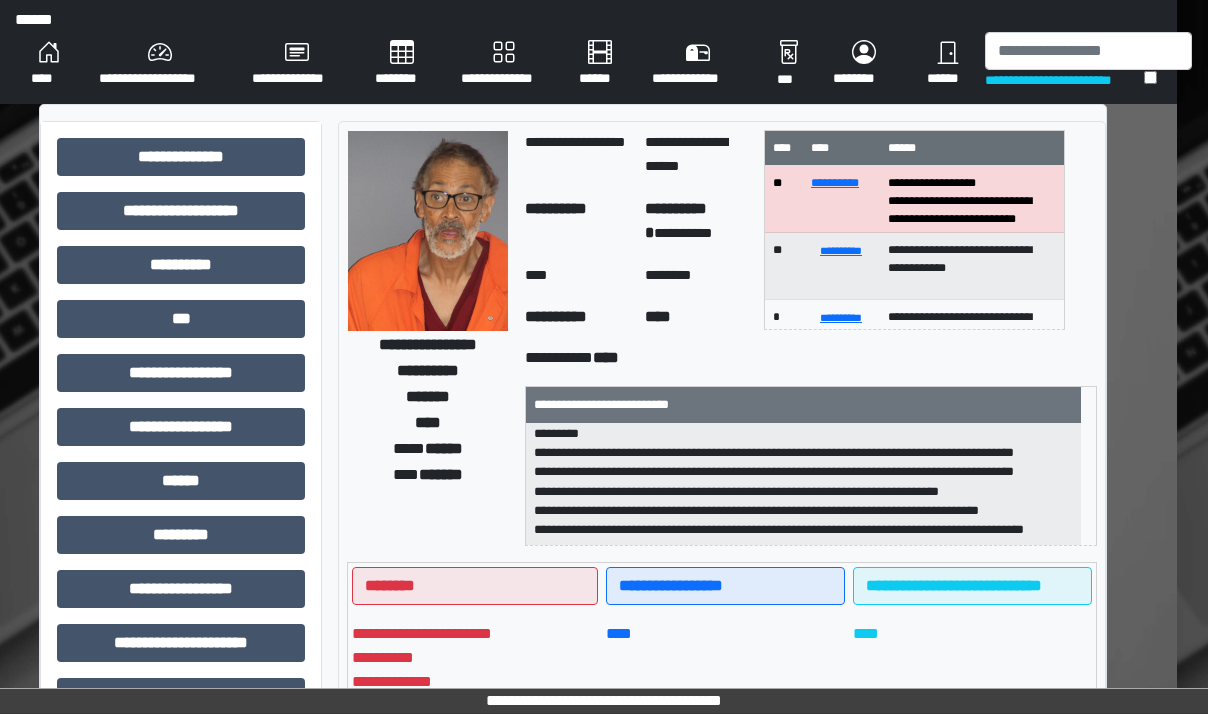 click on "******" at bounding box center (948, 64) 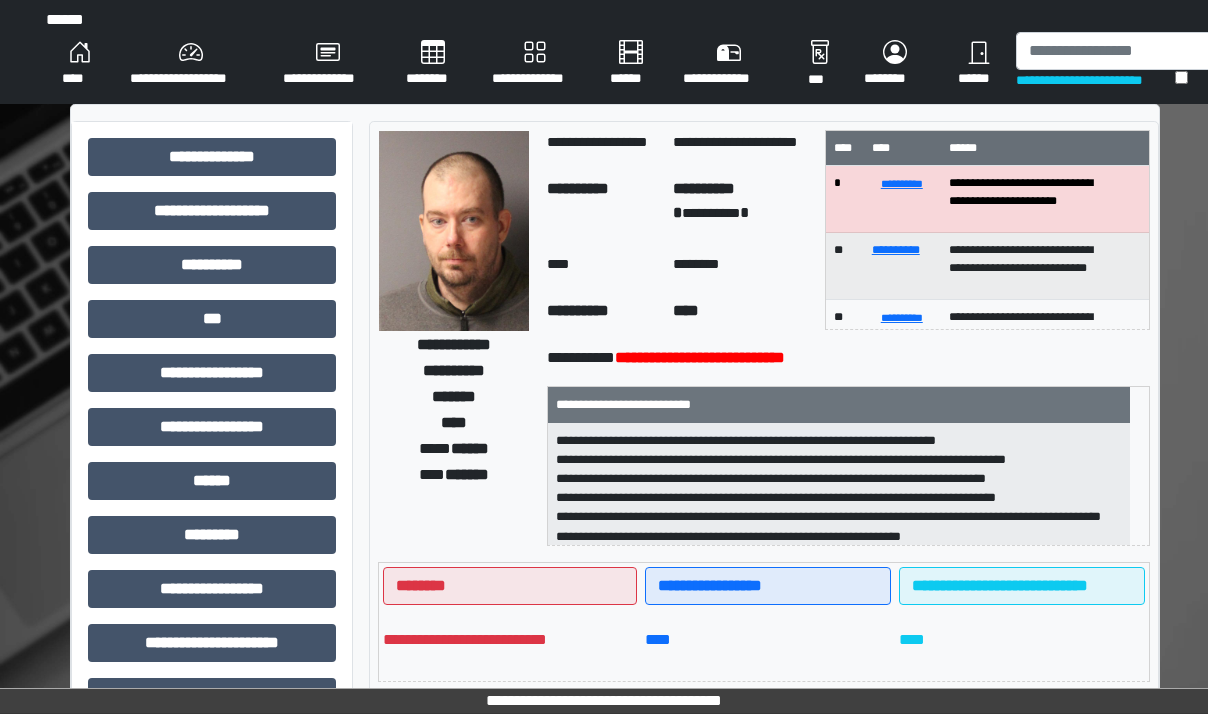 scroll, scrollTop: 883, scrollLeft: 0, axis: vertical 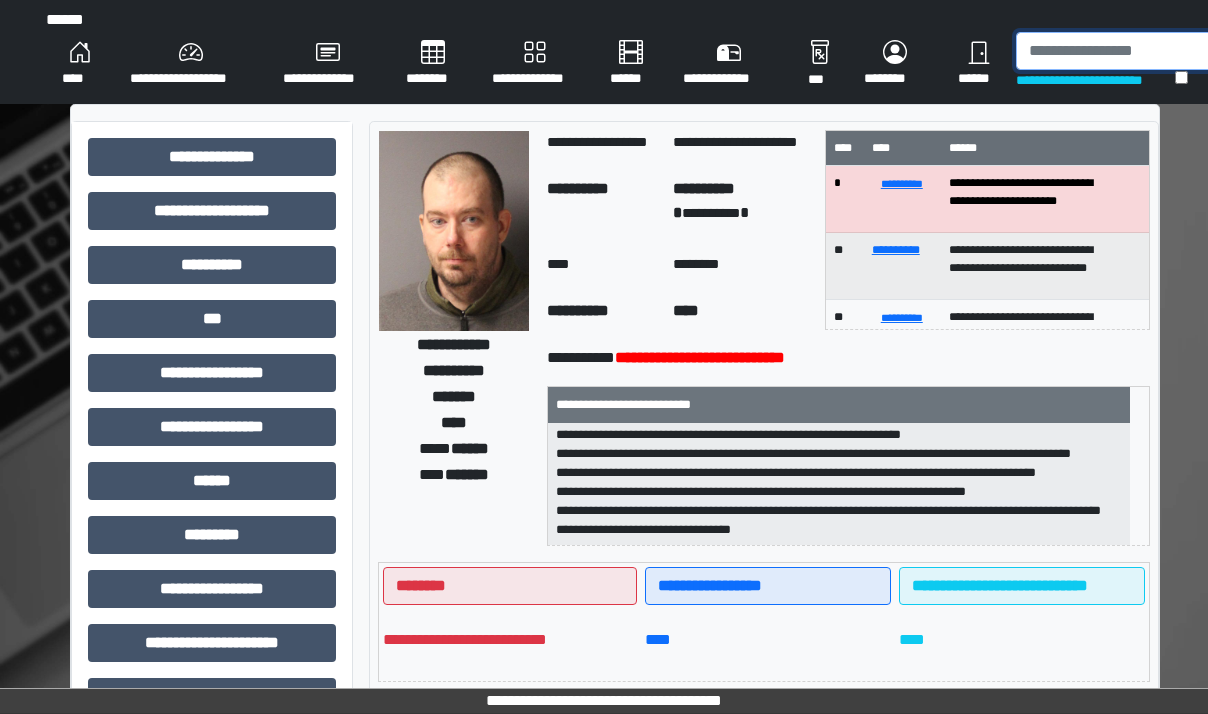 click at bounding box center [1119, 51] 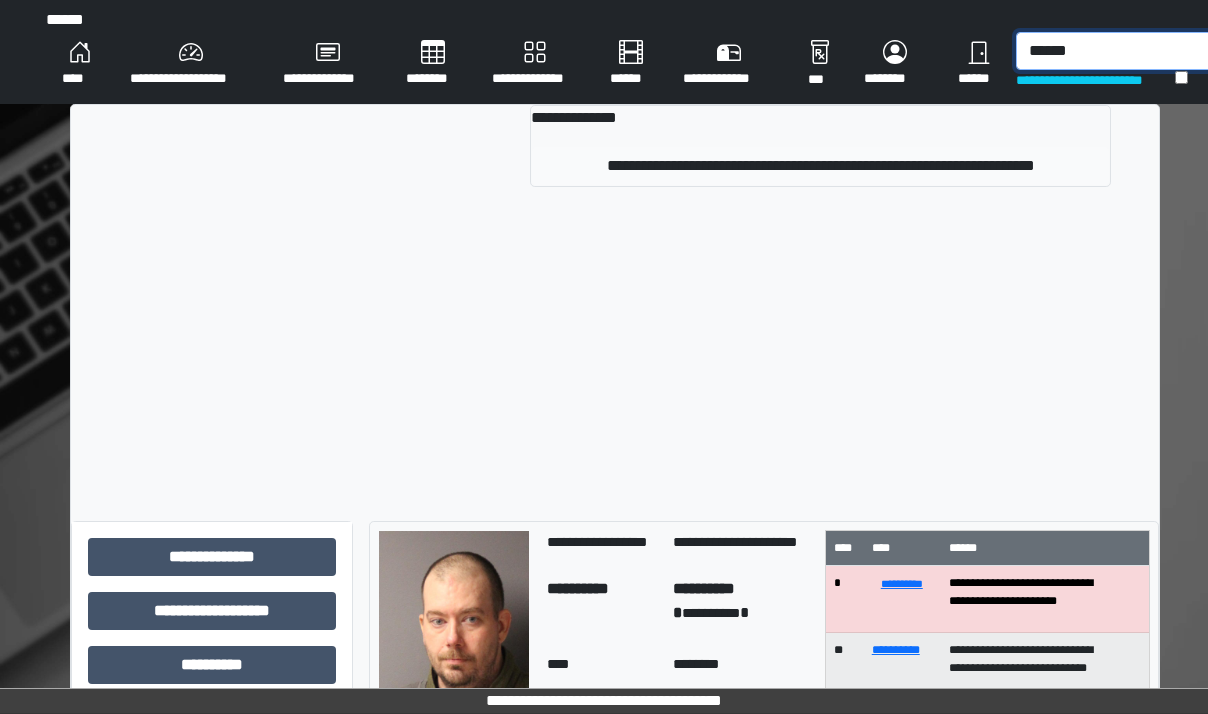 type on "******" 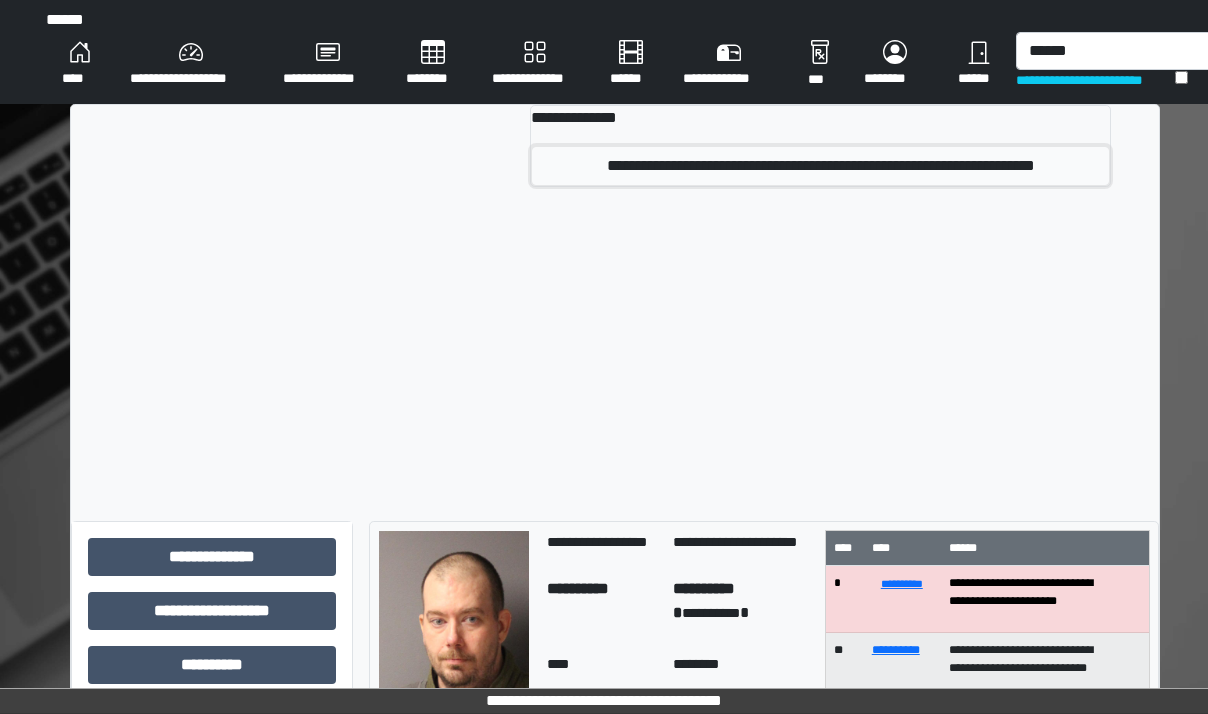 click on "**********" at bounding box center (820, 166) 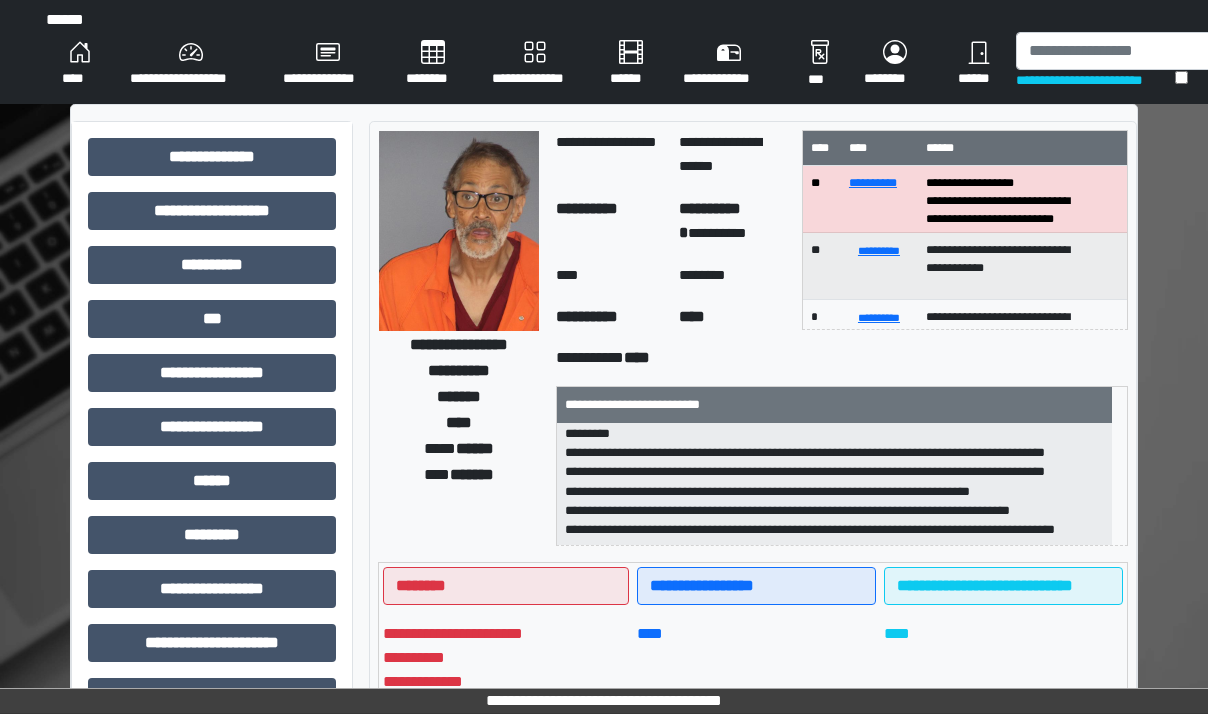 scroll, scrollTop: 121, scrollLeft: 0, axis: vertical 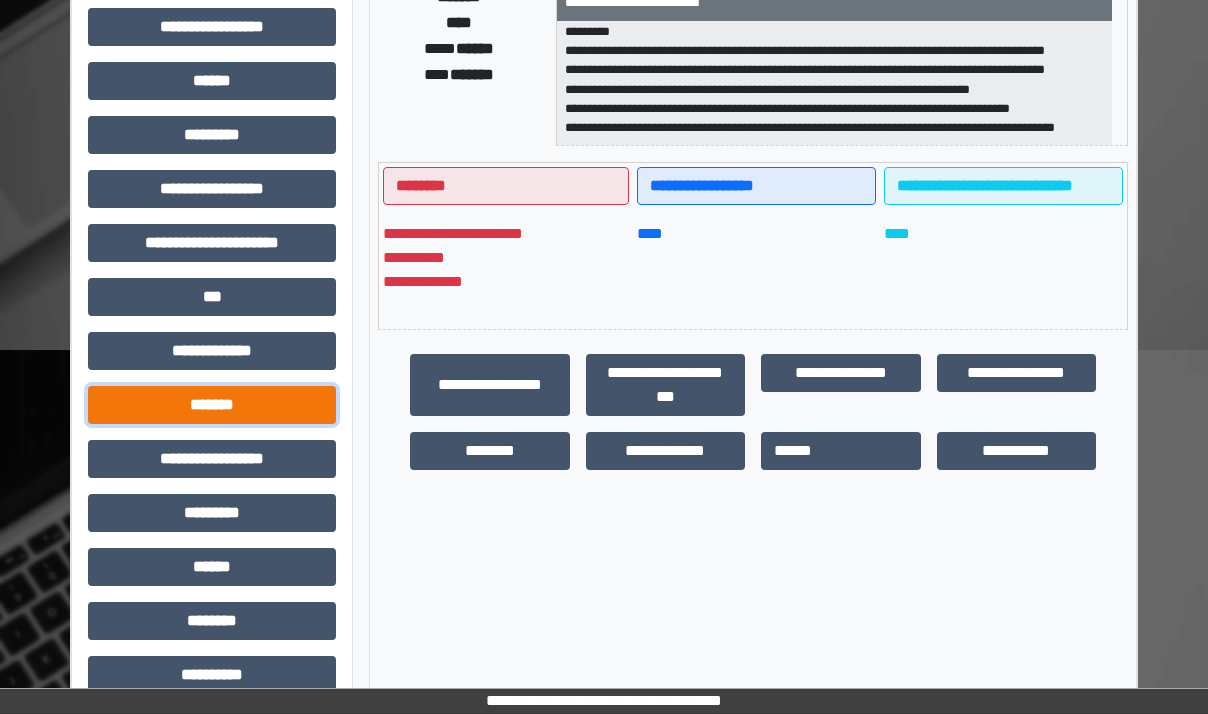 click on "*******" at bounding box center (212, 405) 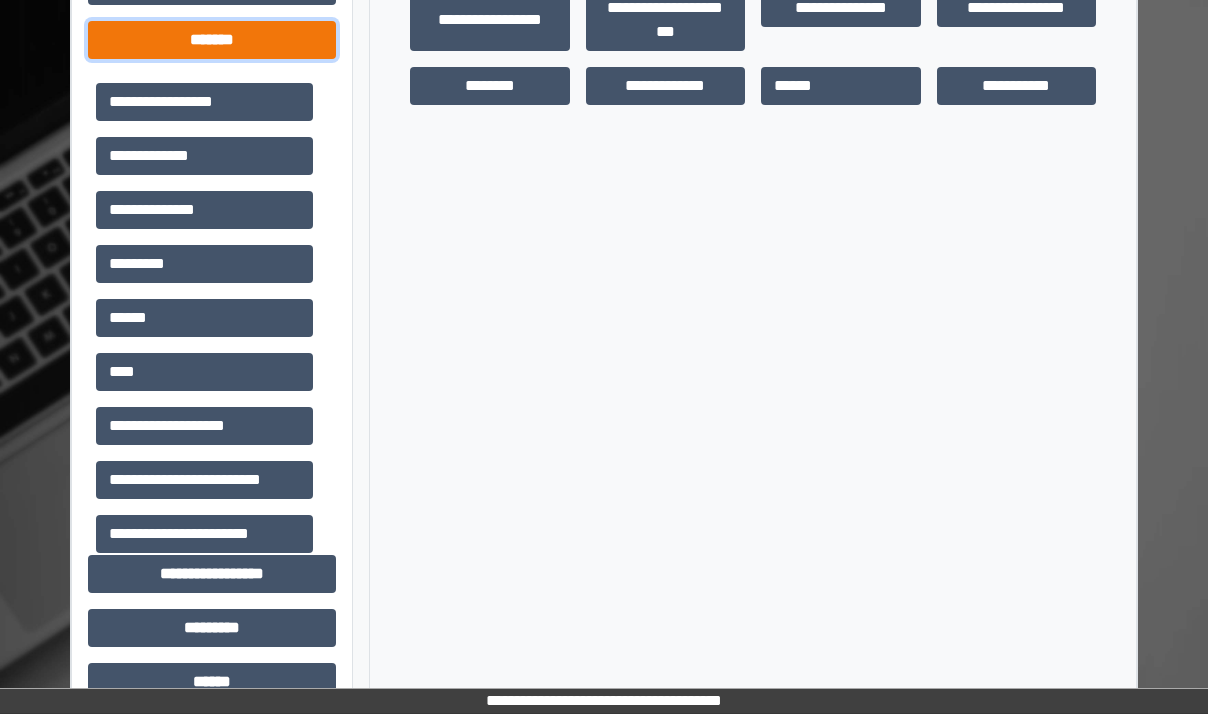 scroll, scrollTop: 800, scrollLeft: 0, axis: vertical 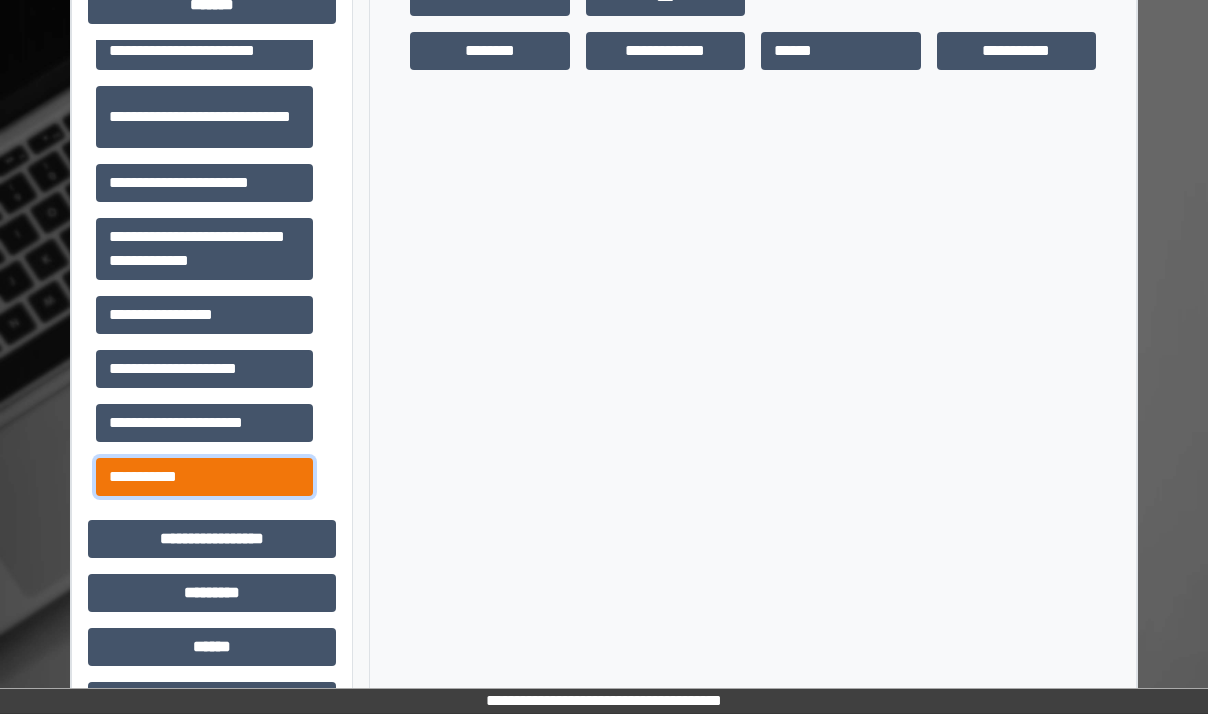 click on "**********" at bounding box center [204, 477] 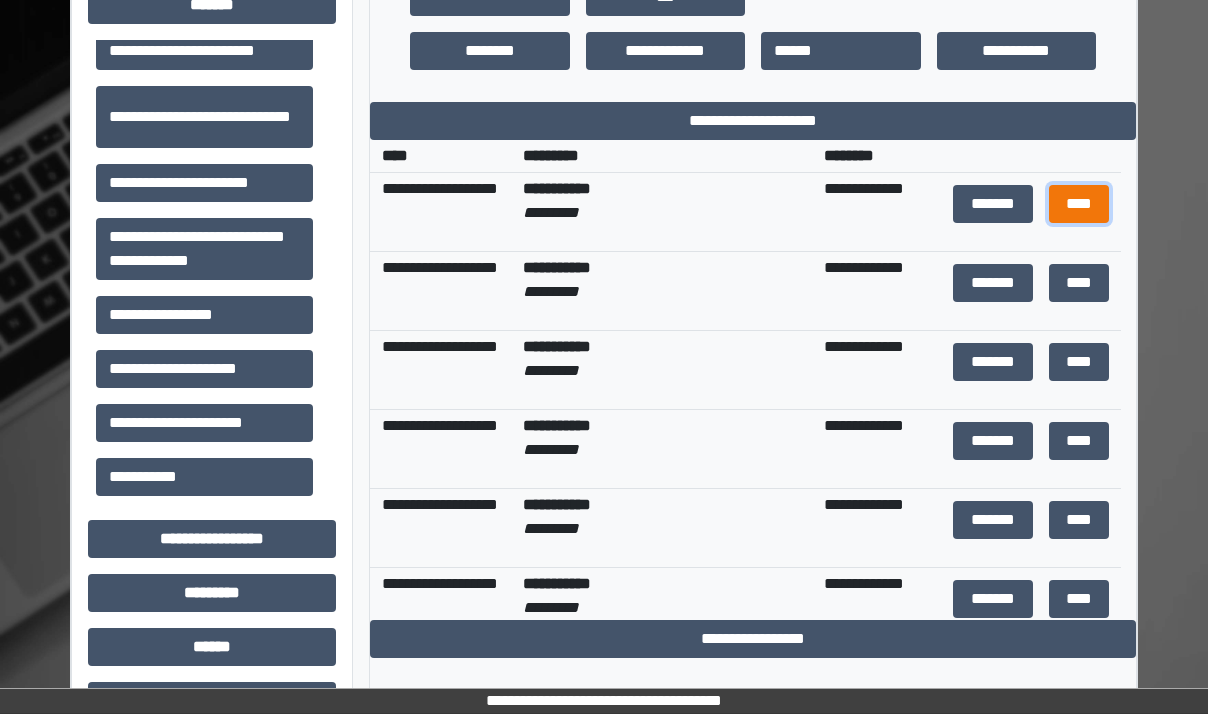 click on "****" at bounding box center (1079, 204) 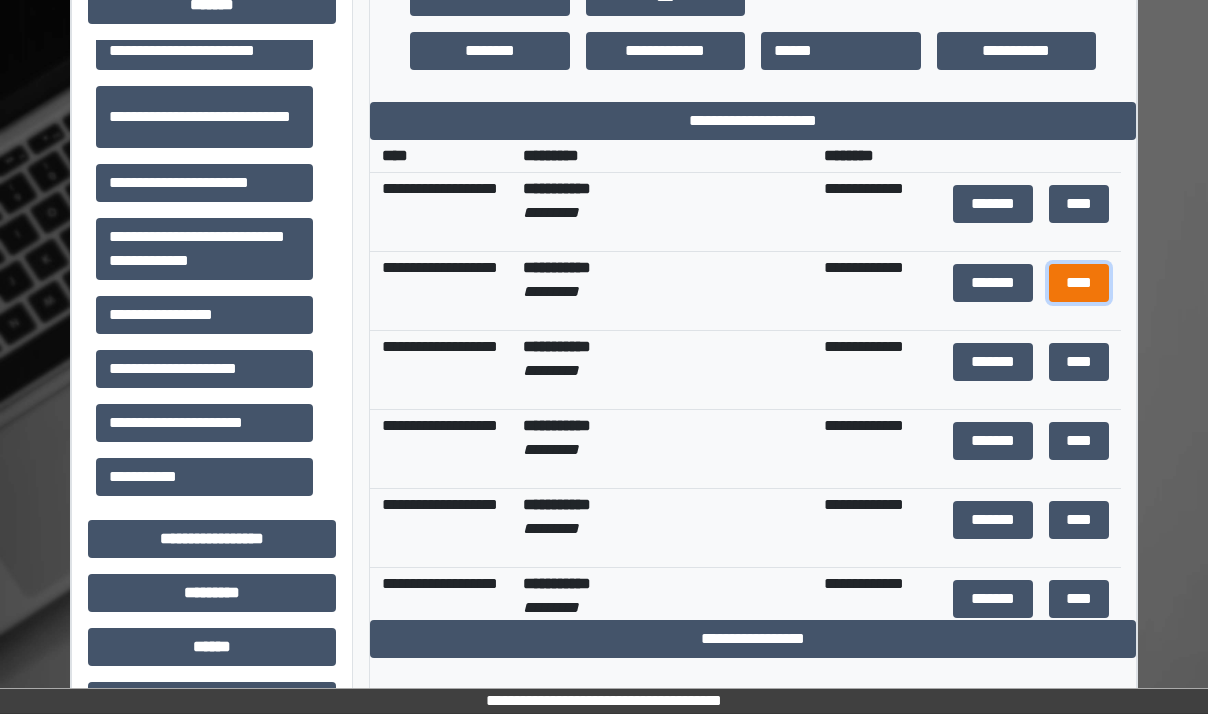 click on "****" at bounding box center [1079, 283] 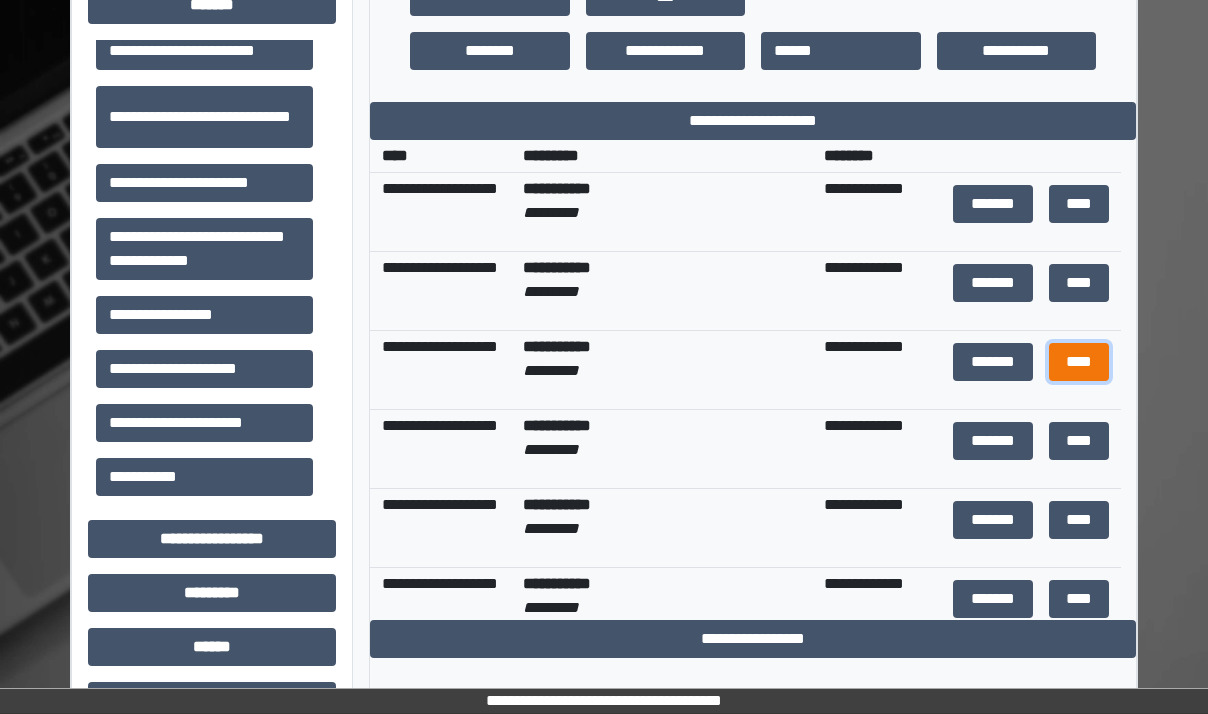 click on "****" at bounding box center [1079, 362] 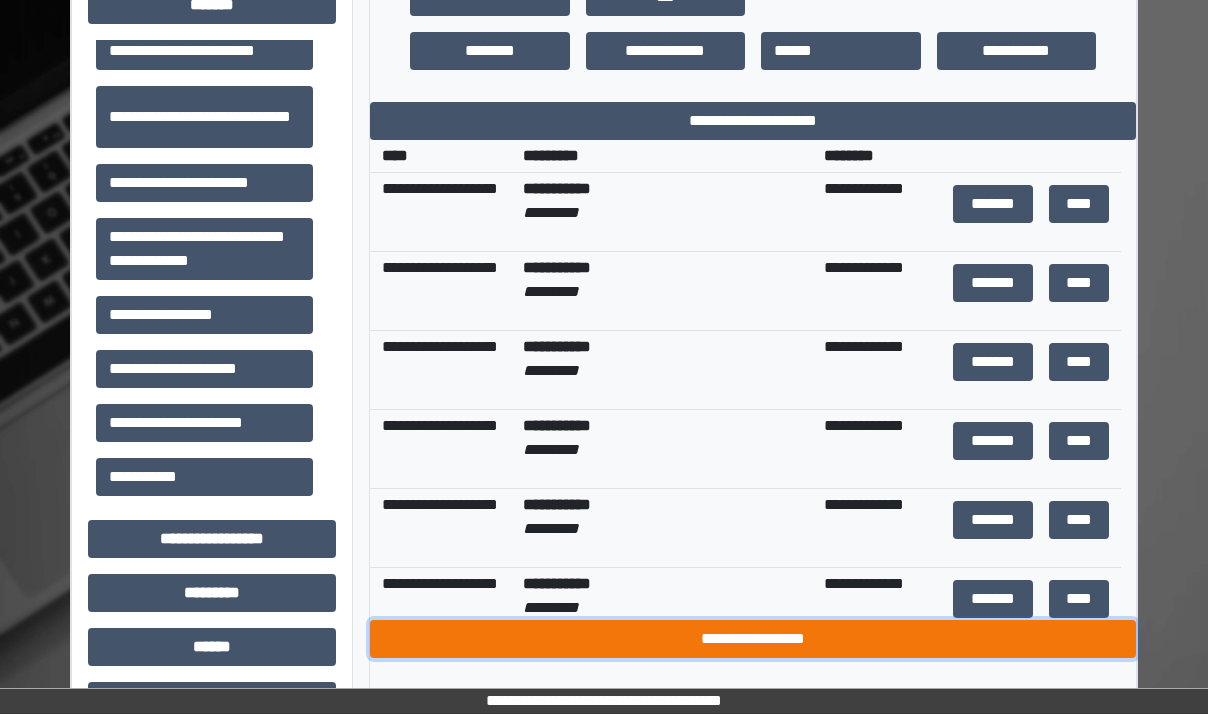 click on "**********" at bounding box center (753, 639) 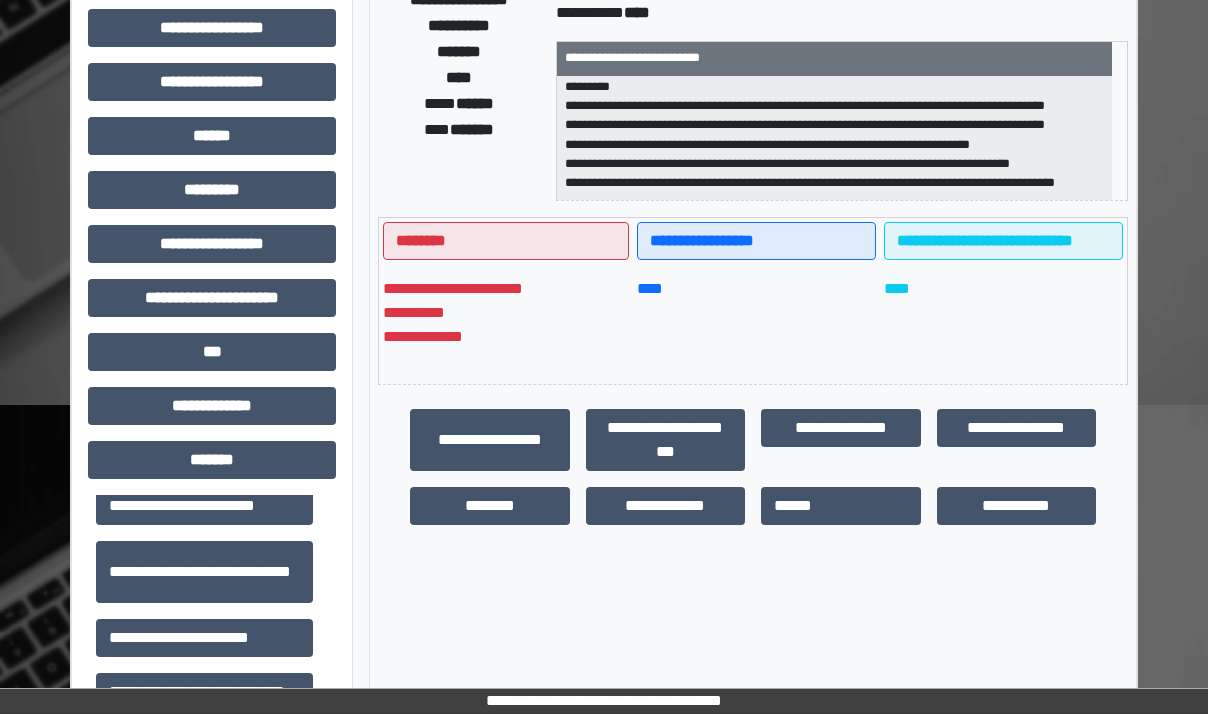 scroll, scrollTop: 300, scrollLeft: 0, axis: vertical 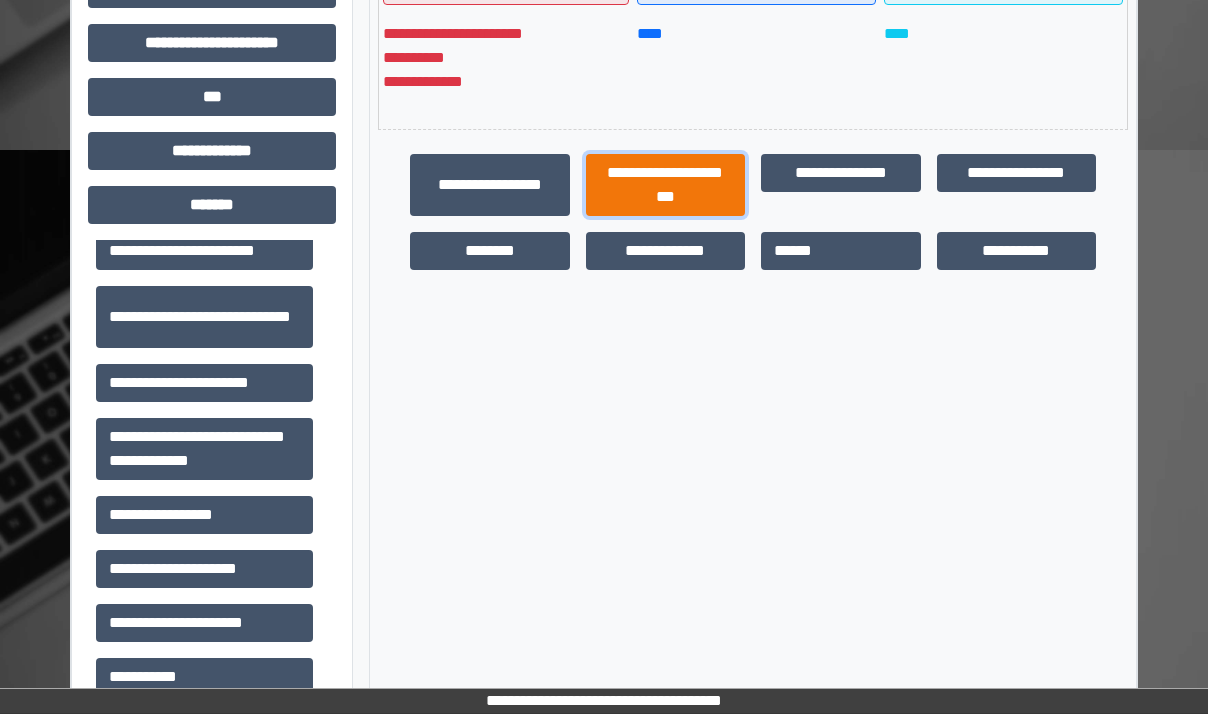 click on "**********" at bounding box center (666, 185) 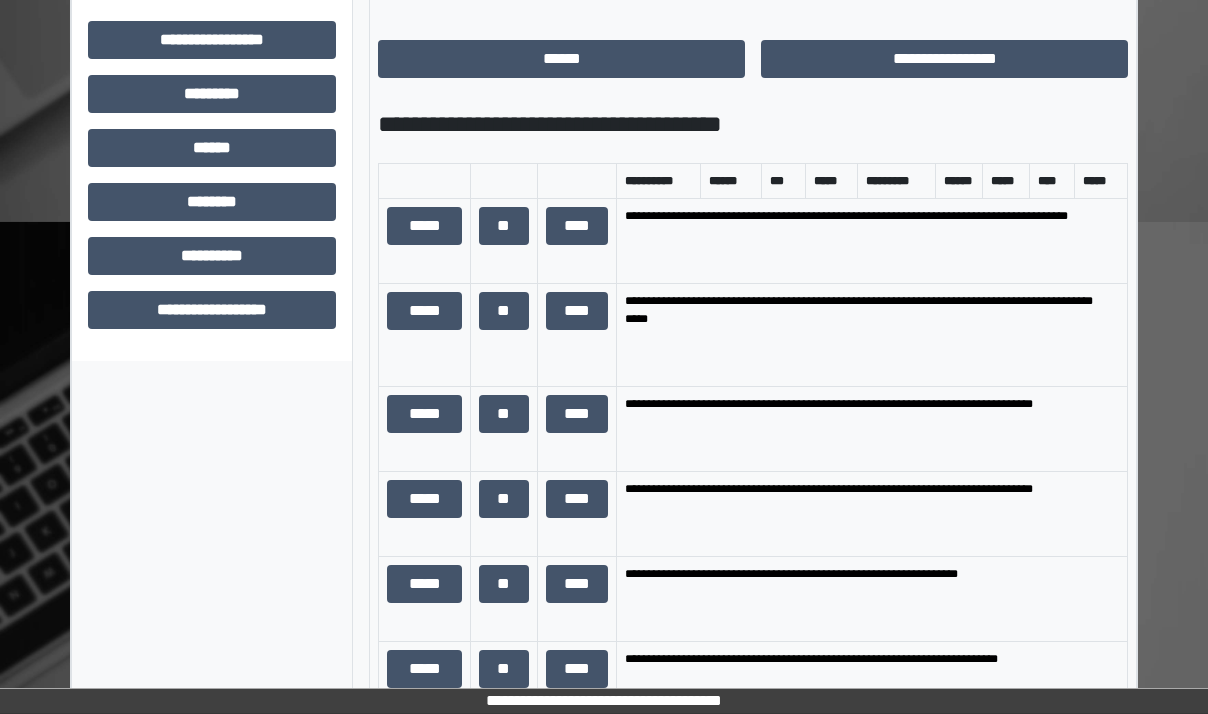 scroll, scrollTop: 1300, scrollLeft: 0, axis: vertical 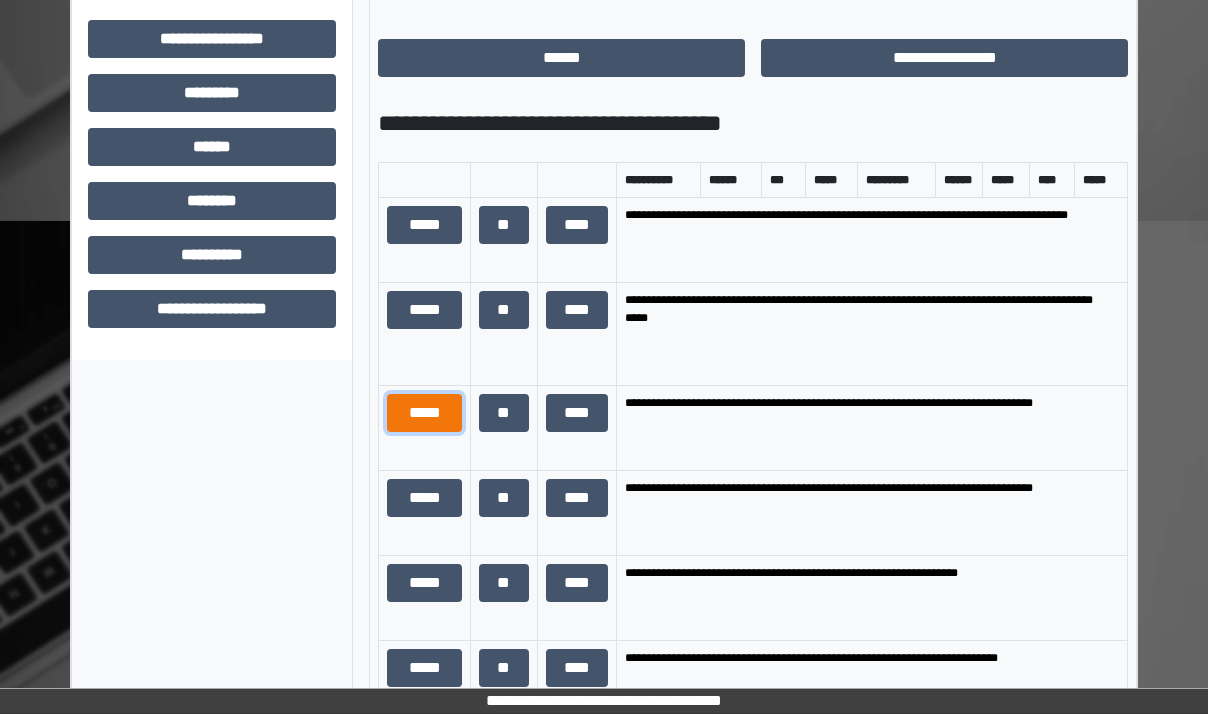 click on "*****" at bounding box center (424, 413) 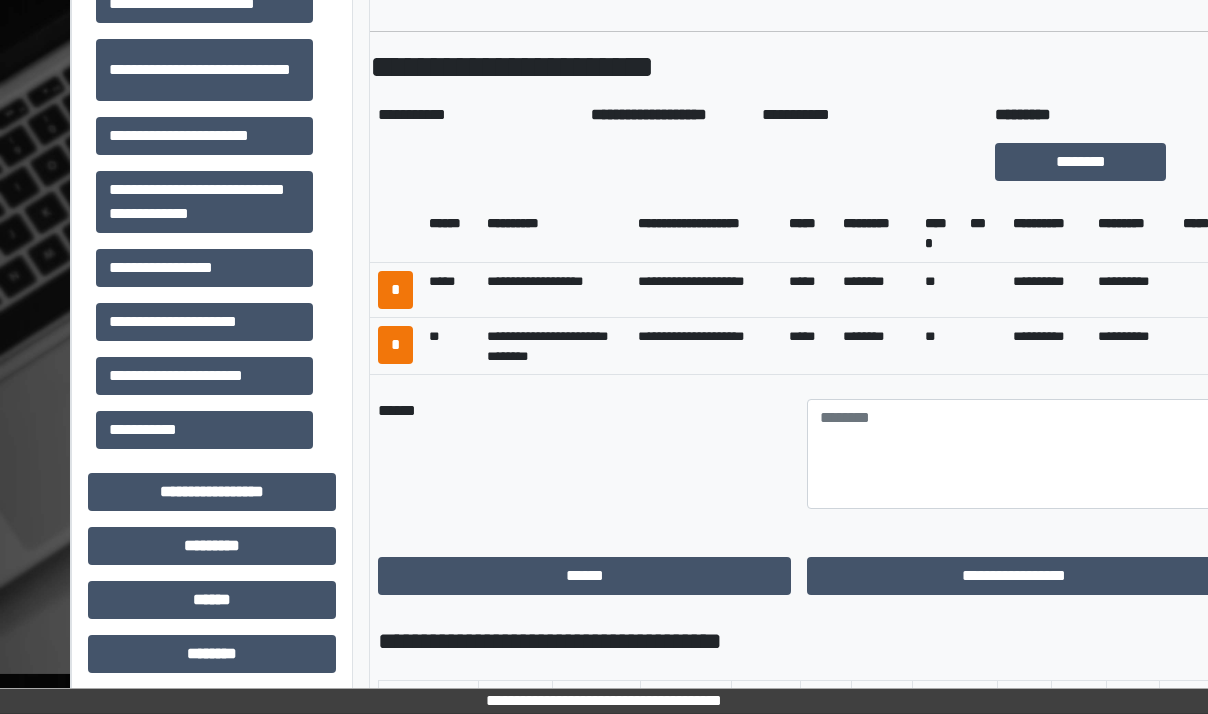 scroll, scrollTop: 822, scrollLeft: 0, axis: vertical 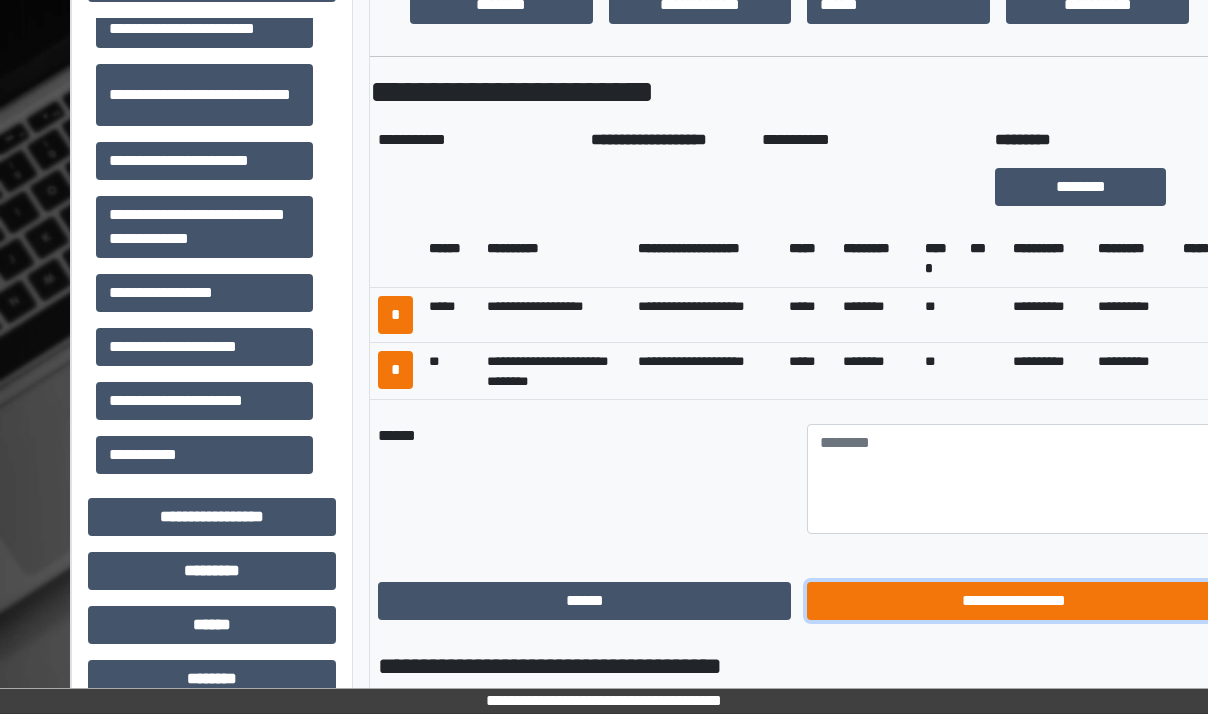 click on "**********" at bounding box center [1013, 601] 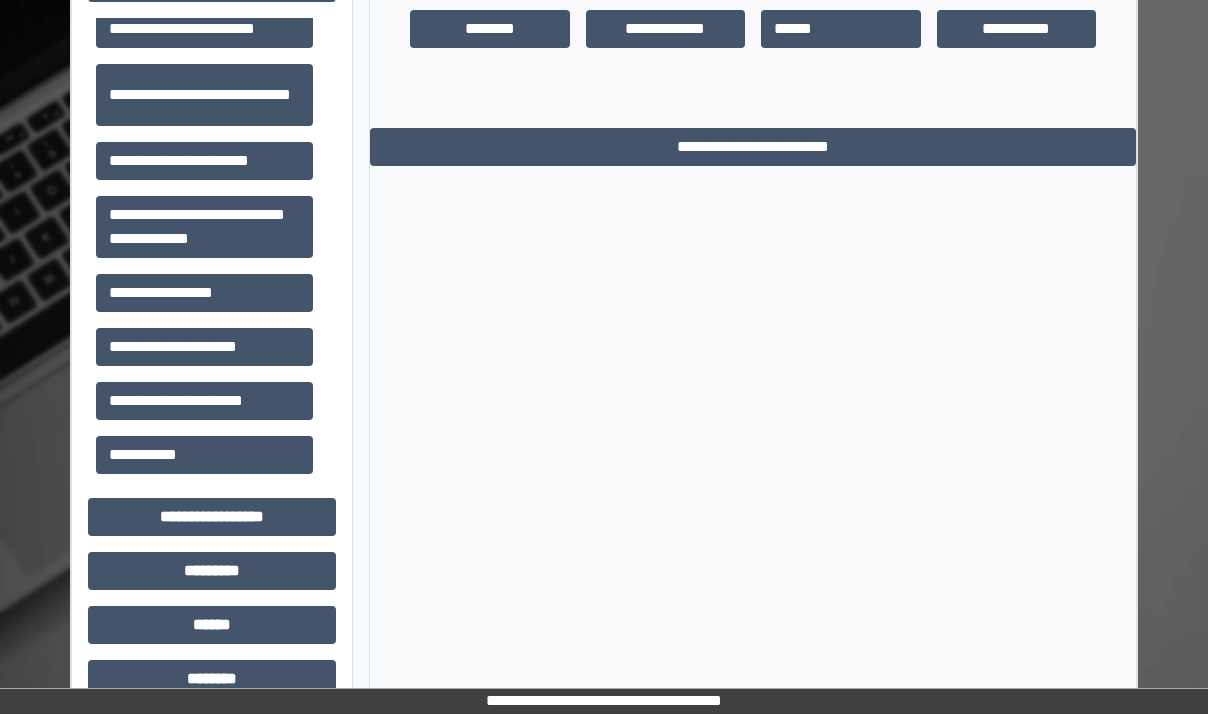 scroll, scrollTop: 121, scrollLeft: 0, axis: vertical 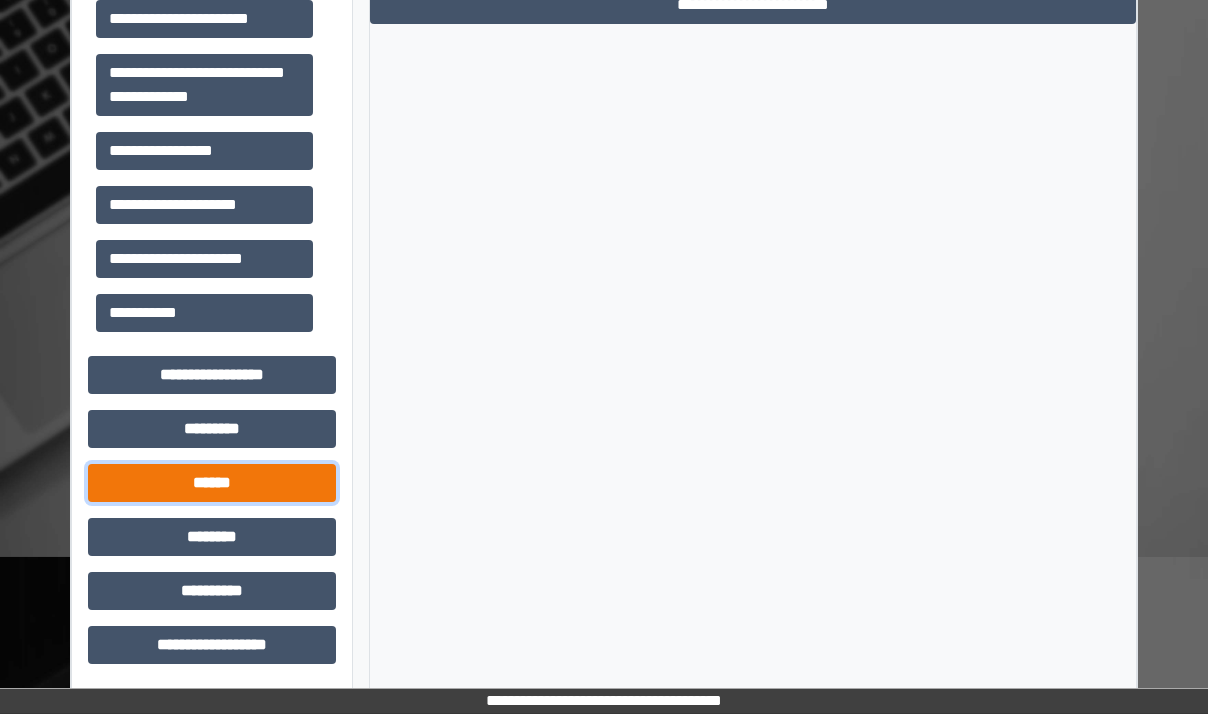 click on "******" at bounding box center [212, 483] 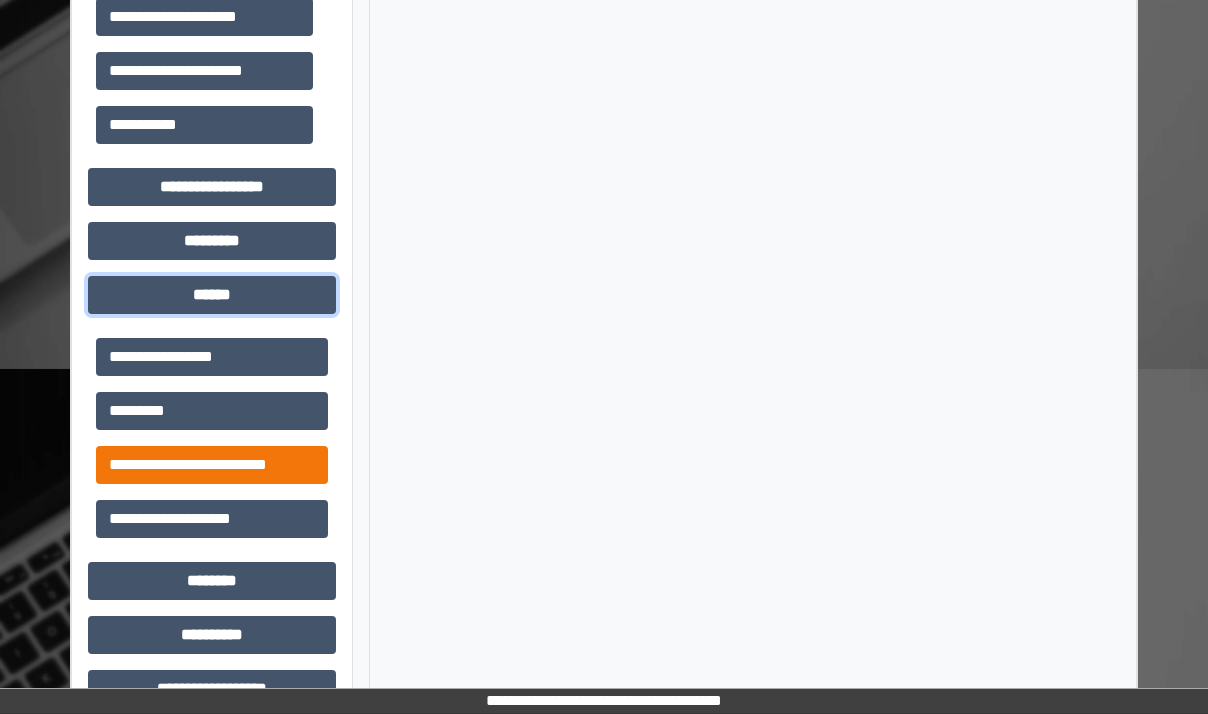 scroll, scrollTop: 1164, scrollLeft: 0, axis: vertical 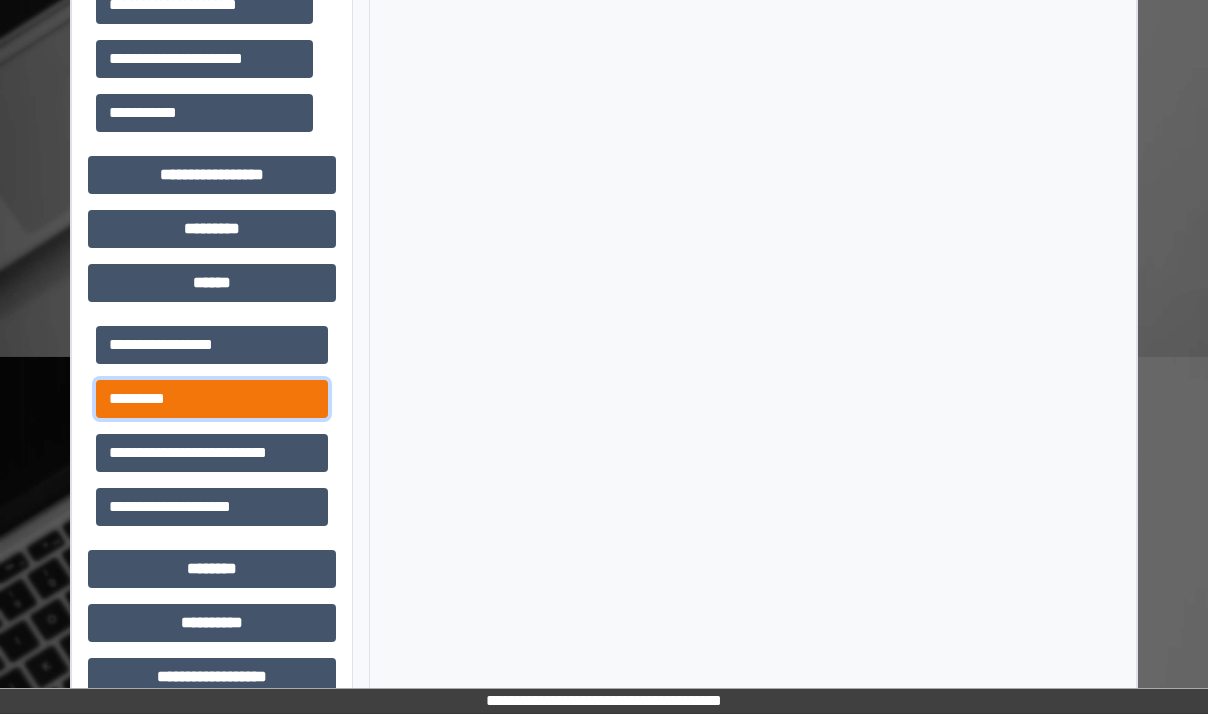 drag, startPoint x: 243, startPoint y: 396, endPoint x: 265, endPoint y: 394, distance: 22.090721 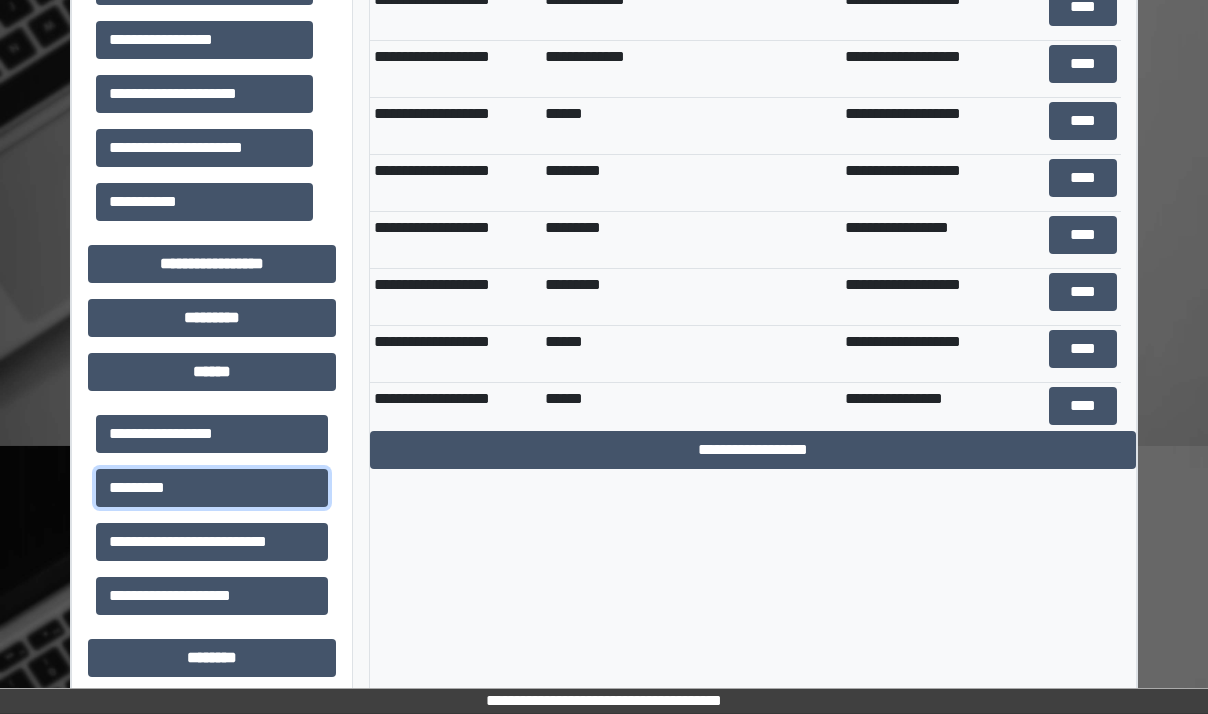 scroll, scrollTop: 864, scrollLeft: 0, axis: vertical 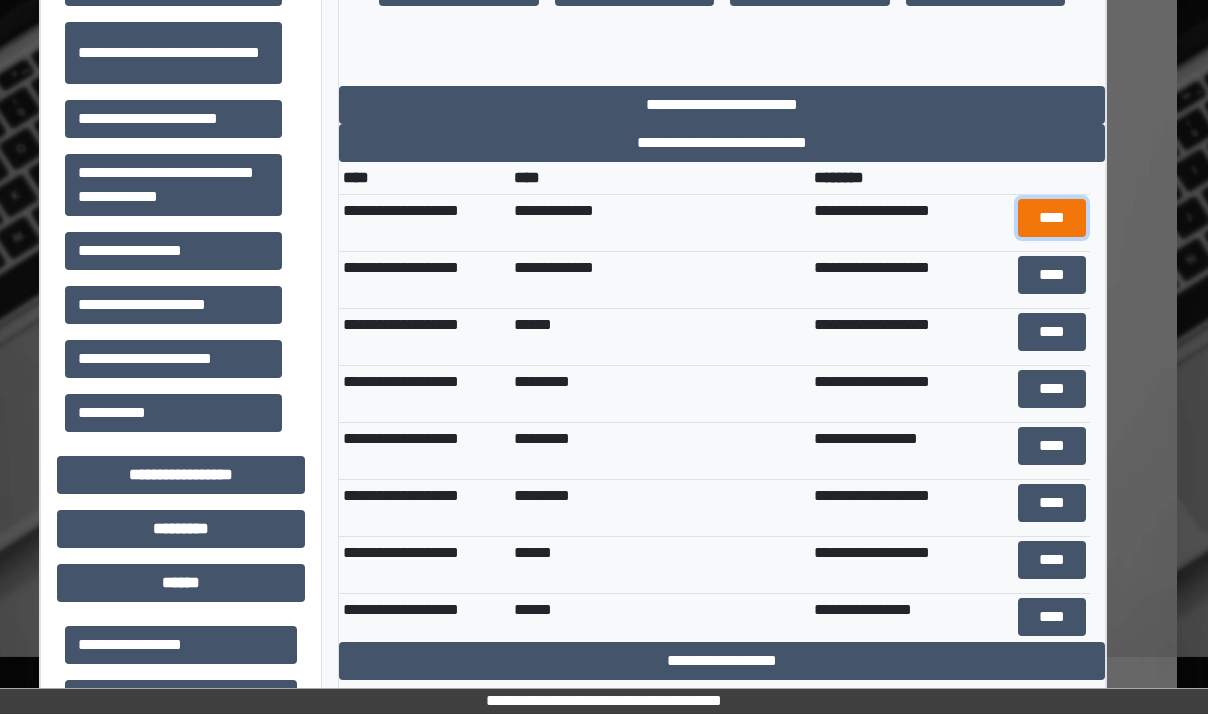 click on "****" at bounding box center (1052, 218) 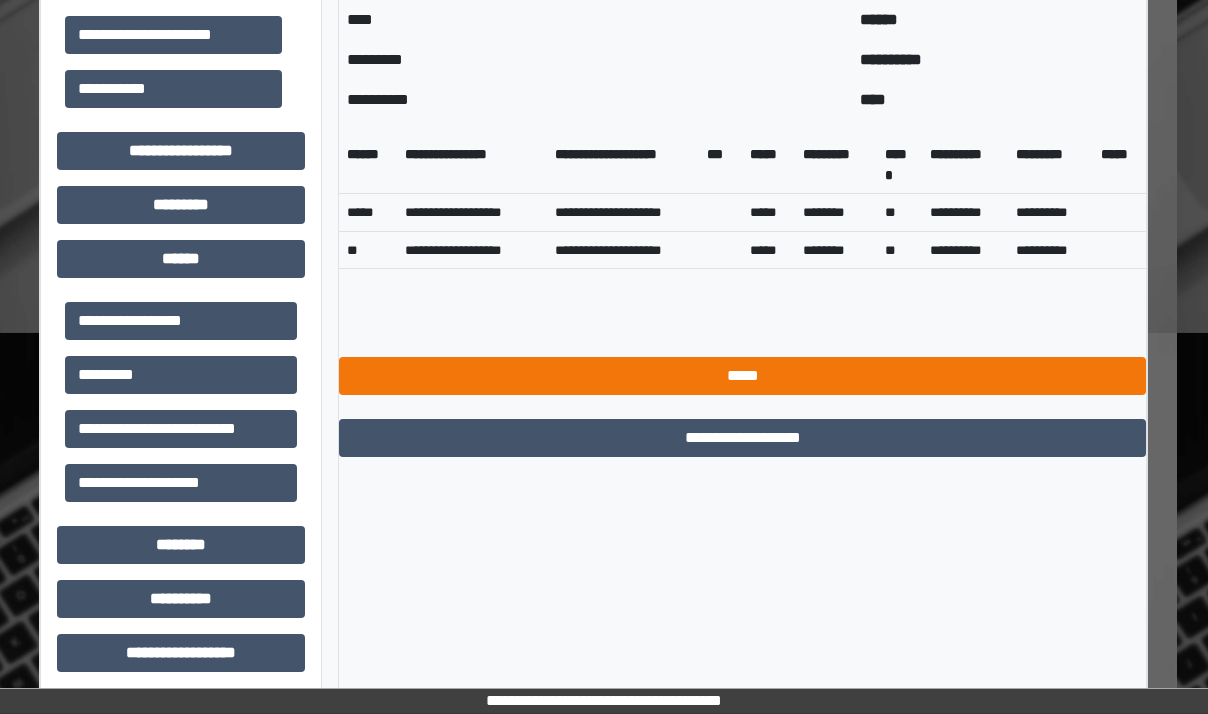 scroll, scrollTop: 1196, scrollLeft: 31, axis: both 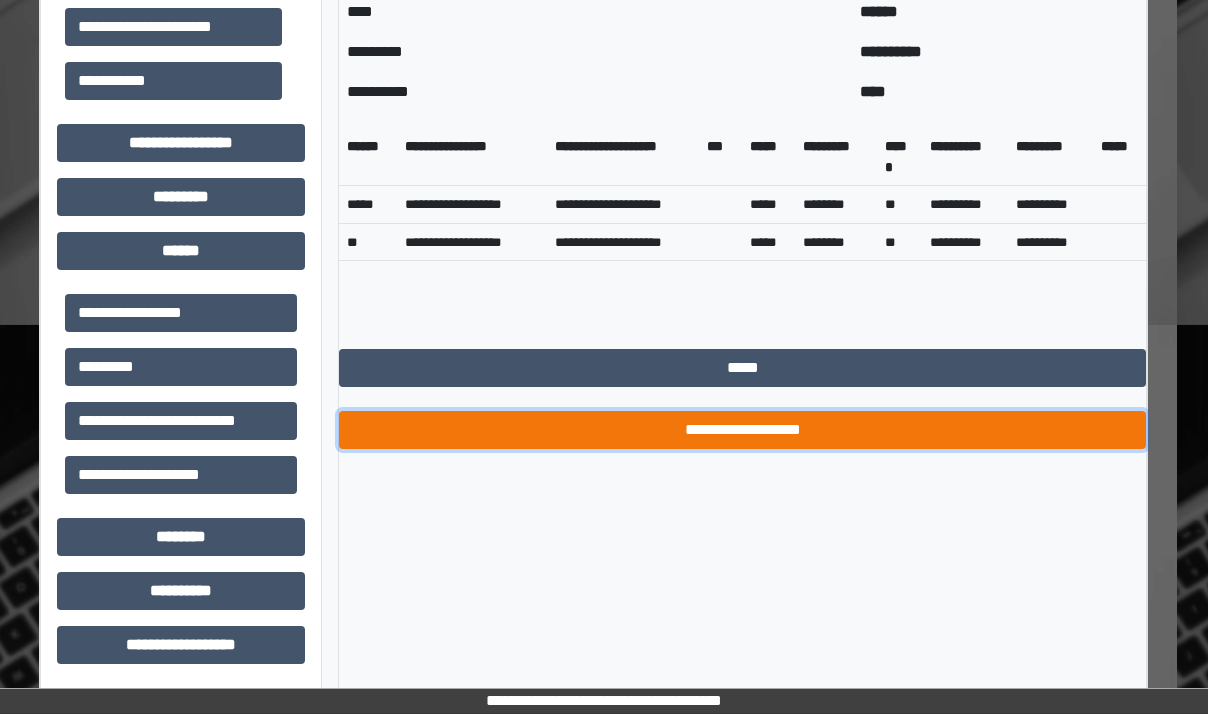 click on "**********" at bounding box center (742, 430) 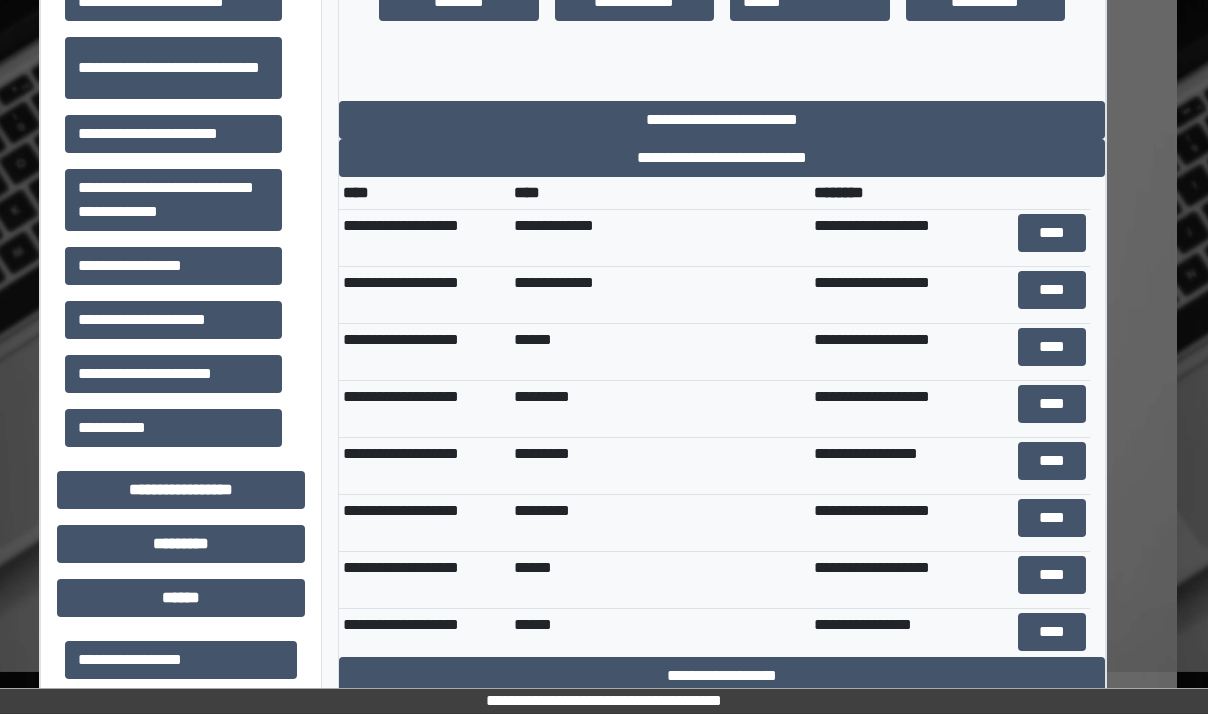 scroll, scrollTop: 896, scrollLeft: 31, axis: both 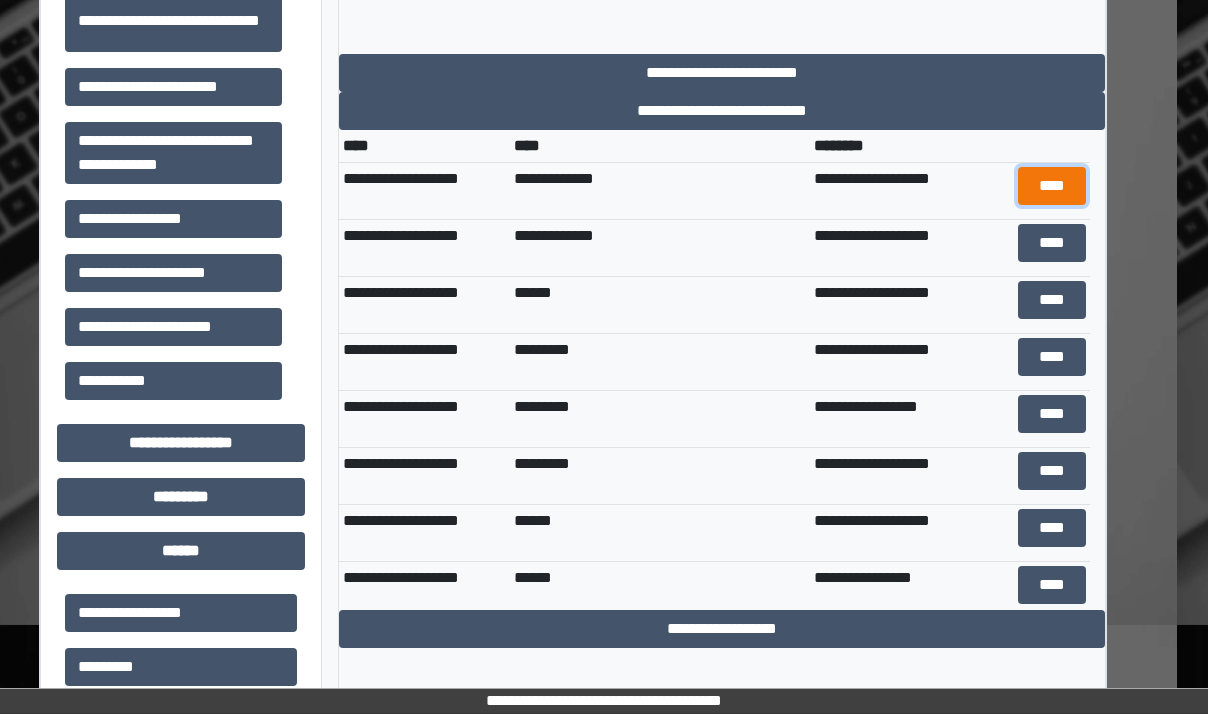 click on "****" at bounding box center (1052, 186) 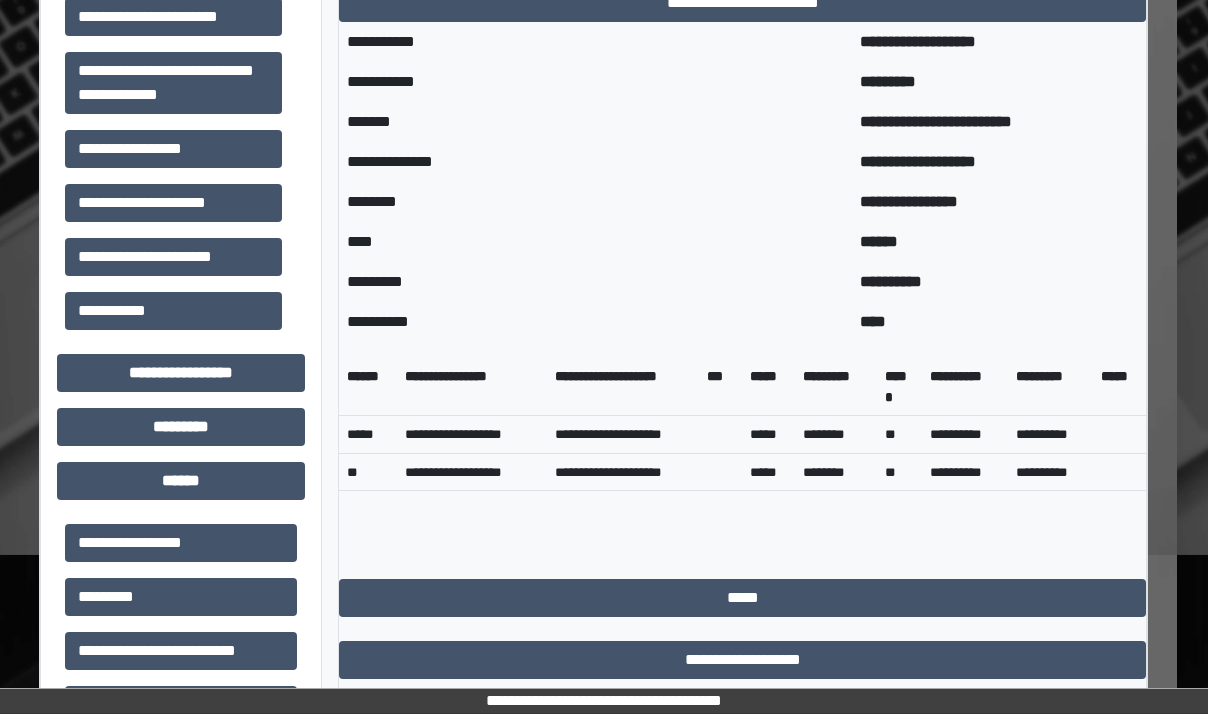 scroll, scrollTop: 1196, scrollLeft: 31, axis: both 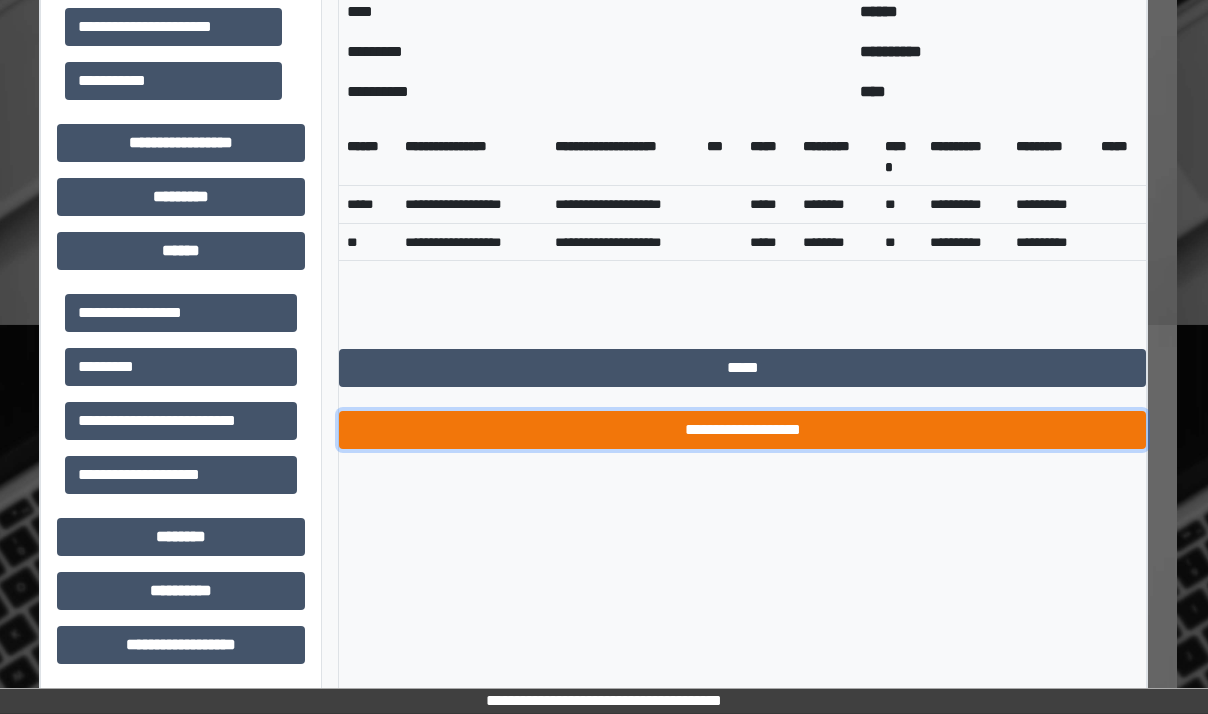 drag, startPoint x: 692, startPoint y: 464, endPoint x: 704, endPoint y: 457, distance: 13.892444 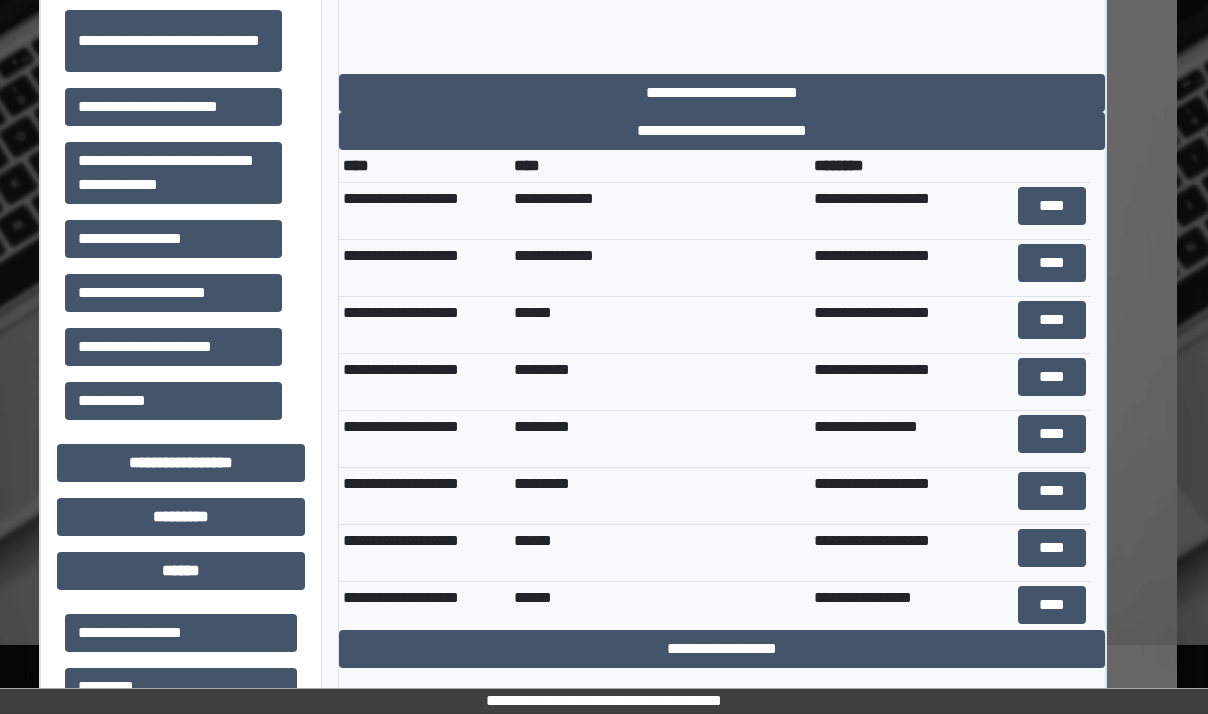 scroll, scrollTop: 796, scrollLeft: 31, axis: both 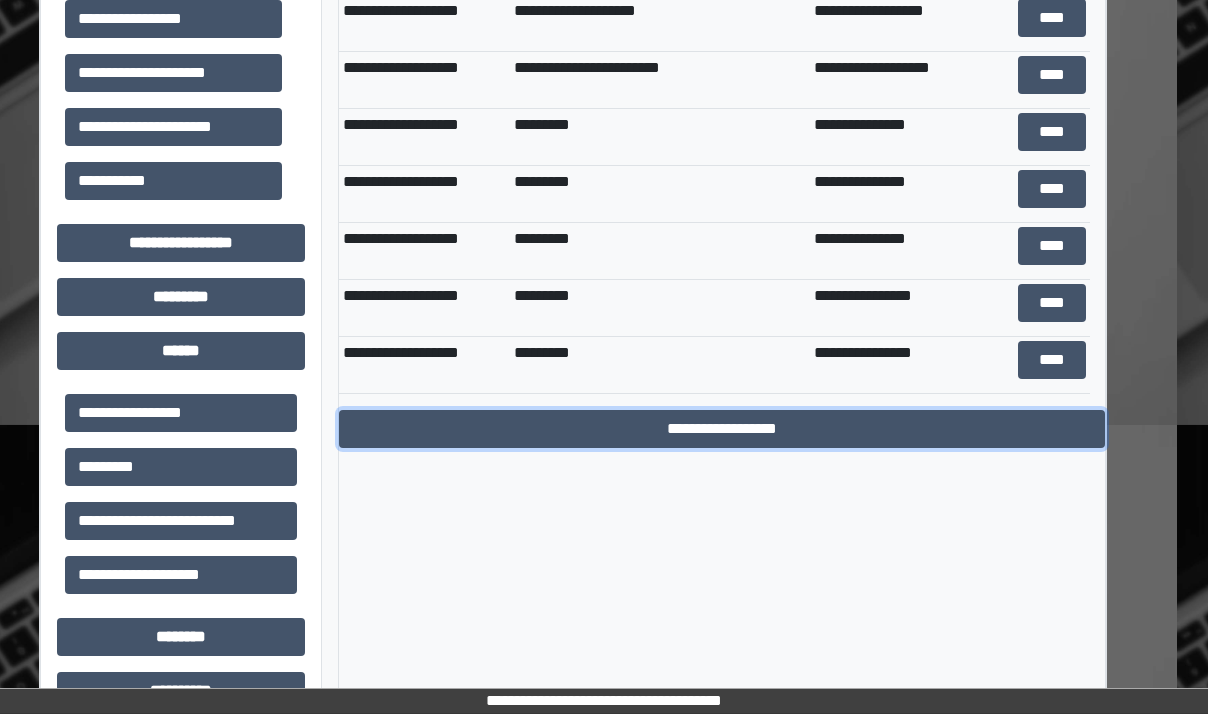 click on "**********" at bounding box center [722, 429] 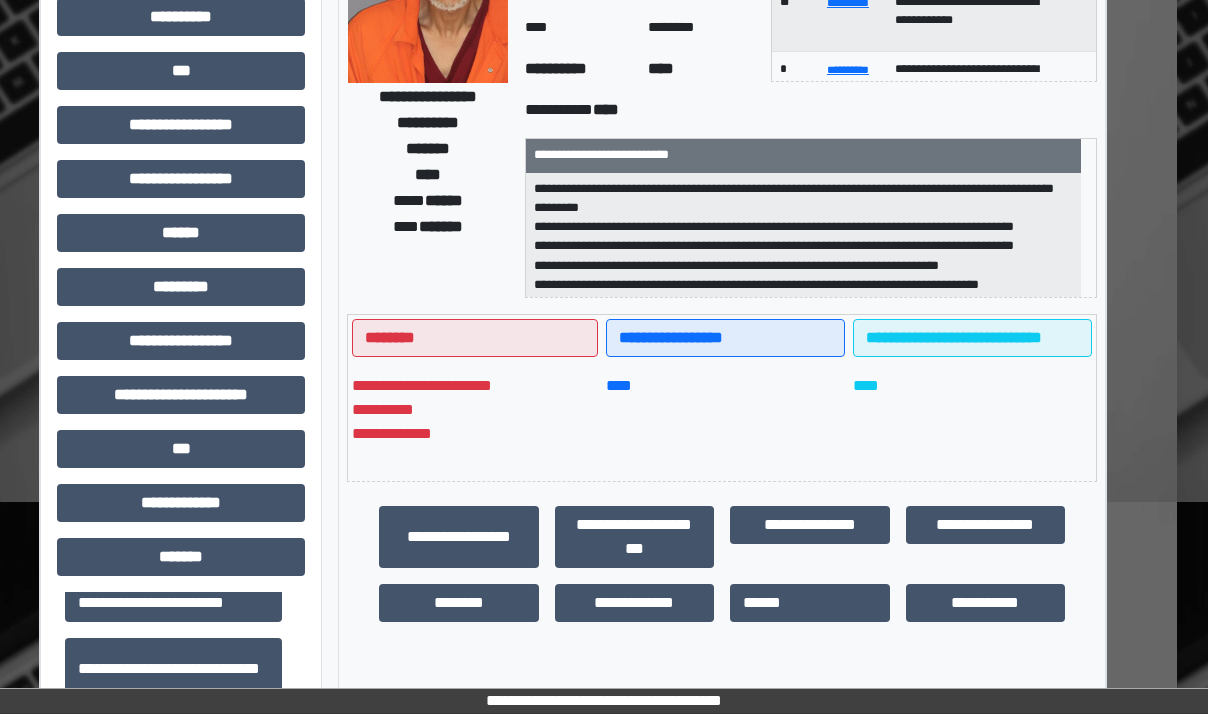 scroll, scrollTop: 196, scrollLeft: 31, axis: both 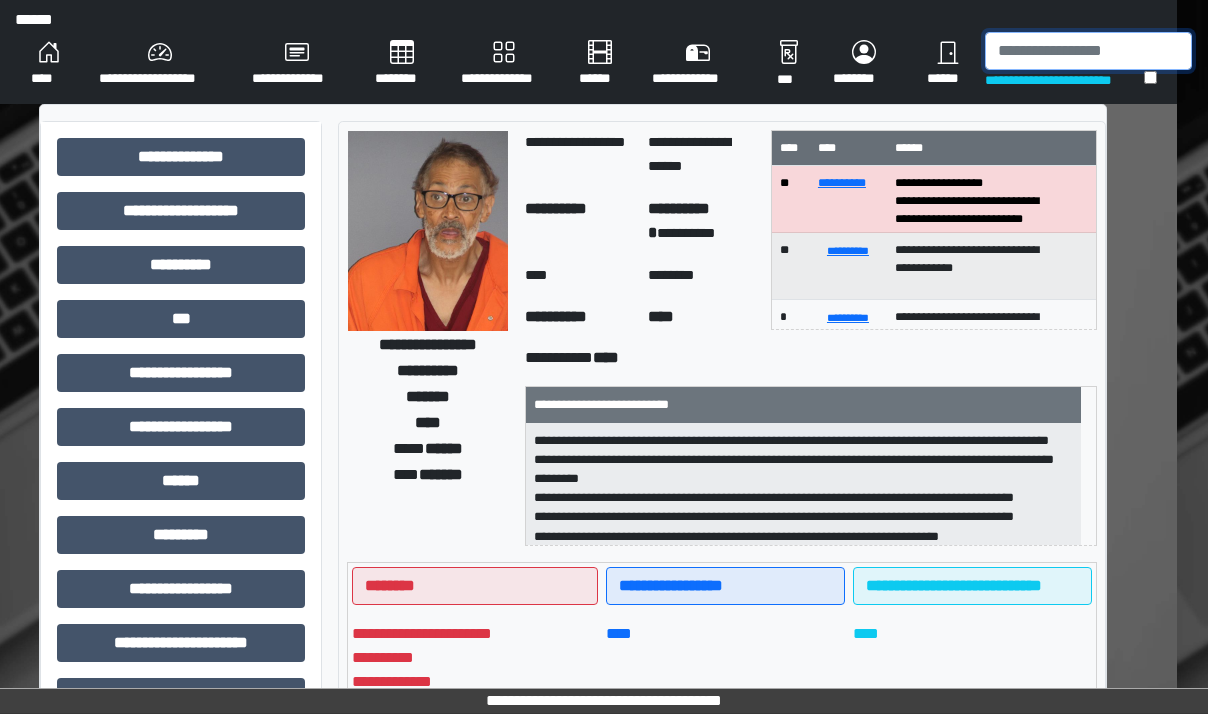 click at bounding box center (1088, 51) 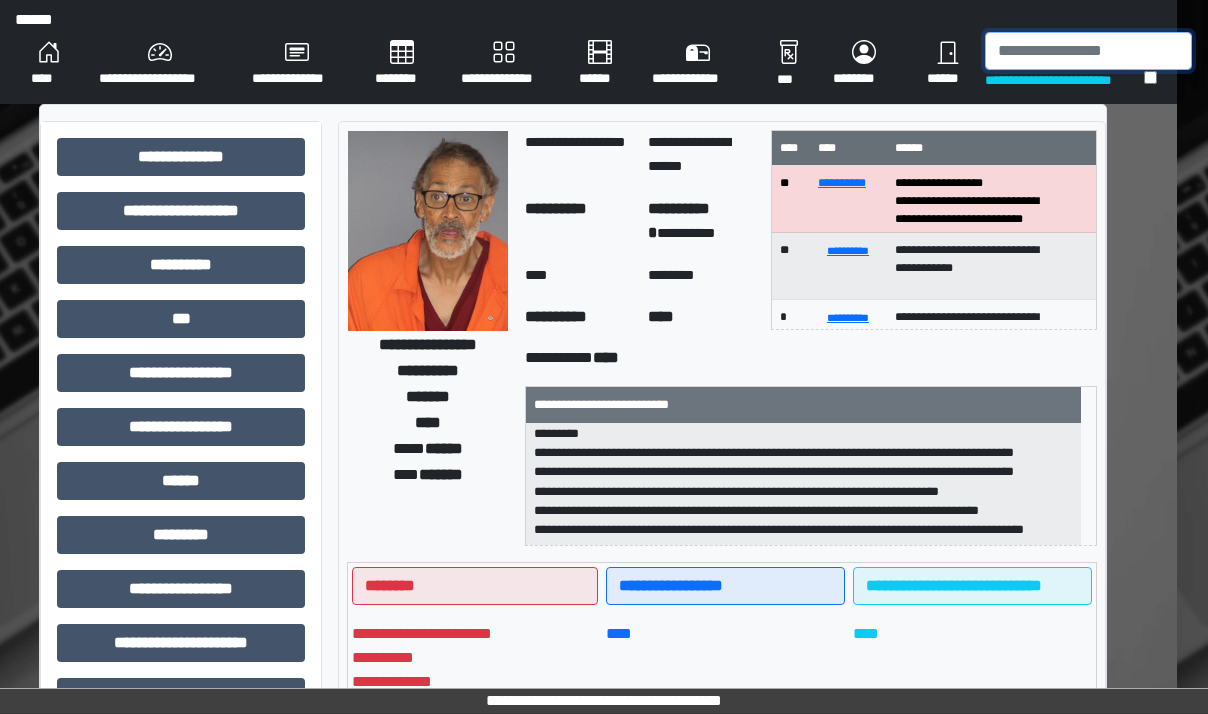 scroll, scrollTop: 121, scrollLeft: 0, axis: vertical 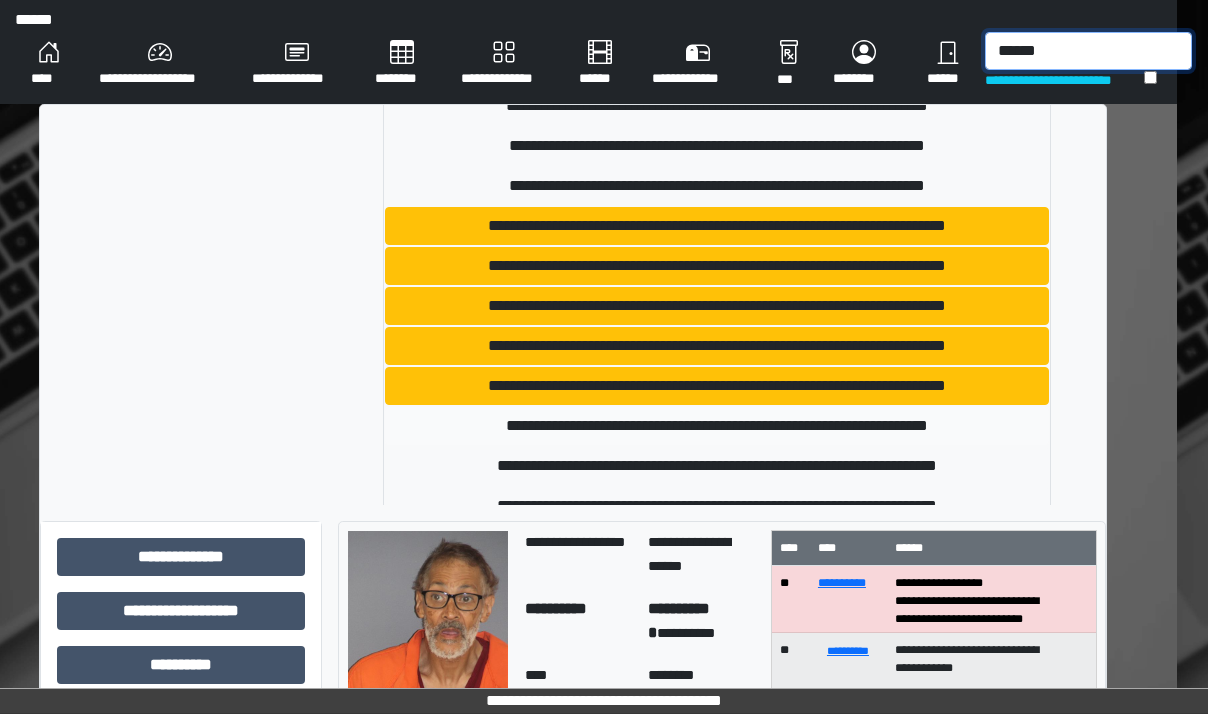 type on "******" 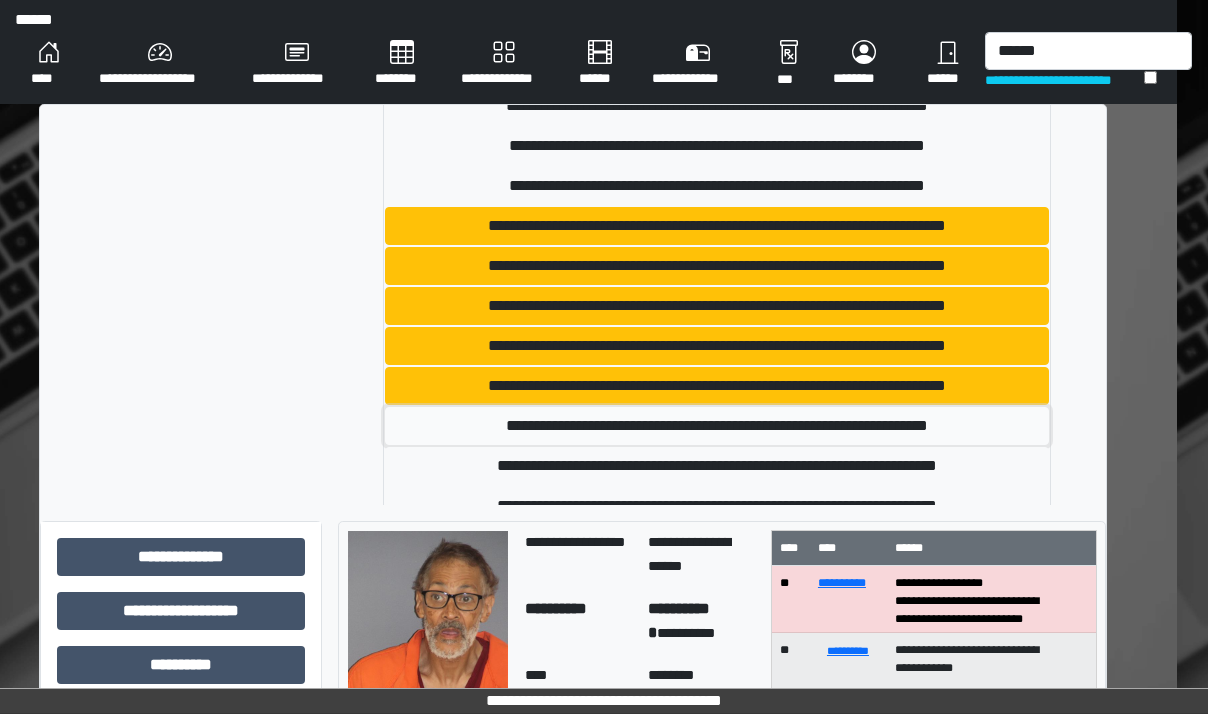 click on "**********" at bounding box center (716, 426) 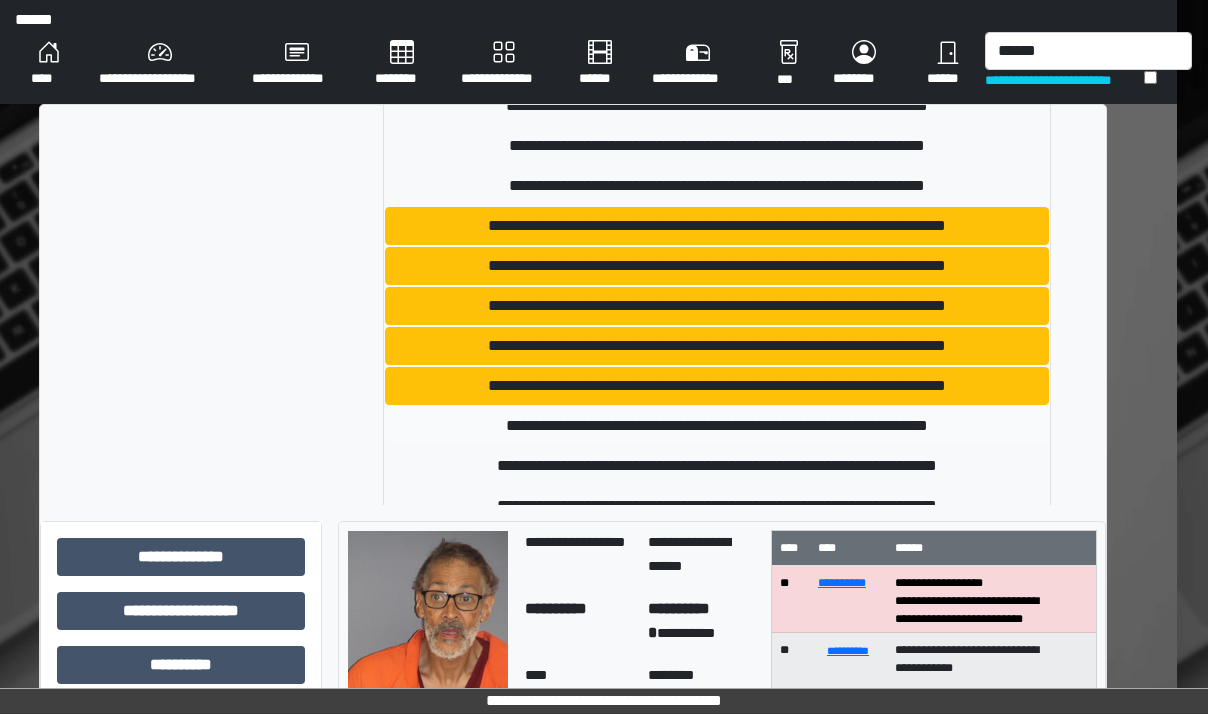 type 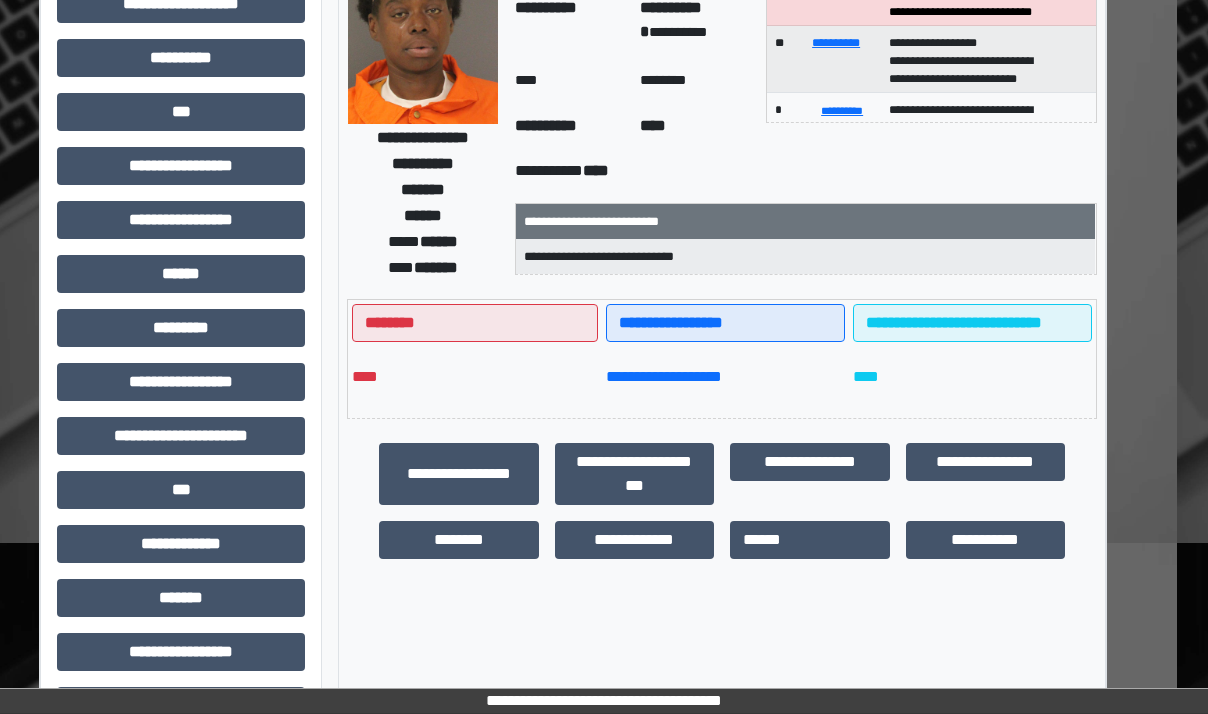 scroll, scrollTop: 200, scrollLeft: 31, axis: both 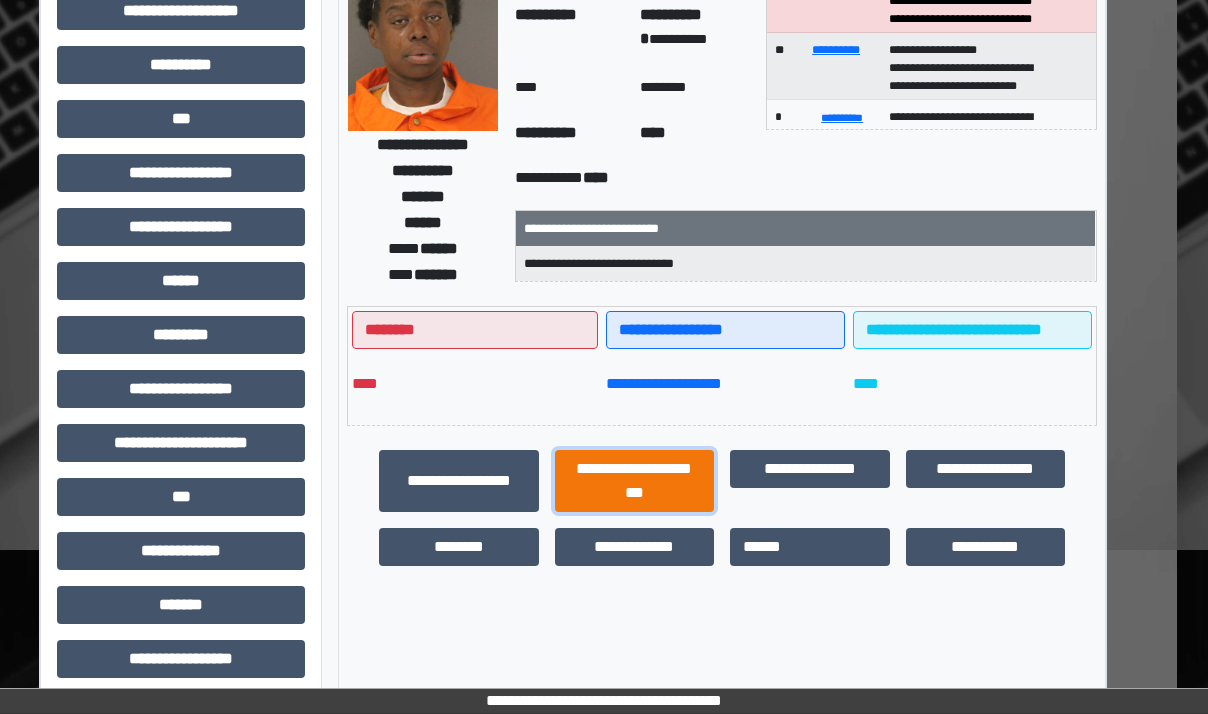 click on "**********" at bounding box center [635, 481] 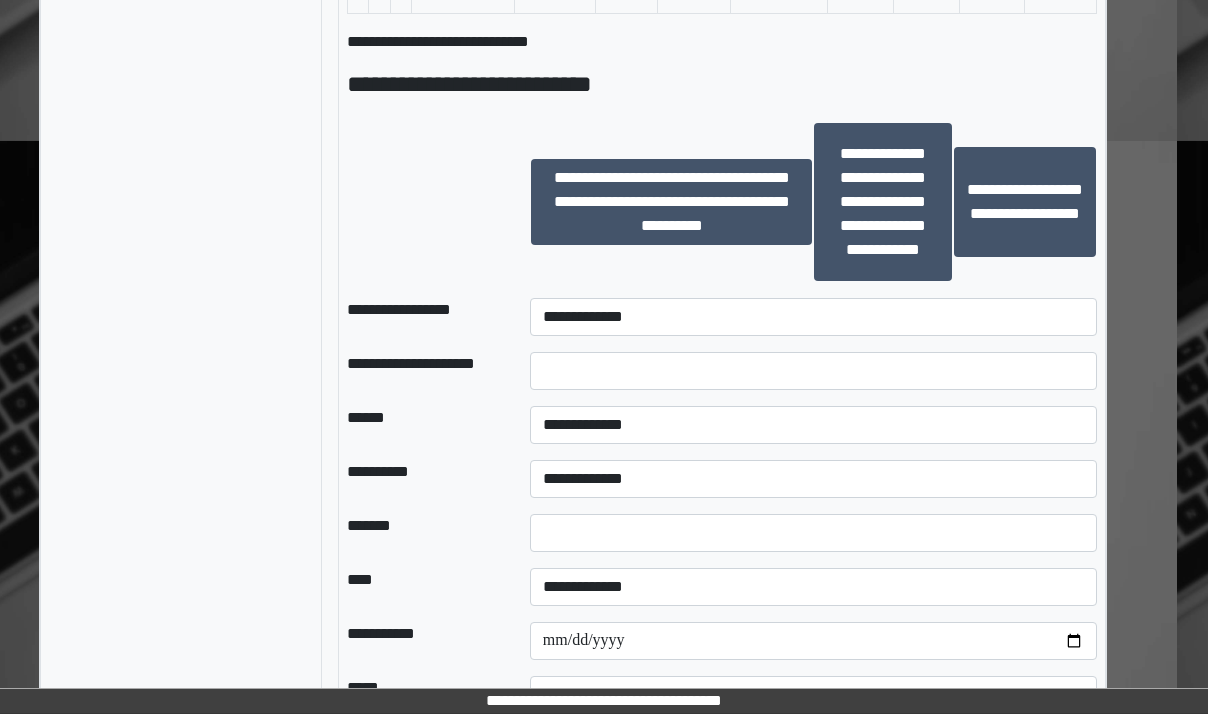 scroll, scrollTop: 1400, scrollLeft: 31, axis: both 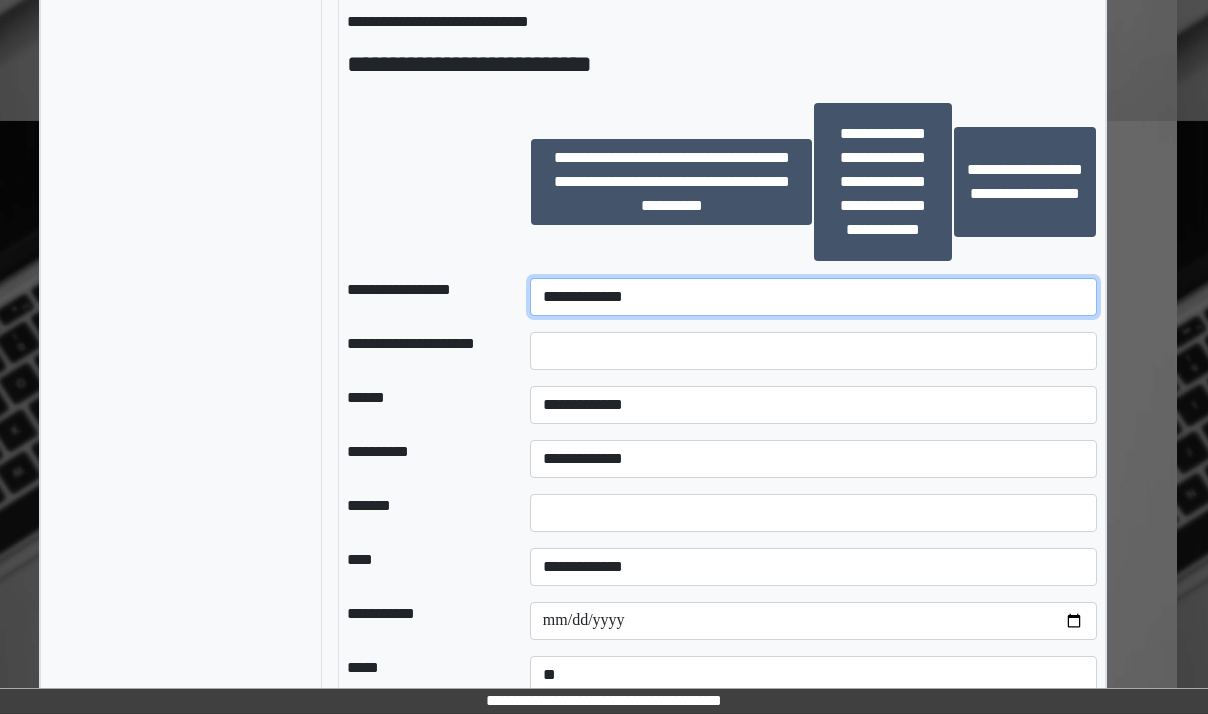 click on "**********" at bounding box center [813, 297] 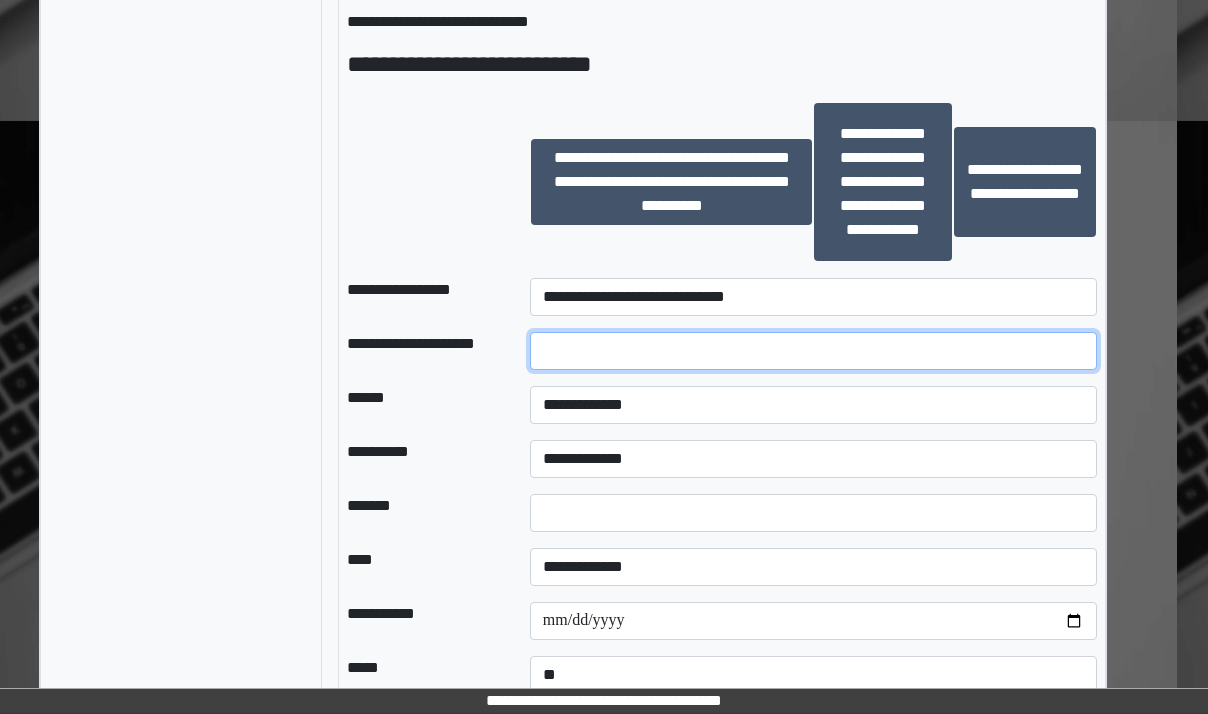 click at bounding box center (813, 351) 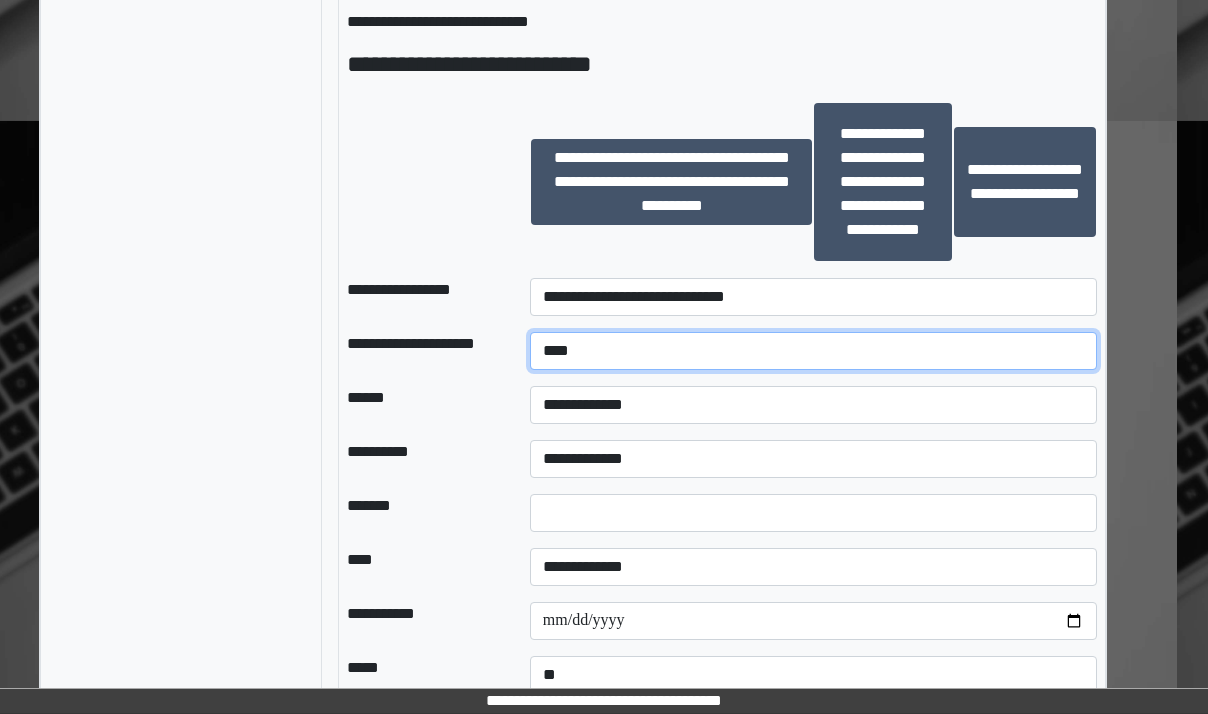 type on "****" 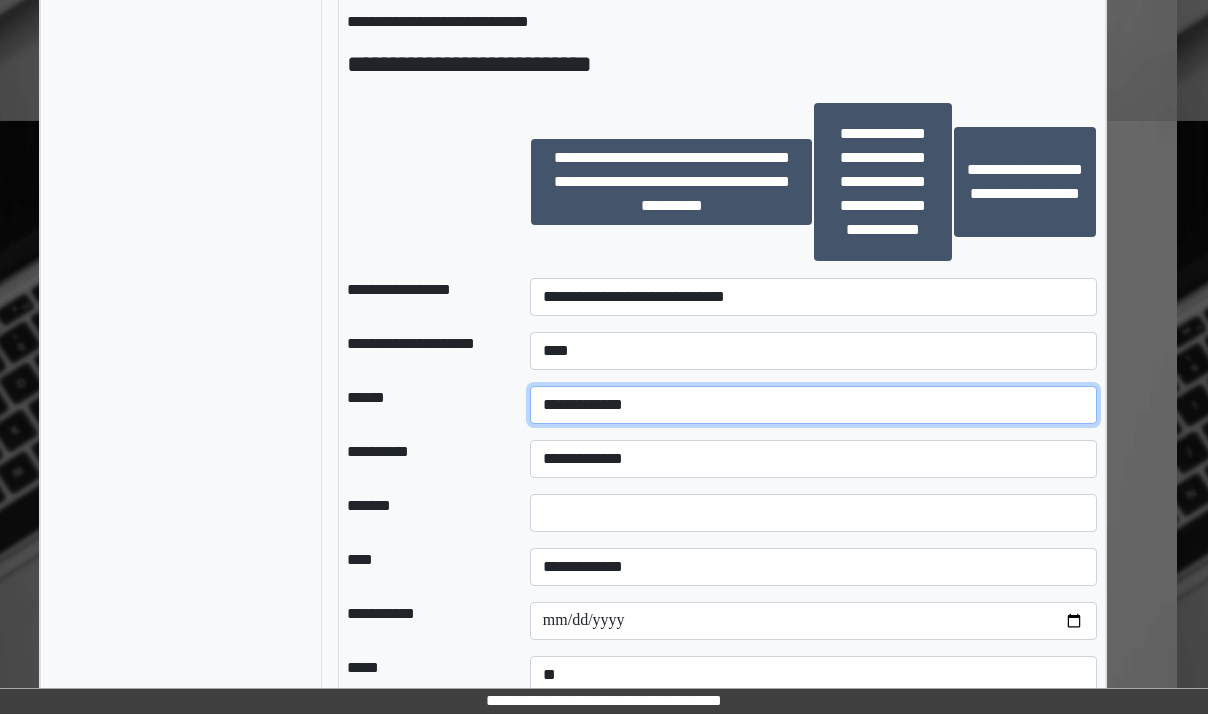 click on "**********" at bounding box center (813, 405) 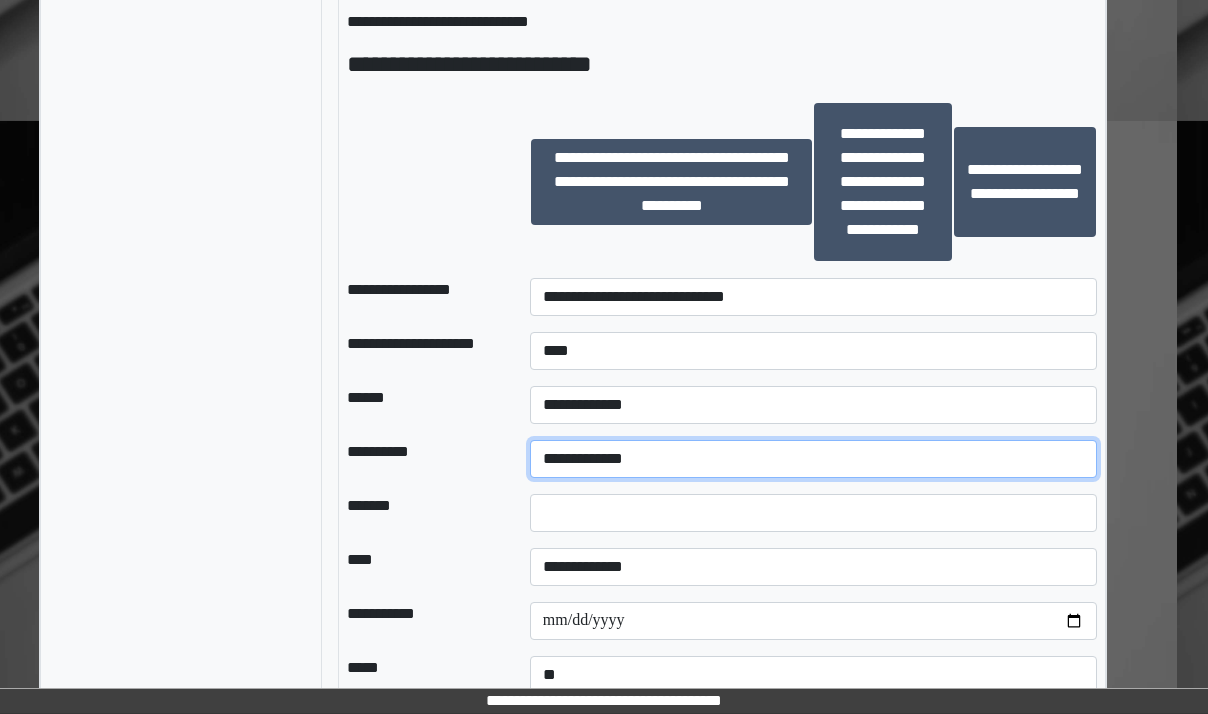 click on "**********" at bounding box center (813, 459) 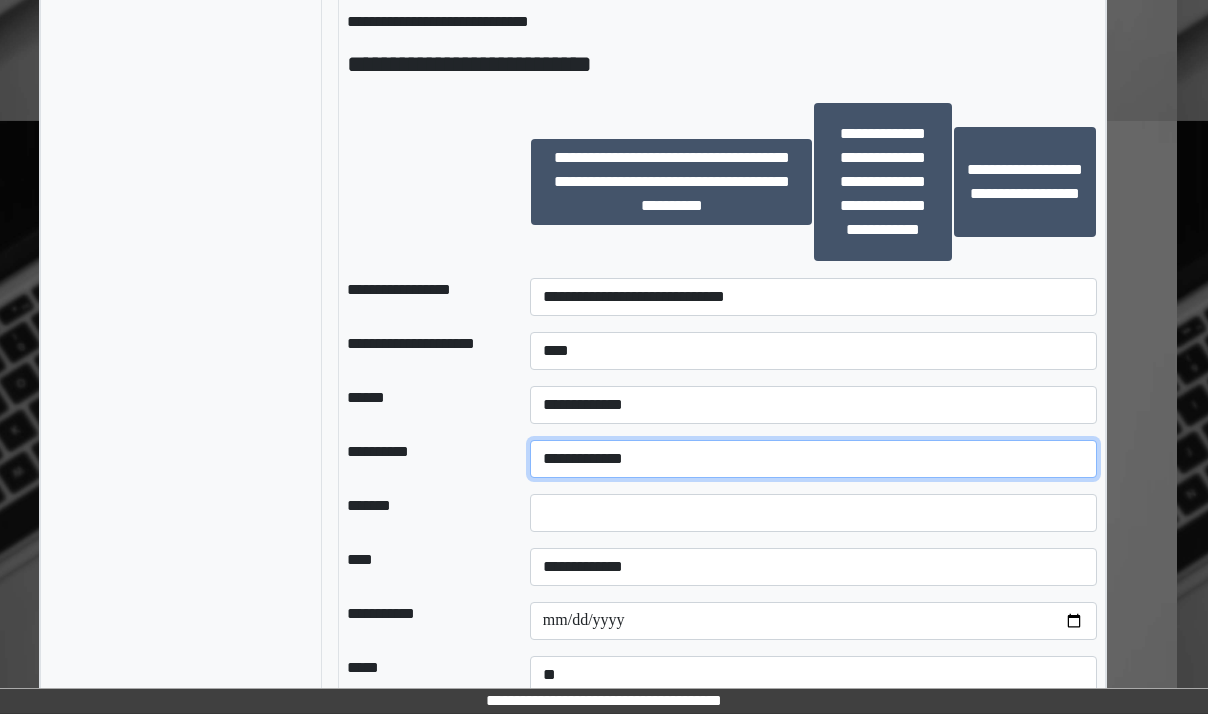 select on "**" 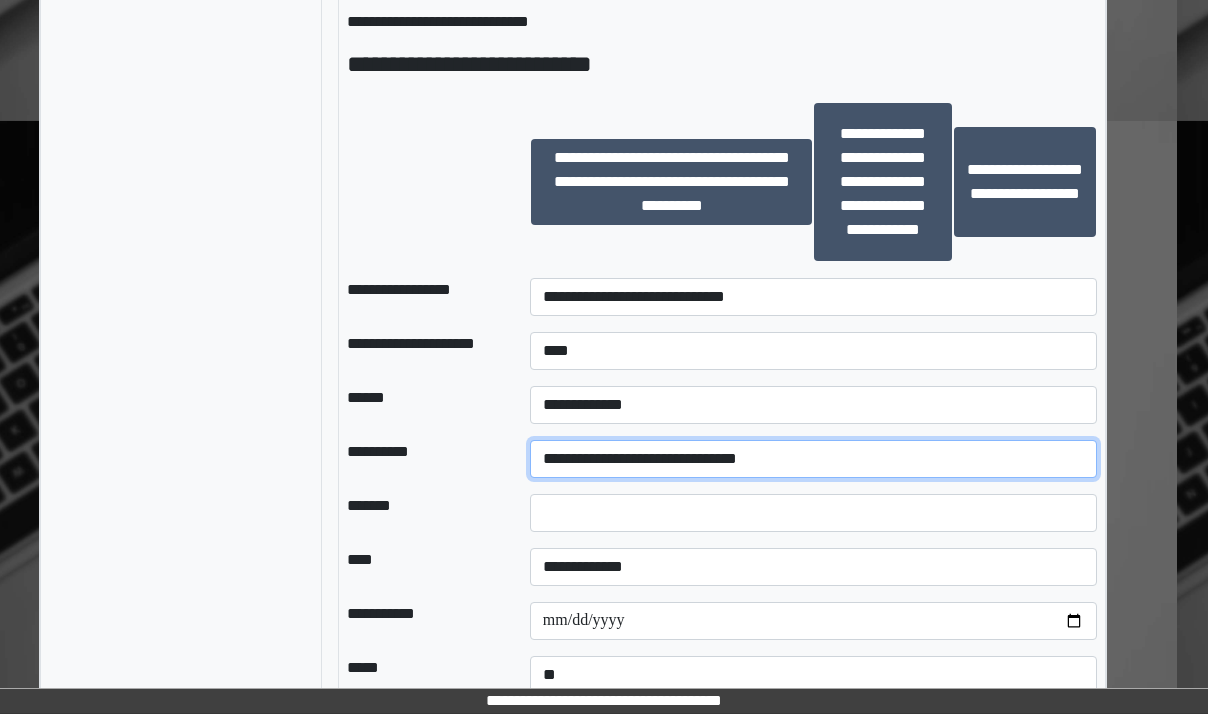 click on "**********" at bounding box center (813, 459) 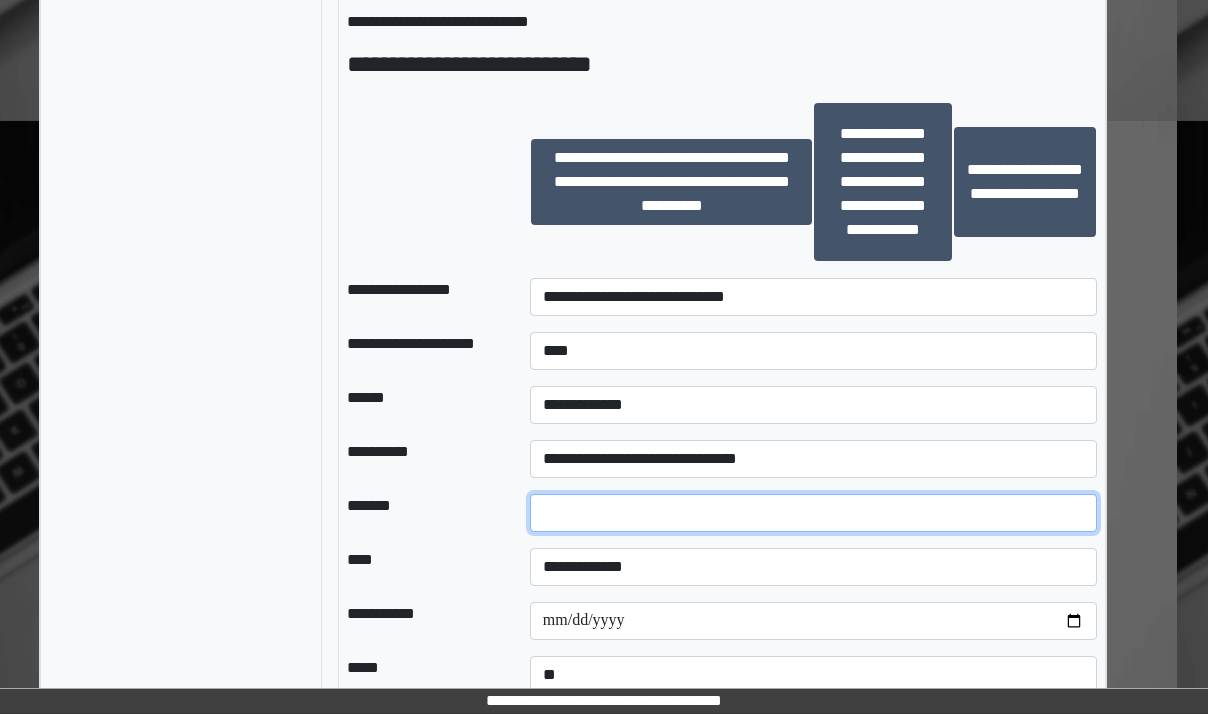 click at bounding box center [813, 513] 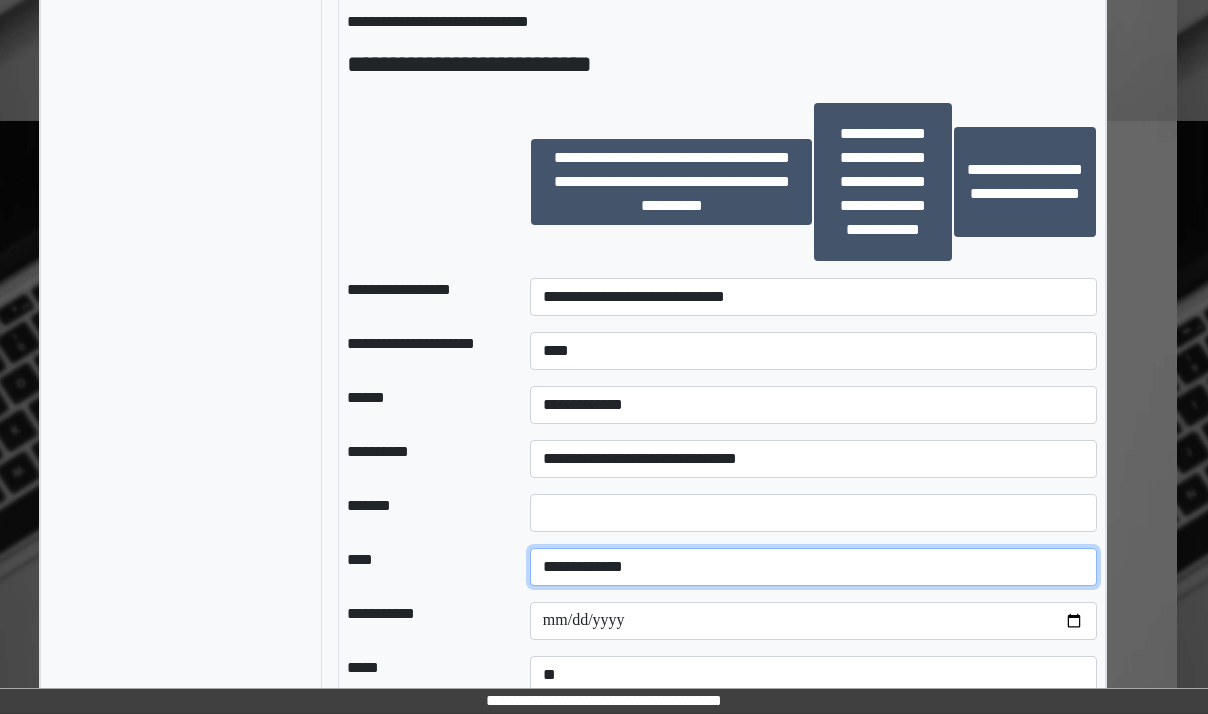 click on "**********" at bounding box center (813, 567) 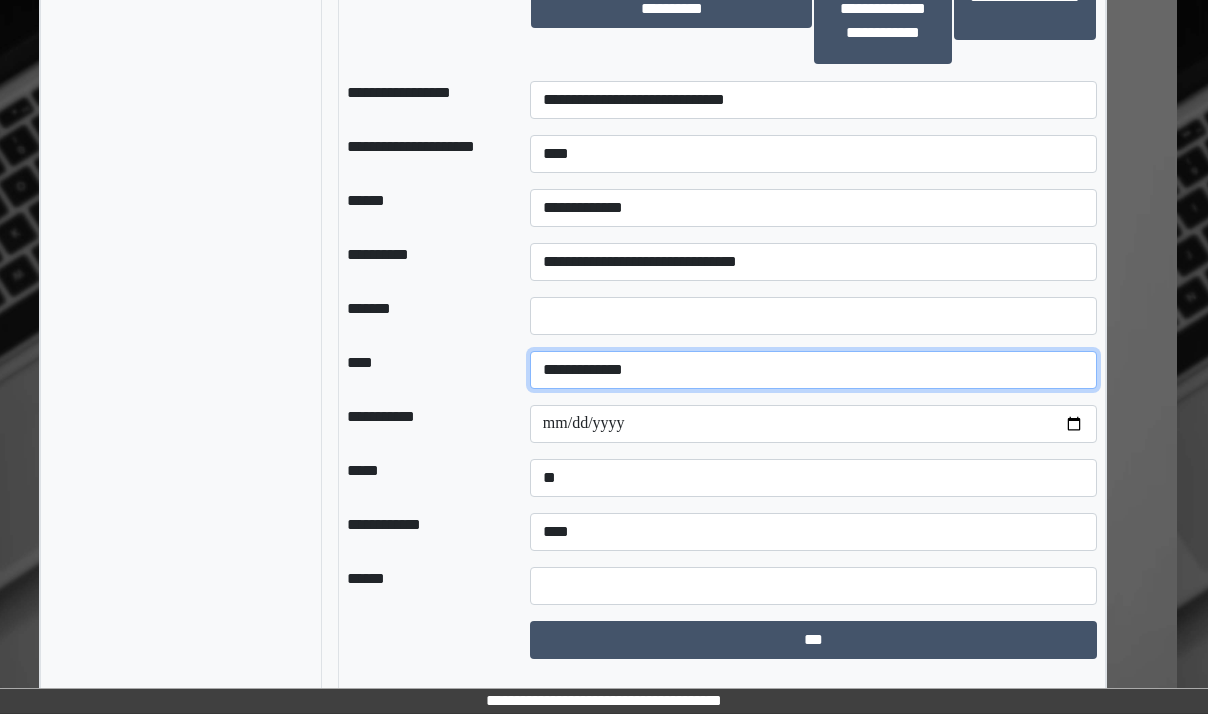 scroll, scrollTop: 1608, scrollLeft: 31, axis: both 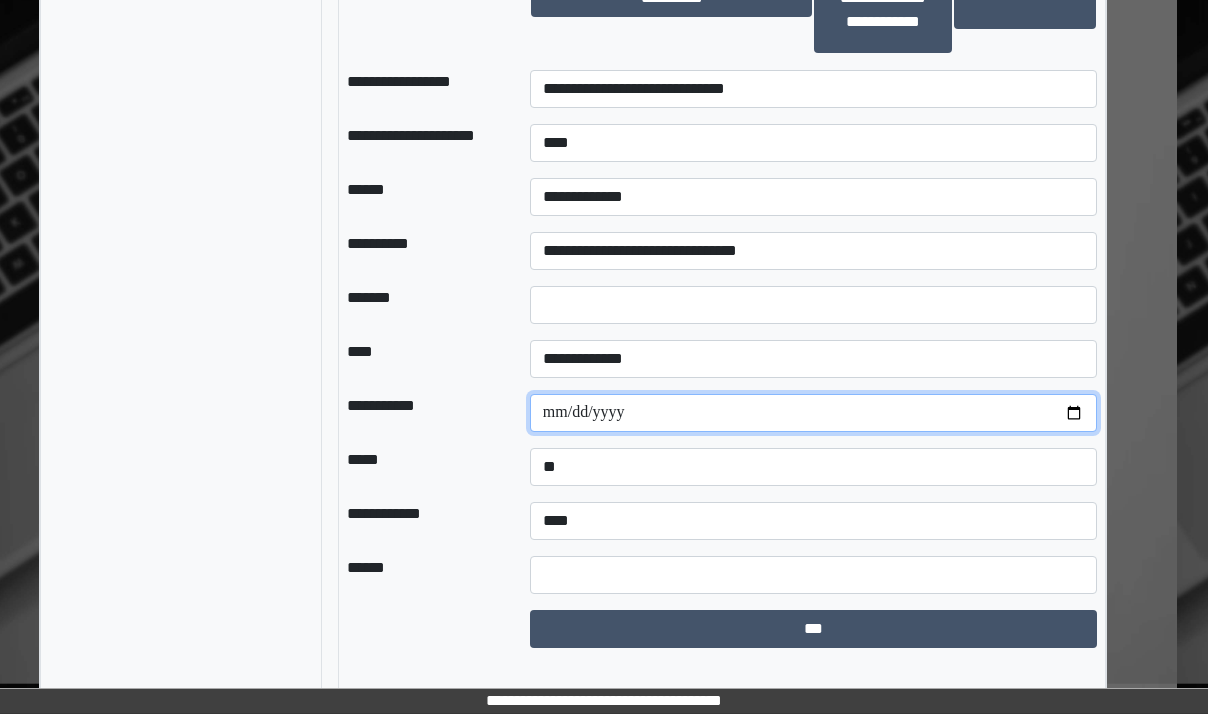 click at bounding box center [813, 413] 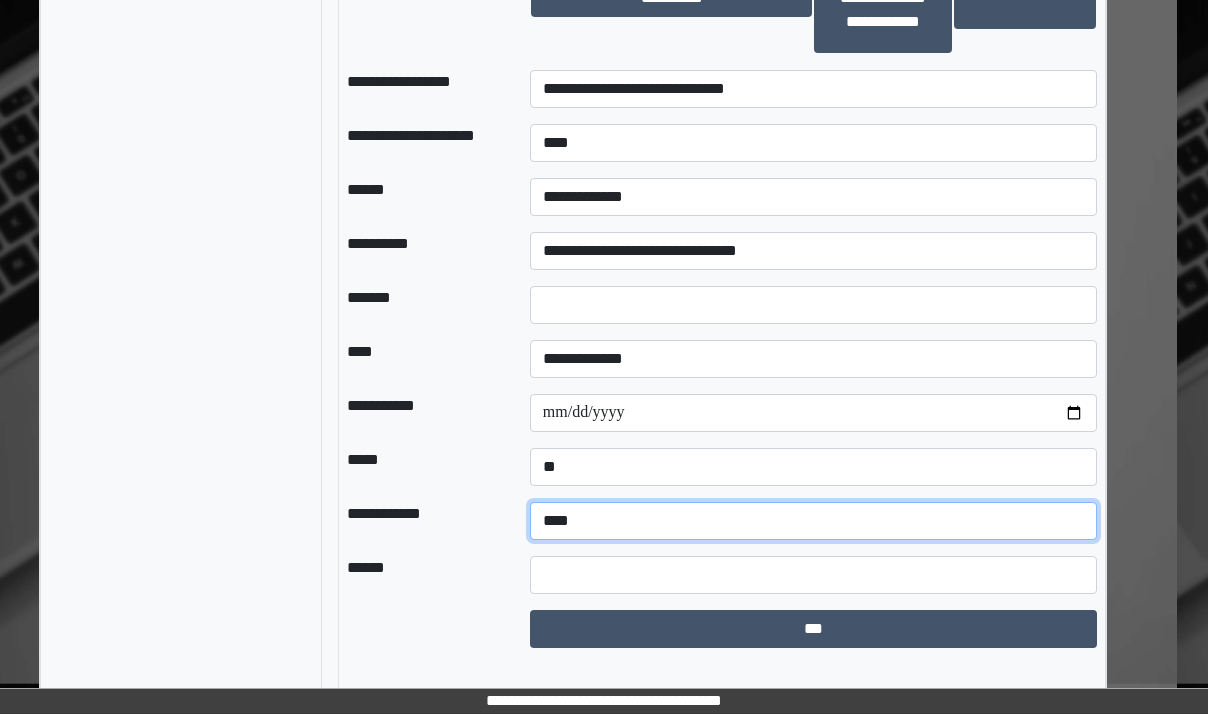 click on "**********" at bounding box center (813, 521) 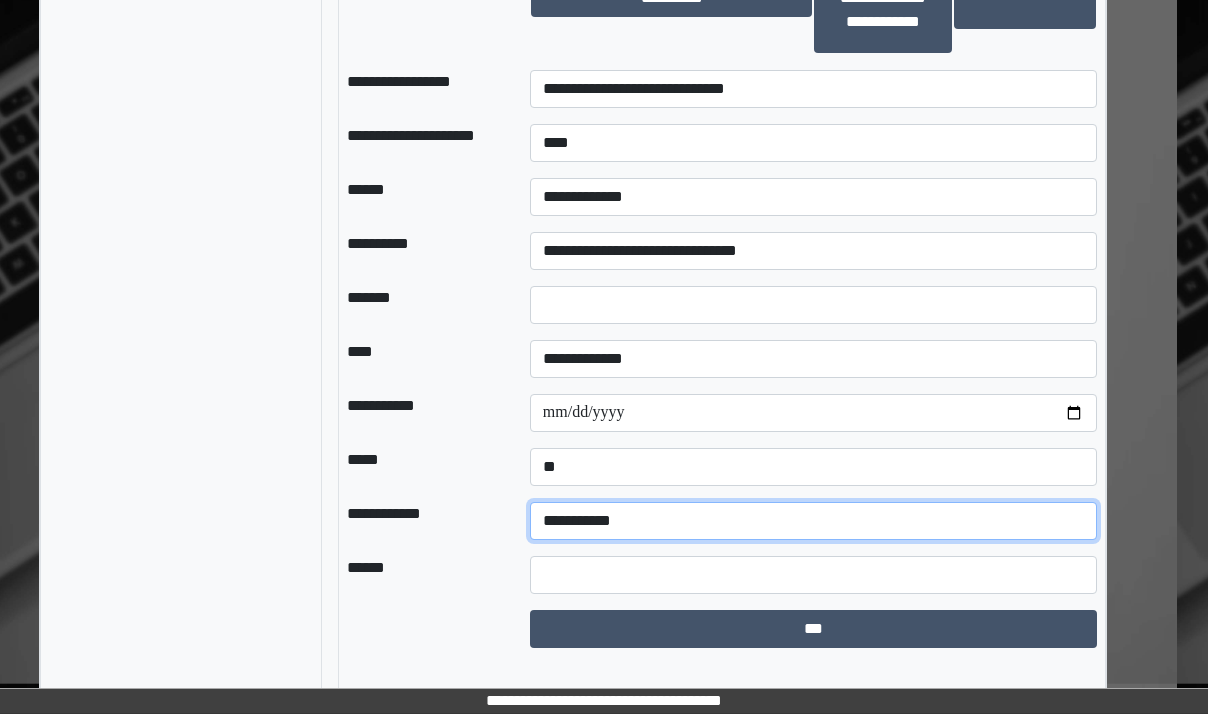 click on "**********" at bounding box center [813, 521] 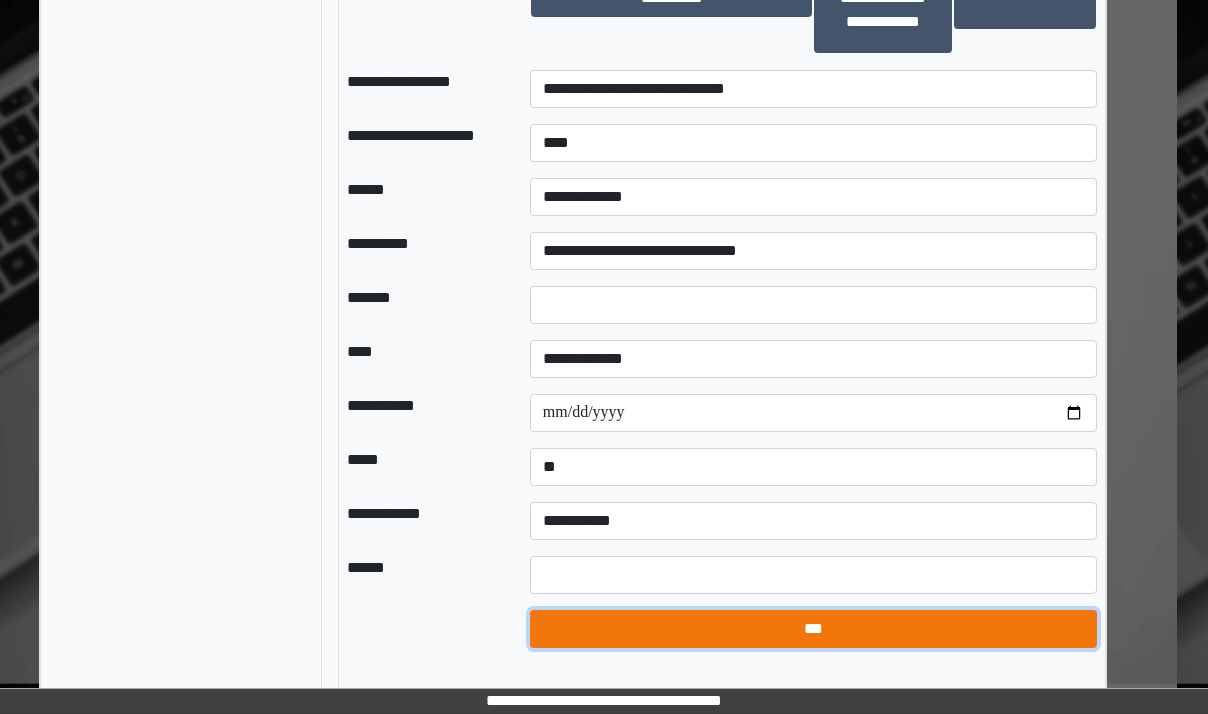 drag, startPoint x: 812, startPoint y: 652, endPoint x: 816, endPoint y: 637, distance: 15.524175 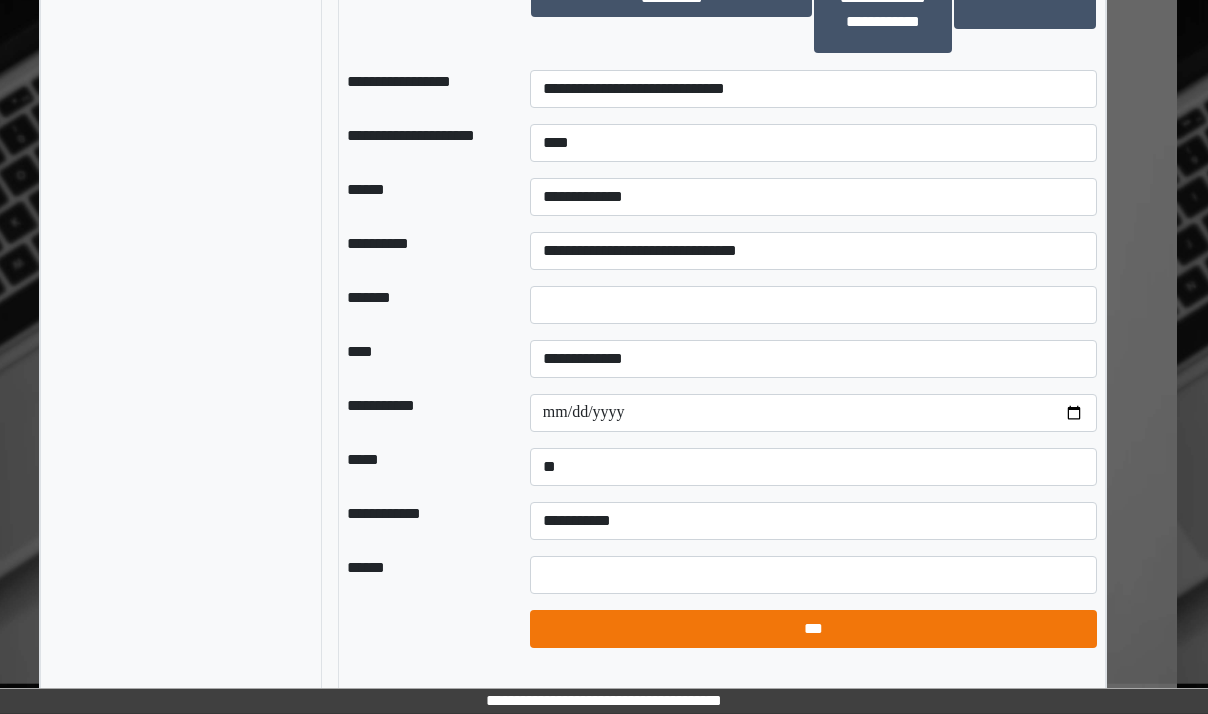 select on "*" 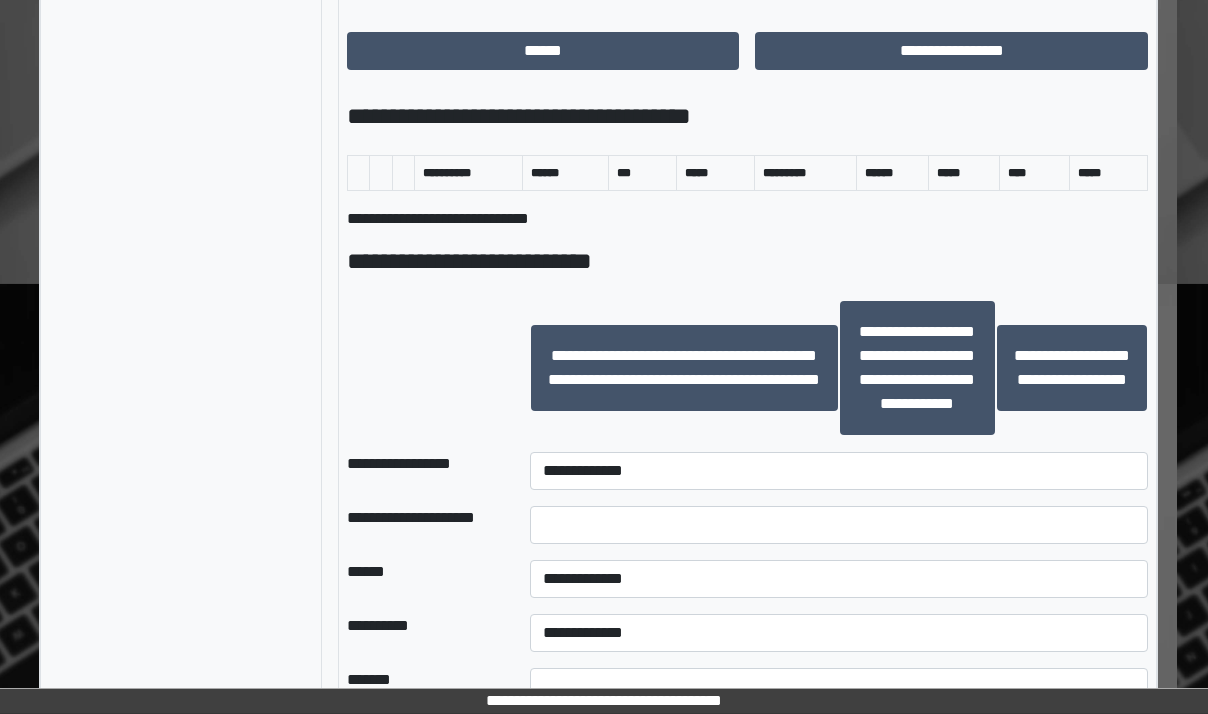 scroll, scrollTop: 1208, scrollLeft: 31, axis: both 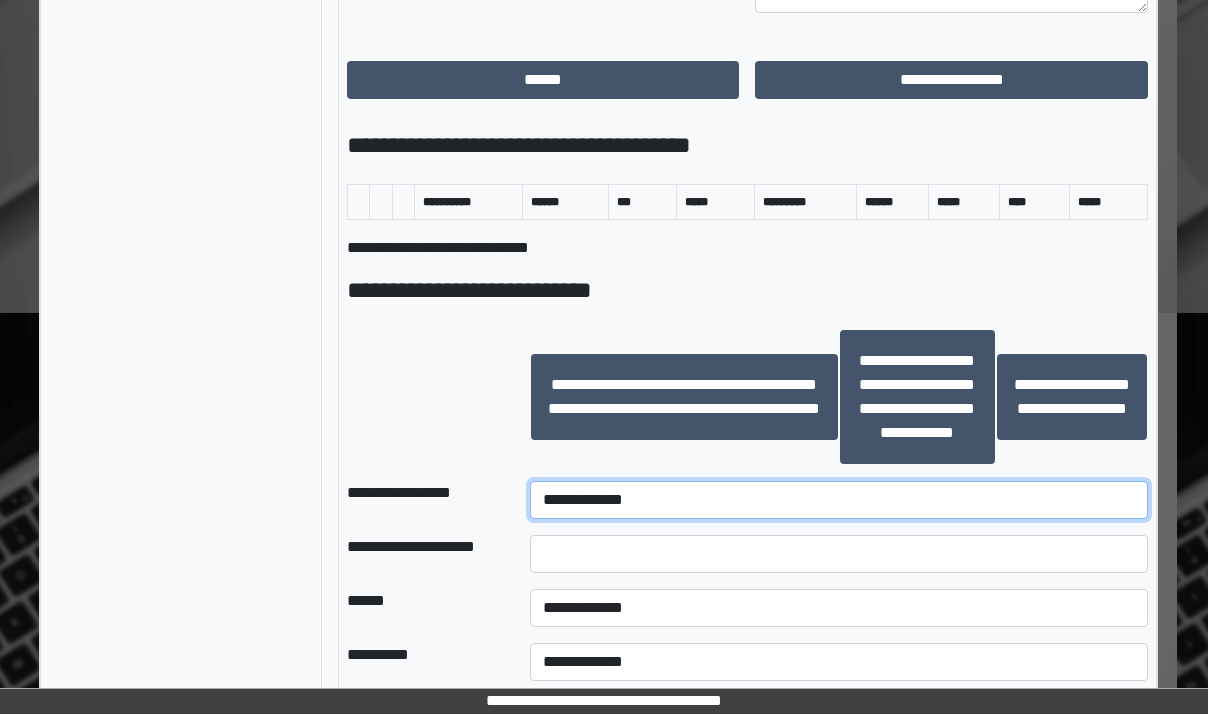 click on "**********" at bounding box center (839, 500) 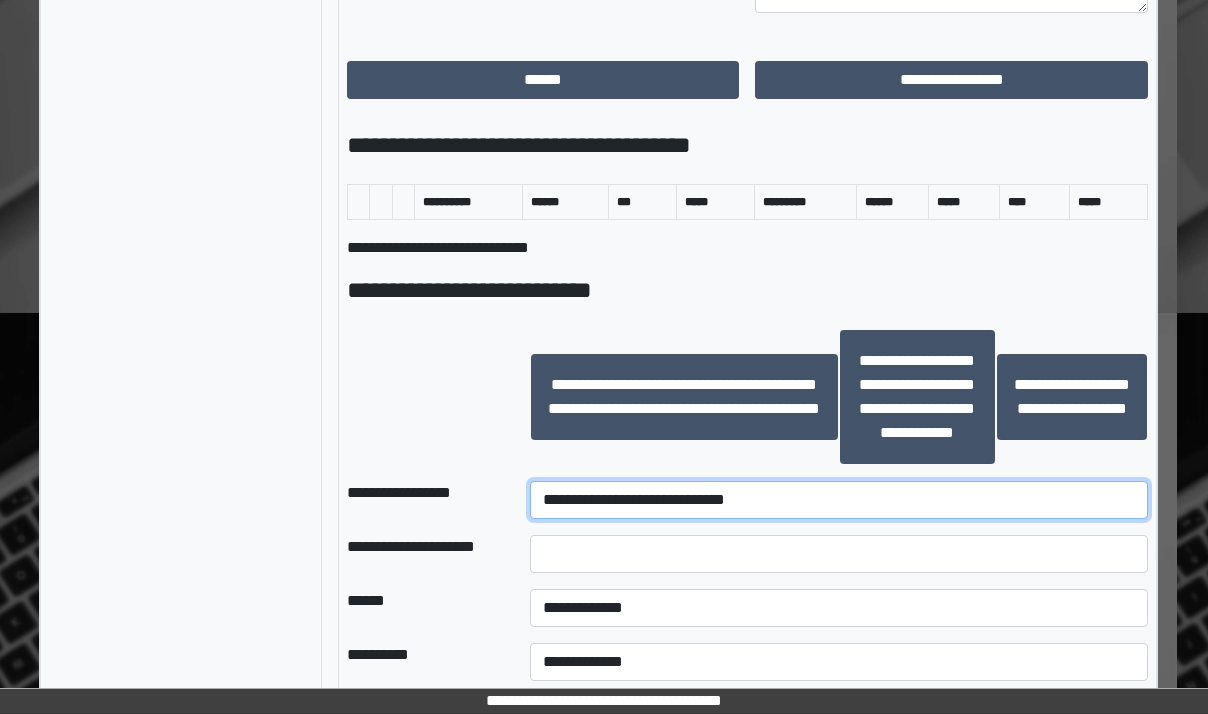 click on "**********" at bounding box center [839, 500] 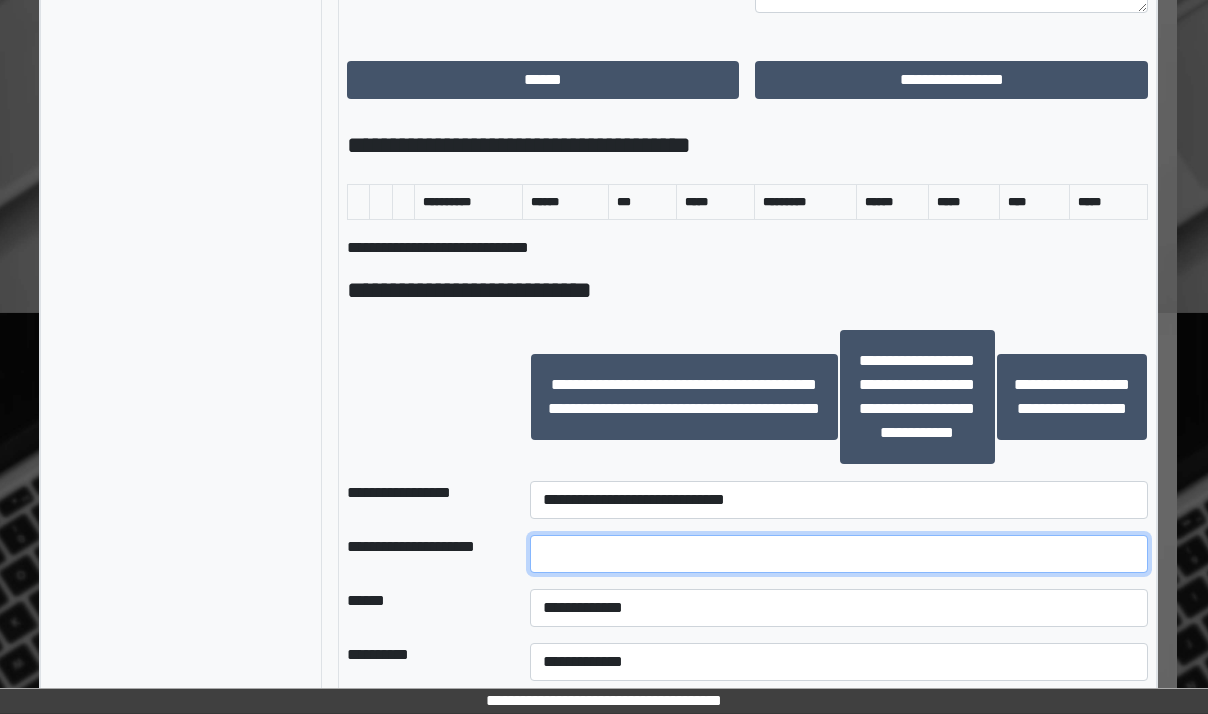 click at bounding box center [839, 554] 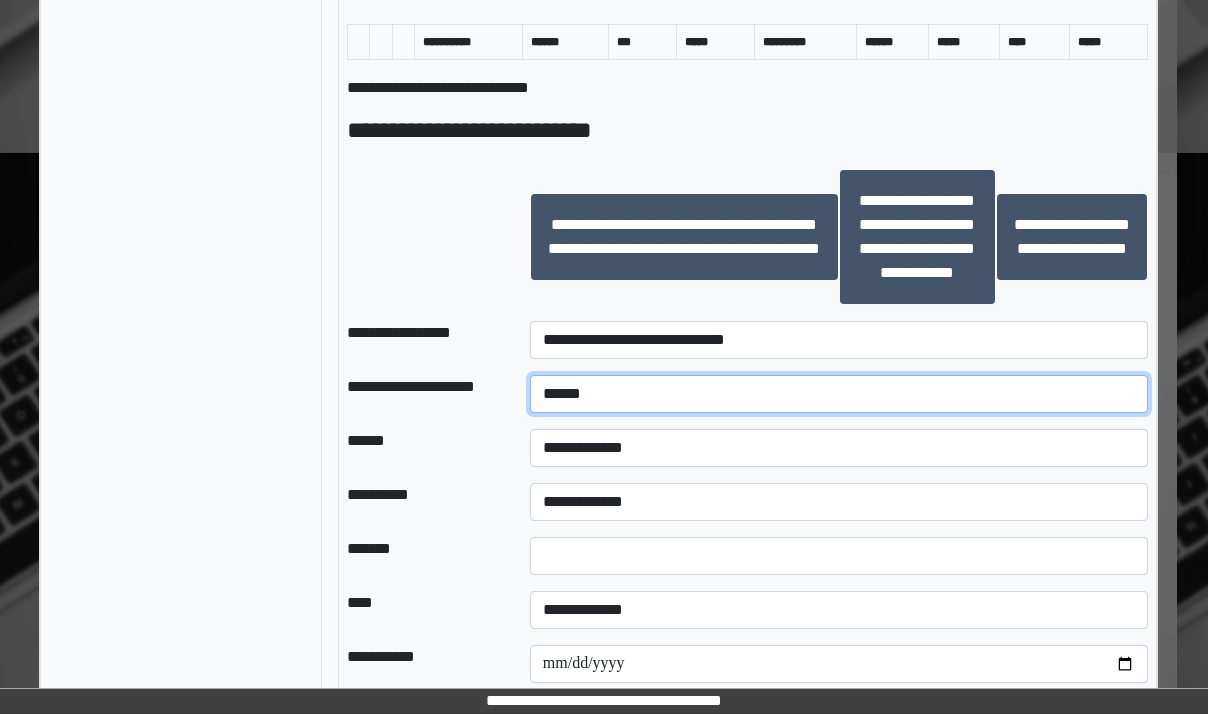 scroll, scrollTop: 1408, scrollLeft: 31, axis: both 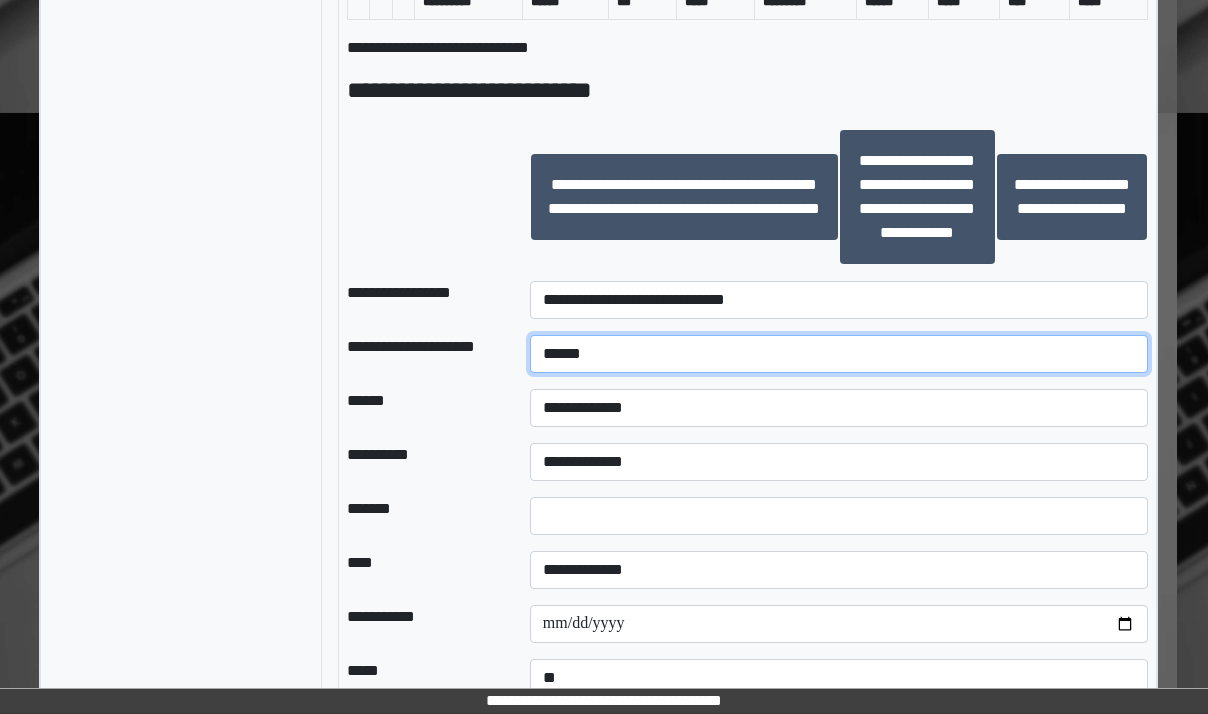 type on "******" 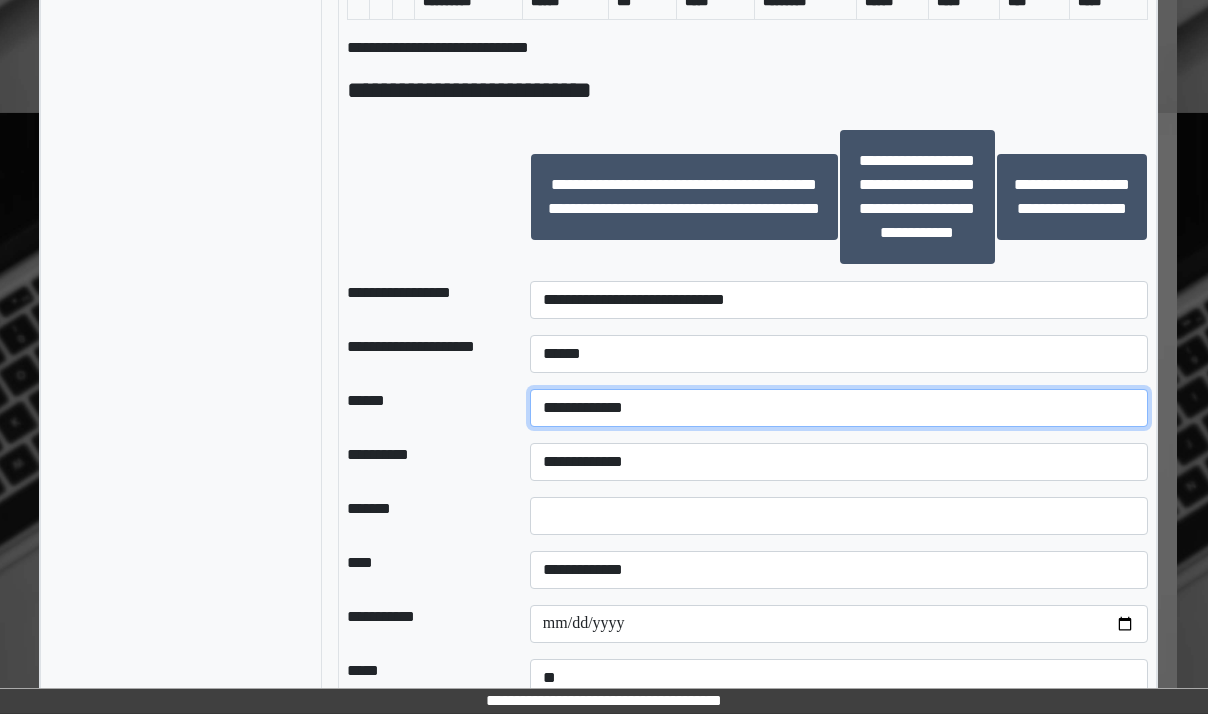 click on "**********" at bounding box center [839, 408] 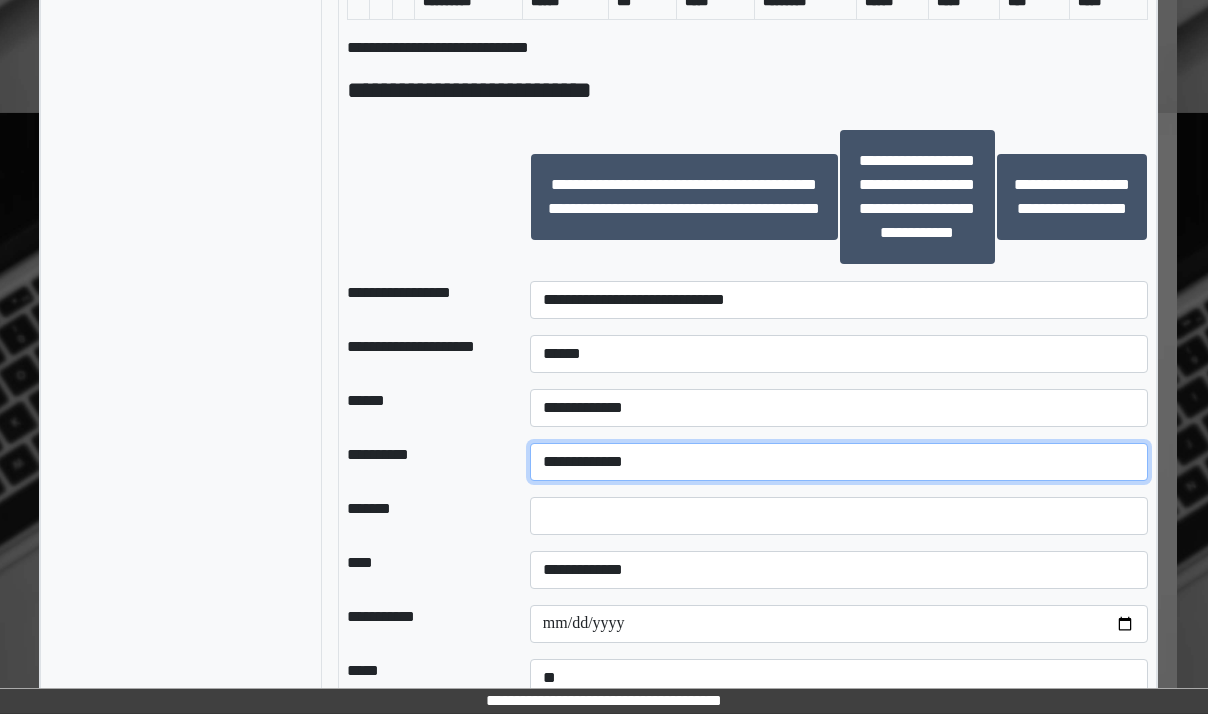 click on "**********" at bounding box center [839, 462] 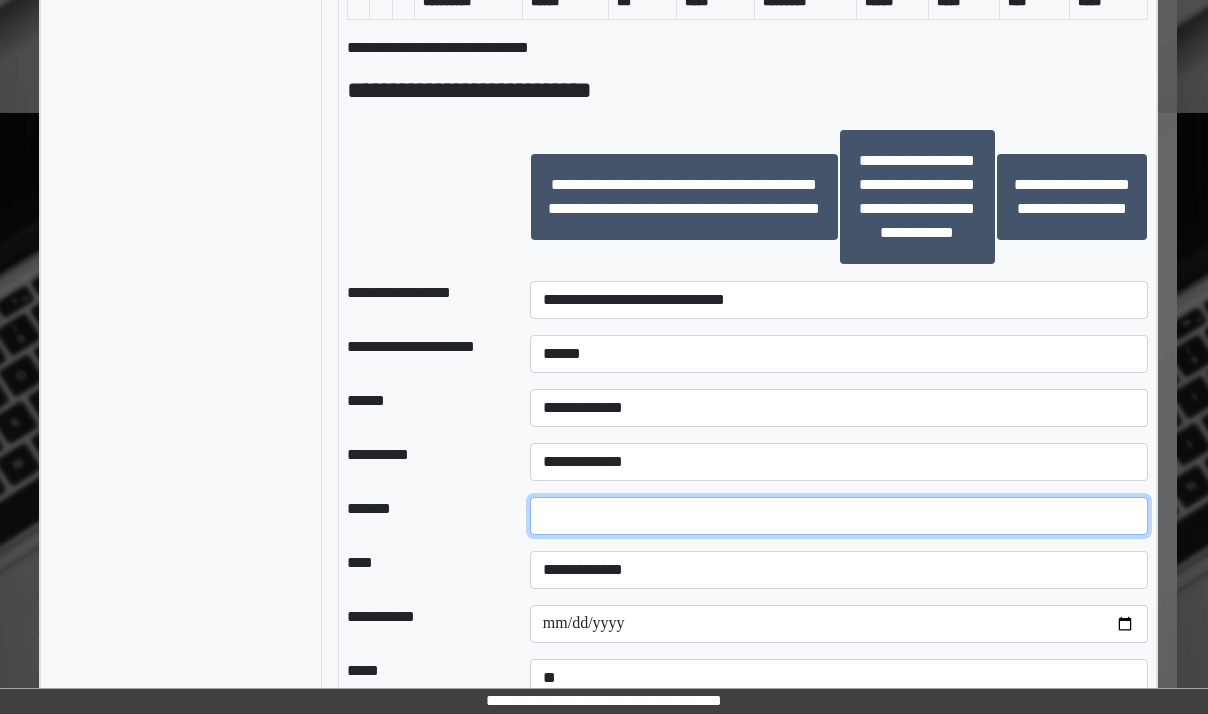 click on "*" at bounding box center (839, 516) 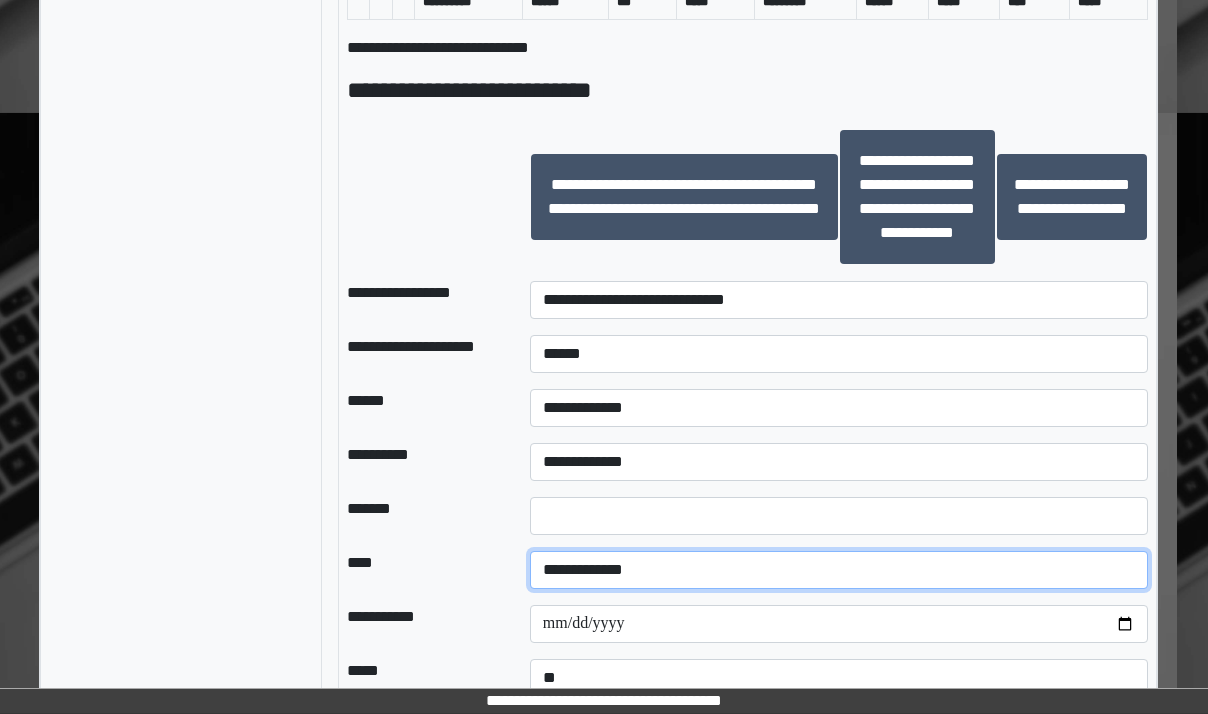 click on "**********" at bounding box center (839, 570) 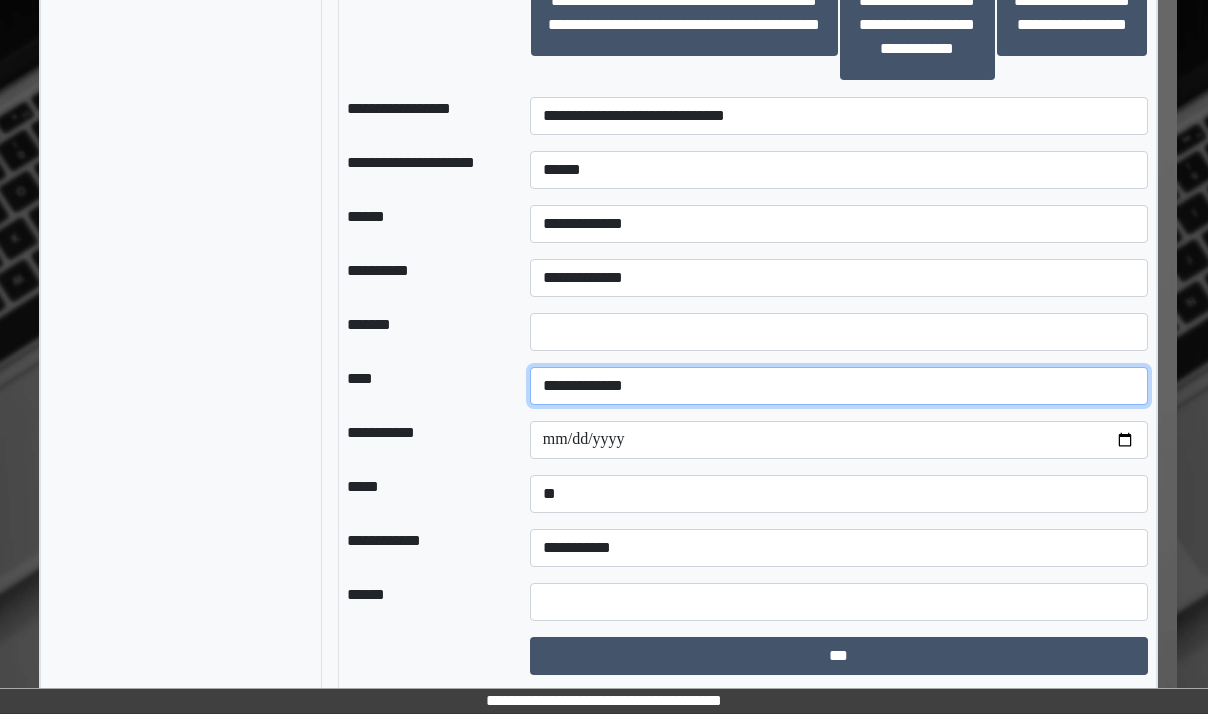 scroll, scrollTop: 1608, scrollLeft: 31, axis: both 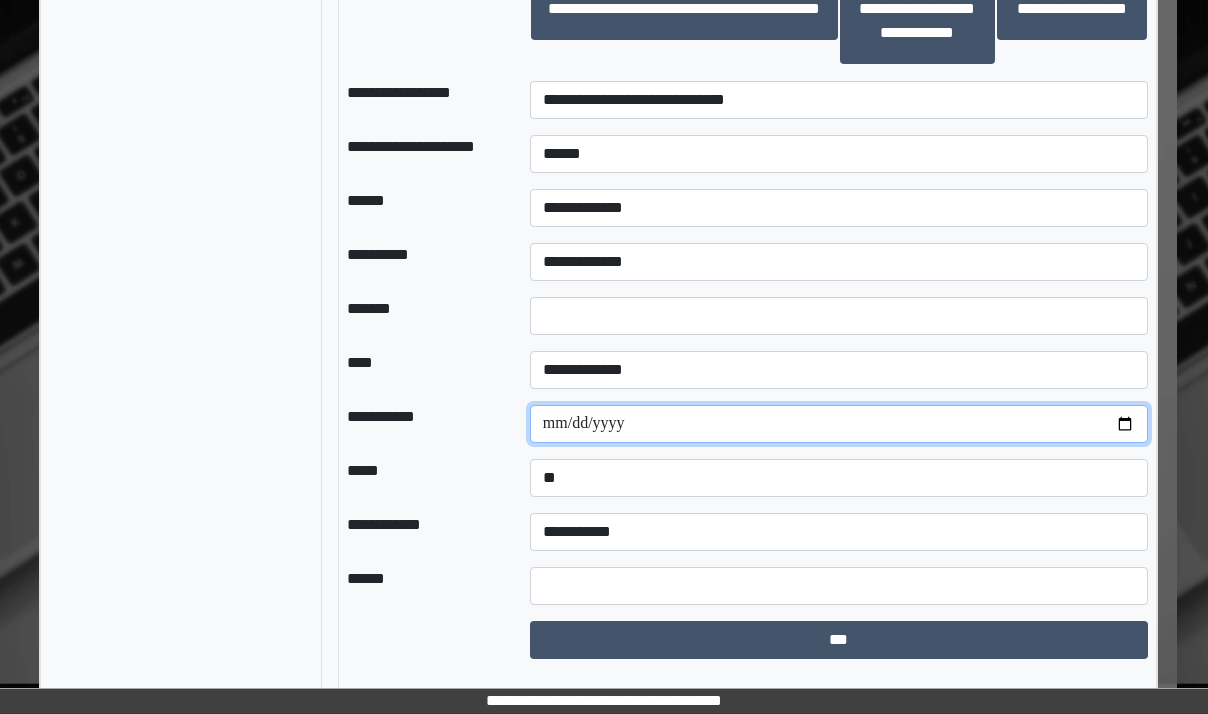 click on "**********" at bounding box center [839, 424] 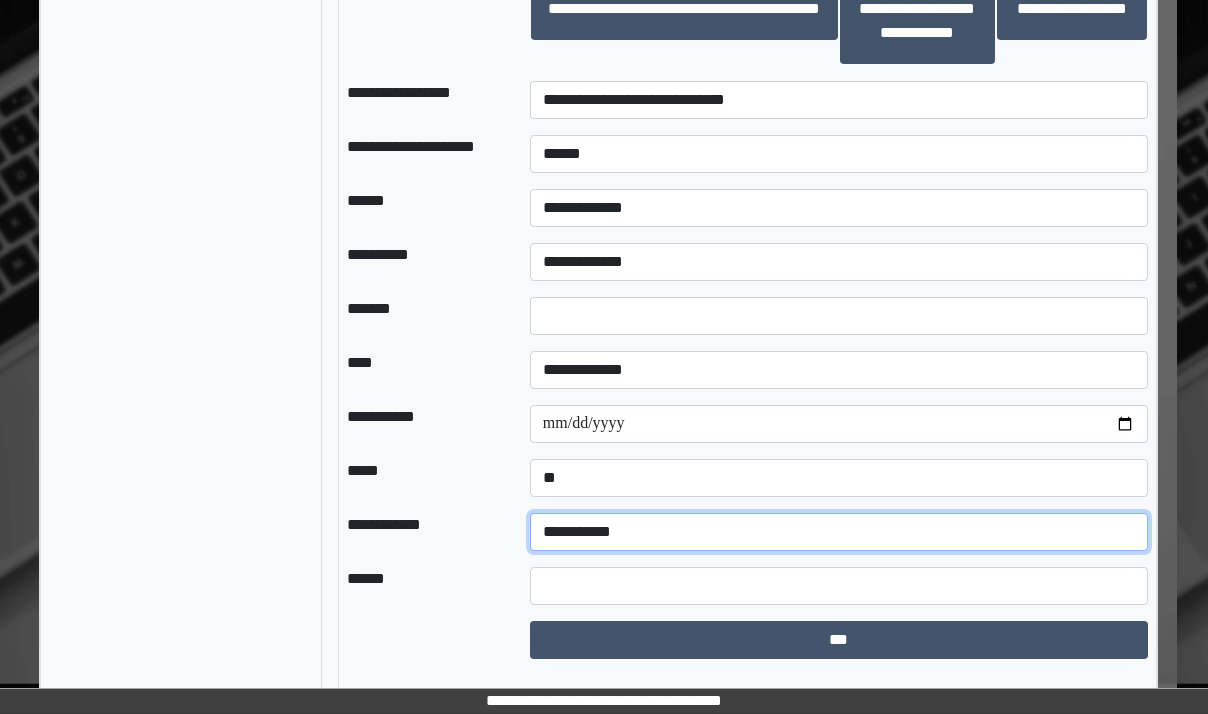 click on "**********" at bounding box center [839, 532] 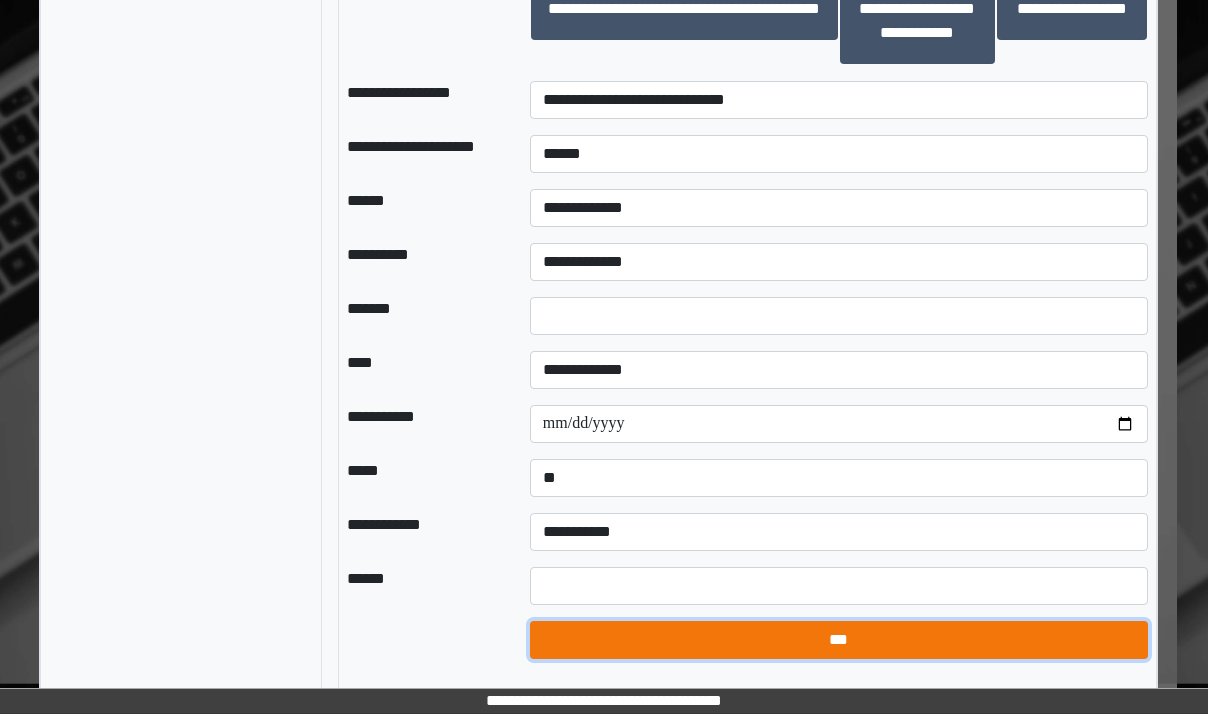click on "***" at bounding box center [839, 640] 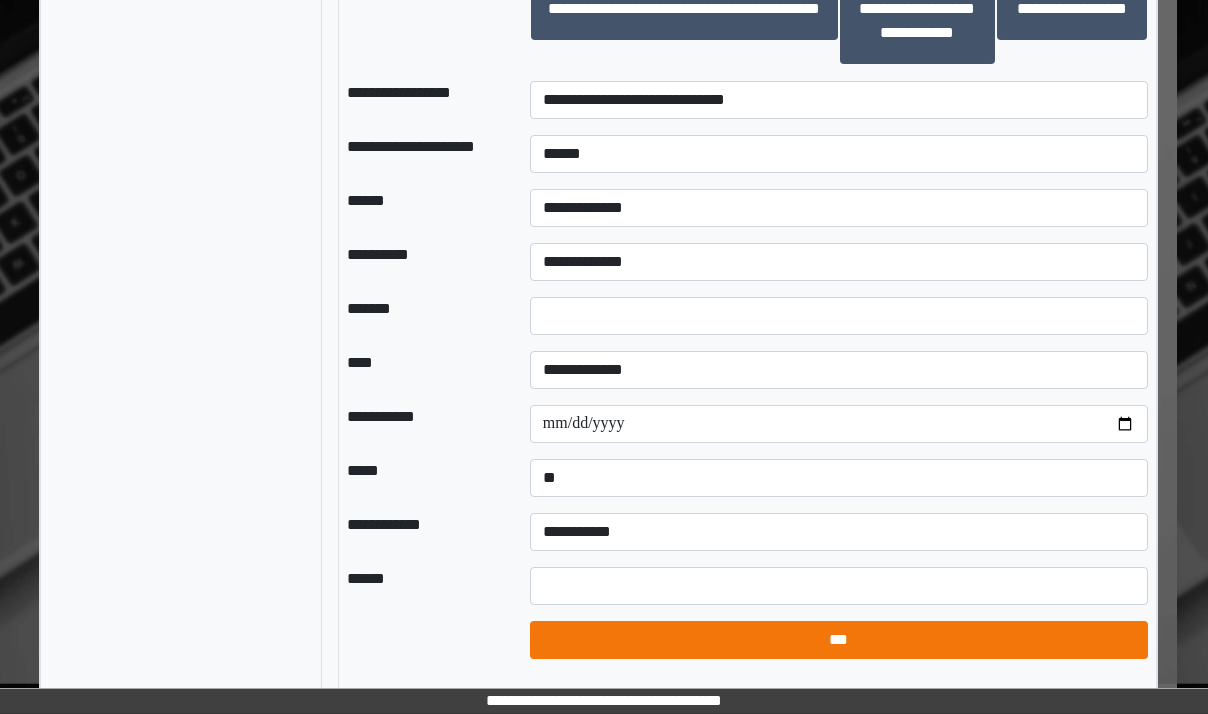 select on "*" 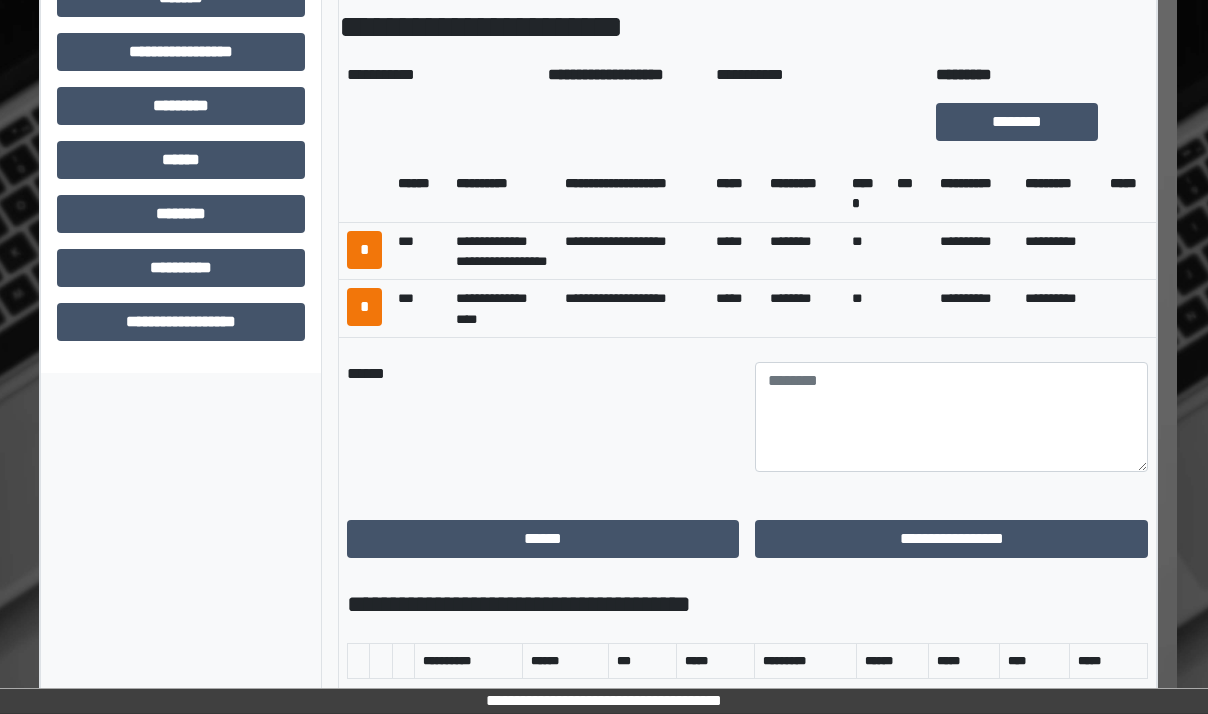 scroll, scrollTop: 708, scrollLeft: 31, axis: both 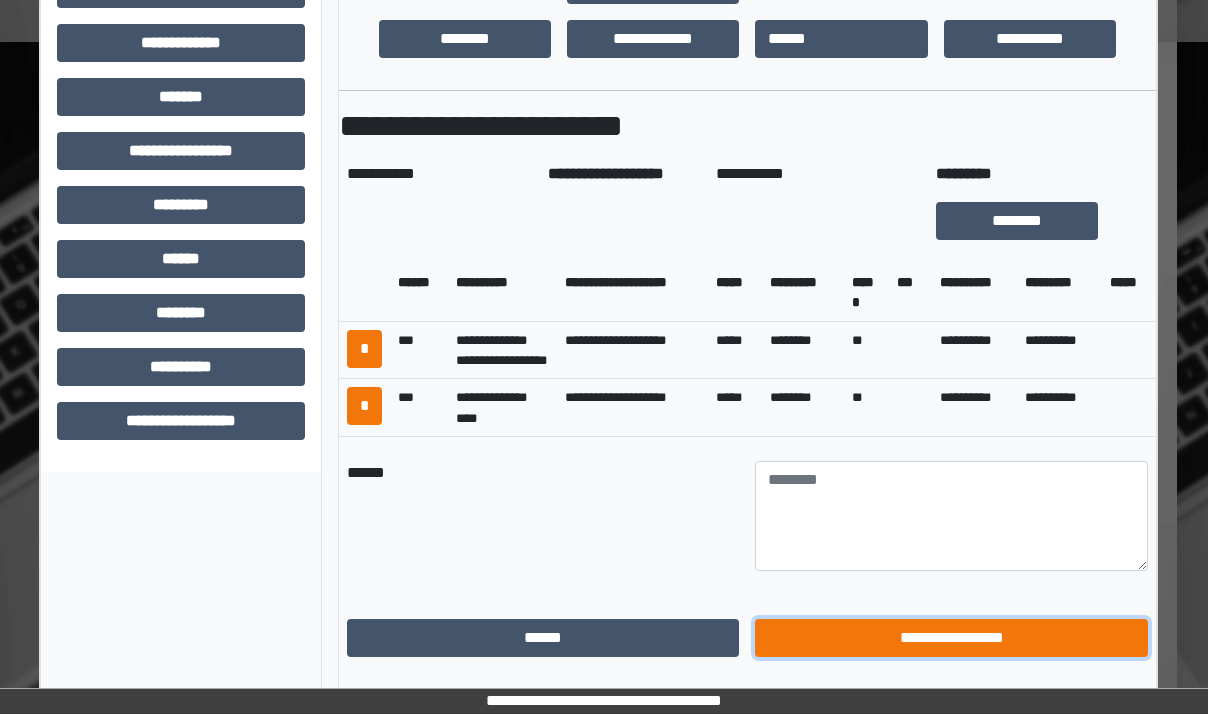 click on "**********" at bounding box center [951, 638] 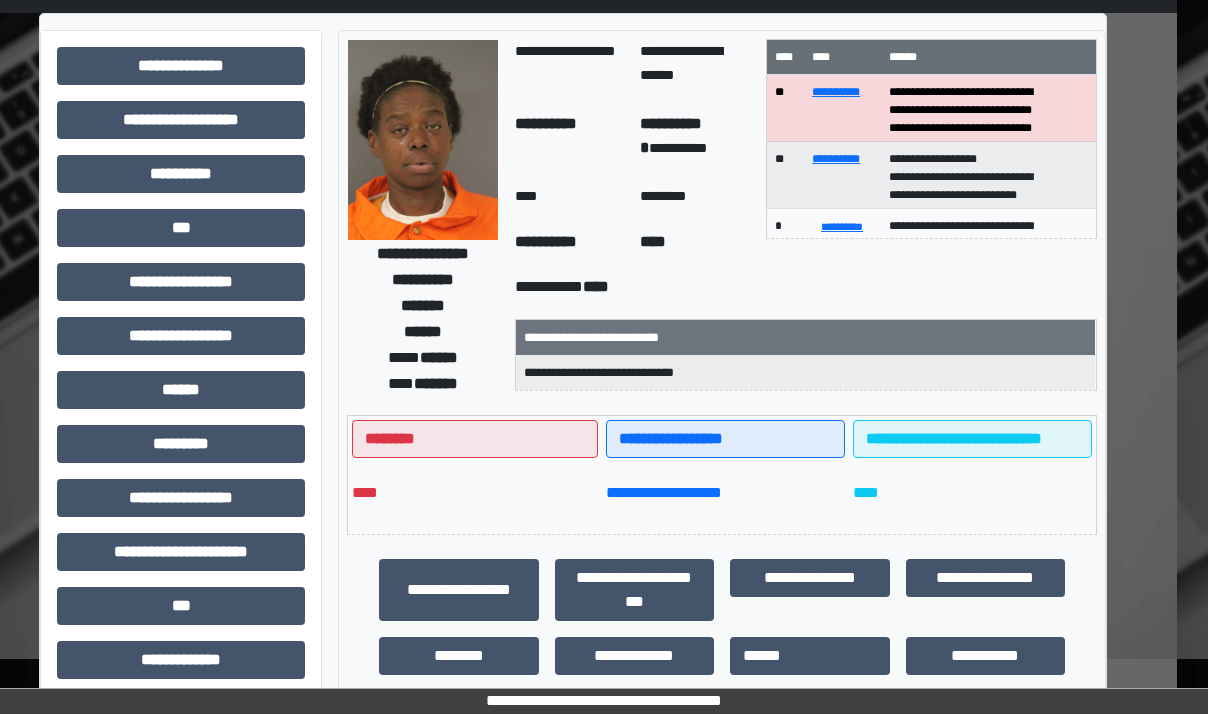 scroll, scrollTop: 0, scrollLeft: 31, axis: horizontal 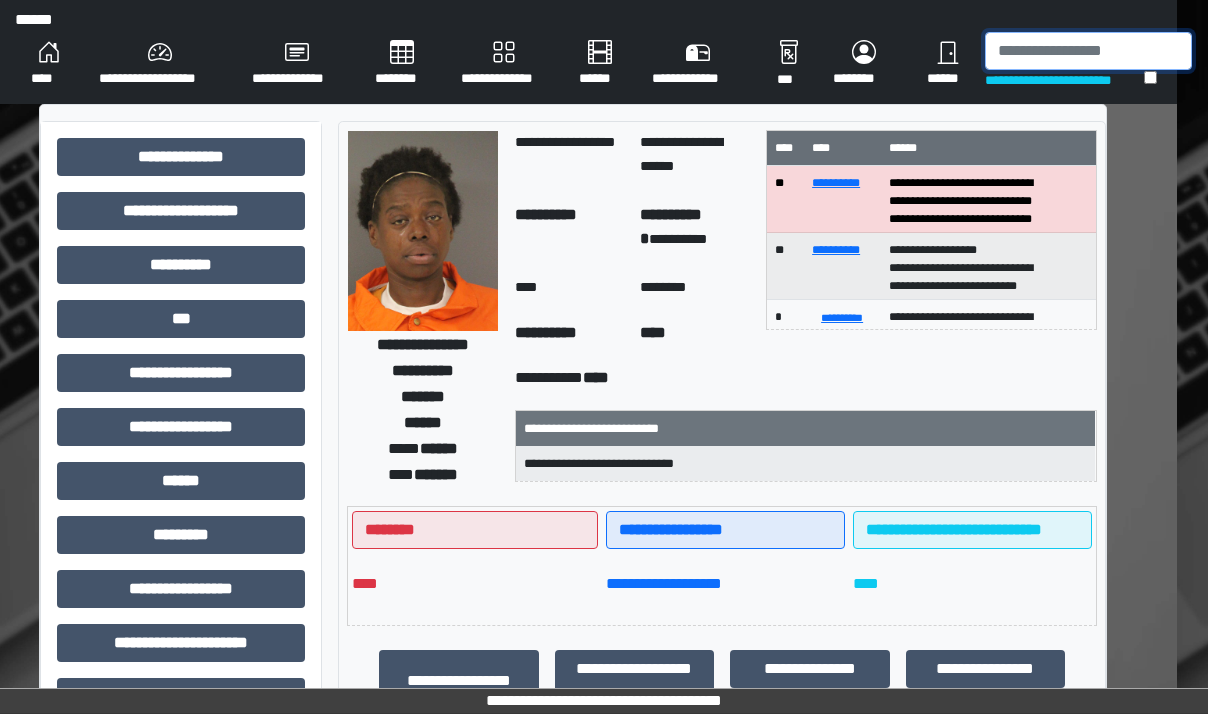 click at bounding box center (1088, 51) 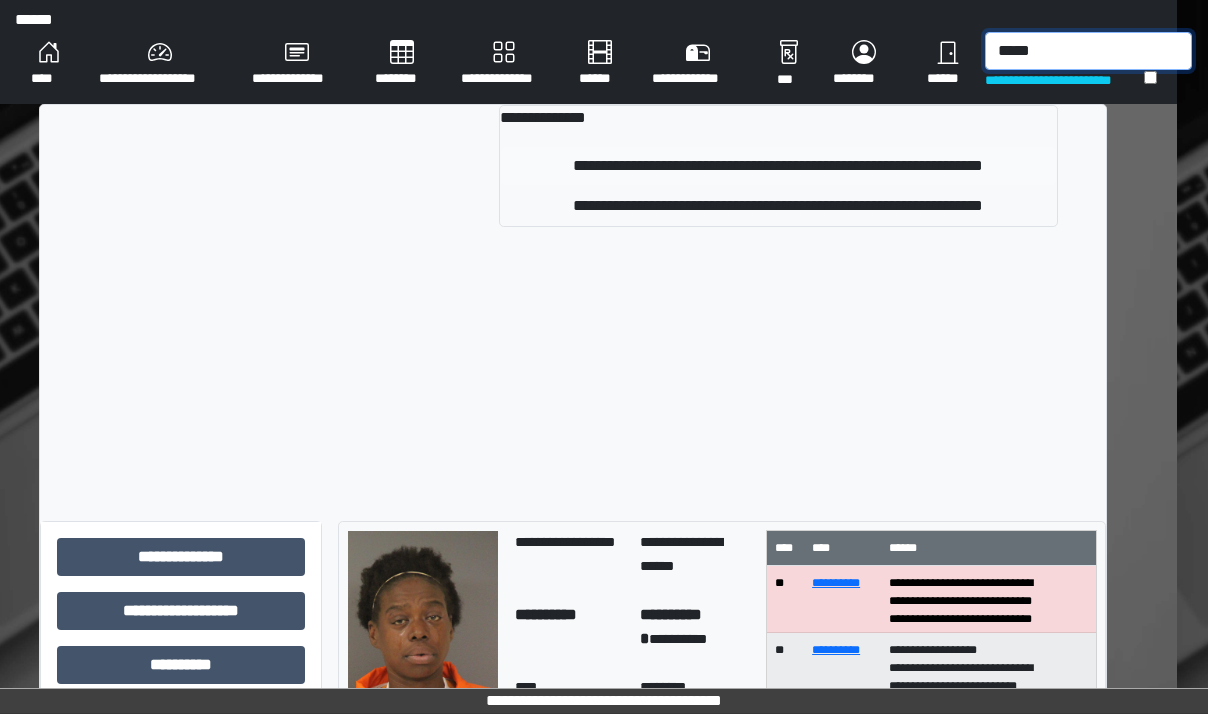 type on "*****" 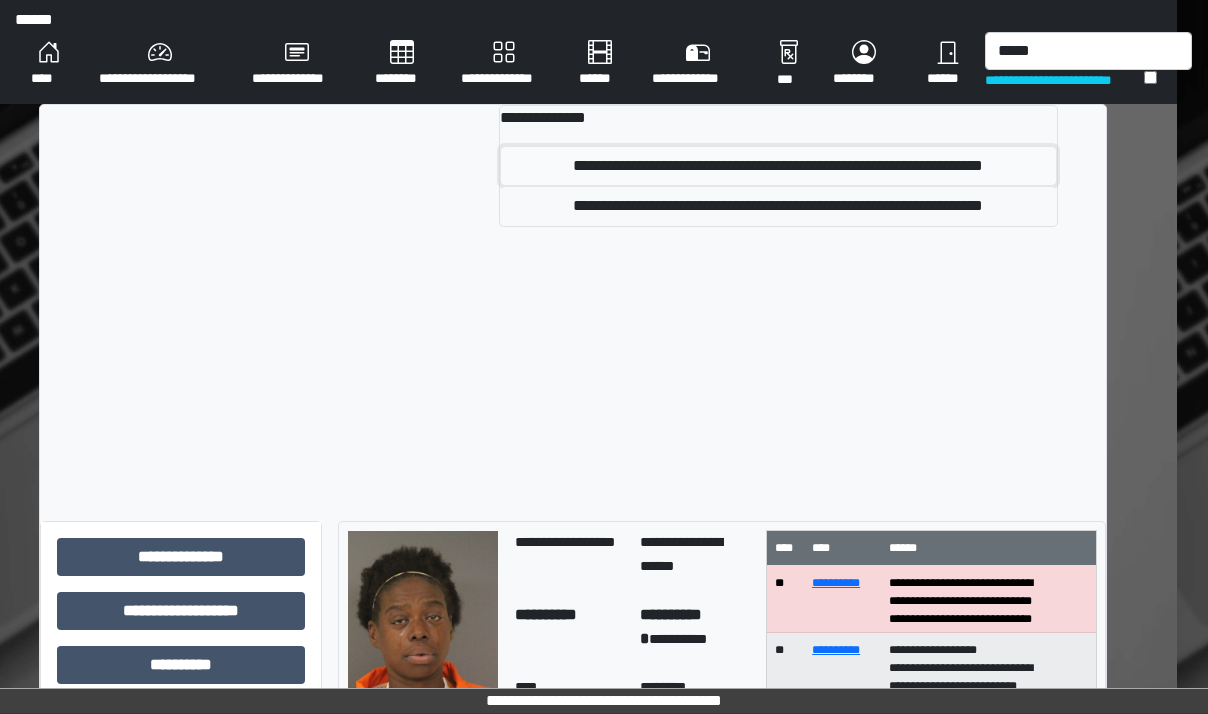 click on "**********" at bounding box center (778, 166) 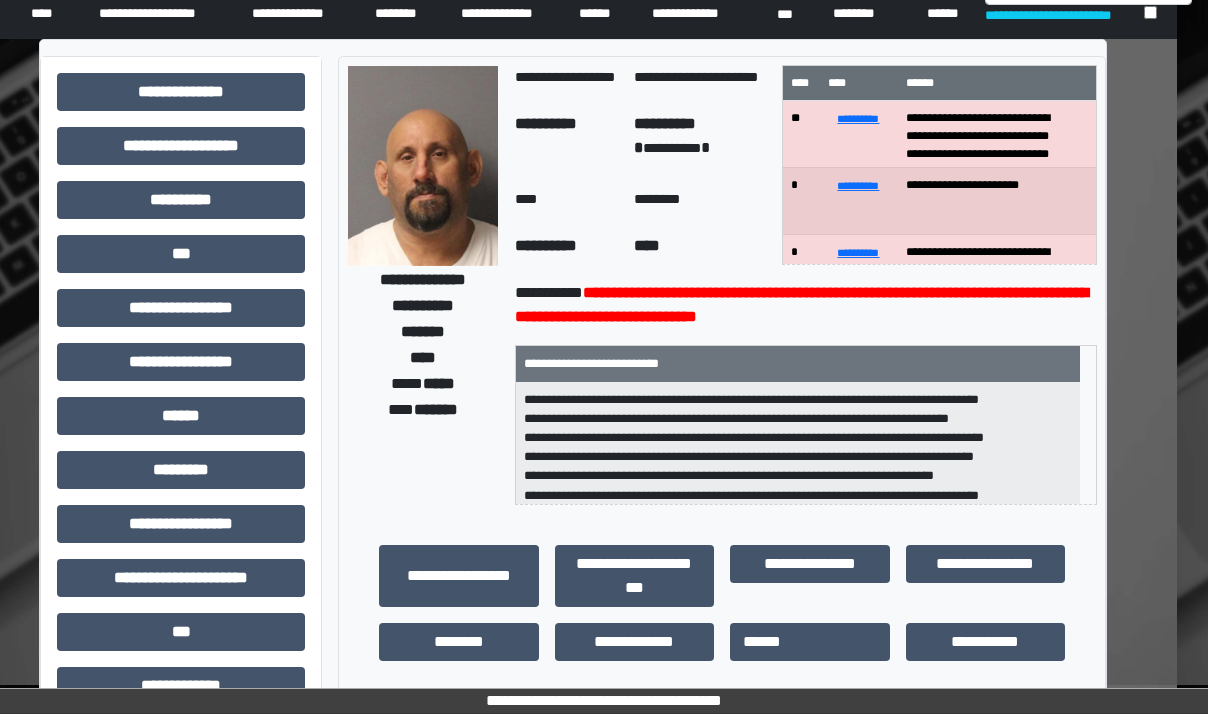 scroll, scrollTop: 100, scrollLeft: 31, axis: both 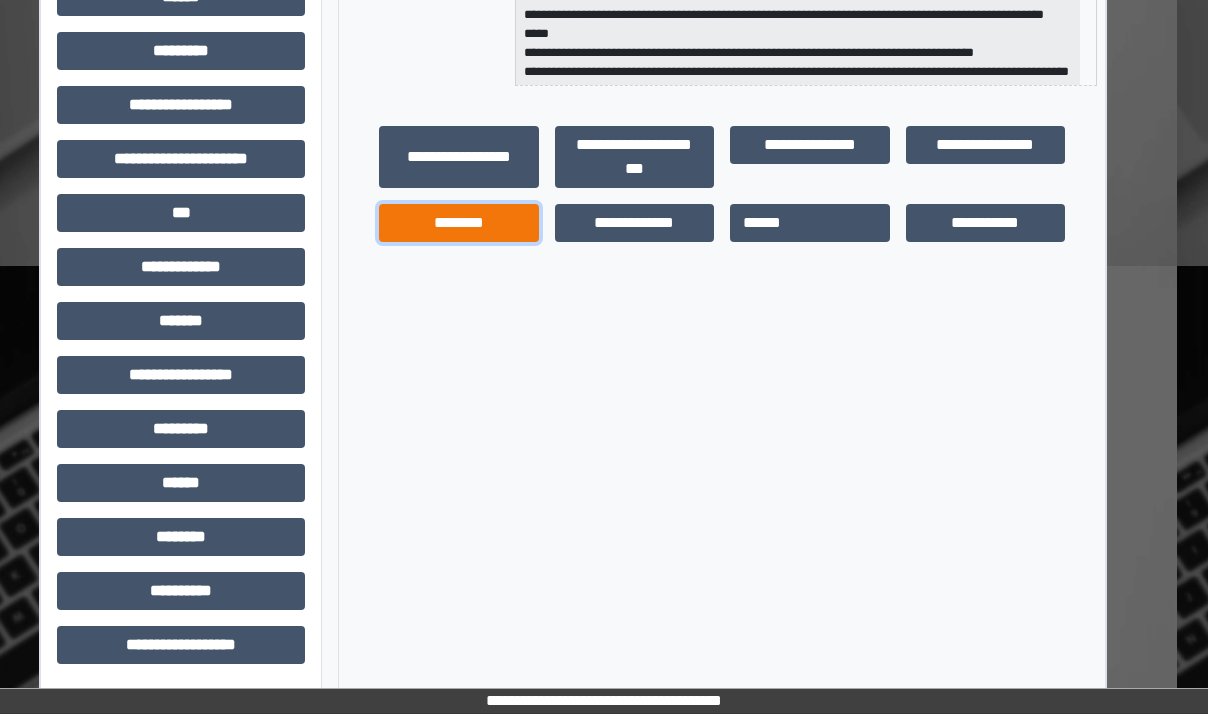 click on "********" at bounding box center [459, 223] 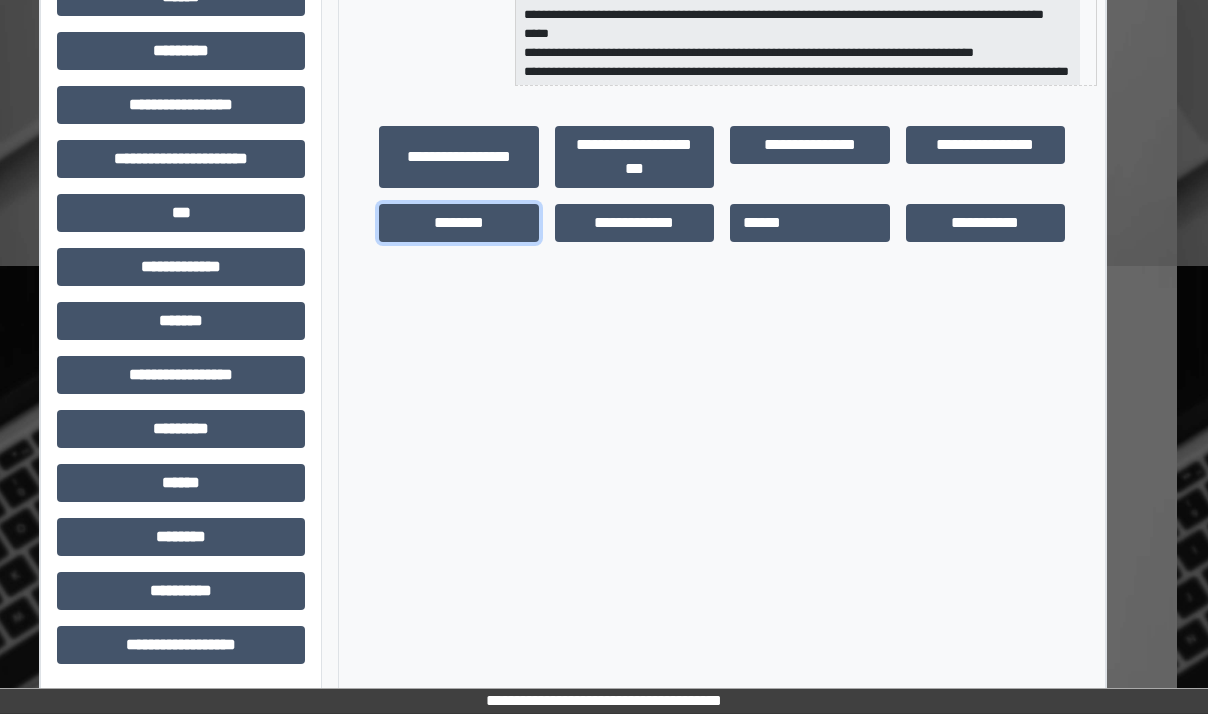 scroll, scrollTop: 81, scrollLeft: 0, axis: vertical 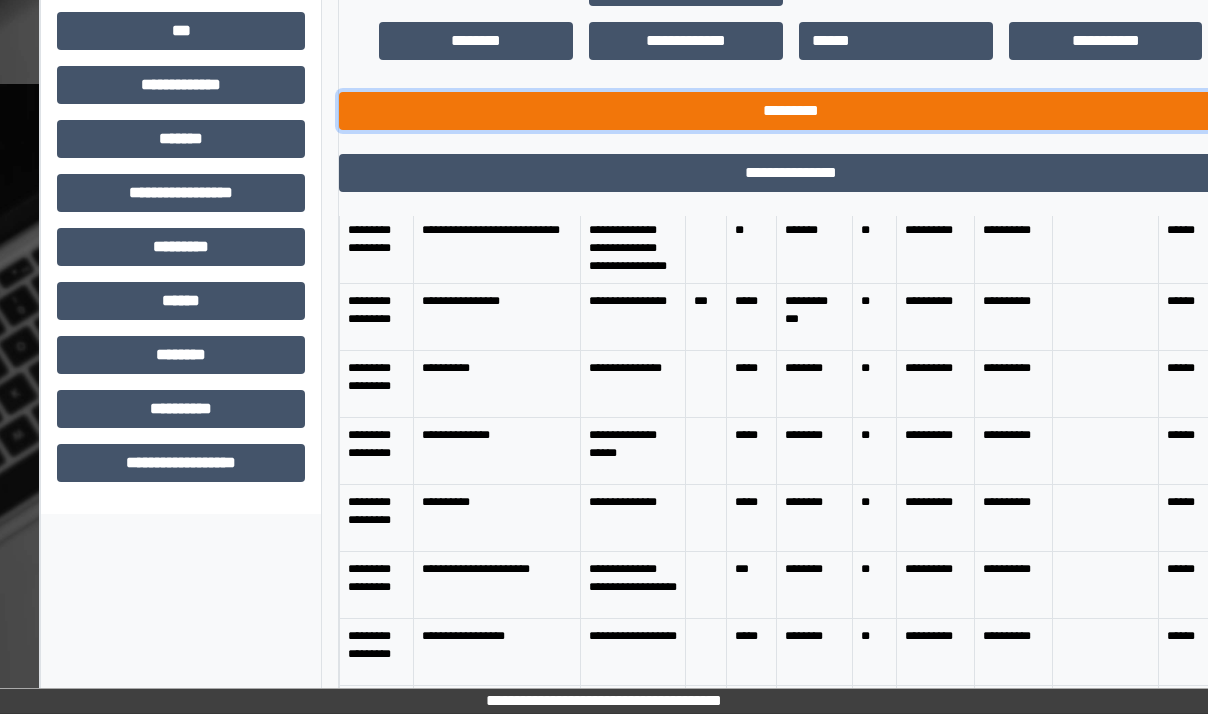 click on "*********" at bounding box center [790, 111] 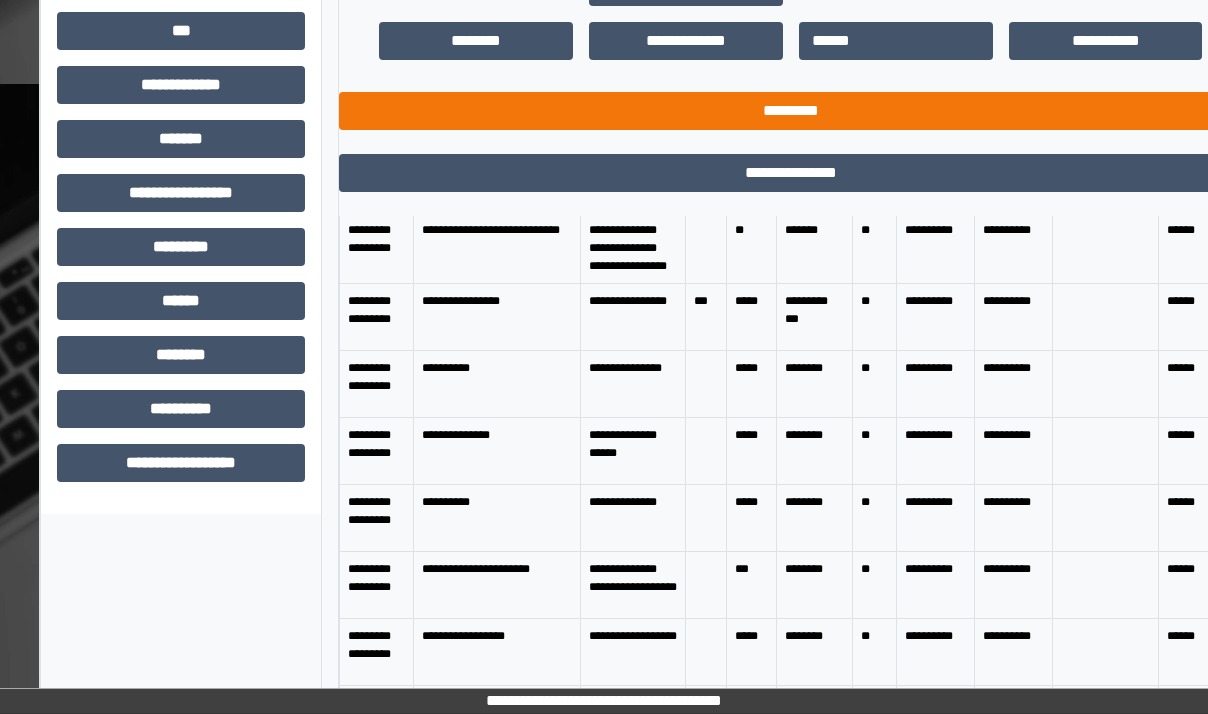 scroll, scrollTop: 484, scrollLeft: 31, axis: both 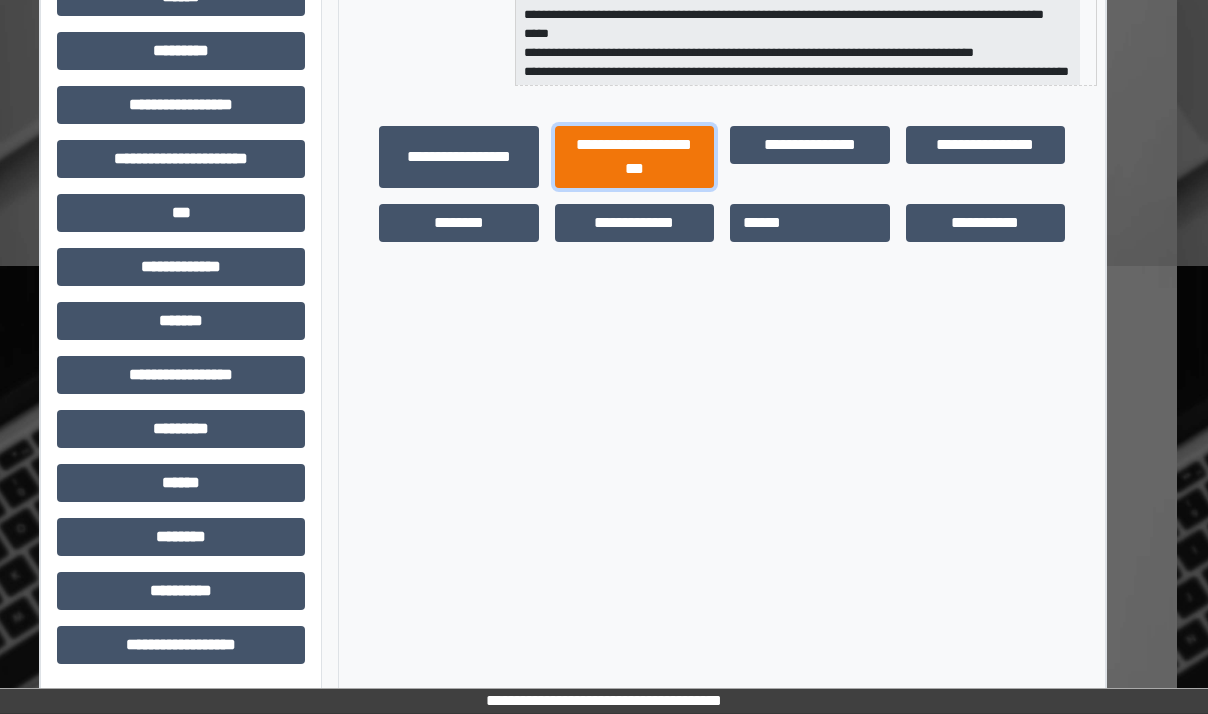 click on "**********" at bounding box center [635, 157] 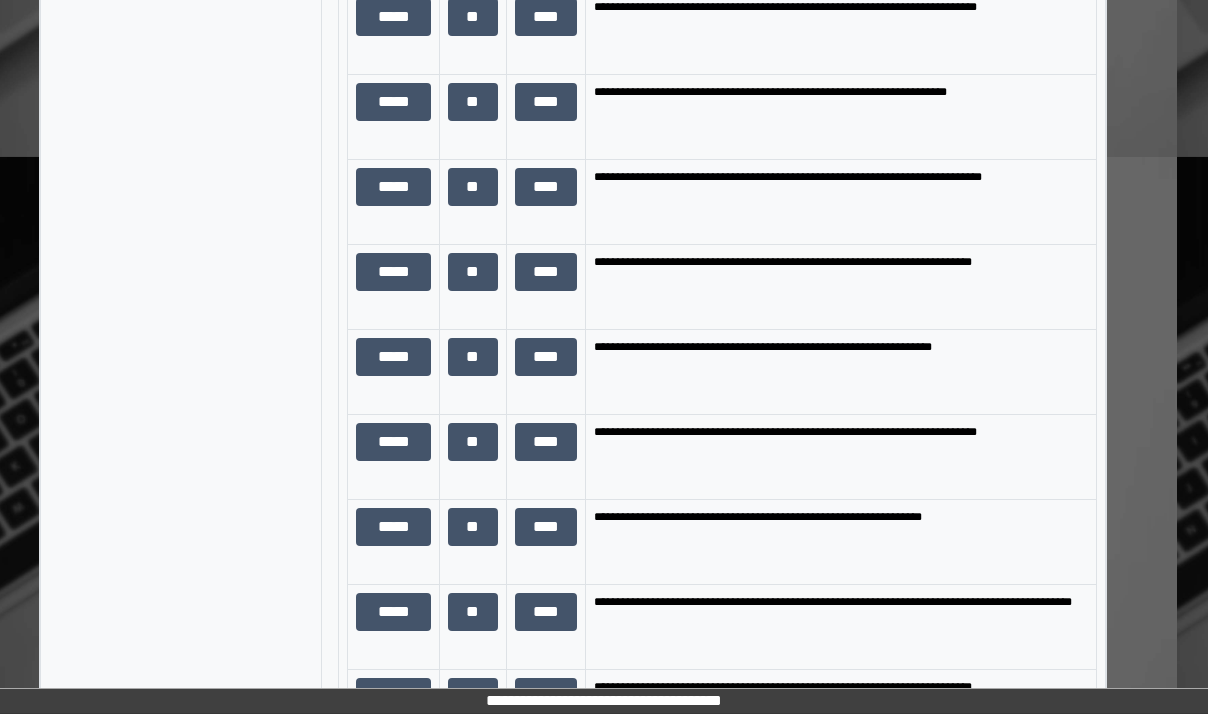 scroll, scrollTop: 1384, scrollLeft: 31, axis: both 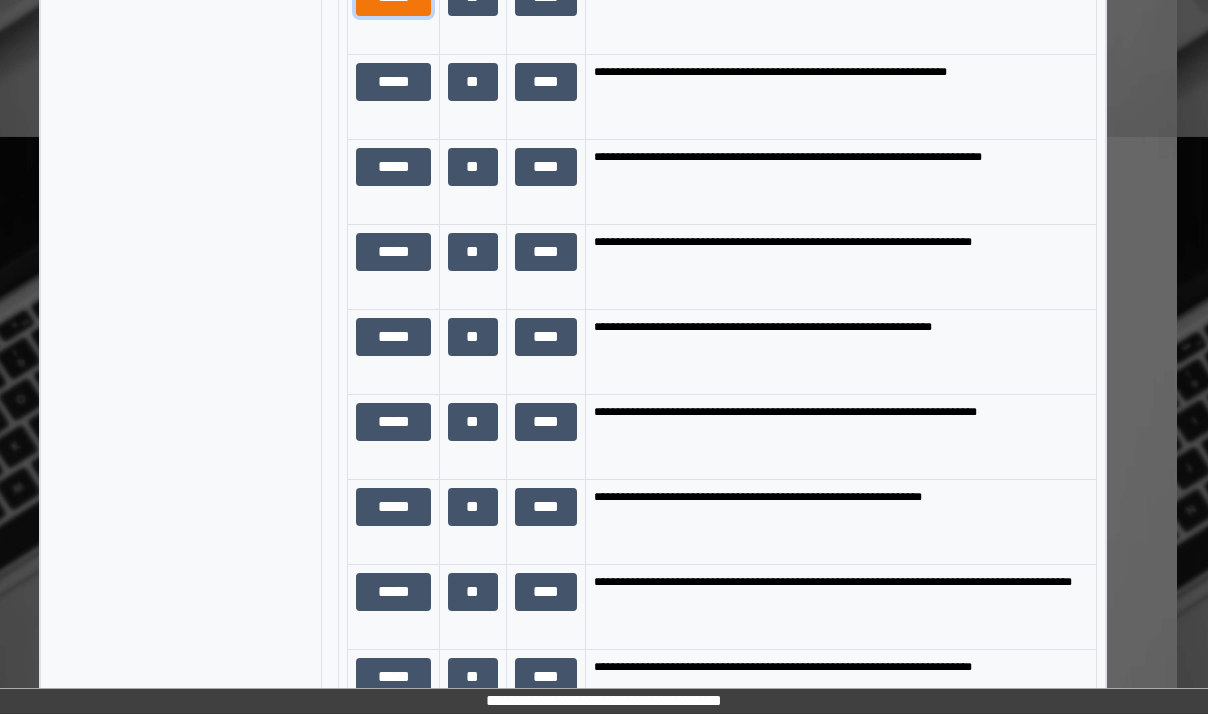 click on "*****" at bounding box center [393, -3] 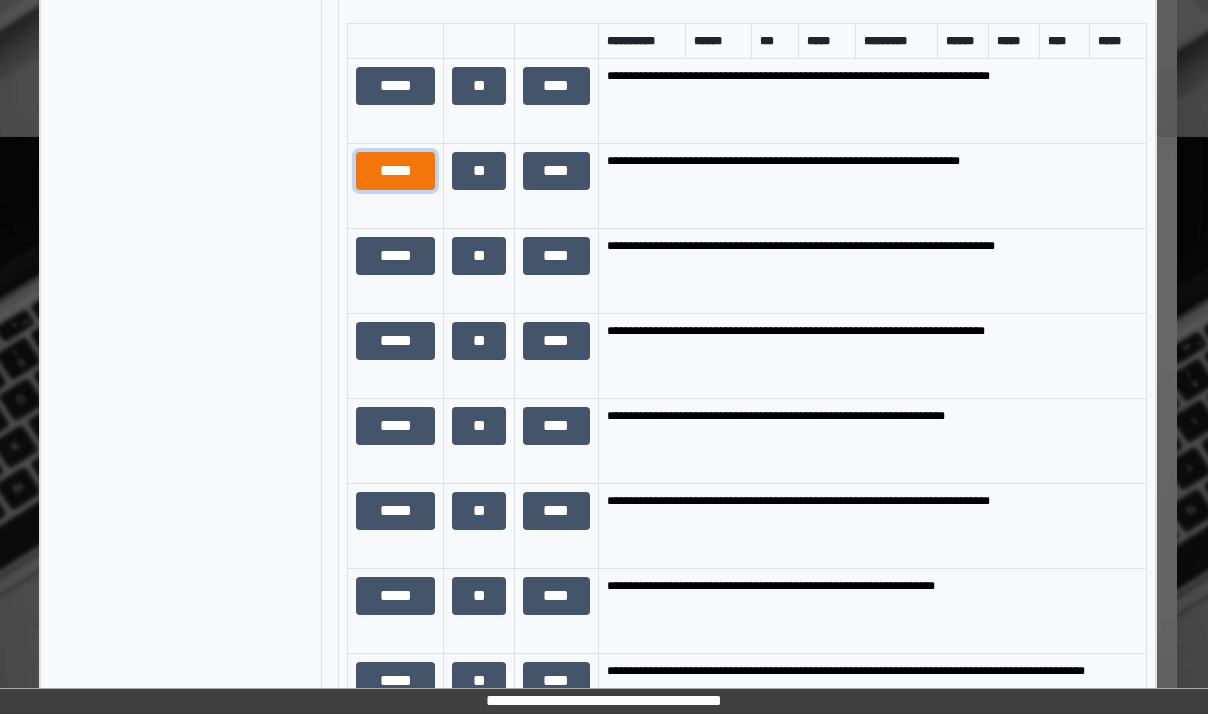 click on "*****" at bounding box center [395, 171] 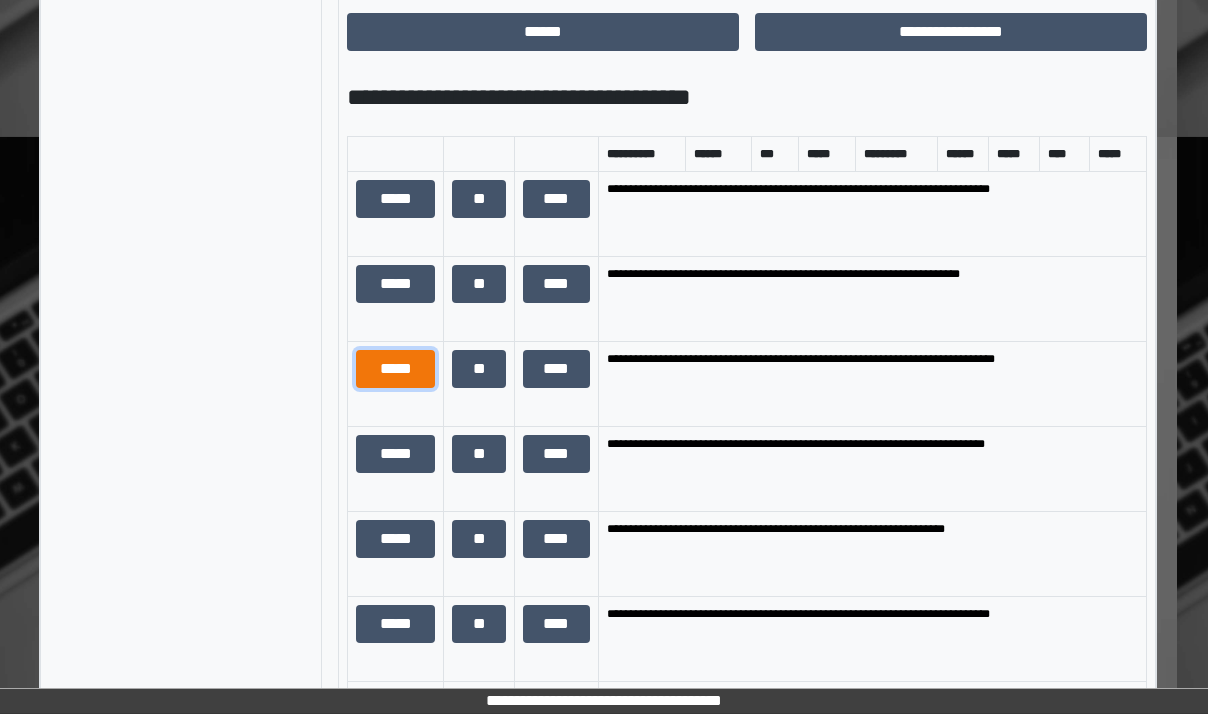click on "*****" at bounding box center (395, 369) 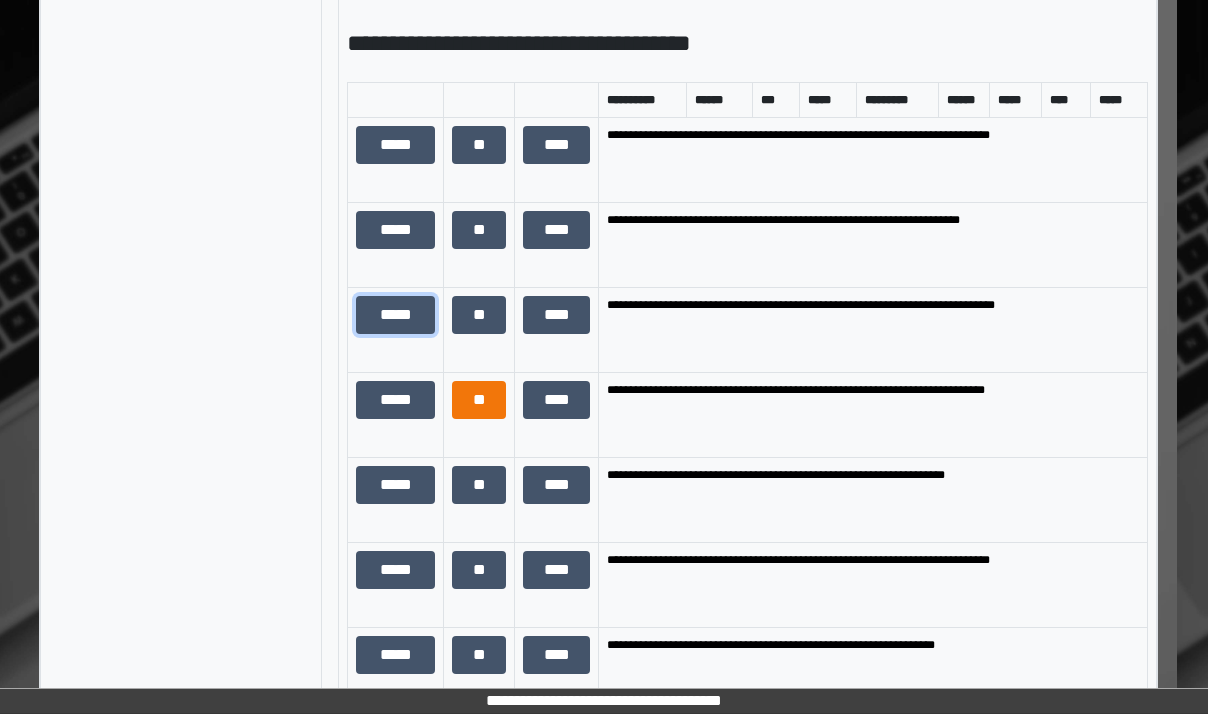 scroll, scrollTop: 1584, scrollLeft: 31, axis: both 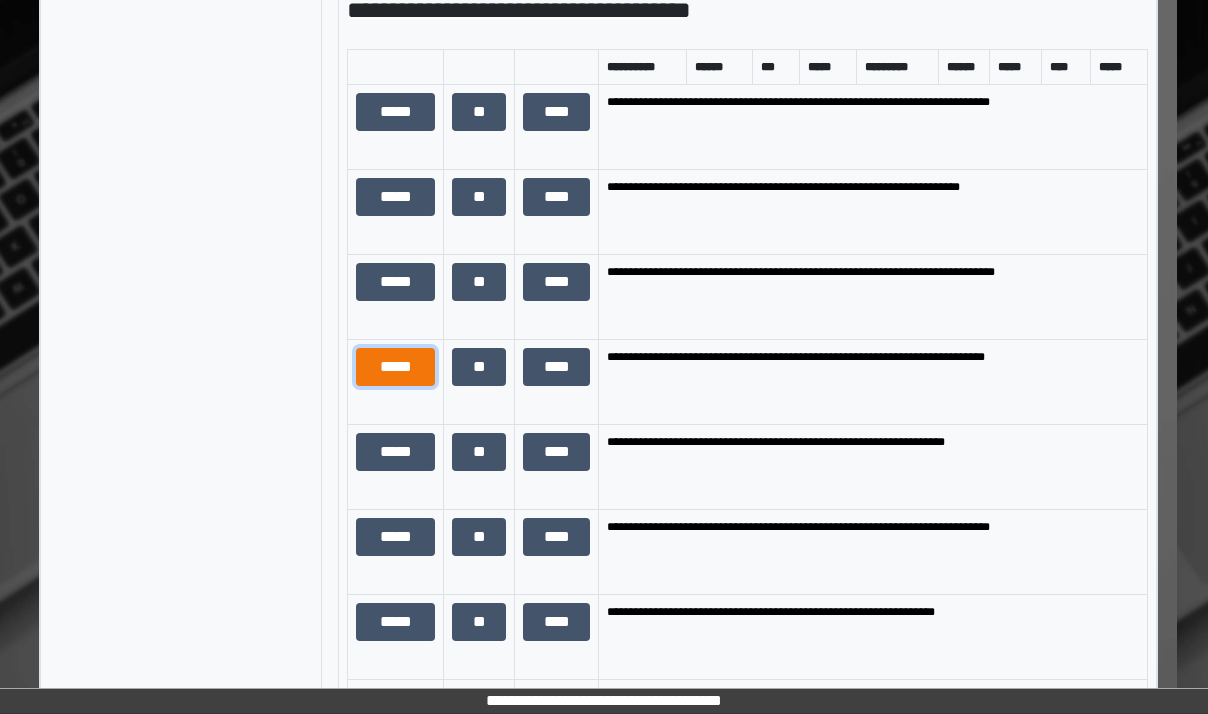 click on "*****" at bounding box center [395, 367] 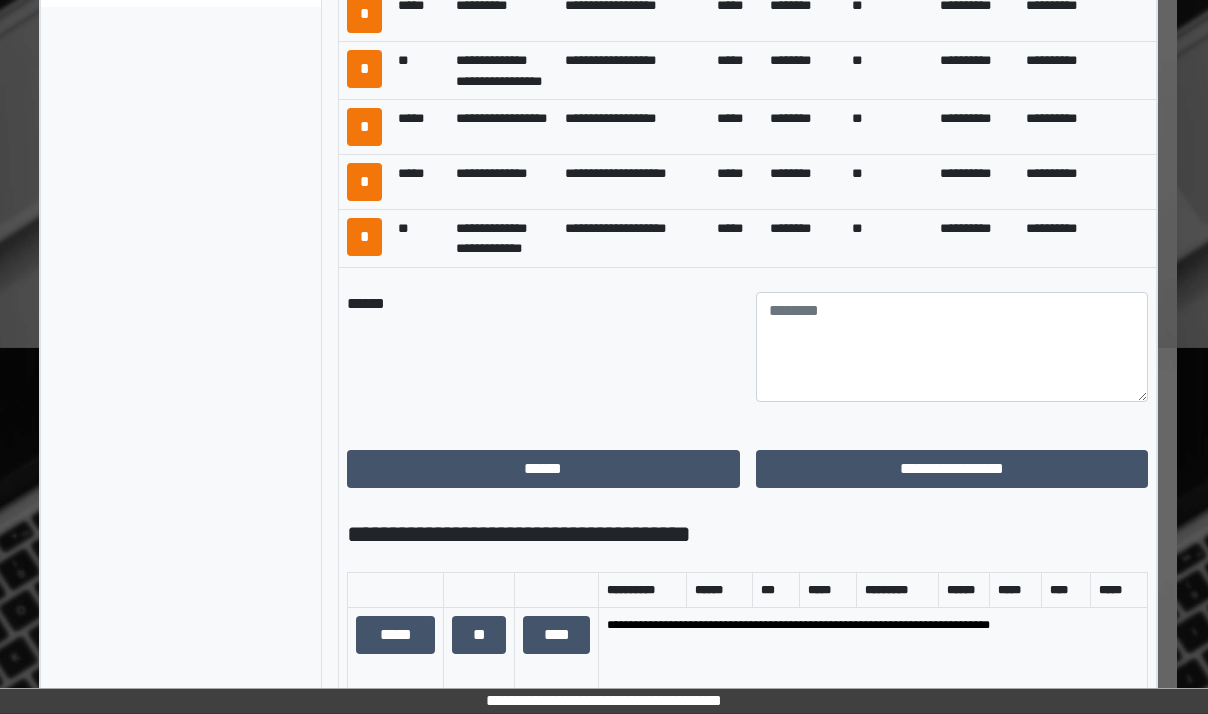 scroll, scrollTop: 1184, scrollLeft: 31, axis: both 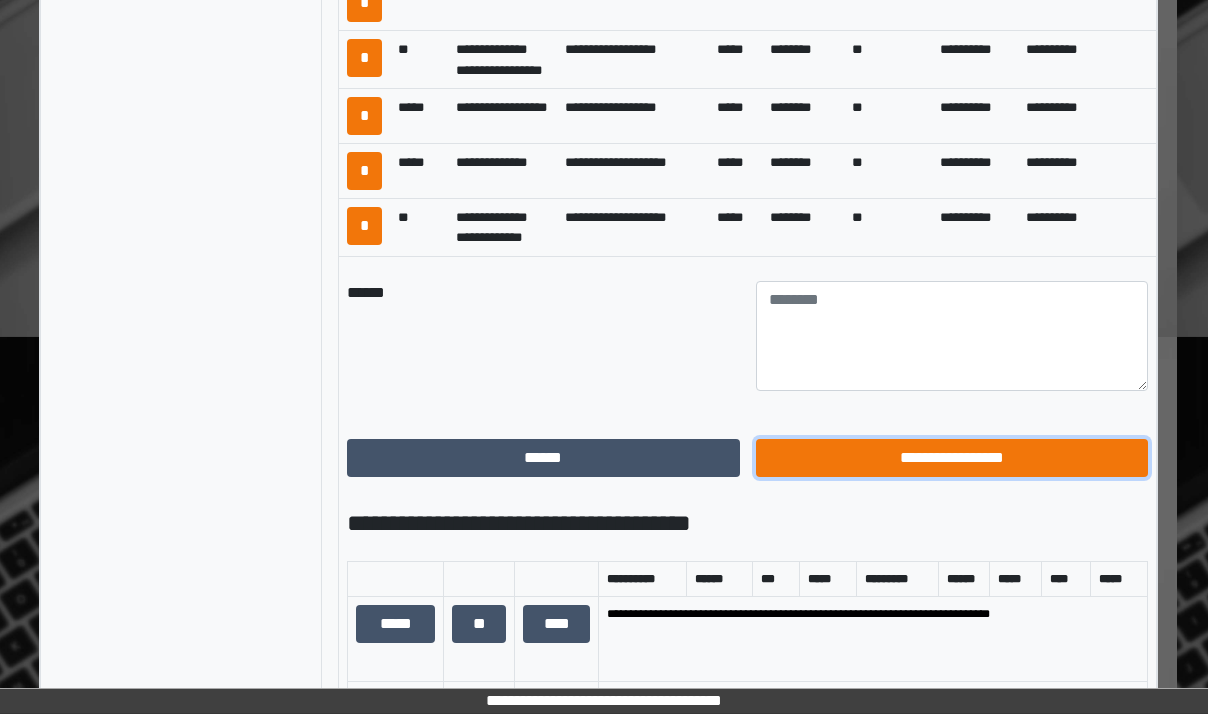 click on "**********" at bounding box center [952, 458] 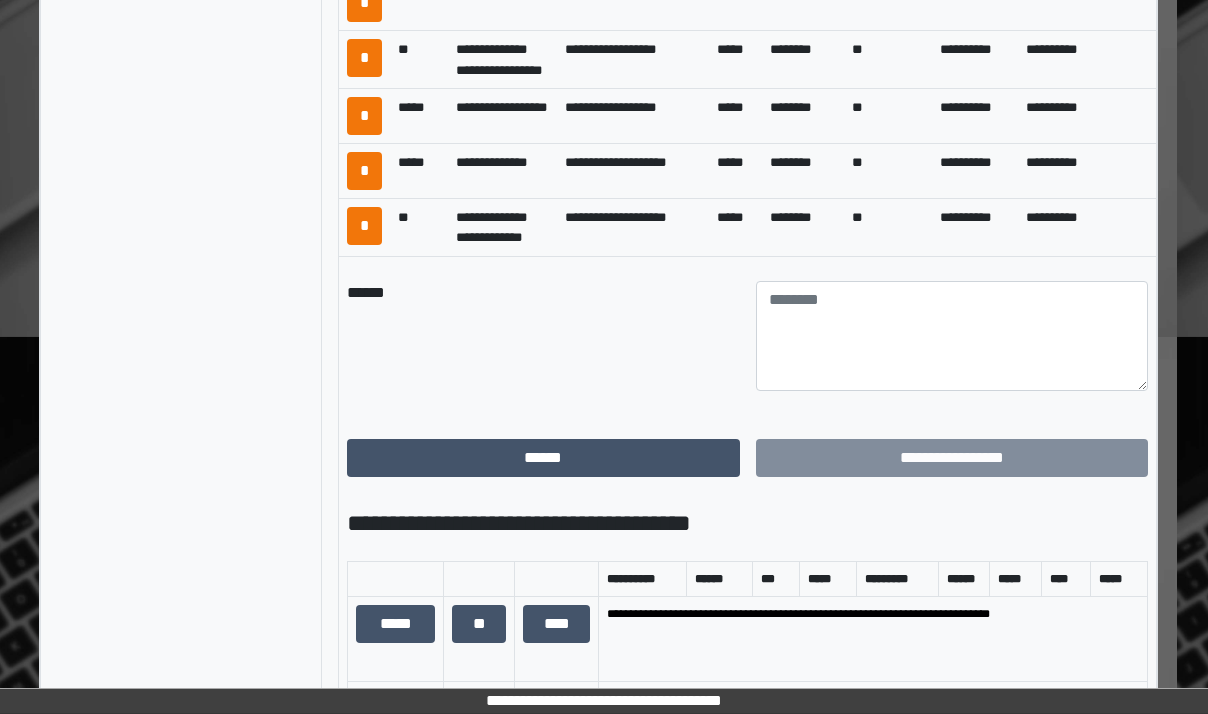 scroll, scrollTop: 484, scrollLeft: 31, axis: both 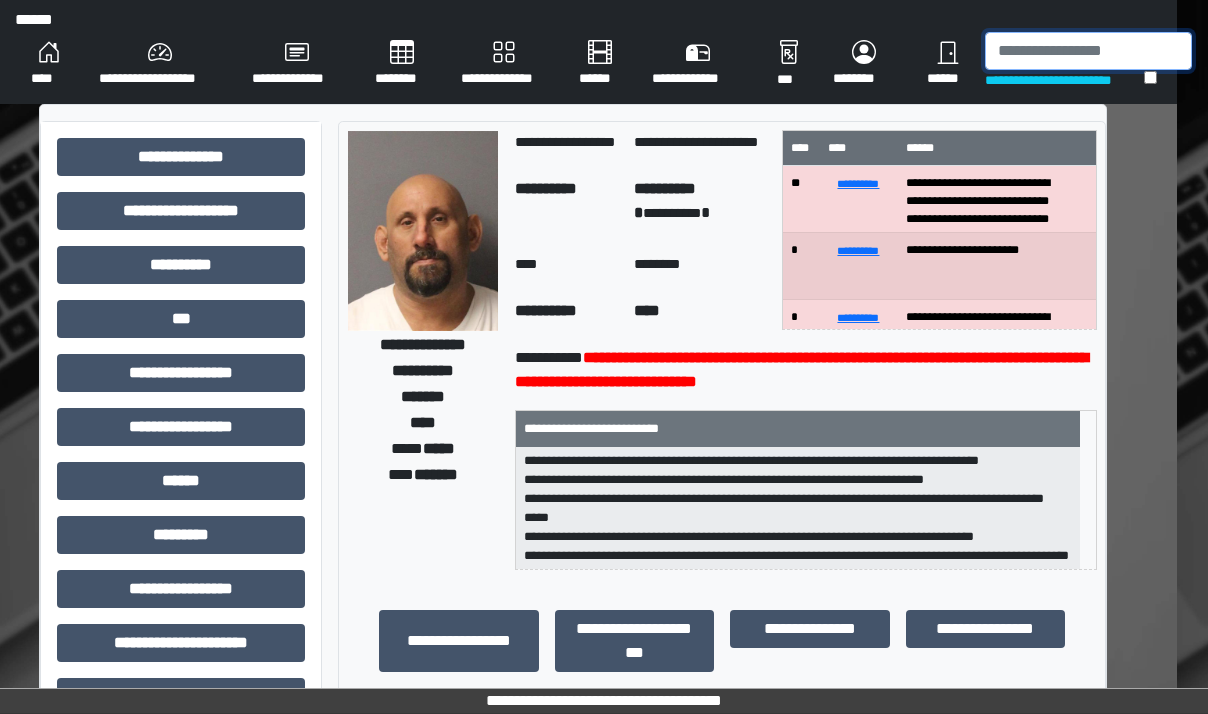 click at bounding box center (1088, 51) 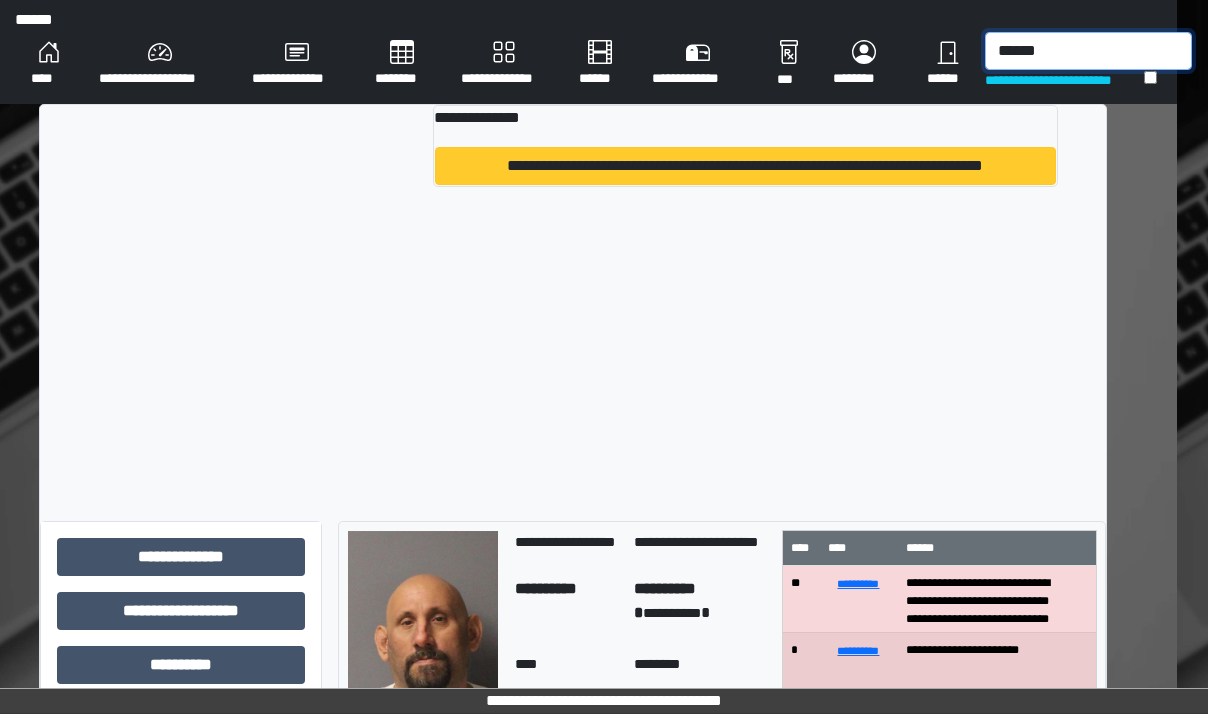 type on "******" 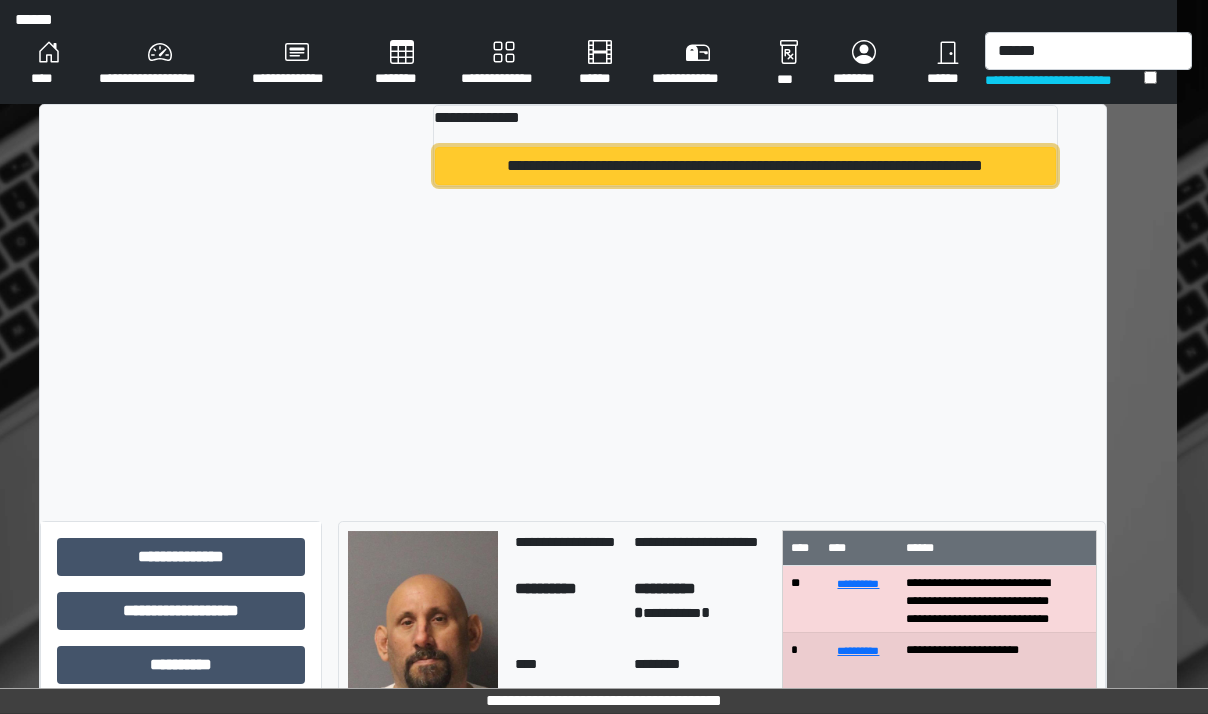 click on "**********" at bounding box center (745, 166) 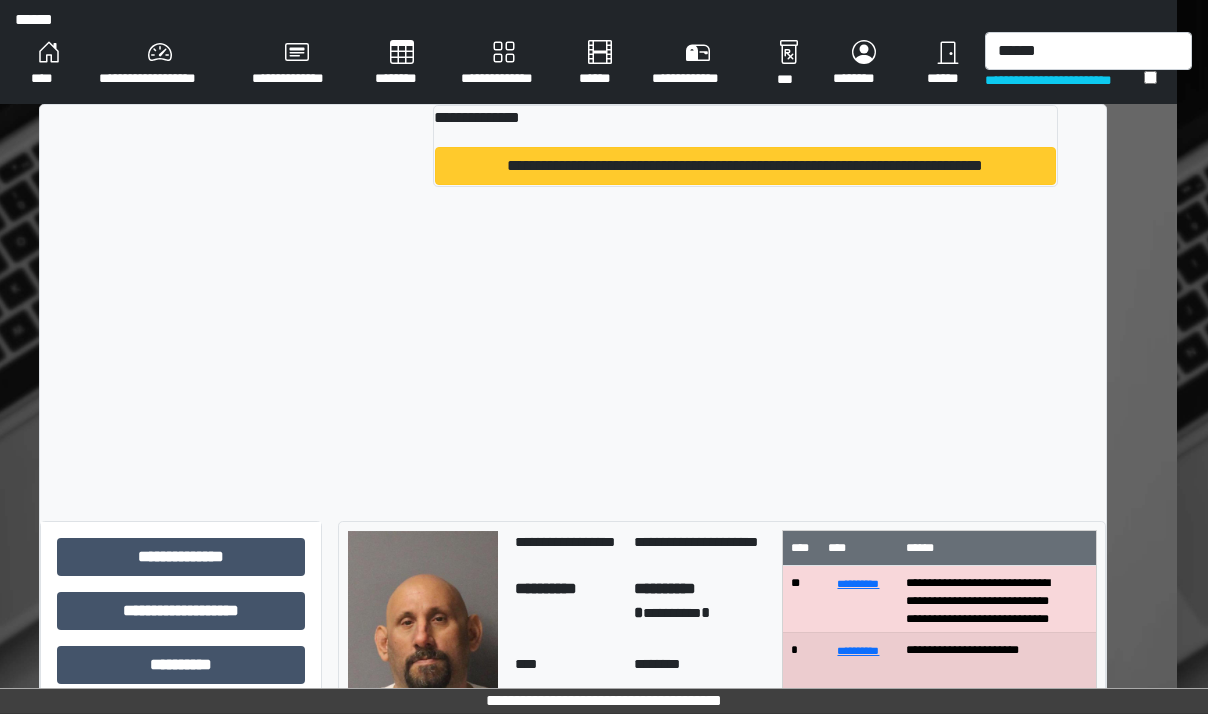 type 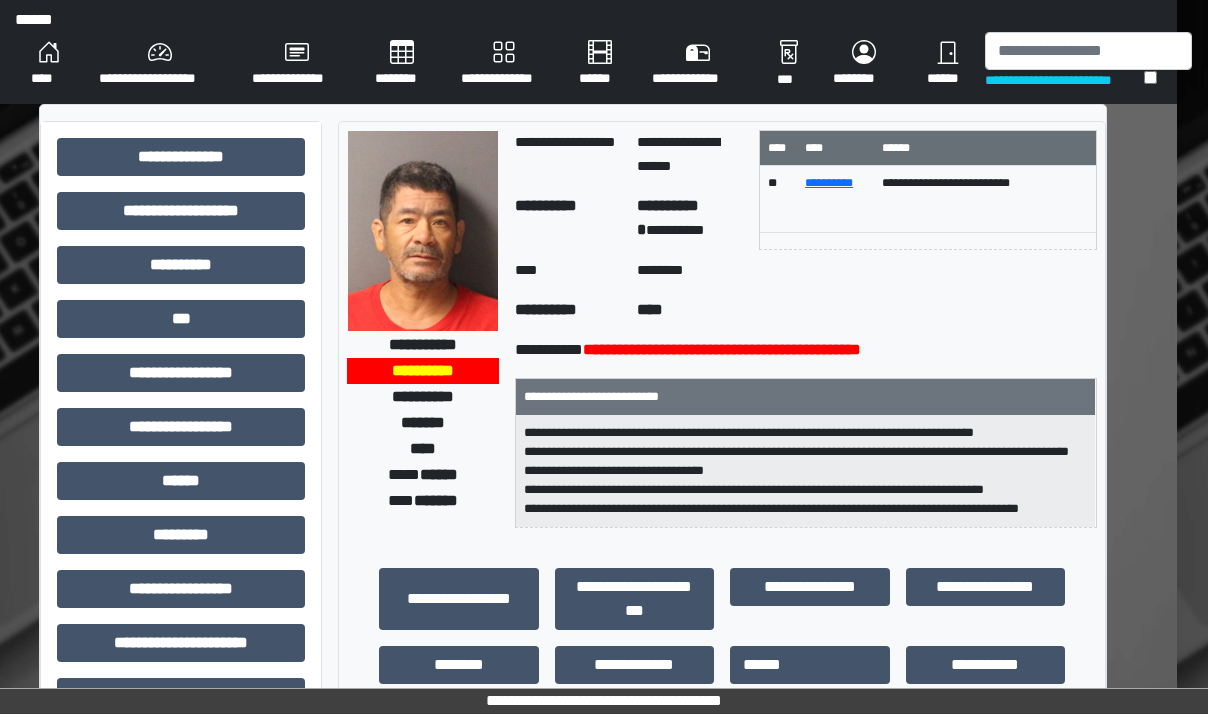 scroll, scrollTop: 100, scrollLeft: 31, axis: both 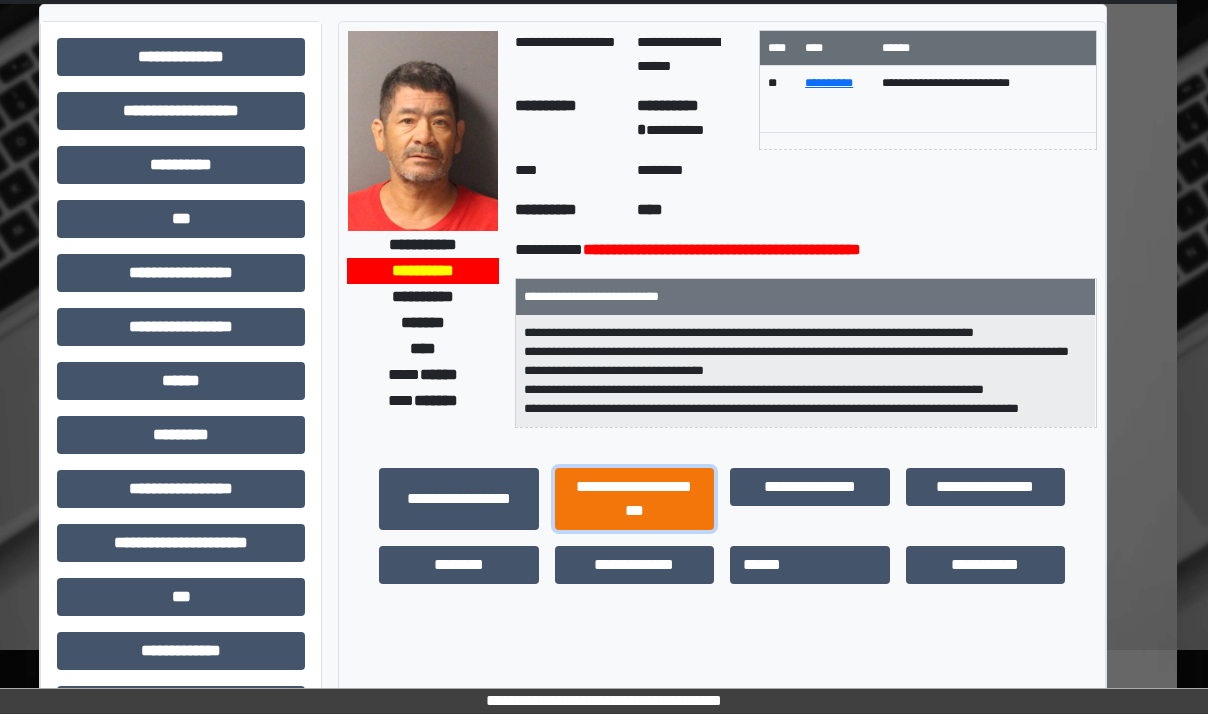 click on "**********" at bounding box center [635, 499] 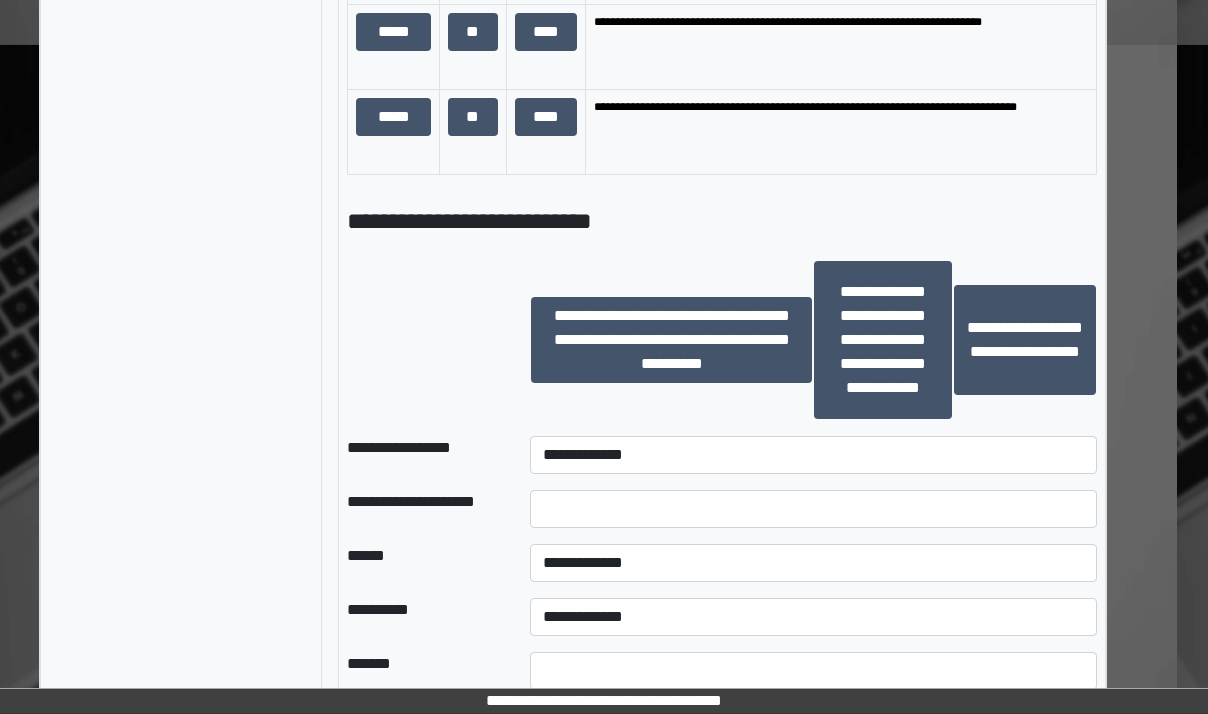 scroll, scrollTop: 1500, scrollLeft: 31, axis: both 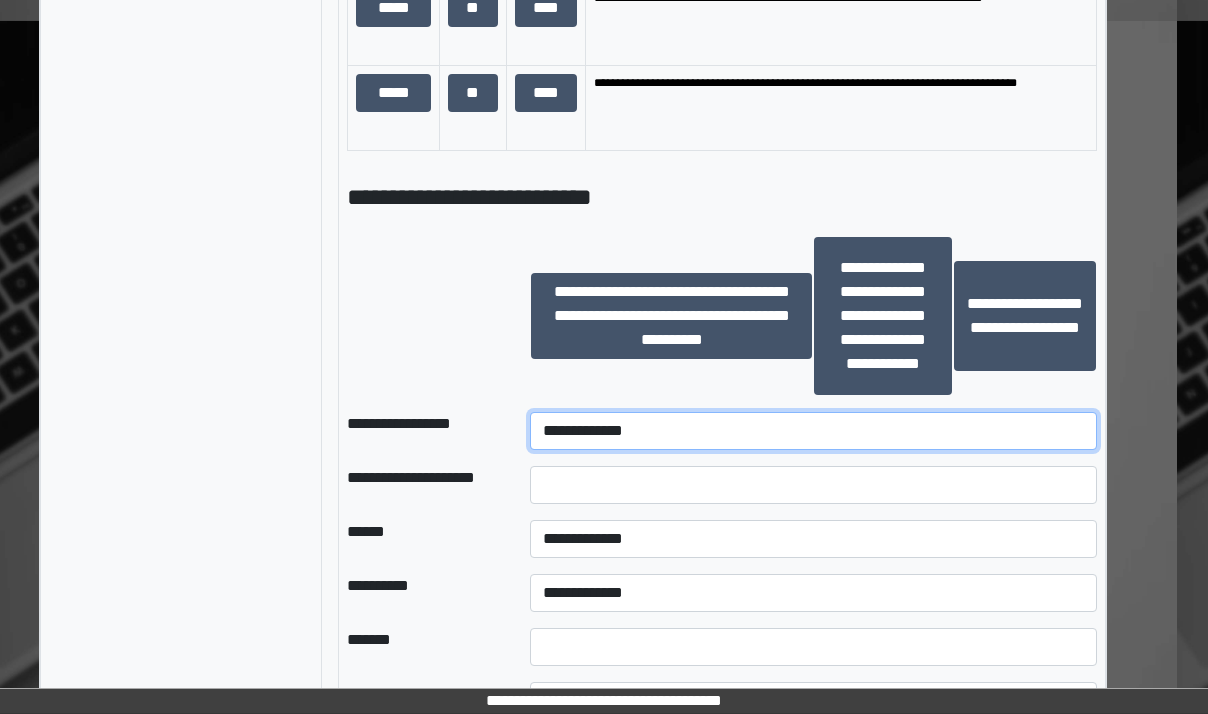 click on "**********" at bounding box center [813, 431] 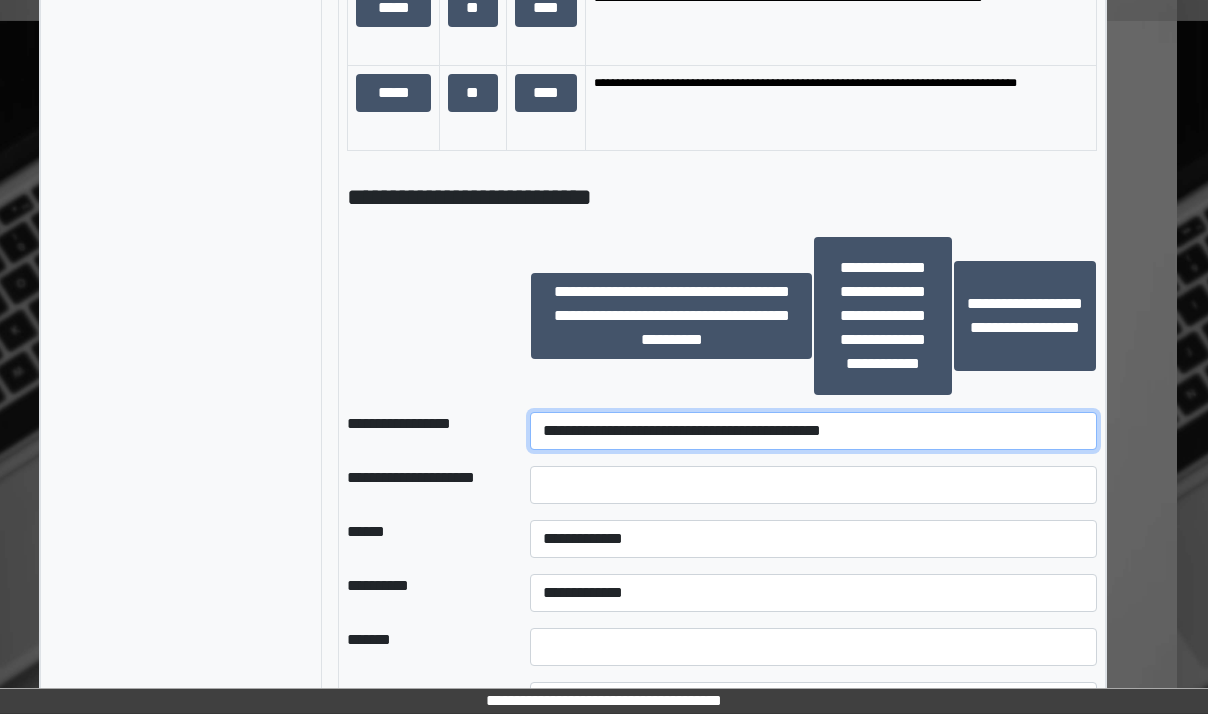 click on "**********" at bounding box center [813, 431] 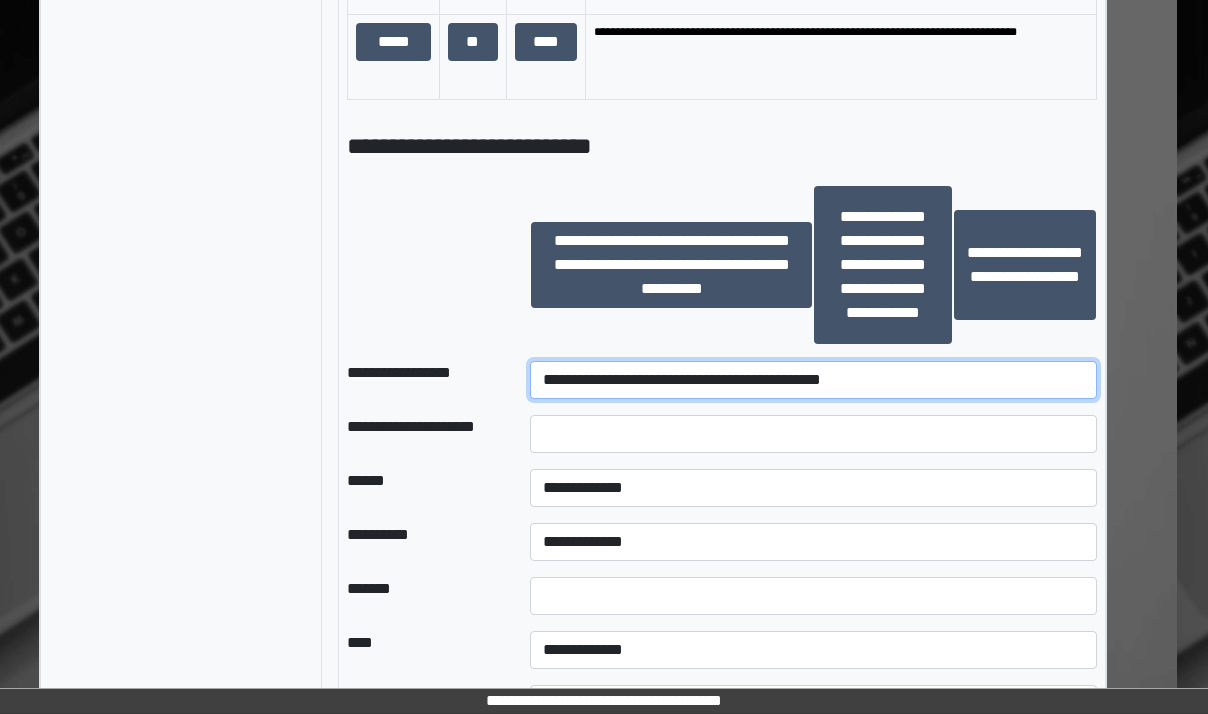 scroll, scrollTop: 1600, scrollLeft: 31, axis: both 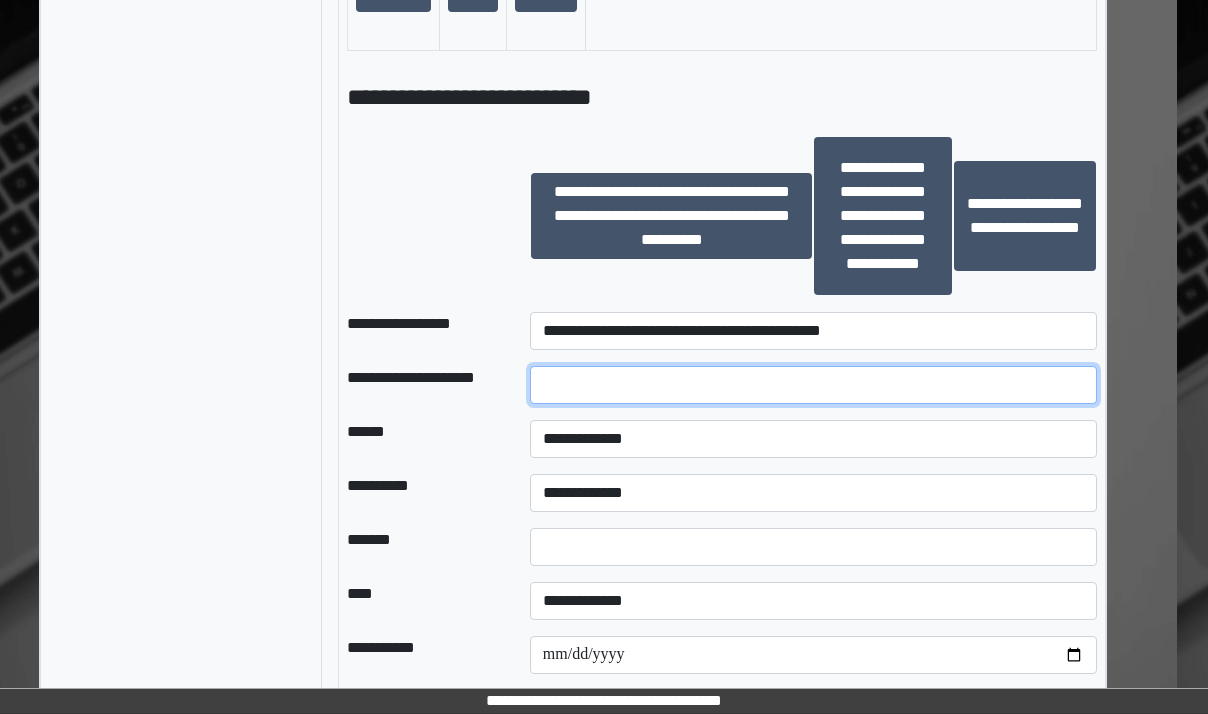 click at bounding box center (813, 385) 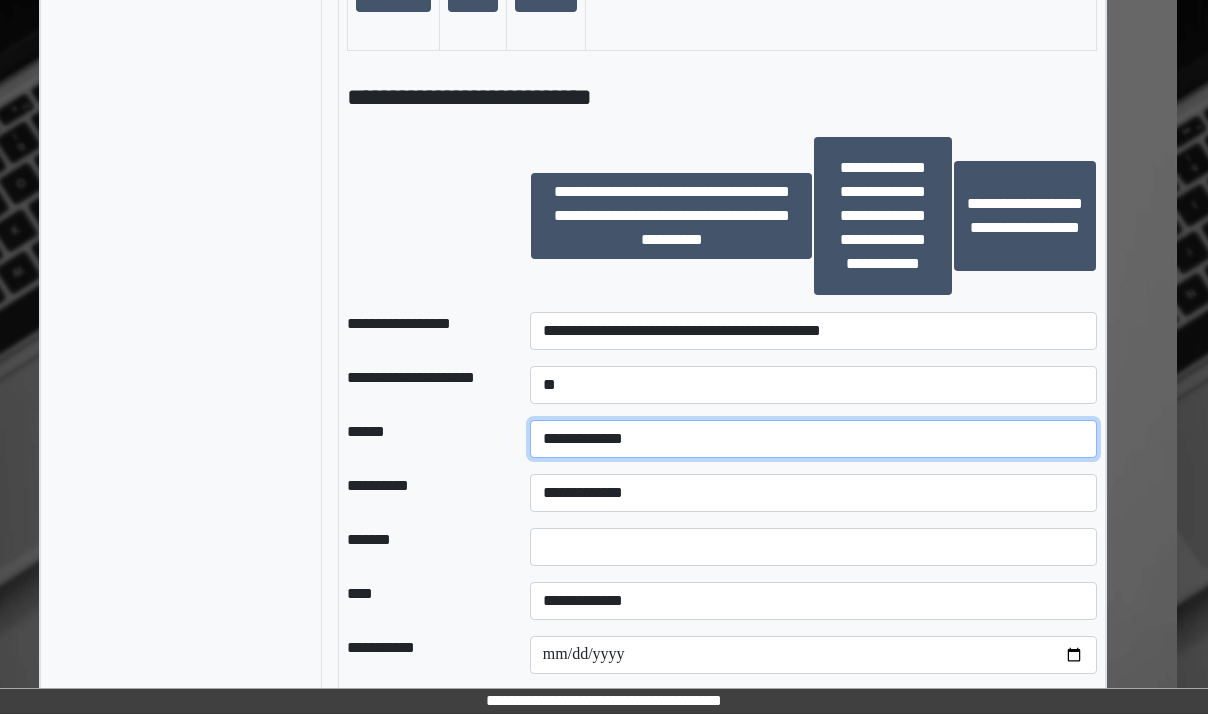 click on "**********" at bounding box center (813, 439) 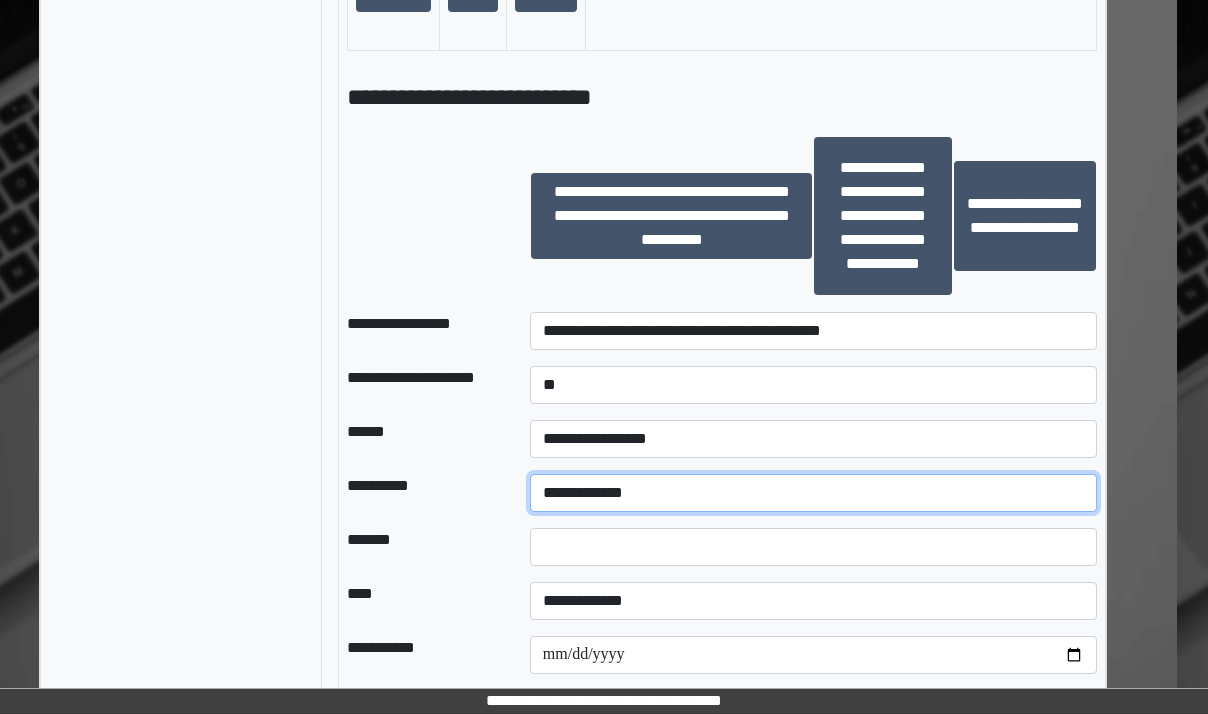 click on "**********" at bounding box center (813, 493) 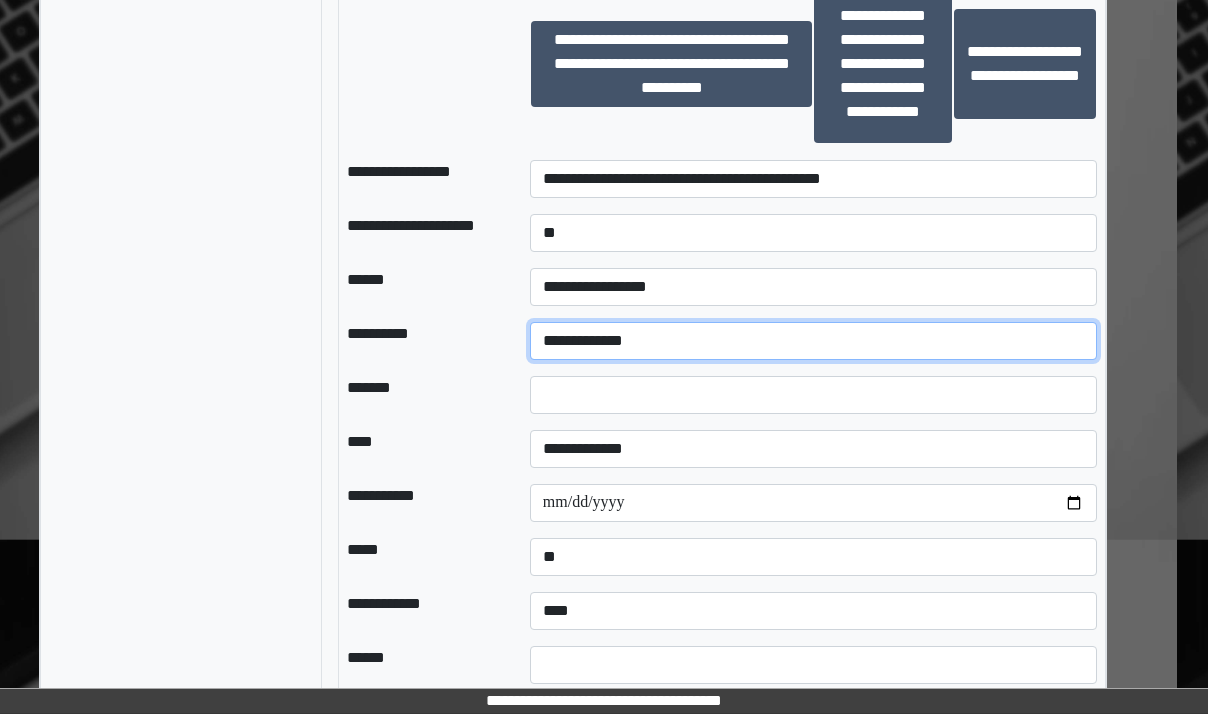 scroll, scrollTop: 1800, scrollLeft: 31, axis: both 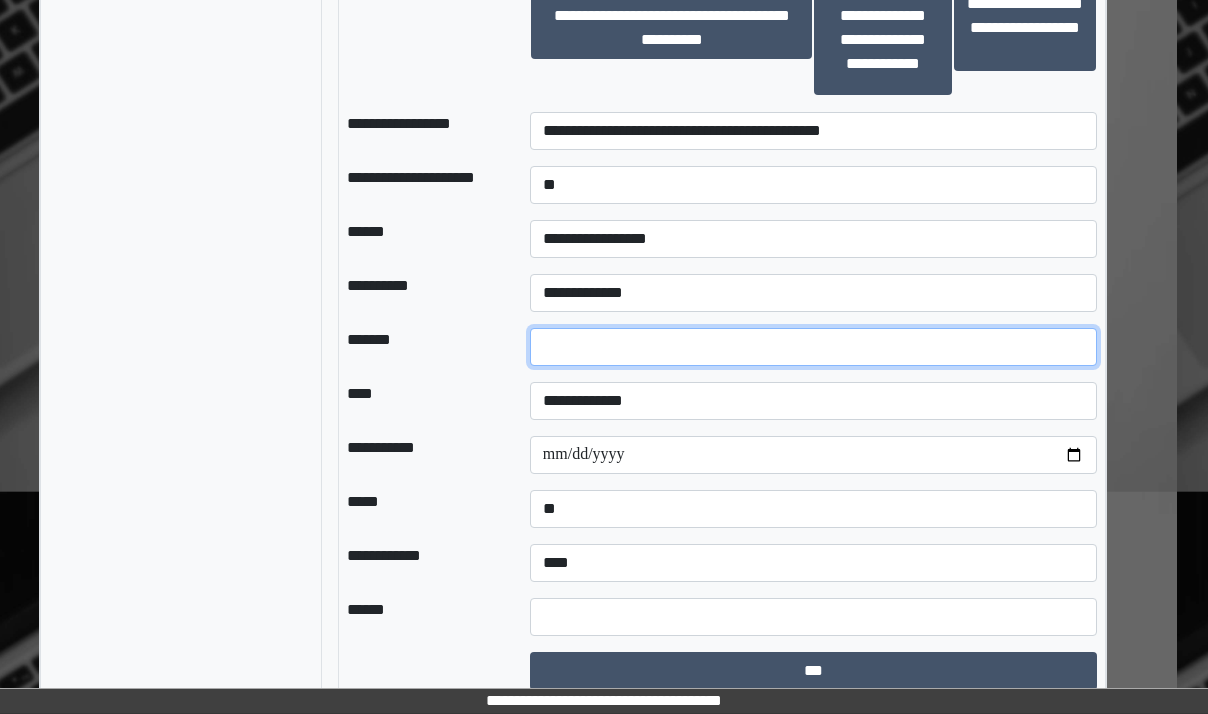 click at bounding box center [813, 347] 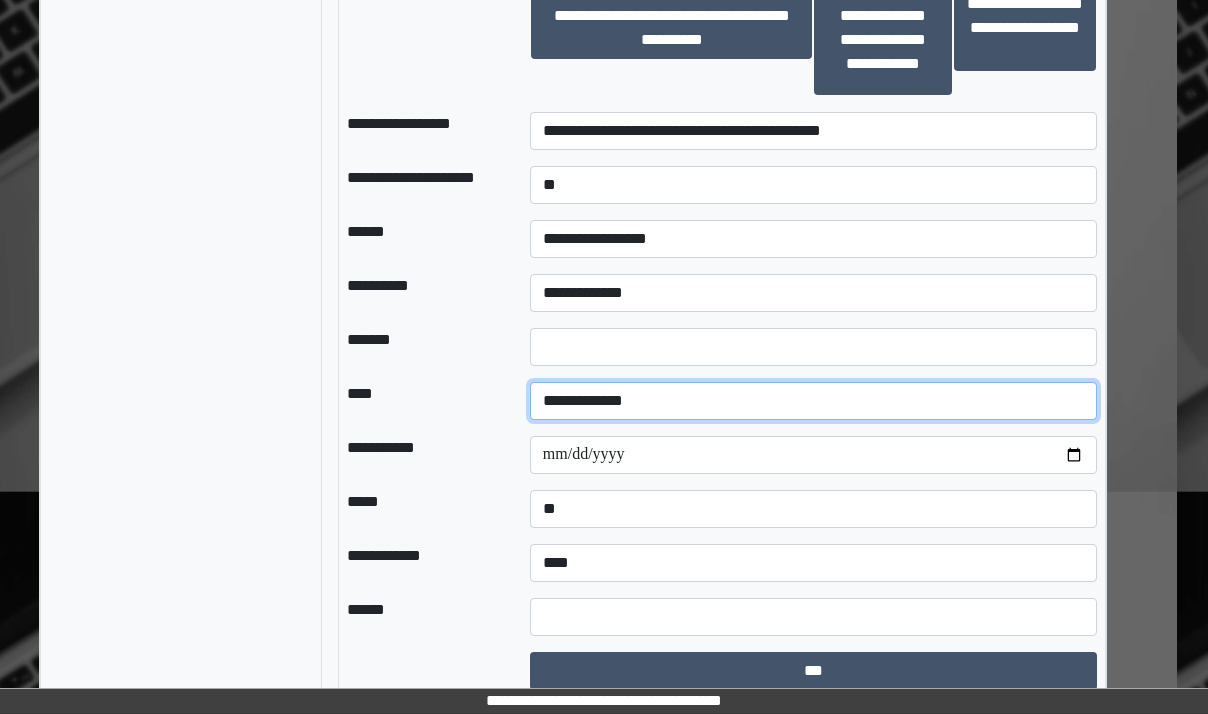 click on "**********" at bounding box center [813, 401] 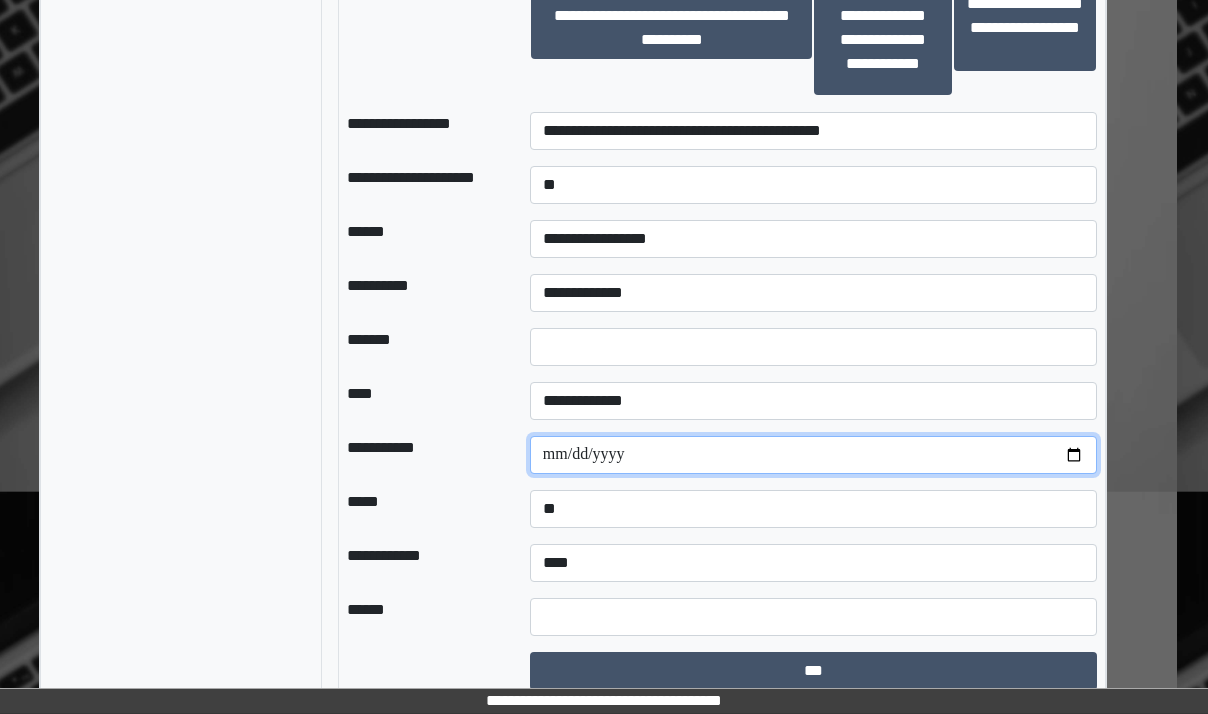 click at bounding box center [813, 455] 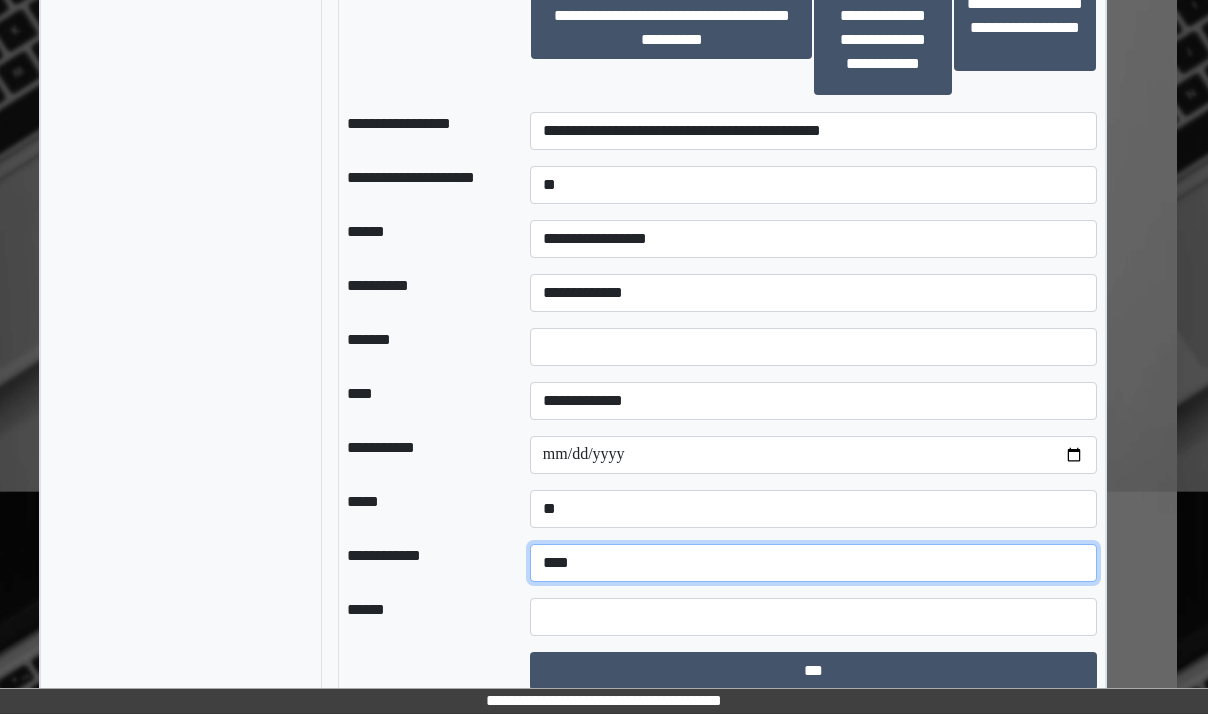 click on "**********" at bounding box center [813, 563] 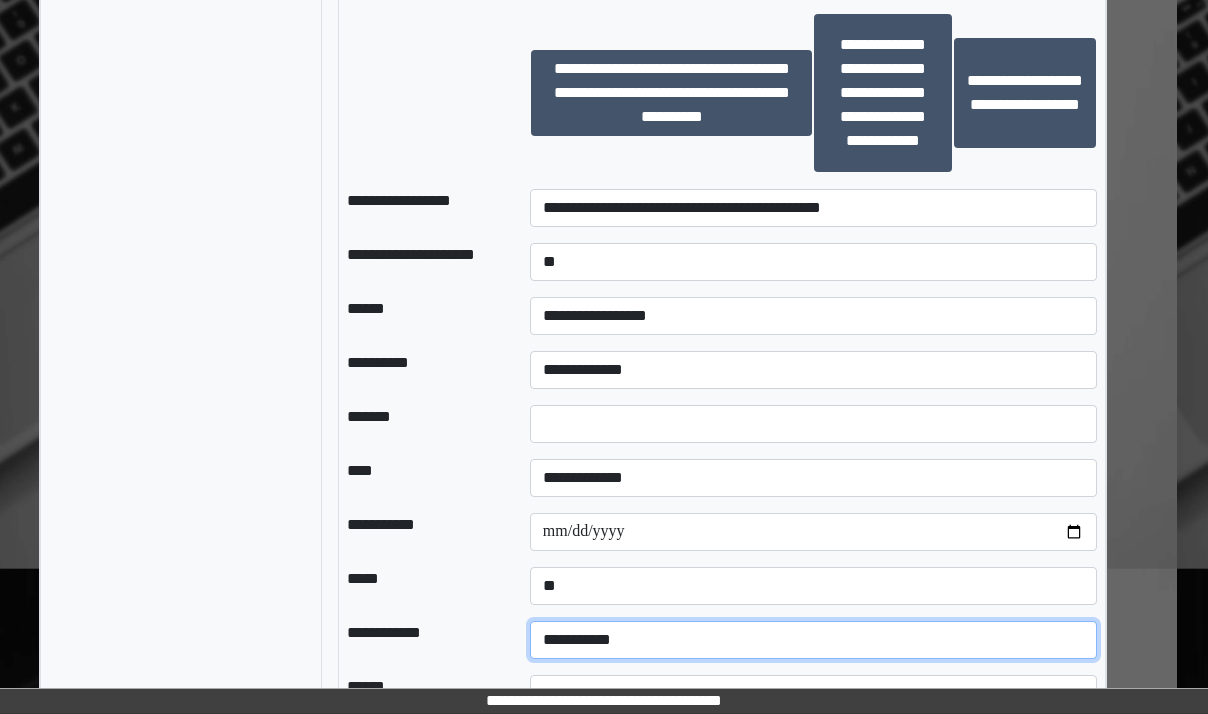 scroll, scrollTop: 1860, scrollLeft: 31, axis: both 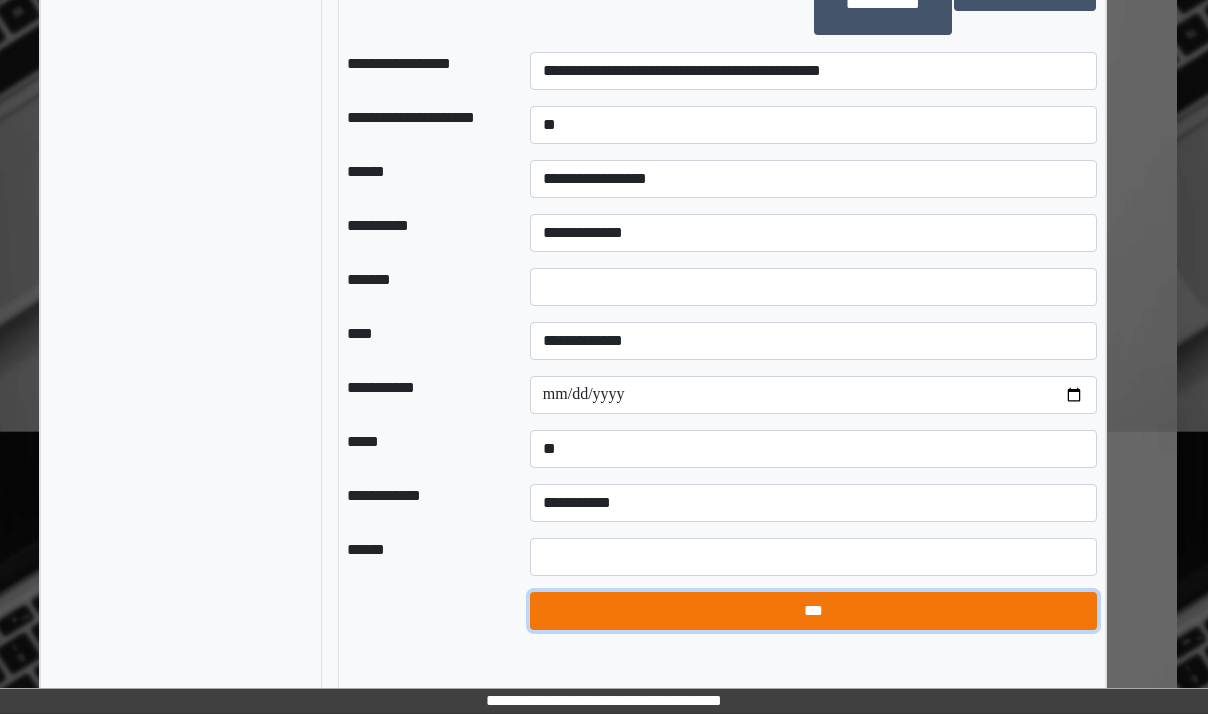 click on "***" at bounding box center (813, 611) 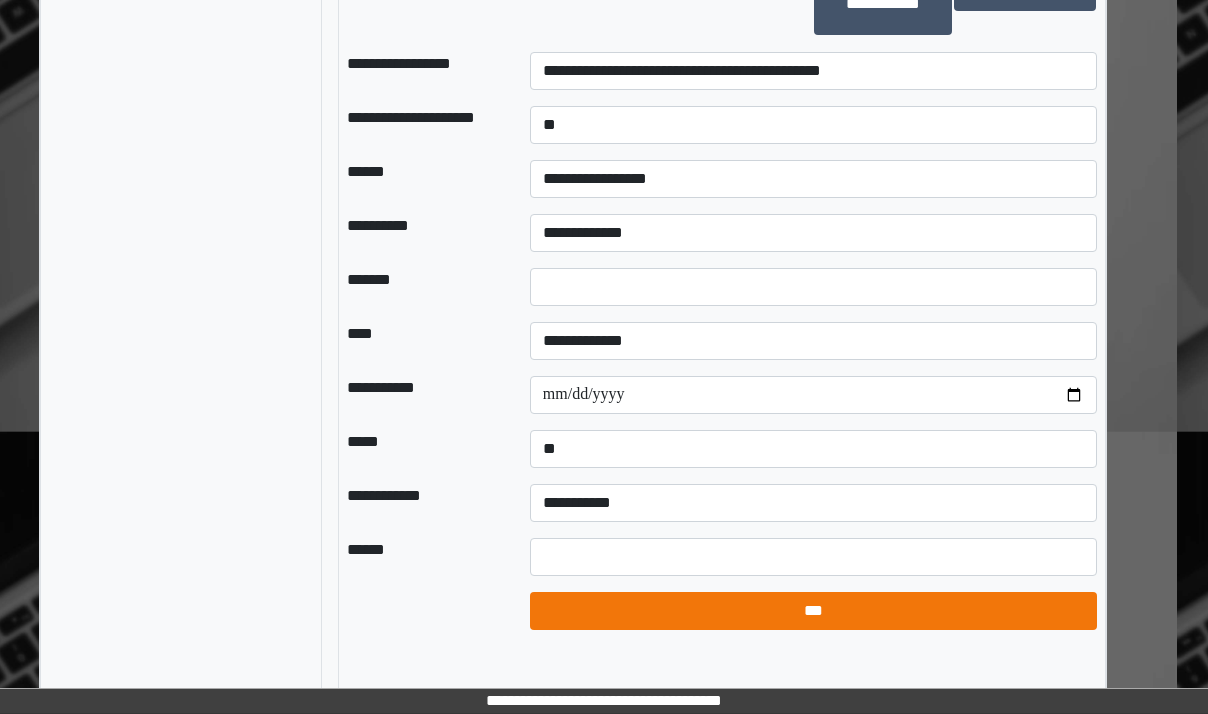 select on "*" 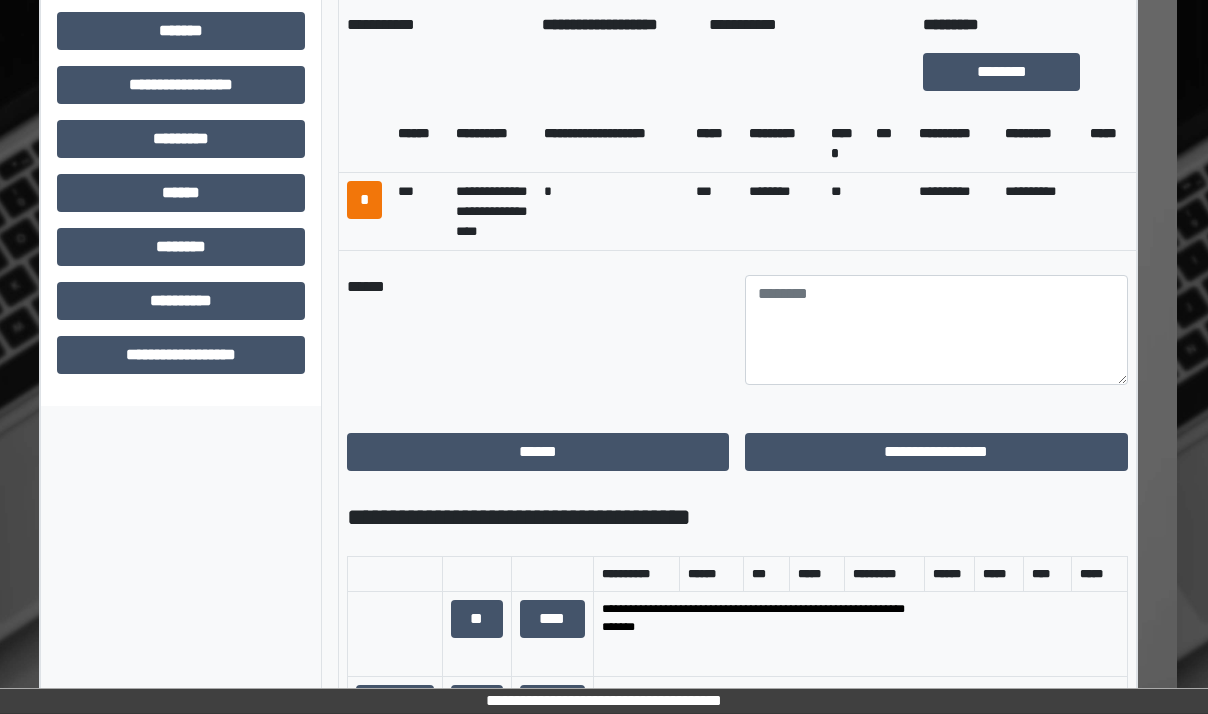 scroll, scrollTop: 760, scrollLeft: 31, axis: both 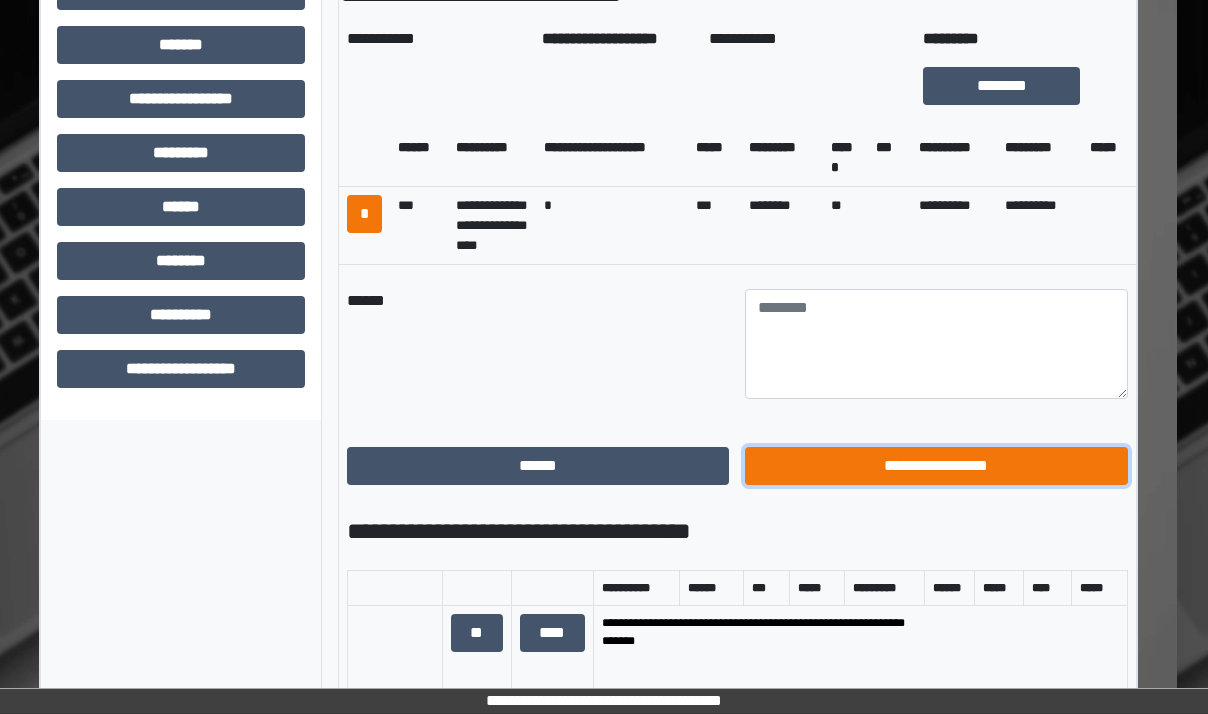 click on "**********" at bounding box center [936, 466] 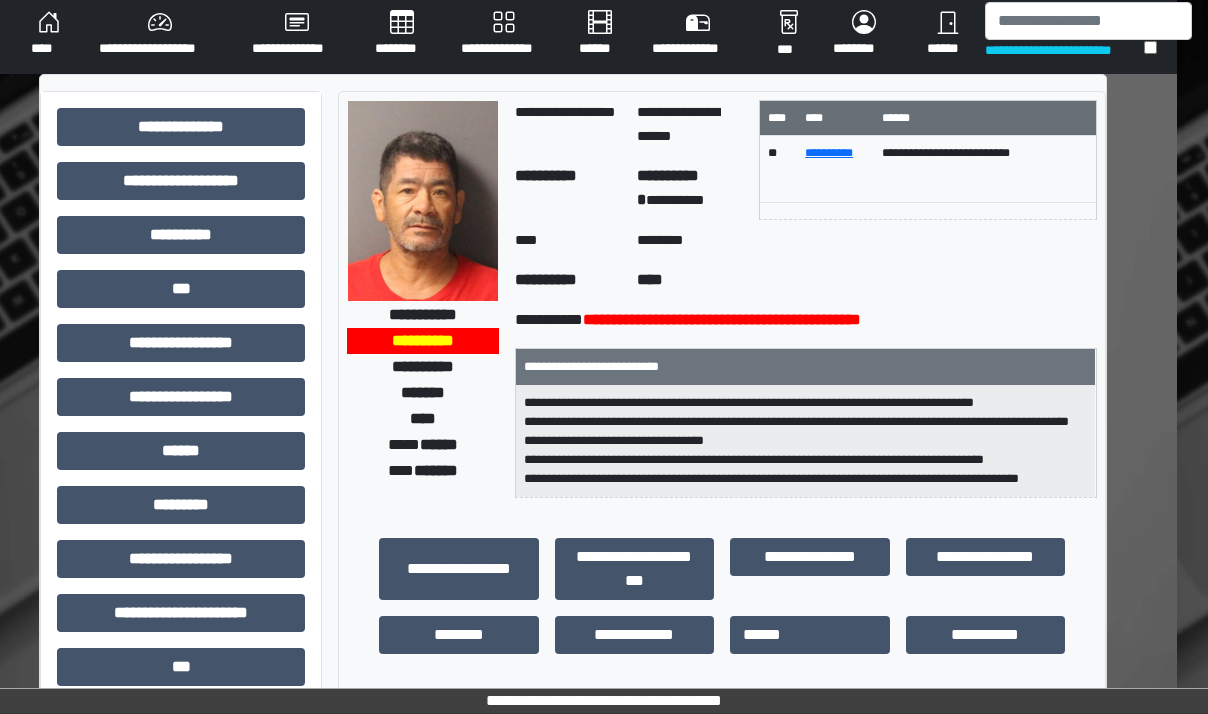 scroll, scrollTop: 0, scrollLeft: 31, axis: horizontal 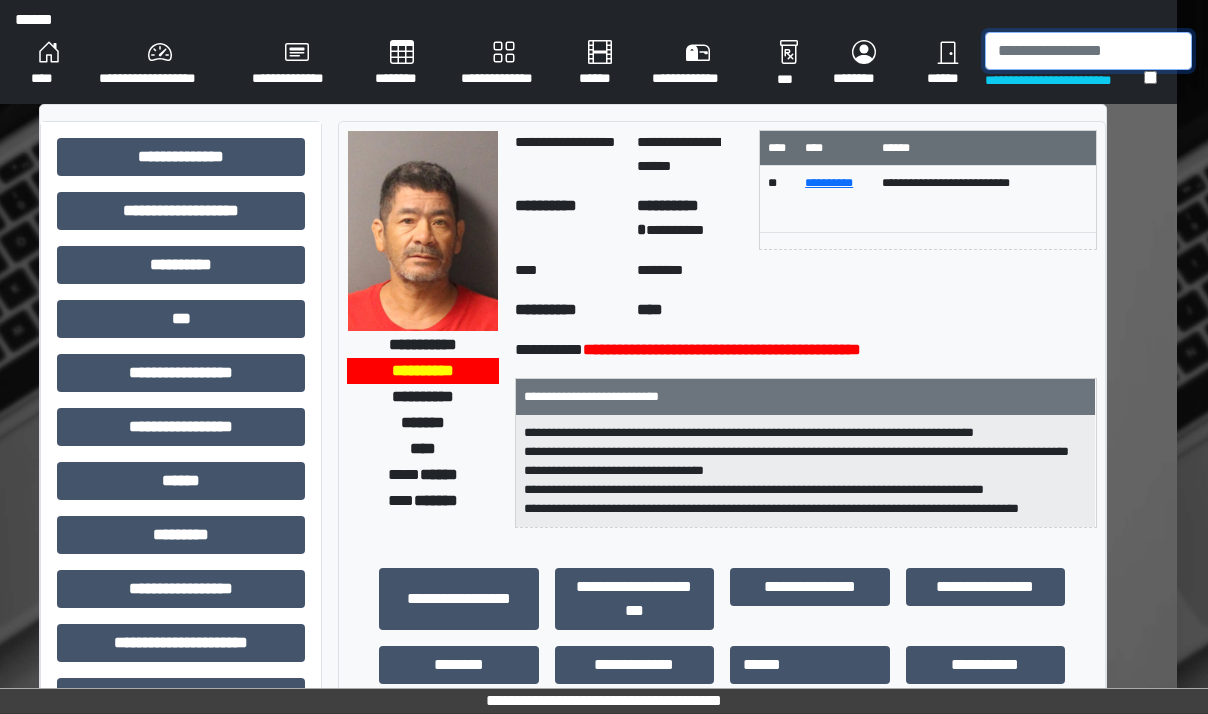click at bounding box center (1088, 51) 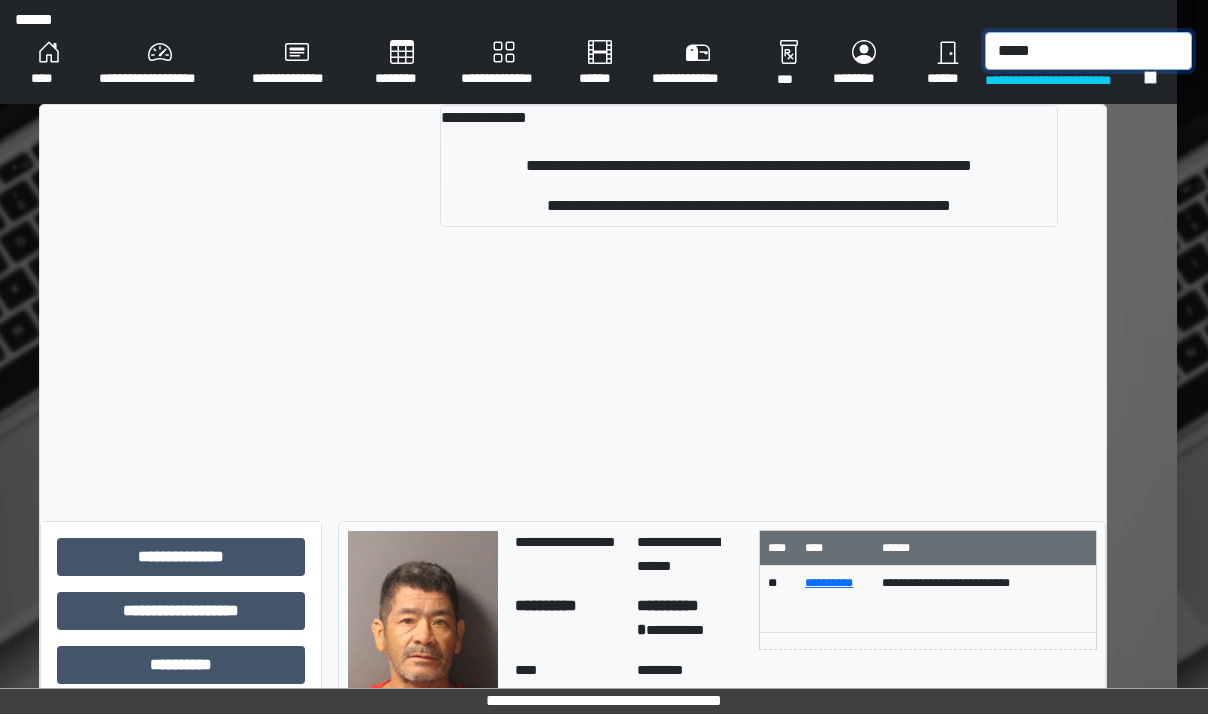 type on "*****" 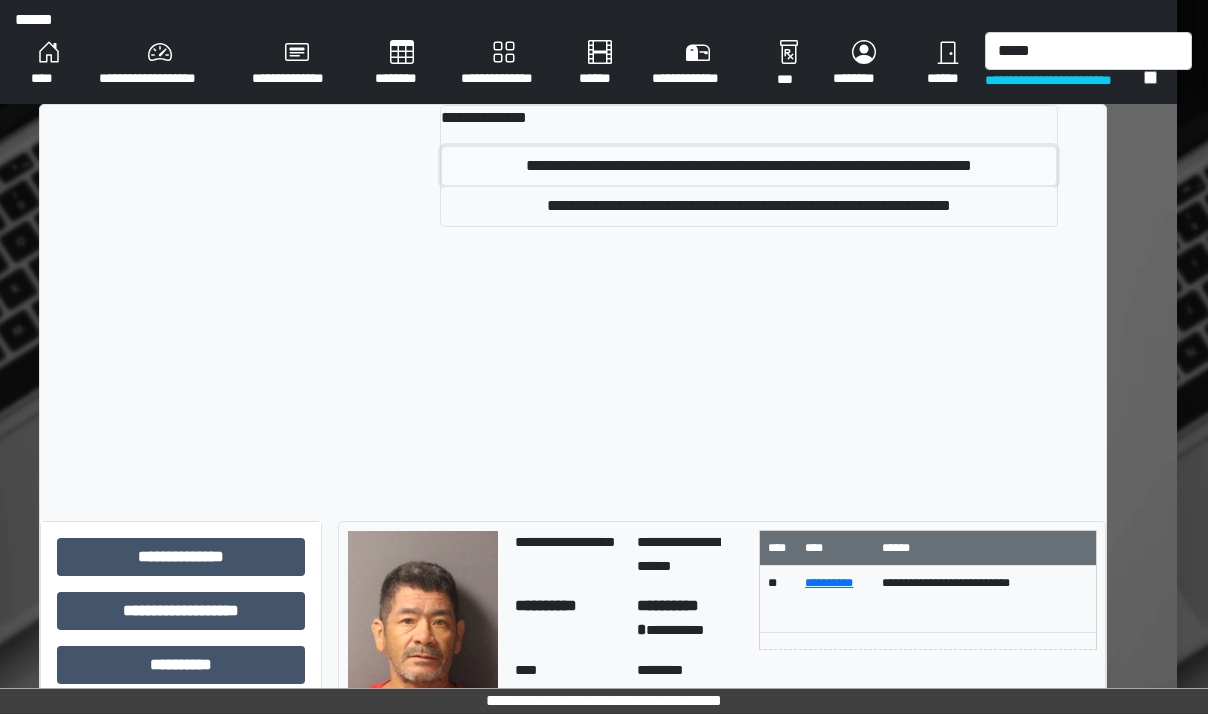 click on "**********" at bounding box center (749, 166) 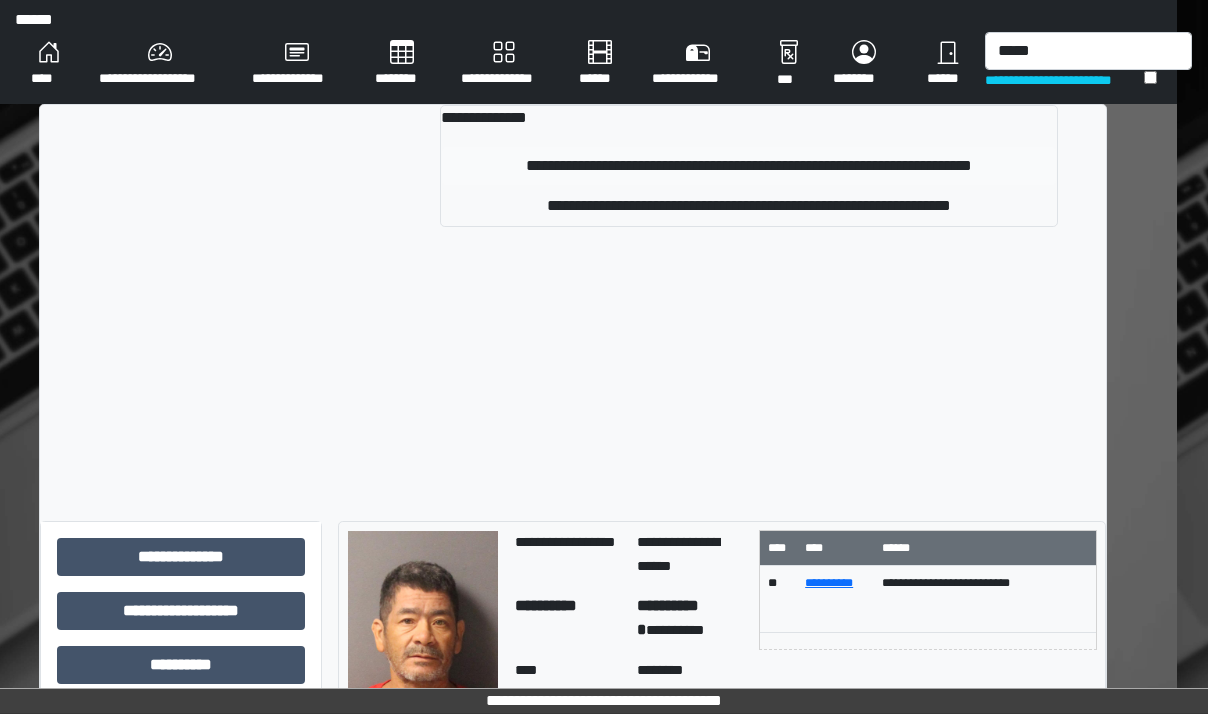 type 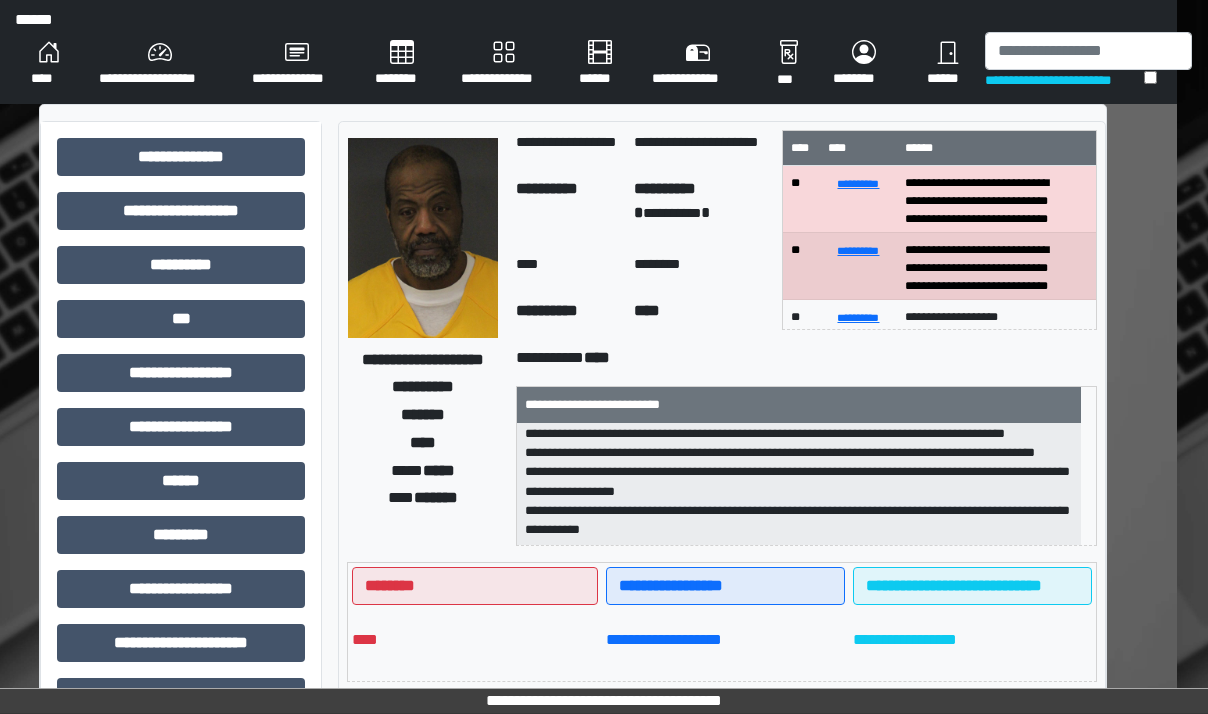 scroll, scrollTop: 351, scrollLeft: 0, axis: vertical 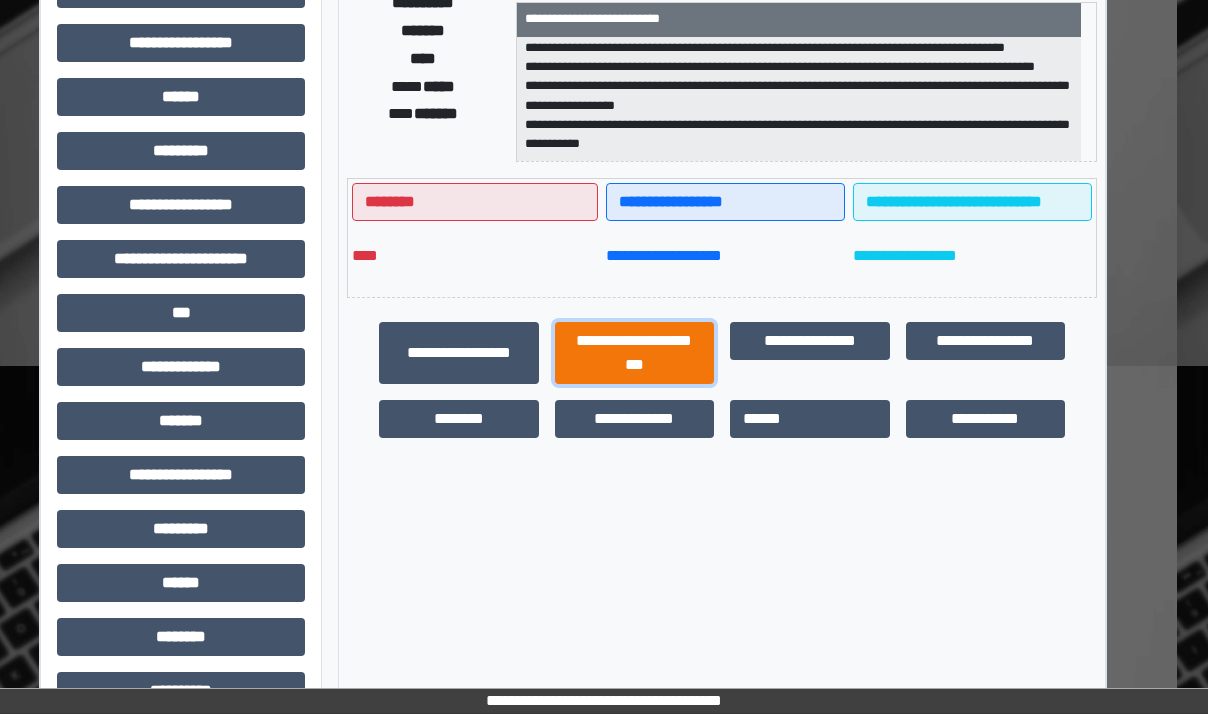 click on "**********" at bounding box center [635, 353] 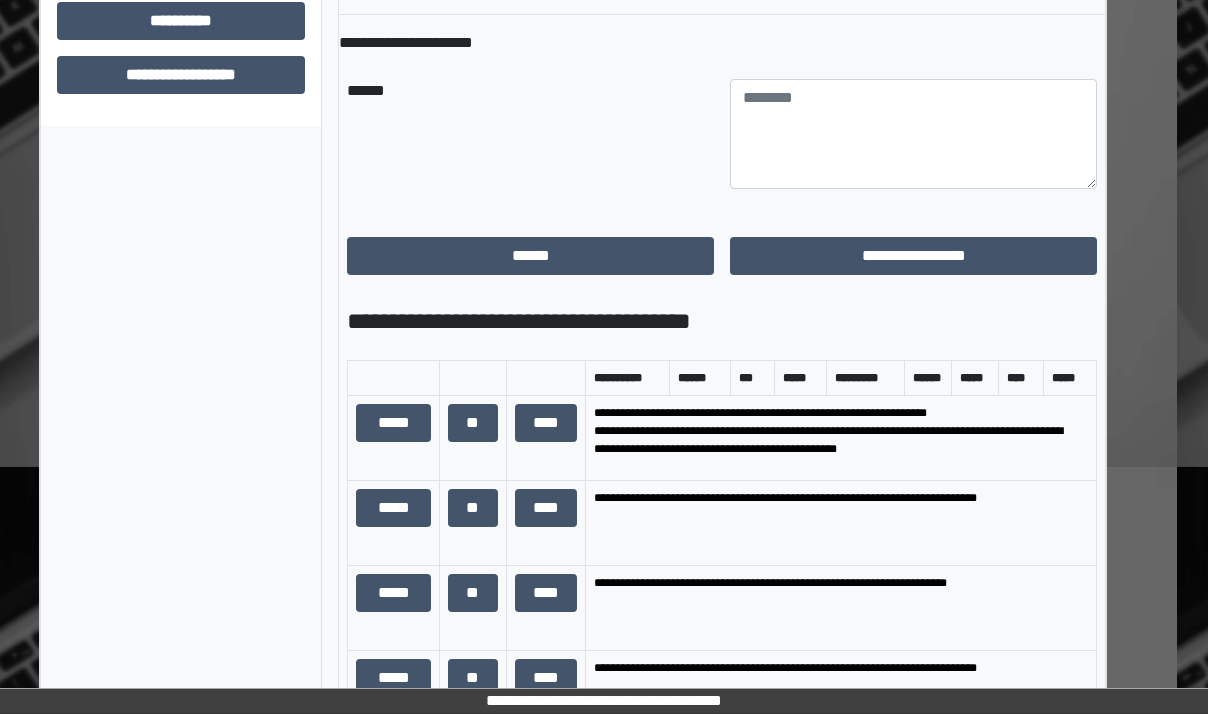 scroll, scrollTop: 1184, scrollLeft: 31, axis: both 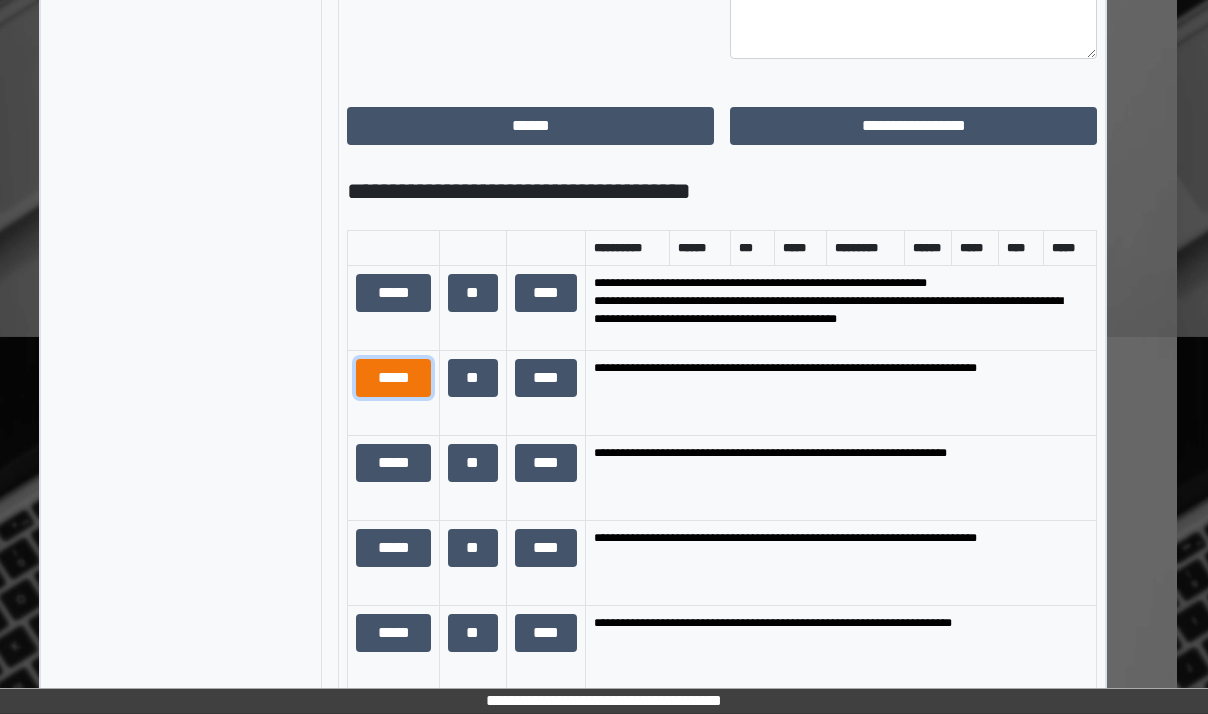 drag, startPoint x: 371, startPoint y: 414, endPoint x: 381, endPoint y: 405, distance: 13.453624 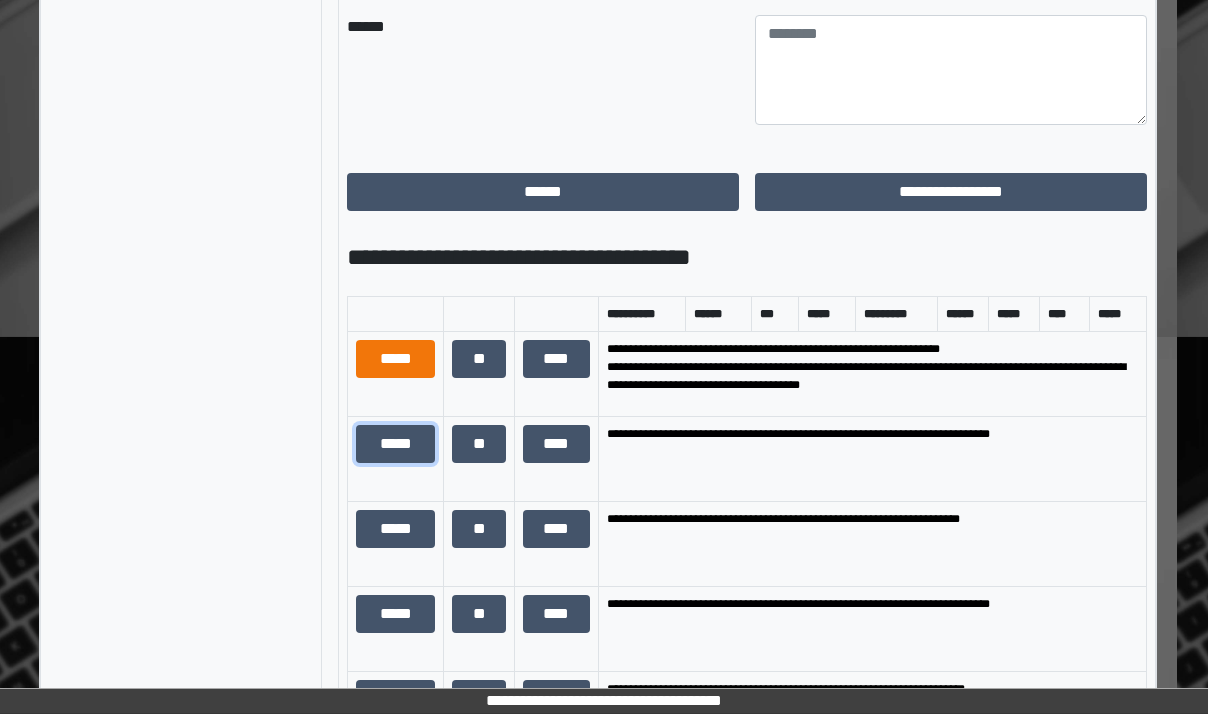 scroll, scrollTop: 275, scrollLeft: 0, axis: vertical 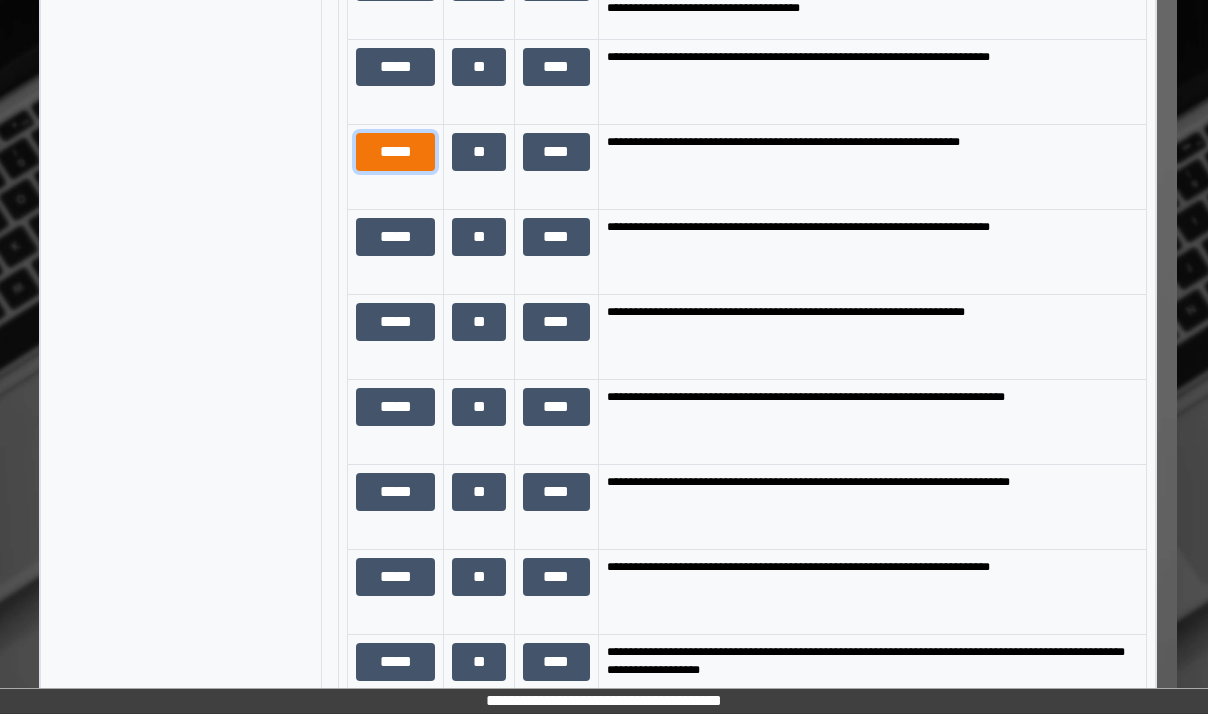 click on "*****" at bounding box center [395, 152] 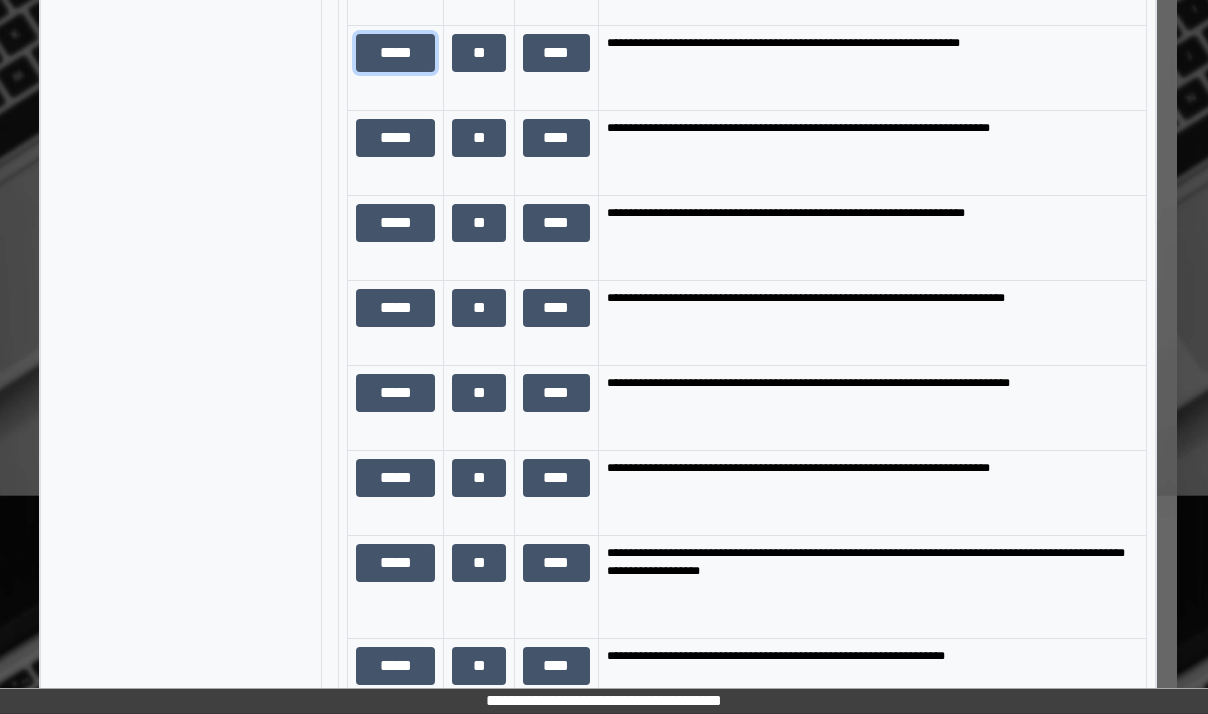 scroll, scrollTop: 1884, scrollLeft: 31, axis: both 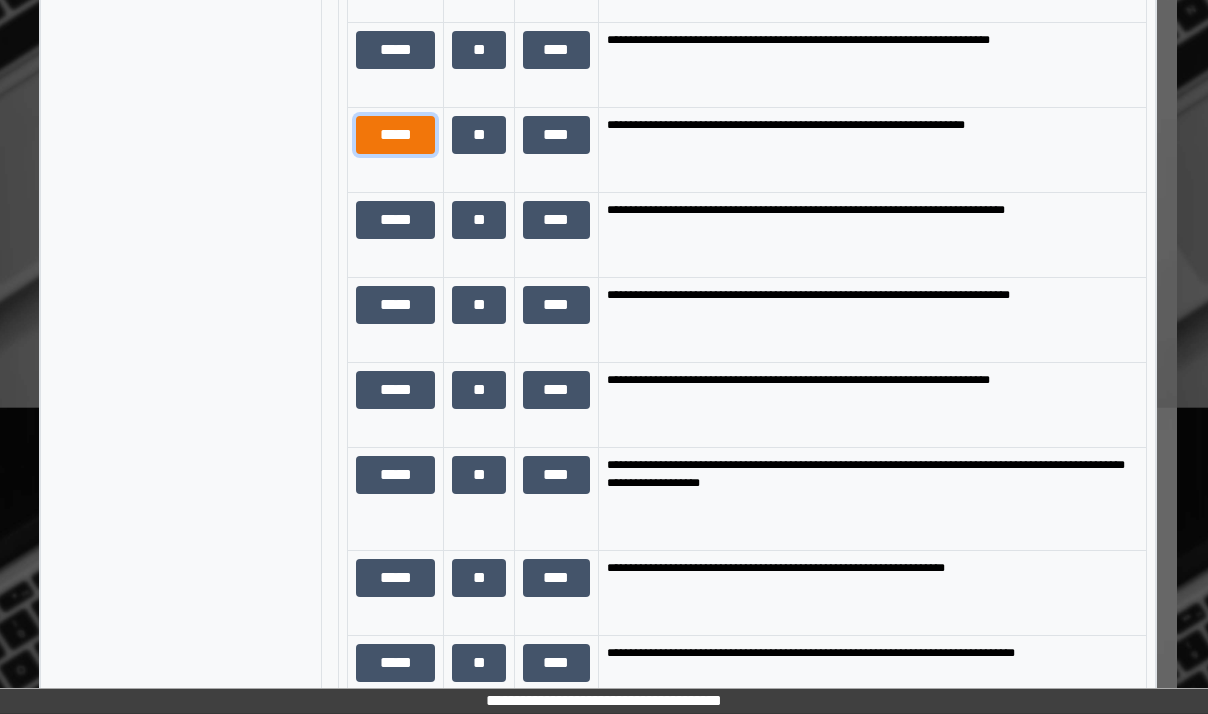 click on "*****" at bounding box center [395, 135] 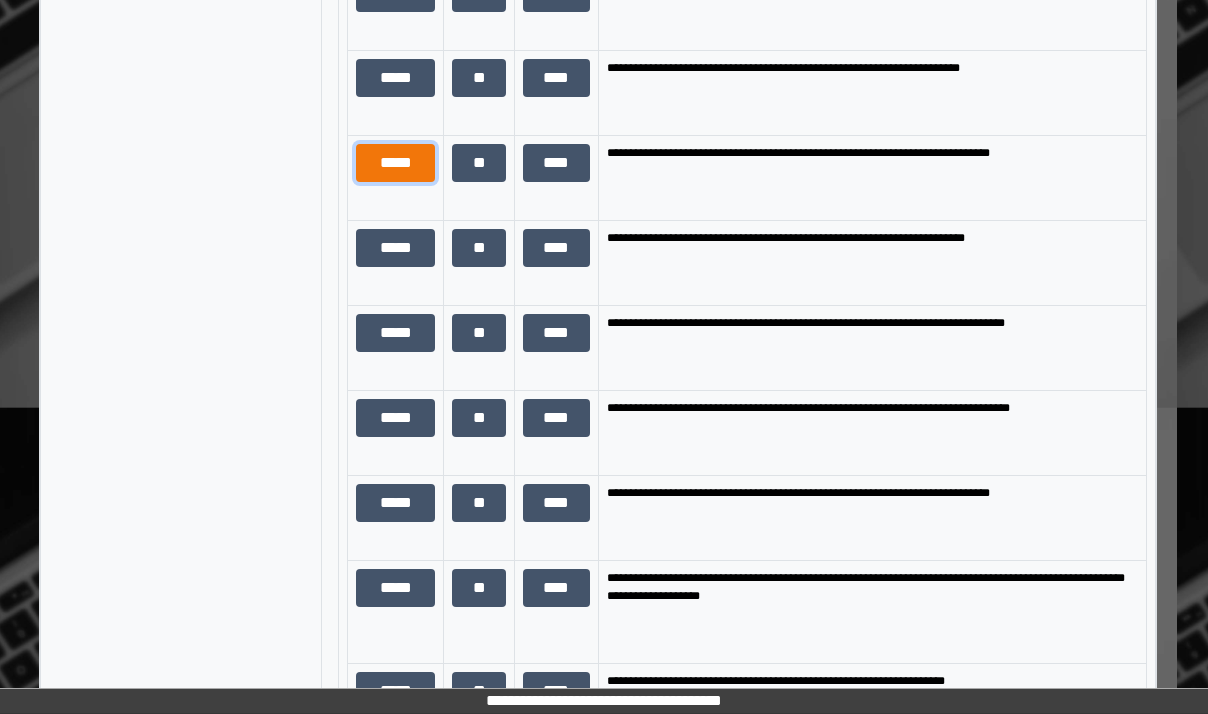 click on "*****" at bounding box center (395, 163) 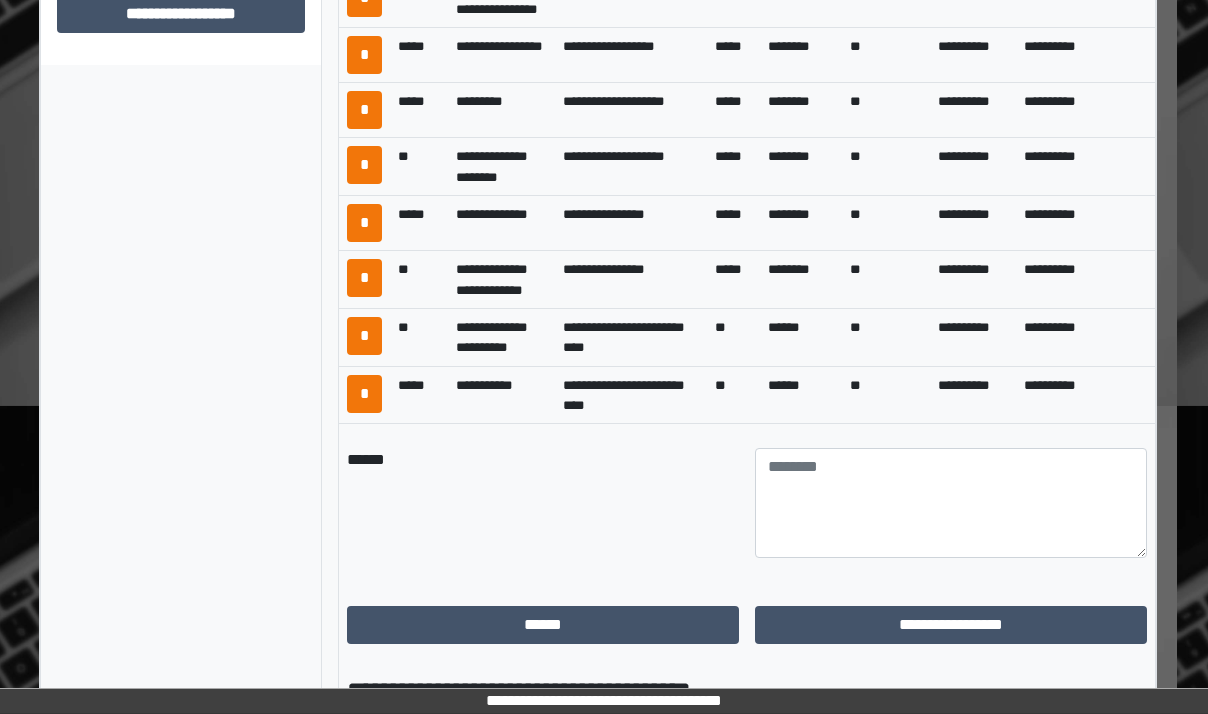 scroll, scrollTop: 1215, scrollLeft: 31, axis: both 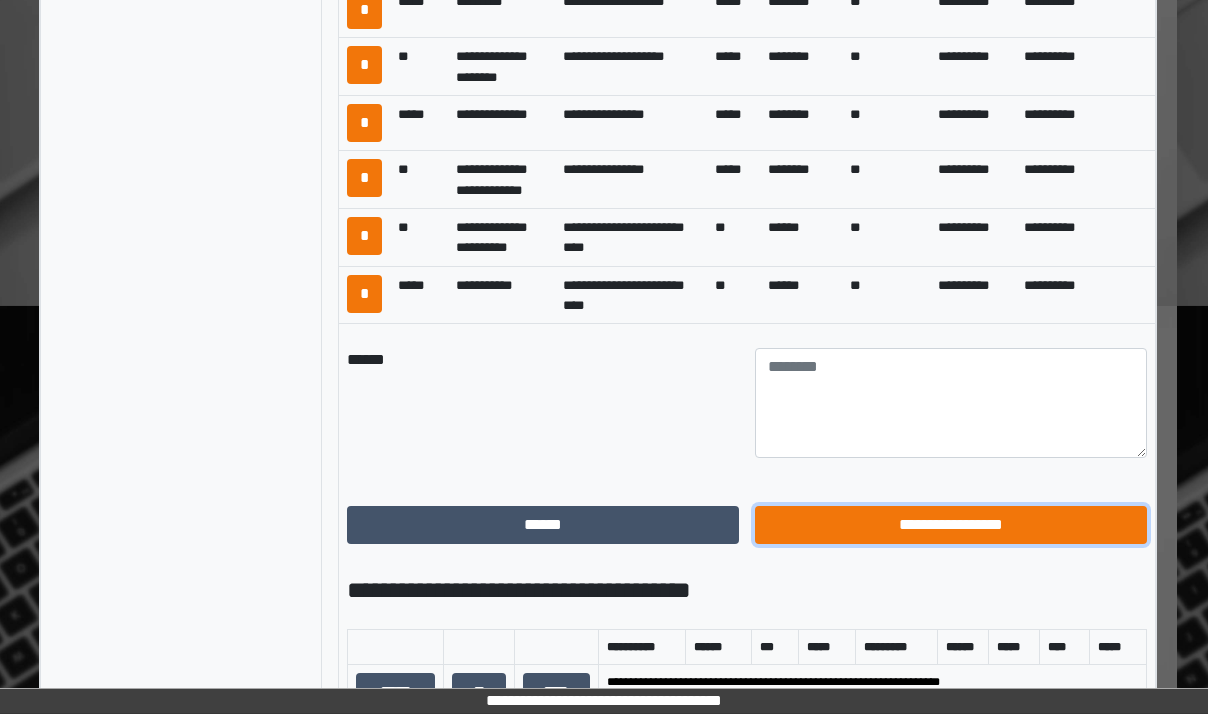 click on "**********" at bounding box center (951, 525) 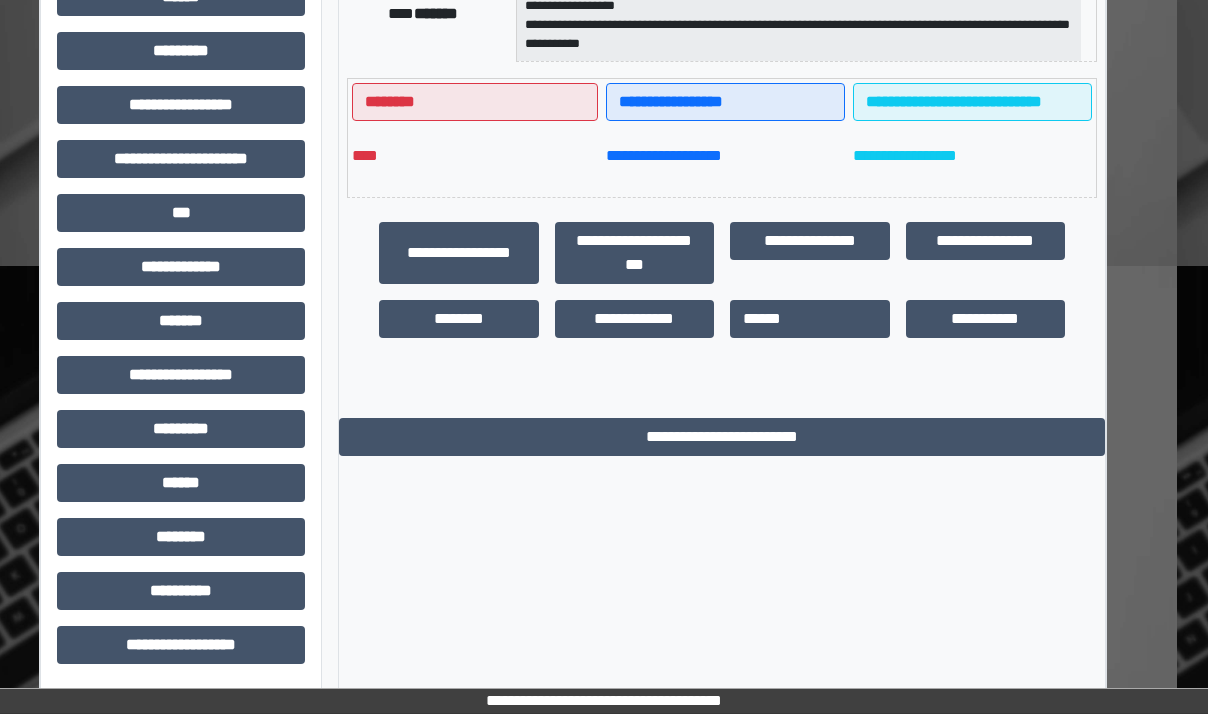 scroll, scrollTop: 484, scrollLeft: 31, axis: both 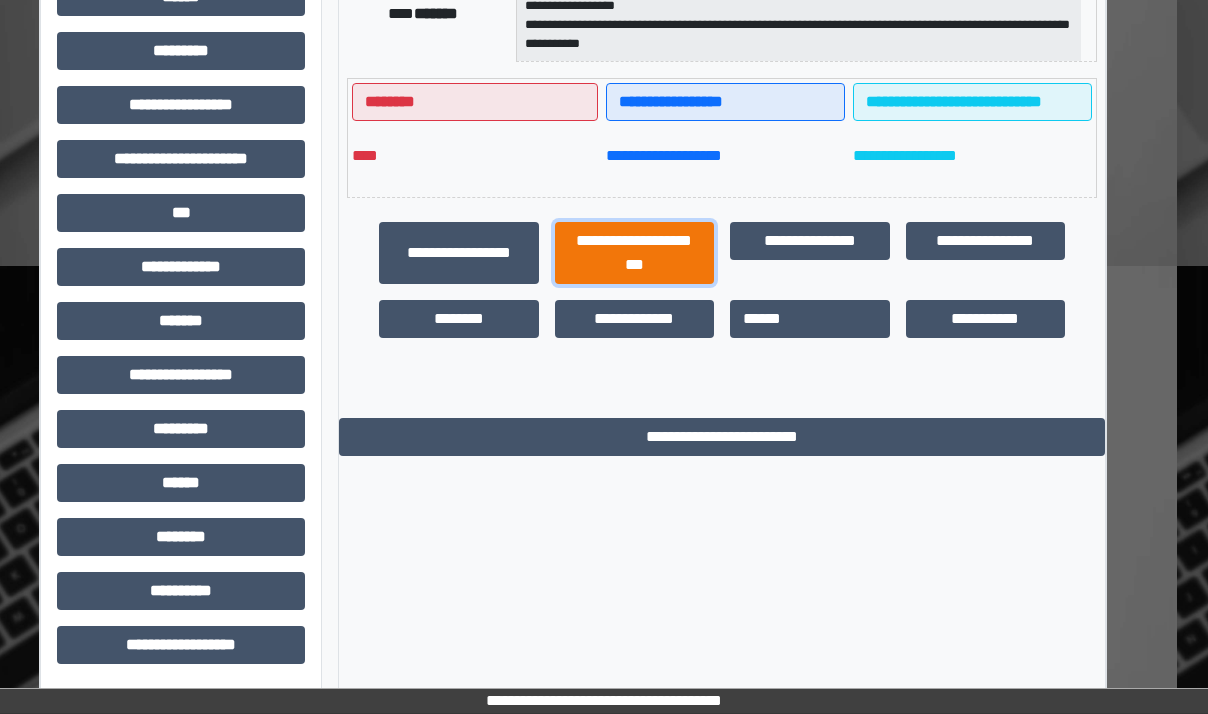click on "**********" at bounding box center (635, 253) 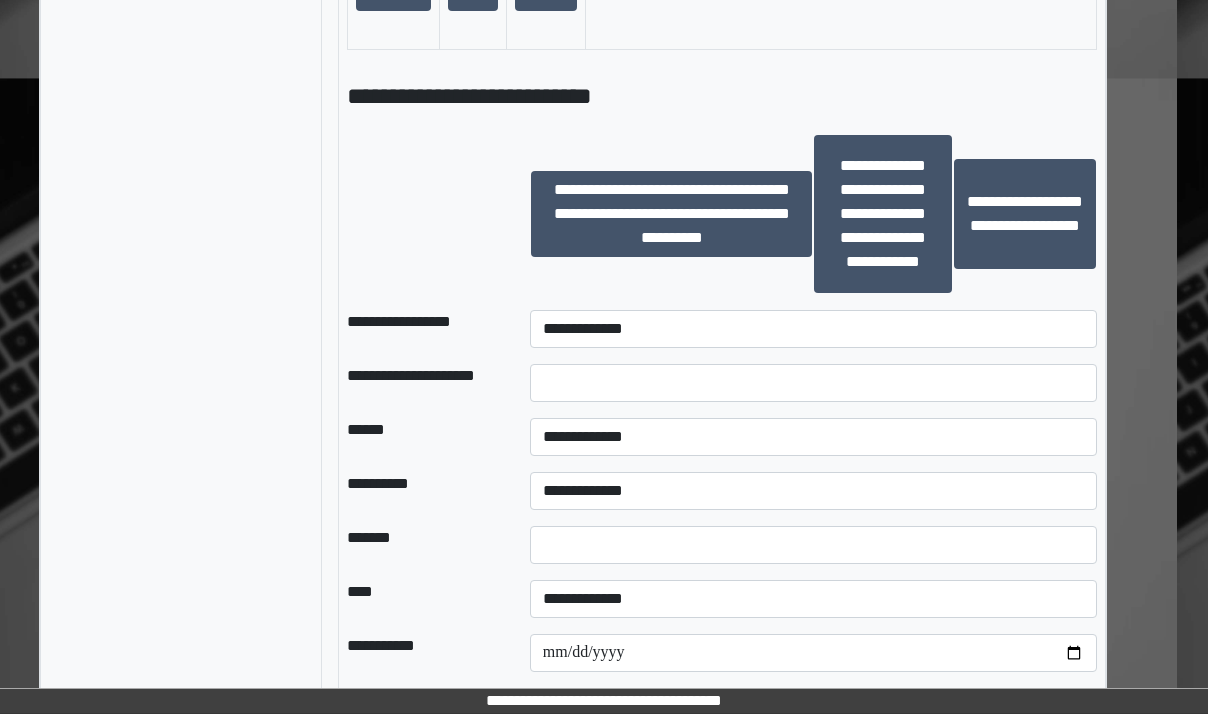 scroll, scrollTop: 3084, scrollLeft: 31, axis: both 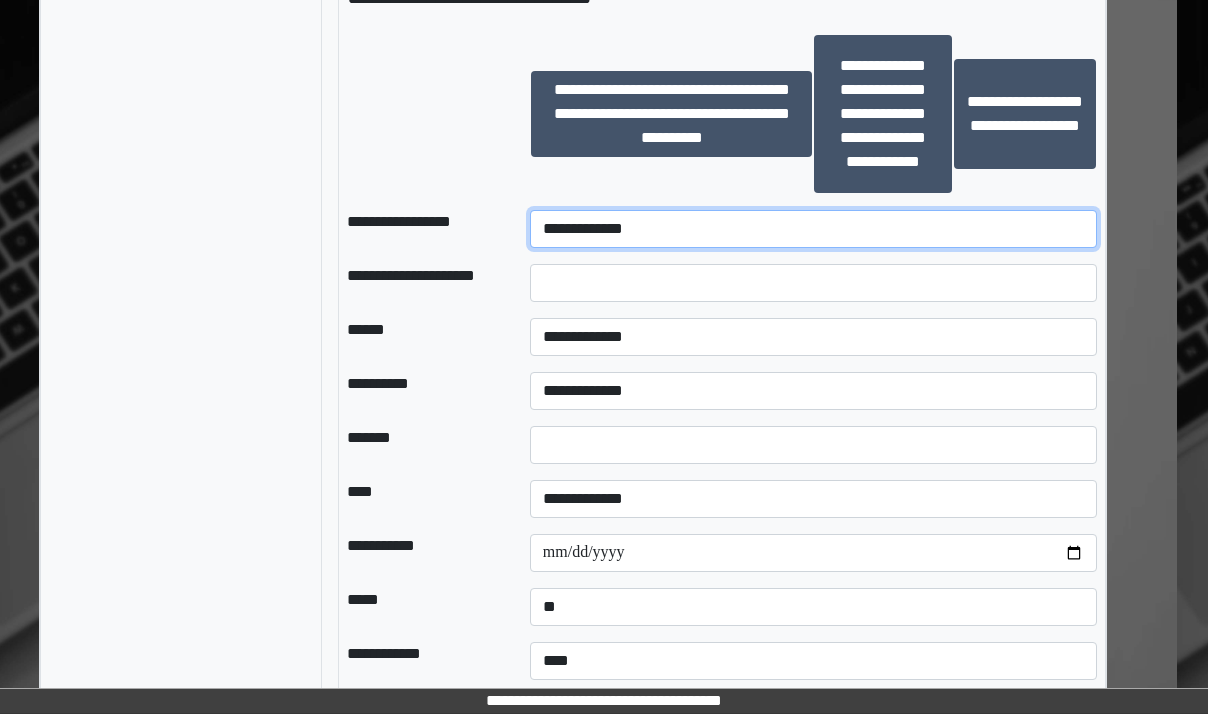 click on "**********" at bounding box center (813, 229) 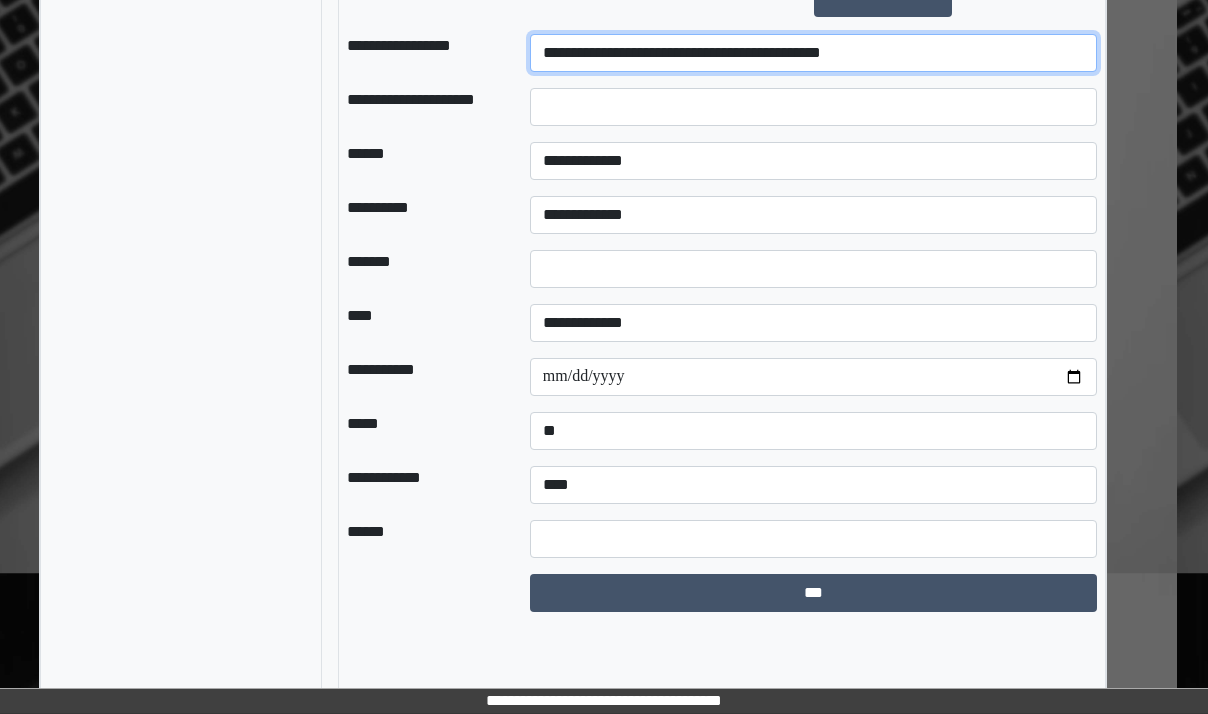 scroll, scrollTop: 3160, scrollLeft: 31, axis: both 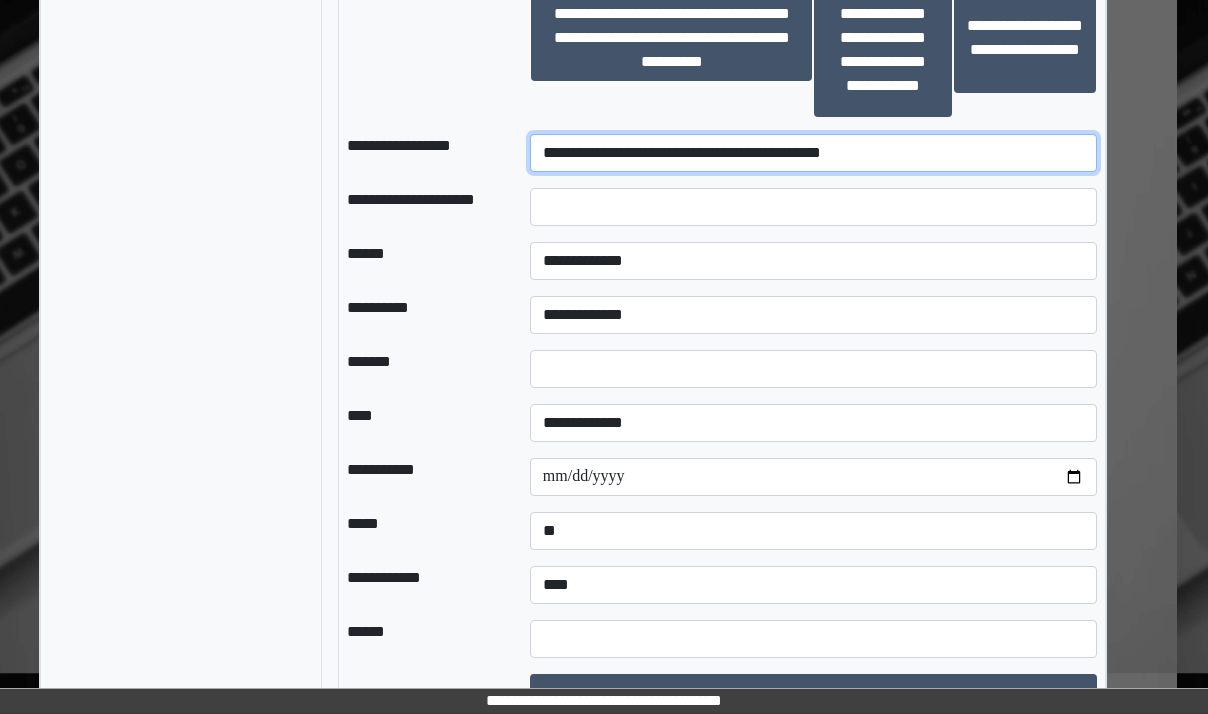 click on "**********" at bounding box center [813, 153] 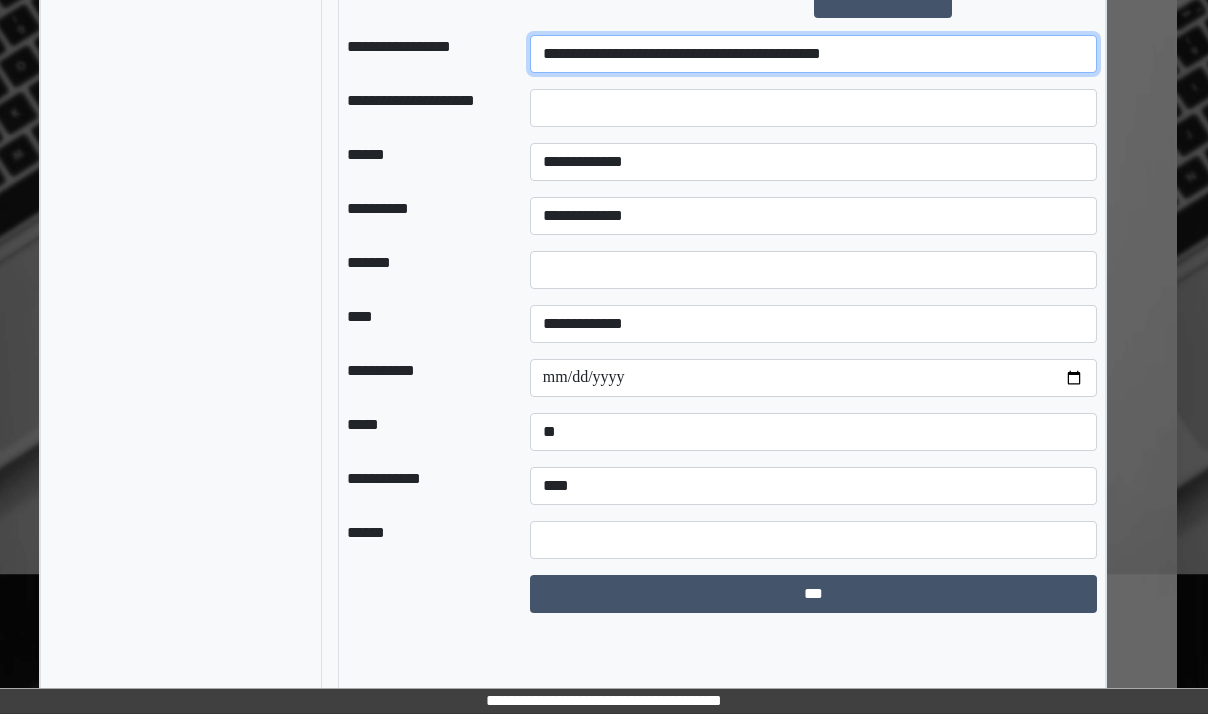 scroll, scrollTop: 3260, scrollLeft: 31, axis: both 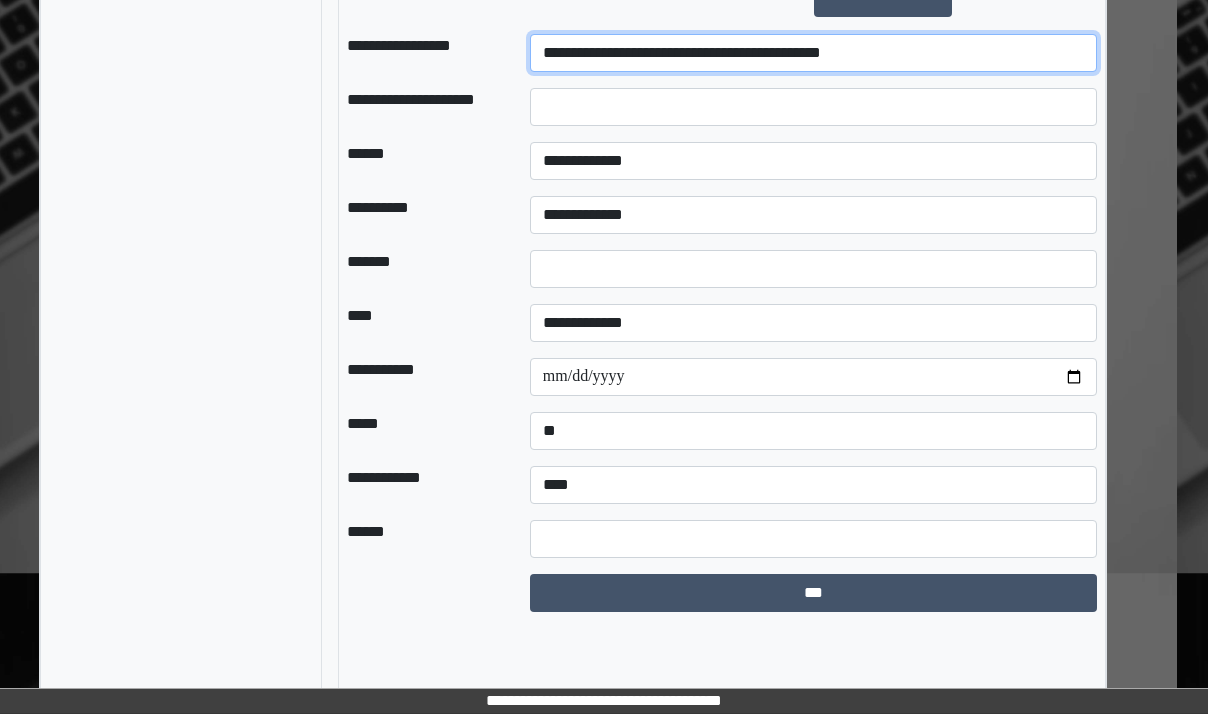 click on "**********" at bounding box center [813, 53] 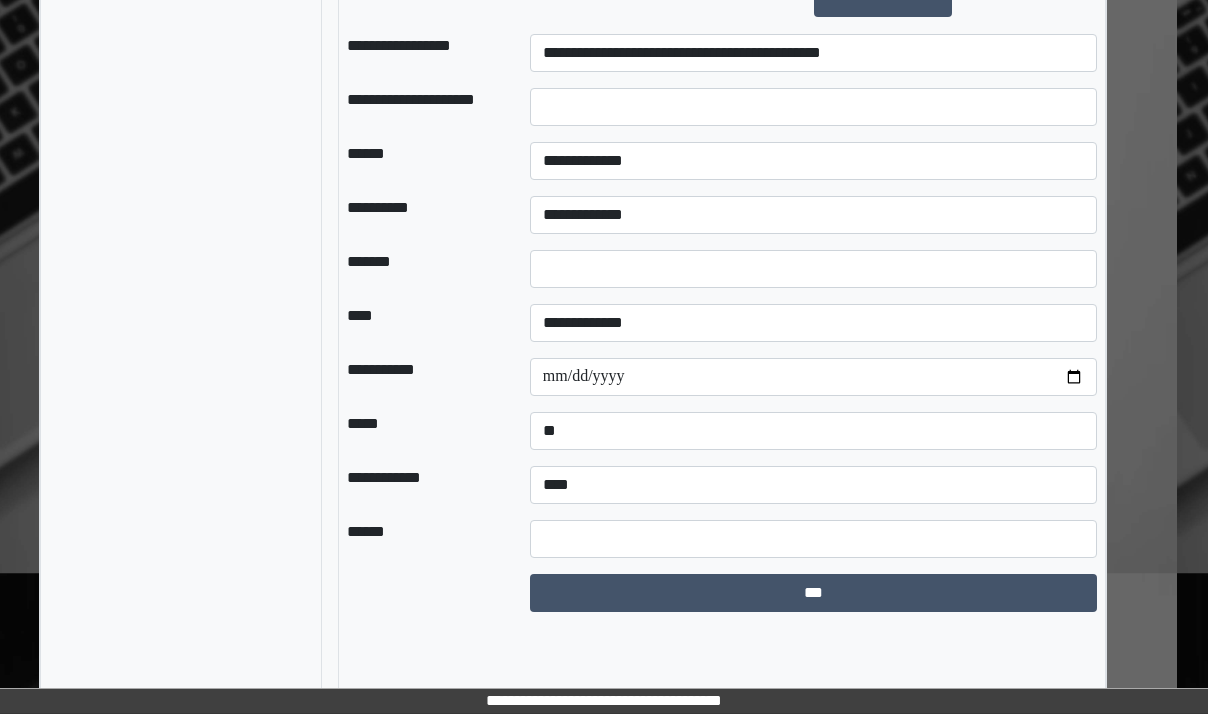 click on "**********" at bounding box center (422, 53) 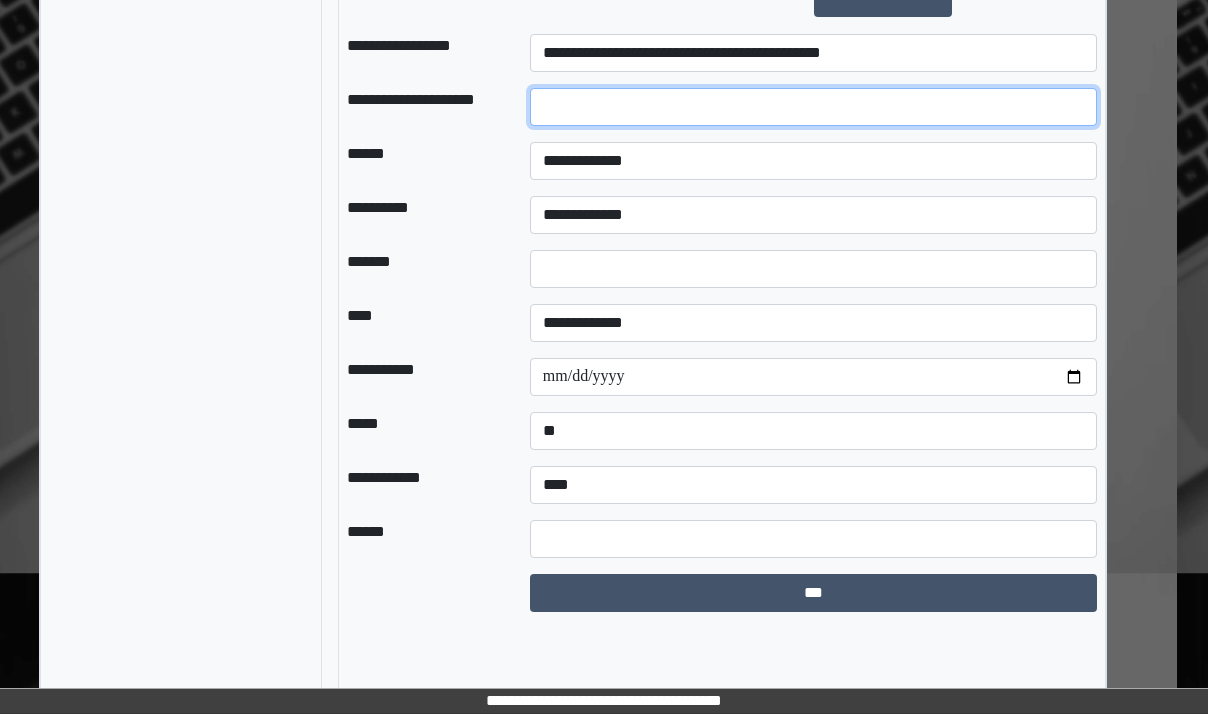 click at bounding box center (813, 107) 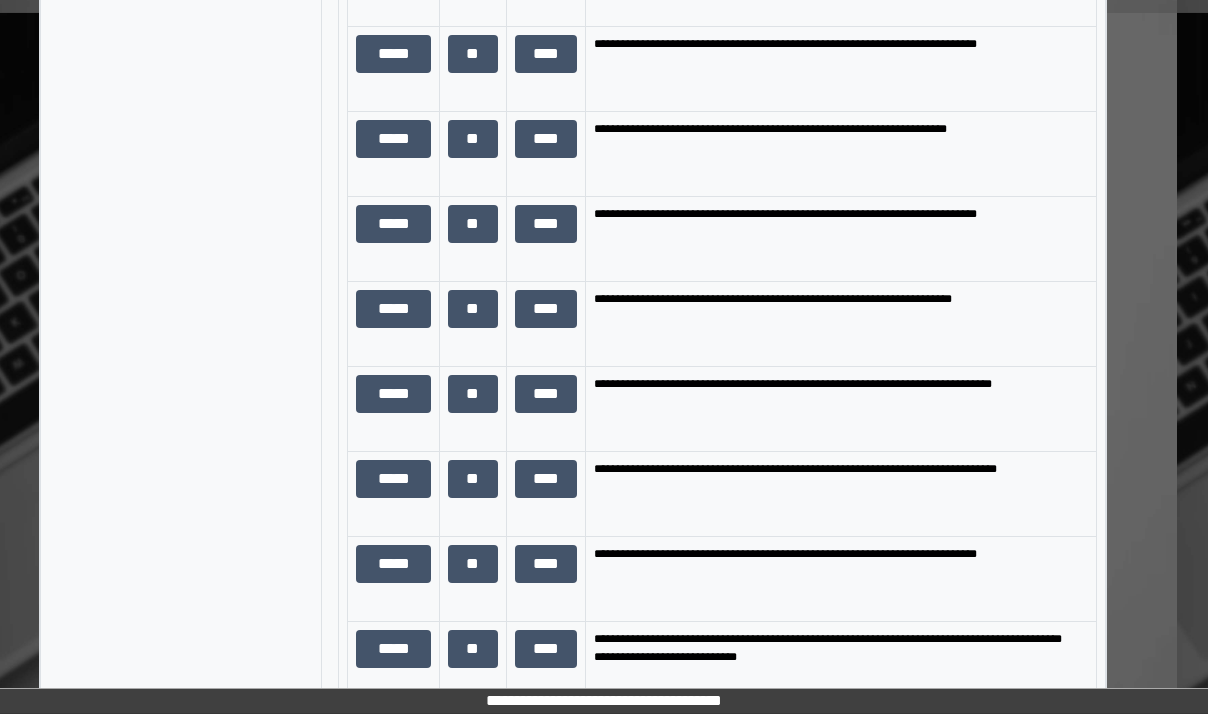 scroll, scrollTop: 1460, scrollLeft: 31, axis: both 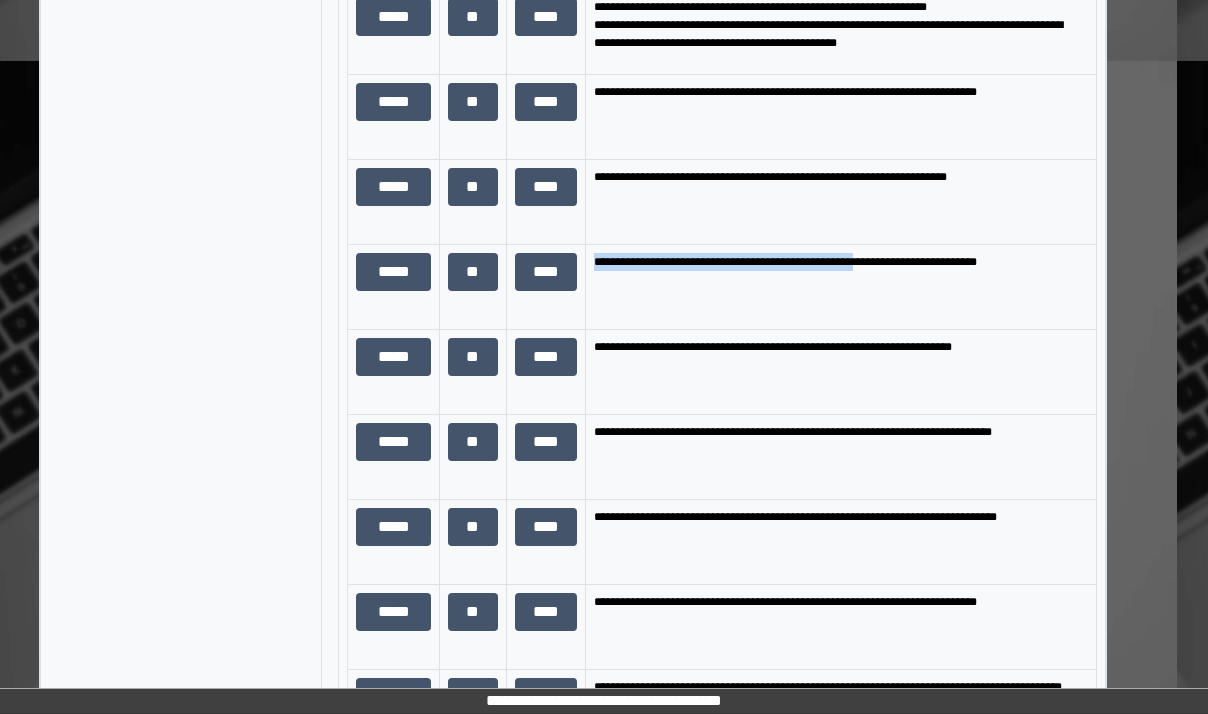 drag, startPoint x: 594, startPoint y: 302, endPoint x: 919, endPoint y: 311, distance: 325.1246 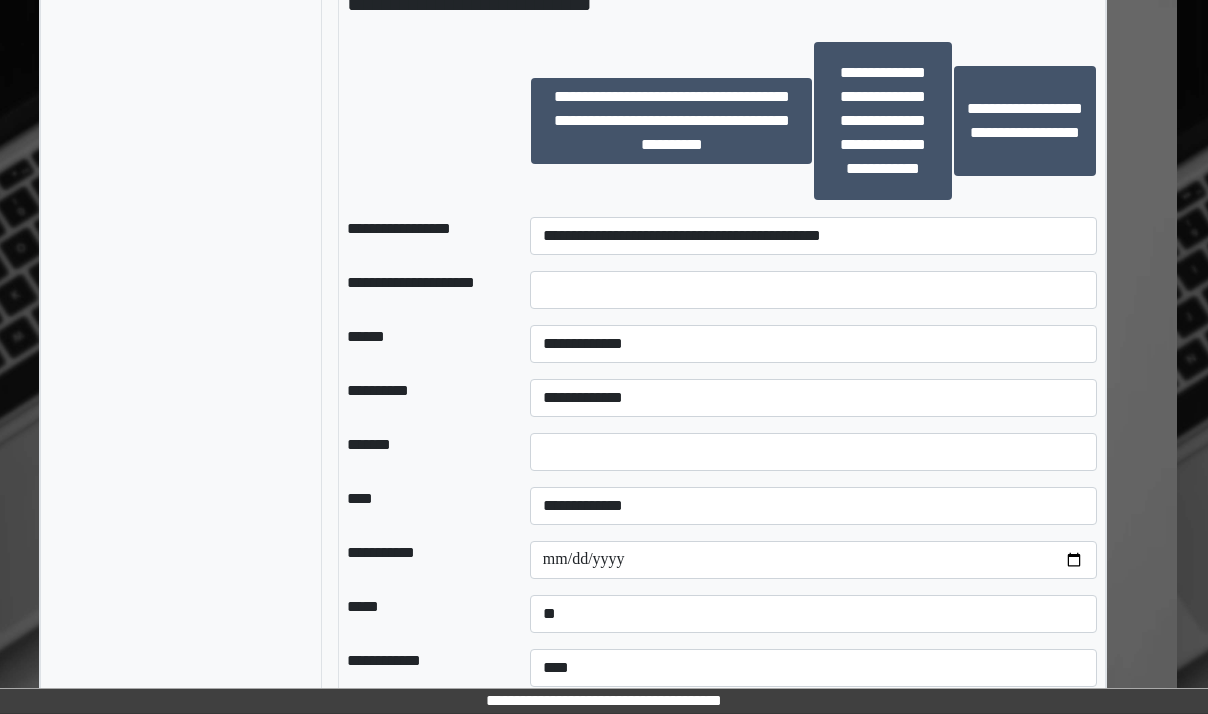 scroll, scrollTop: 3060, scrollLeft: 31, axis: both 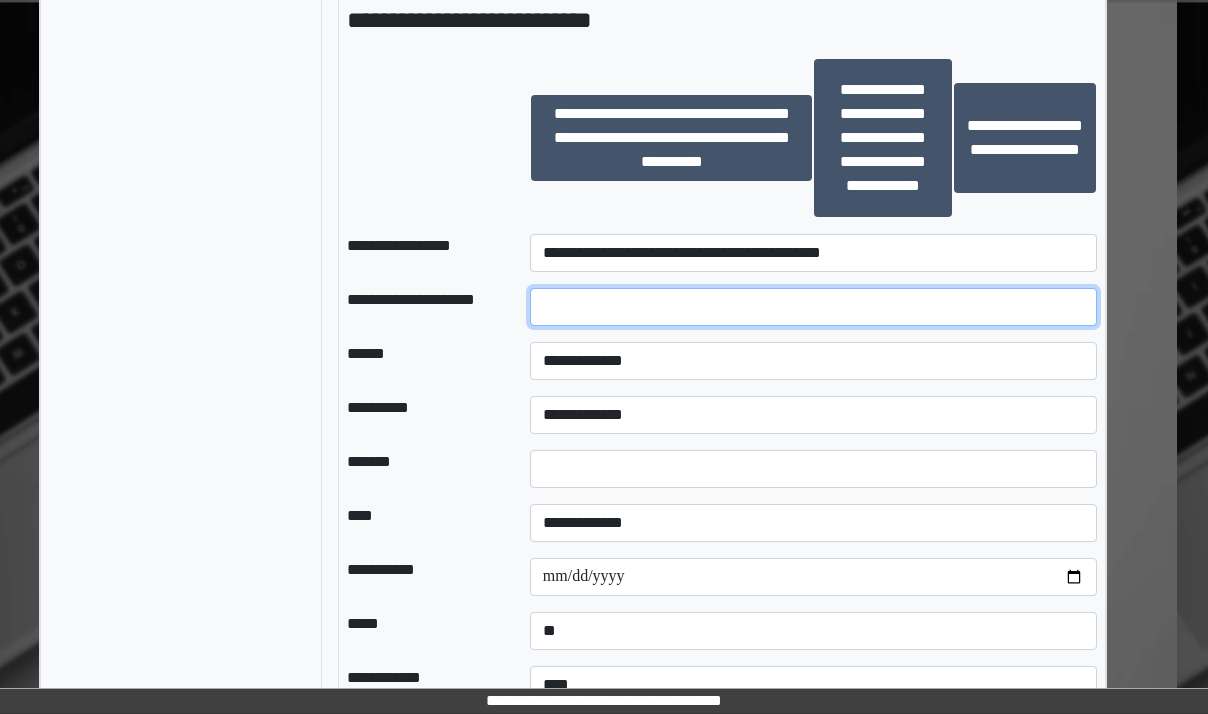 click at bounding box center [813, 307] 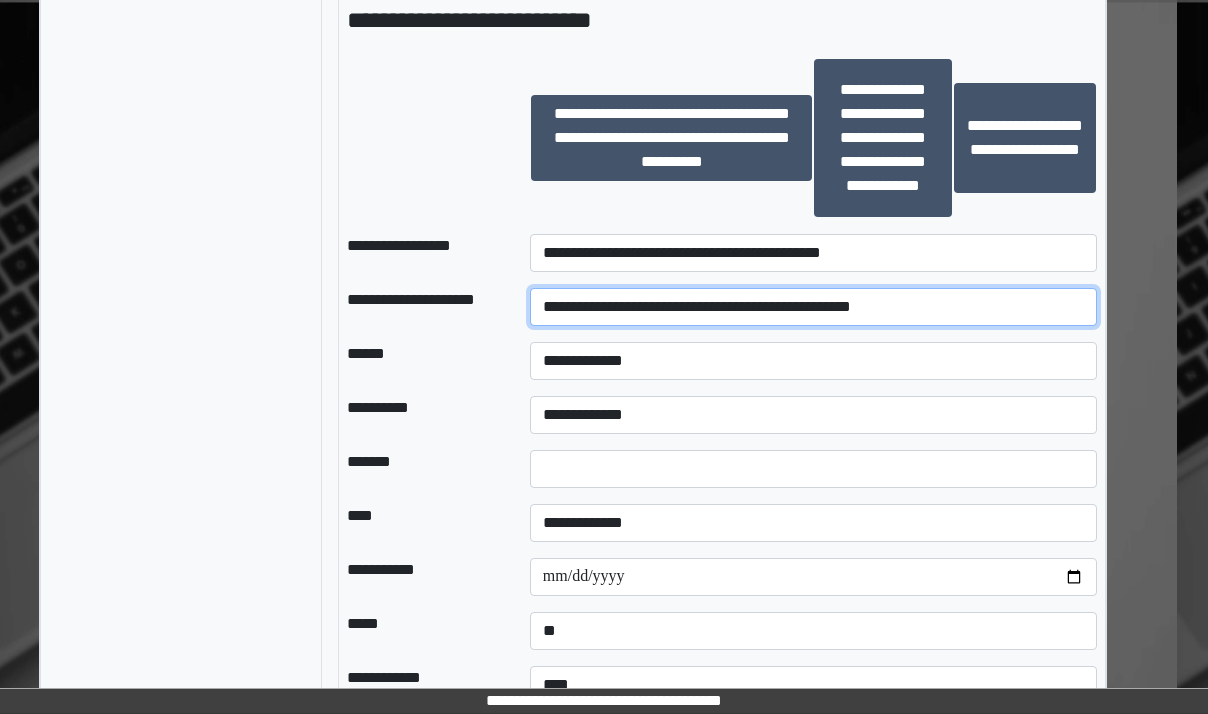 type on "**********" 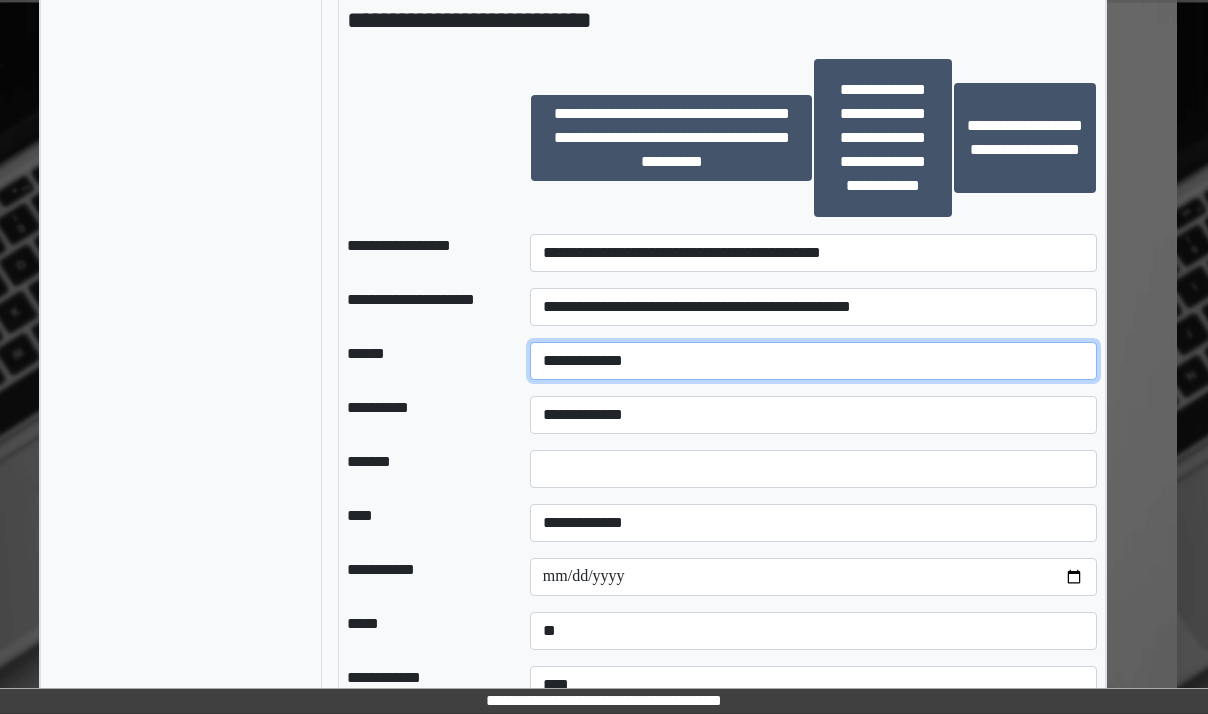 click on "**********" at bounding box center (813, 361) 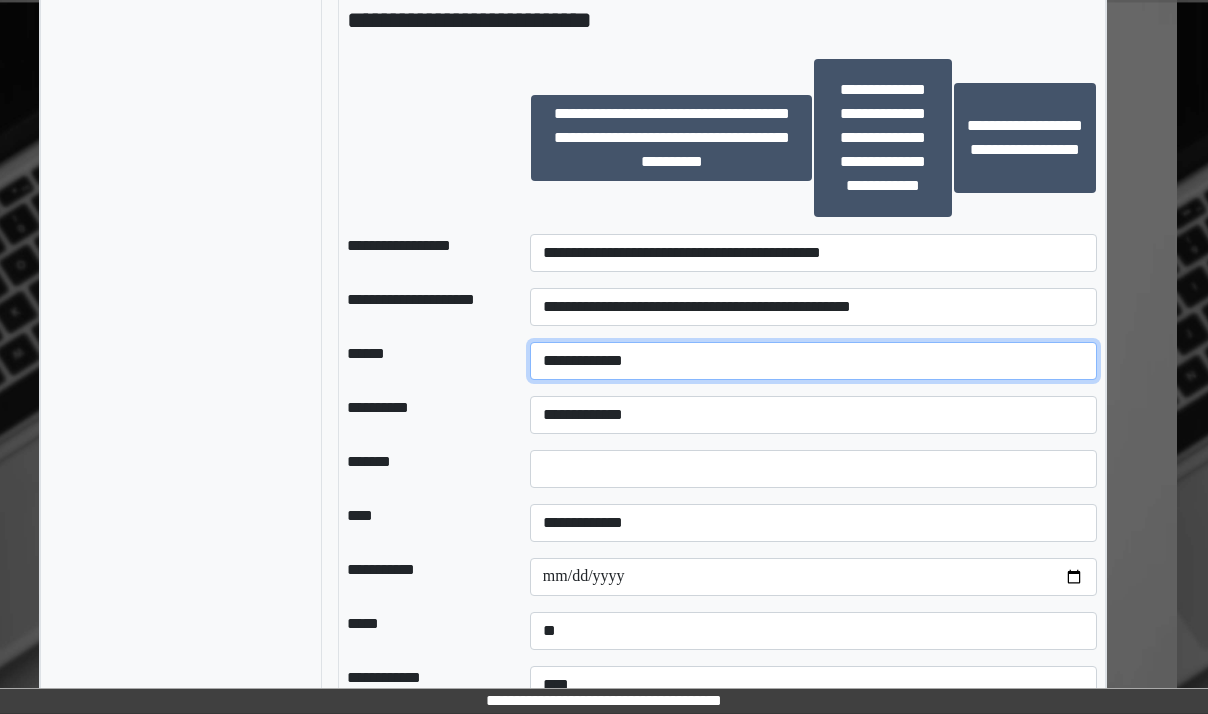 select on "*" 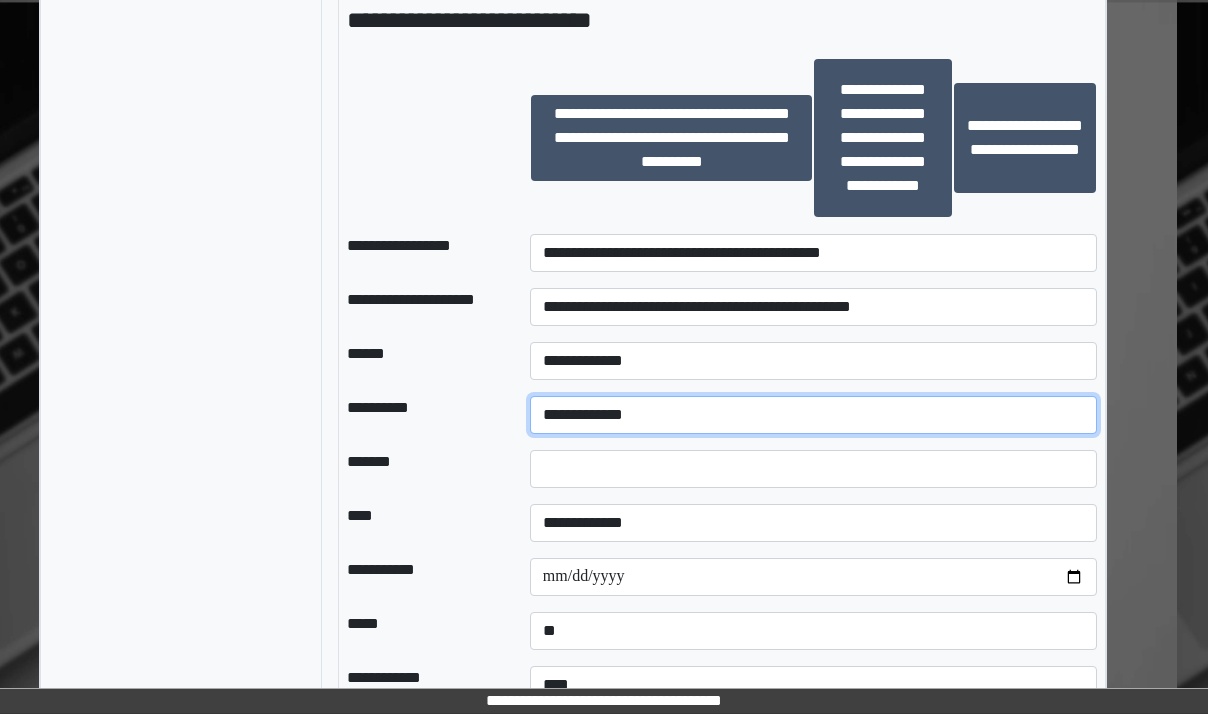 click on "**********" at bounding box center (813, 415) 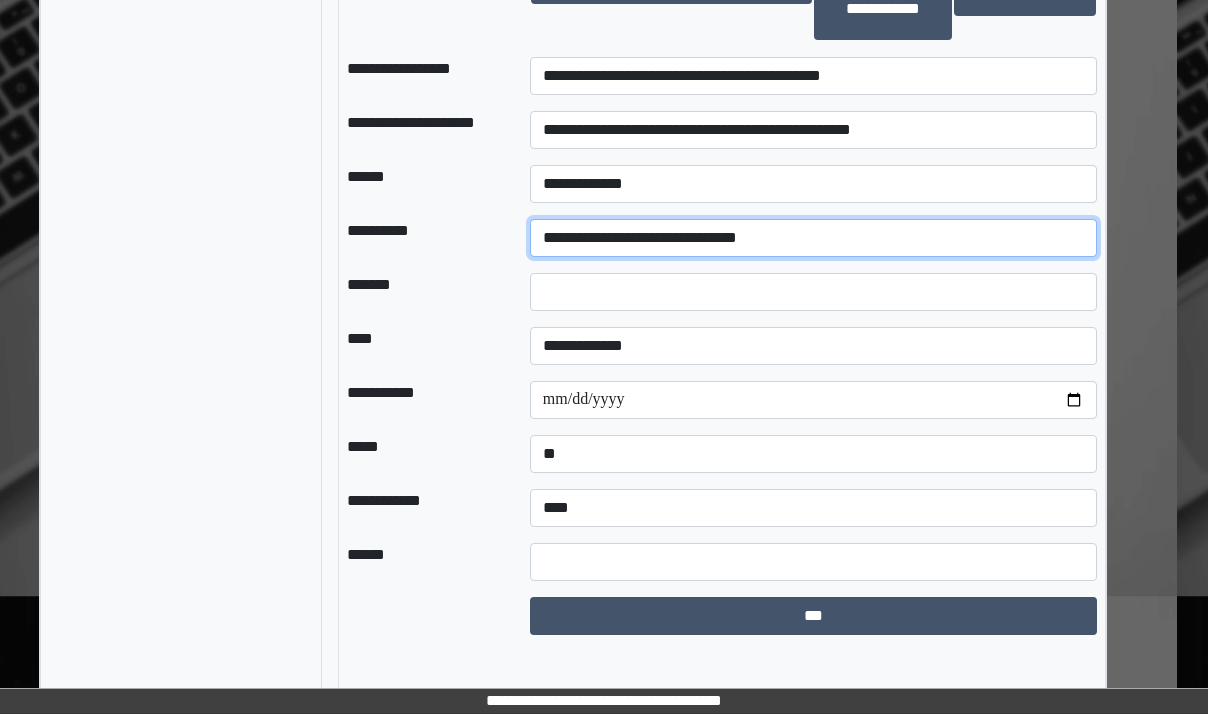 scroll, scrollTop: 3260, scrollLeft: 31, axis: both 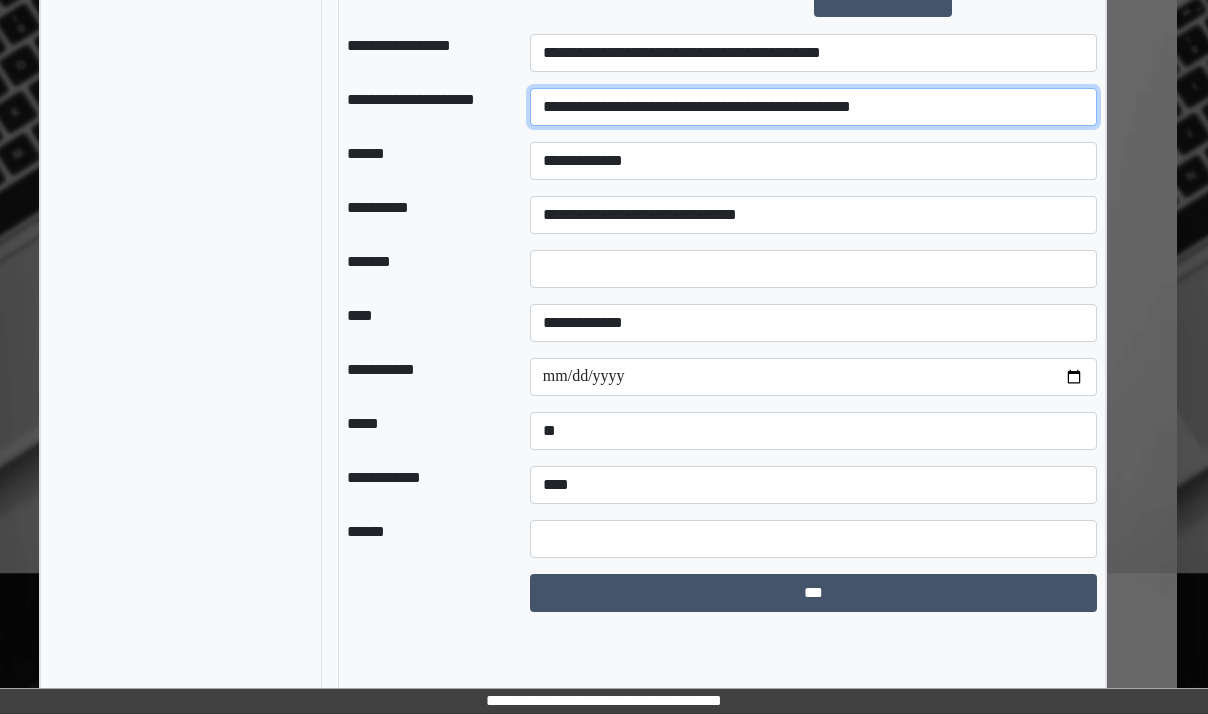 click on "**********" at bounding box center (813, 107) 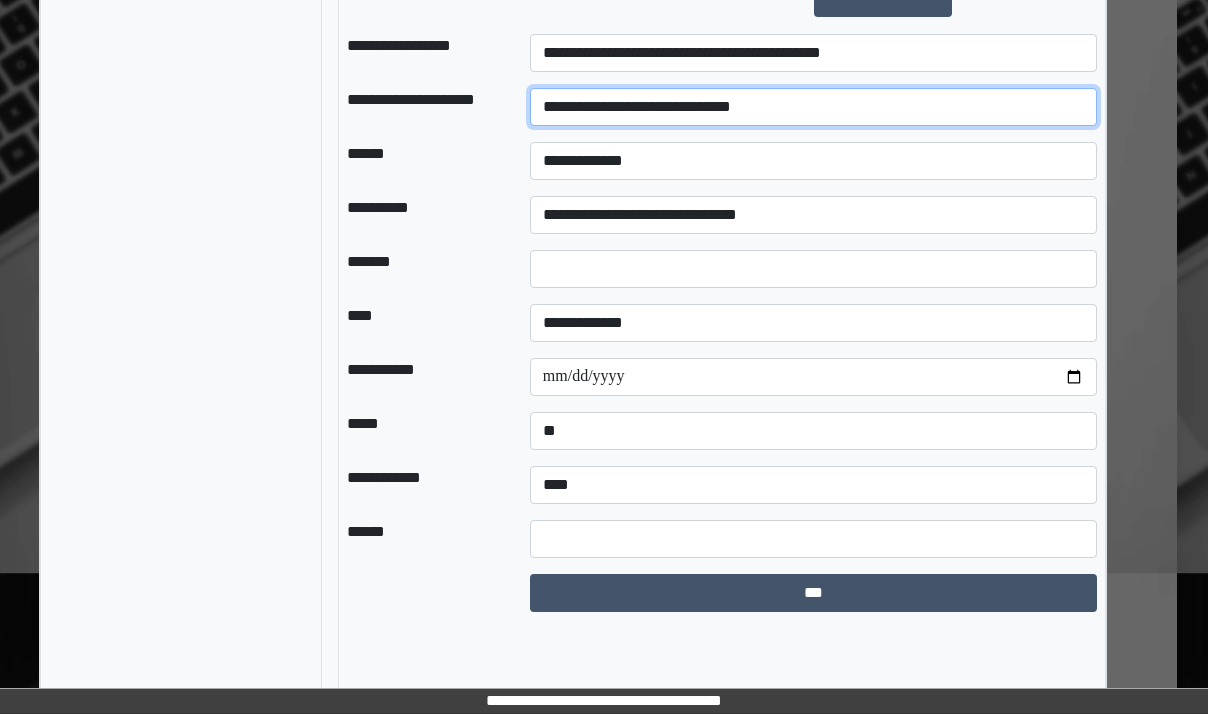 type on "**********" 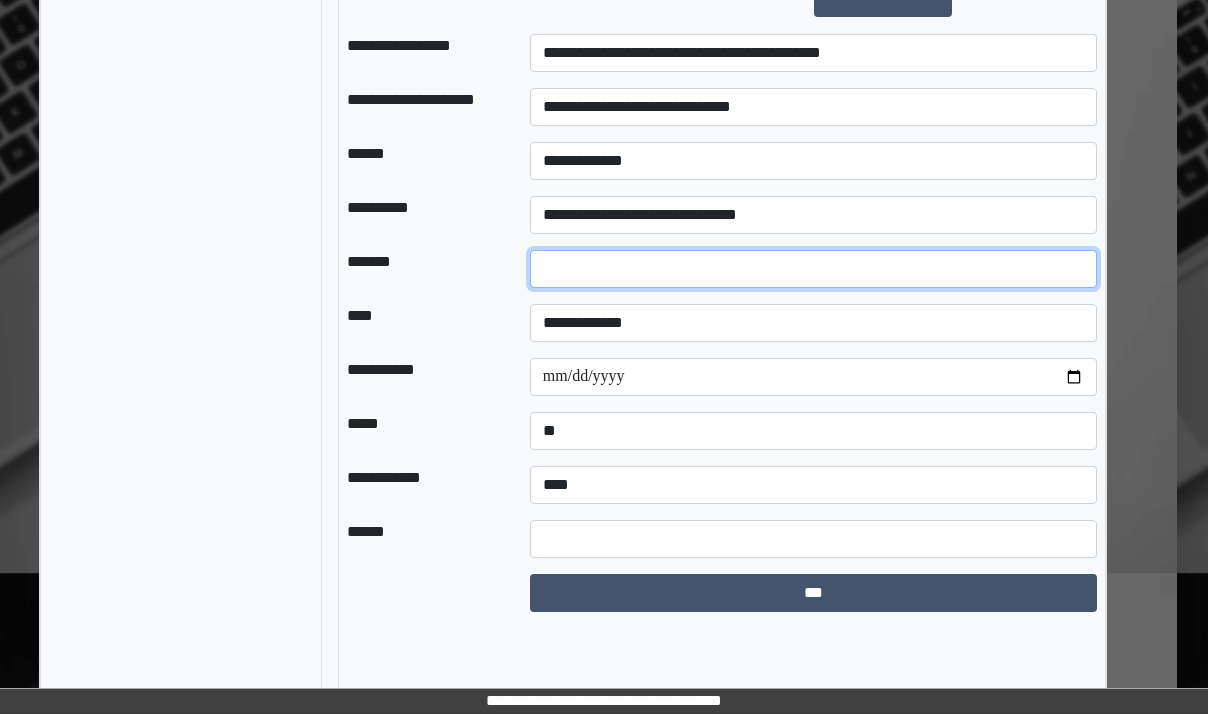 click at bounding box center (813, 269) 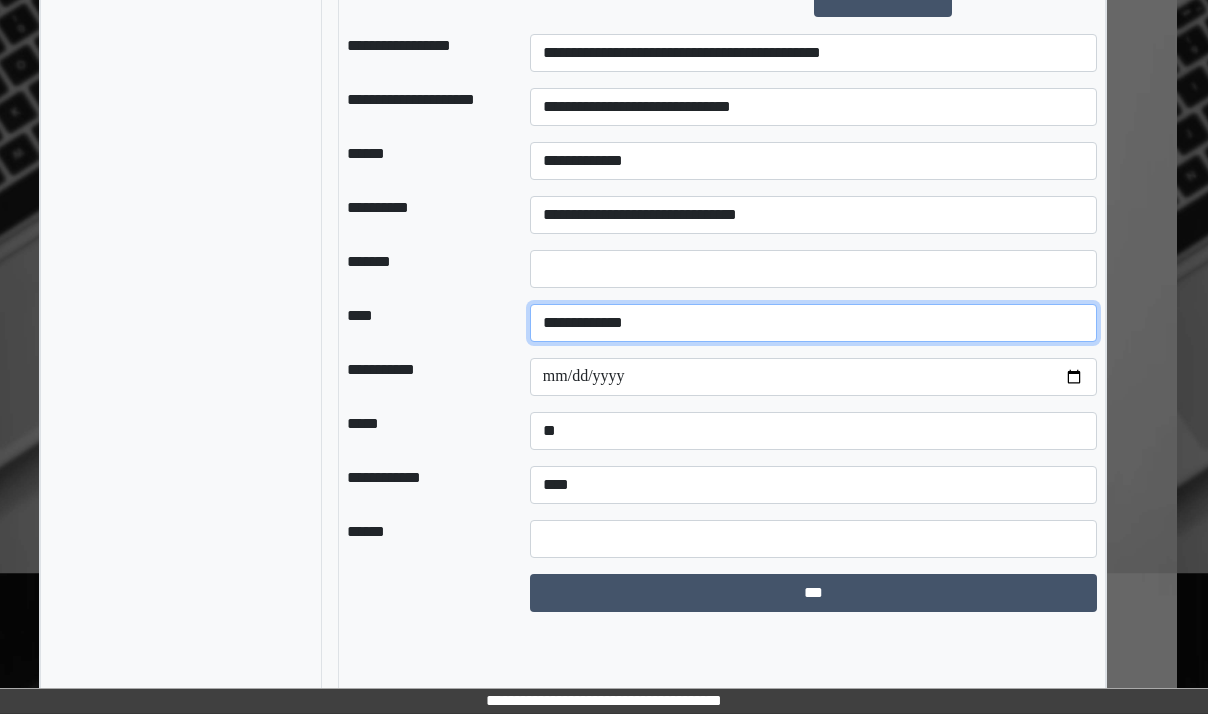 click on "**********" at bounding box center [813, 323] 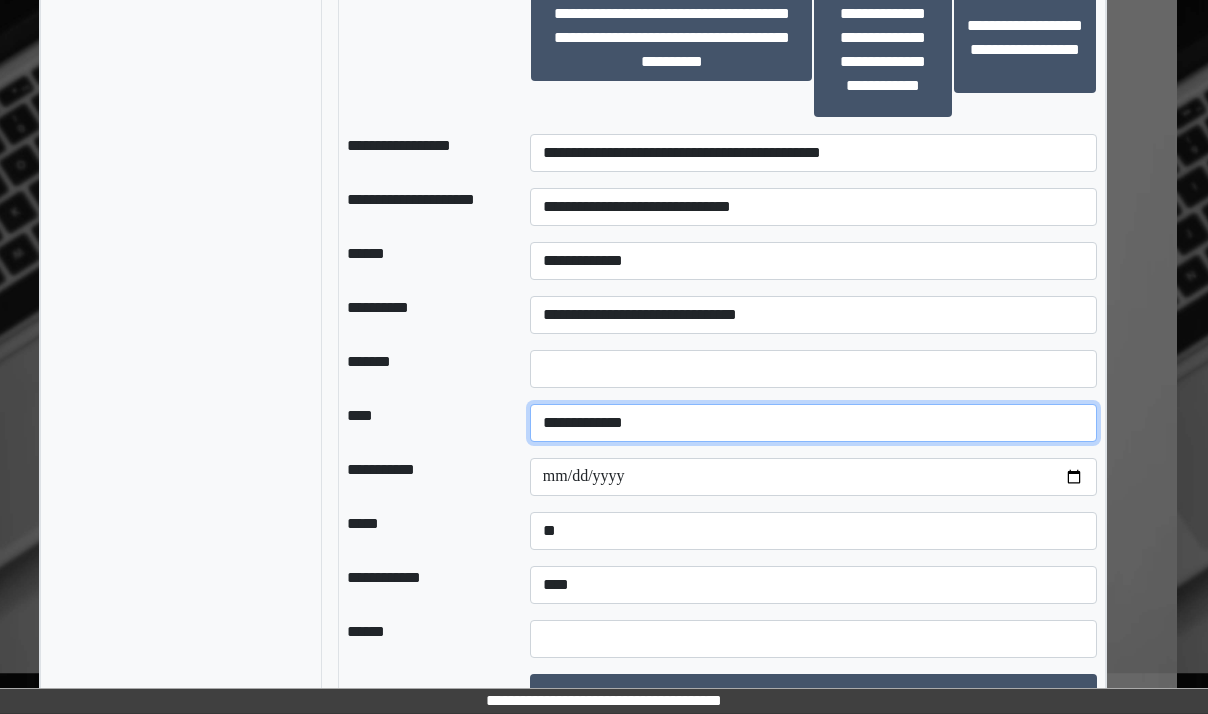 scroll, scrollTop: 3260, scrollLeft: 31, axis: both 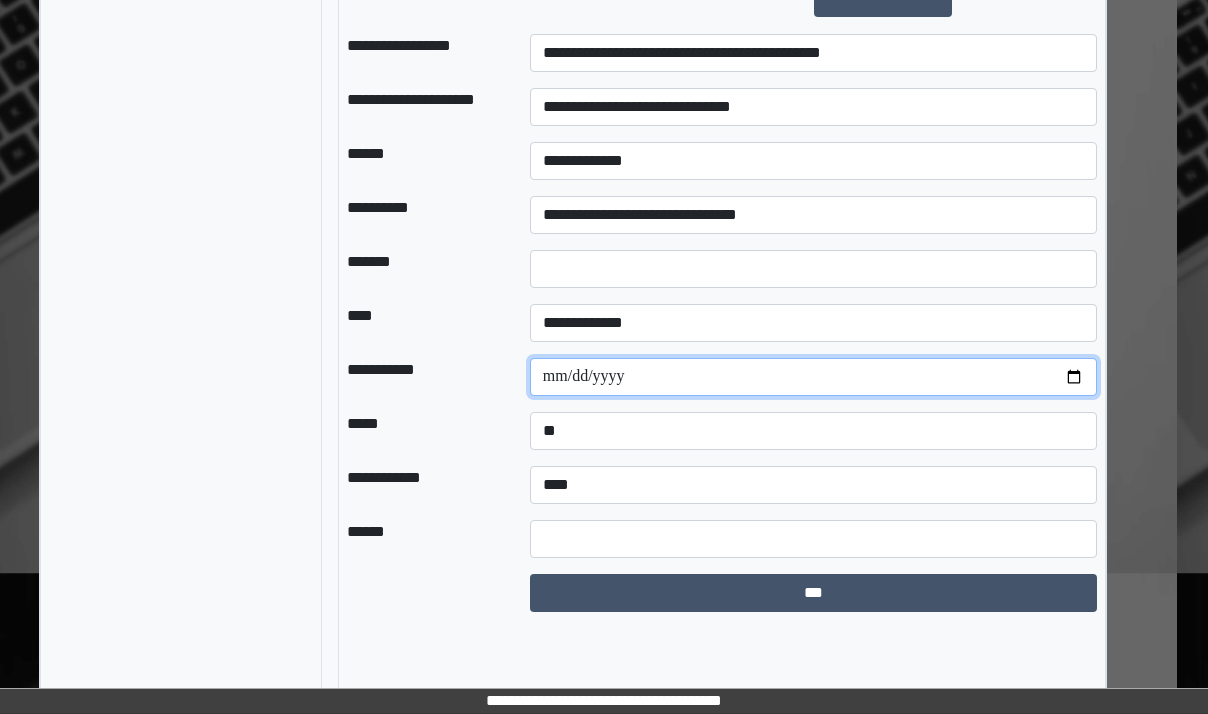 click at bounding box center [813, 377] 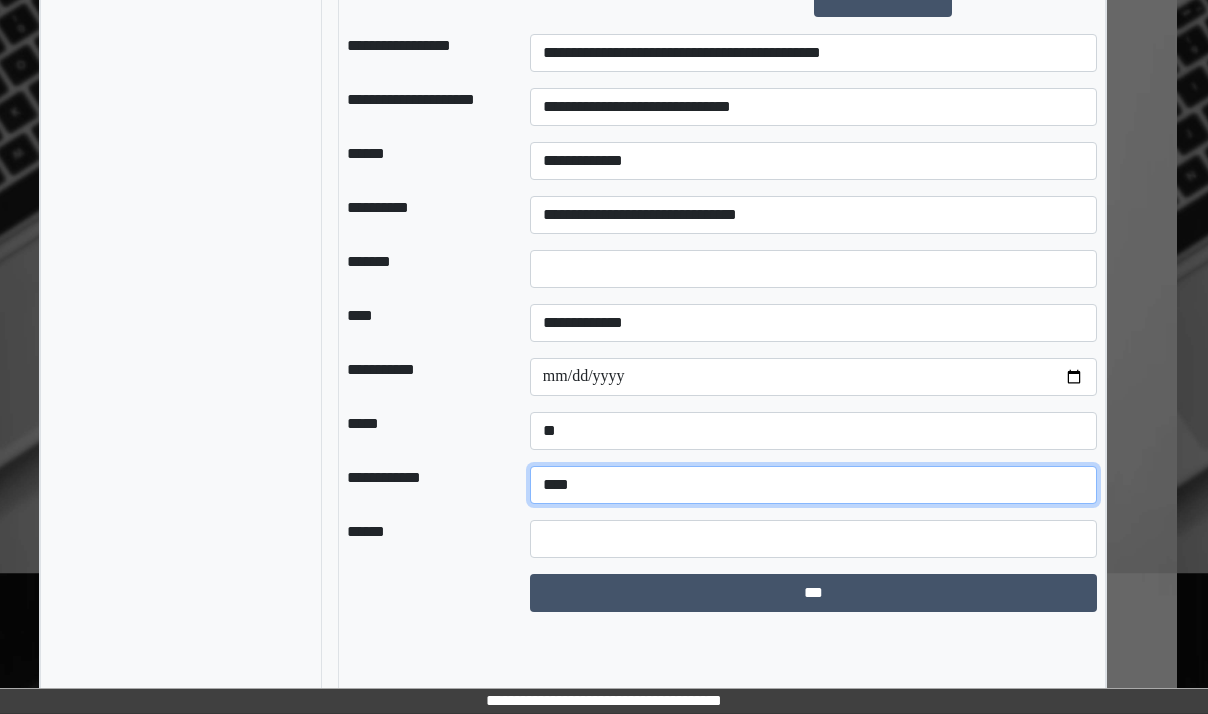 click on "**********" at bounding box center (813, 485) 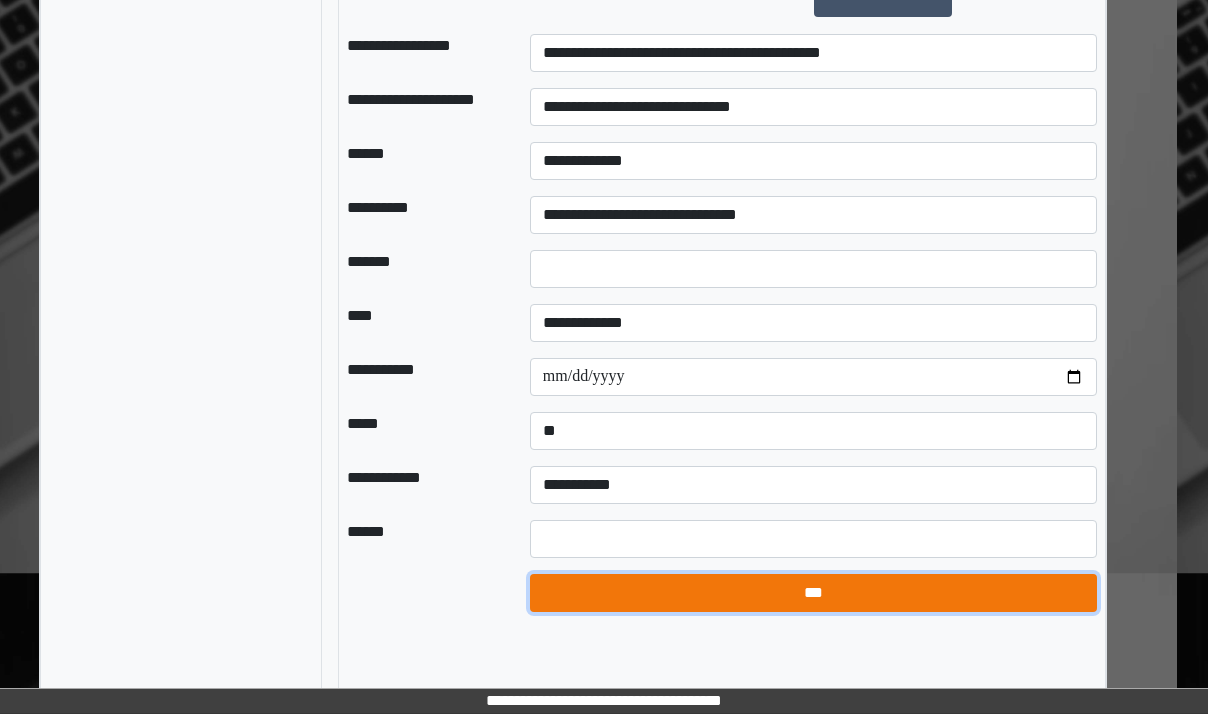 click on "***" at bounding box center [813, 593] 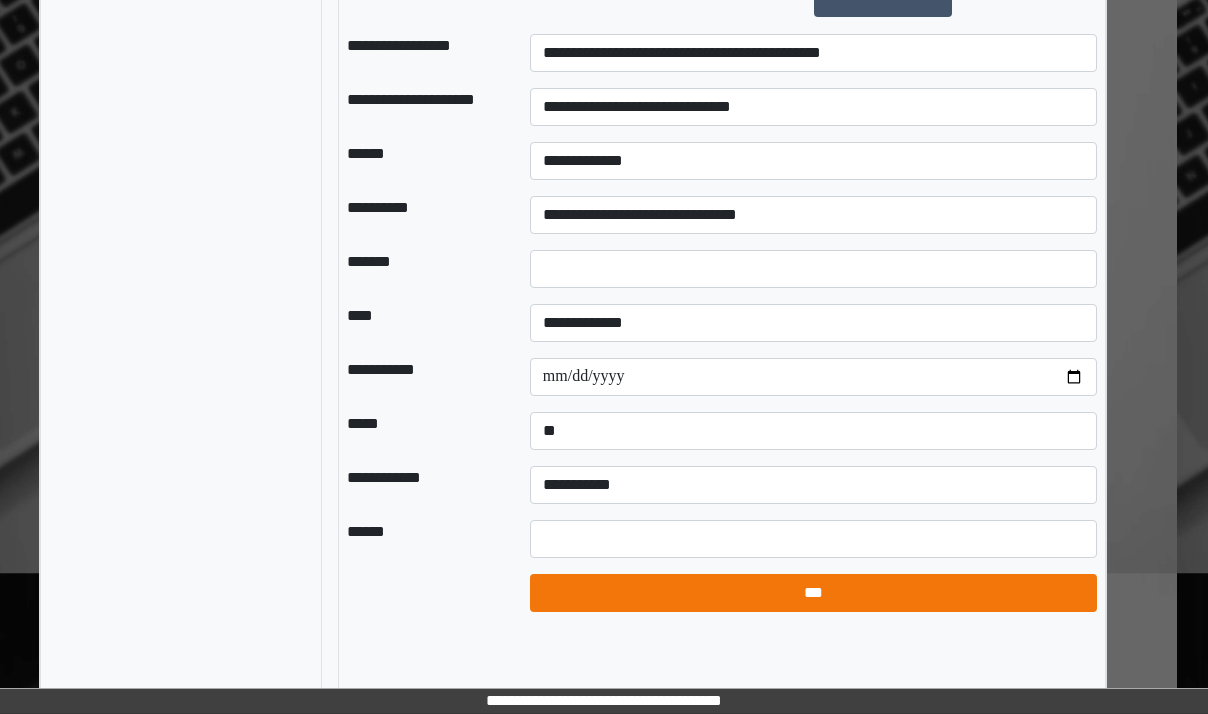 select on "*" 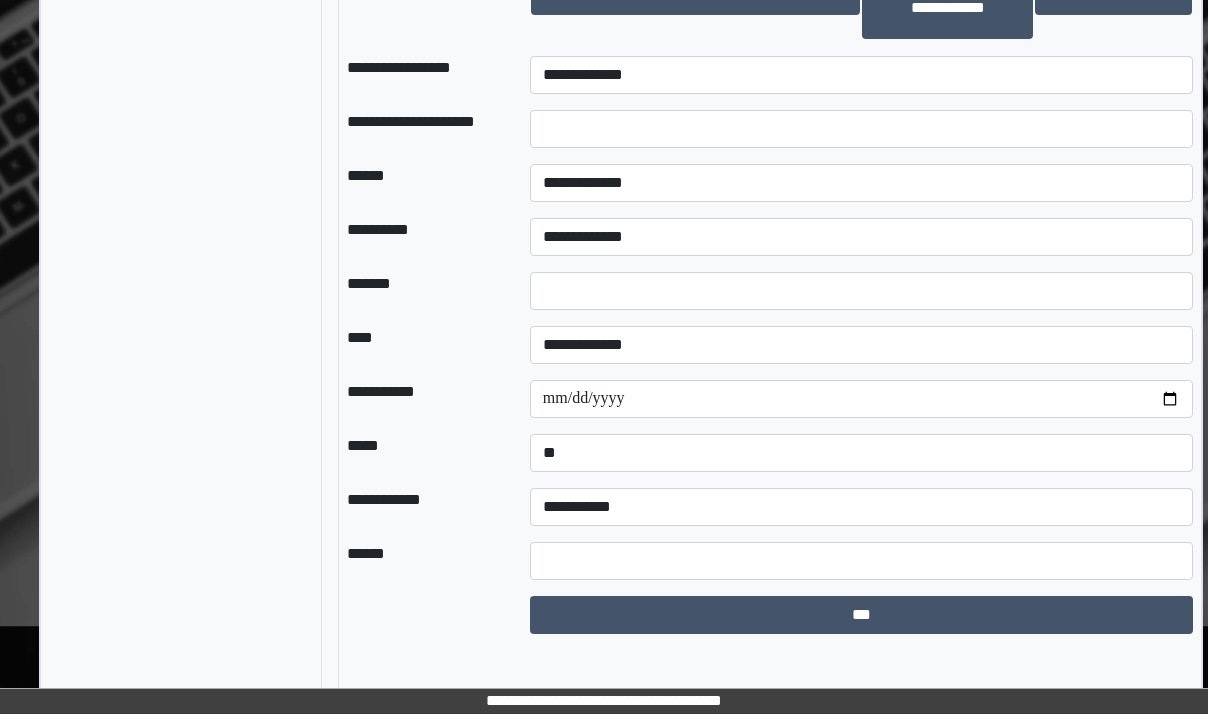 scroll, scrollTop: 3207, scrollLeft: 31, axis: both 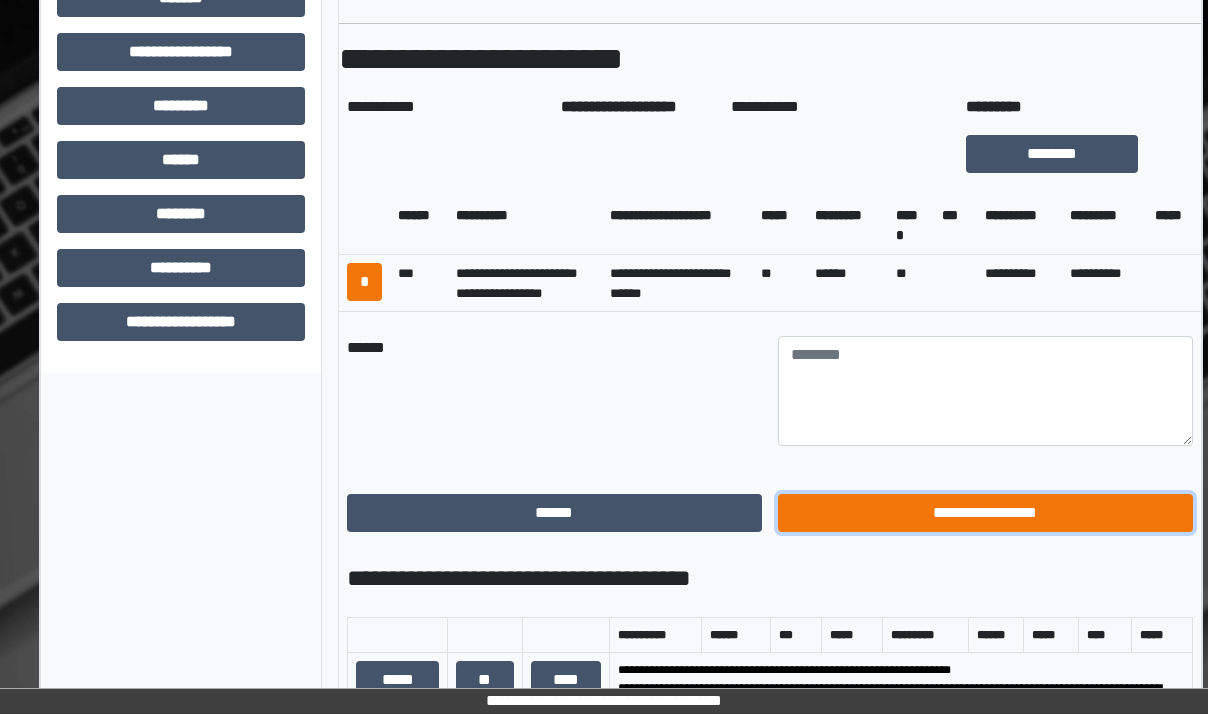 click on "**********" at bounding box center (985, 513) 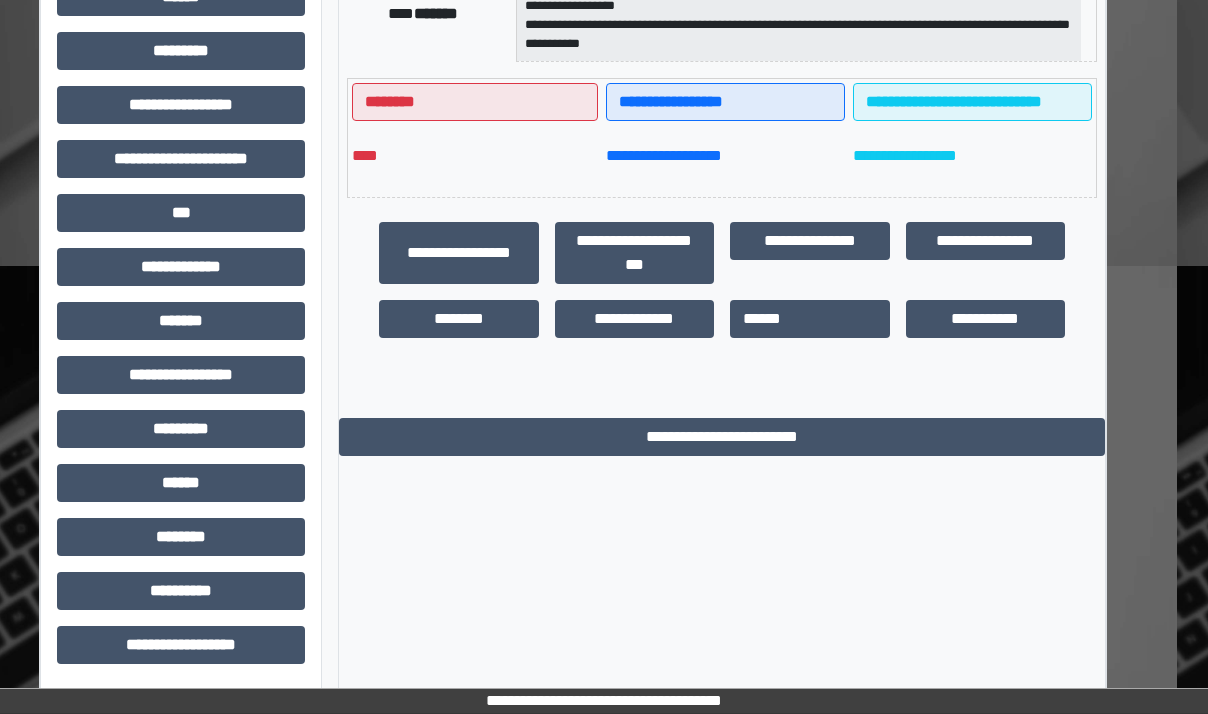 scroll, scrollTop: 484, scrollLeft: 31, axis: both 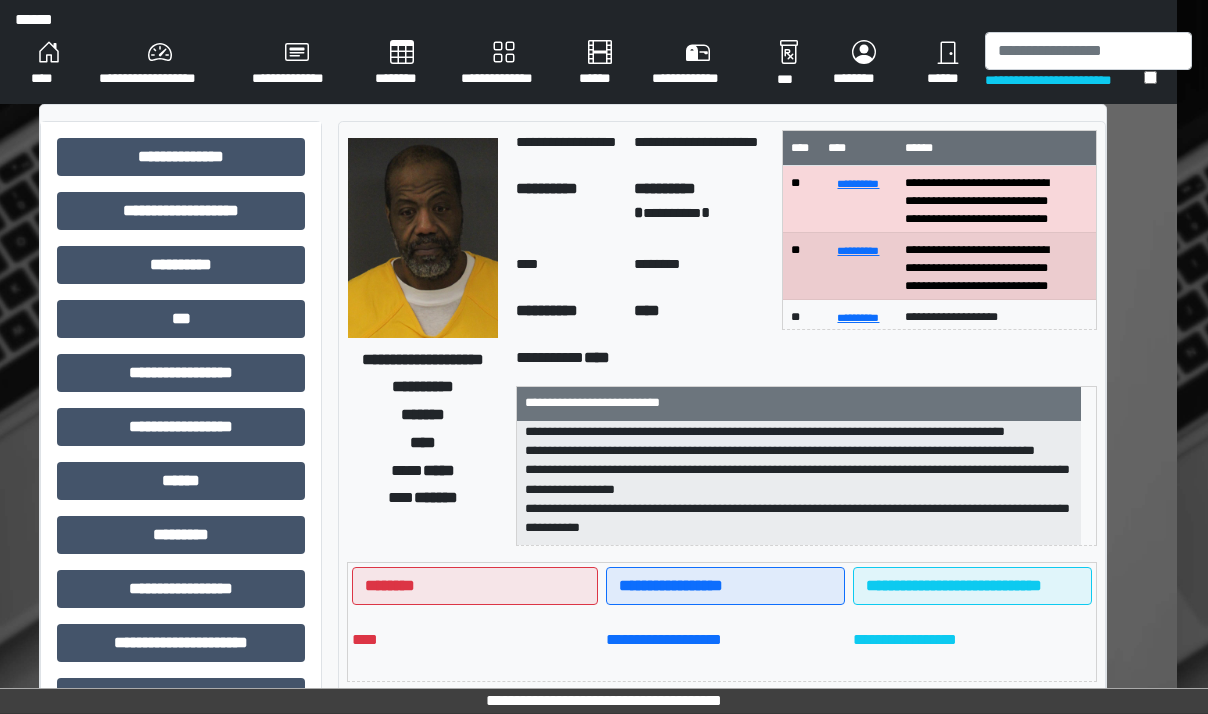 drag, startPoint x: 949, startPoint y: 48, endPoint x: 885, endPoint y: 26, distance: 67.6757 